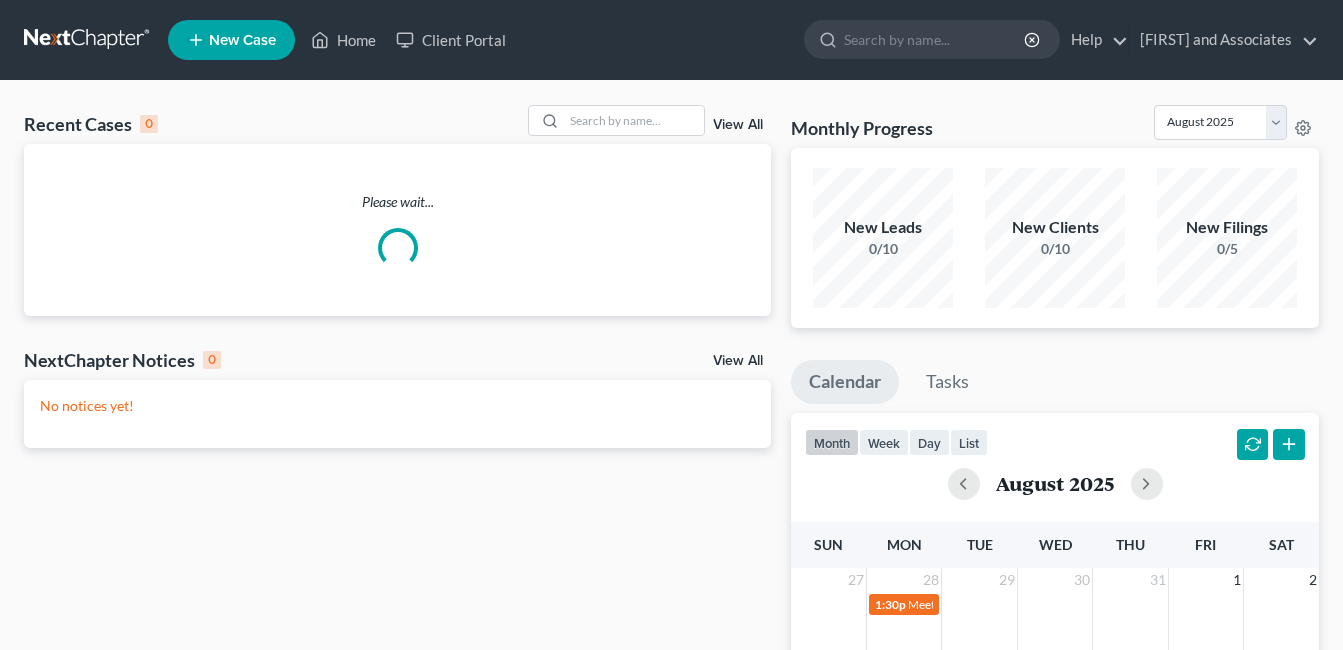 scroll, scrollTop: 0, scrollLeft: 0, axis: both 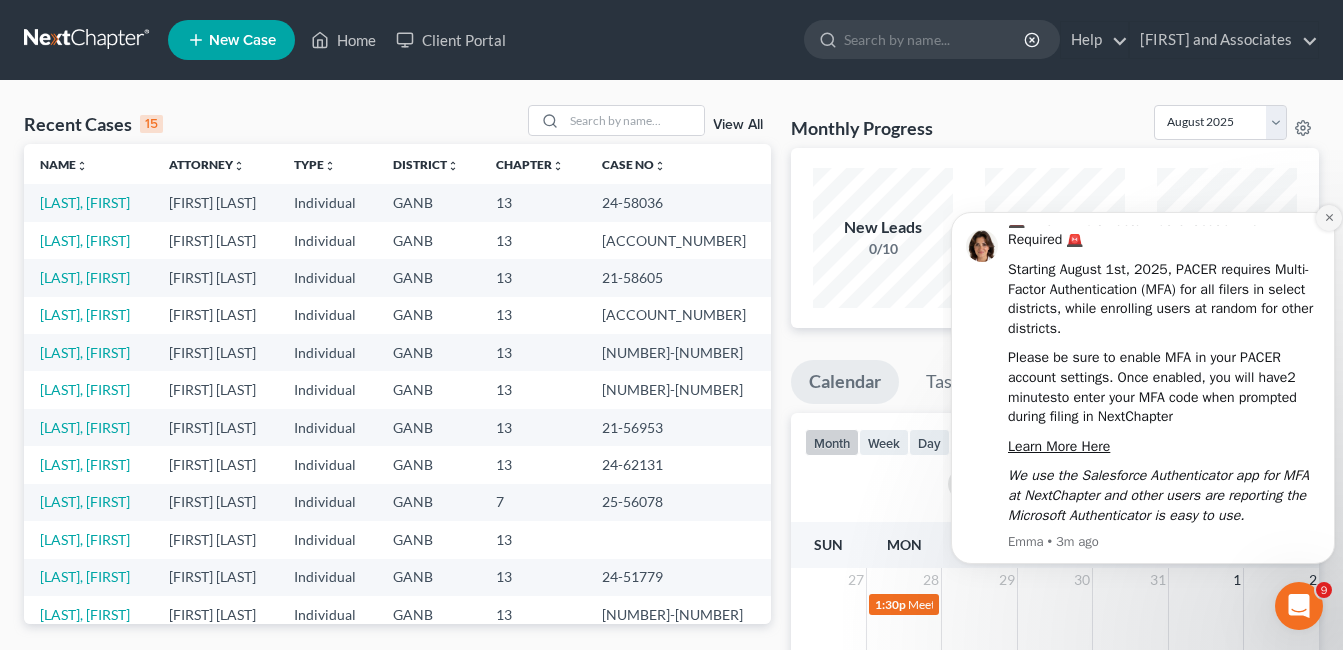 click 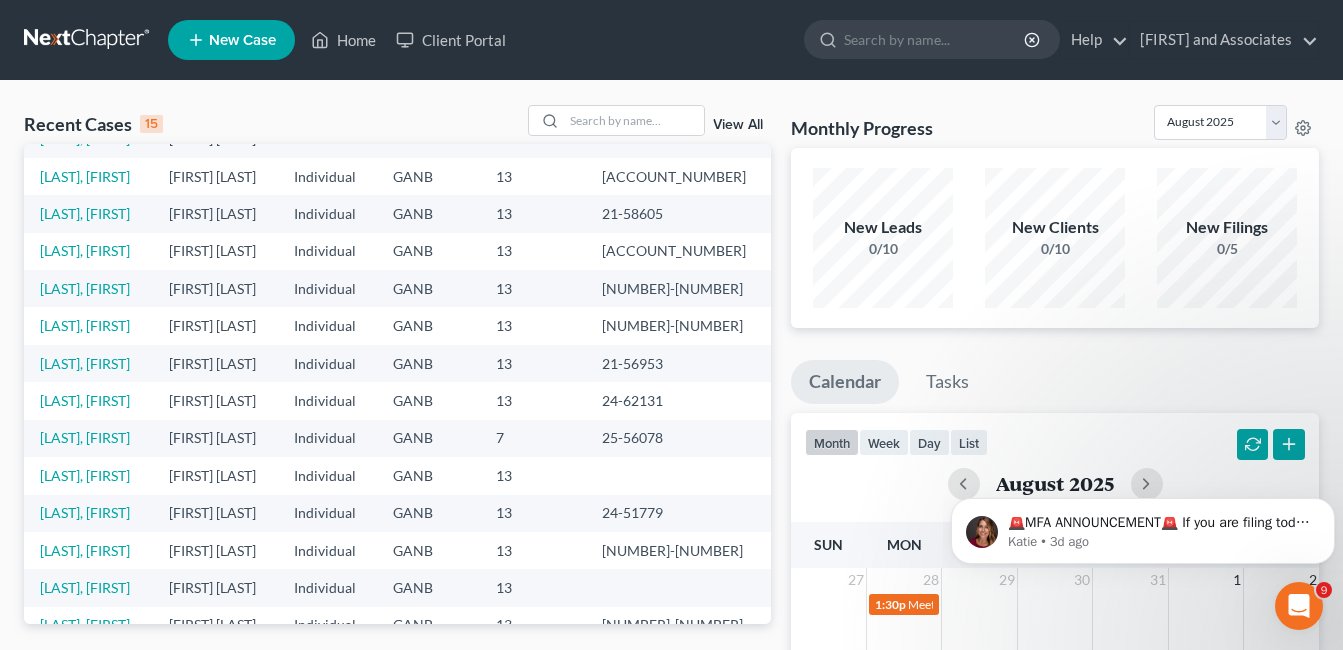 scroll, scrollTop: 137, scrollLeft: 0, axis: vertical 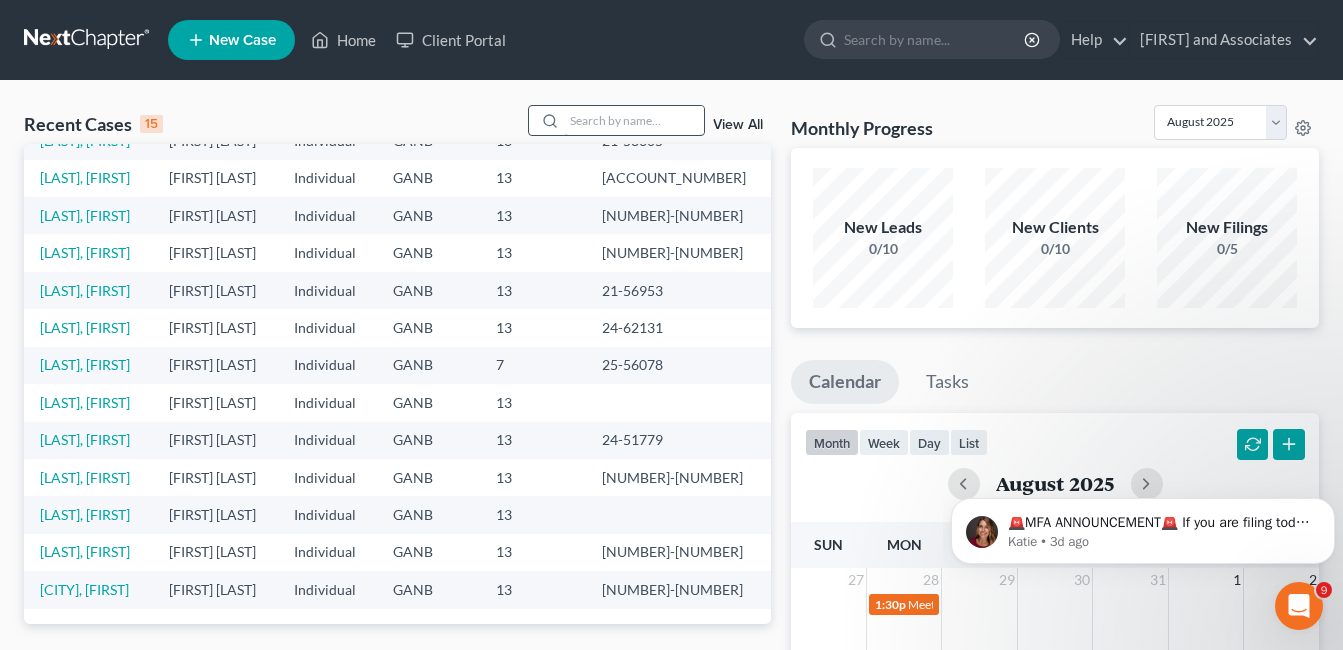 click at bounding box center (634, 120) 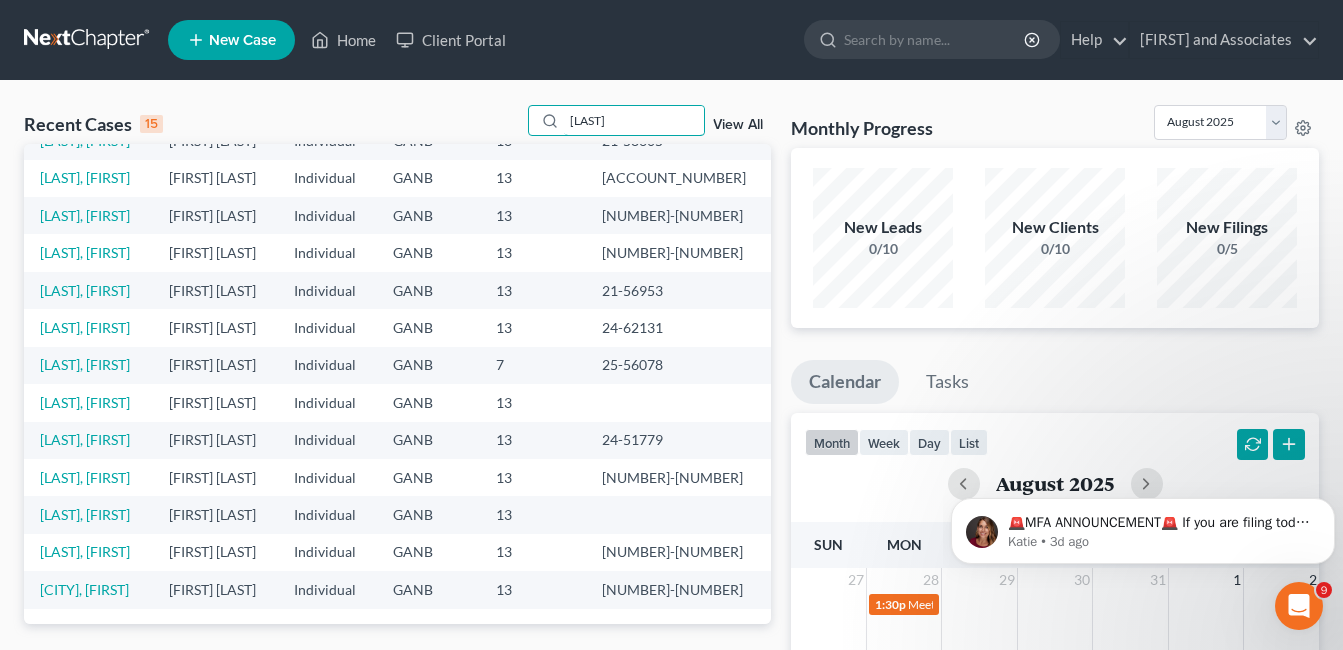 type on "[LAST]" 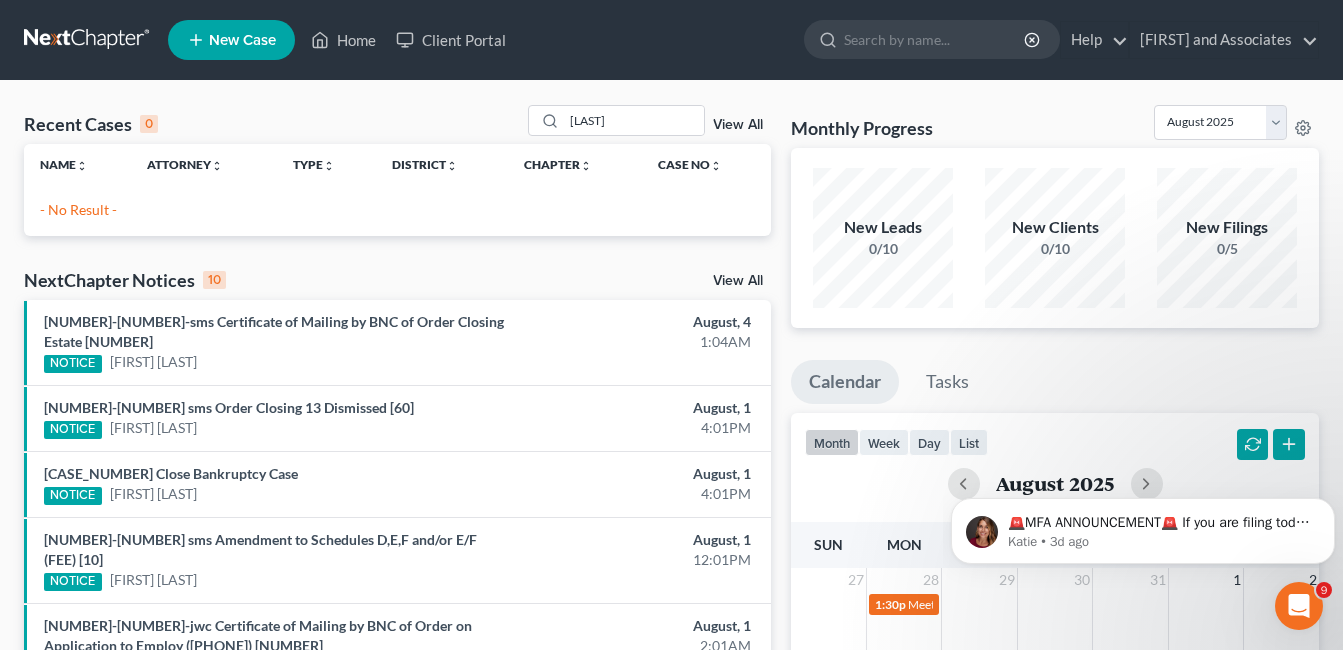 click on "New Case" at bounding box center [242, 40] 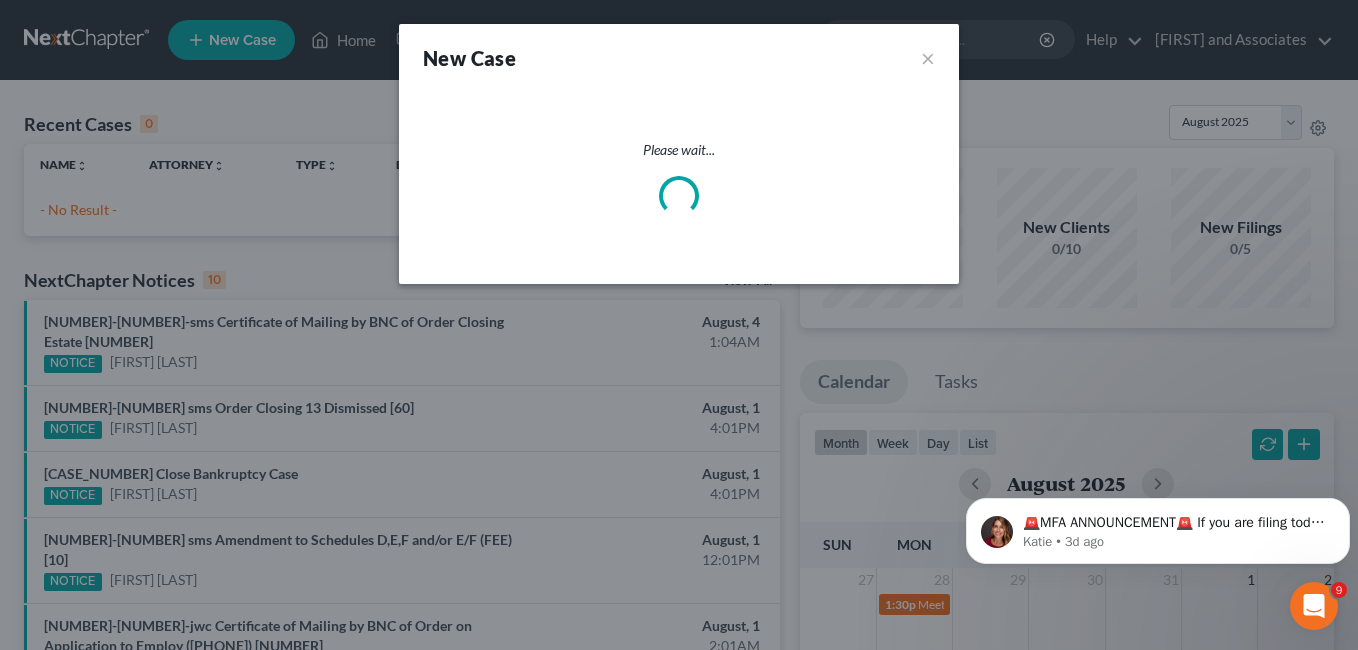 select on "19" 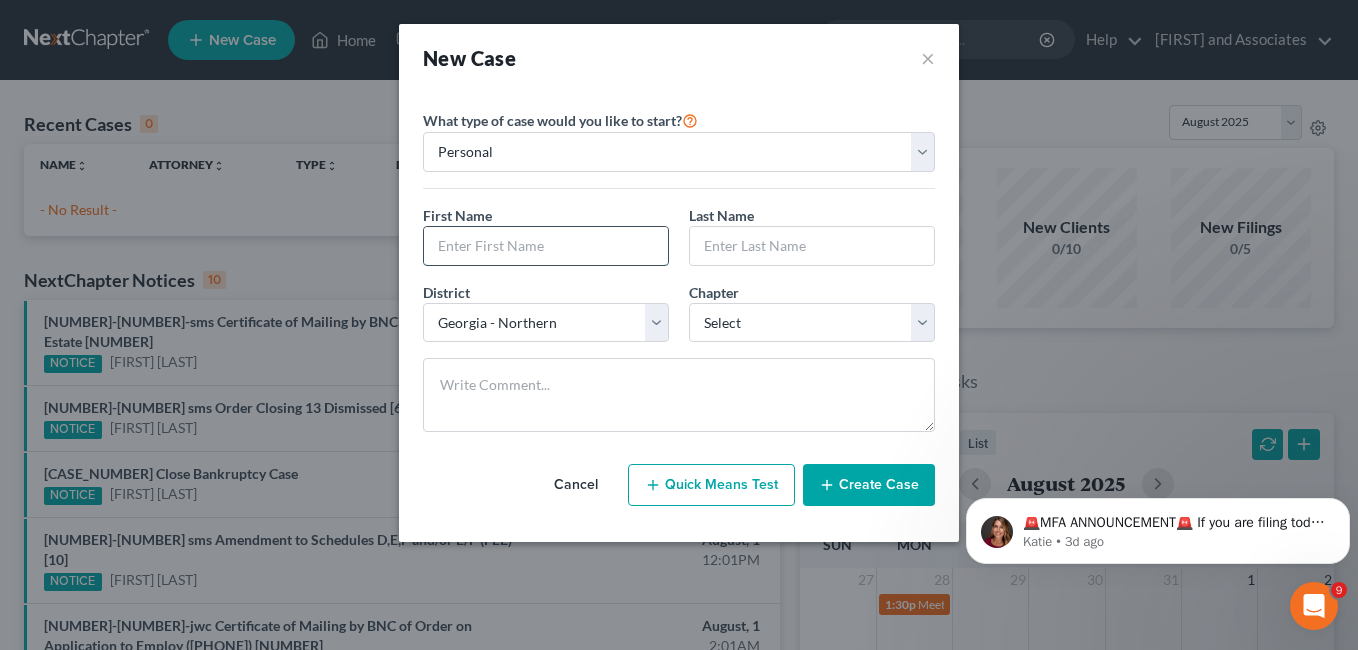 drag, startPoint x: 500, startPoint y: 246, endPoint x: 512, endPoint y: 253, distance: 13.892444 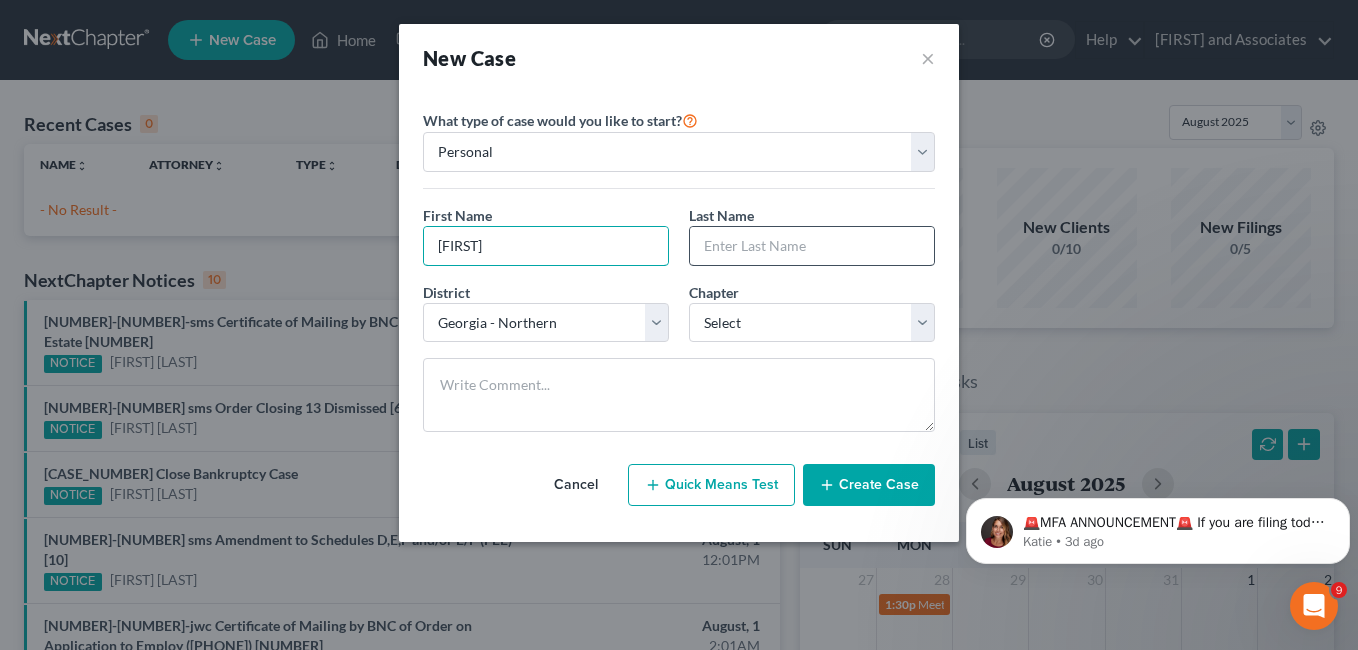 type on "[FIRST]" 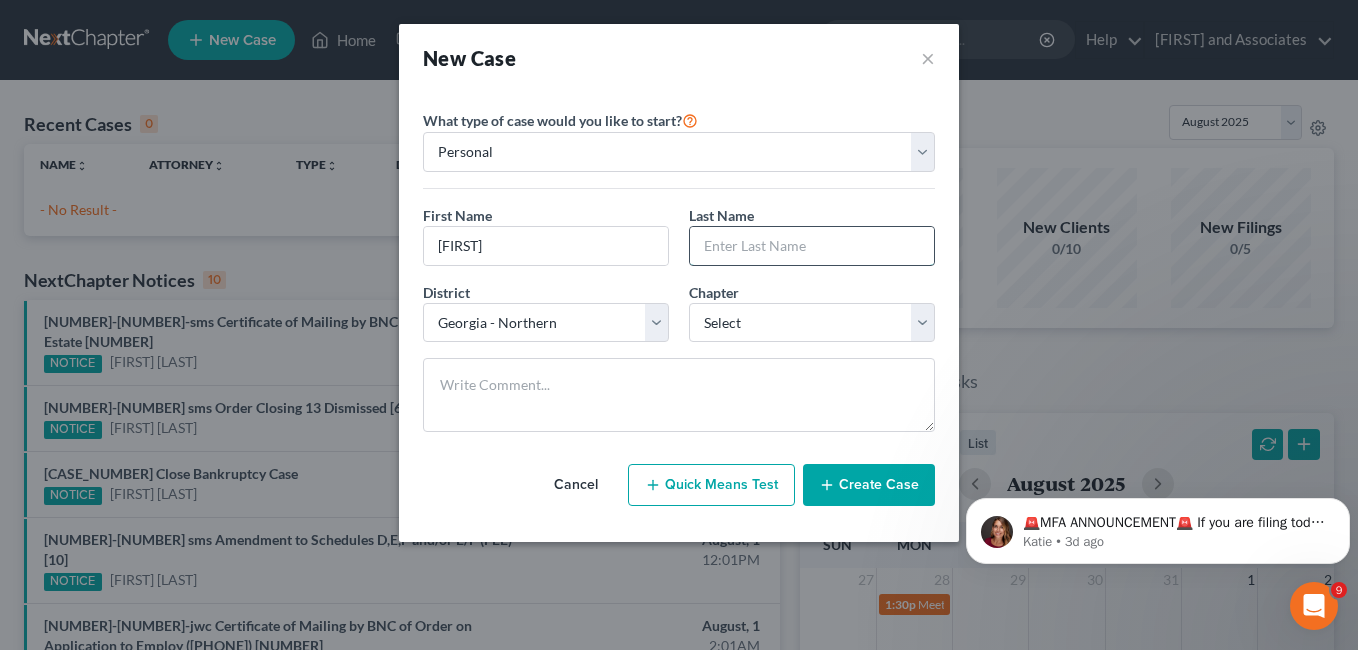 click at bounding box center (812, 246) 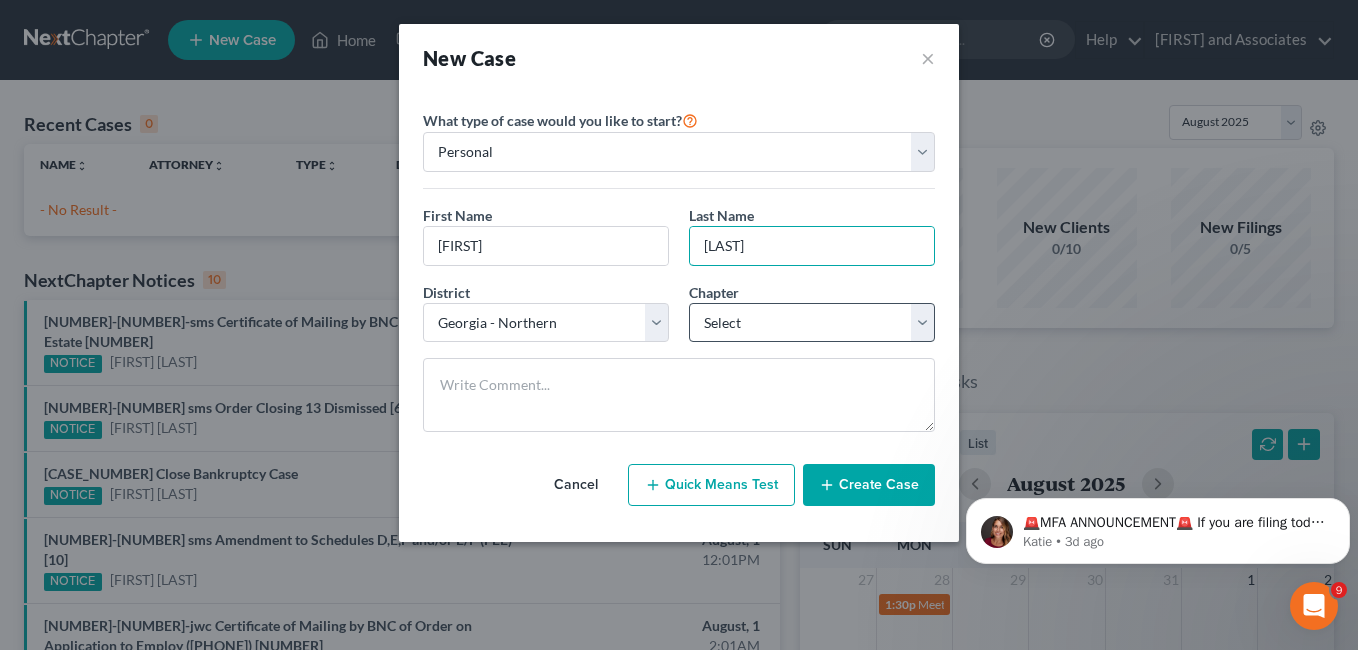 type on "[LAST]" 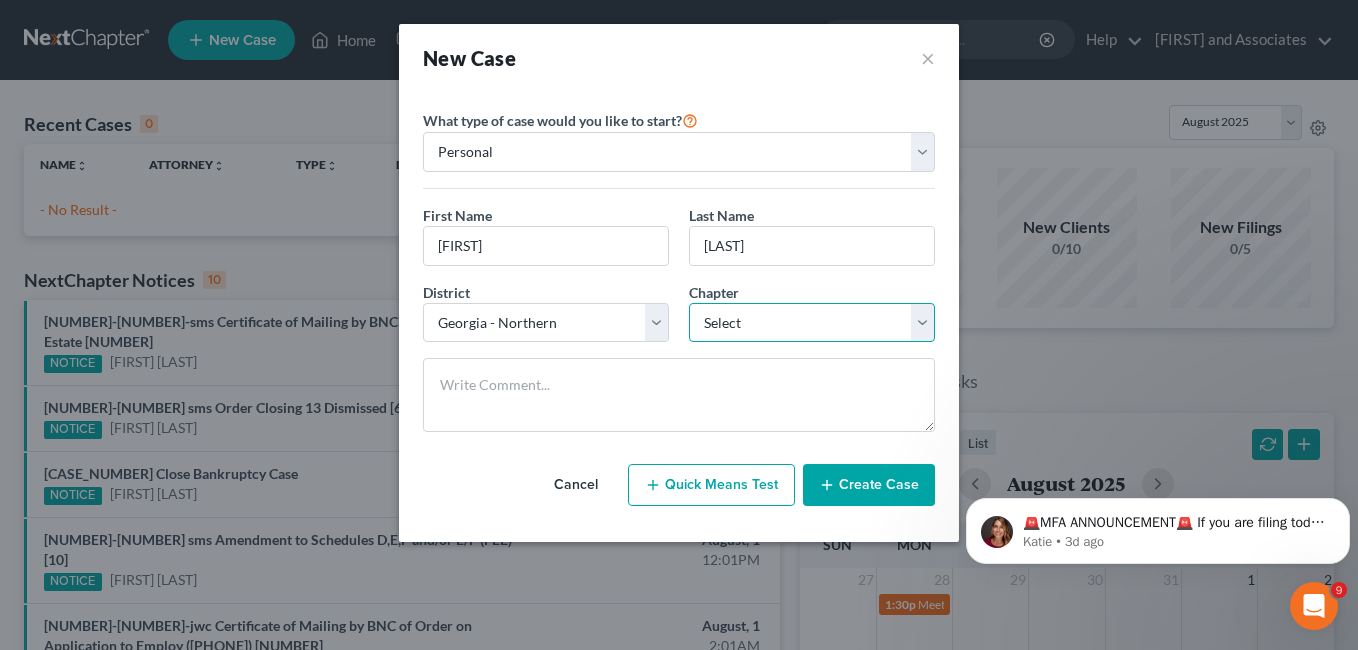 click on "Select 7 11 12 13" at bounding box center [812, 323] 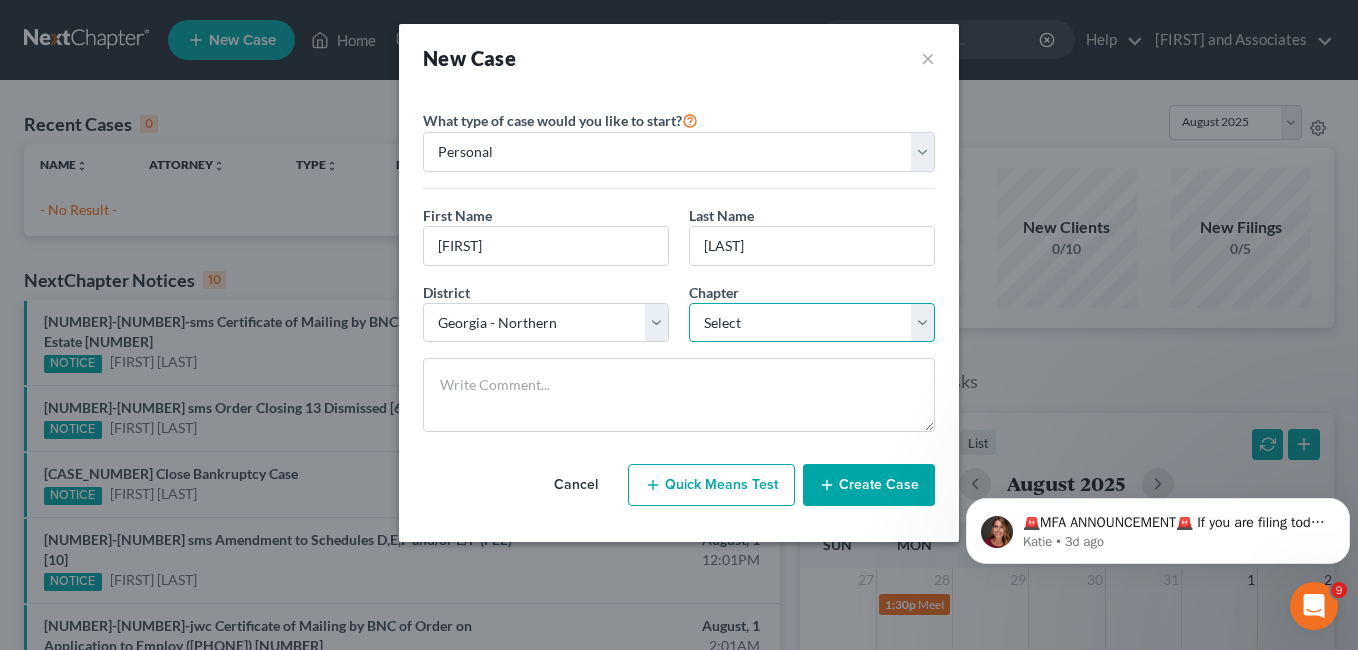 select on "3" 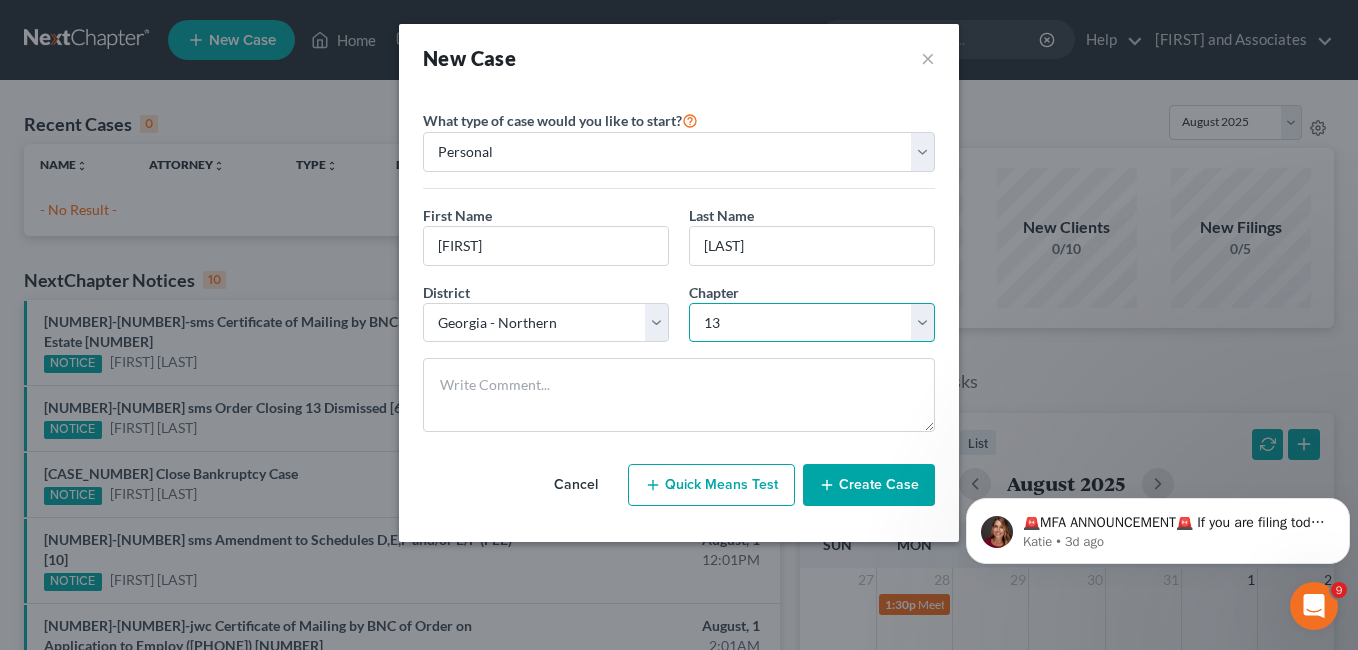 click on "Select 7 11 12 13" at bounding box center (812, 323) 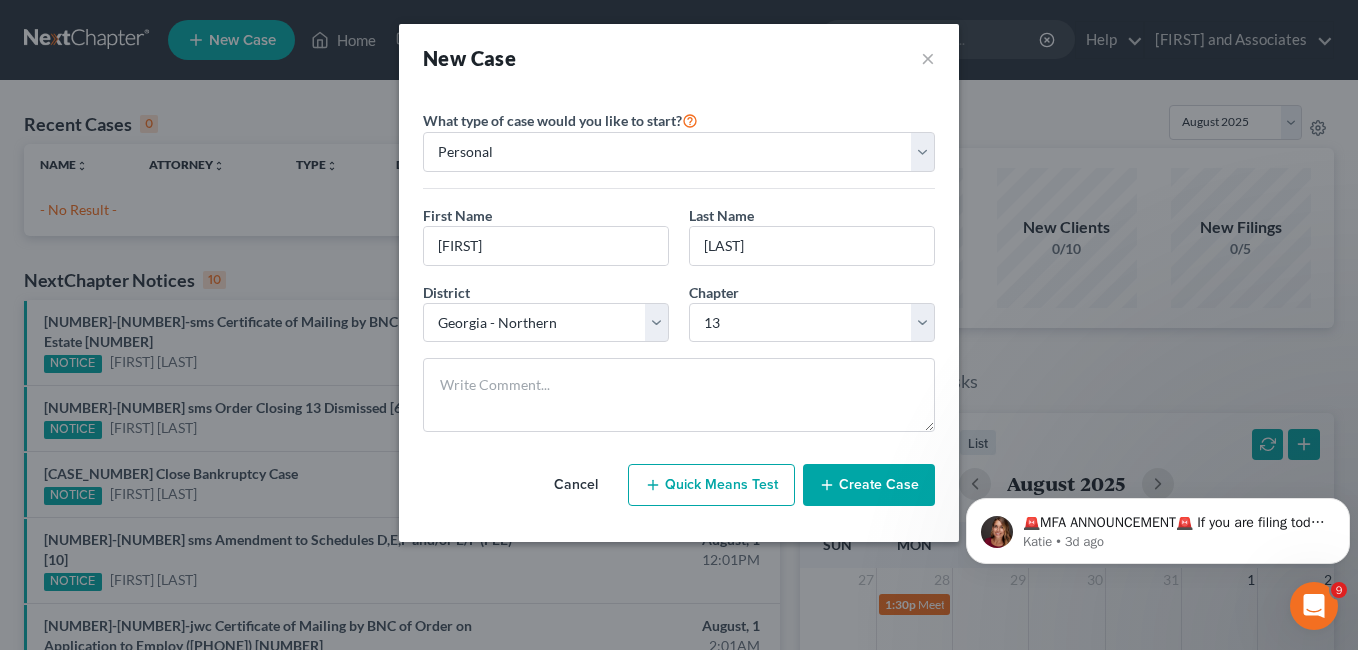 click on "Create Case" at bounding box center [869, 485] 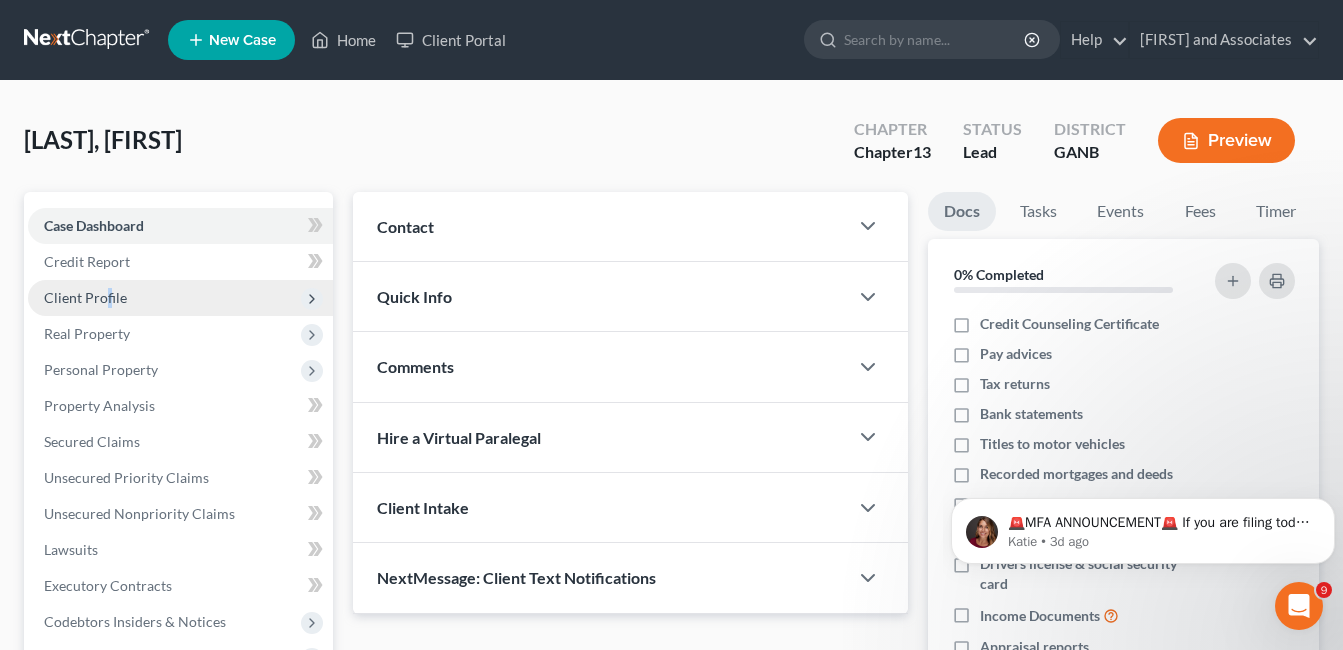 click on "Client Profile" at bounding box center (85, 297) 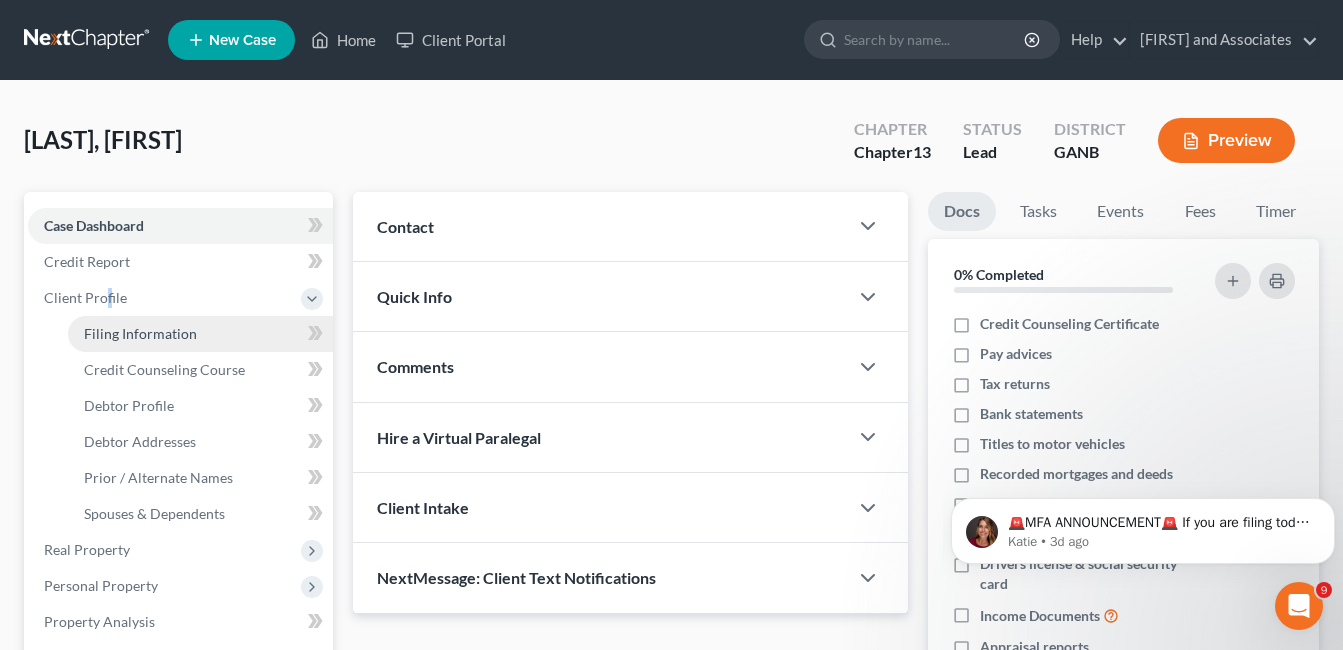 click on "Filing Information" at bounding box center (140, 333) 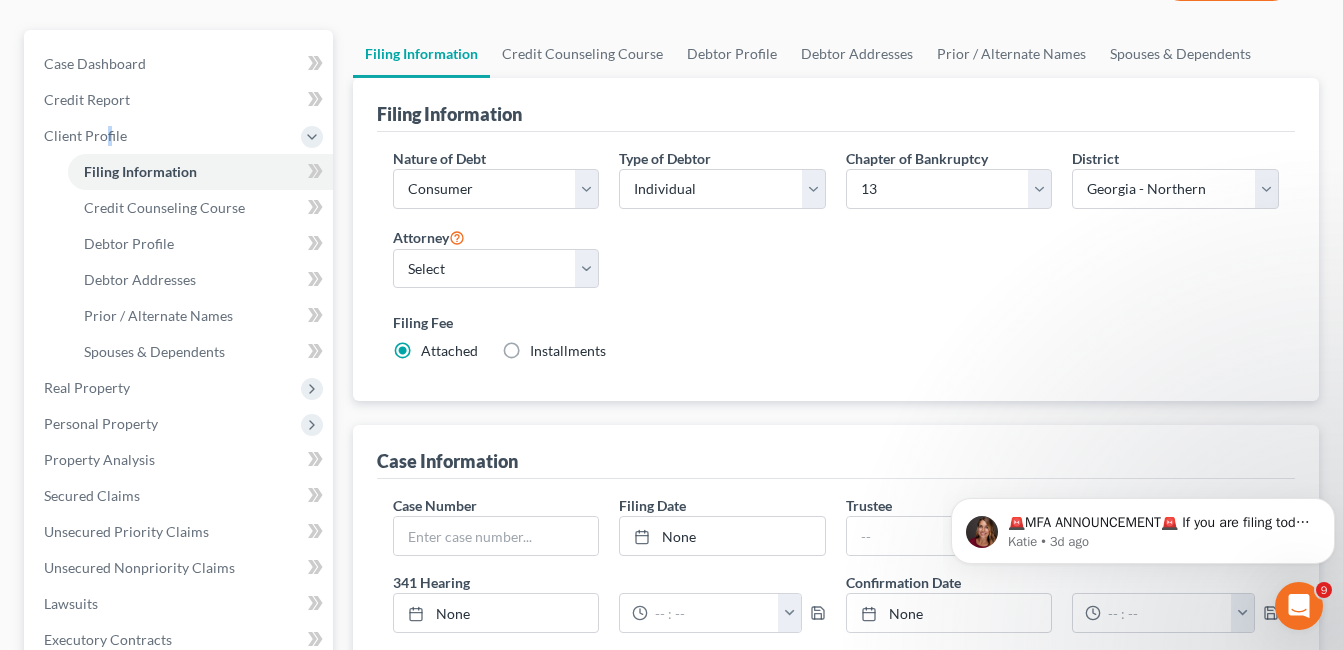 scroll, scrollTop: 200, scrollLeft: 0, axis: vertical 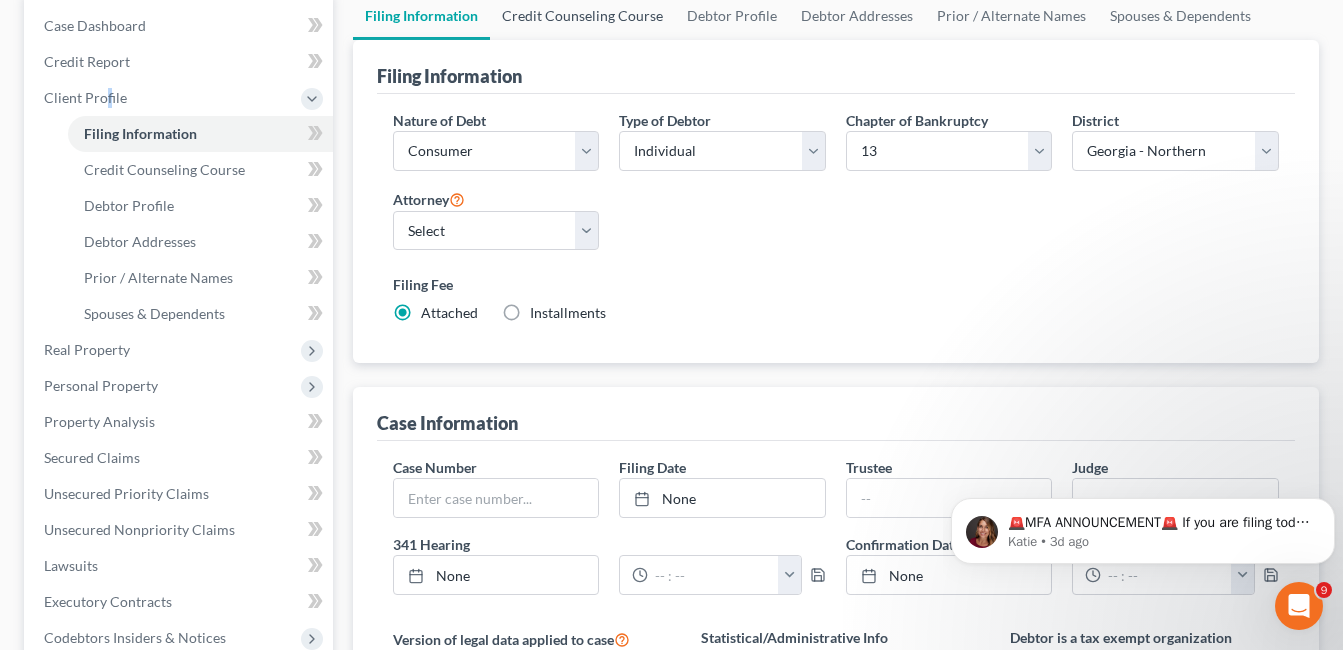 click on "Credit Counseling Course" at bounding box center [582, 16] 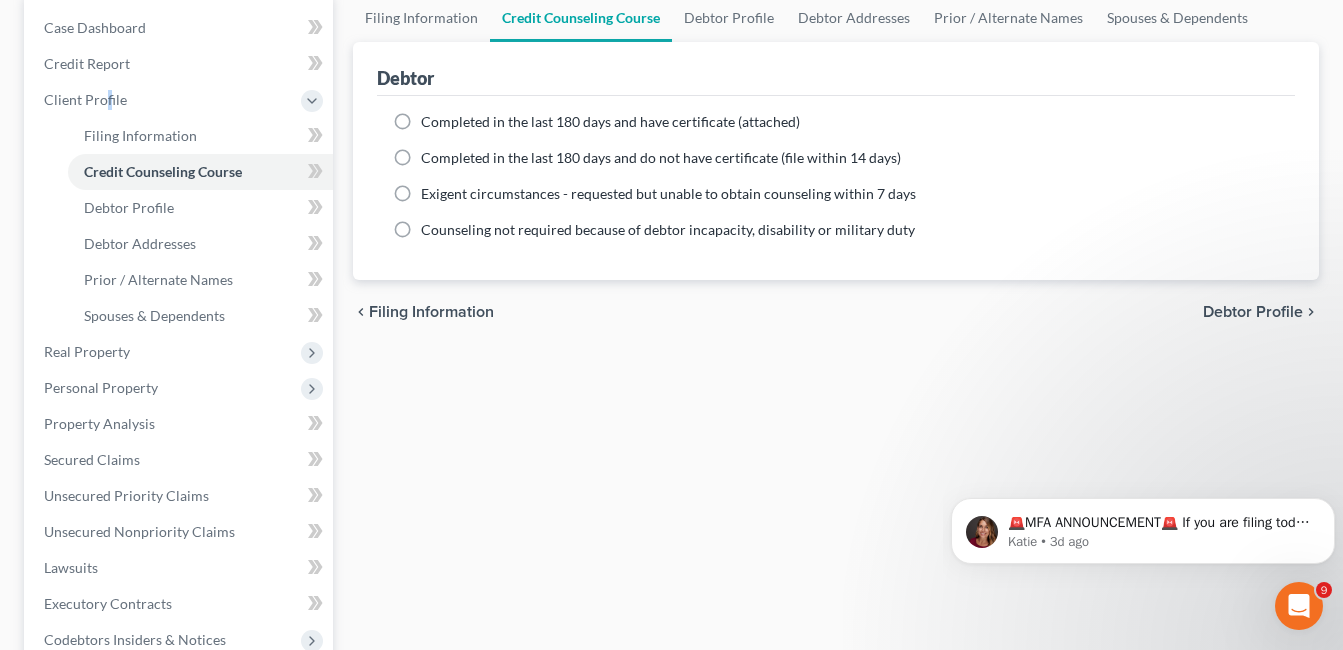 scroll, scrollTop: 0, scrollLeft: 0, axis: both 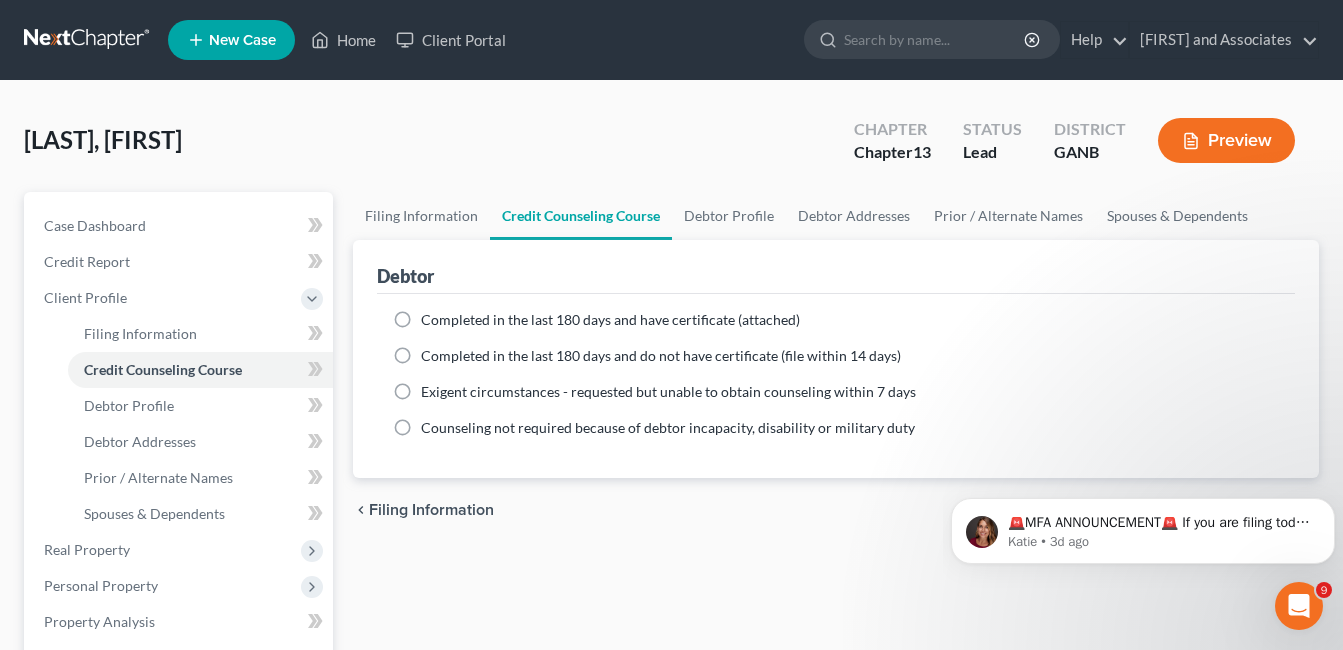 click on "Completed in the last 180 days and have certificate (attached)" at bounding box center (610, 320) 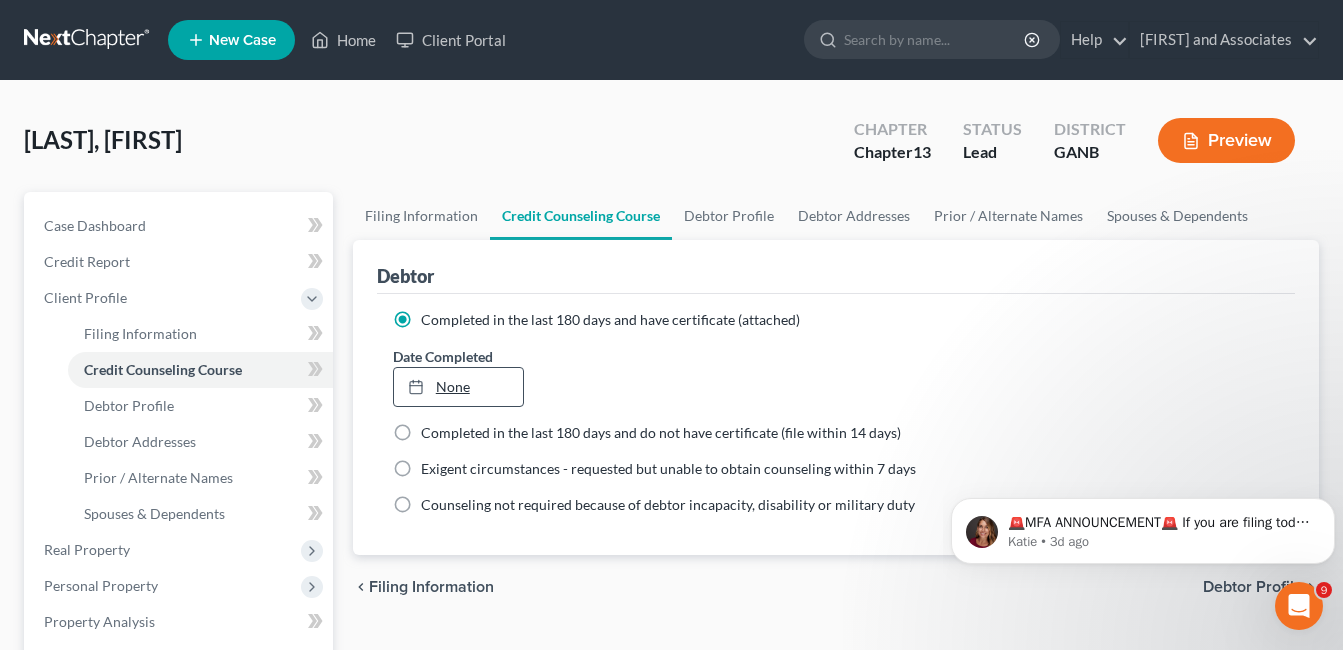 click on "None" at bounding box center (458, 387) 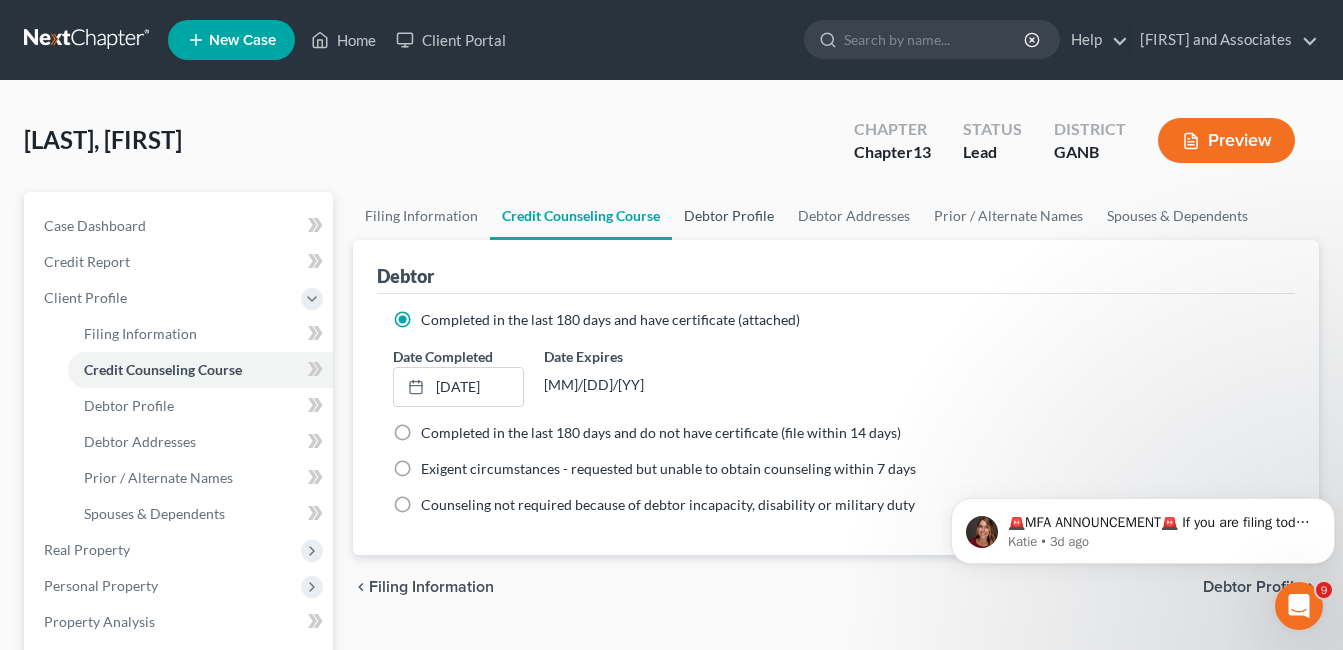 click on "Debtor Profile" at bounding box center (729, 216) 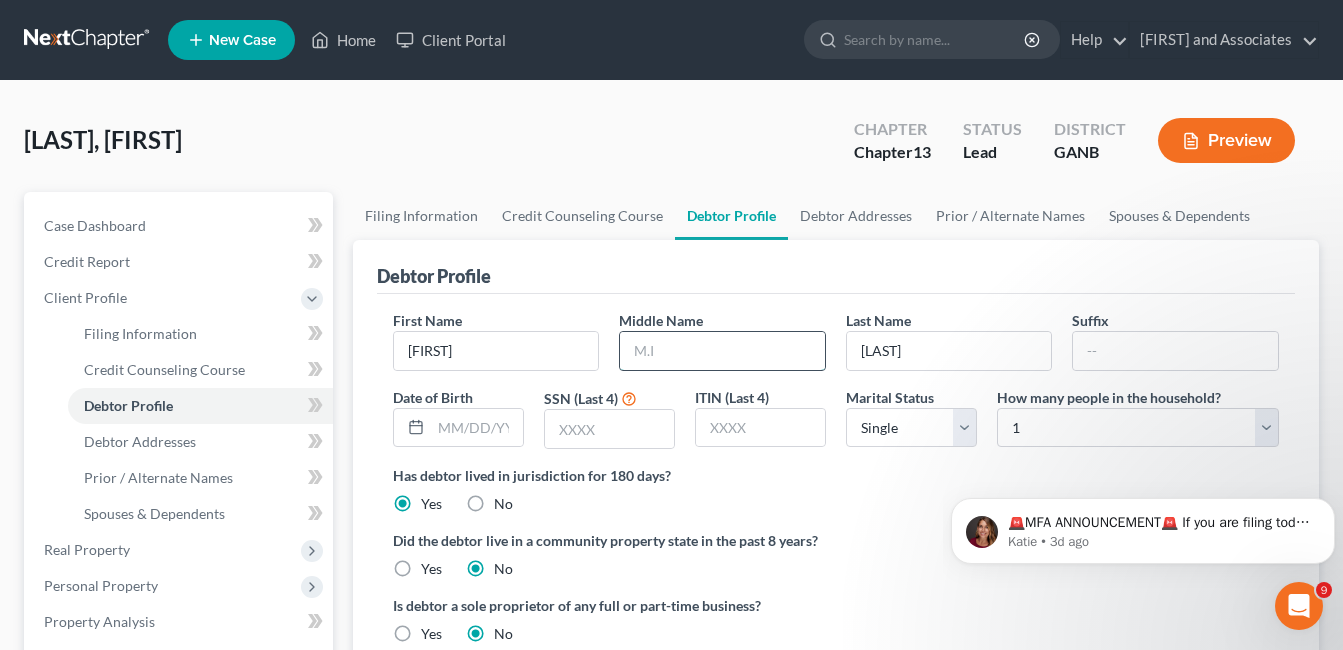 click at bounding box center (722, 351) 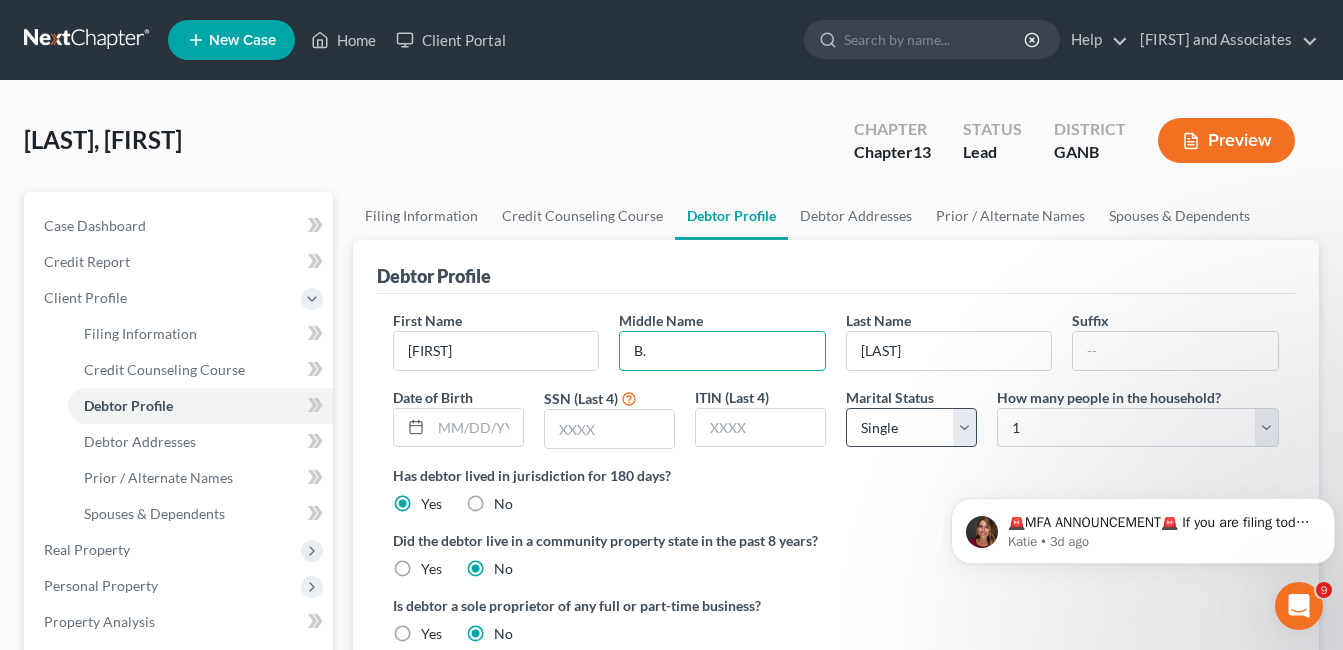 type on "B." 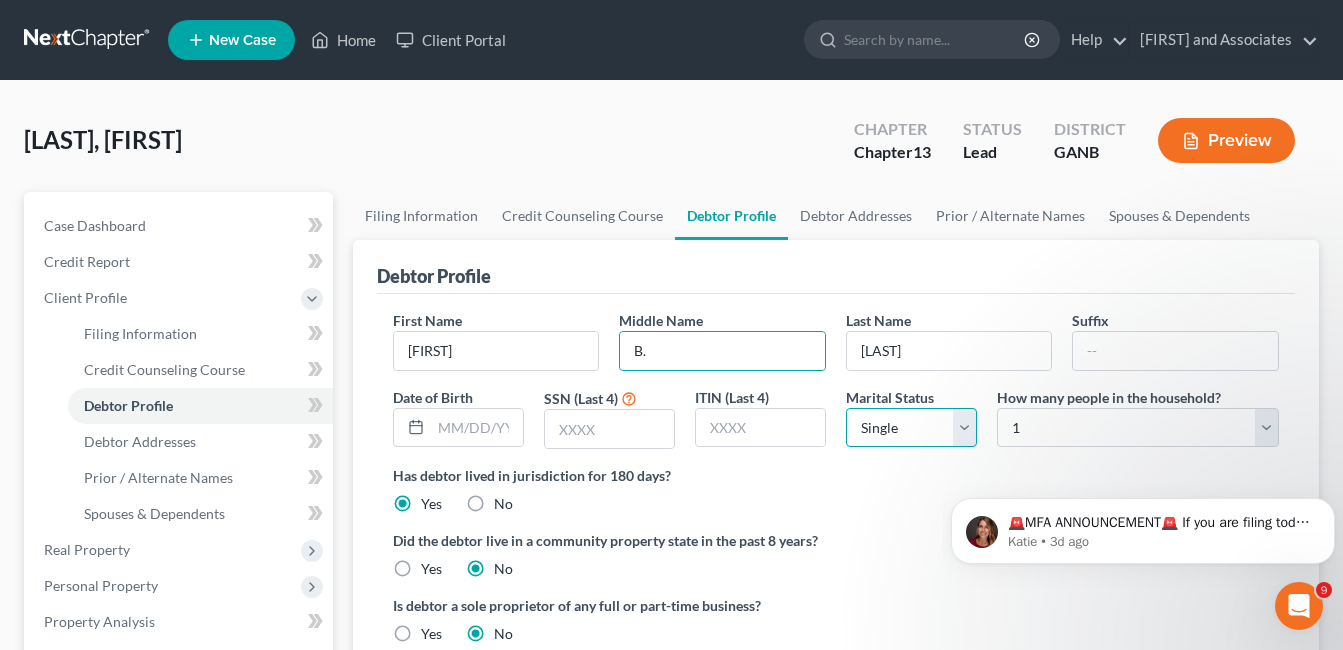 click on "Select Single Married Separated Divorced Widowed" at bounding box center (911, 428) 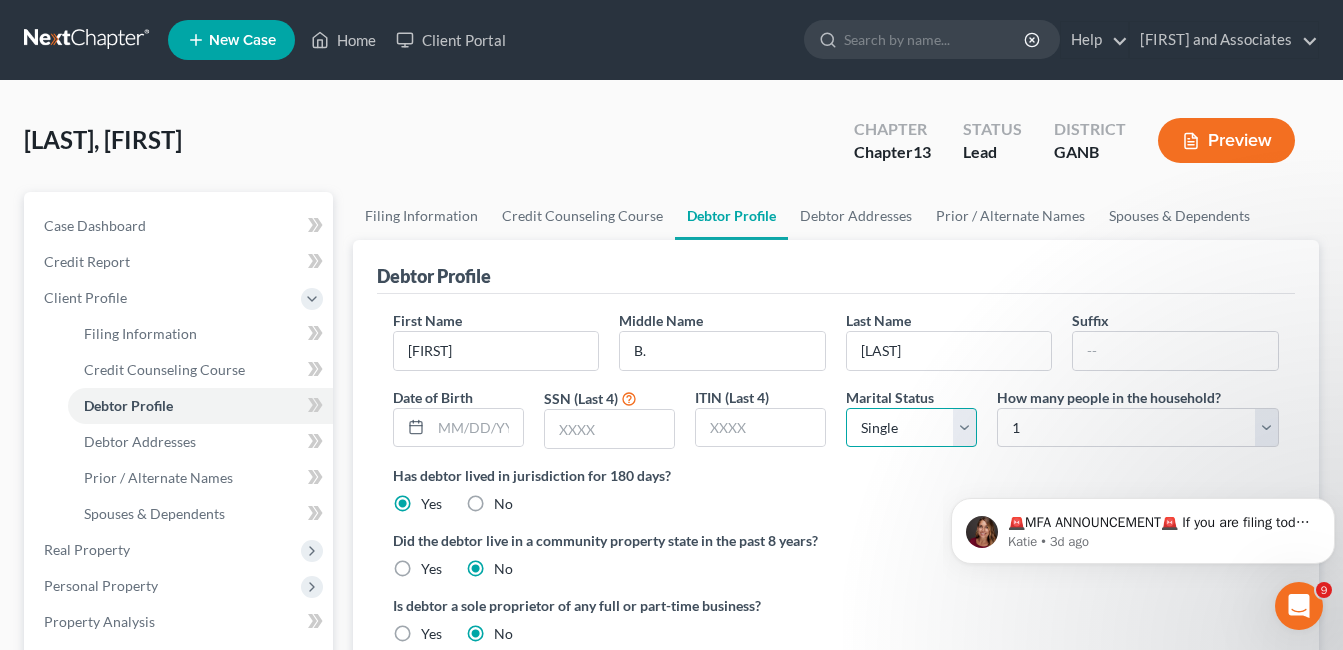 select on "4" 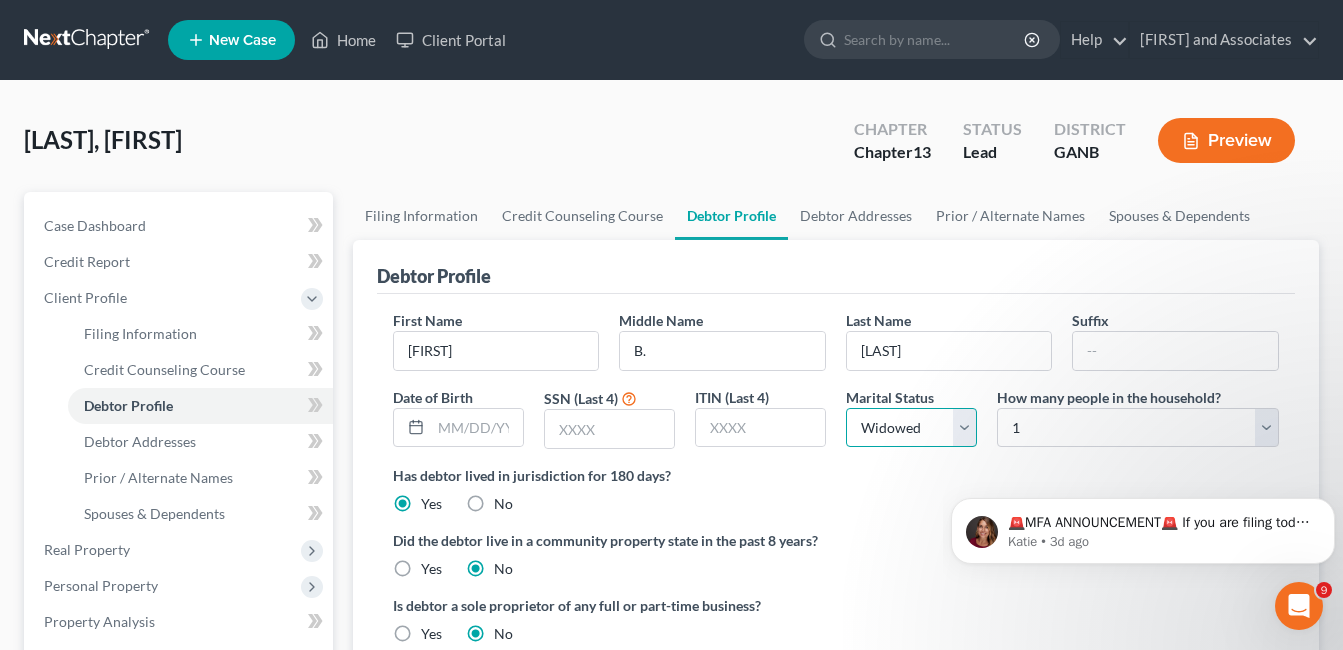 click on "Select Single Married Separated Divorced Widowed" at bounding box center (911, 428) 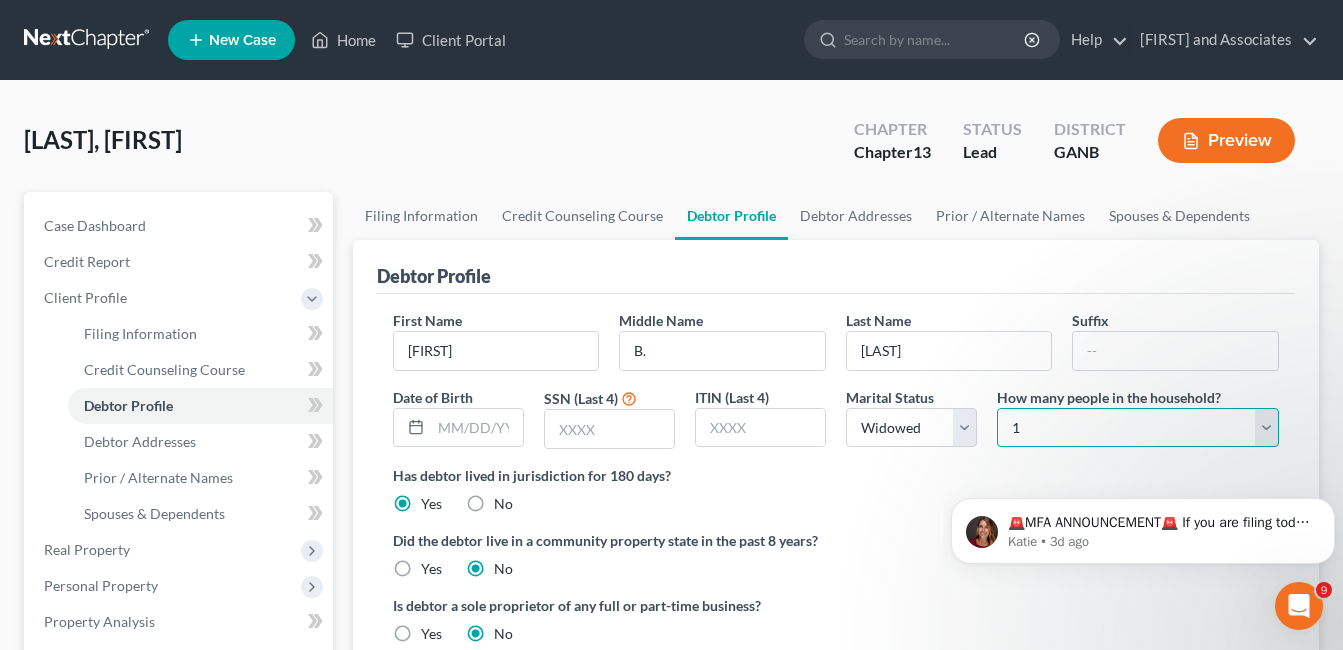 click on "Select 1 2 3 4 5 6 7 8 9 10 11 12 13 14 15 16 17 18 19 20" at bounding box center (1138, 428) 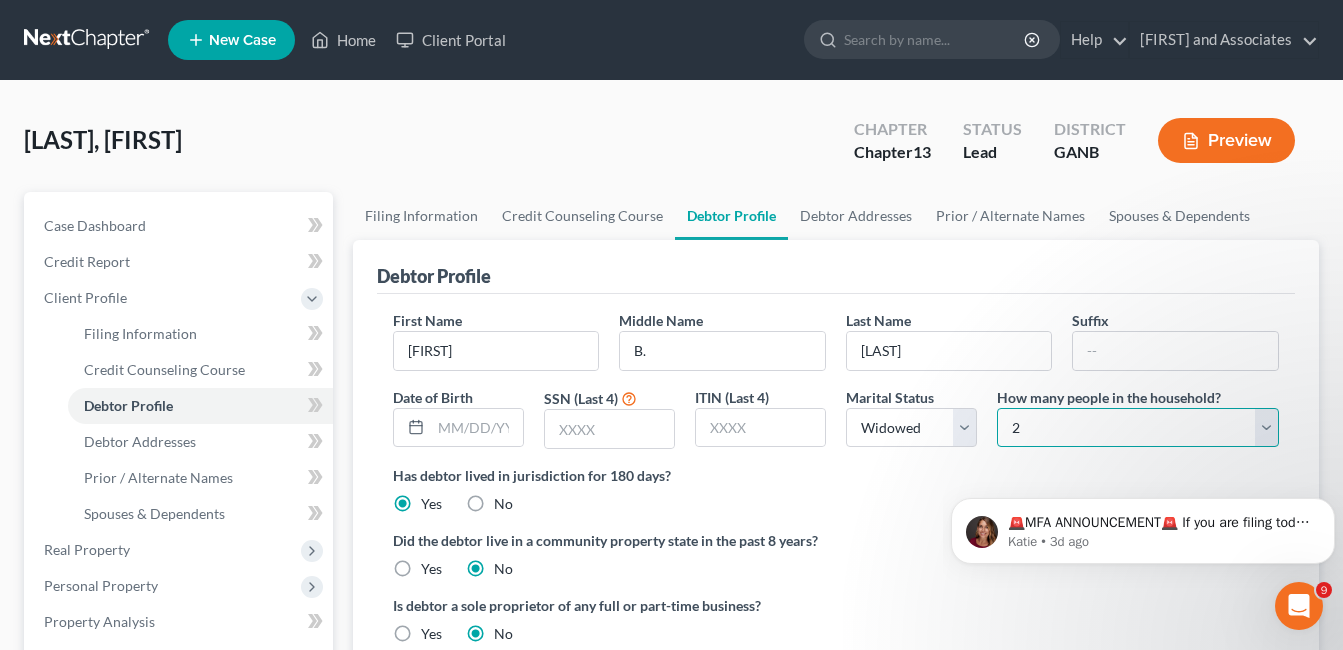 click on "Select 1 2 3 4 5 6 7 8 9 10 11 12 13 14 15 16 17 18 19 20" at bounding box center (1138, 428) 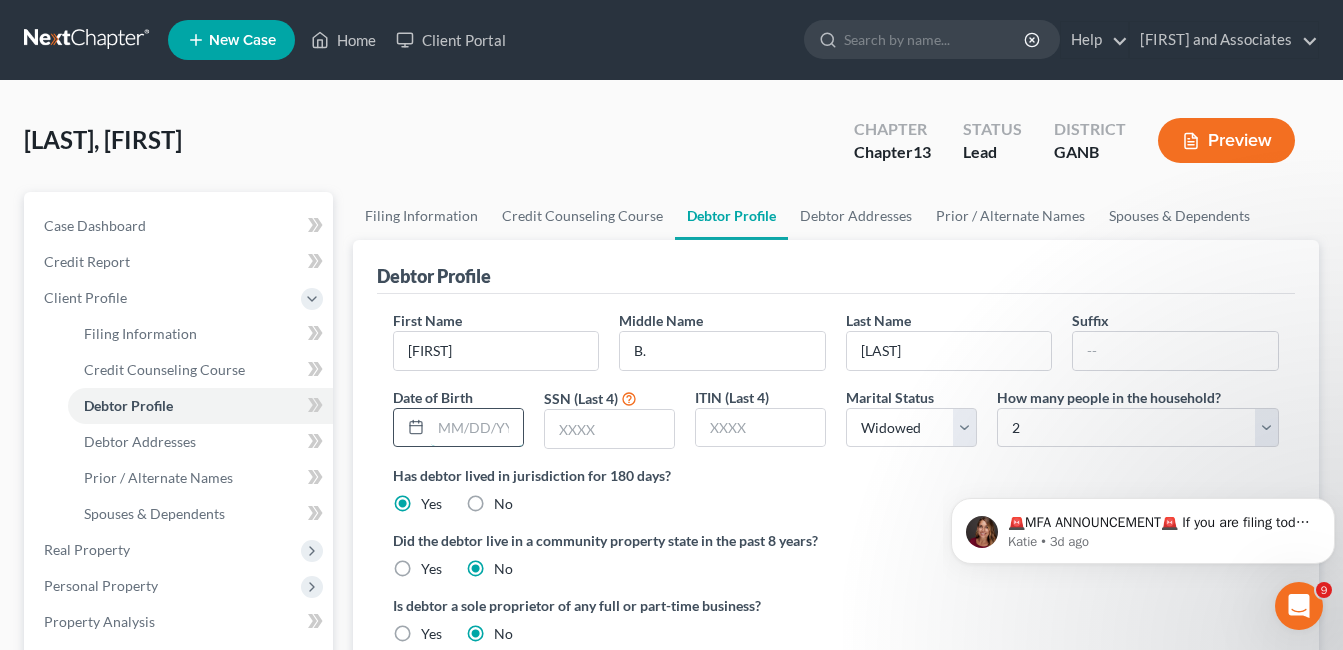 click at bounding box center (477, 428) 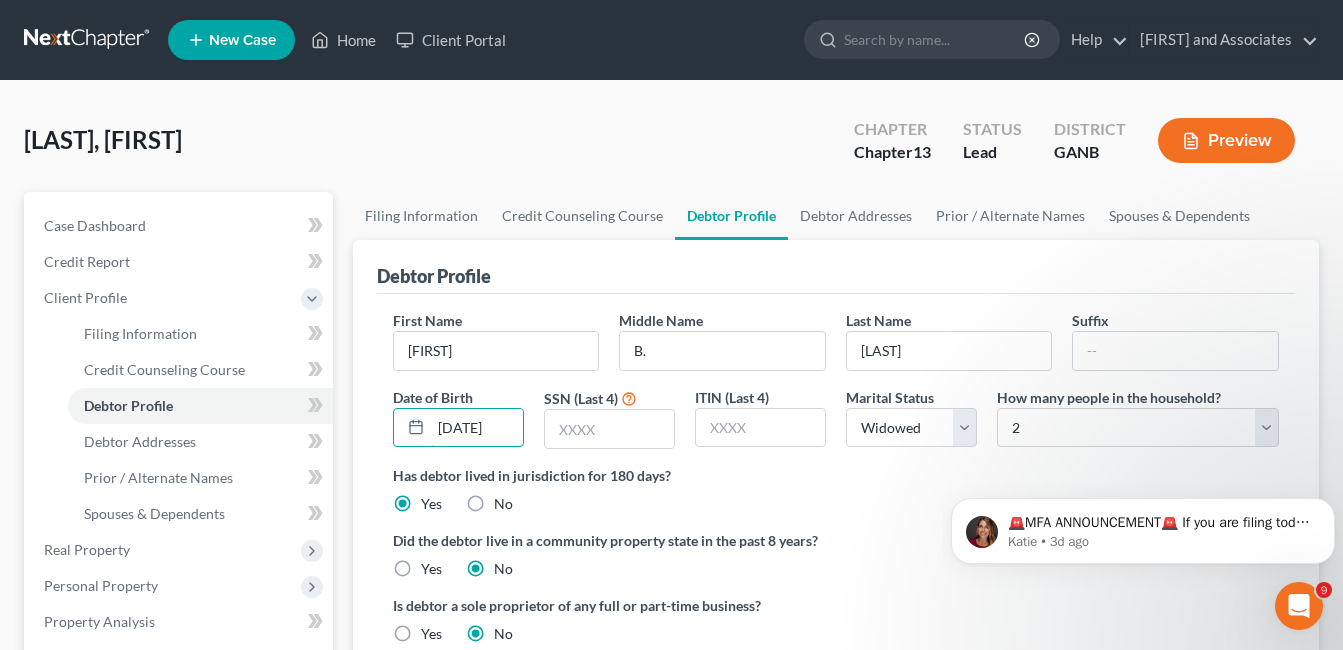 scroll, scrollTop: 0, scrollLeft: 4, axis: horizontal 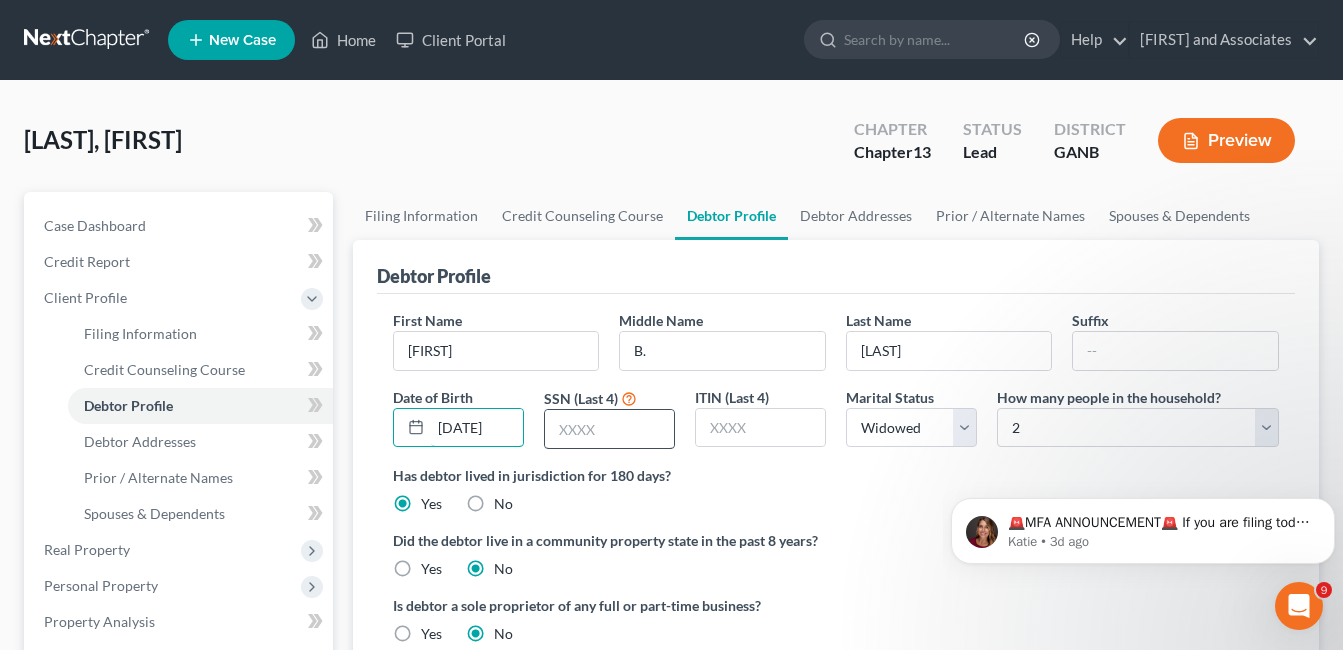 type on "[DATE]" 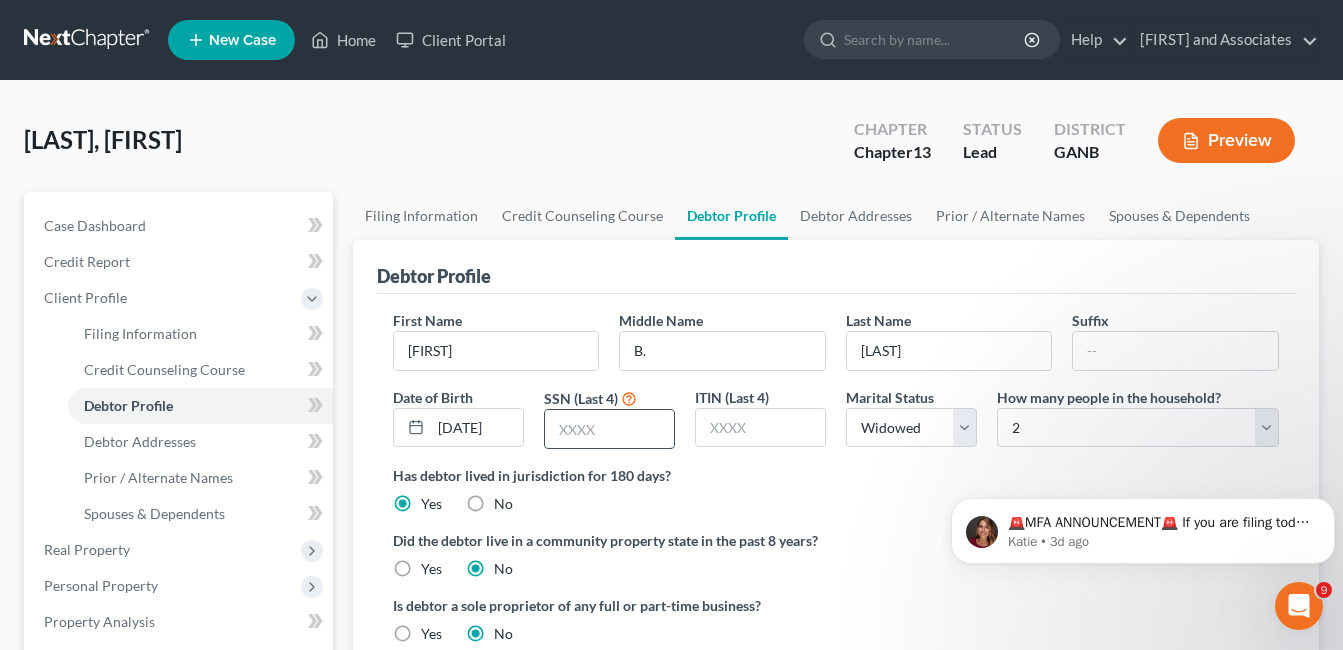 scroll, scrollTop: 0, scrollLeft: 0, axis: both 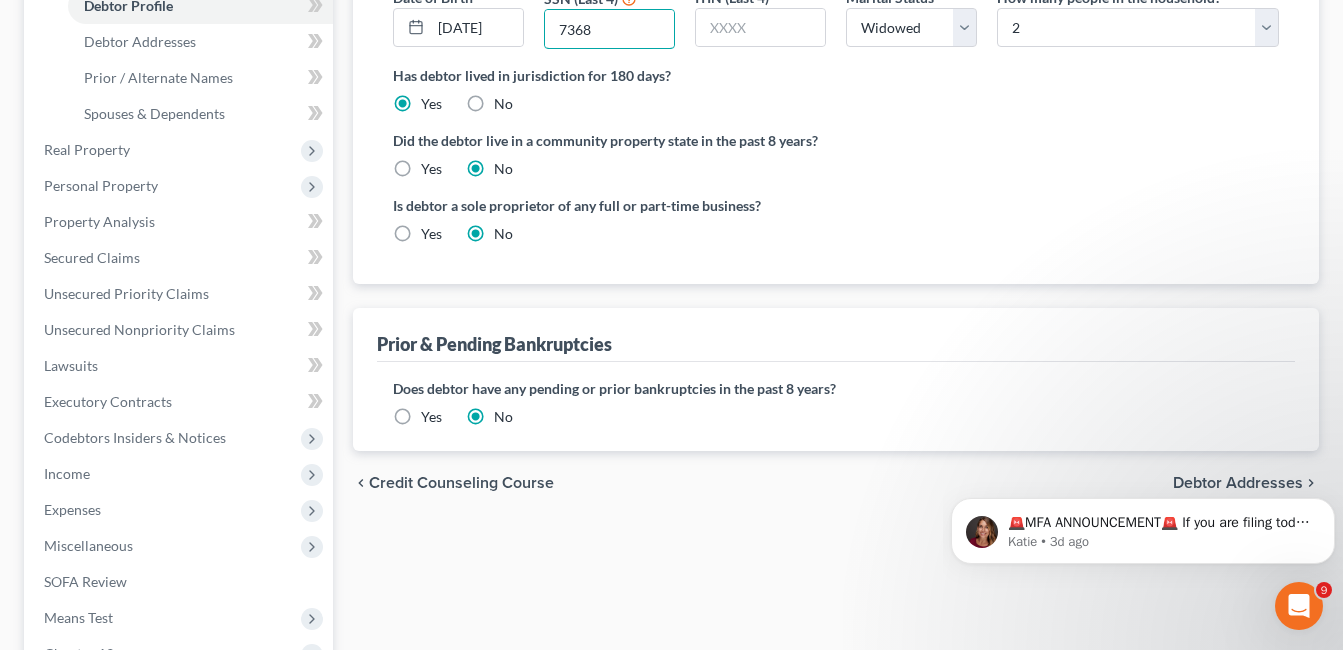 type on "7368" 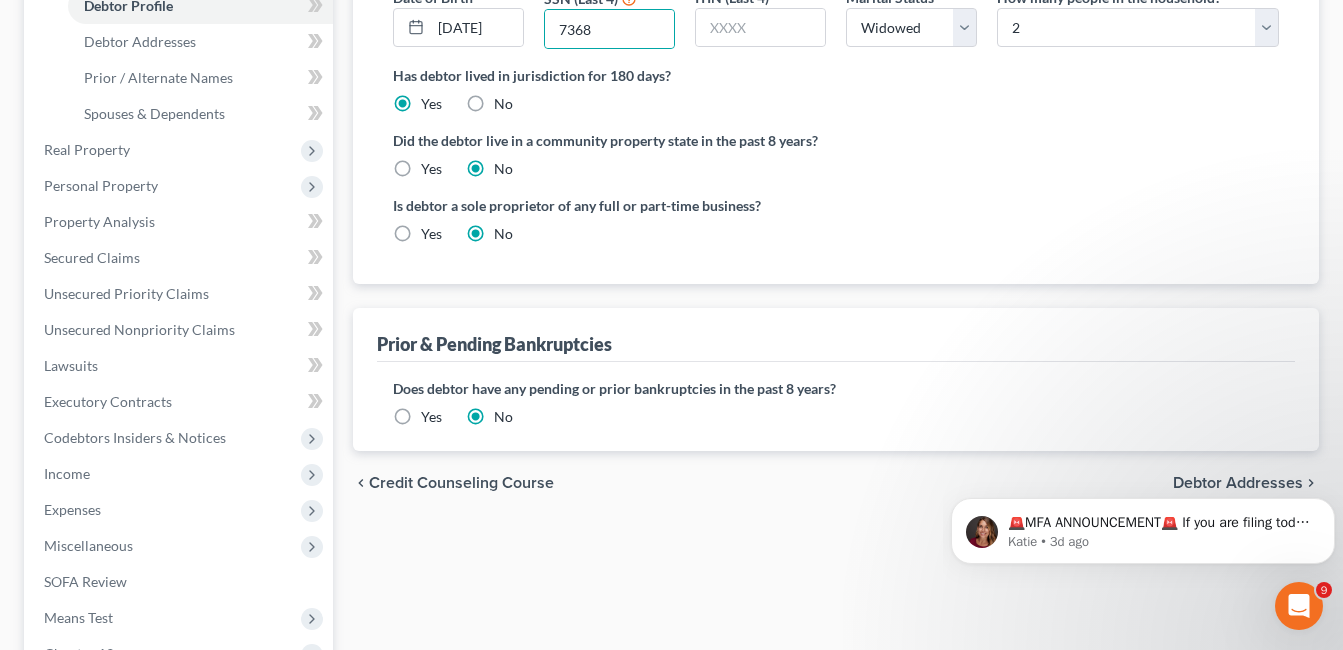 click on "Yes" at bounding box center [431, 417] 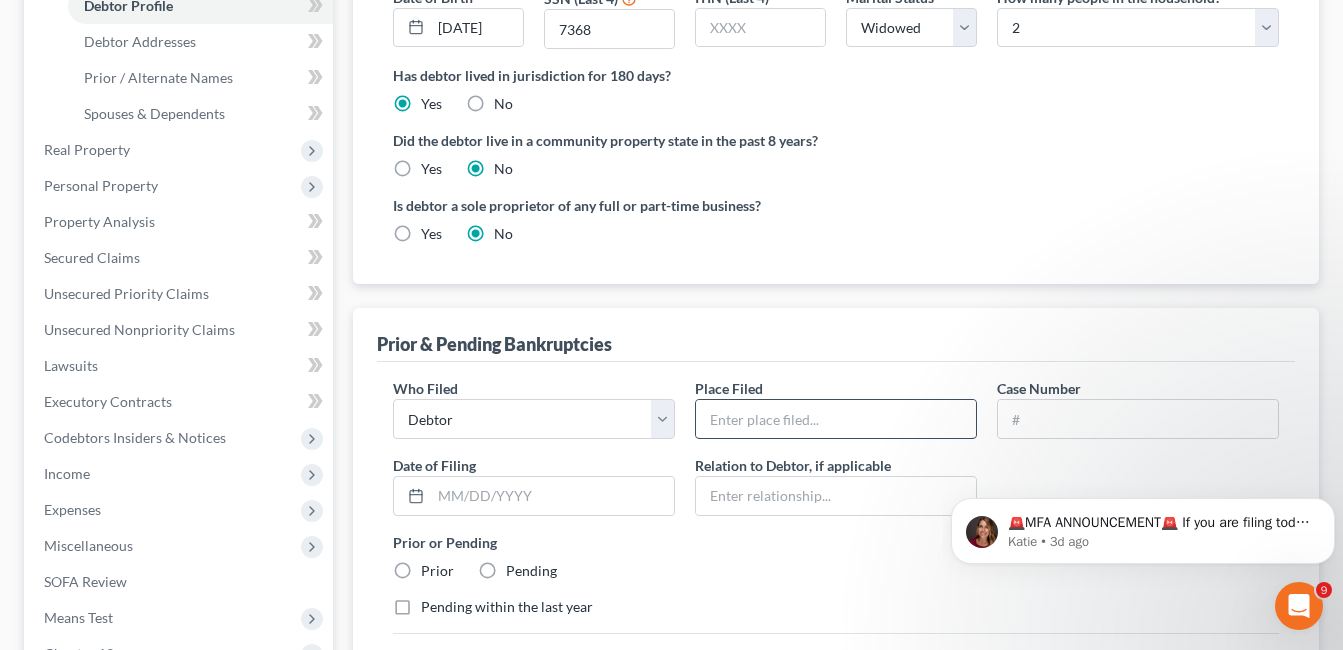 click at bounding box center (836, 419) 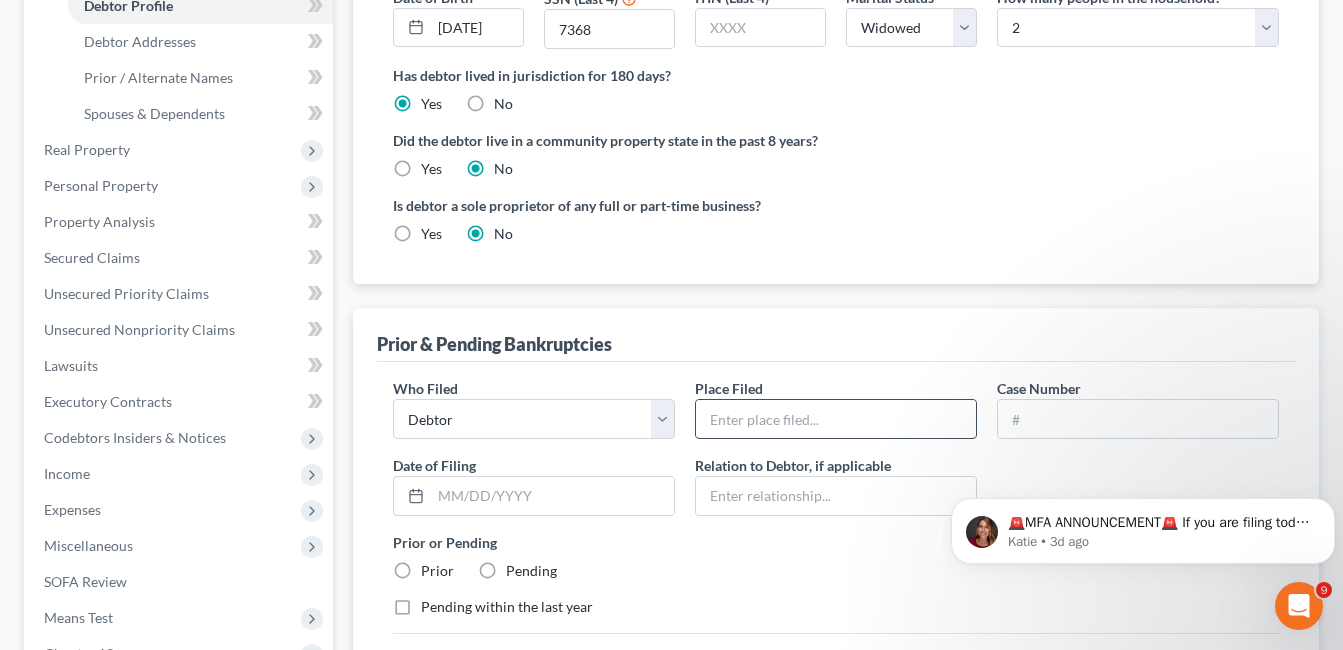 type on "NDGA" 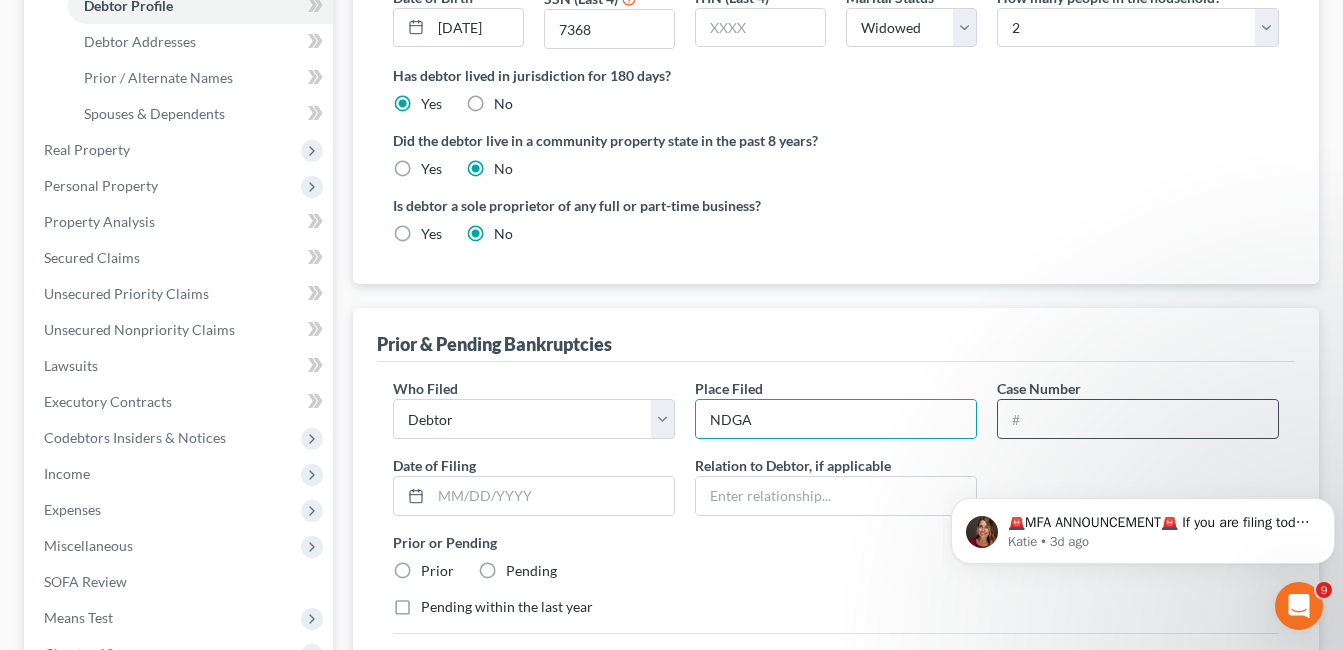 click at bounding box center [1138, 419] 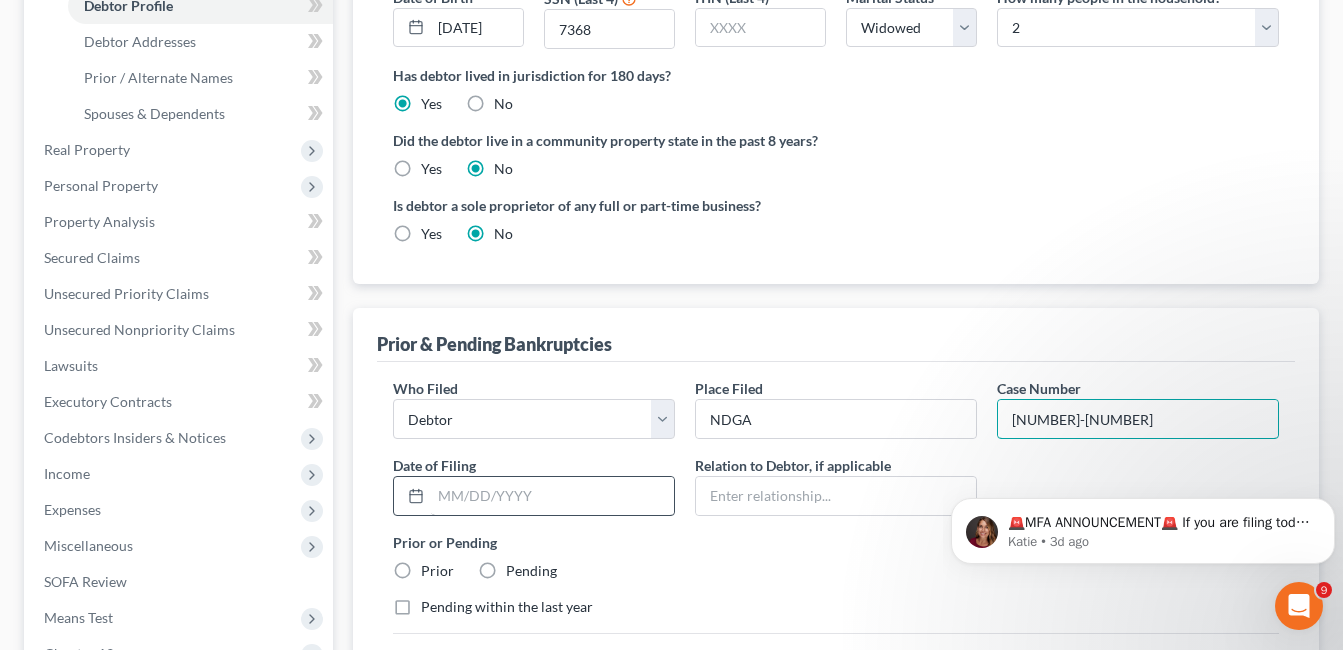 type on "[NUMBER]-[NUMBER]" 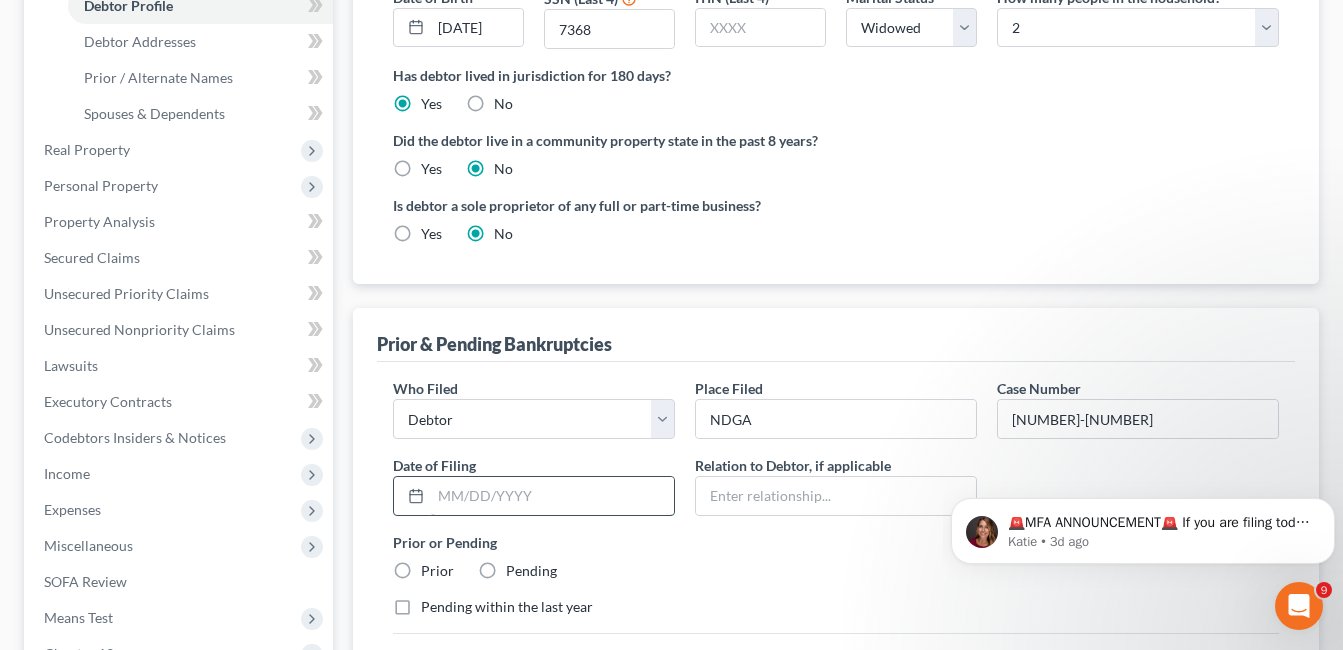click at bounding box center [552, 496] 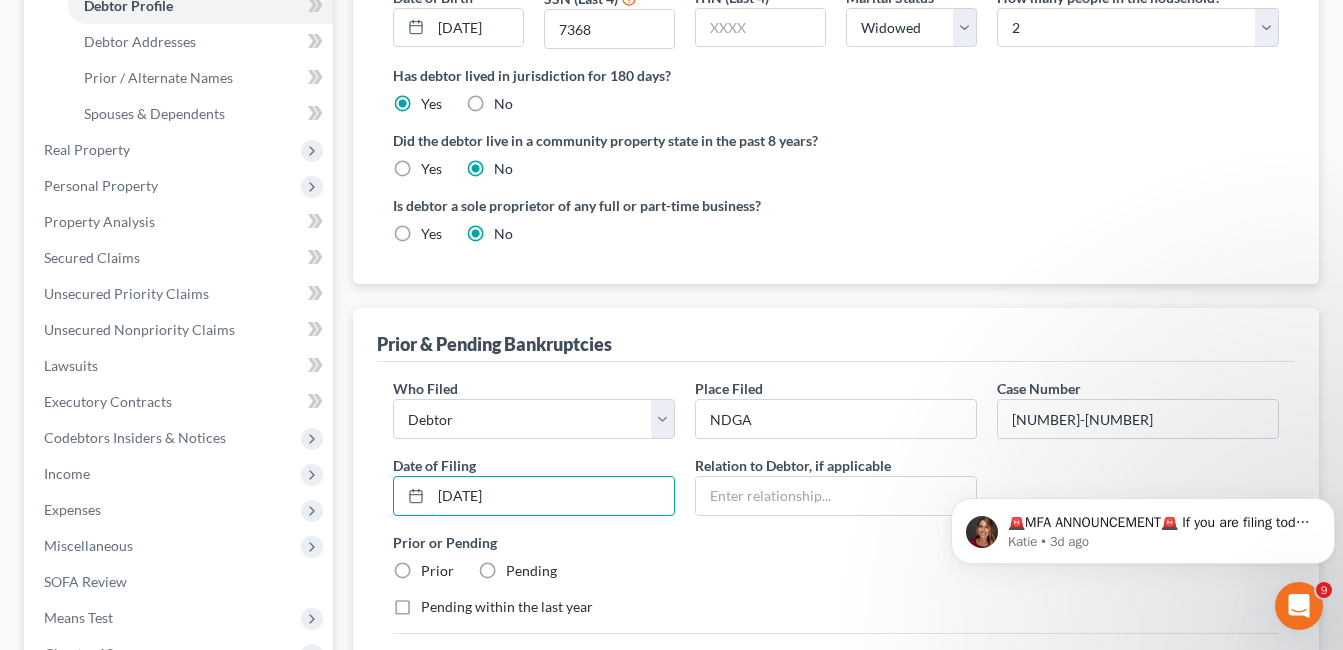 scroll, scrollTop: 500, scrollLeft: 0, axis: vertical 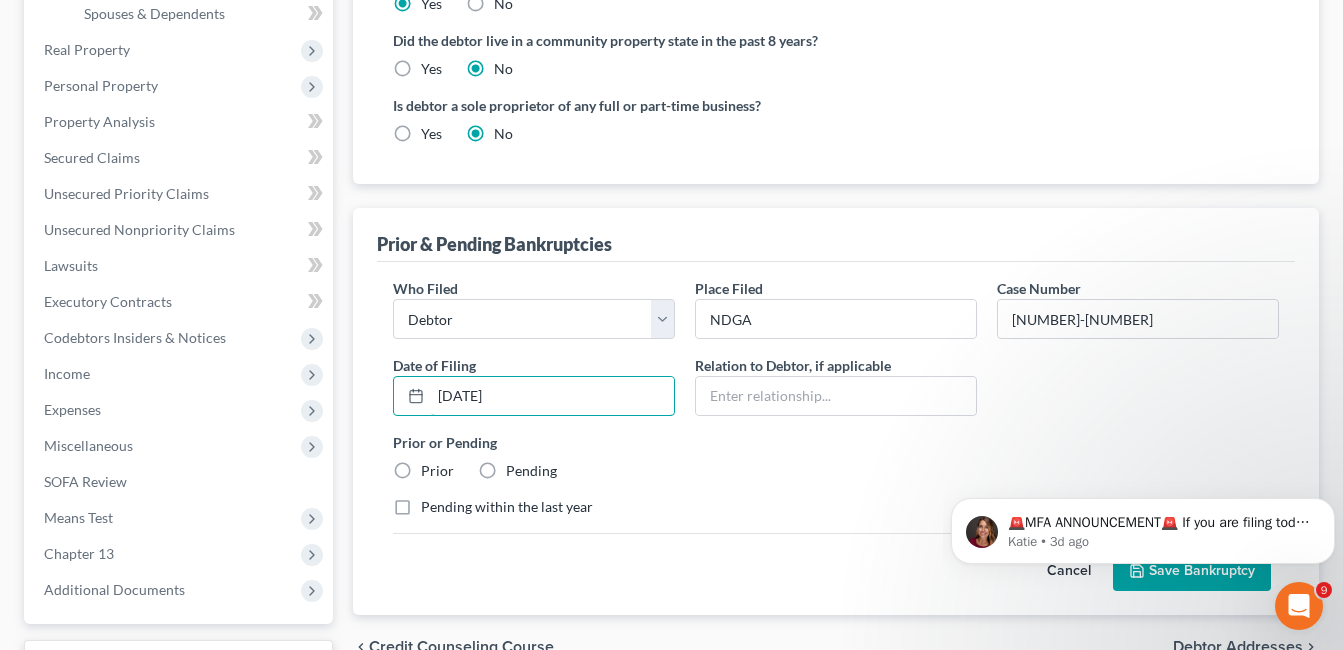 type on "[DATE]" 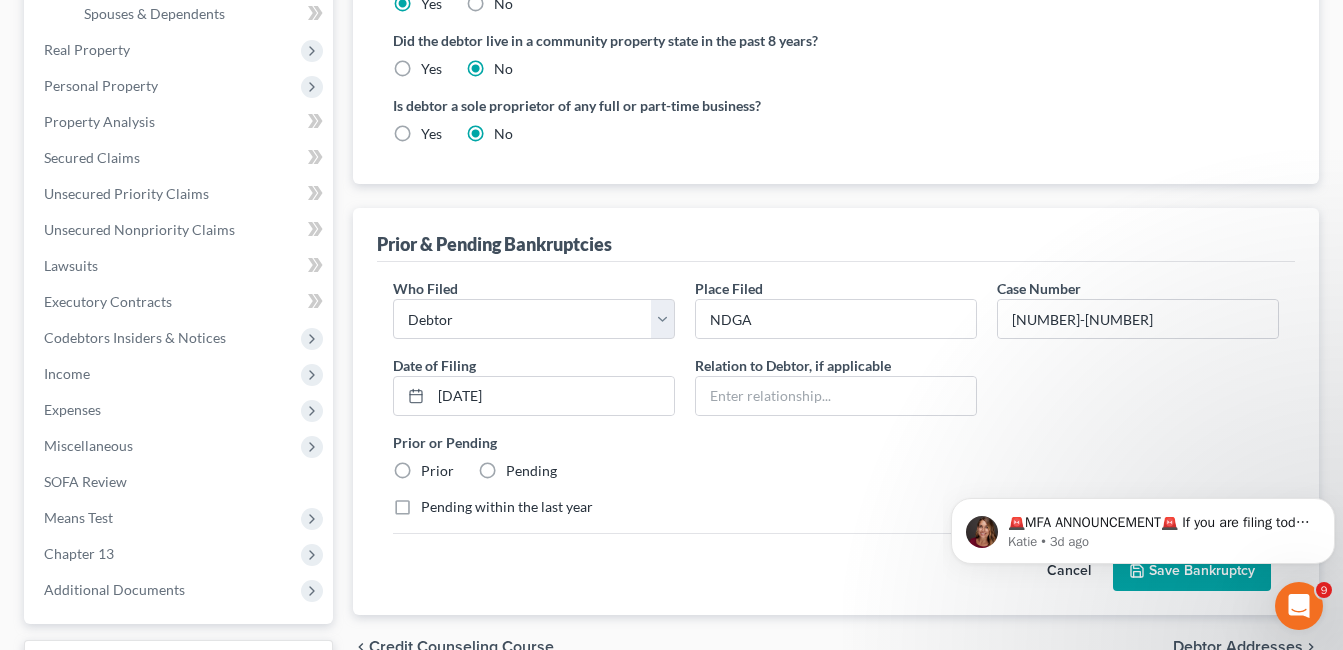 click on "Prior" at bounding box center [437, 471] 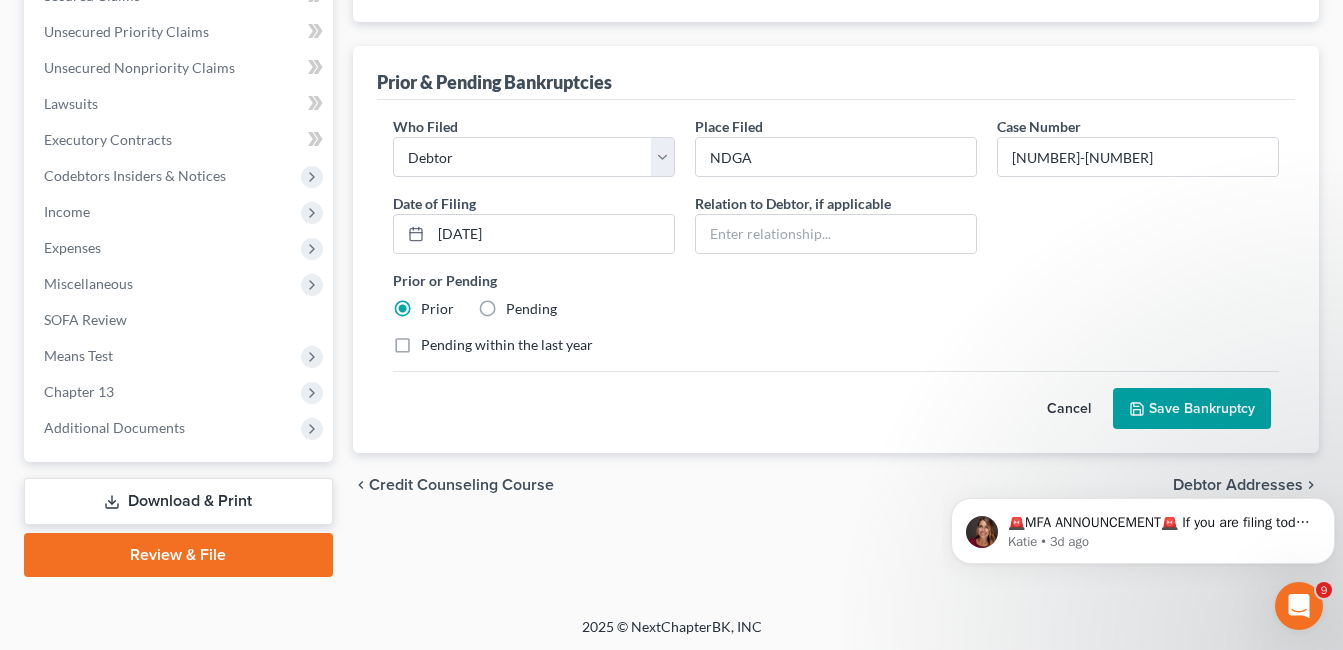scroll, scrollTop: 665, scrollLeft: 0, axis: vertical 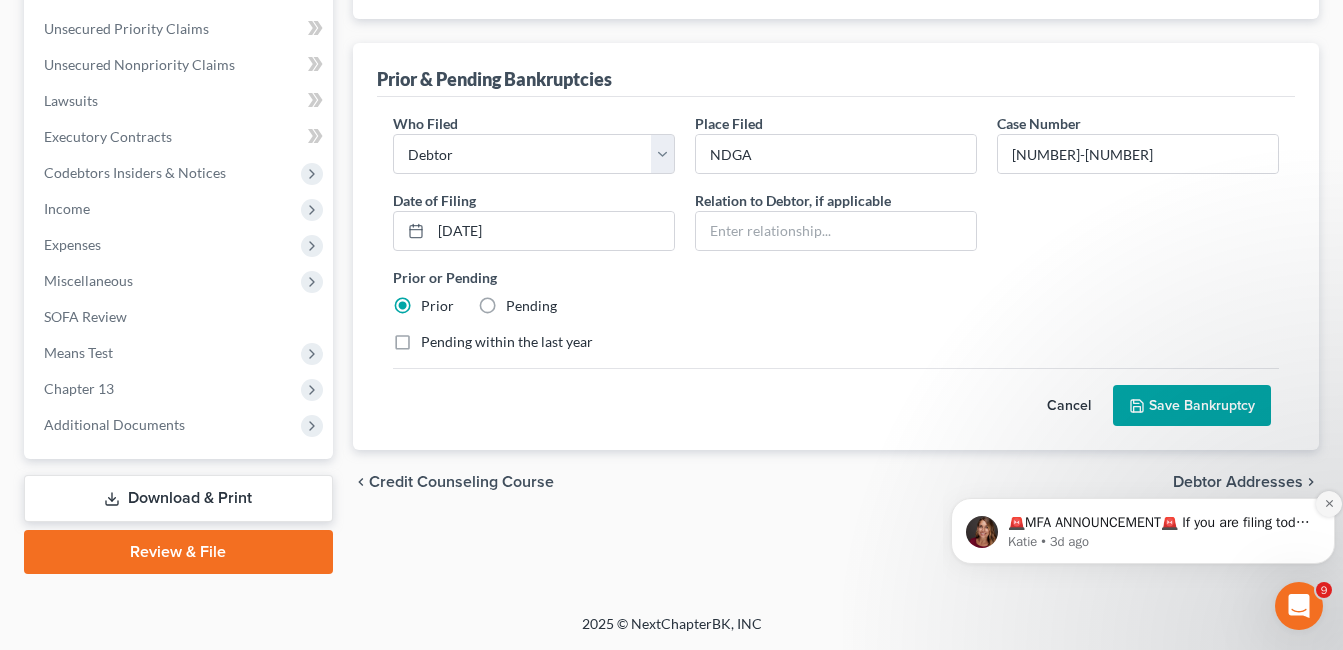 click 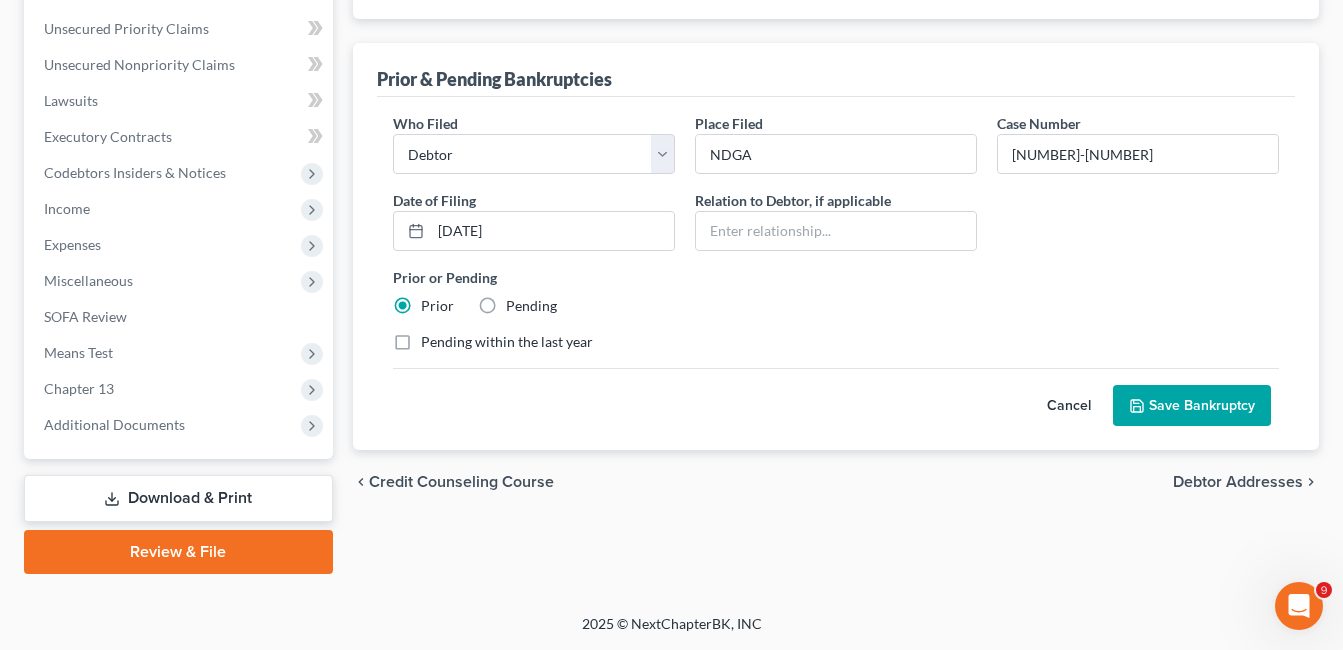 click on "Save Bankruptcy" at bounding box center [1192, 406] 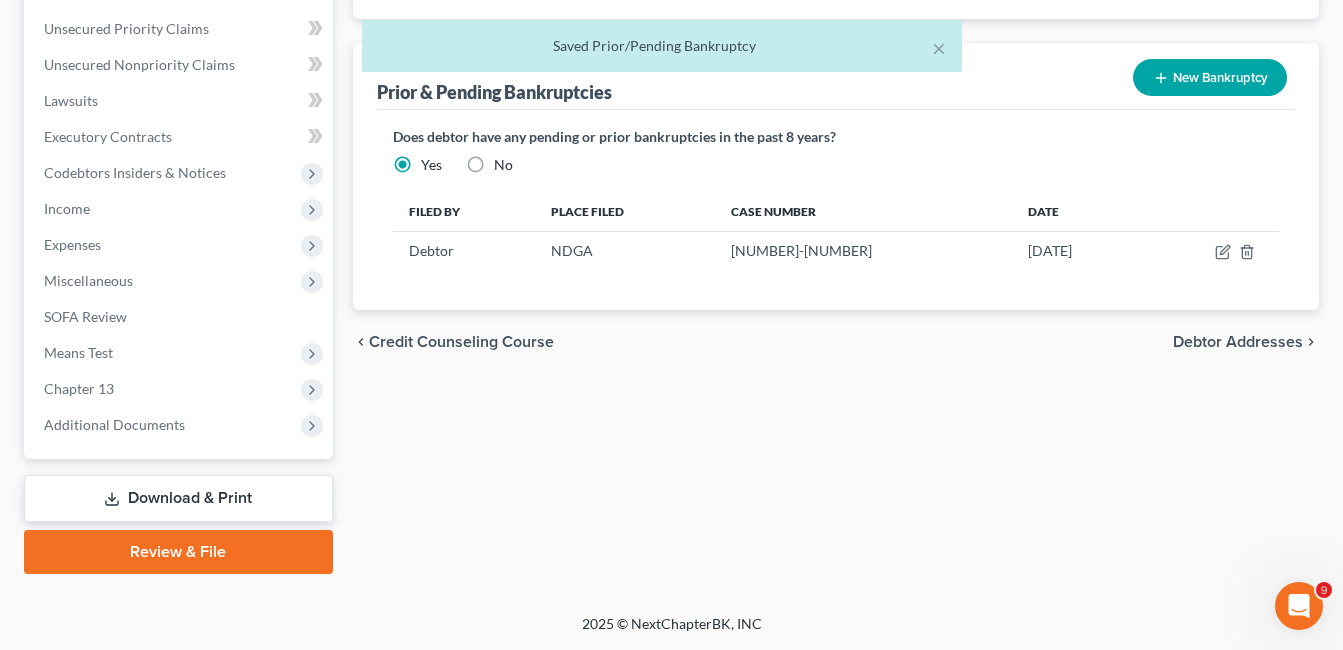 click on "New Bankruptcy" at bounding box center (1210, 77) 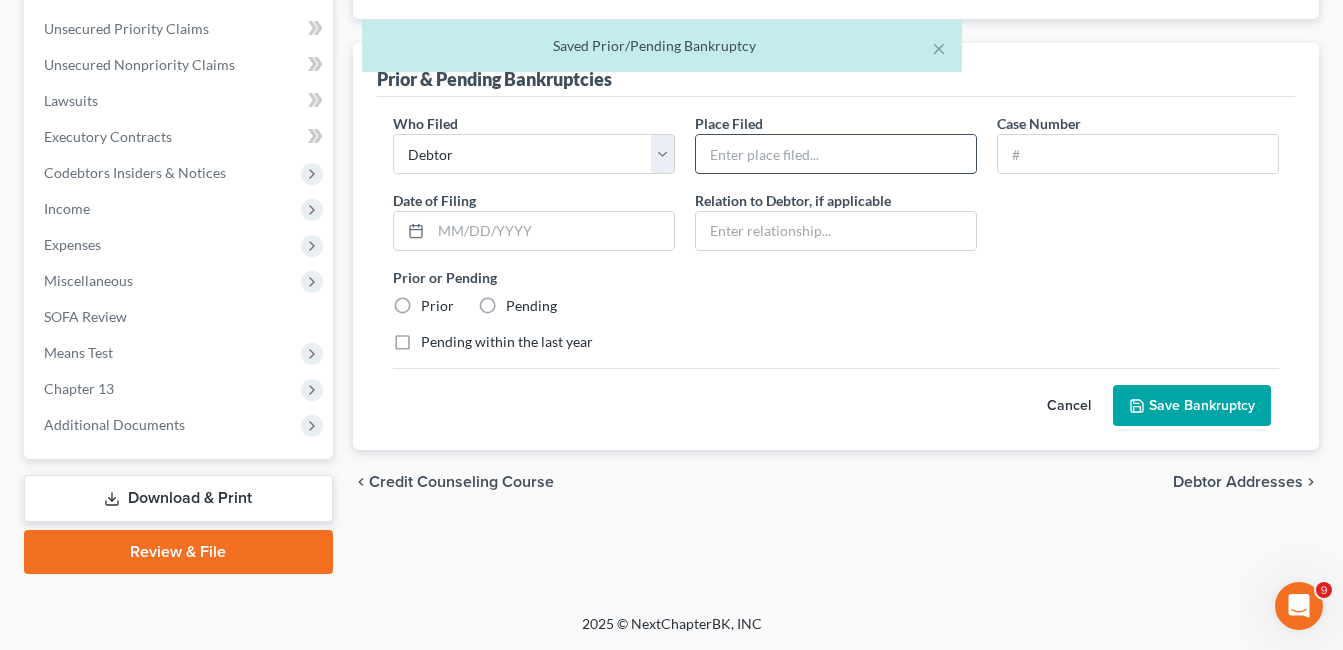 click at bounding box center [836, 154] 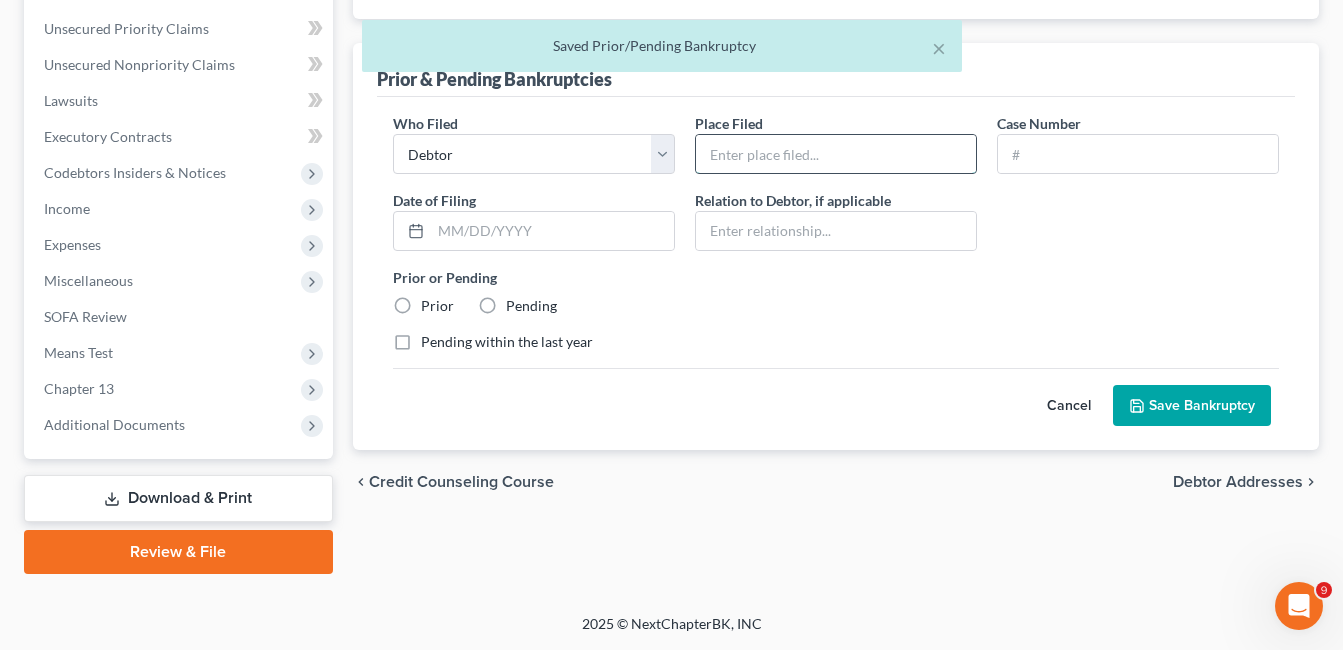 type on "NDGA" 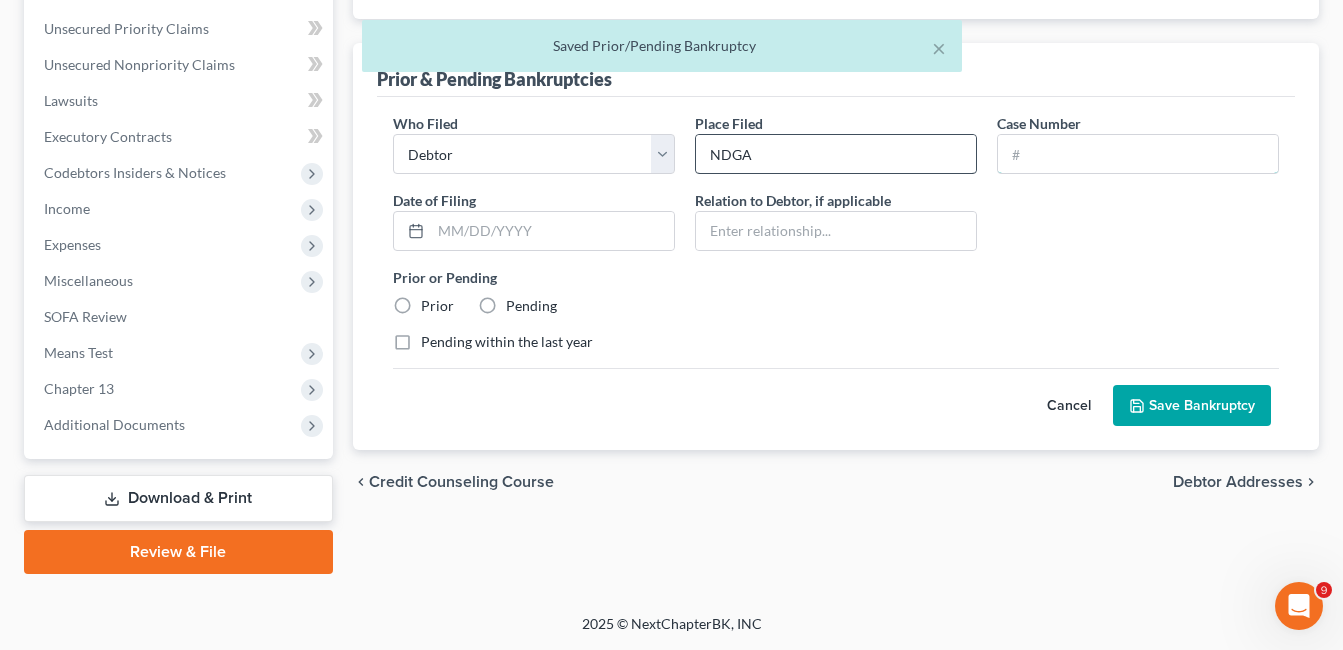 type on "[NUMBER]-[NUMBER]" 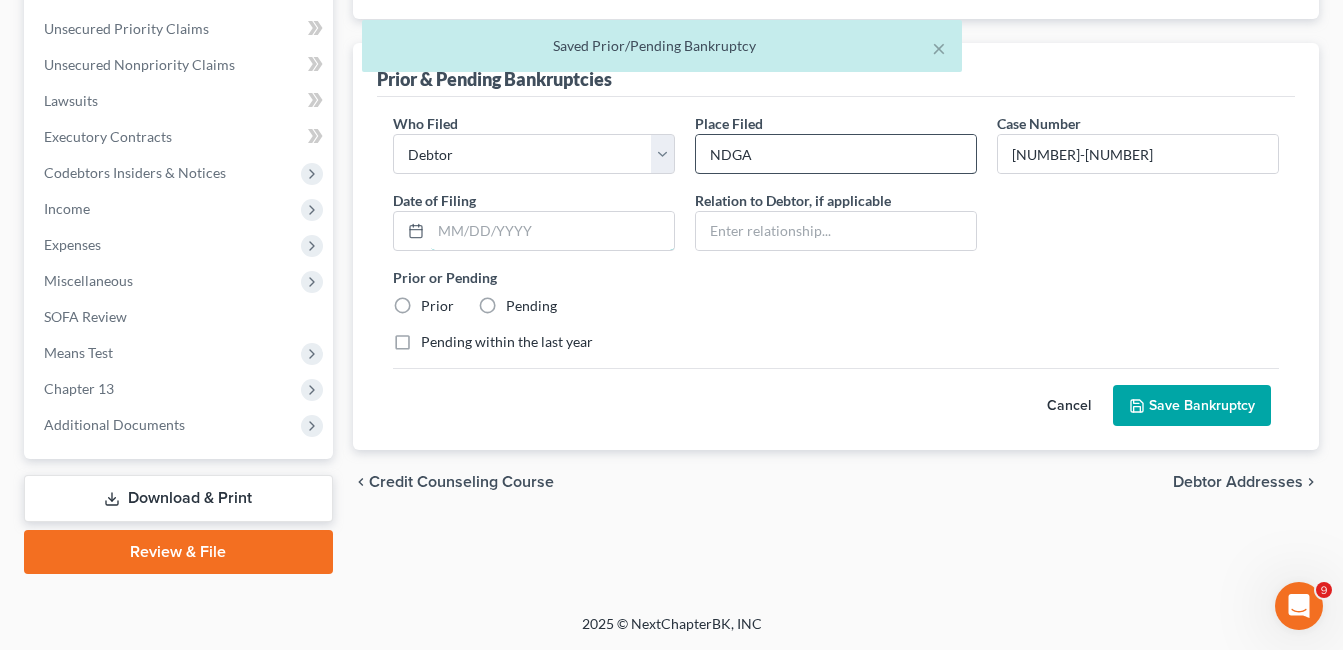 type on "[DATE]" 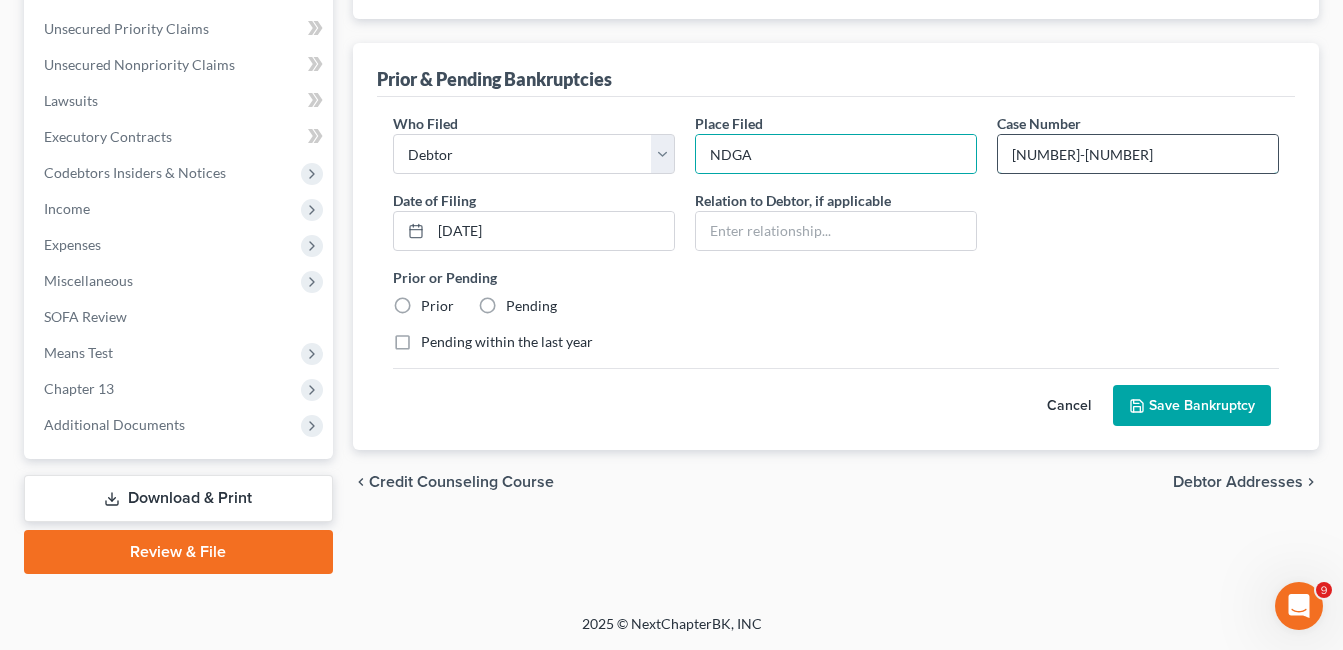 click on "[NUMBER]-[NUMBER]" at bounding box center (1138, 154) 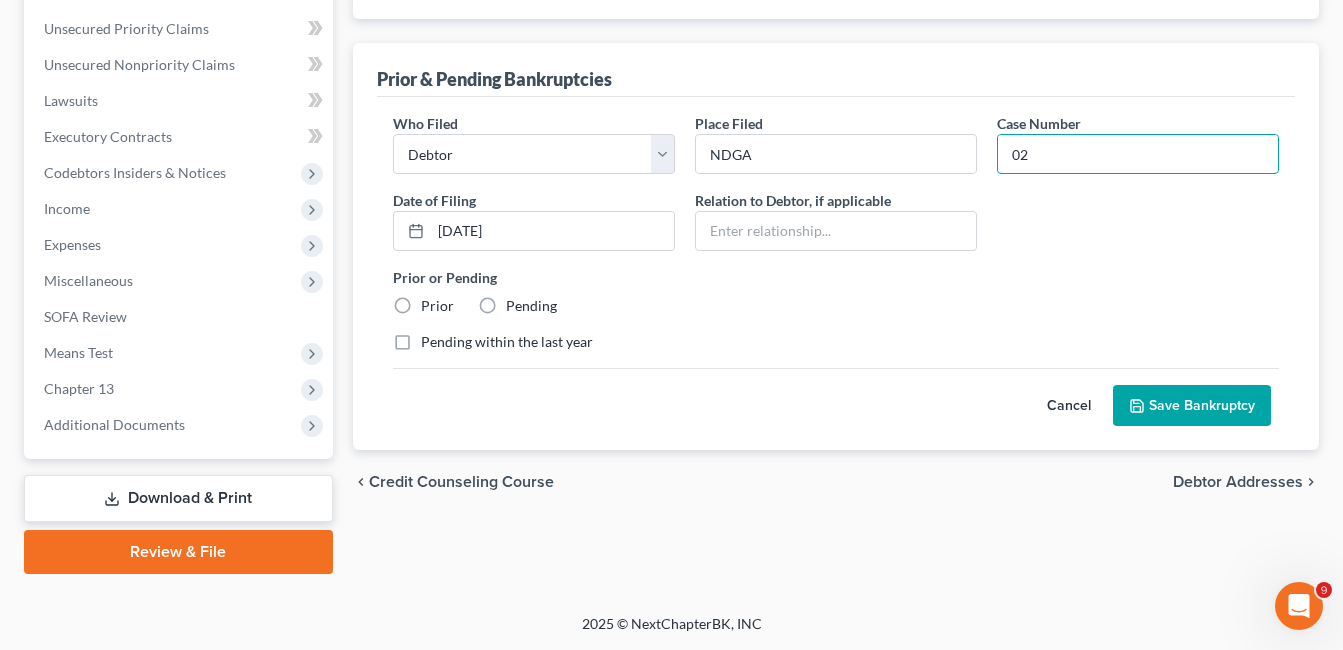 type on "0" 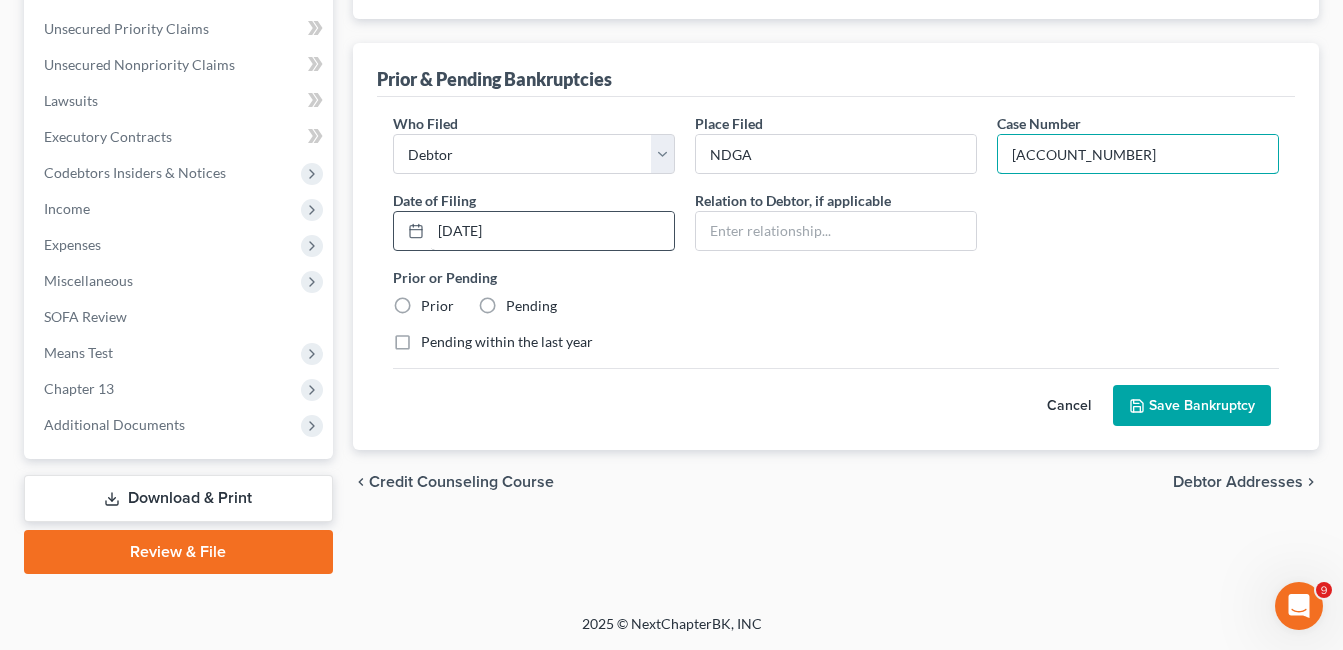 type on "[ACCOUNT_NUMBER]" 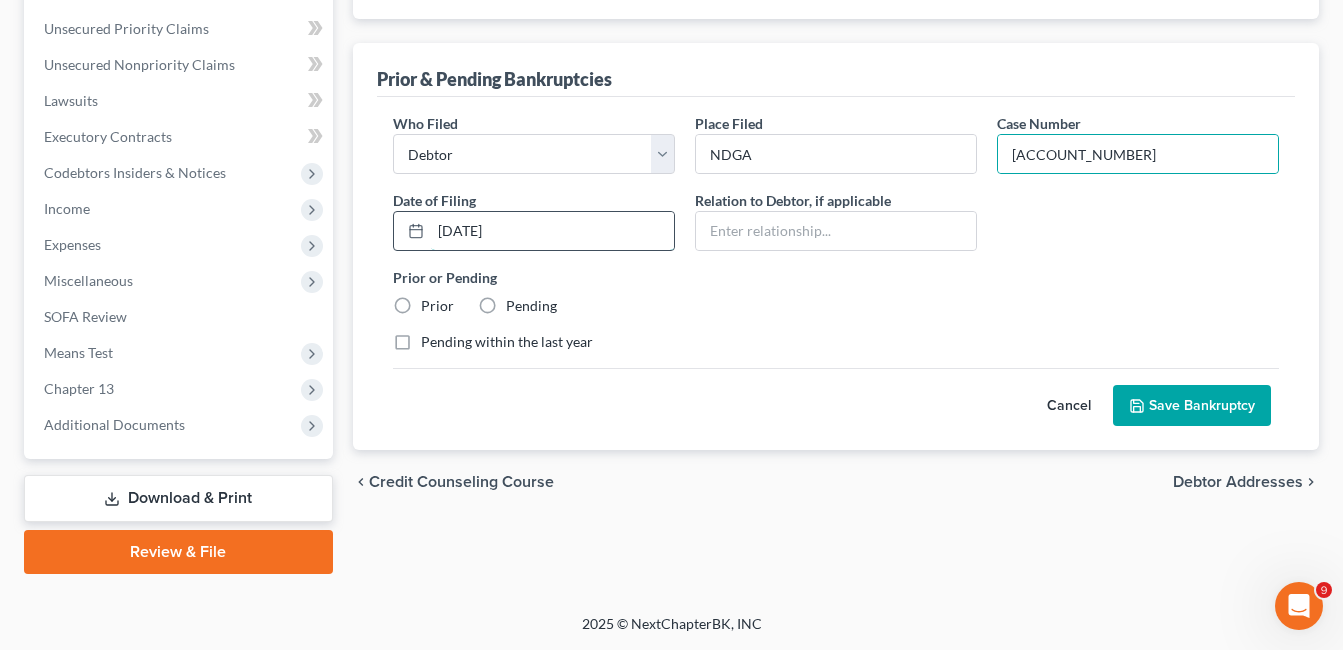 click on "[DATE]" at bounding box center (552, 231) 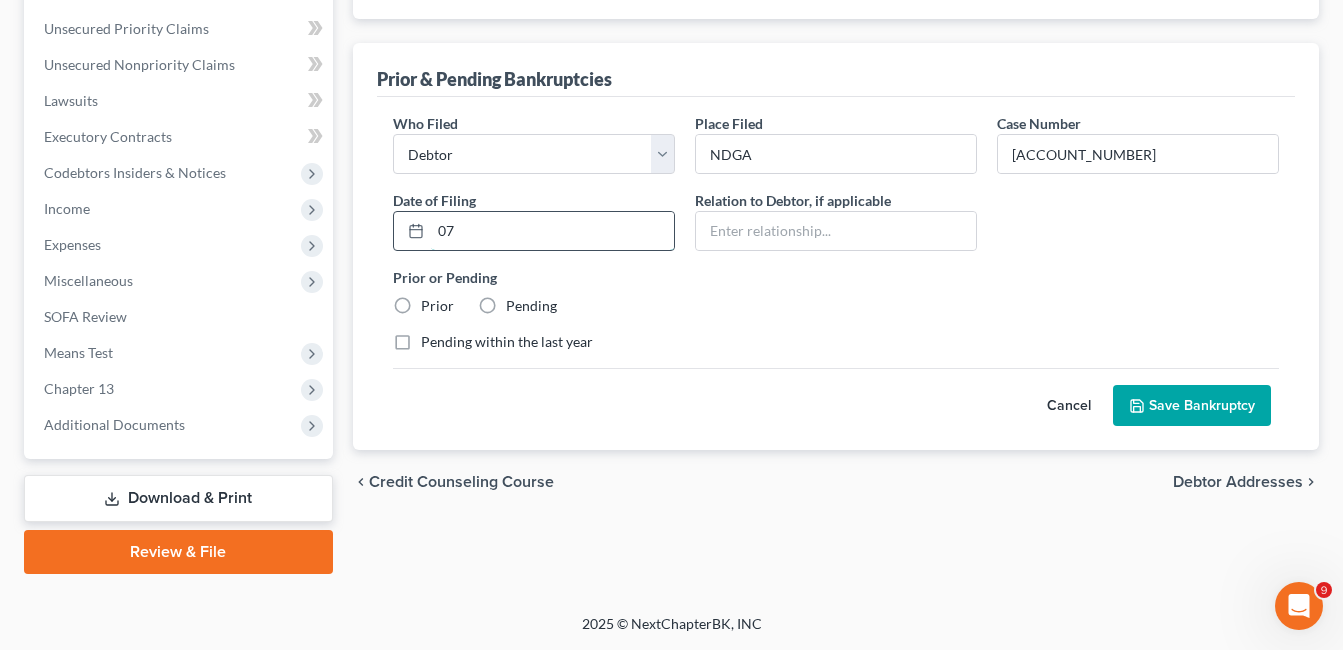 type on "0" 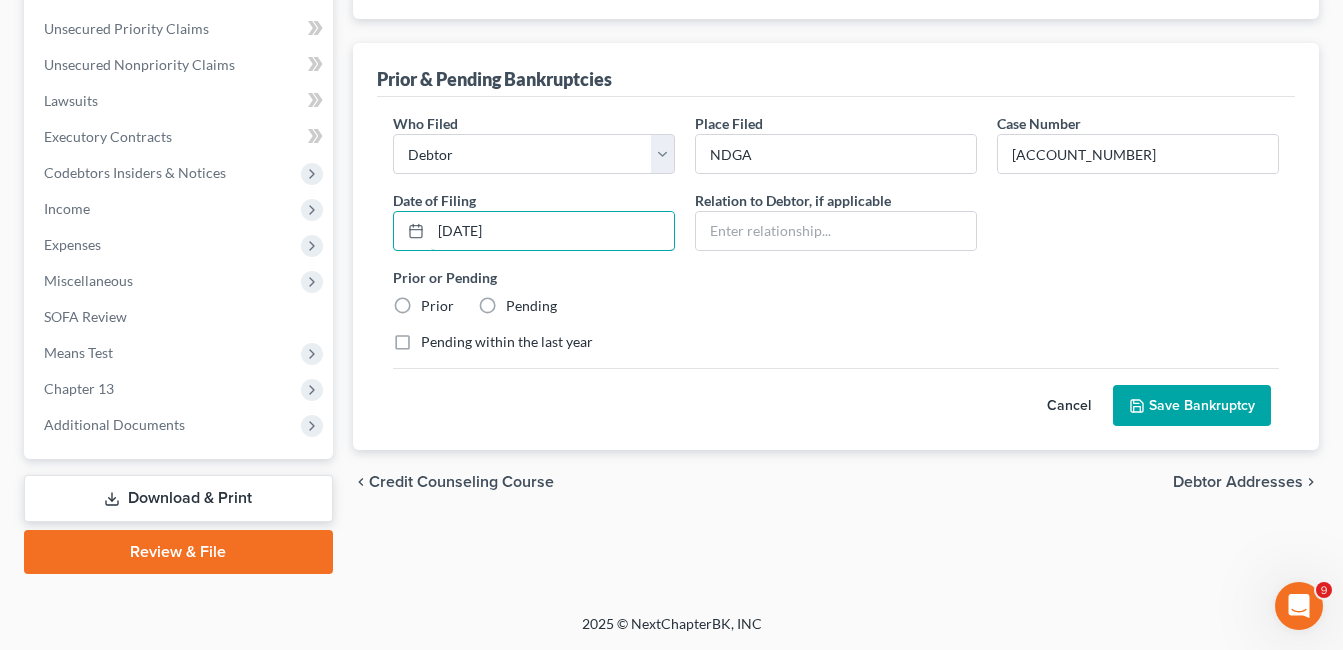 type on "[DATE]" 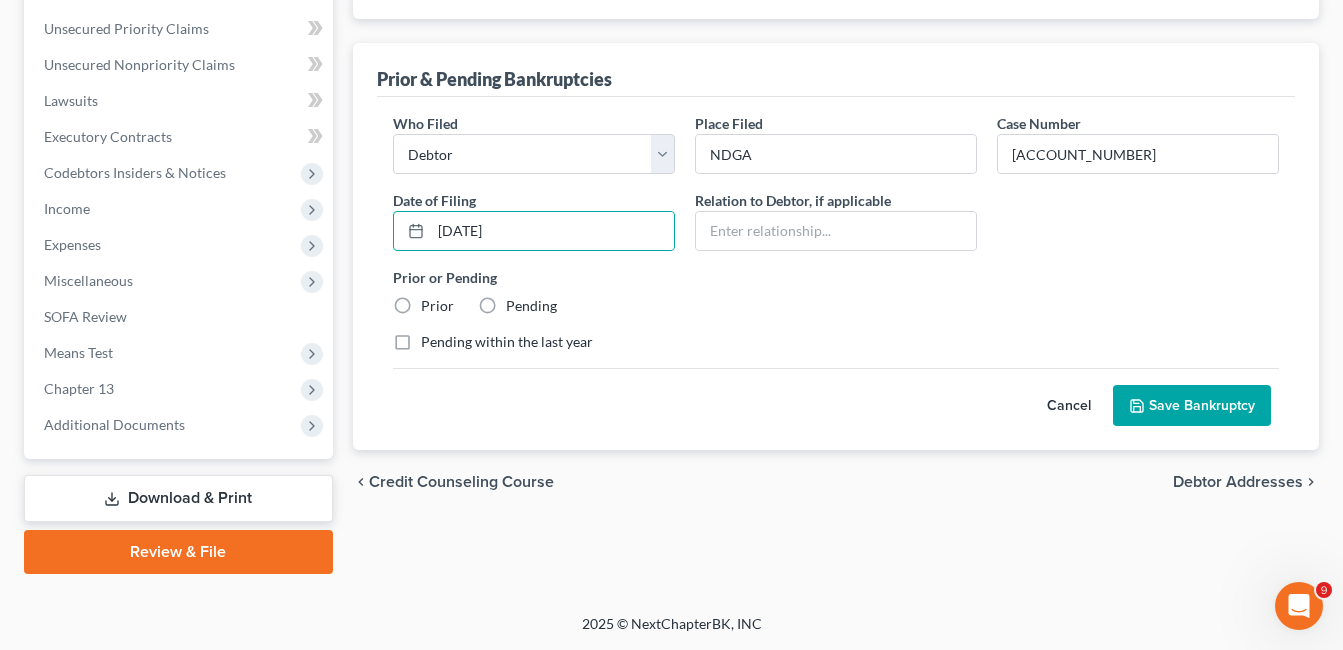 click on "Prior" at bounding box center (437, 306) 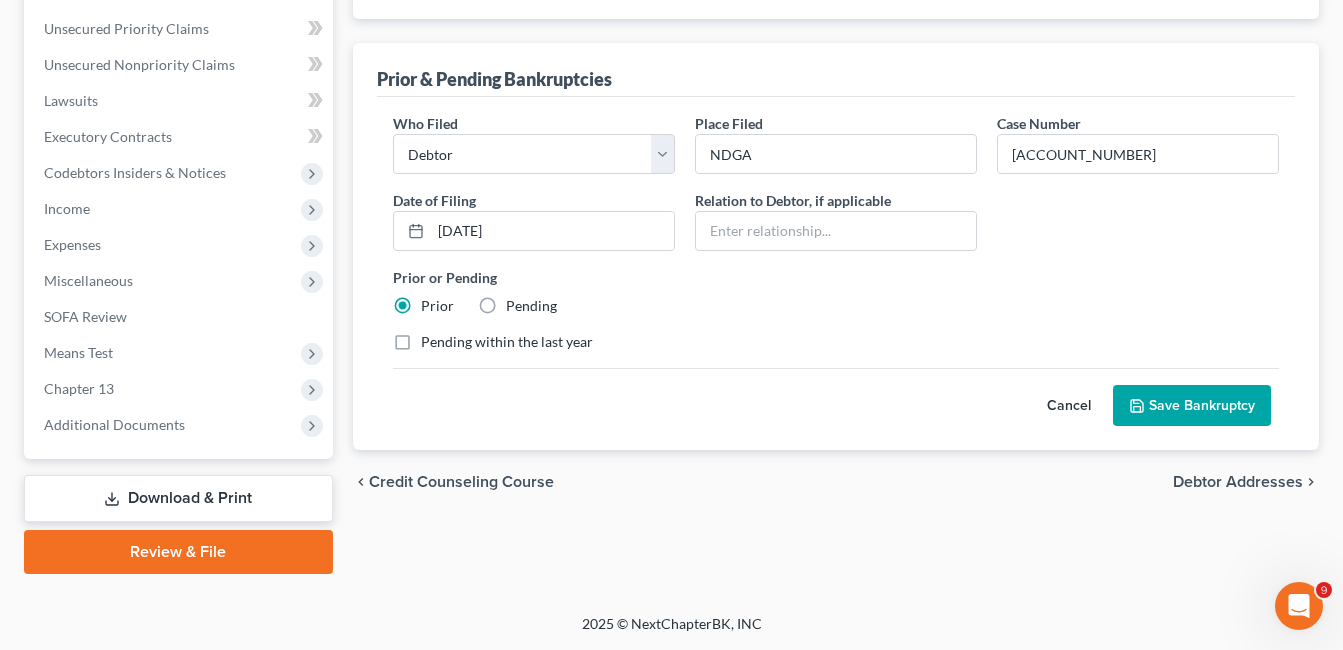 click on "Save Bankruptcy" at bounding box center [1192, 406] 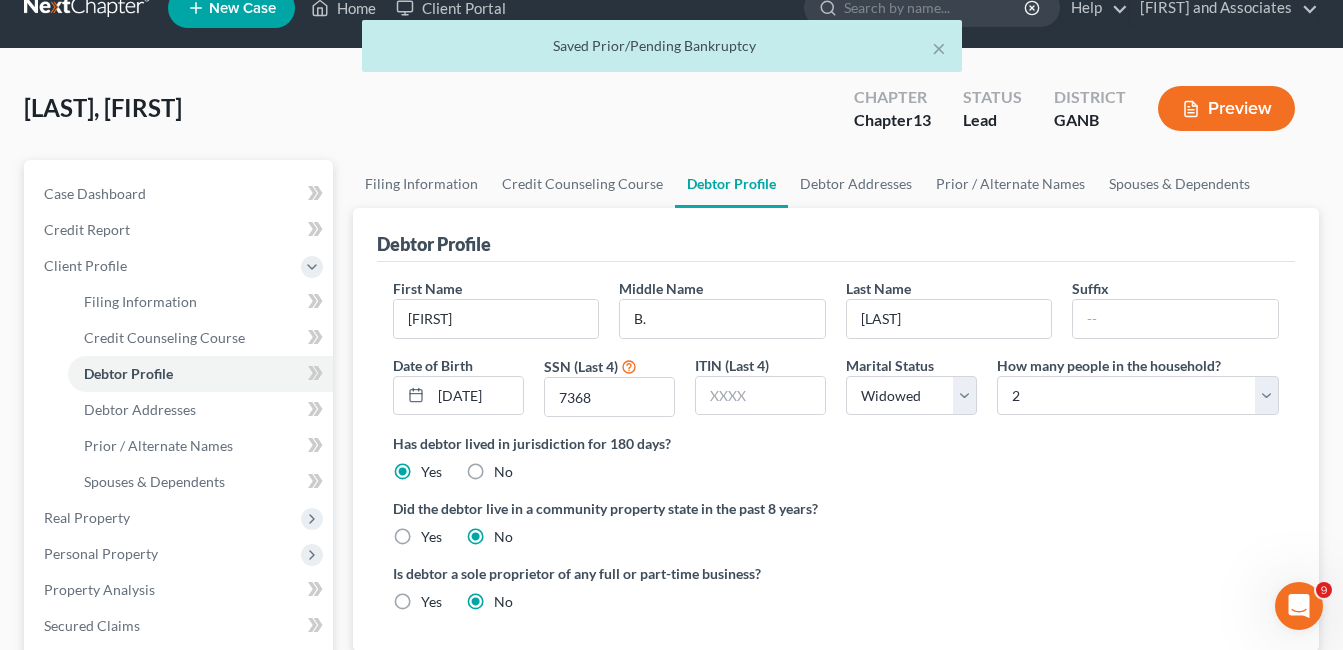 scroll, scrollTop: 0, scrollLeft: 0, axis: both 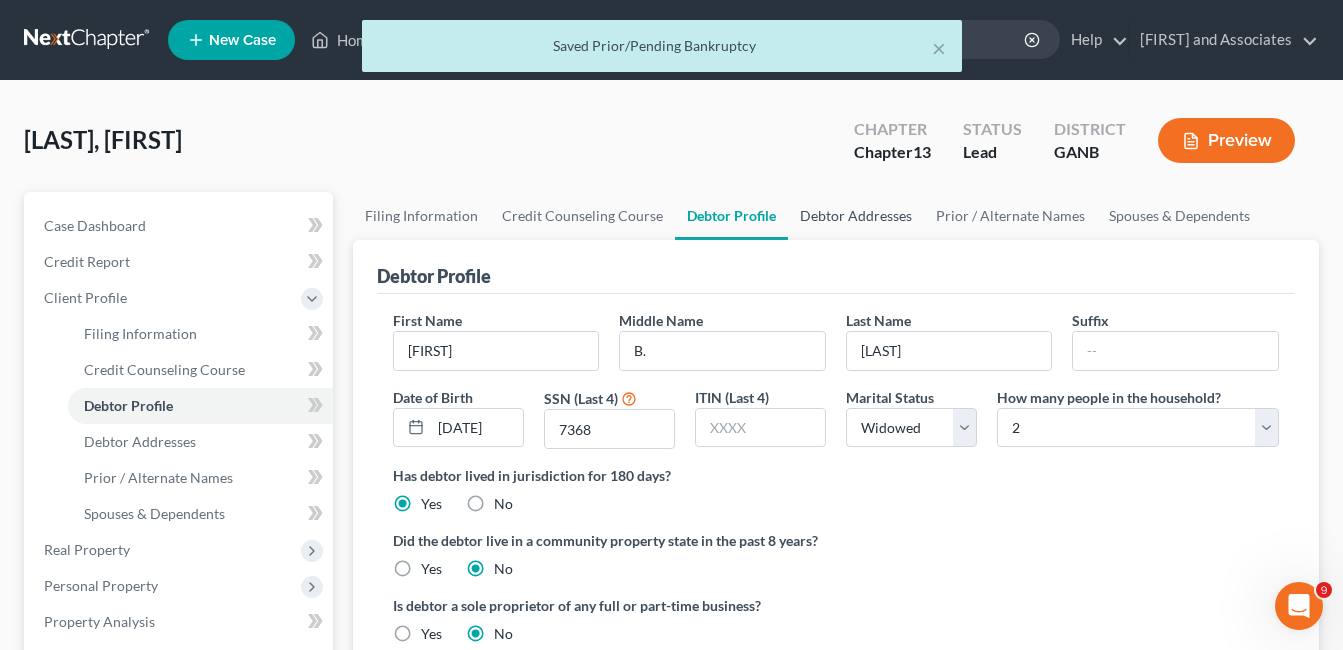 click on "Debtor Addresses" at bounding box center (856, 216) 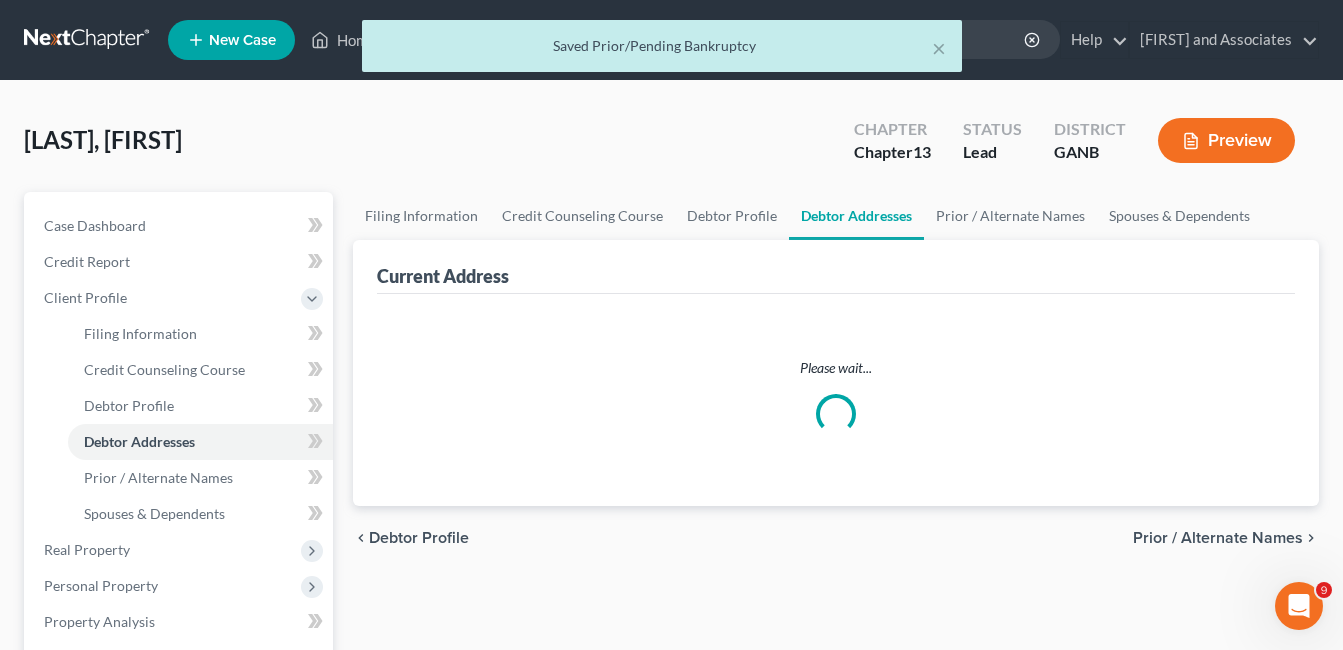 select on "0" 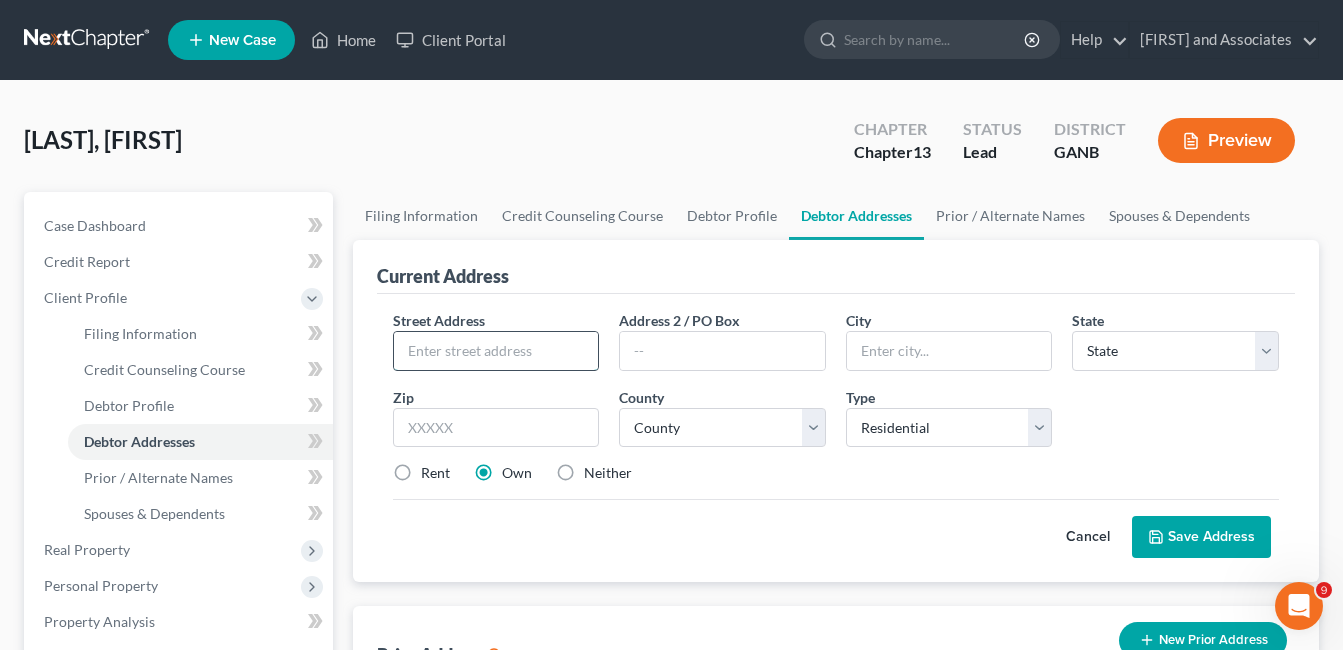 click at bounding box center [496, 351] 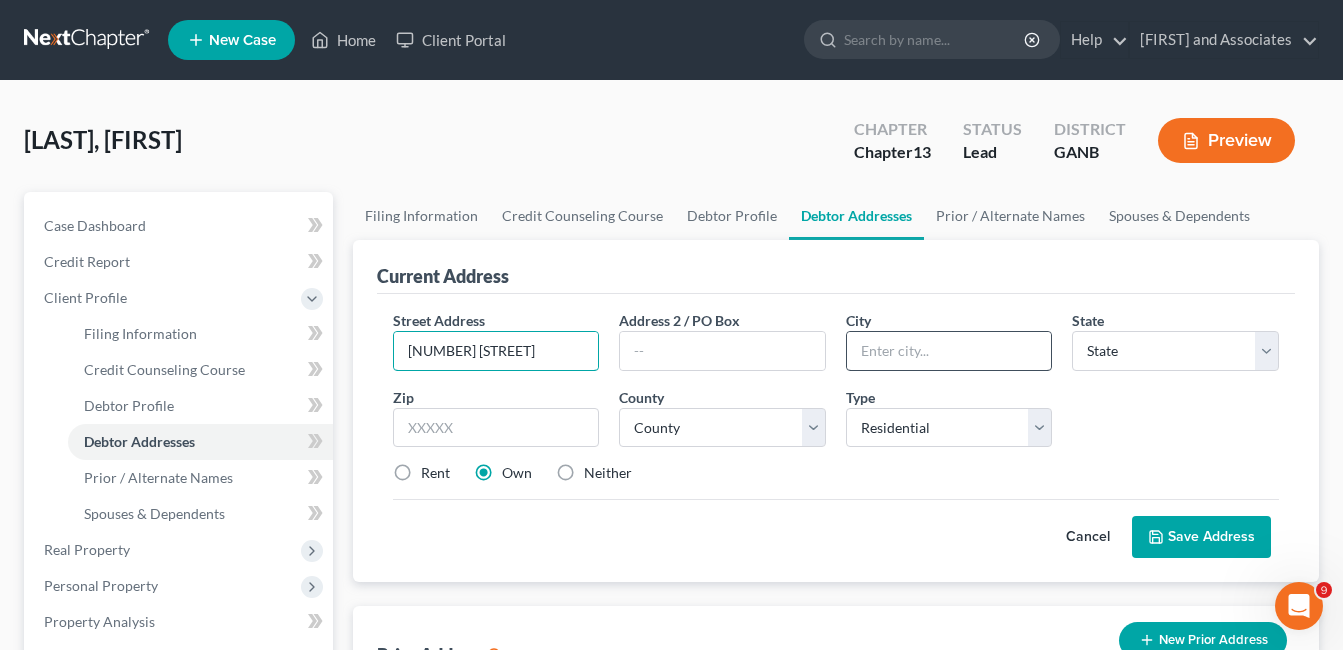 type on "[NUMBER] [STREET]" 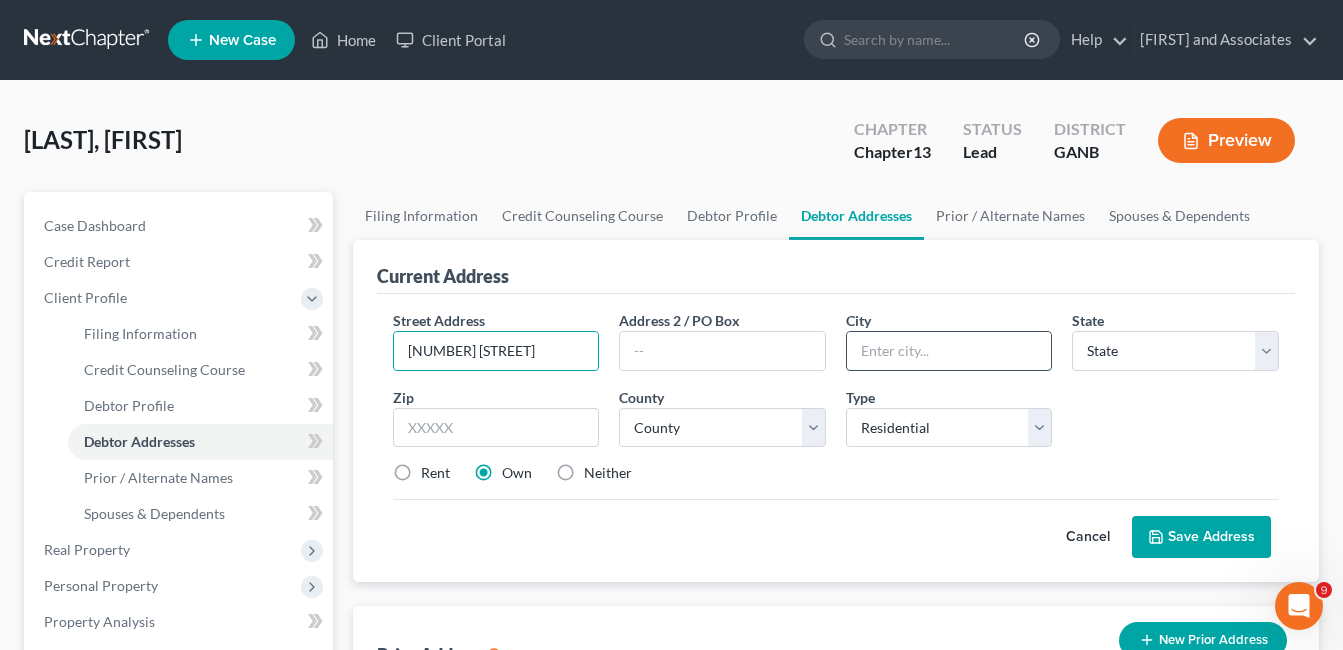 click at bounding box center [949, 351] 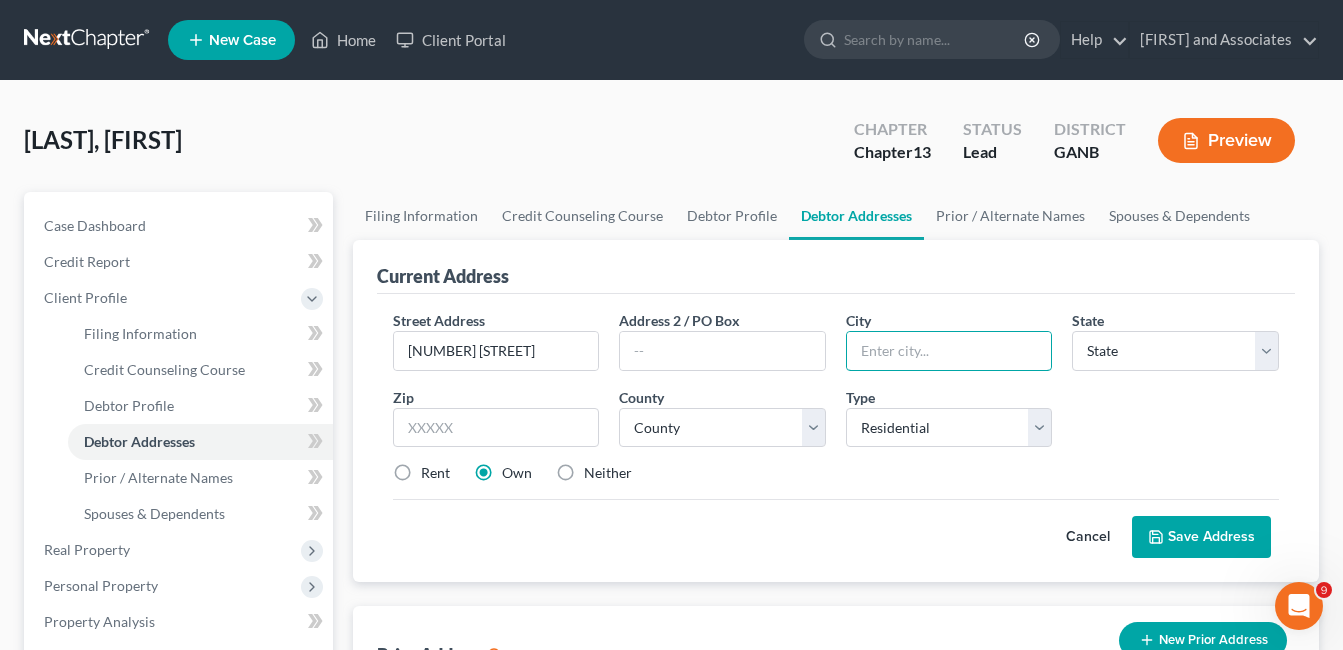type on "M" 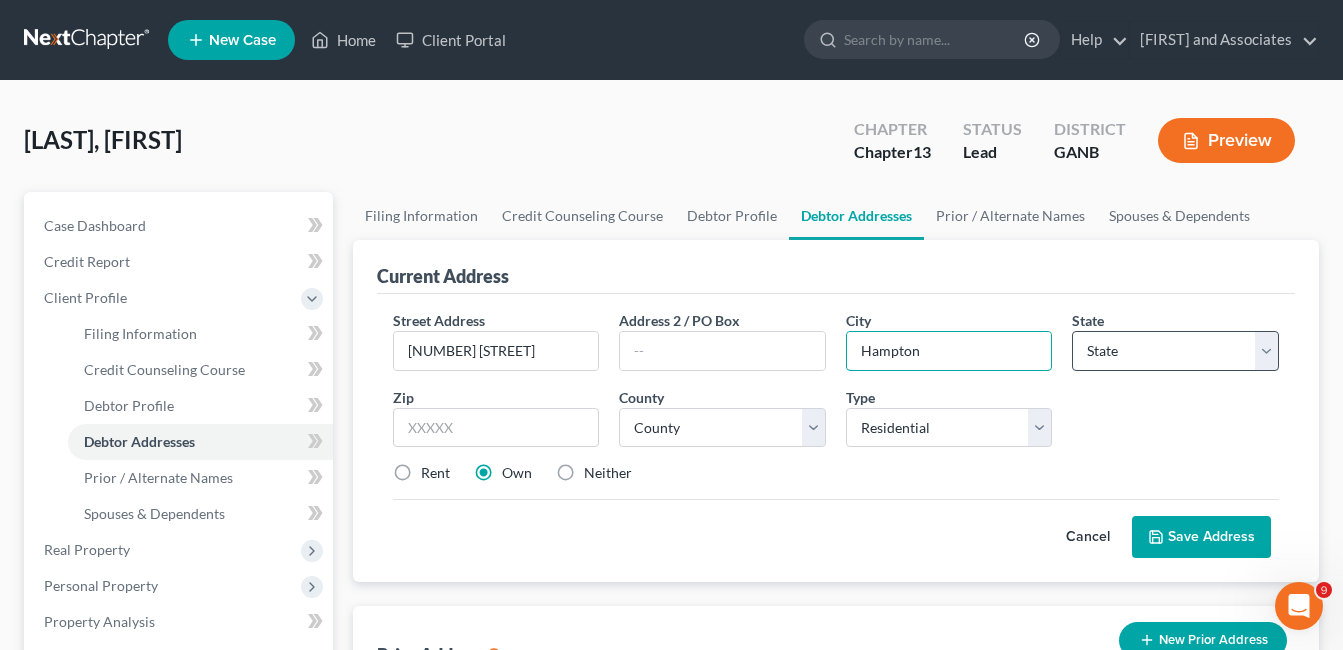 type on "Hampton" 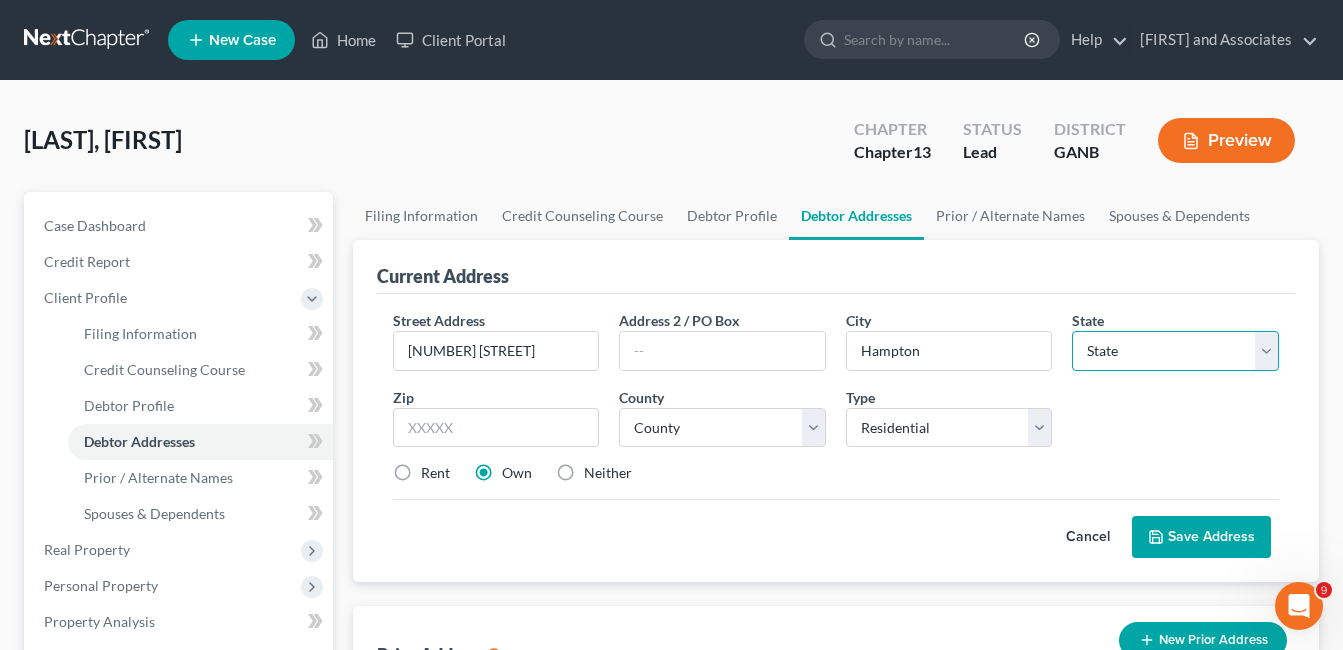 click on "State AL AK AR AZ CA CO CT DE DC FL GA GU HI ID IL IN IA KS KY LA ME MD MA MI MN MS MO MT NC ND NE NV NH NJ NM NY OH OK OR PA PR RI SC SD TN TX UT VI VA VT WA WV WI WY" at bounding box center (1175, 351) 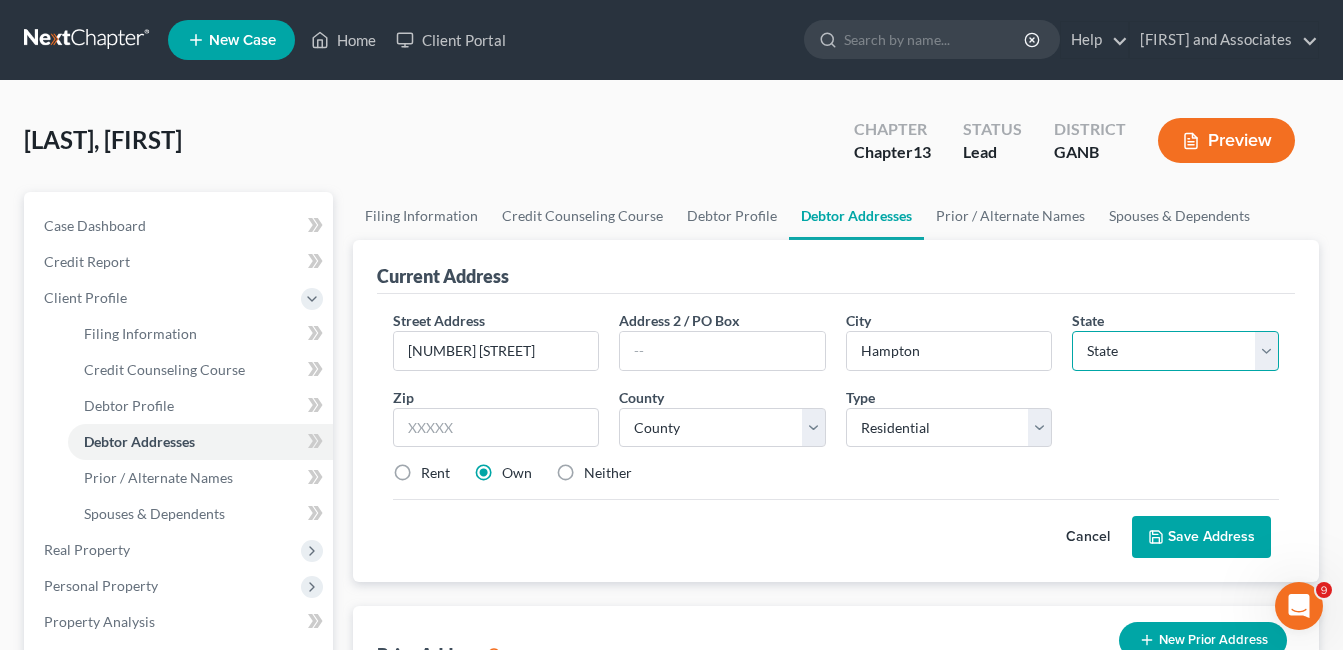 select on "10" 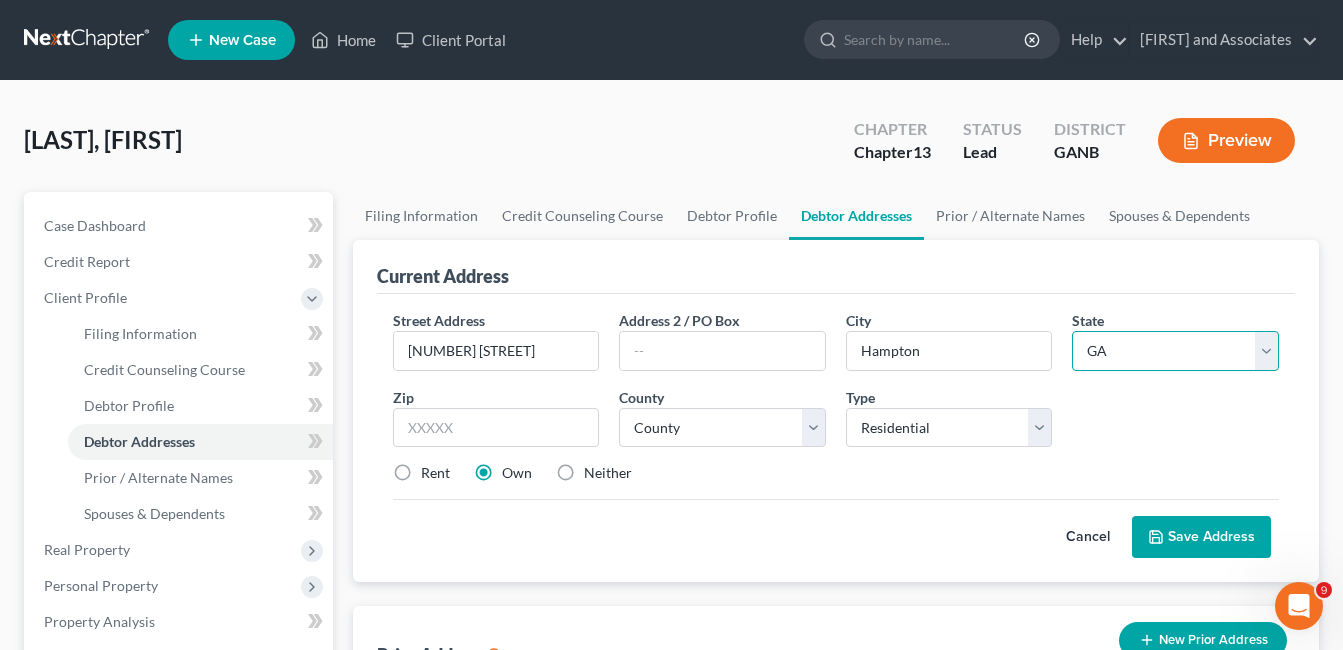 click on "State AL AK AR AZ CA CO CT DE DC FL GA GU HI ID IL IN IA KS KY LA ME MD MA MI MN MS MO MT NC ND NE NV NH NJ NM NY OH OK OR PA PR RI SC SD TN TX UT VI VA VT WA WV WI WY" at bounding box center [1175, 351] 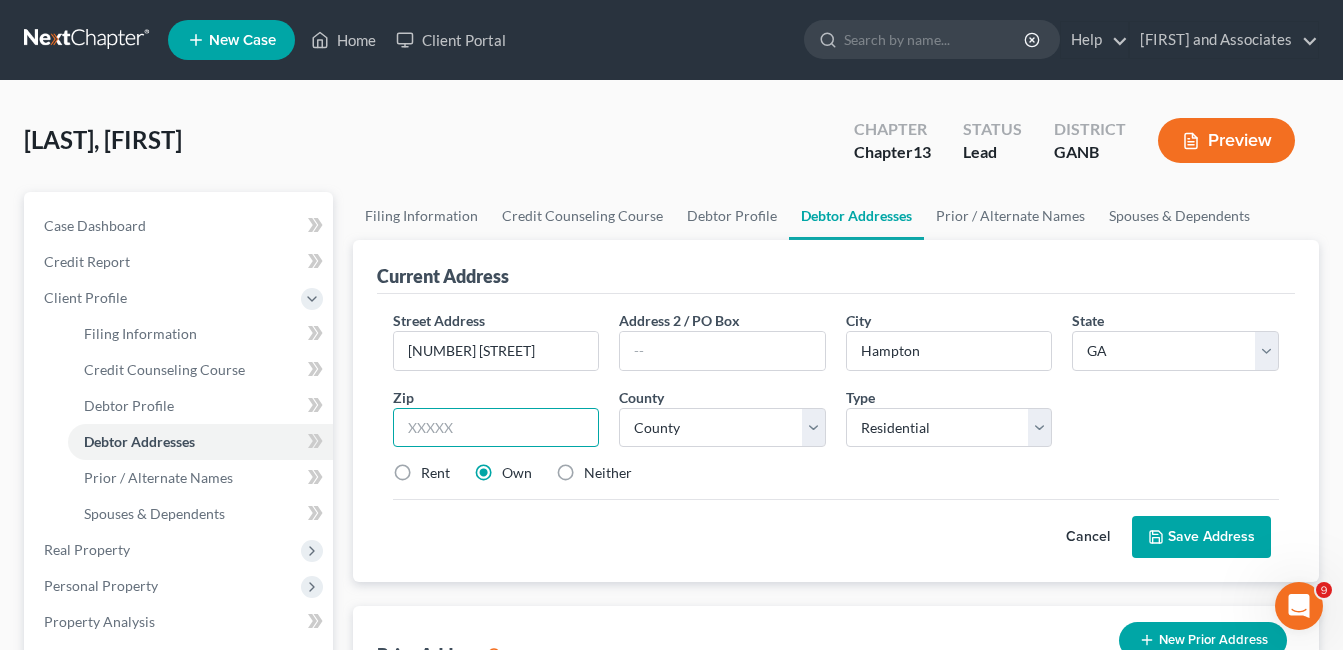click at bounding box center [496, 428] 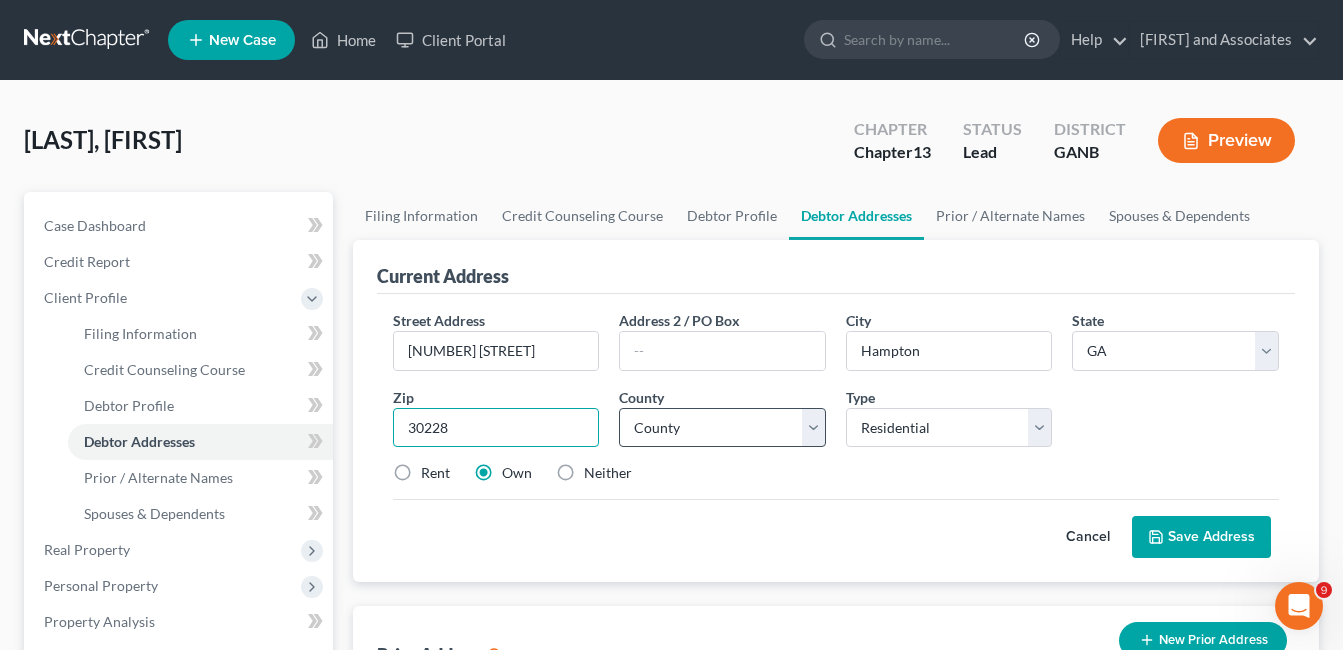 type on "30228" 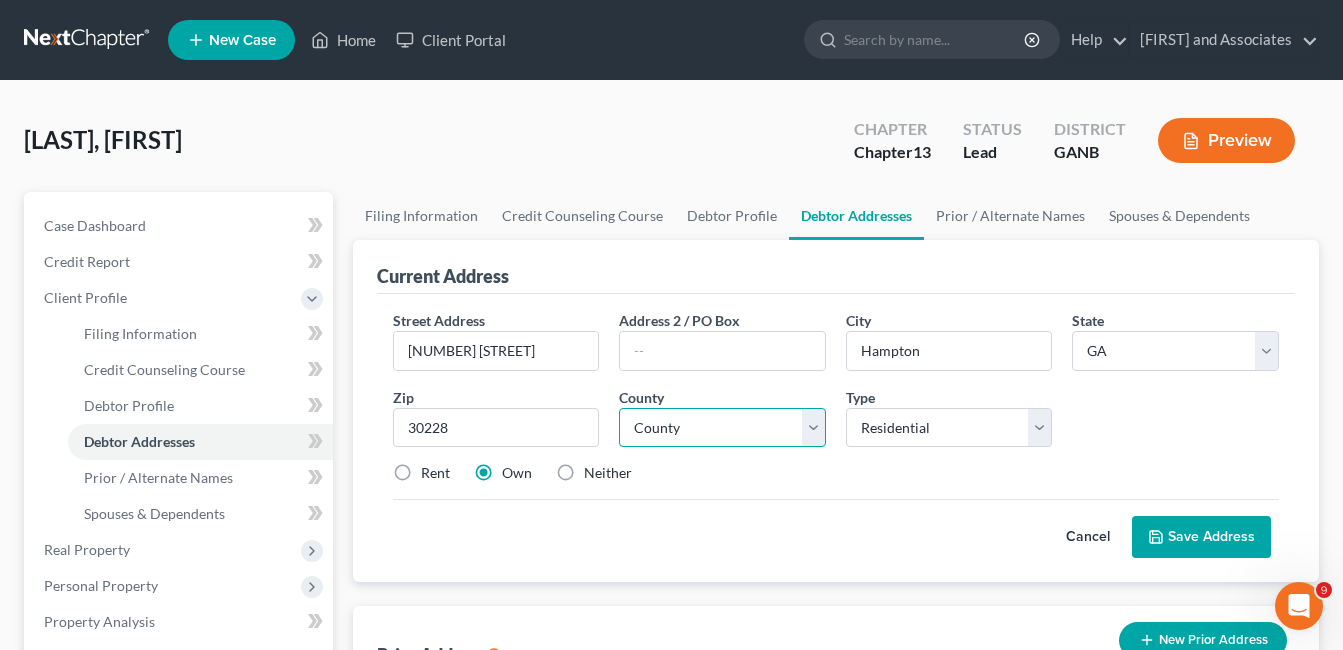 click on "County Appling County Atkinson County Bacon County Baker County Baldwin County Banks County Barrow County Bartow County Ben Hill County Berrien County Bibb County Bleckley County Brantley County Brooks County Bryan County Bulloch County Burke County Butts County Calhoun County Camden County Candler County Carroll County Catoosa County Charlton County Chatham County Chattahoochee County Chattooga County Cherokee County Clarke County Clay County Clayton County Clinch County Cobb County Coffee County Colquitt County Columbia County Cook County Coweta County Crawford County Crisp County Dade County Dawson County DeKalb County Decatur County Dodge County Dooly County Dougherty County Douglas County Early County Echols County Effingham County Elbert County Emanuel County Evans County Fannin County Fayette County Floyd County Forsyth County Franklin County Fulton County Gilmer County Glascock County Glynn County Gordon County Grady County Greene County Gwinnett County Habersham County Hall County Hancock County" at bounding box center [722, 428] 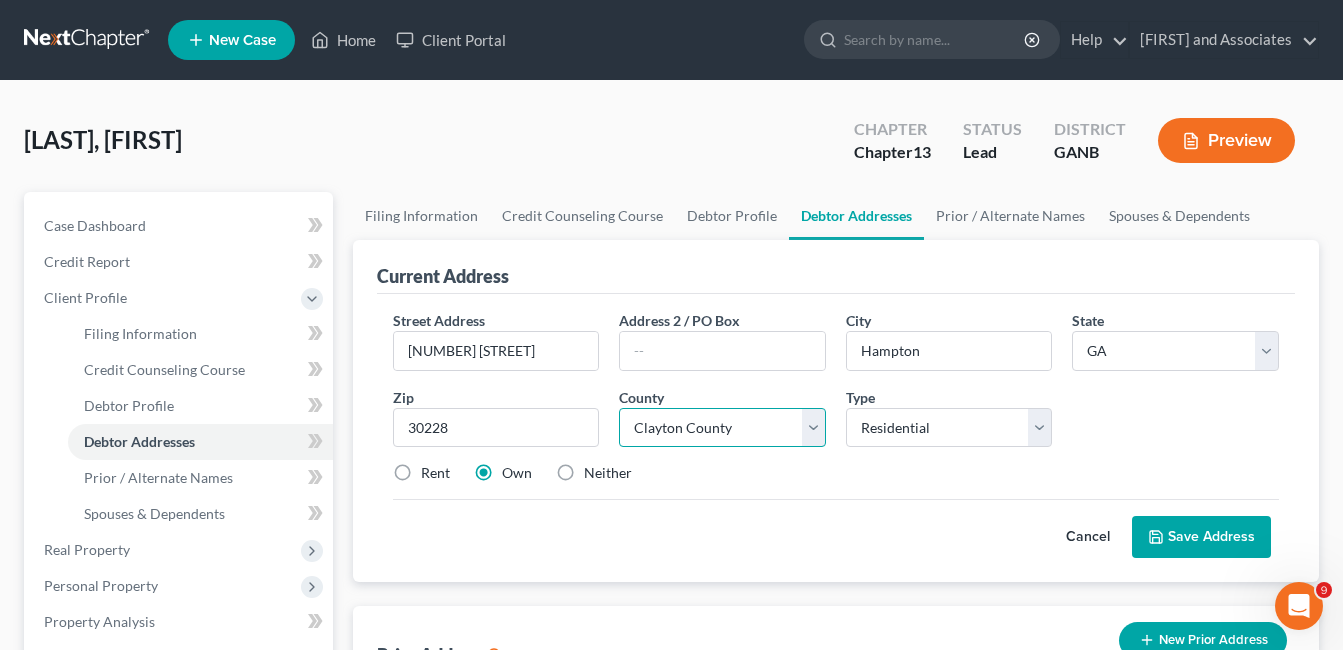 click on "County Appling County Atkinson County Bacon County Baker County Baldwin County Banks County Barrow County Bartow County Ben Hill County Berrien County Bibb County Bleckley County Brantley County Brooks County Bryan County Bulloch County Burke County Butts County Calhoun County Camden County Candler County Carroll County Catoosa County Charlton County Chatham County Chattahoochee County Chattooga County Cherokee County Clarke County Clay County Clayton County Clinch County Cobb County Coffee County Colquitt County Columbia County Cook County Coweta County Crawford County Crisp County Dade County Dawson County DeKalb County Decatur County Dodge County Dooly County Dougherty County Douglas County Early County Echols County Effingham County Elbert County Emanuel County Evans County Fannin County Fayette County Floyd County Forsyth County Franklin County Fulton County Gilmer County Glascock County Glynn County Gordon County Grady County Greene County Gwinnett County Habersham County Hall County Hancock County" at bounding box center [722, 428] 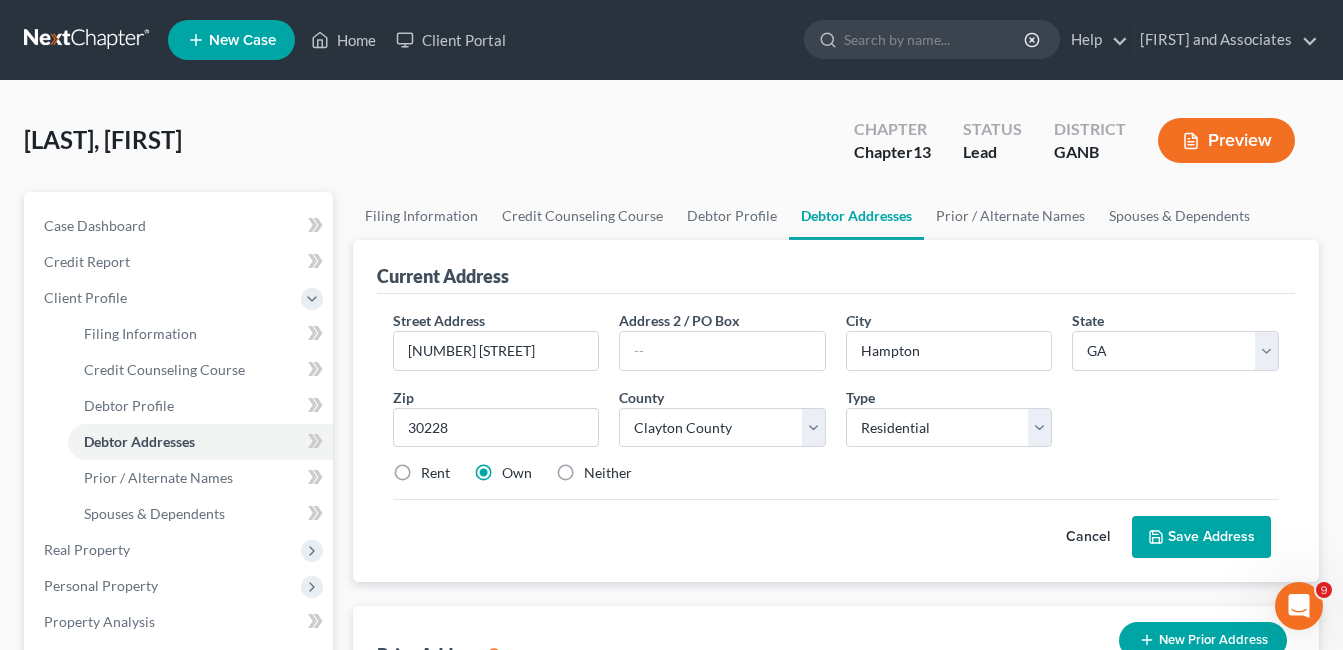 click on "Save Address" at bounding box center (1201, 537) 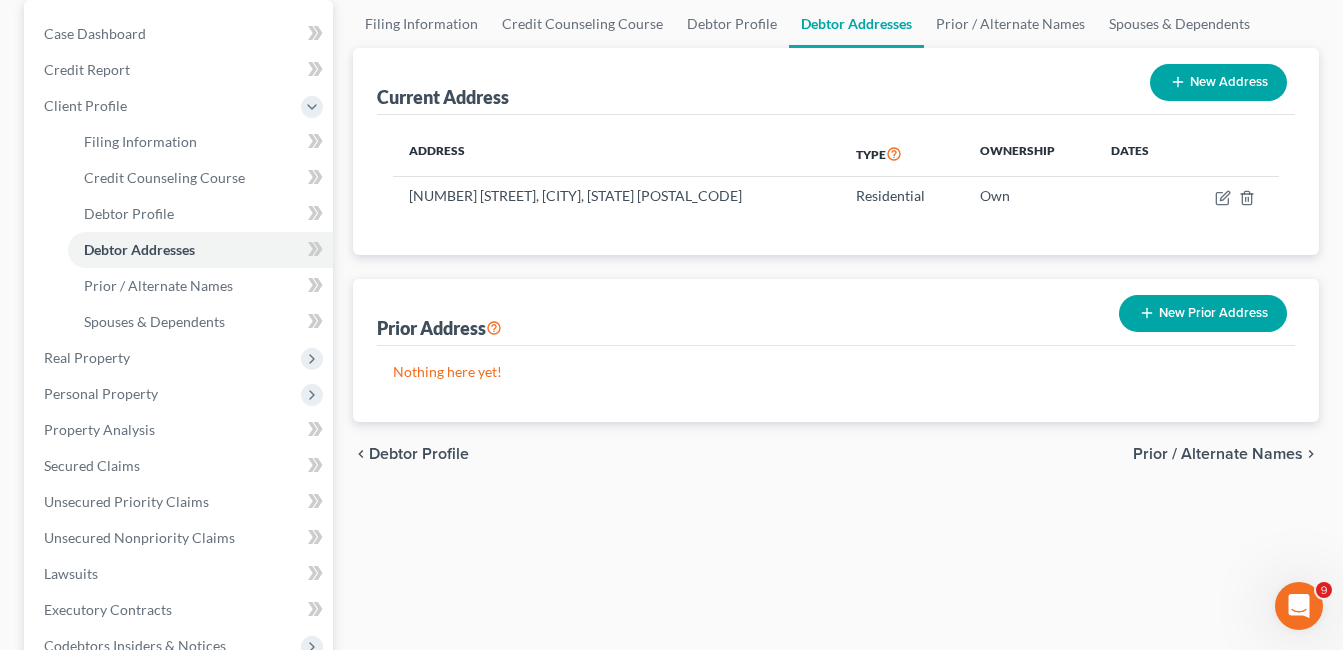 scroll, scrollTop: 200, scrollLeft: 0, axis: vertical 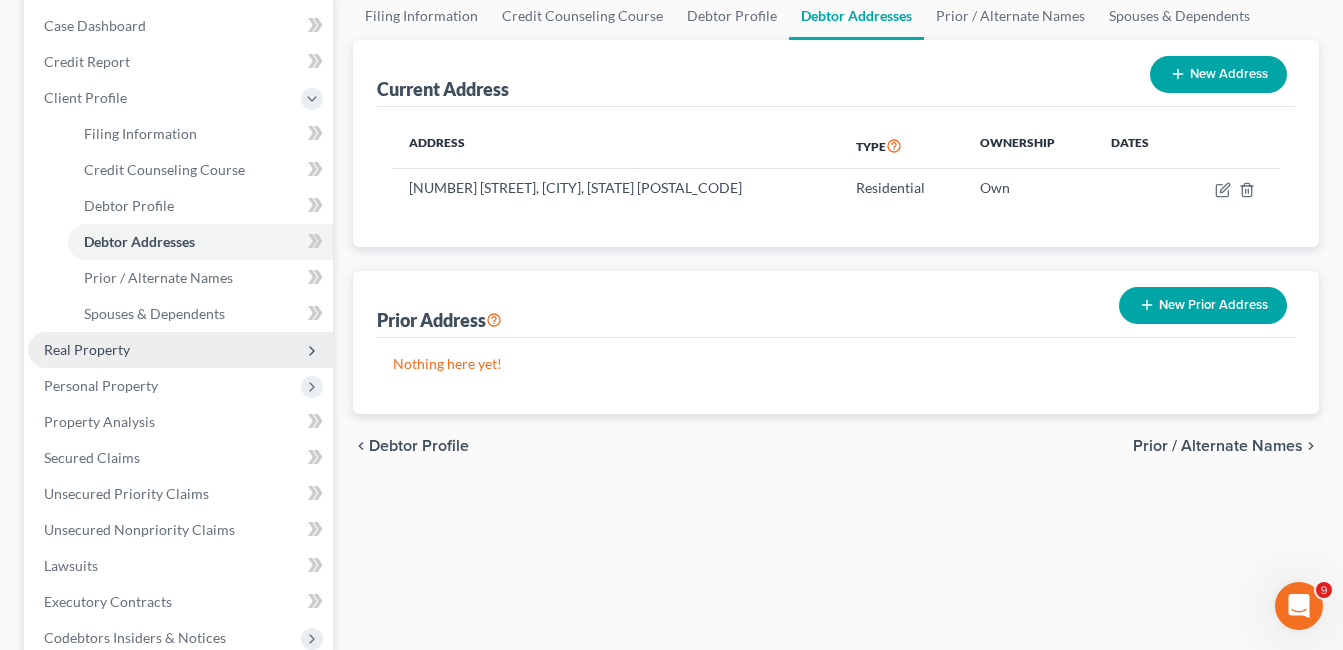 click on "Real Property" at bounding box center [87, 349] 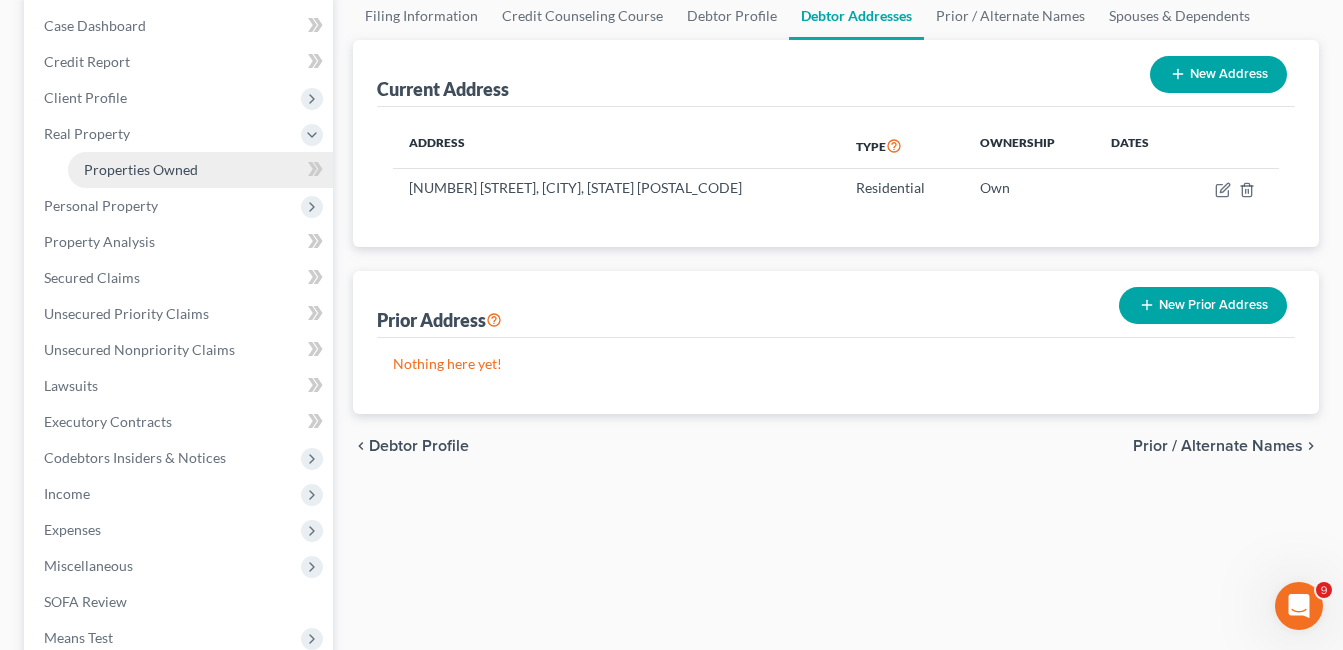 click on "Properties Owned" at bounding box center (141, 169) 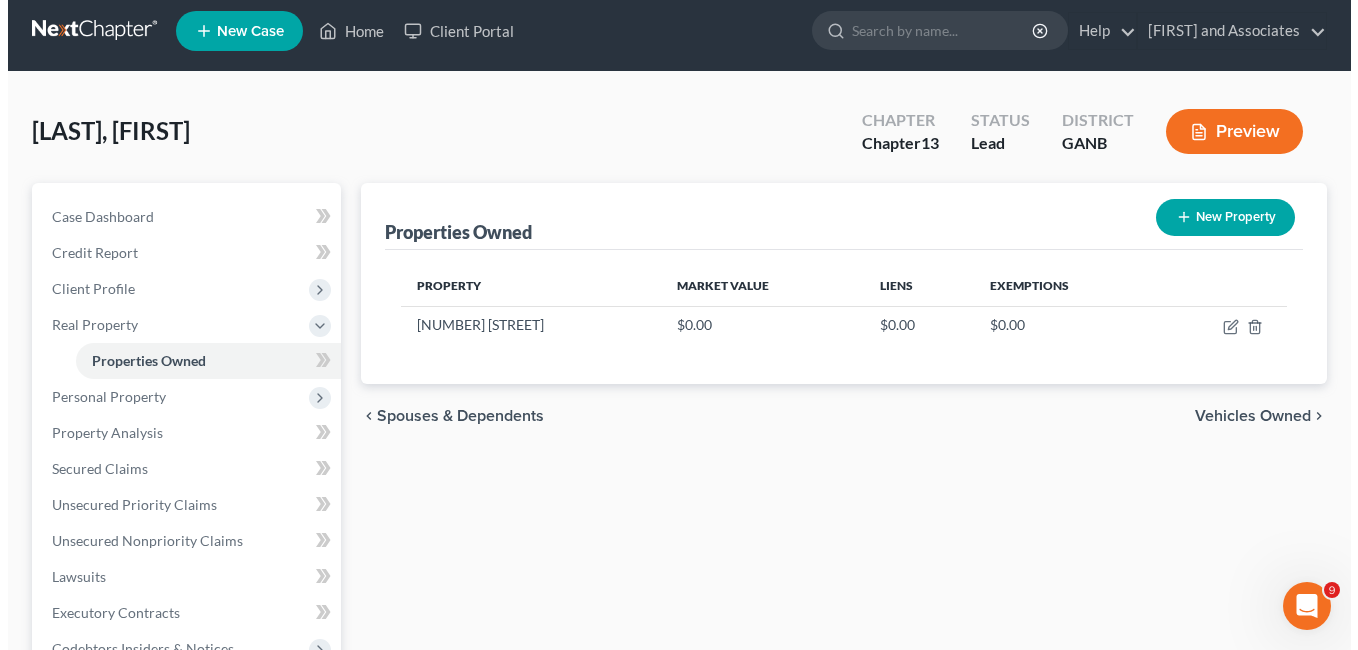 scroll, scrollTop: 0, scrollLeft: 0, axis: both 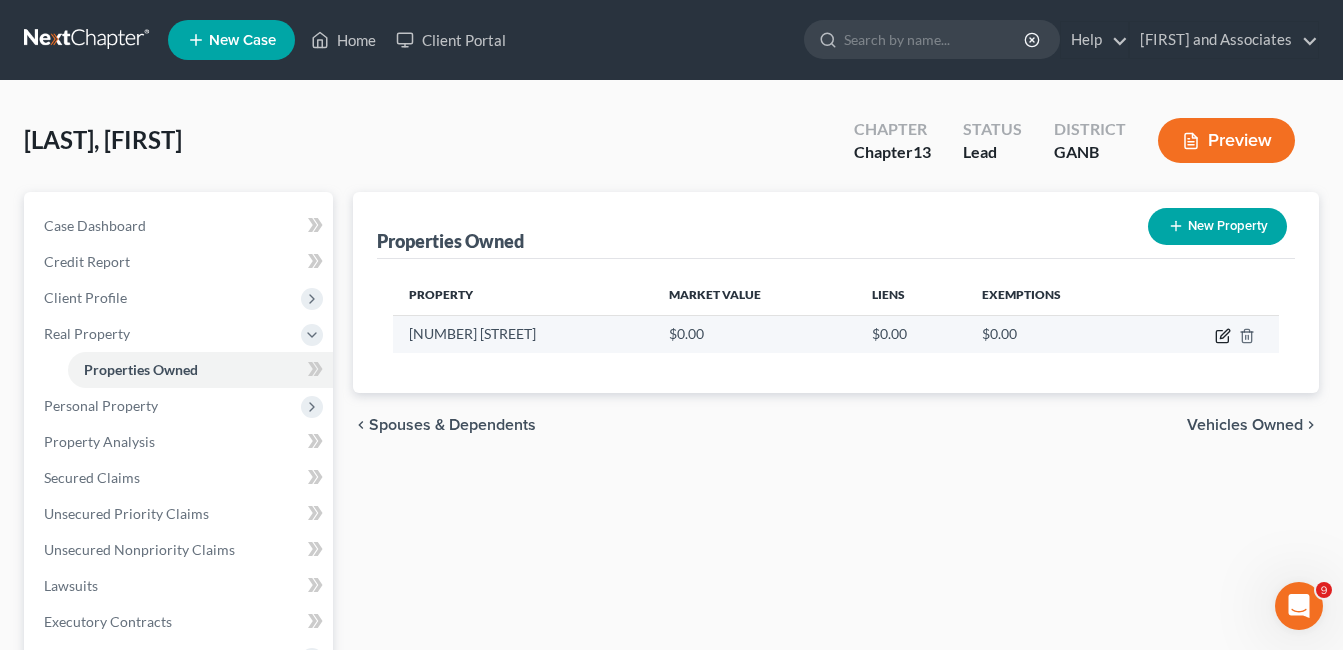 click 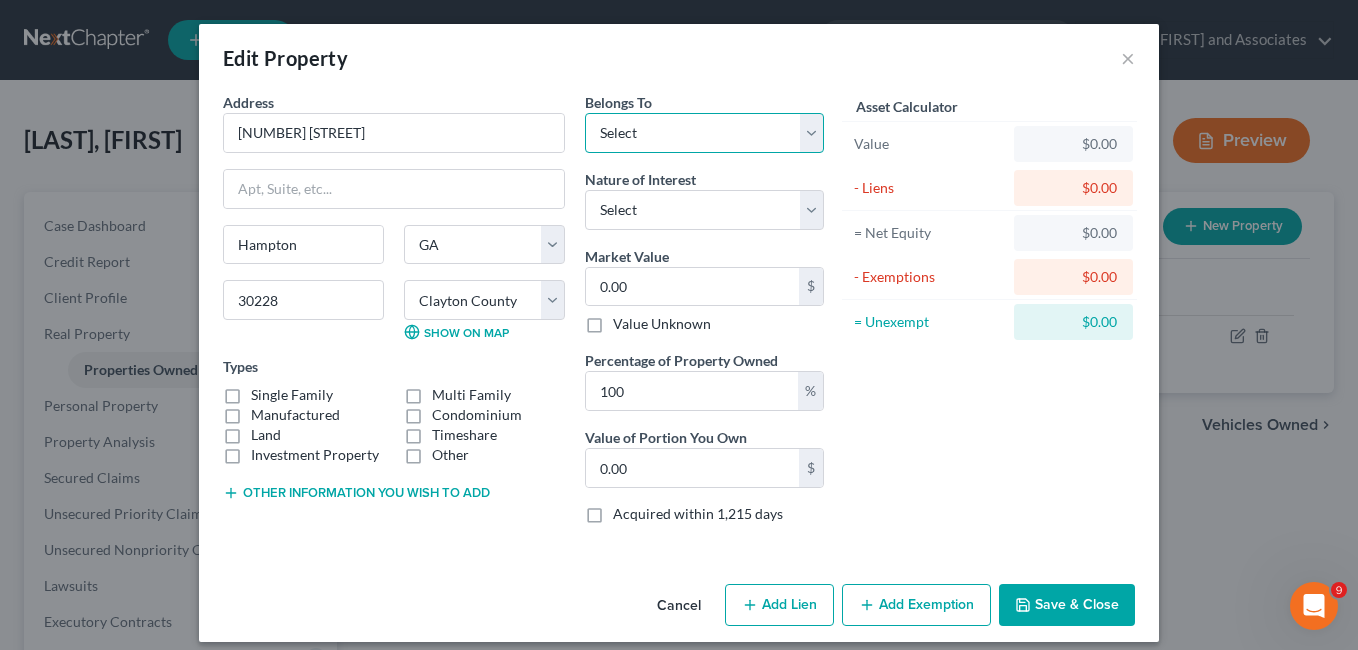 click on "Select Debtor 1 Only Debtor 2 Only Debtor 1 And Debtor 2 Only At Least One Of The Debtors And Another Community Property" at bounding box center (704, 133) 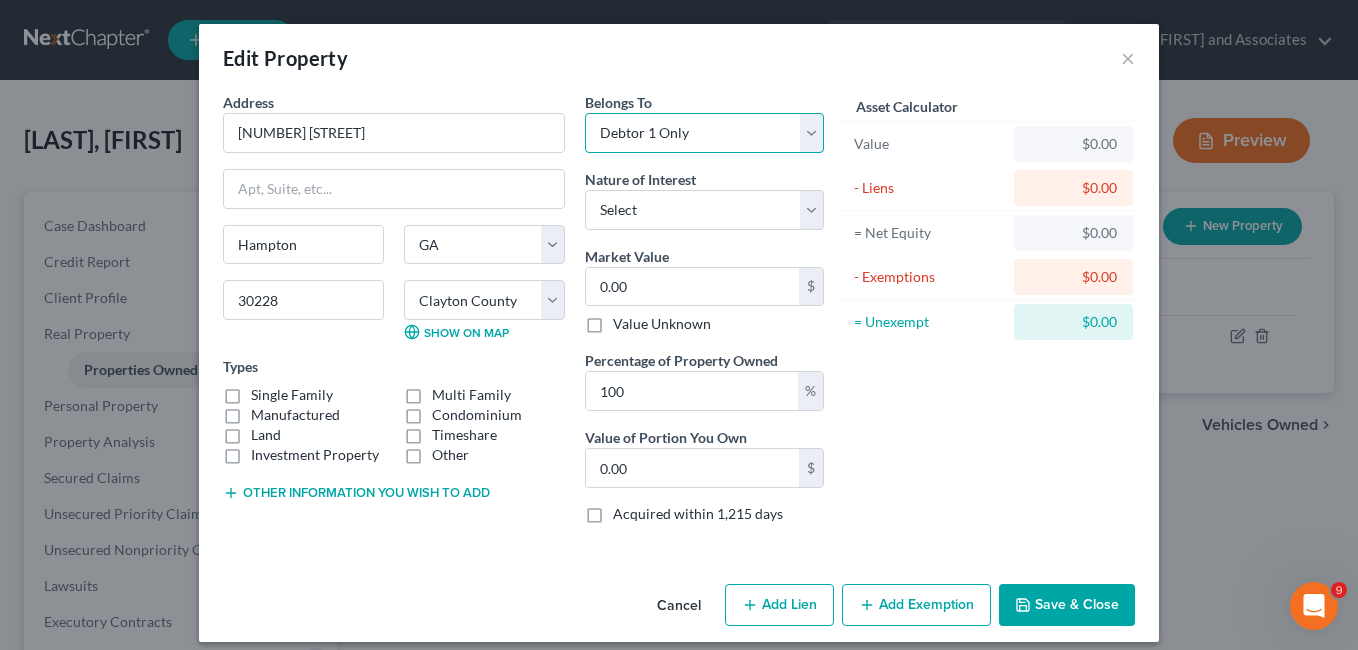 click on "Select Debtor 1 Only Debtor 2 Only Debtor 1 And Debtor 2 Only At Least One Of The Debtors And Another Community Property" at bounding box center [704, 133] 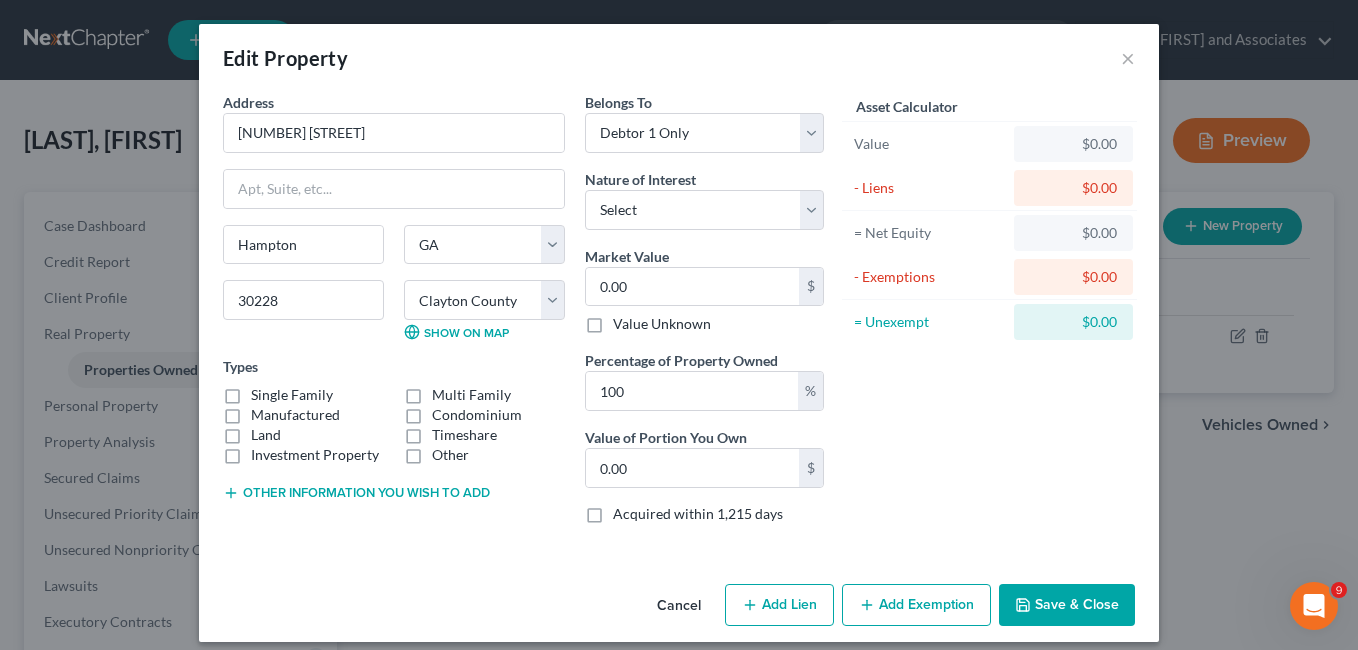 drag, startPoint x: 227, startPoint y: 394, endPoint x: 240, endPoint y: 387, distance: 14.764823 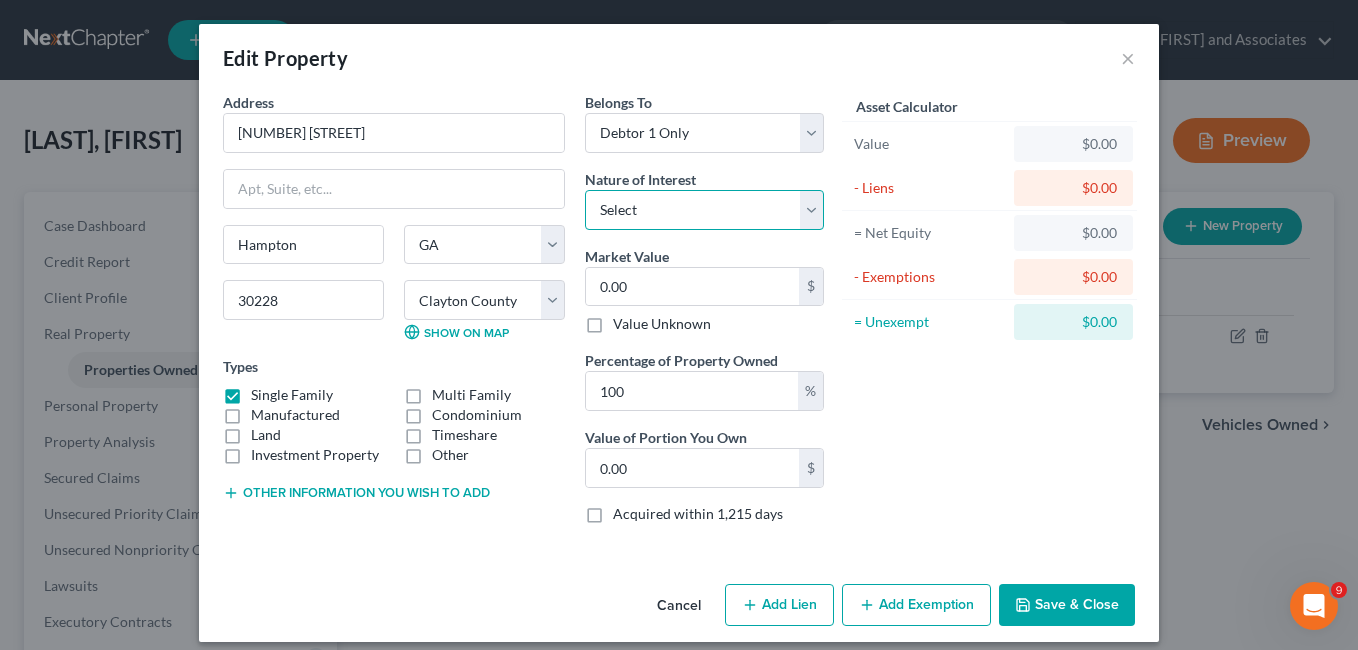 click on "Select Fee Simple Joint Tenant Life Estate Equitable Interest Future Interest Tenancy By The Entireties Tenants In Common Other" at bounding box center (704, 210) 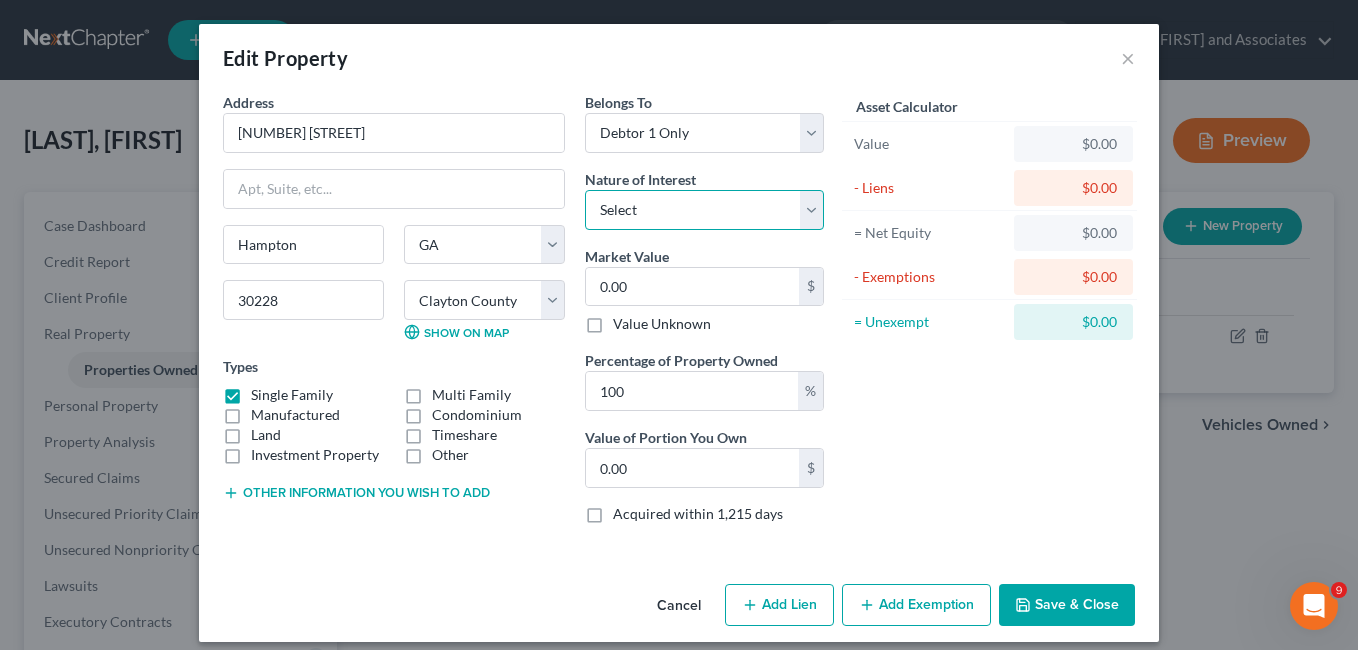 select on "0" 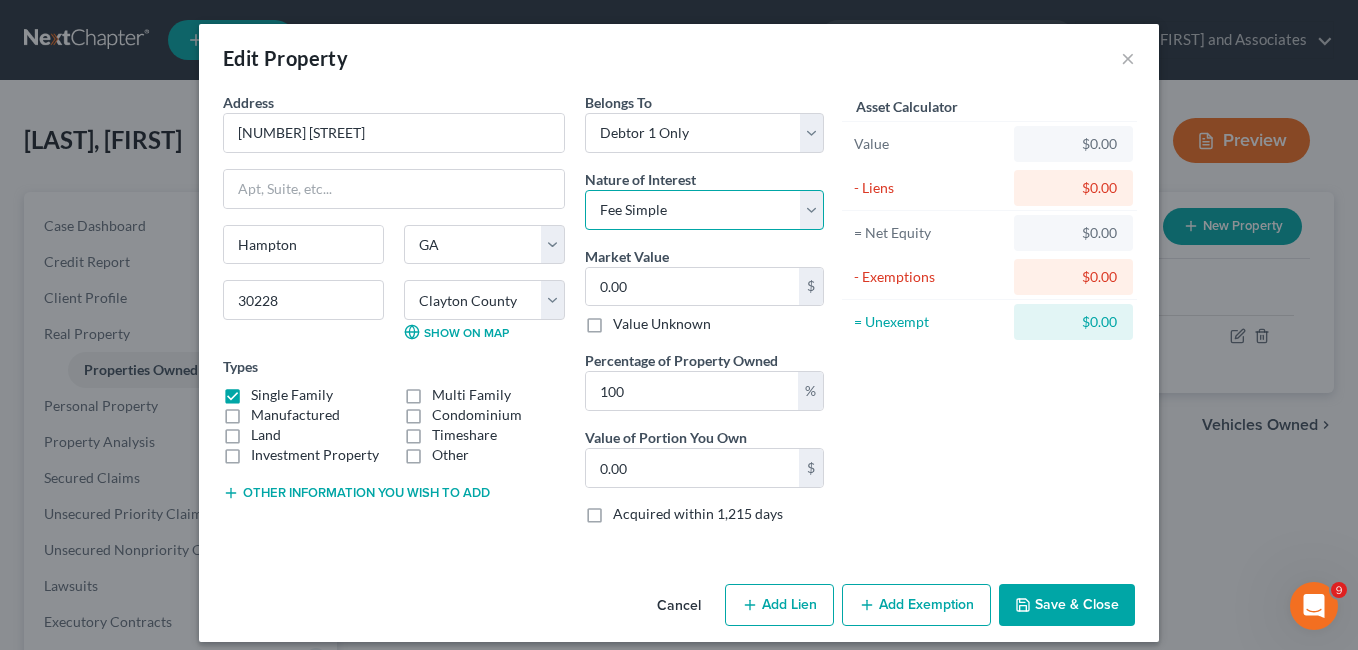 click on "Select Fee Simple Joint Tenant Life Estate Equitable Interest Future Interest Tenancy By The Entireties Tenants In Common Other" at bounding box center (704, 210) 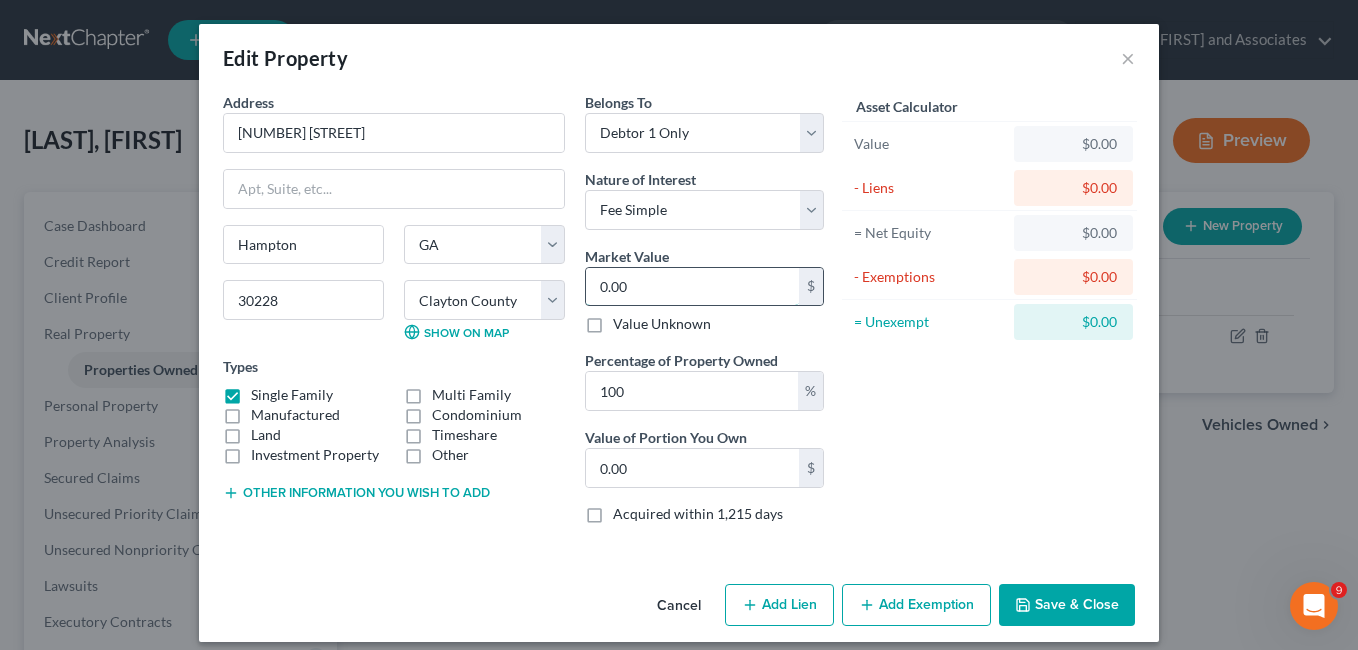 click on "0.00" at bounding box center [692, 287] 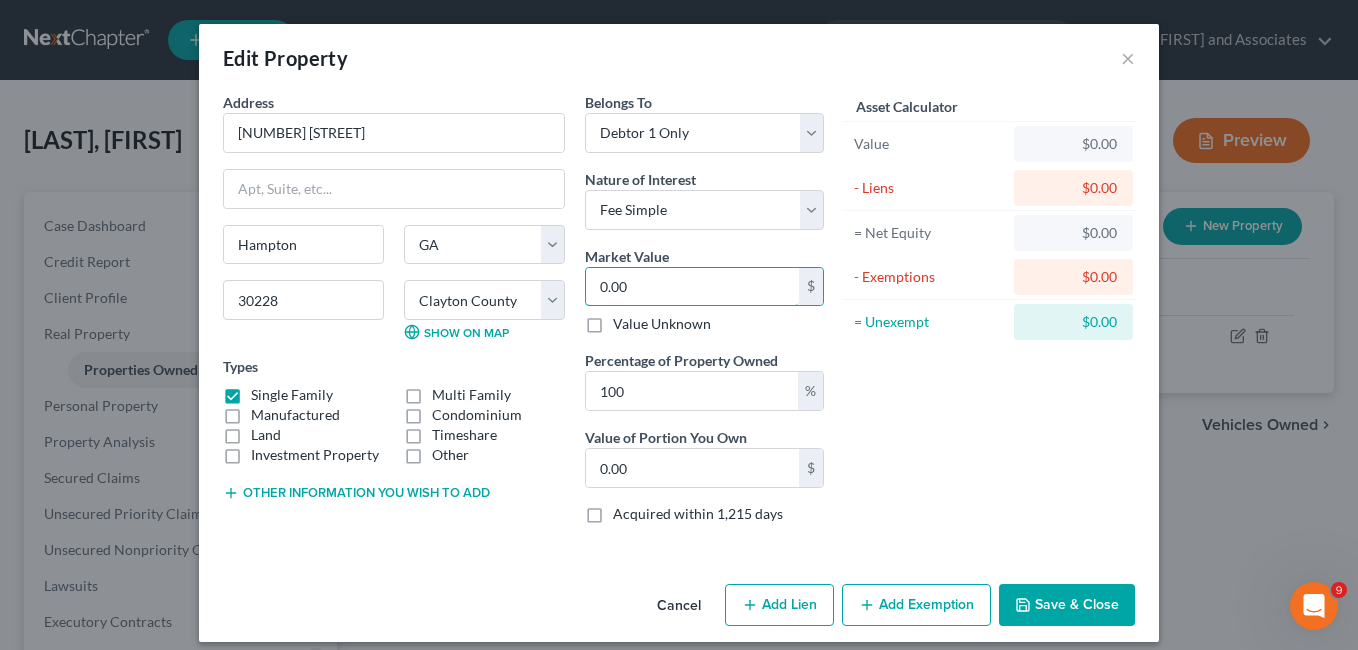 type on "1" 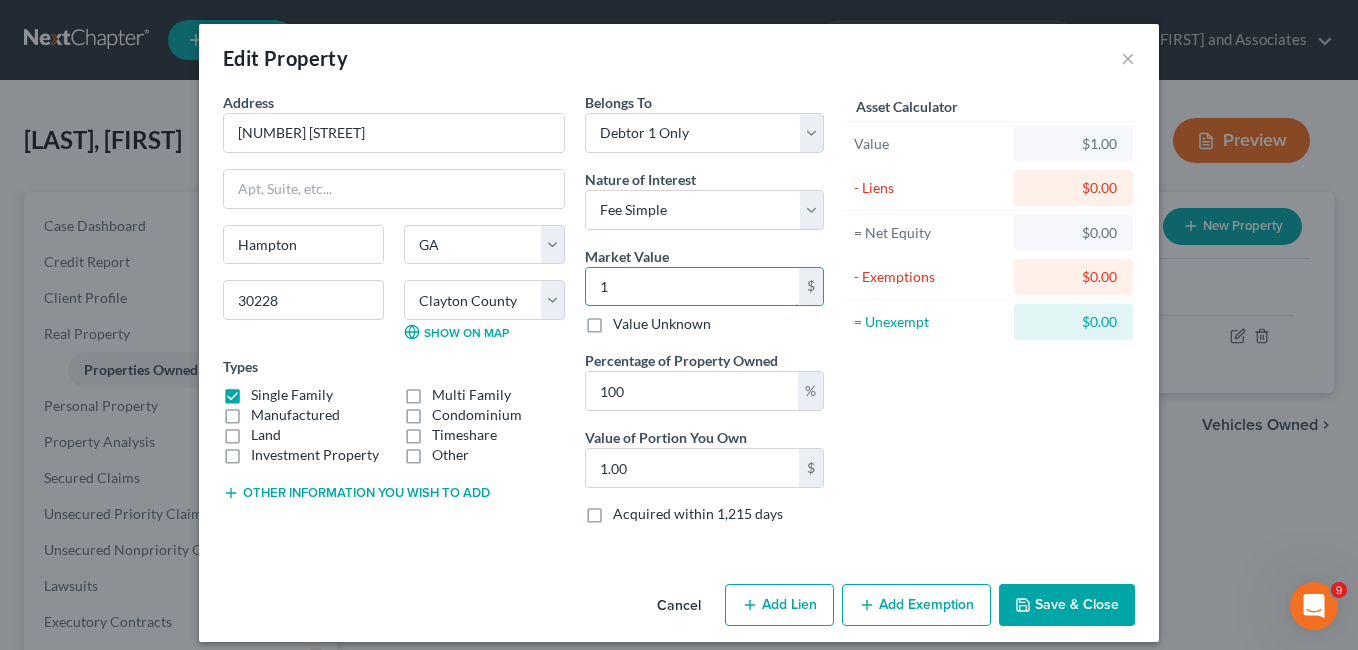 type on "17" 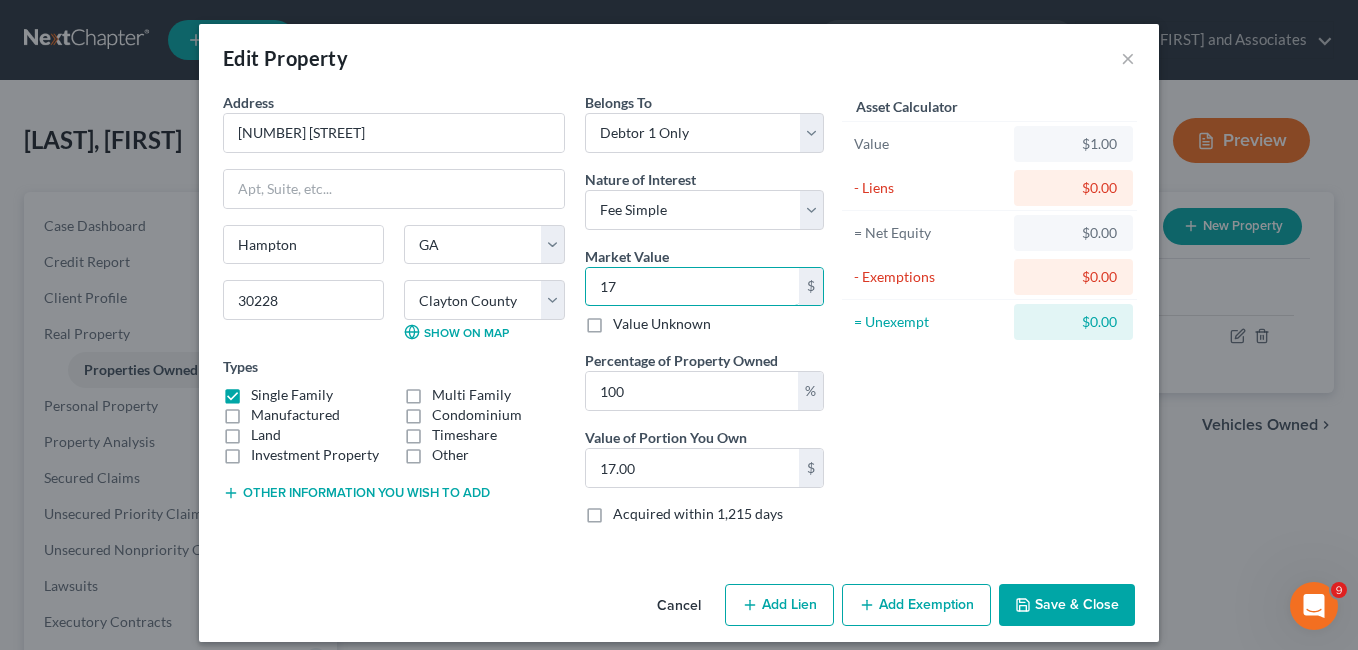 type on "170" 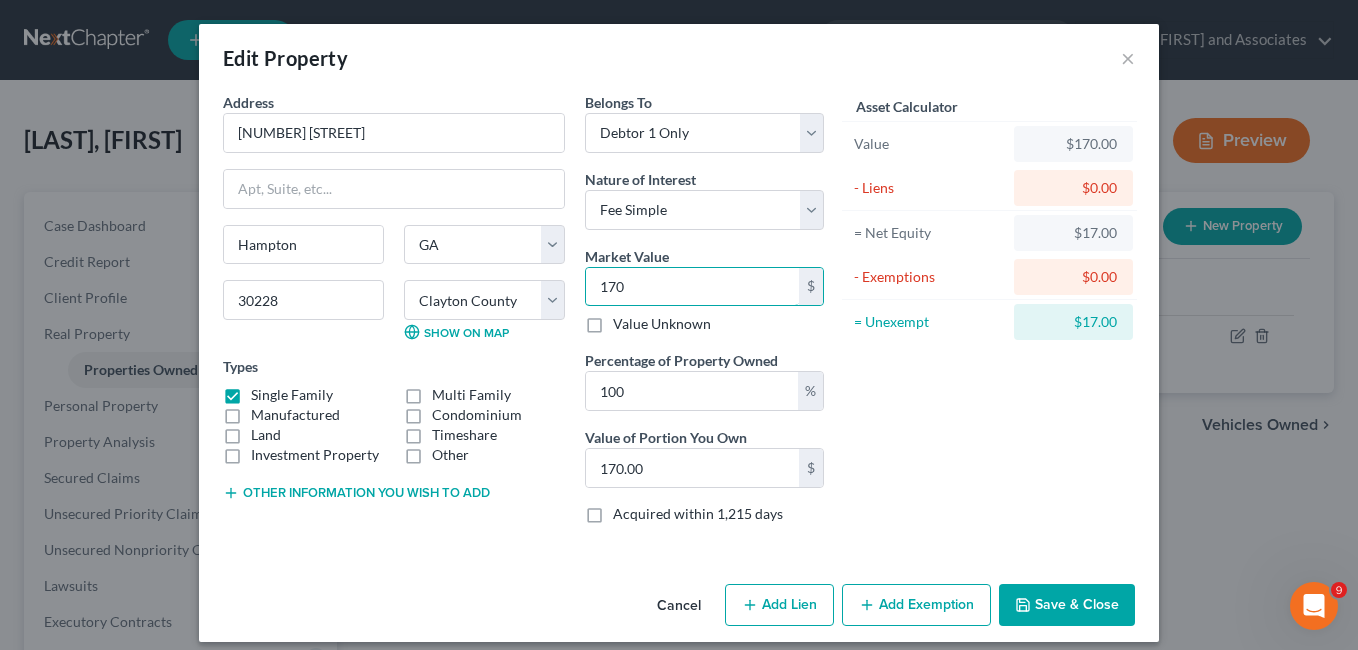 type on "1700" 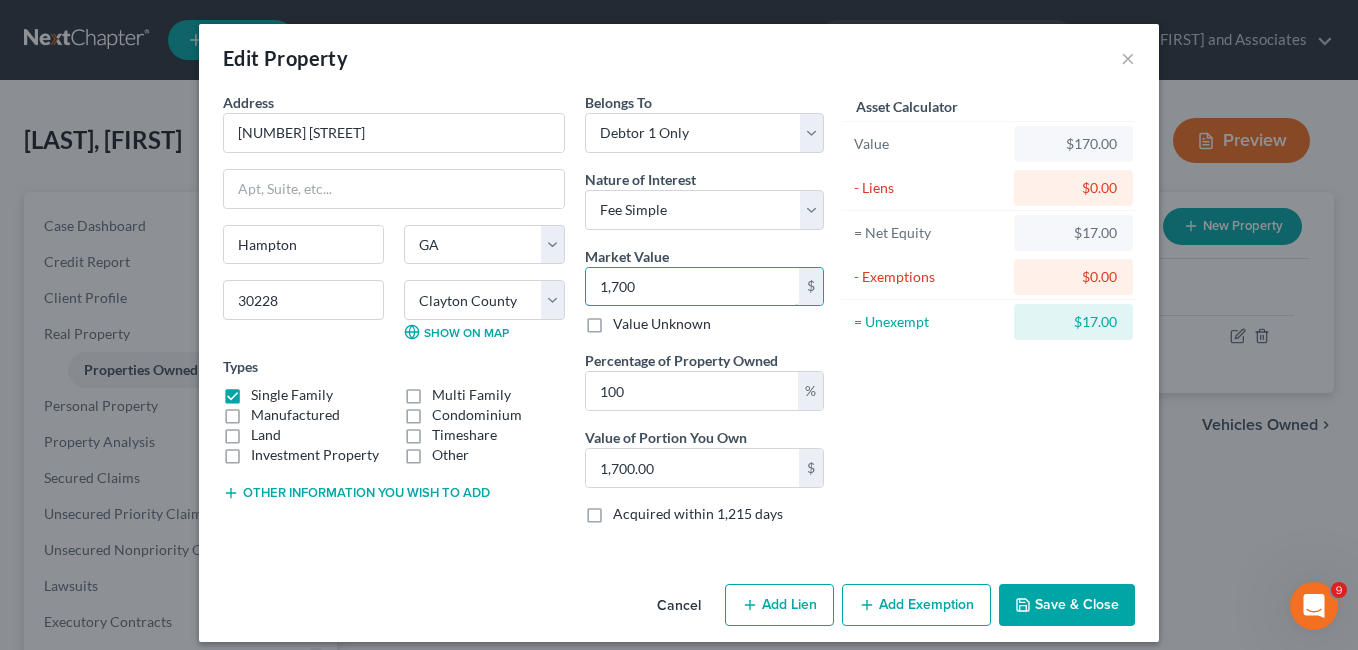 type on "1,7000" 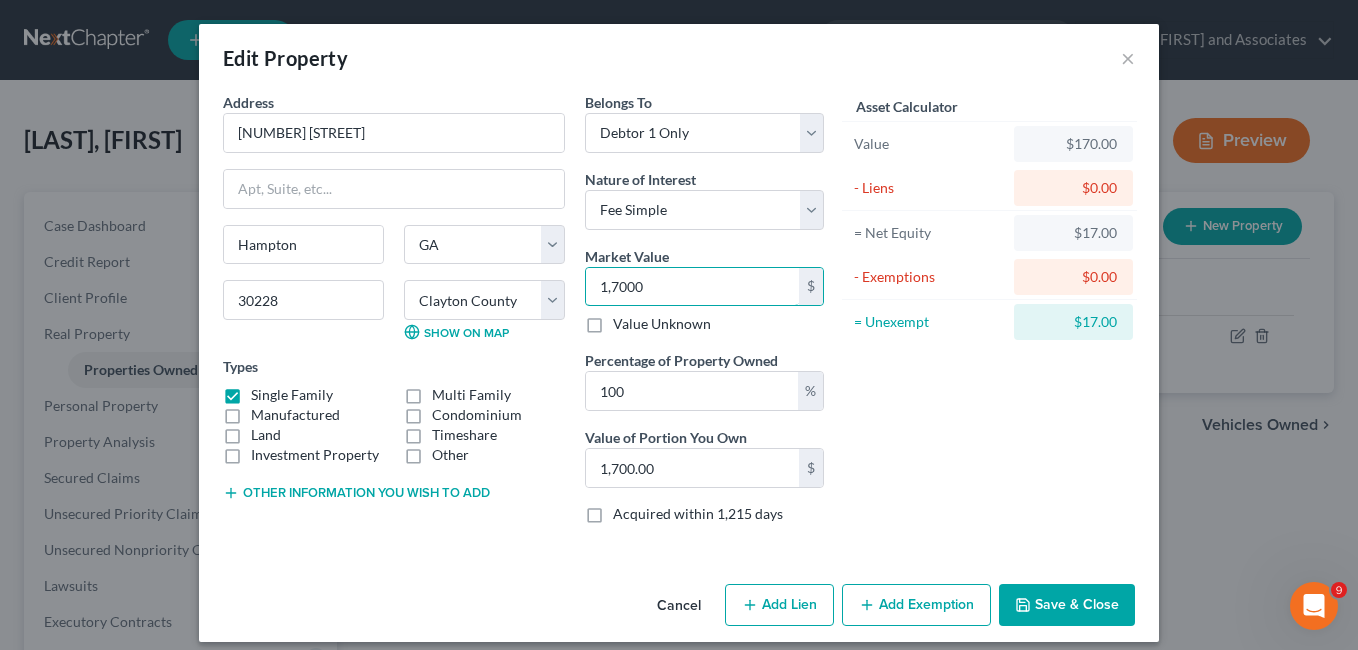 type on "17,000.00" 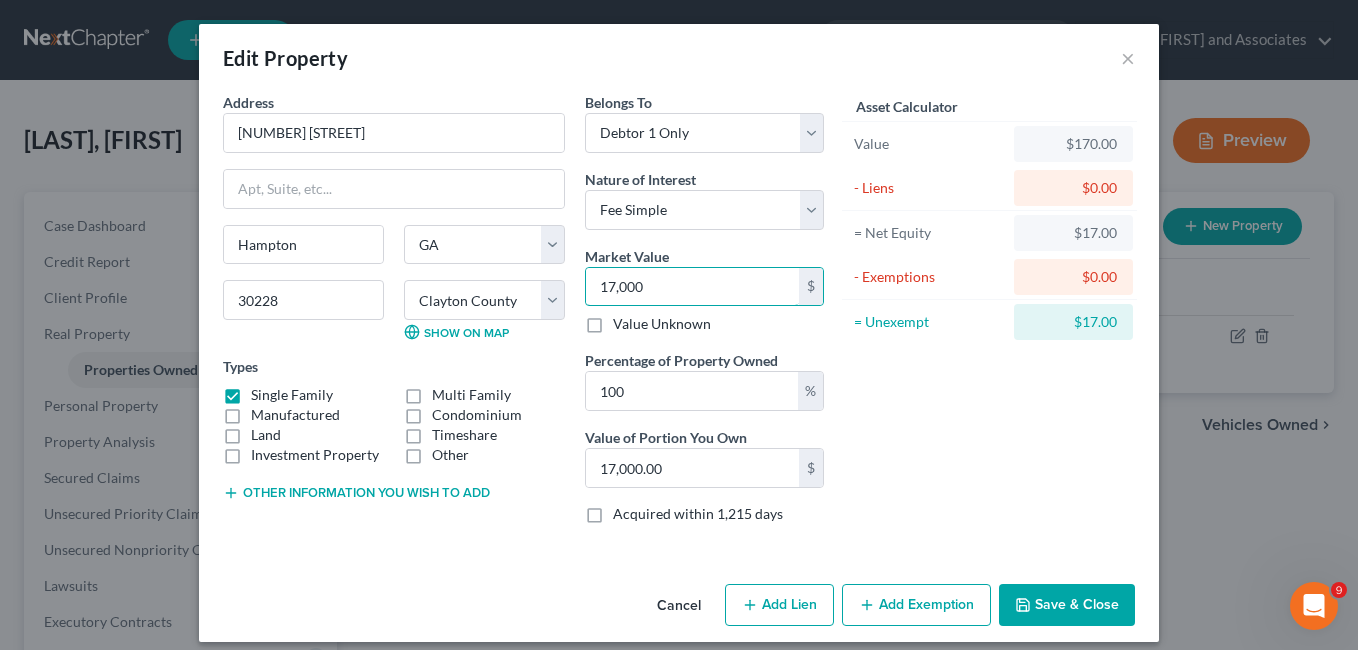 type on "17,0000" 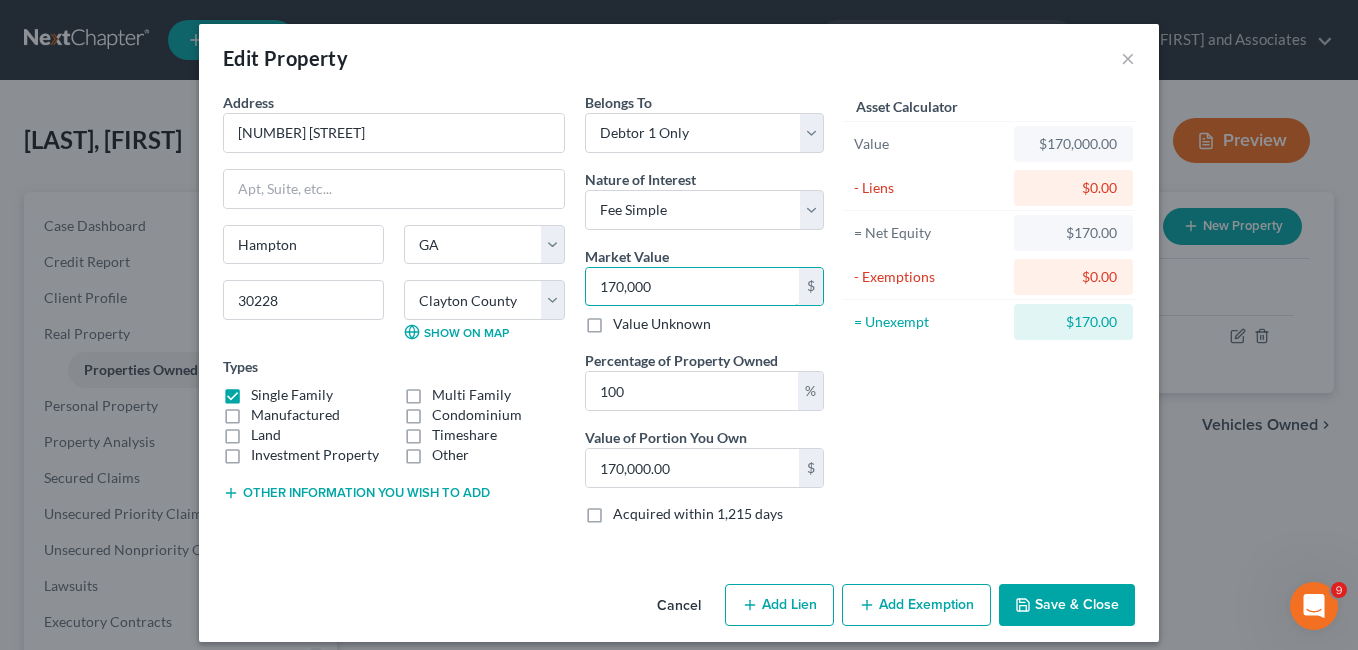 type on "170,000" 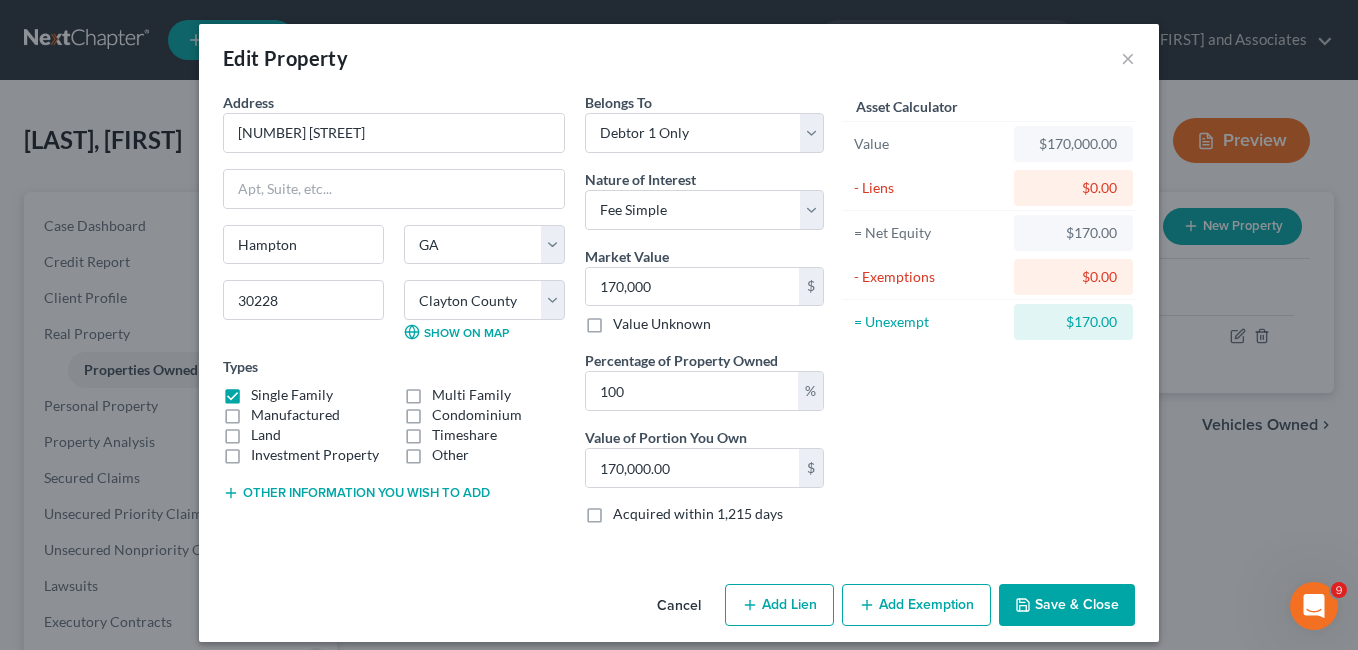 click on "Add Exemption" at bounding box center [916, 605] 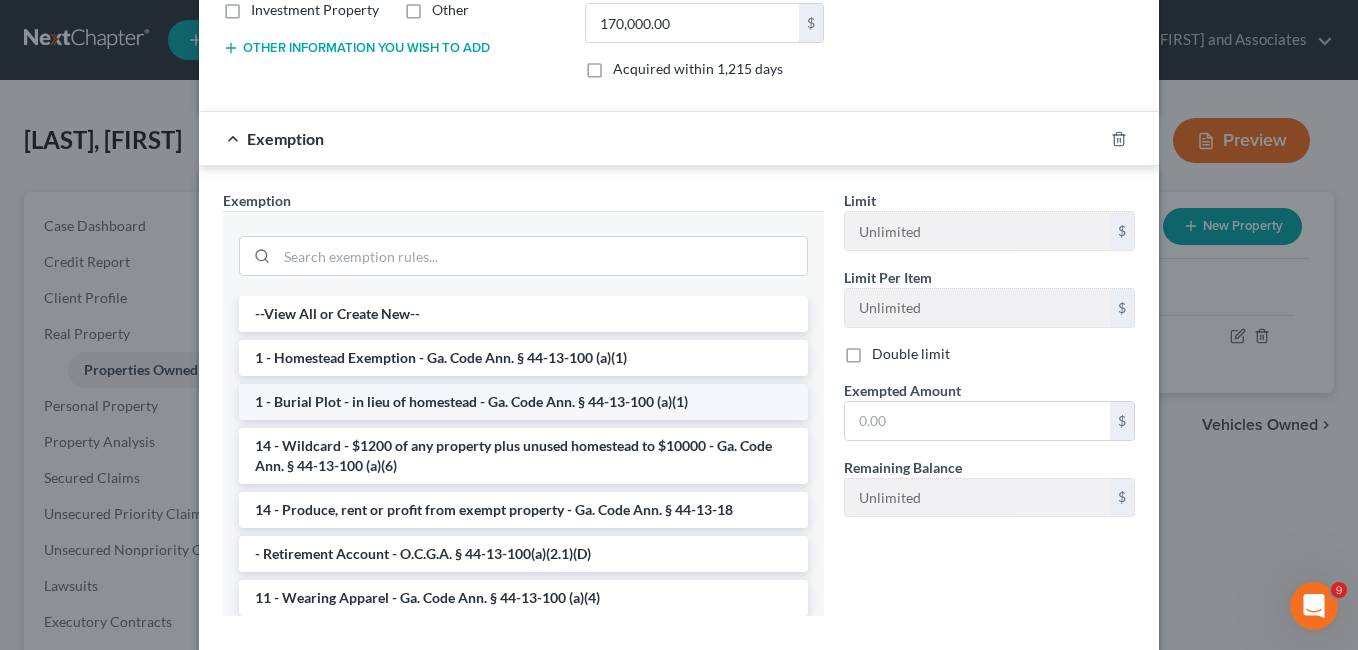 scroll, scrollTop: 400, scrollLeft: 0, axis: vertical 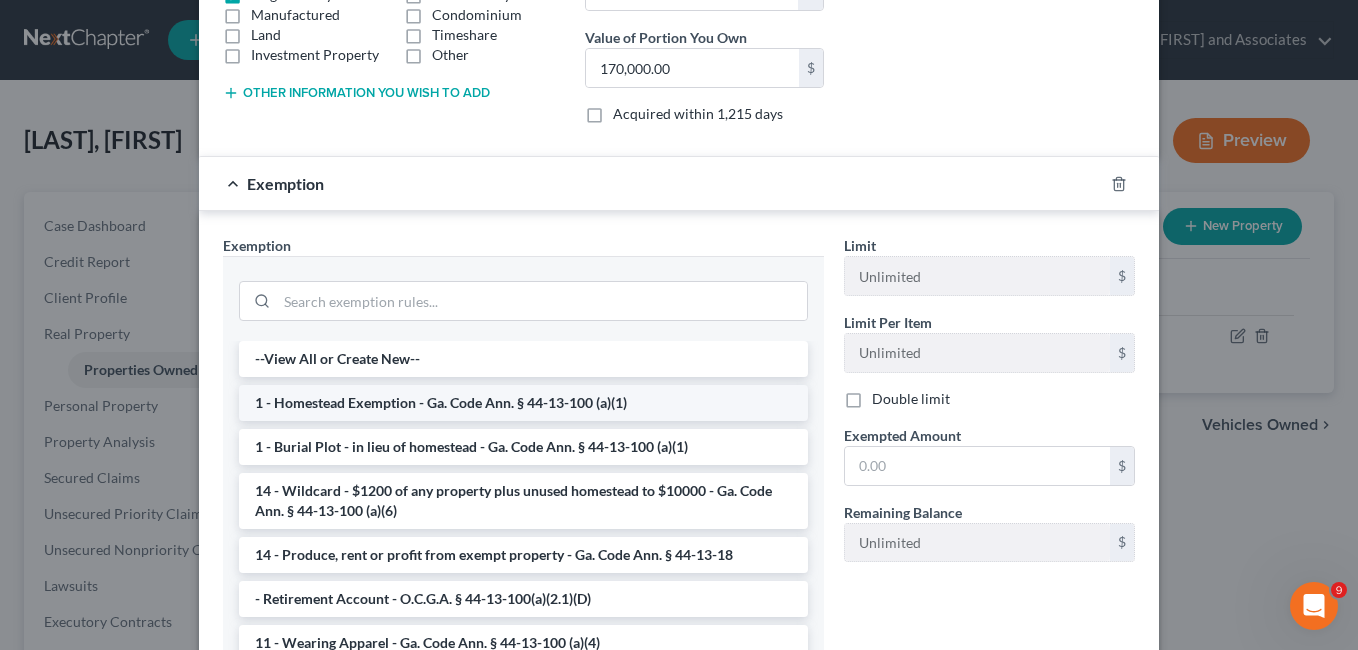 click on "1 - Homestead Exemption - Ga. Code Ann. § 44-13-100 (a)(1)" at bounding box center (523, 403) 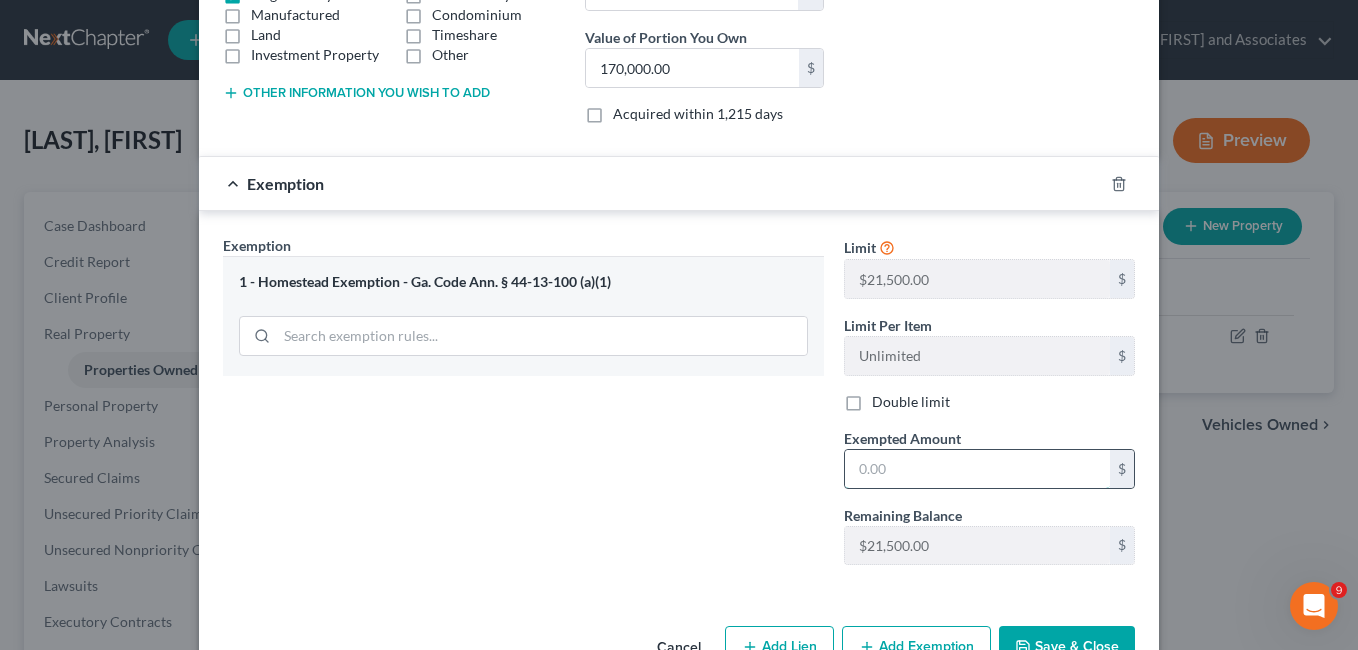click at bounding box center (977, 469) 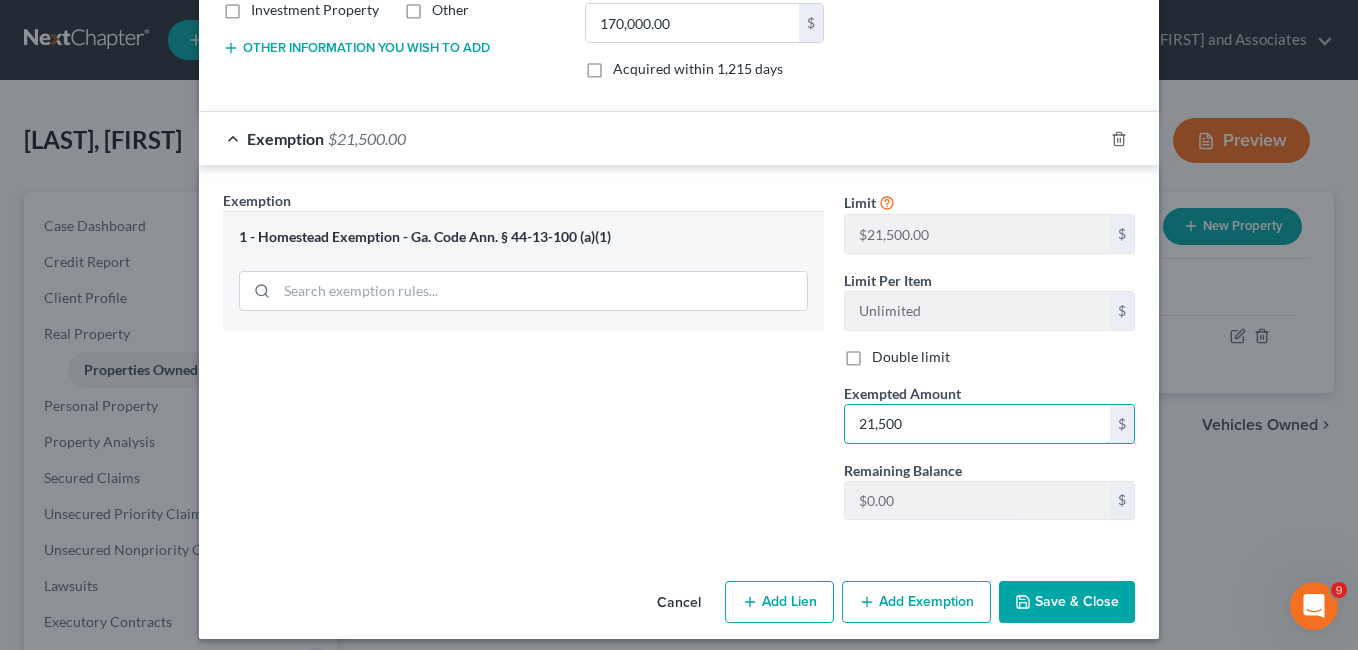 scroll, scrollTop: 458, scrollLeft: 0, axis: vertical 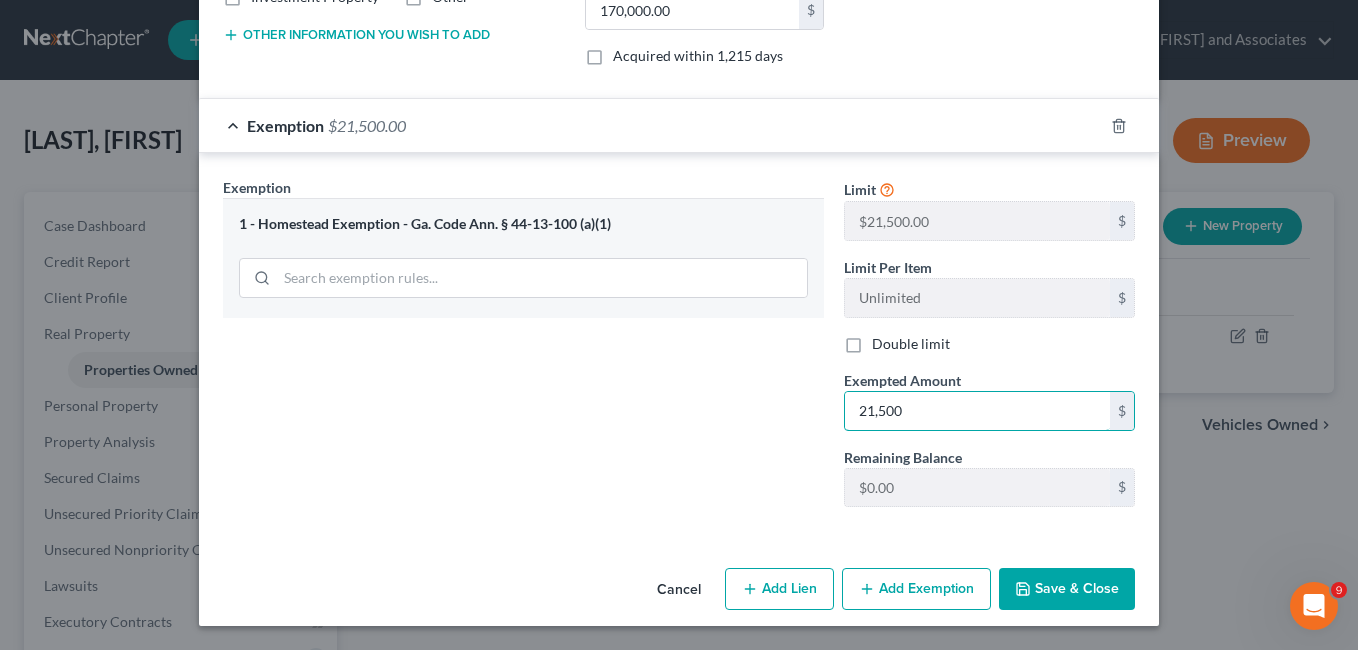 type on "21,500" 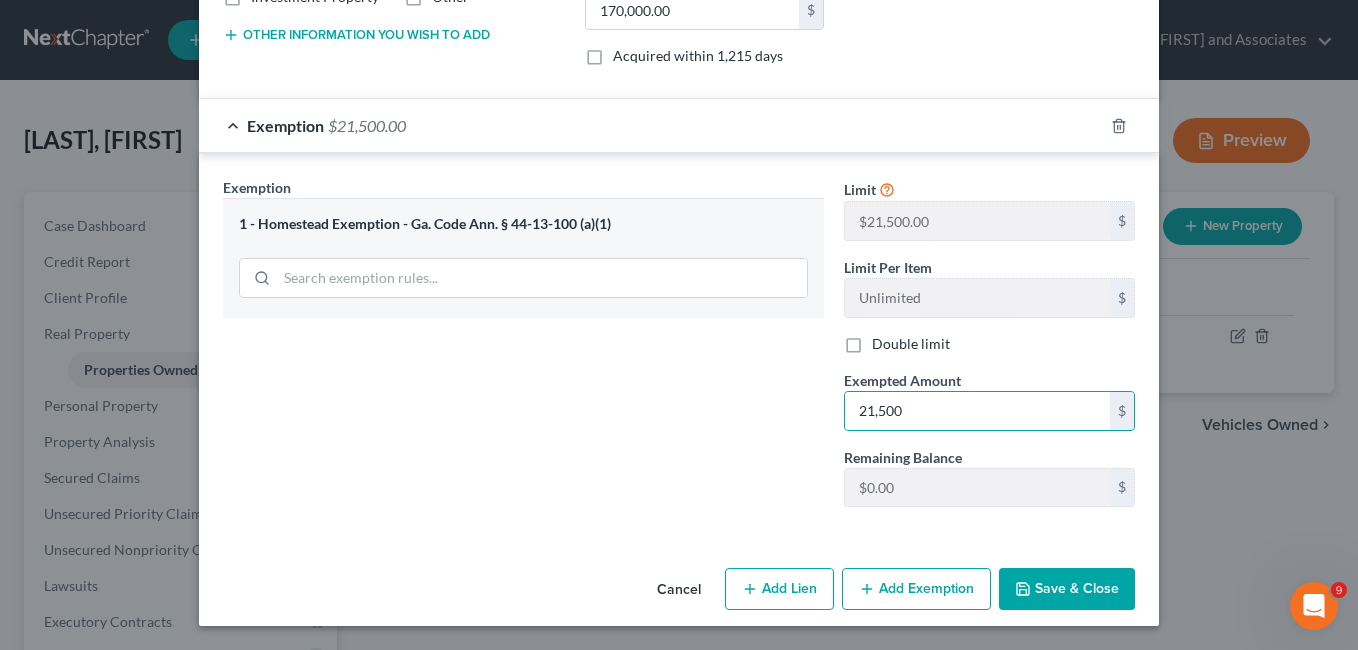 click on "Save & Close" at bounding box center (1067, 589) 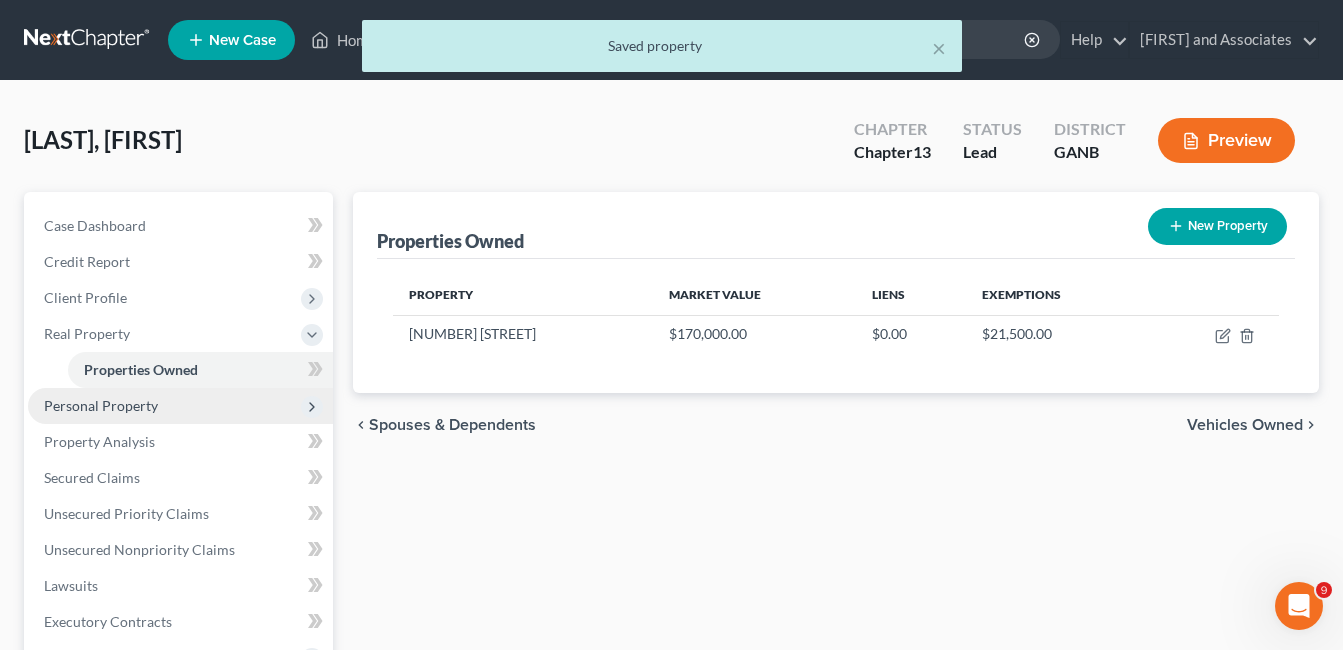 click on "Personal Property" at bounding box center [101, 405] 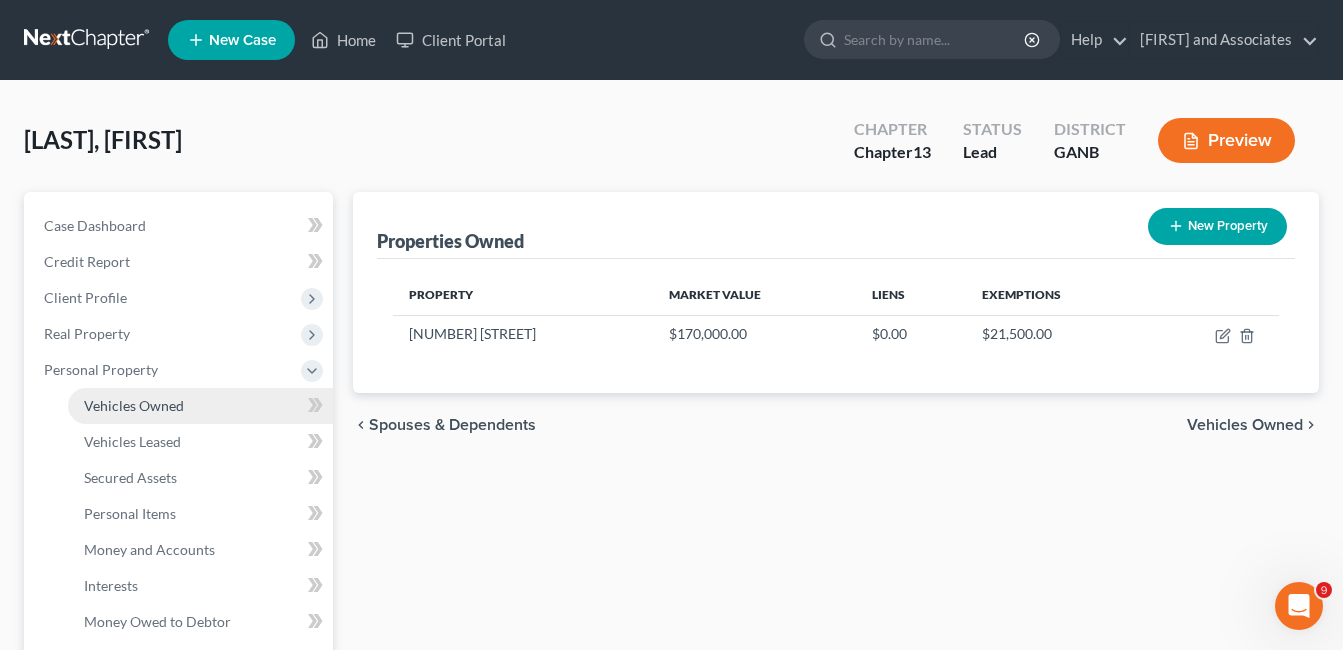 click on "Vehicles Owned" at bounding box center (134, 405) 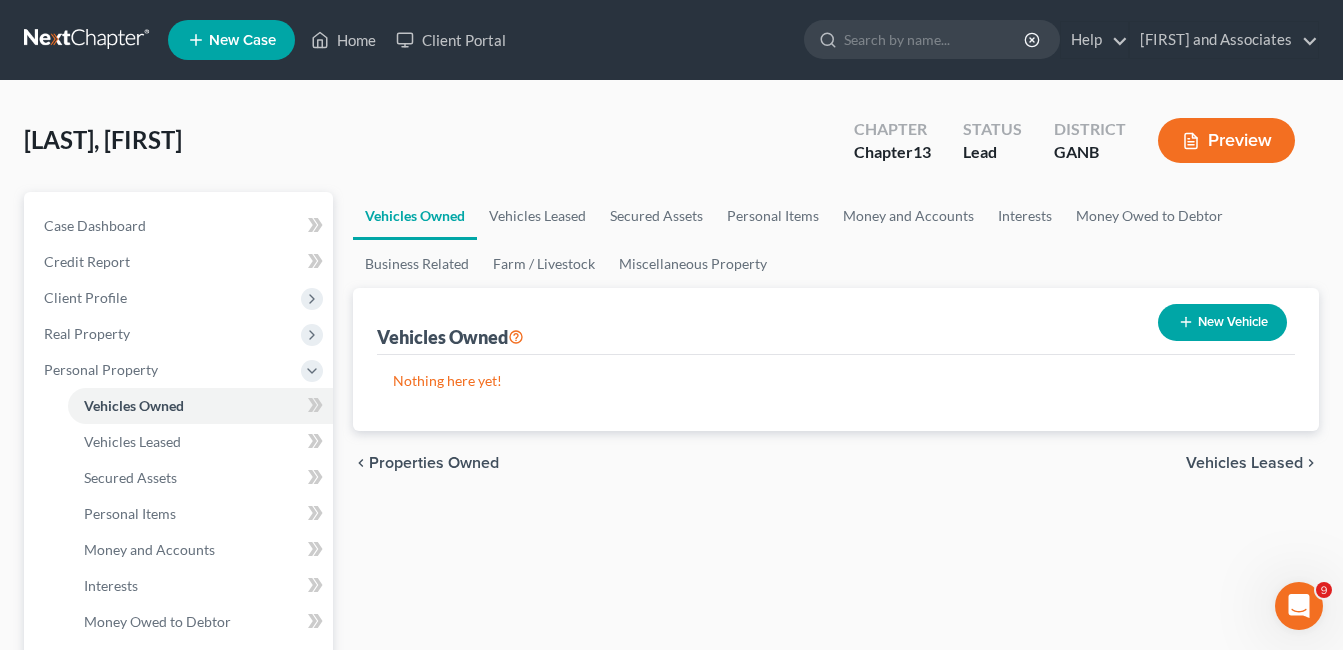 click on "New Vehicle" at bounding box center [1222, 322] 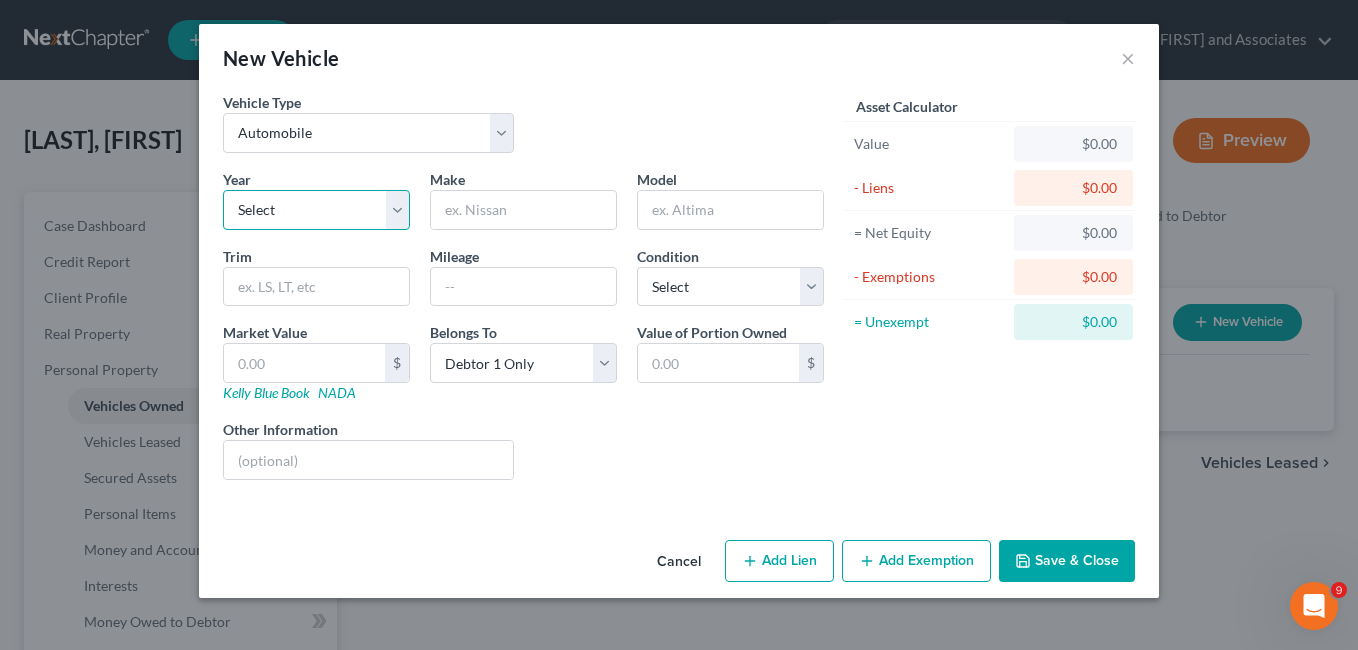 click on "Select 2026 2025 2024 2023 2022 2021 2020 2019 2018 2017 2016 2015 2014 2013 2012 2011 2010 2009 2008 2007 2006 2005 2004 2003 2002 2001 2000 1999 1998 1997 1996 1995 1994 1993 1992 1991 1990 1989 1988 1987 1986 1985 1984 1983 1982 1981 1980 1979 1978 1977 1976 1975 1974 1973 1972 1971 1970 1969 1968 1967 1966 1965 1964 1963 1962 1961 1960 1959 1958 1957 1956 1955 1954 1953 1952 1951 1950 1949 1948 1947 1946 1945 1944 1943 1942 1941 1940 1939 1938 1937 1936 1935 1934 1933 1932 1931 1930 1929 1928 1927 1926 1925 1924 1923 1922 1921 1920 1919 1918 1917 1916 1915 1914 1913 1912 1911 1910 1909 1908 1907 1906 1905 1904 1903 1902 1901" at bounding box center (316, 210) 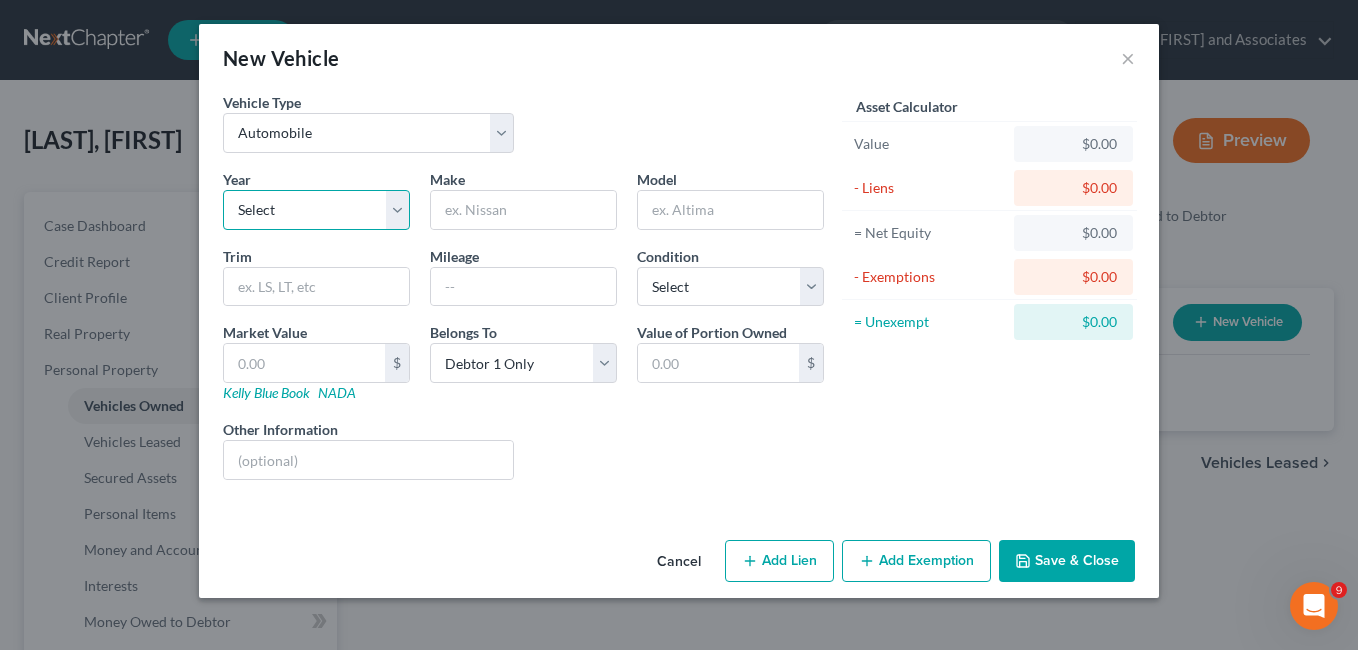 select on "6" 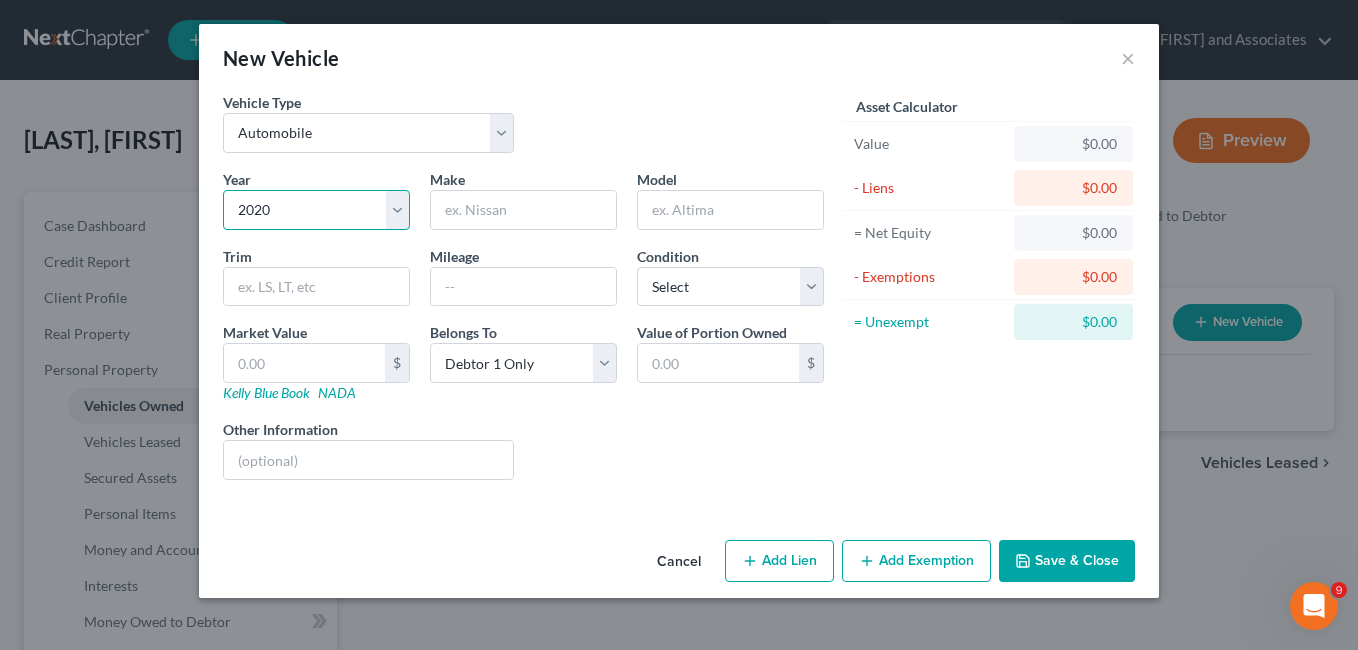 click on "Select 2026 2025 2024 2023 2022 2021 2020 2019 2018 2017 2016 2015 2014 2013 2012 2011 2010 2009 2008 2007 2006 2005 2004 2003 2002 2001 2000 1999 1998 1997 1996 1995 1994 1993 1992 1991 1990 1989 1988 1987 1986 1985 1984 1983 1982 1981 1980 1979 1978 1977 1976 1975 1974 1973 1972 1971 1970 1969 1968 1967 1966 1965 1964 1963 1962 1961 1960 1959 1958 1957 1956 1955 1954 1953 1952 1951 1950 1949 1948 1947 1946 1945 1944 1943 1942 1941 1940 1939 1938 1937 1936 1935 1934 1933 1932 1931 1930 1929 1928 1927 1926 1925 1924 1923 1922 1921 1920 1919 1918 1917 1916 1915 1914 1913 1912 1911 1910 1909 1908 1907 1906 1905 1904 1903 1902 1901" at bounding box center [316, 210] 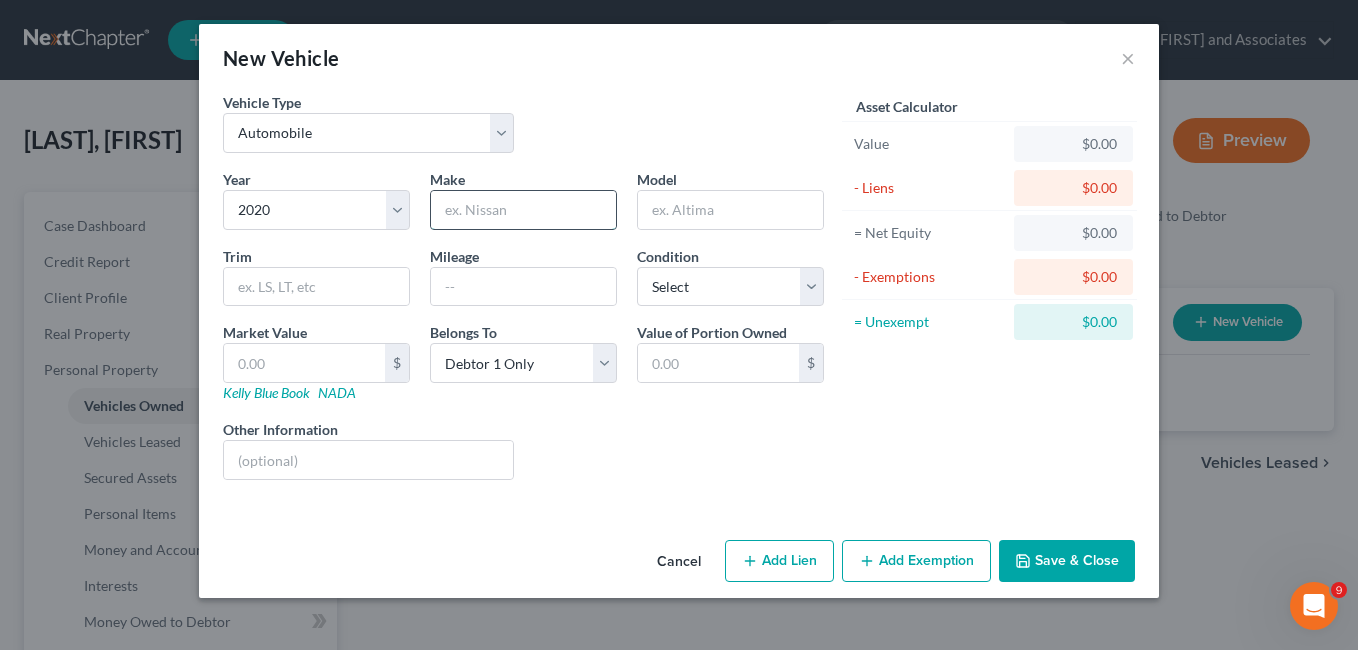 click at bounding box center (523, 210) 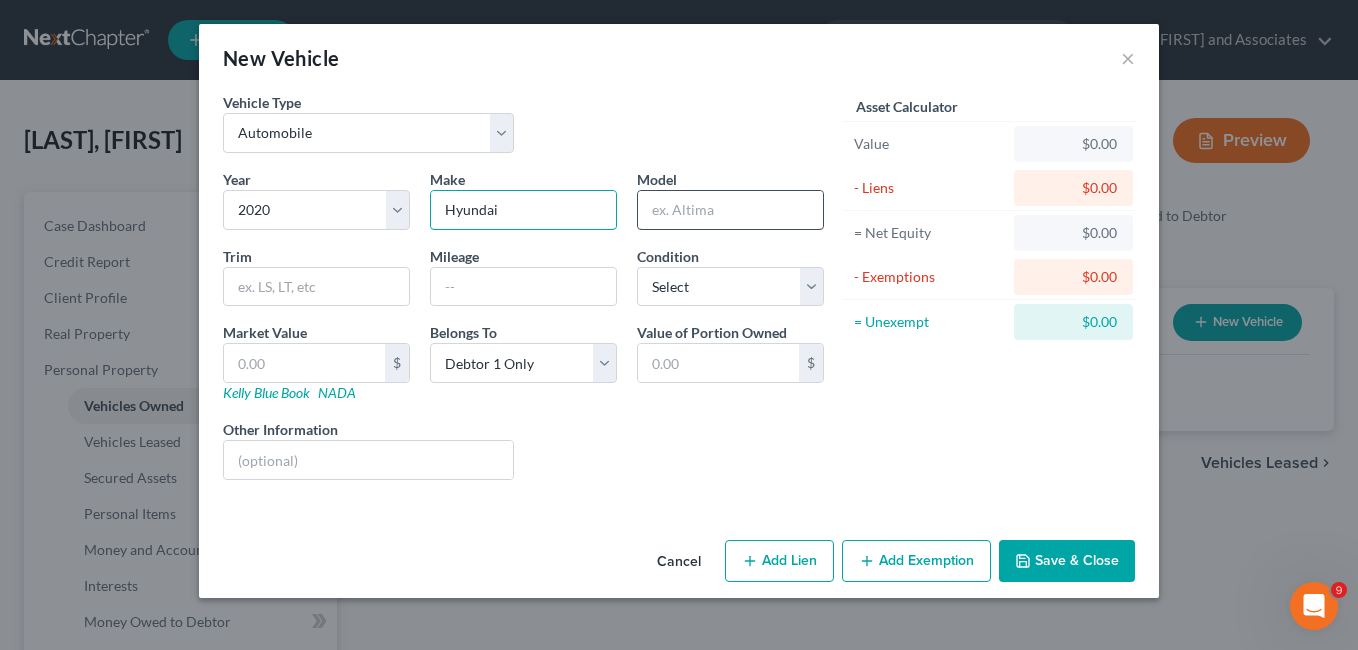 type on "Hyundai" 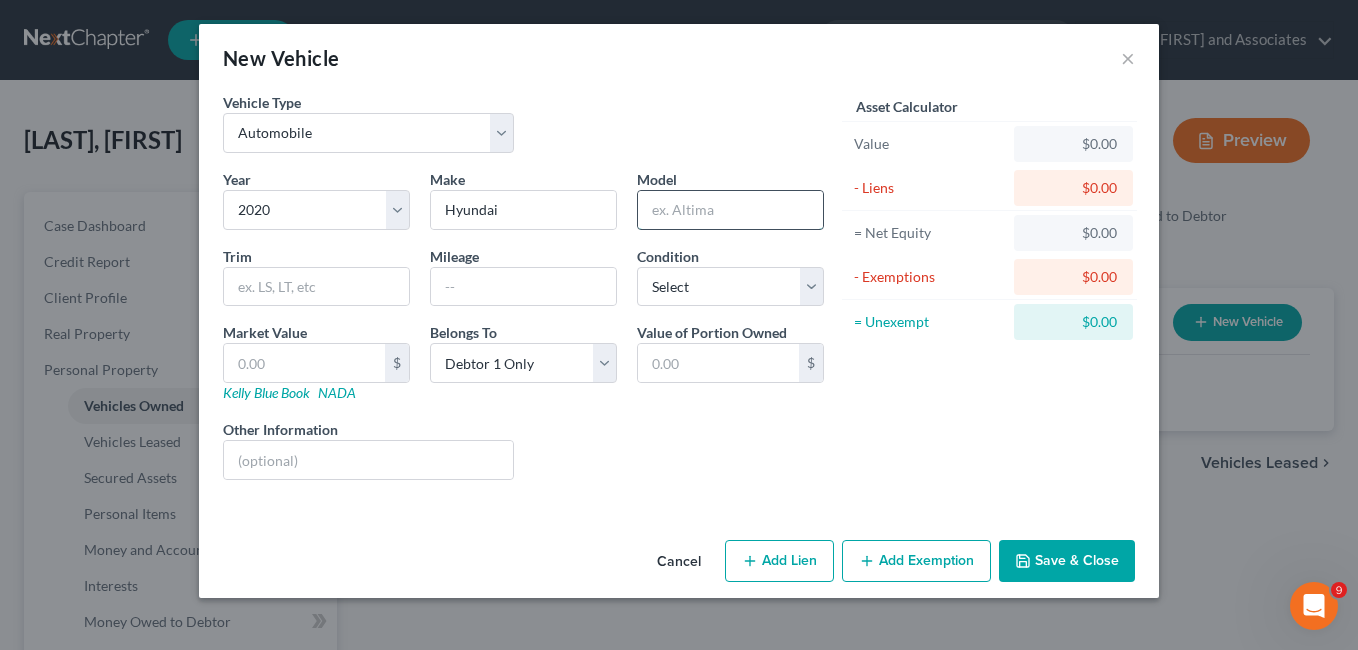 click at bounding box center [730, 210] 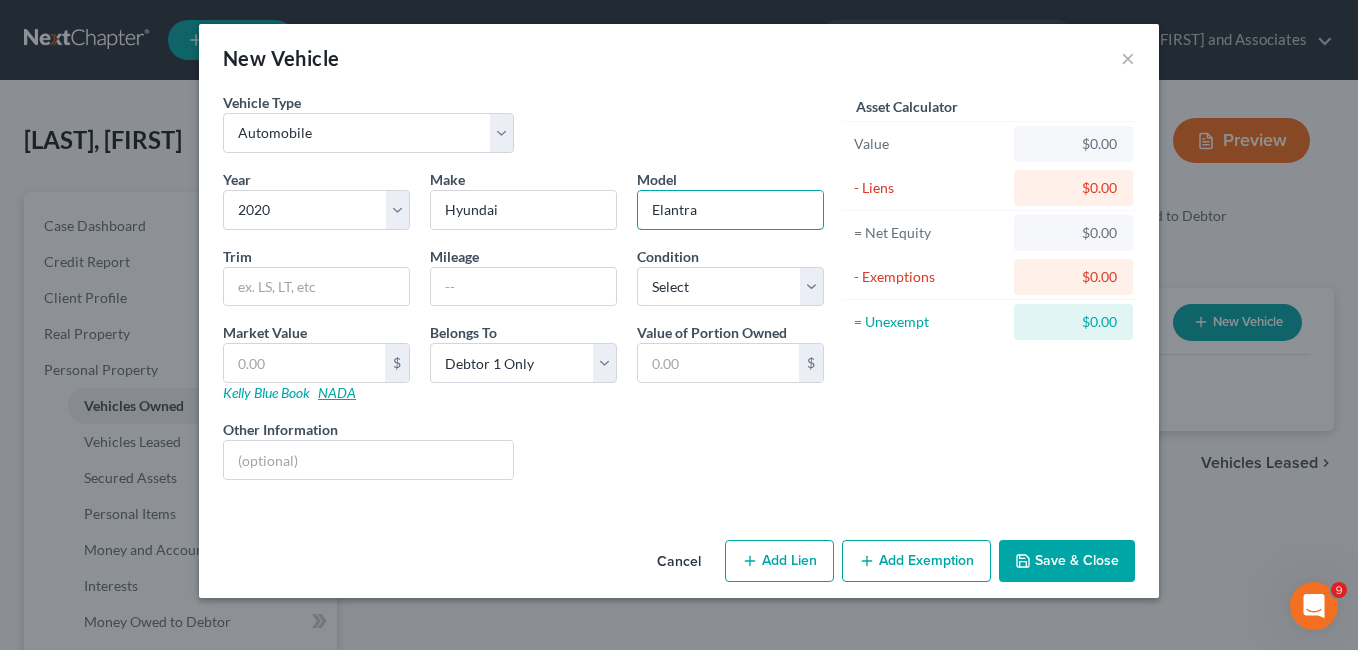 type on "Elantra" 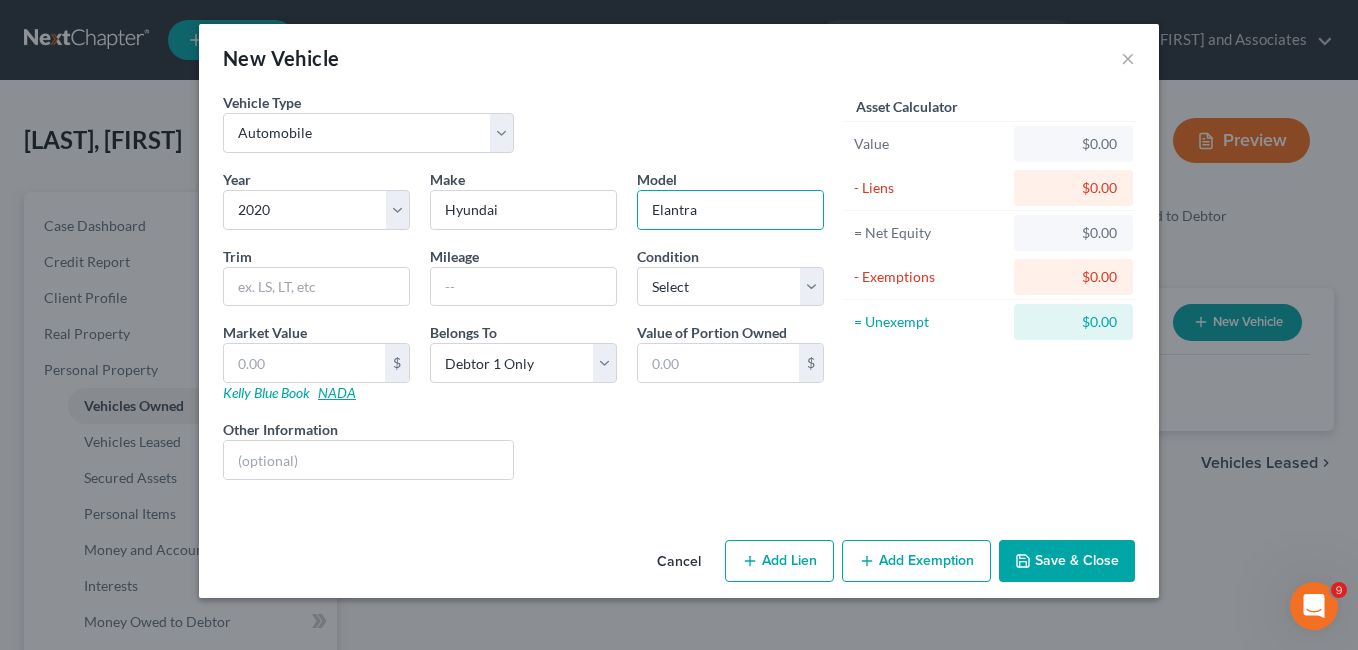 click on "NADA" at bounding box center [337, 392] 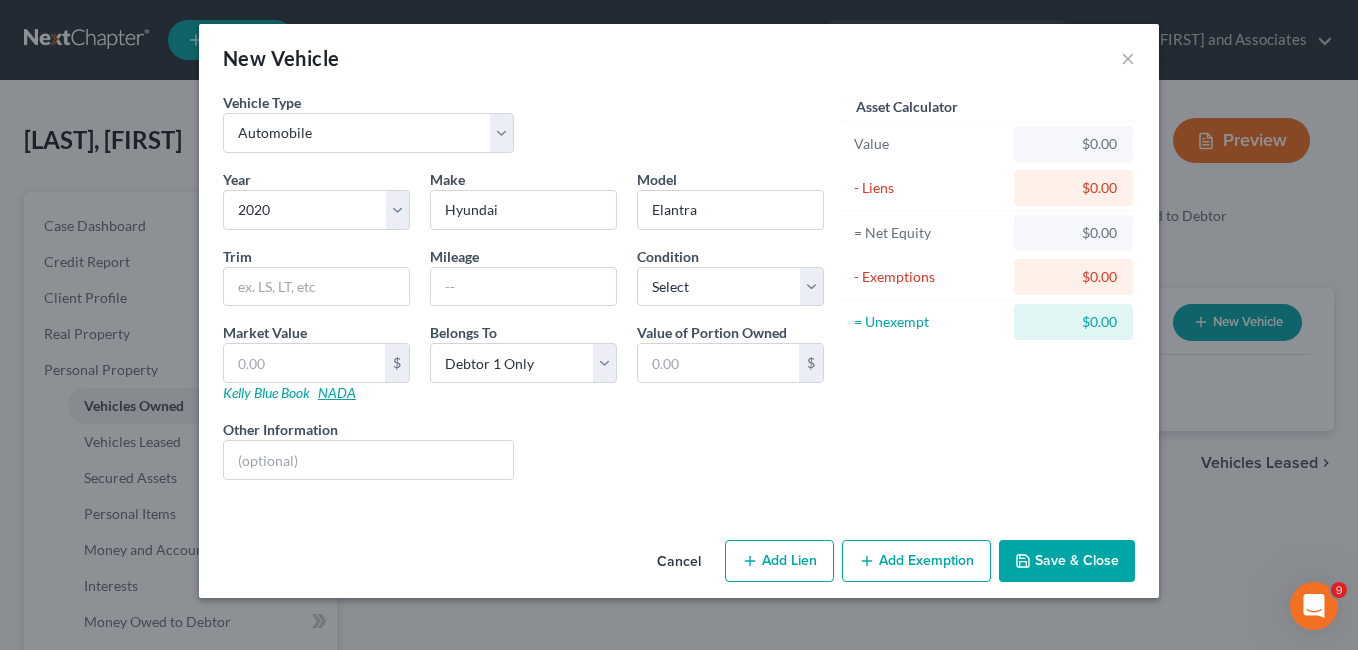 click on "NADA" at bounding box center (337, 392) 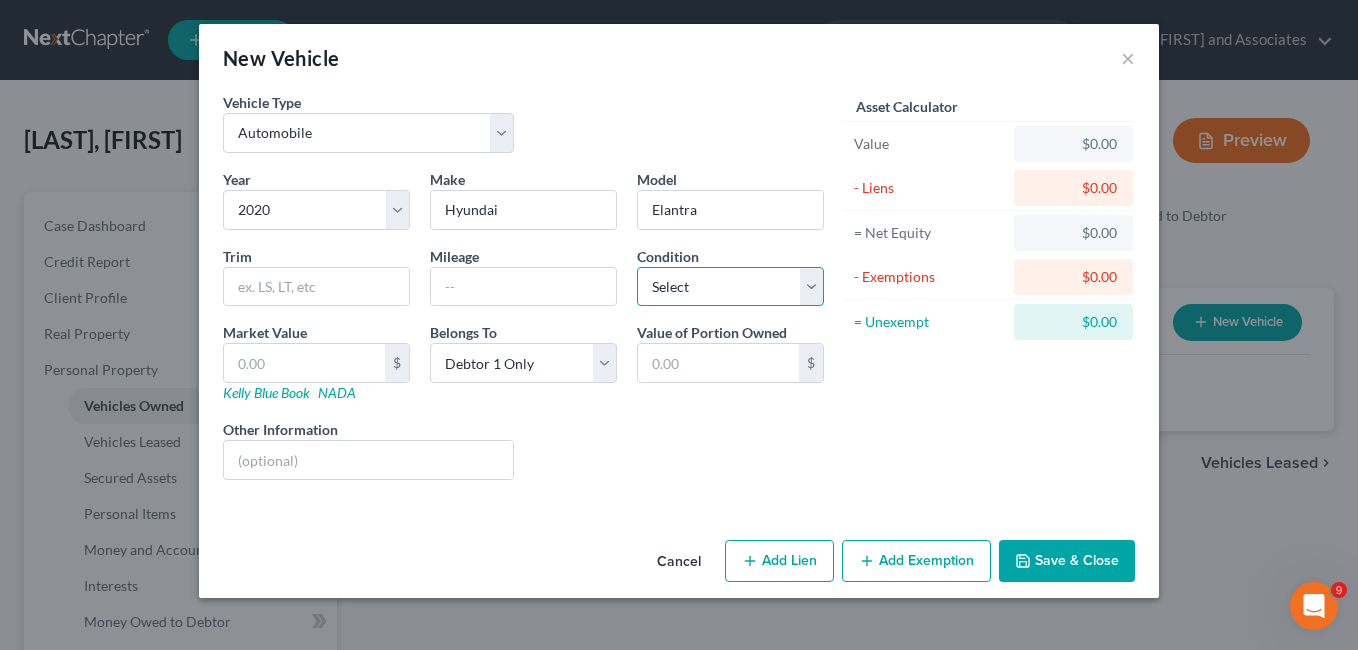 drag, startPoint x: 812, startPoint y: 289, endPoint x: 799, endPoint y: 296, distance: 14.764823 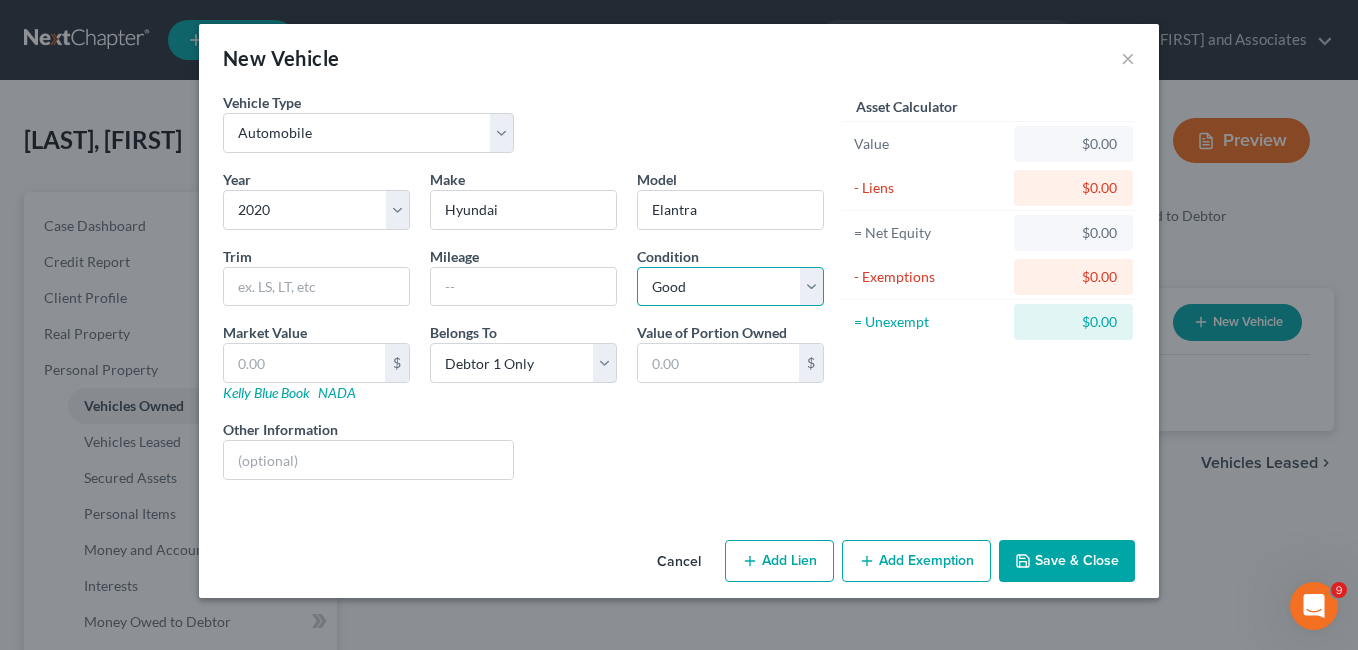 click on "Select Excellent Very Good Good Fair Poor" at bounding box center [730, 287] 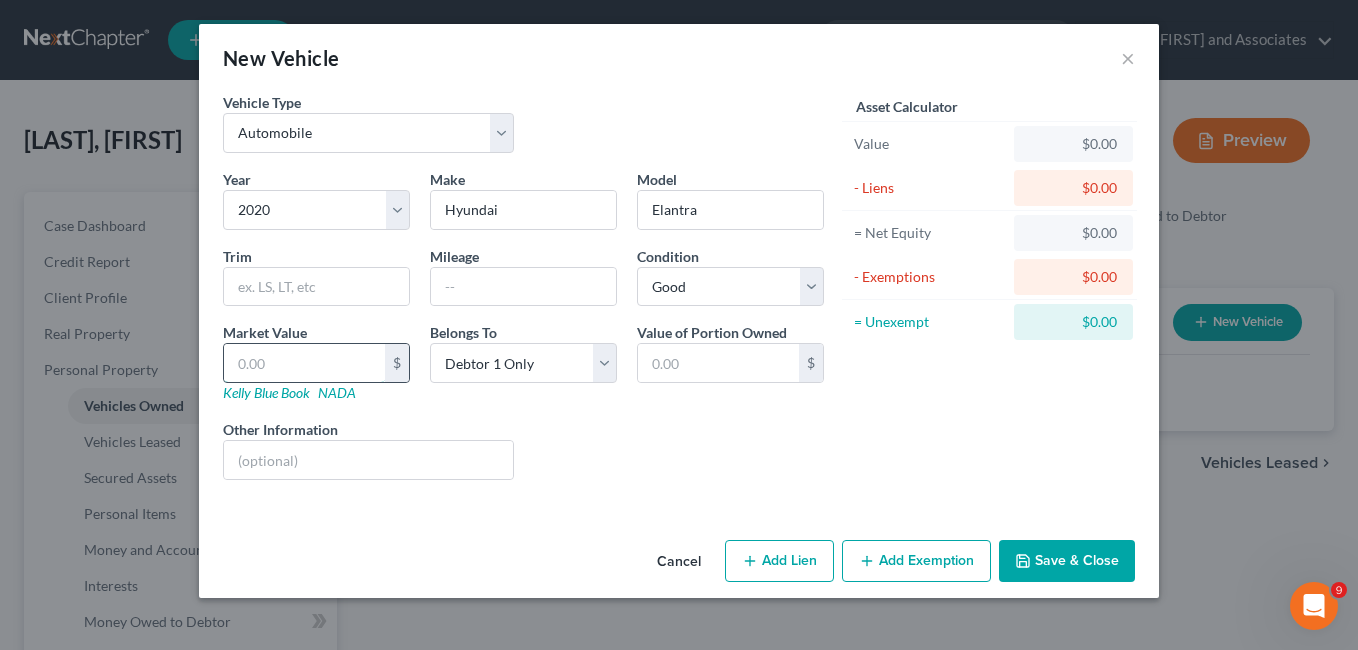 click at bounding box center (304, 363) 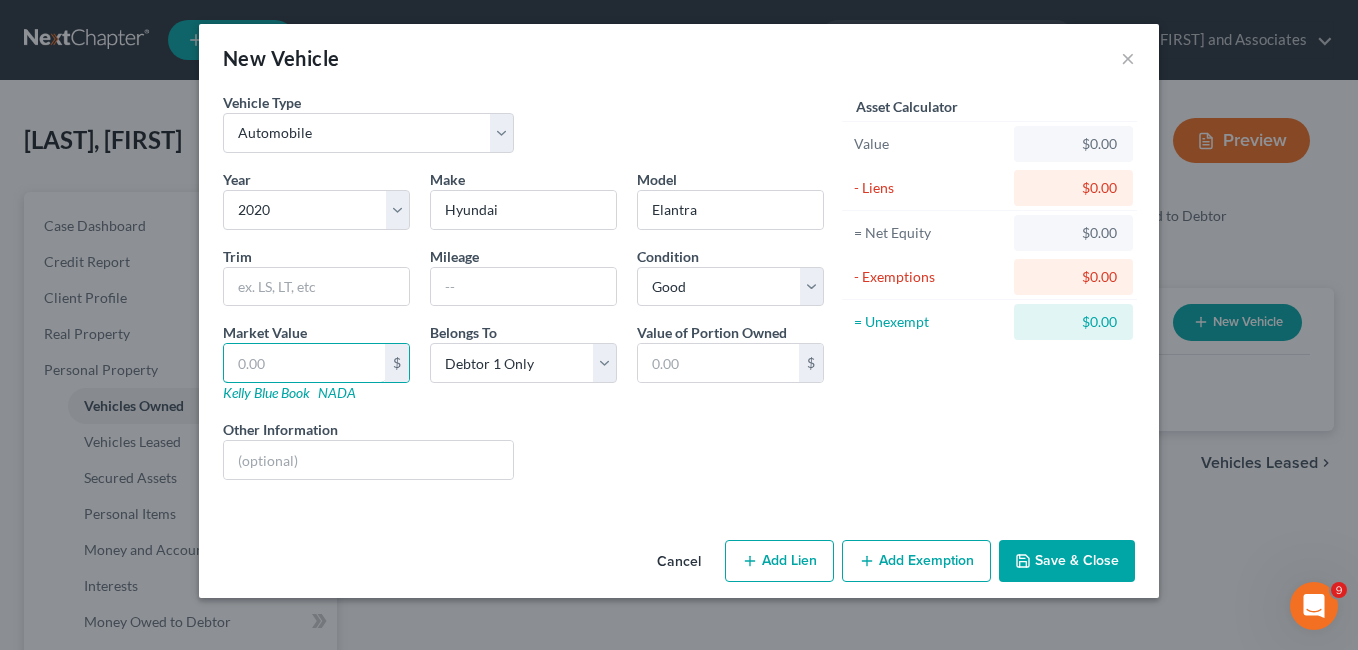 type on "1" 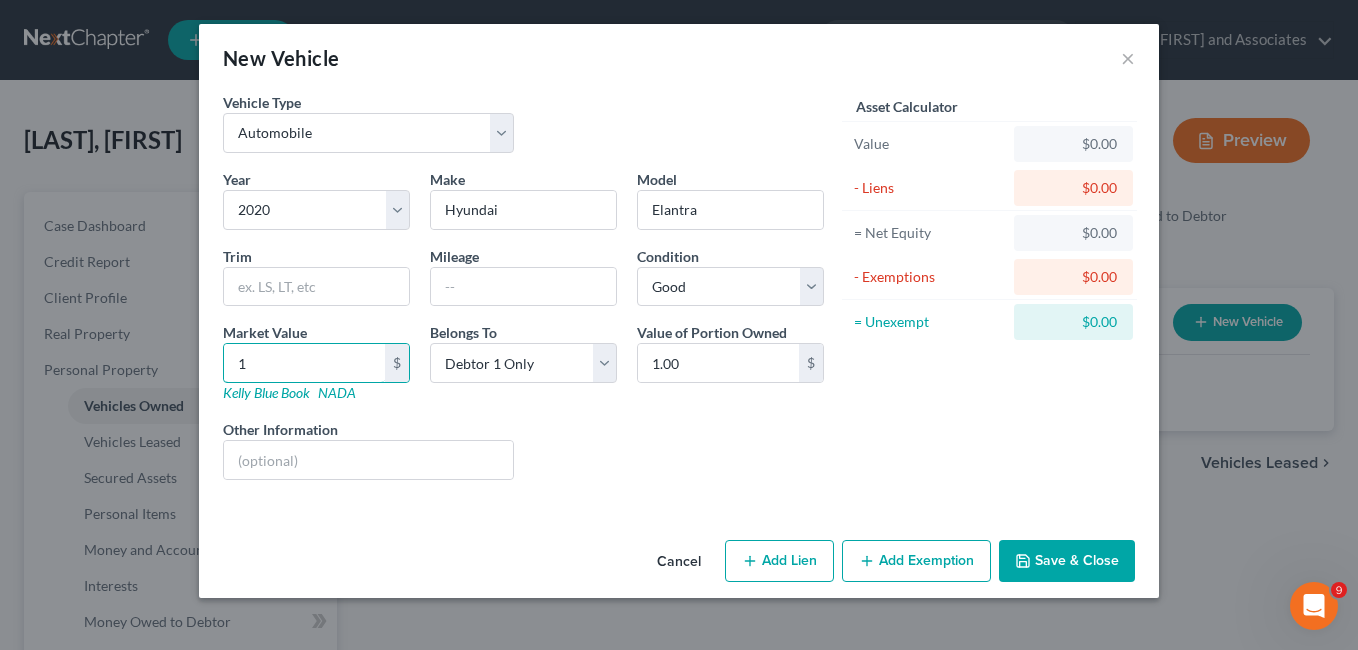 type on "14" 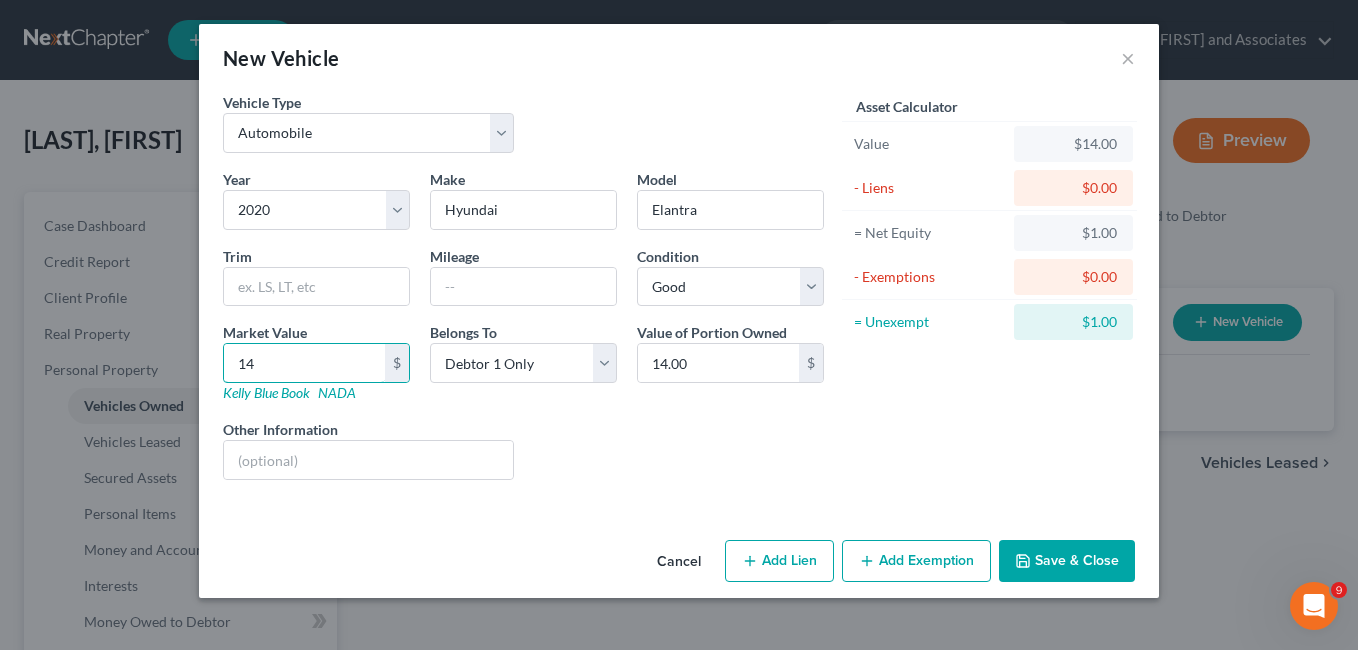 type on "145" 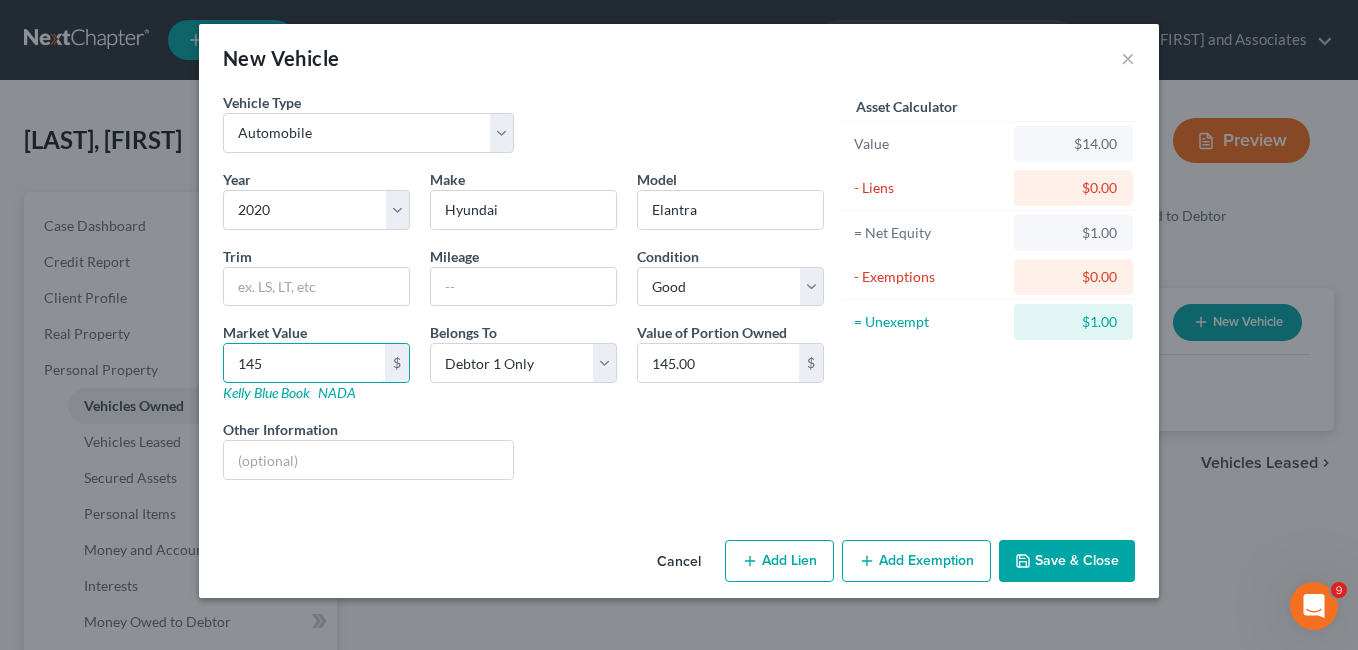 type on "1450" 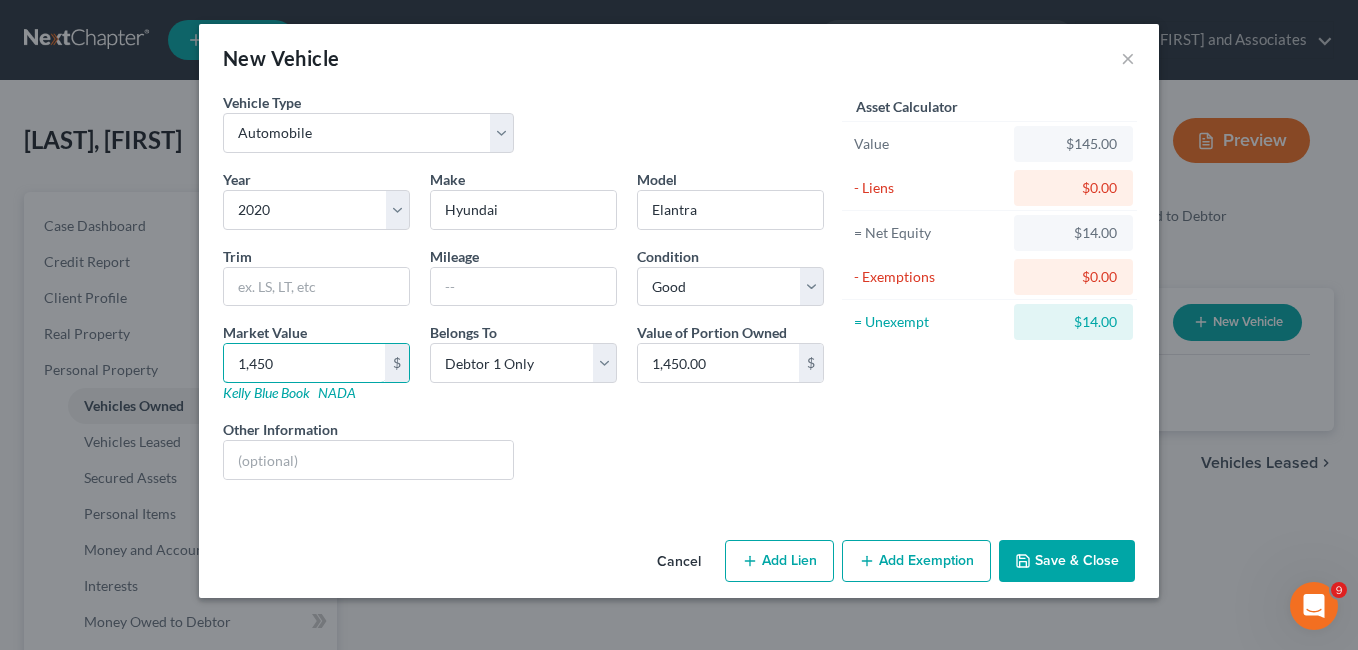 type on "1,4500" 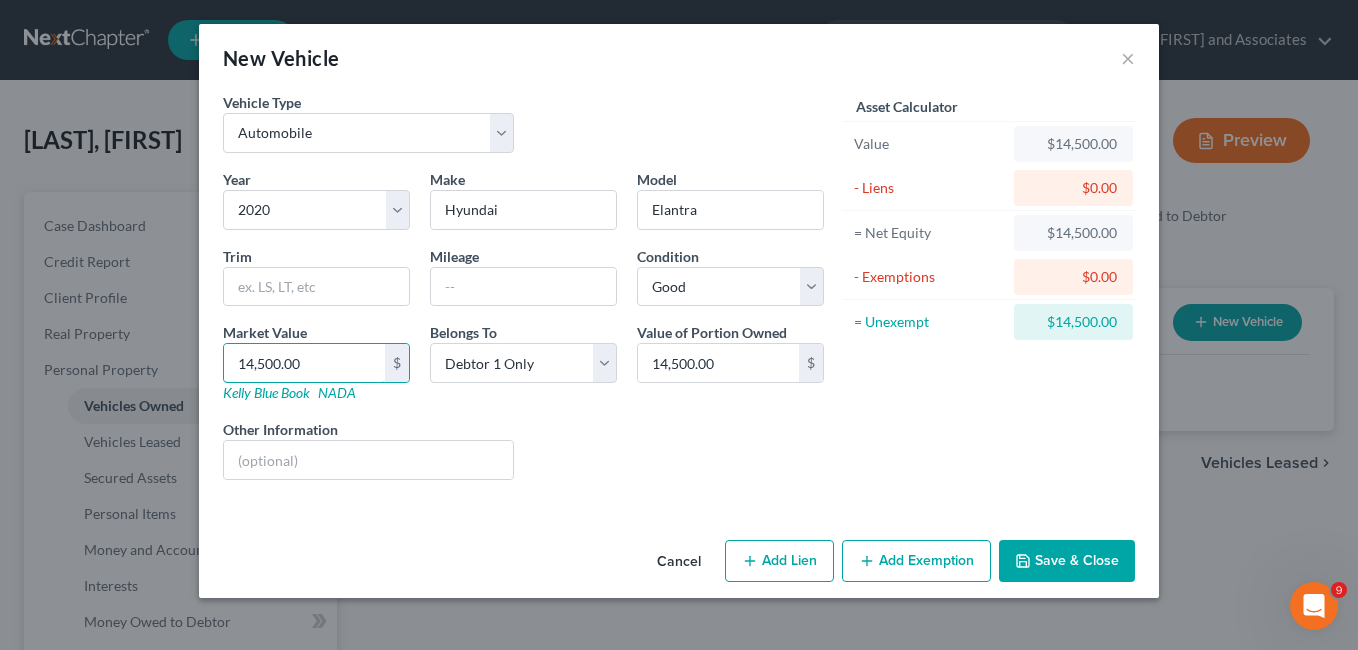 type on "14,500.00" 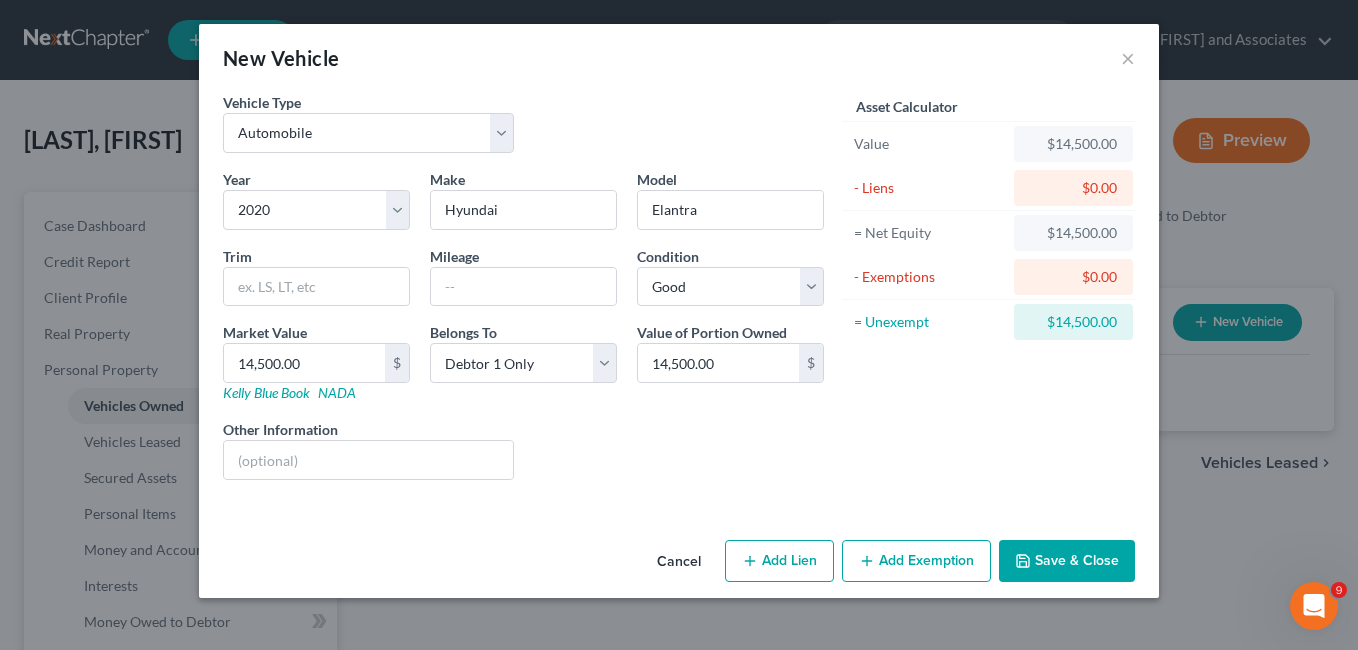 click on "Add Exemption" at bounding box center [916, 561] 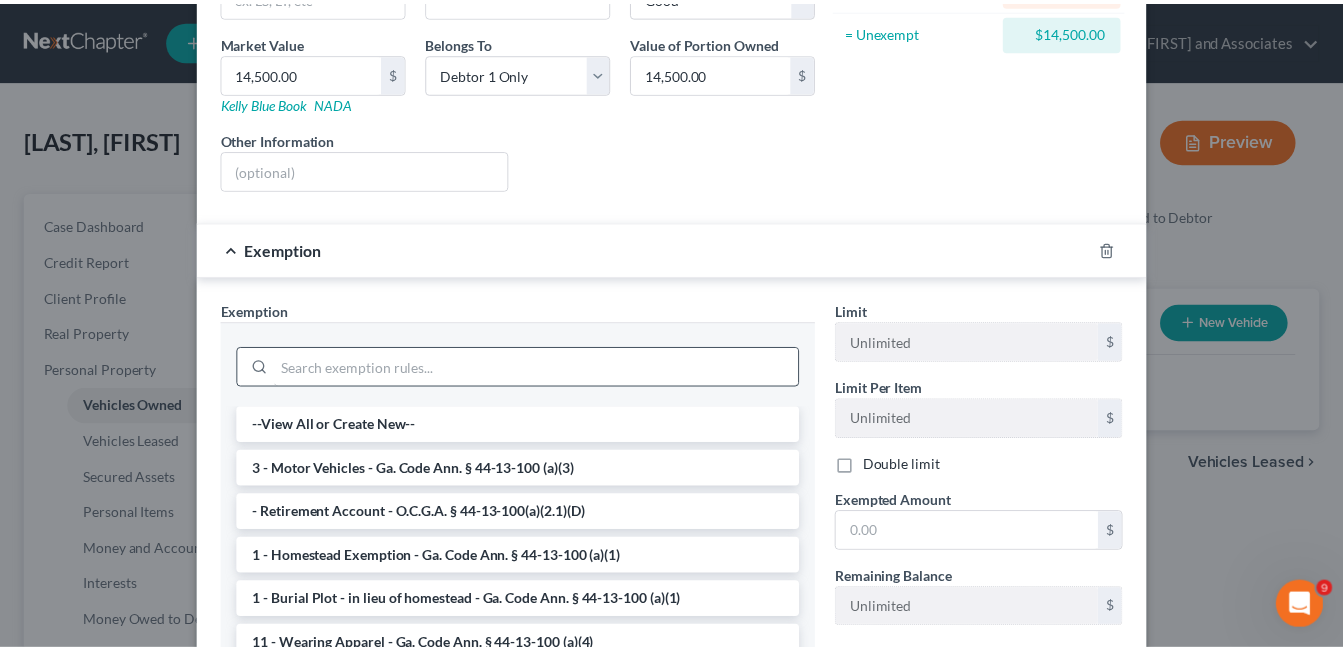 scroll, scrollTop: 400, scrollLeft: 0, axis: vertical 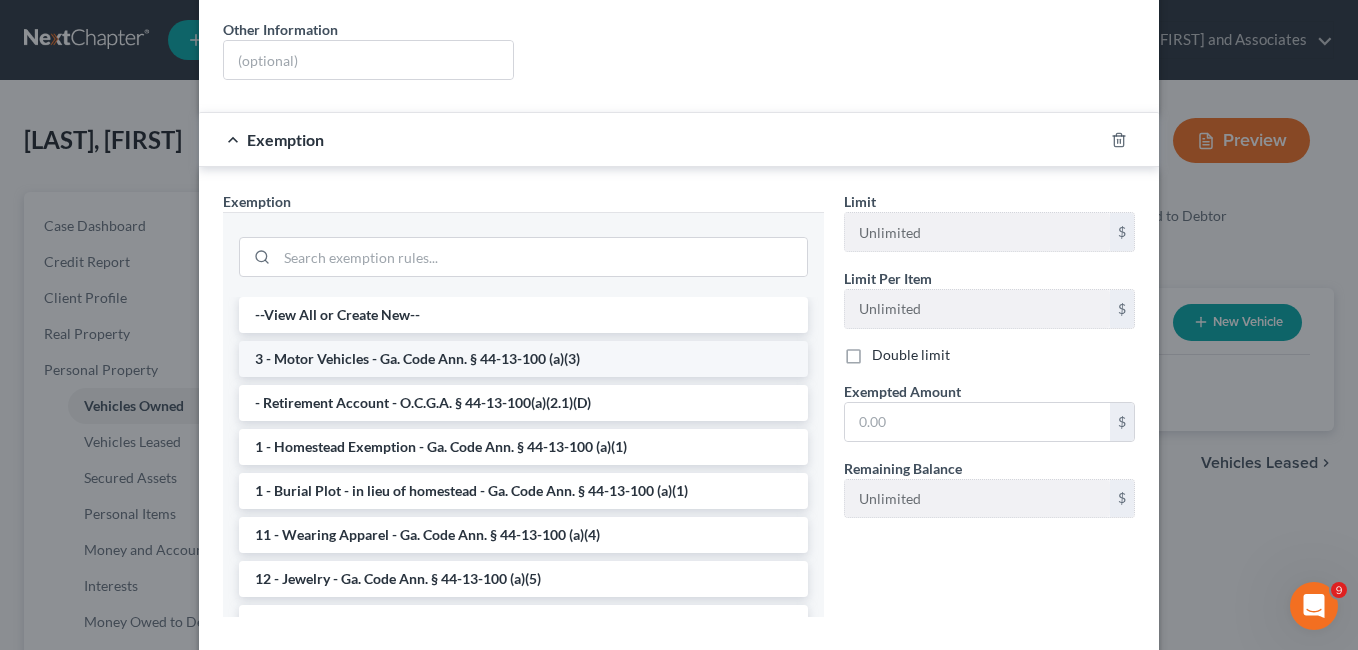 click on "3 - Motor Vehicles - Ga. Code Ann. § 44-13-100 (a)(3)" at bounding box center [523, 359] 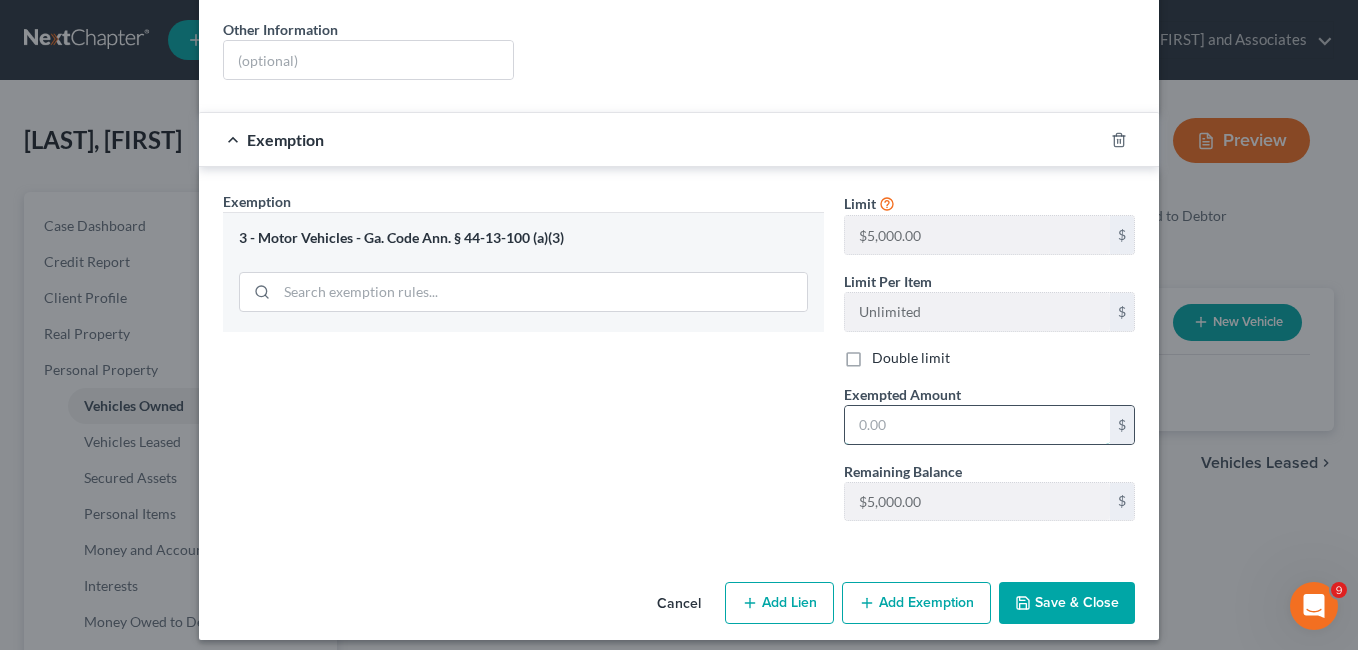 click at bounding box center [977, 425] 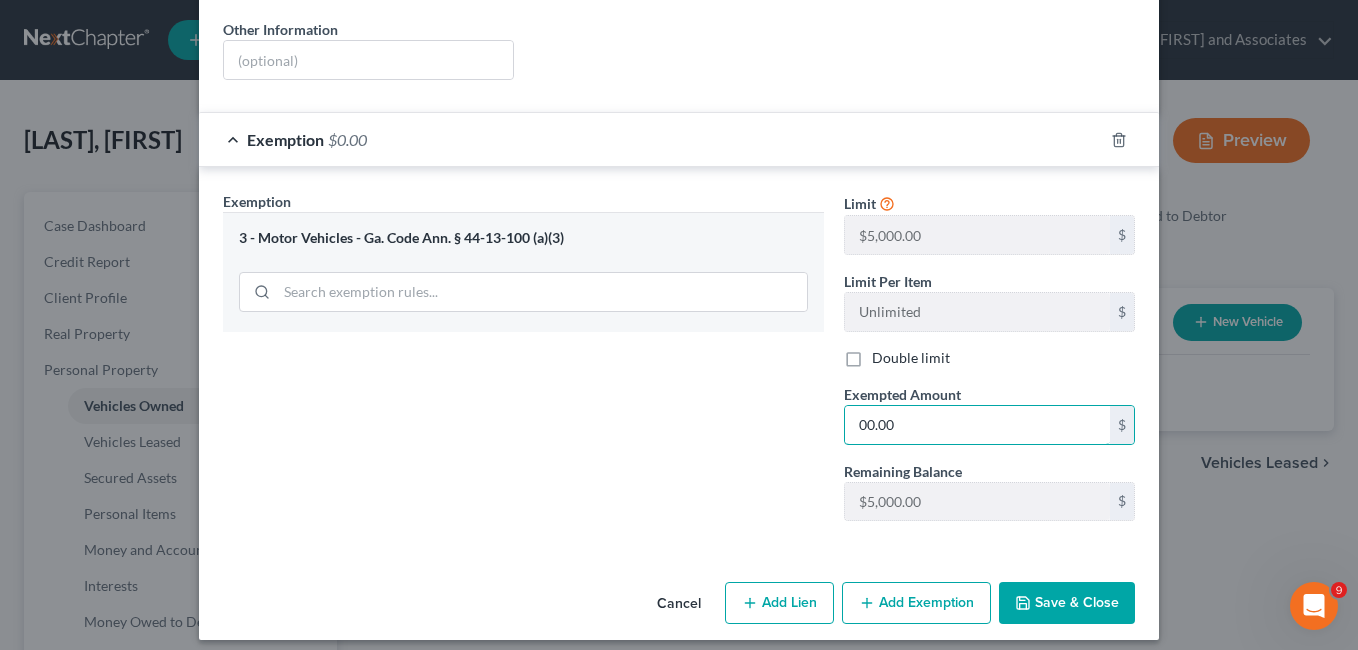 type on "00.00" 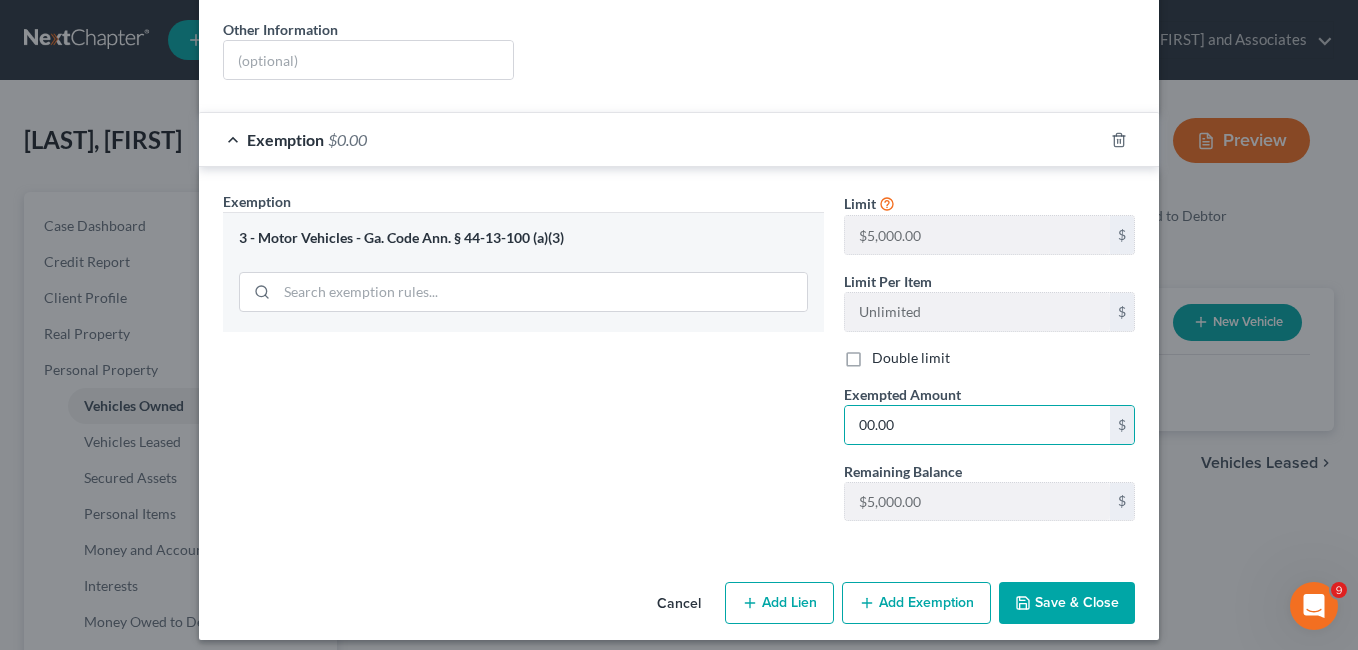 click on "Save & Close" at bounding box center (1067, 603) 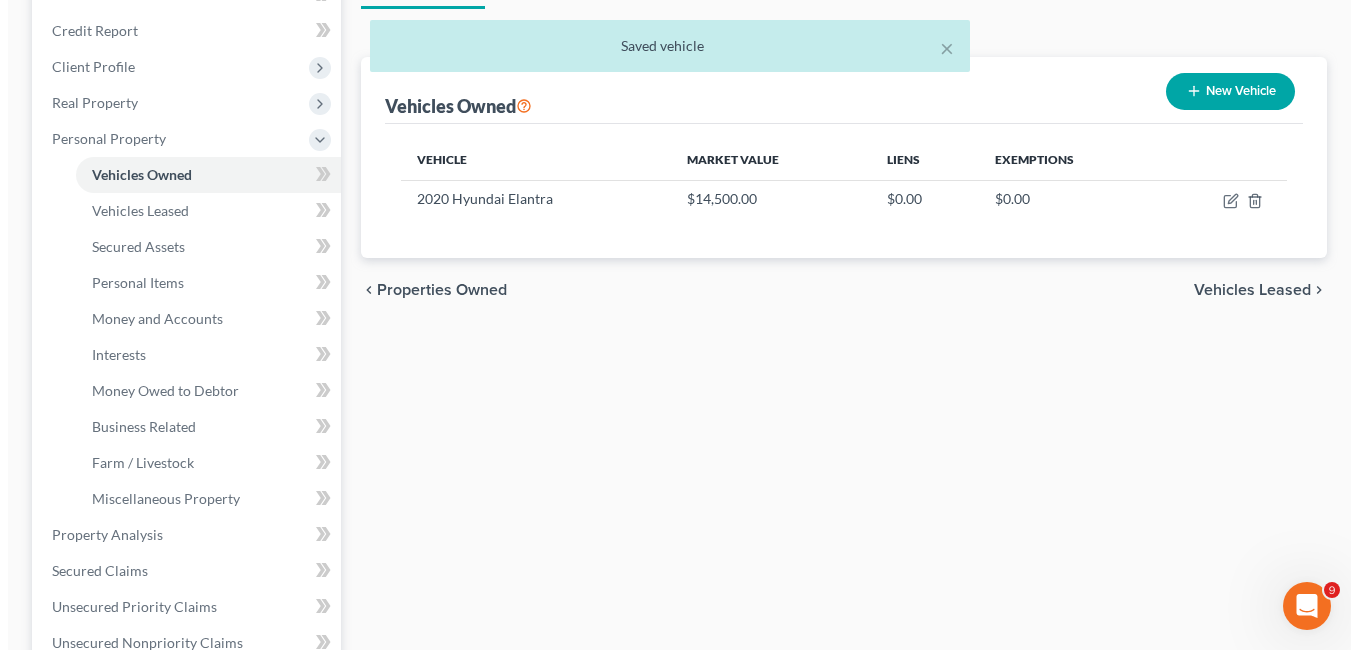scroll, scrollTop: 0, scrollLeft: 0, axis: both 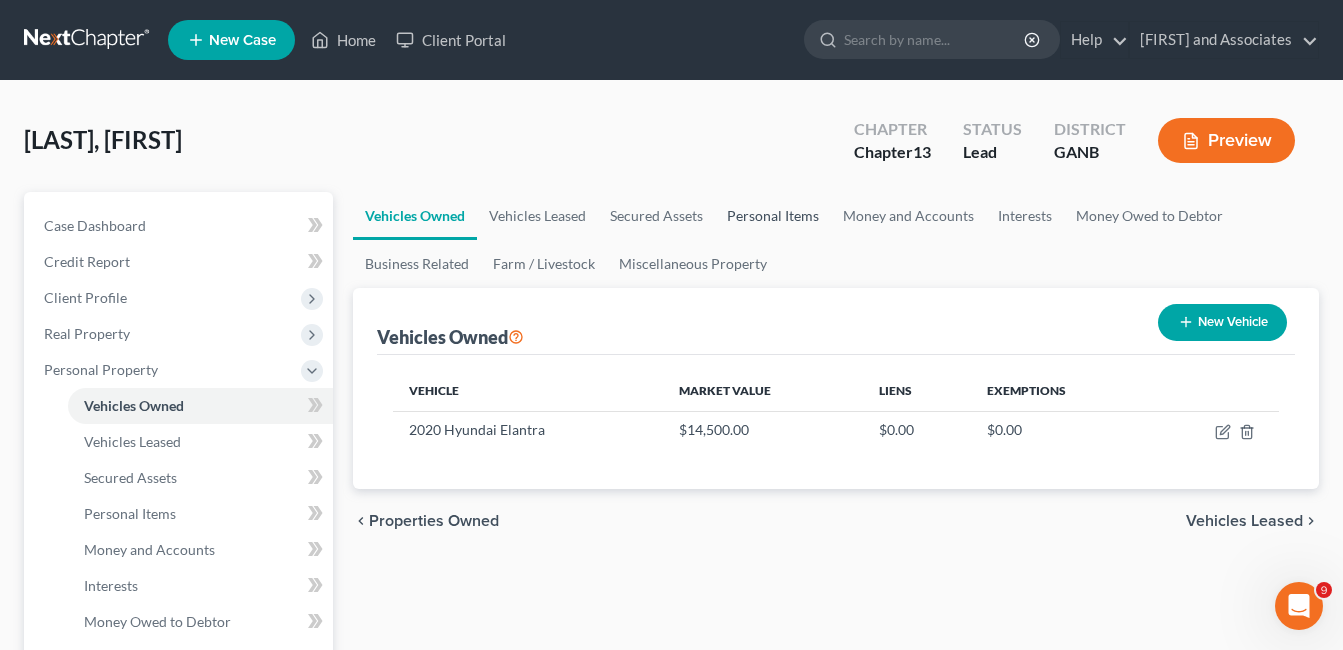 click on "Personal Items" at bounding box center (773, 216) 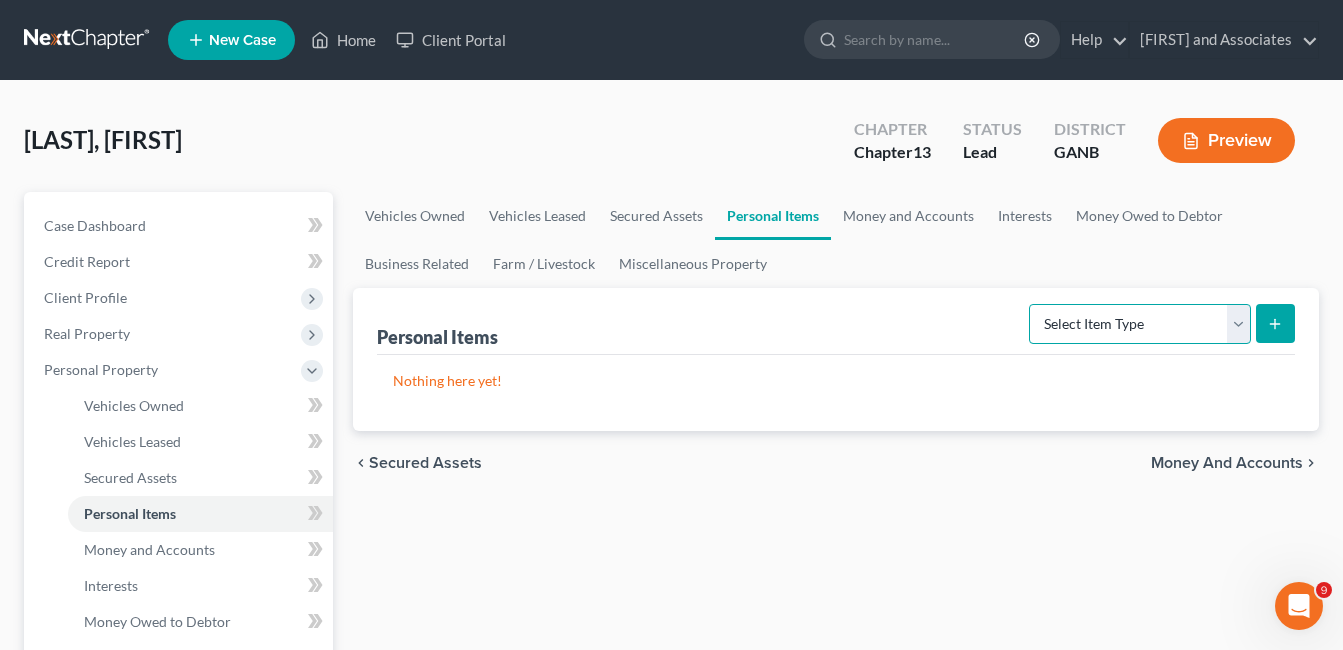 click on "Select Item Type Clothing Collectibles Of Value Electronics Firearms Household Goods Jewelry Other Pet(s) Sports & Hobby Equipment" at bounding box center (1140, 324) 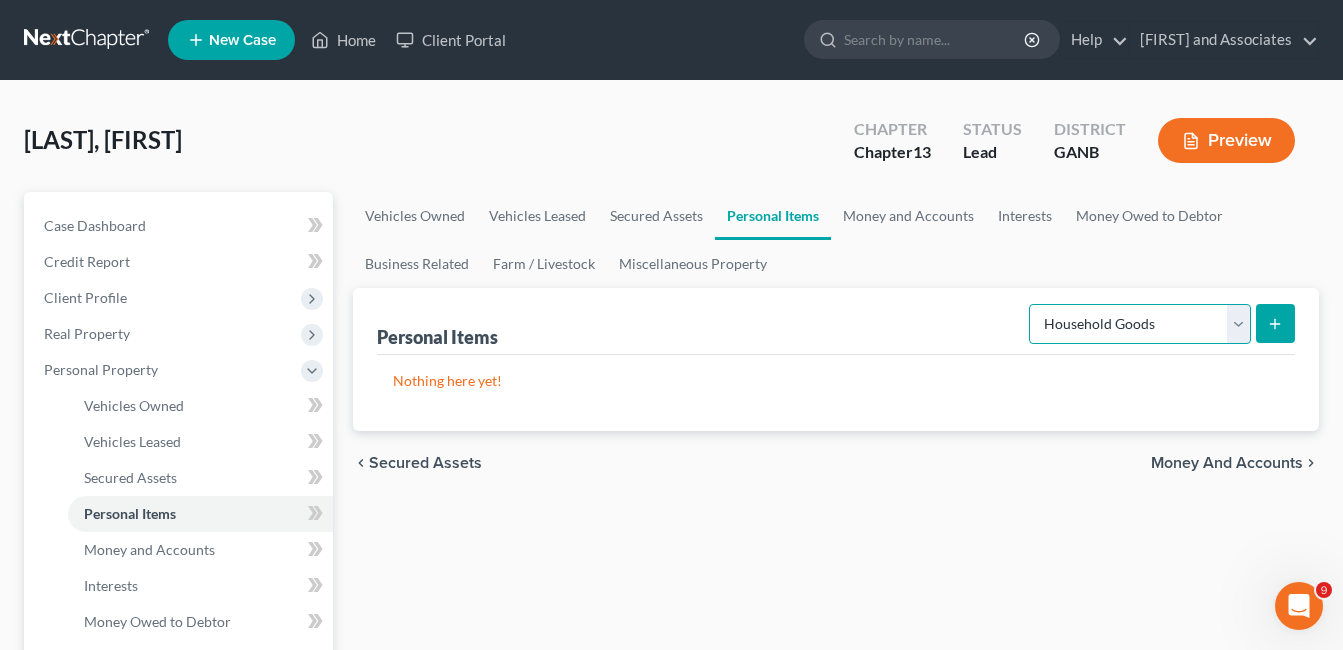 click on "Select Item Type Clothing Collectibles Of Value Electronics Firearms Household Goods Jewelry Other Pet(s) Sports & Hobby Equipment" at bounding box center (1140, 324) 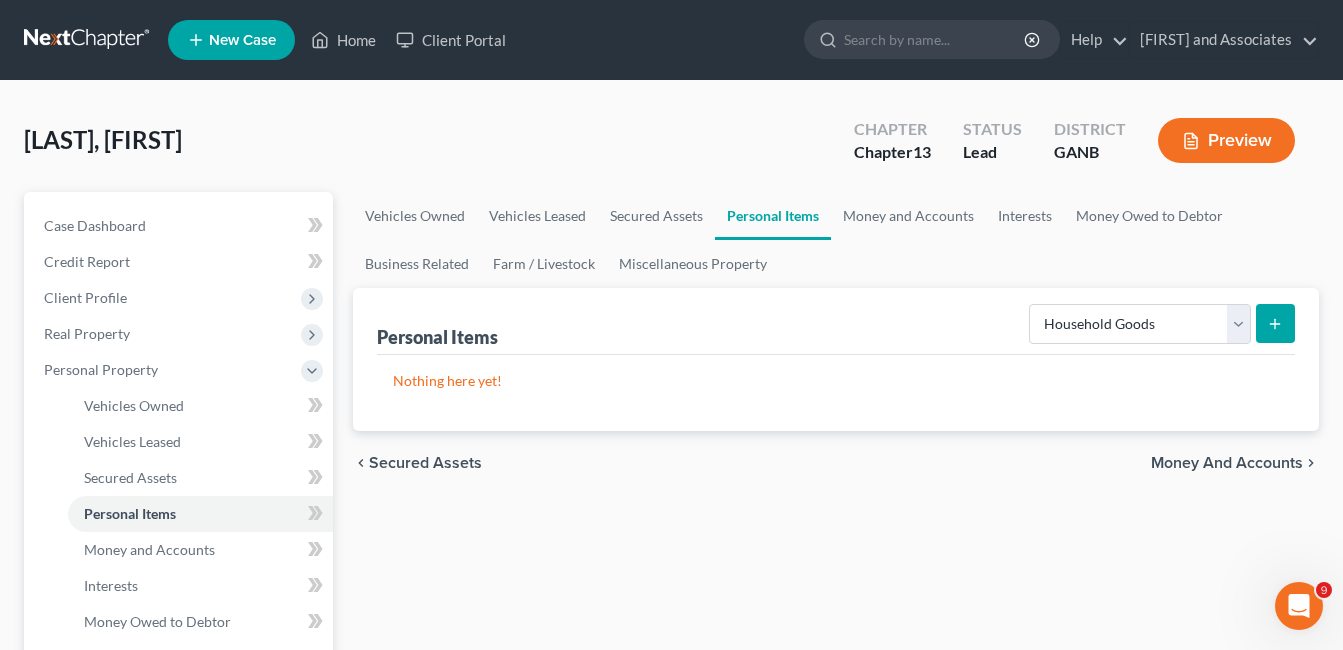 click 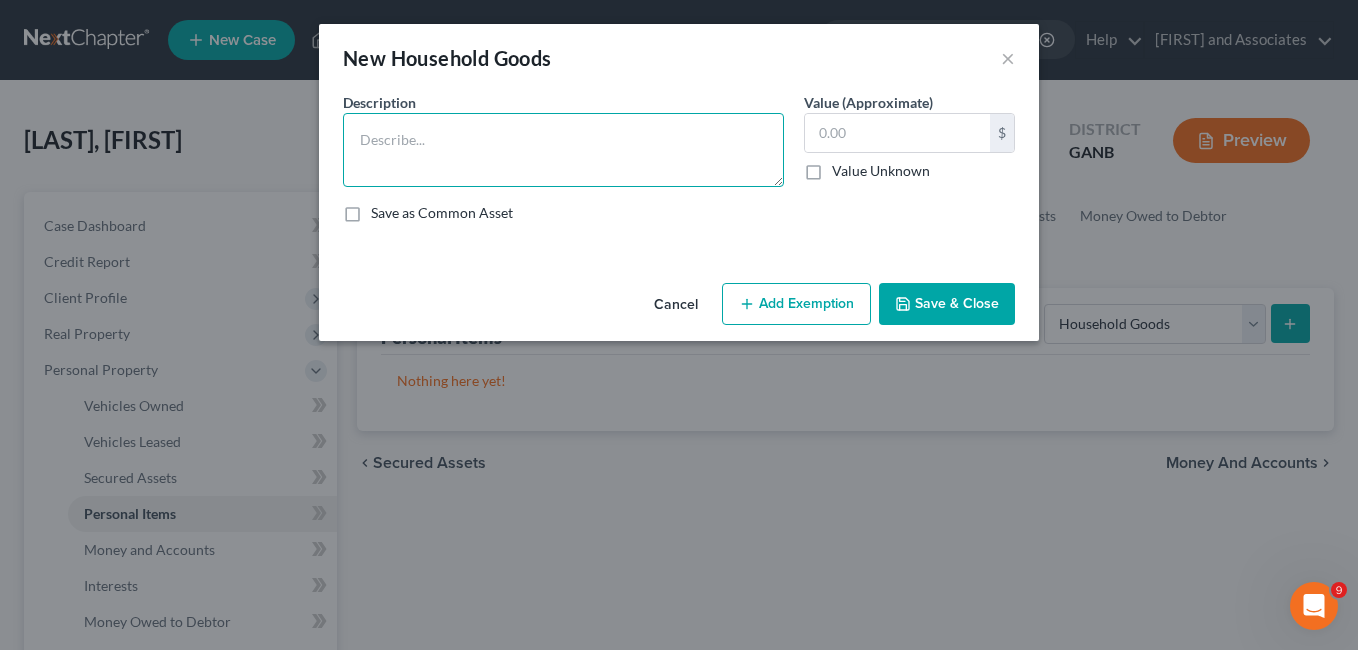 click at bounding box center (563, 150) 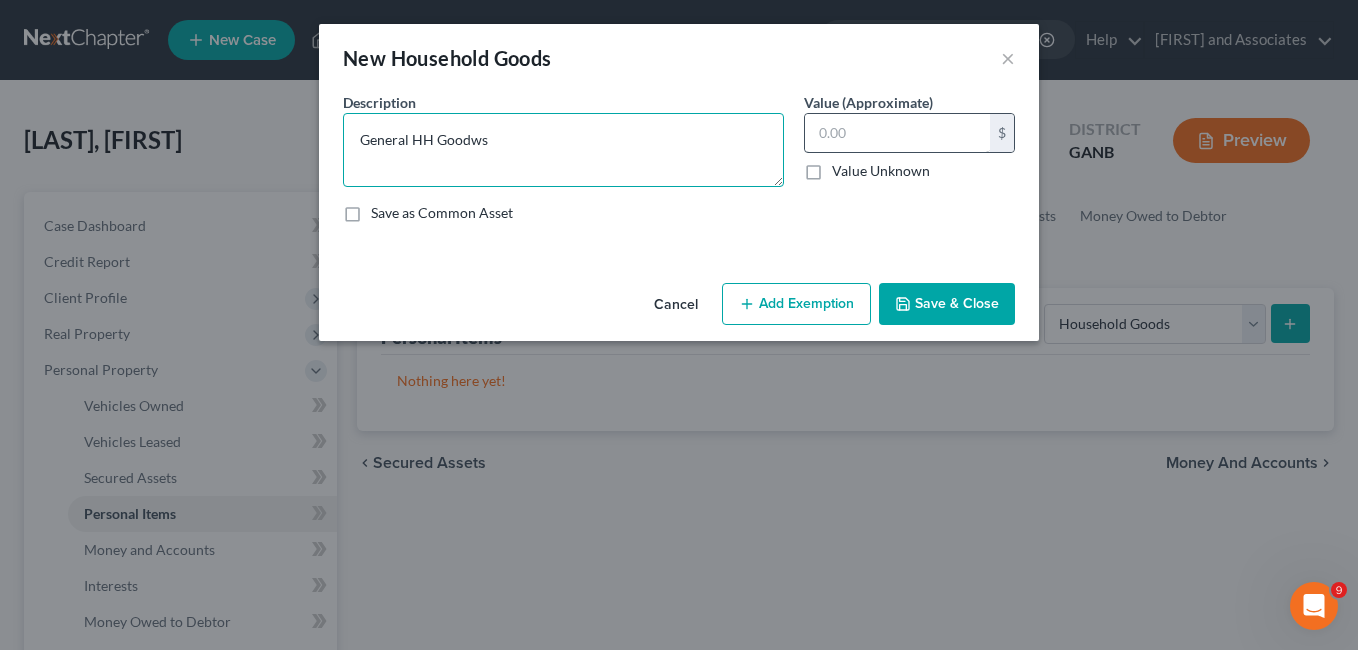 type on "General HH Goodws" 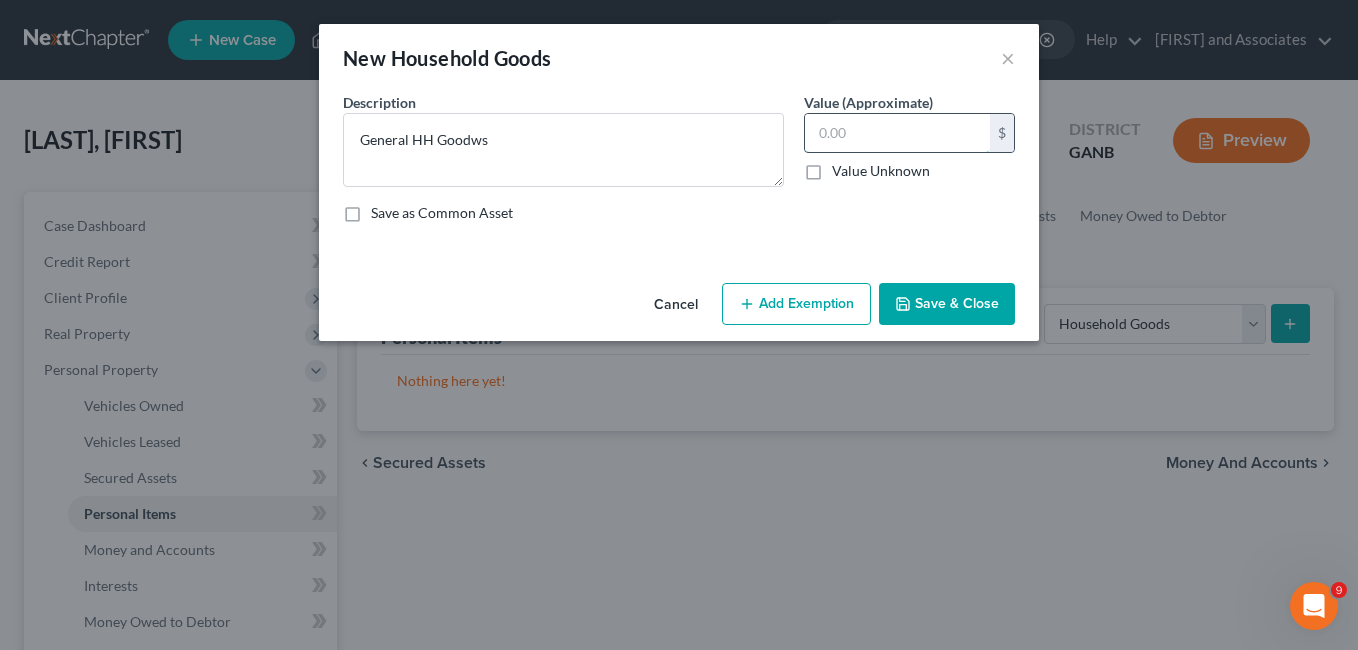 click at bounding box center (897, 133) 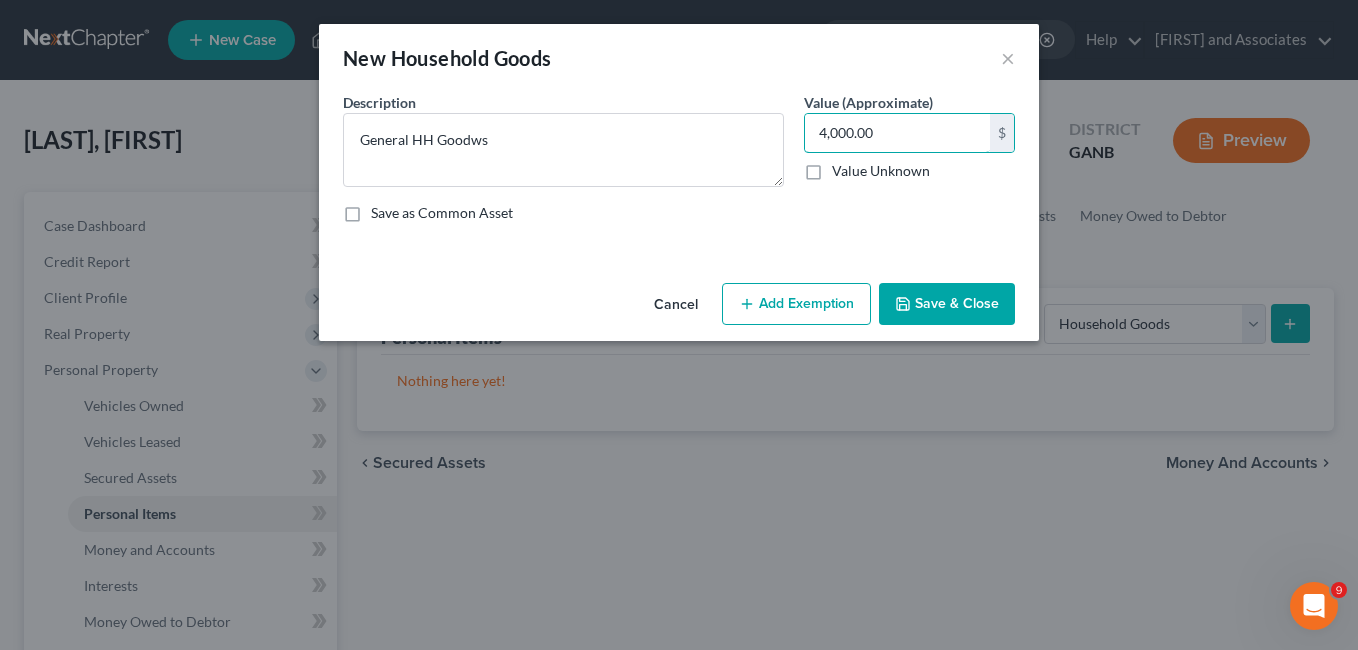 type on "4,000.00" 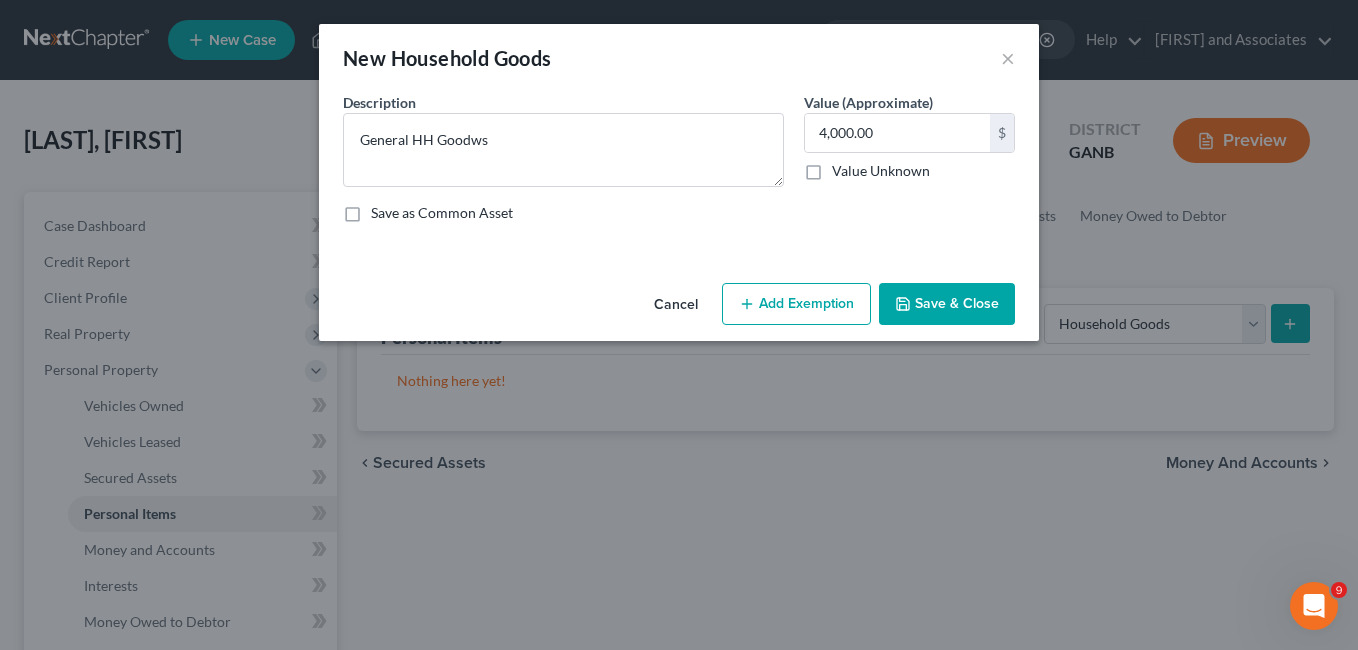 click on "Add Exemption" at bounding box center (796, 304) 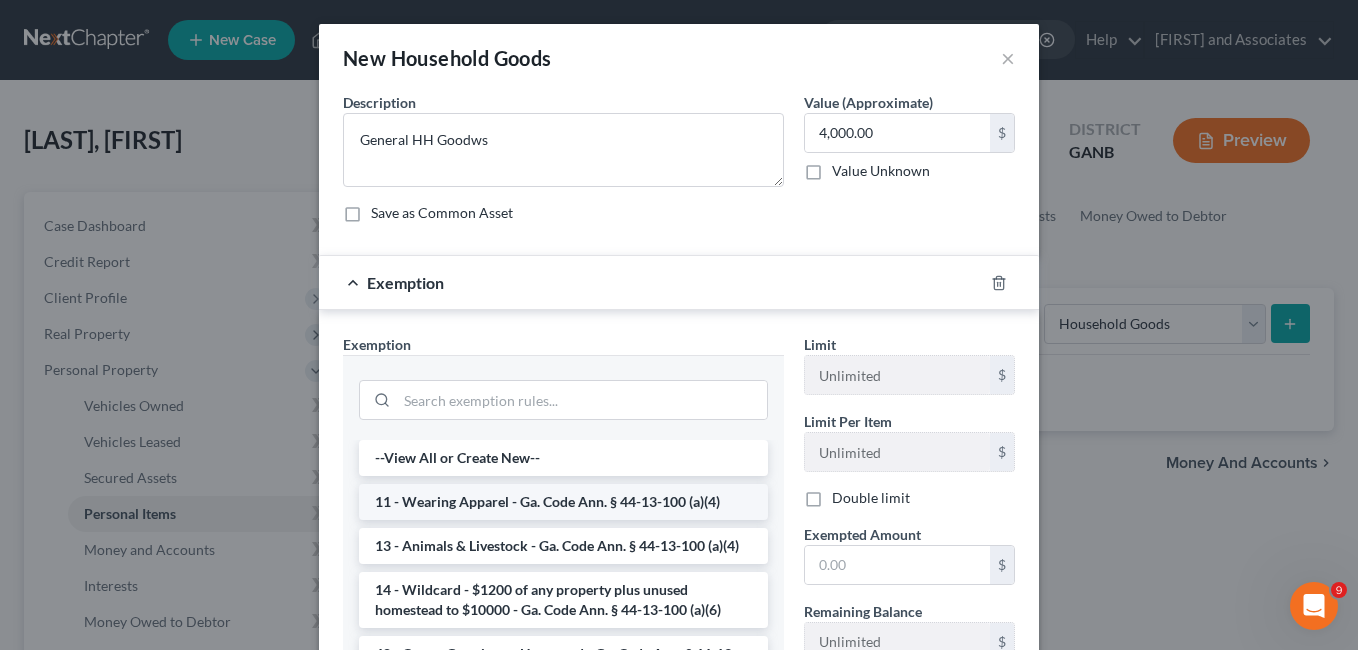 scroll, scrollTop: 200, scrollLeft: 0, axis: vertical 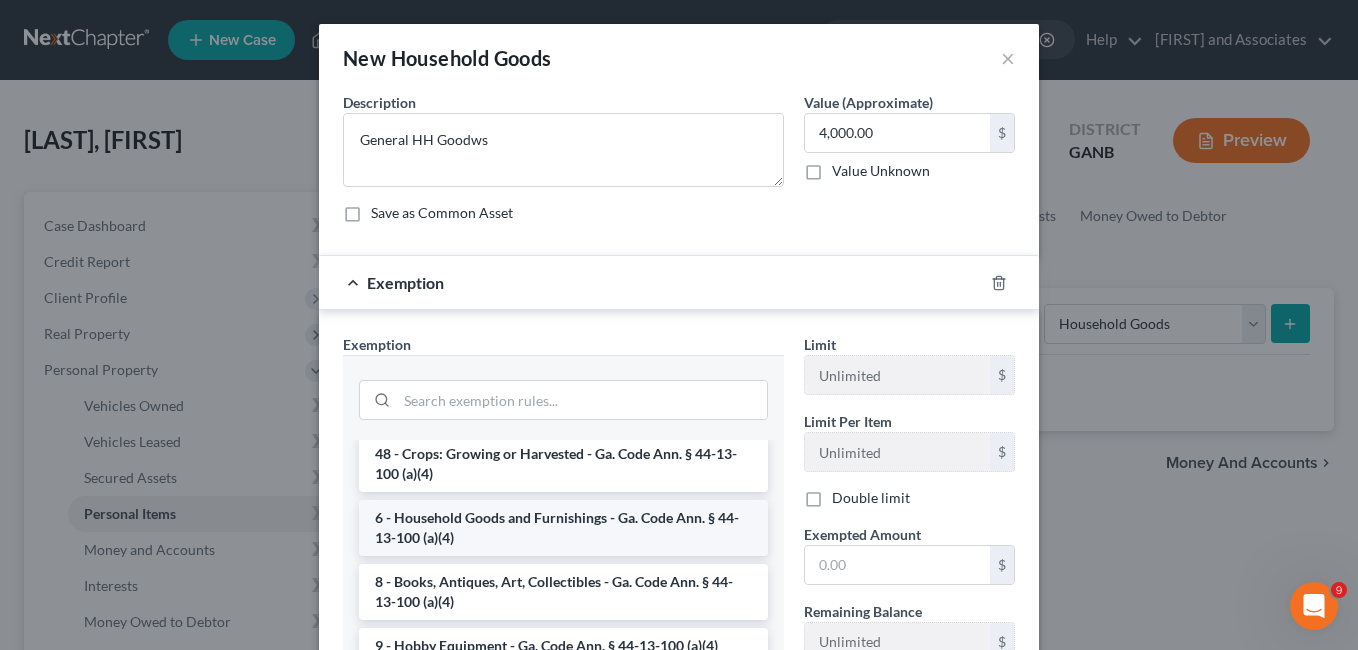 click on "6 - Household Goods and Furnishings - Ga. Code Ann. § 44-13-100 (a)(4)" at bounding box center (563, 528) 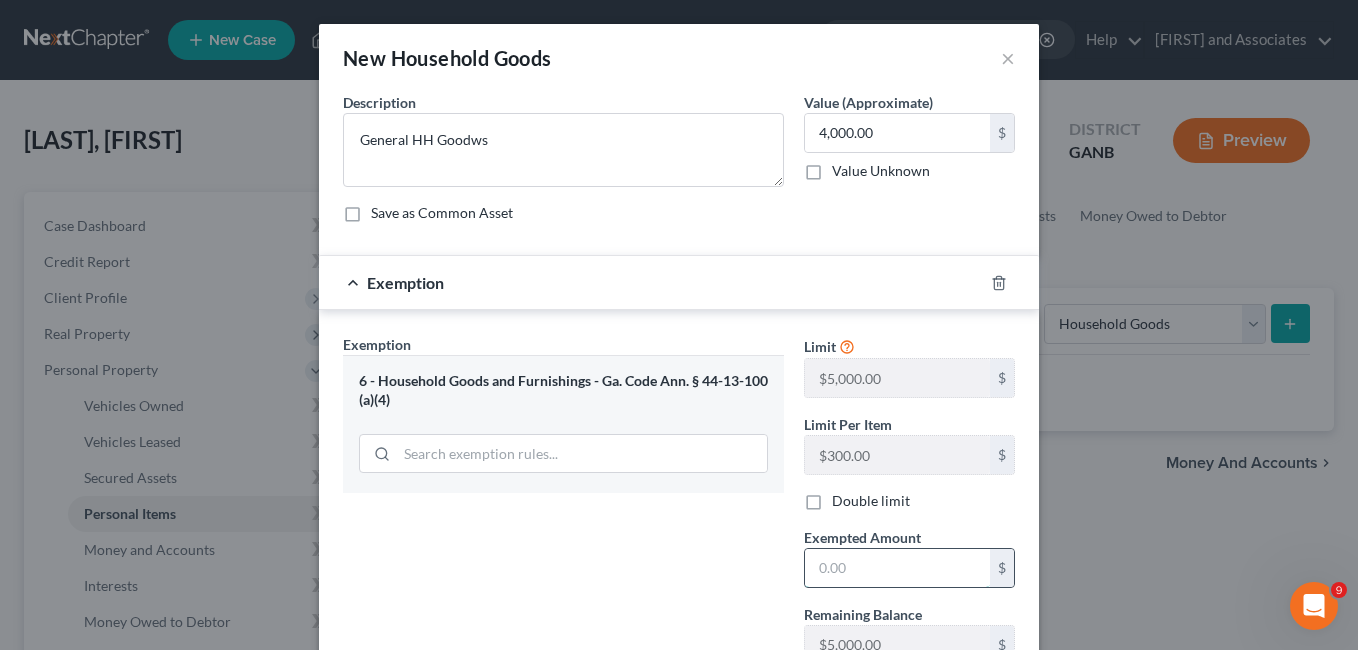 click at bounding box center [897, 568] 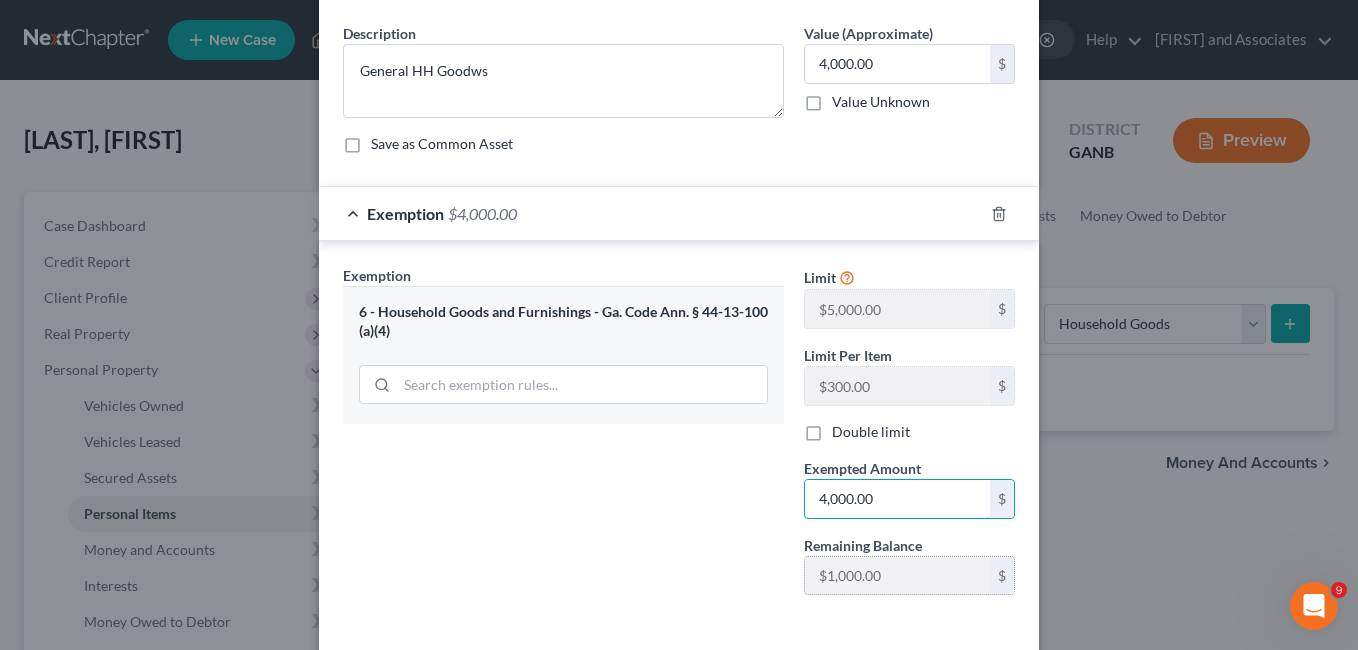 scroll, scrollTop: 157, scrollLeft: 0, axis: vertical 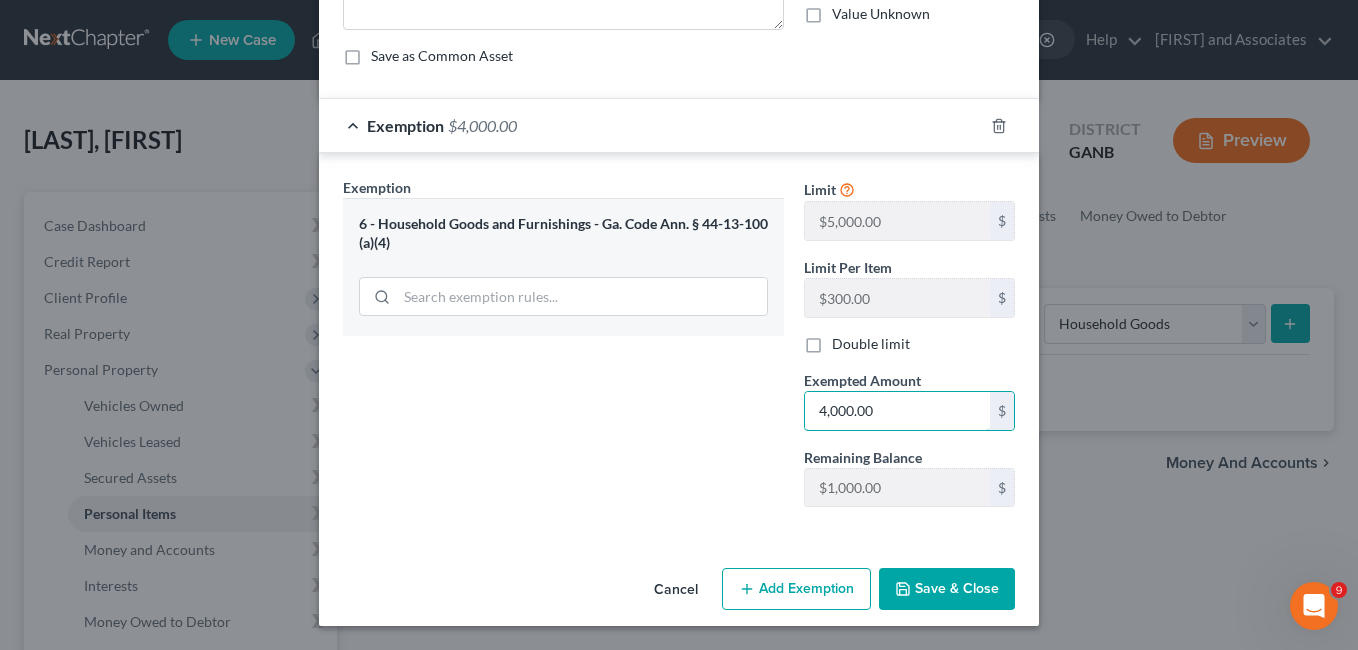 type on "4,000.00" 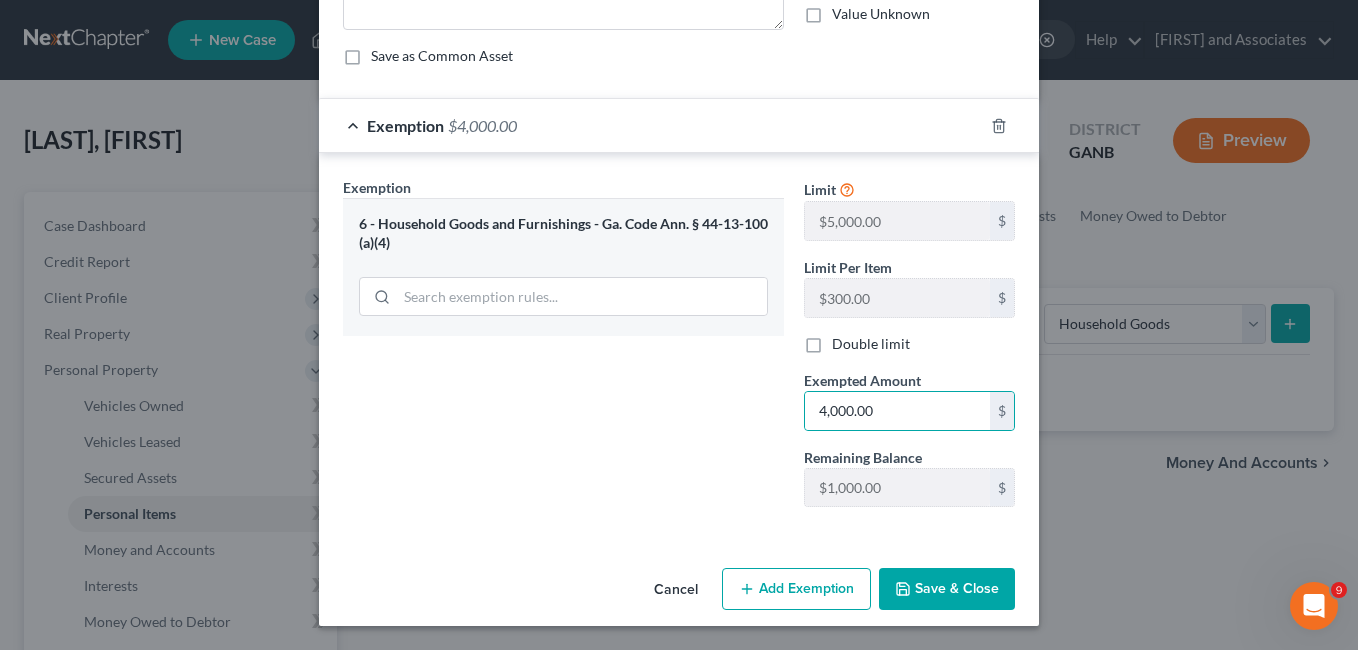 click on "Save & Close" at bounding box center [947, 589] 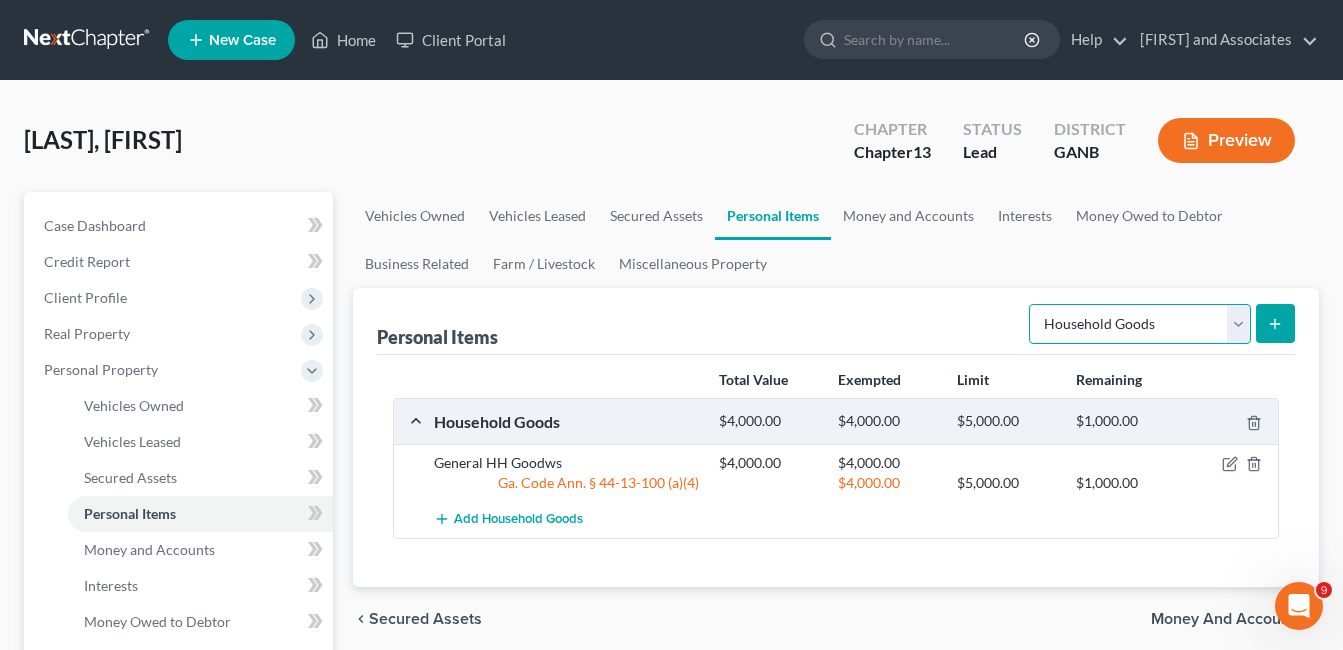 click on "Select Item Type Clothing Collectibles Of Value Electronics Firearms Household Goods Jewelry Other Pet(s) Sports & Hobby Equipment" at bounding box center (1140, 324) 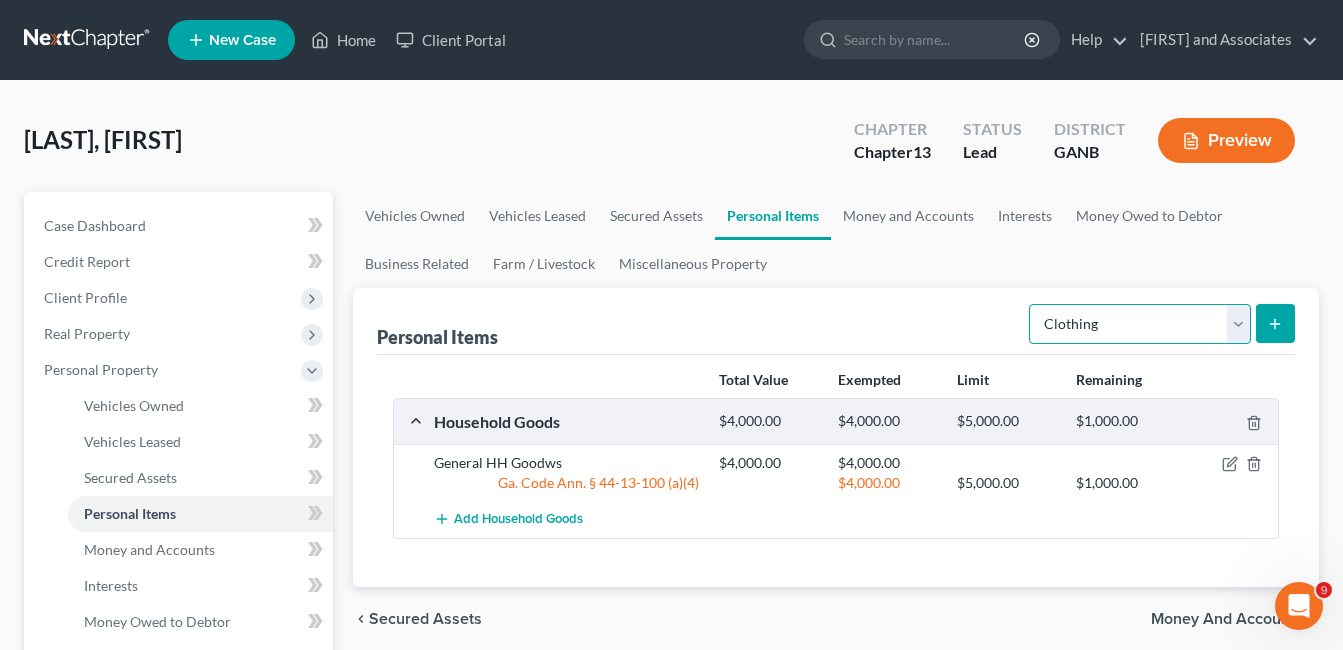 click on "Select Item Type Clothing Collectibles Of Value Electronics Firearms Household Goods Jewelry Other Pet(s) Sports & Hobby Equipment" at bounding box center (1140, 324) 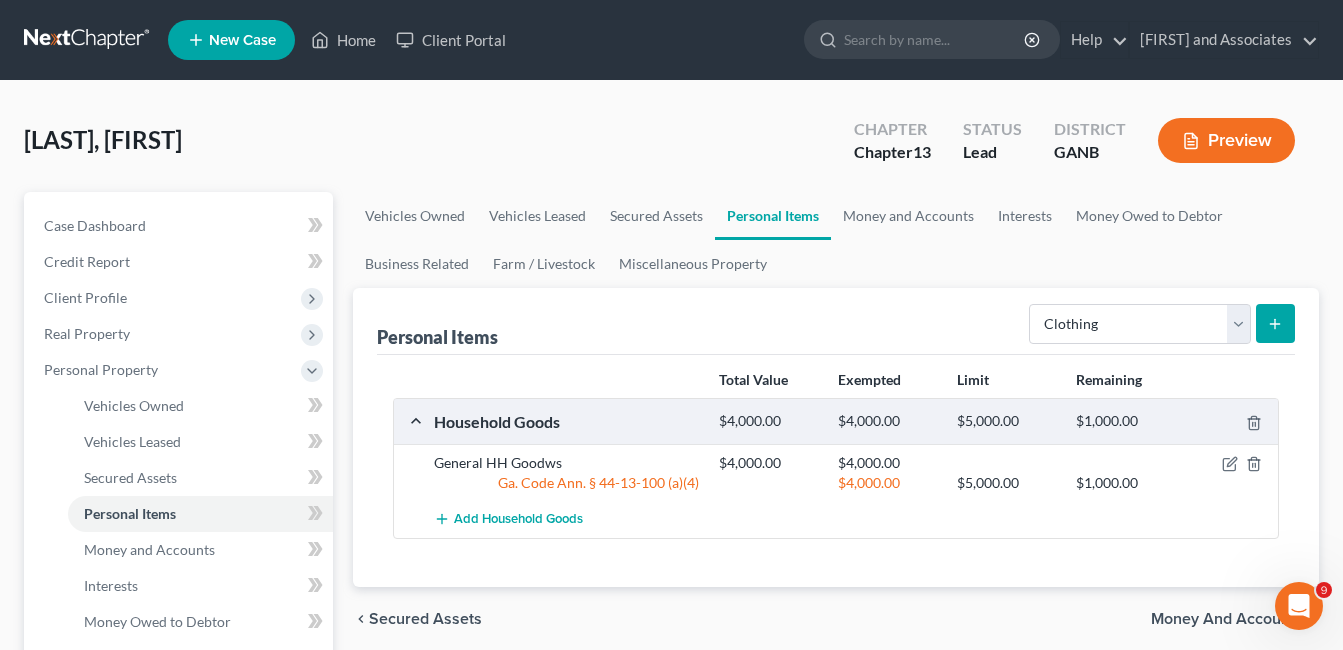 click 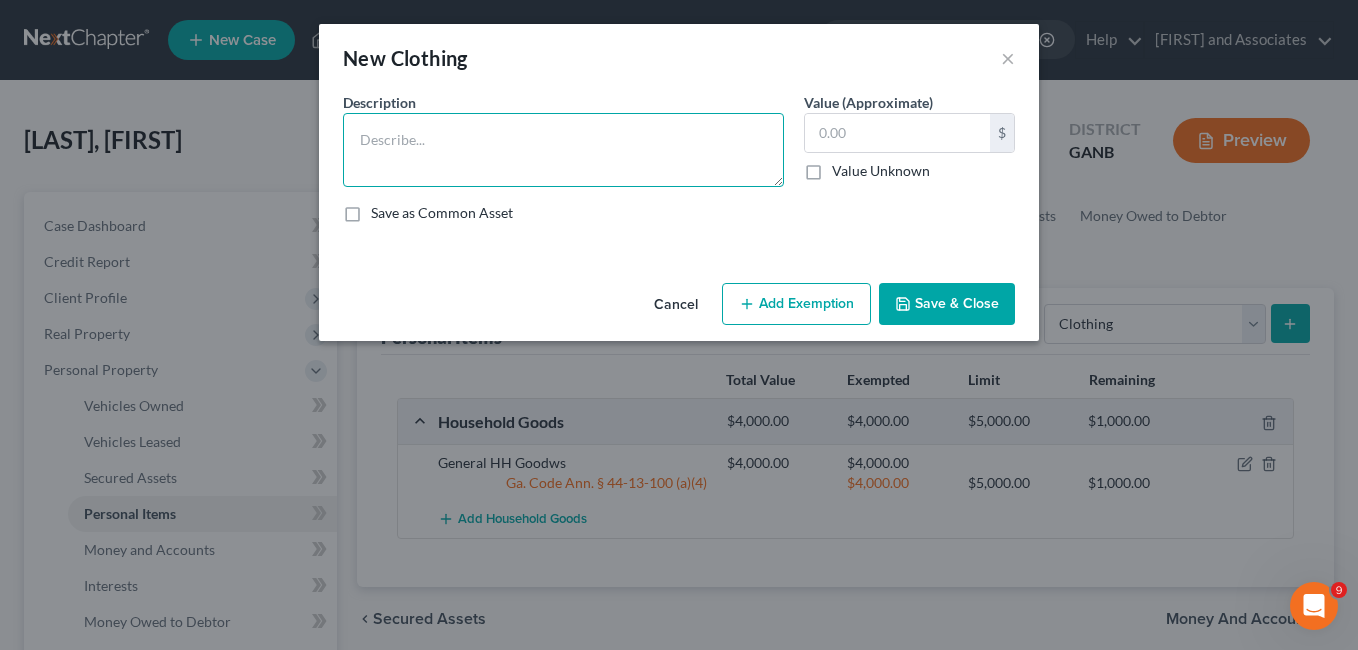 click at bounding box center (563, 150) 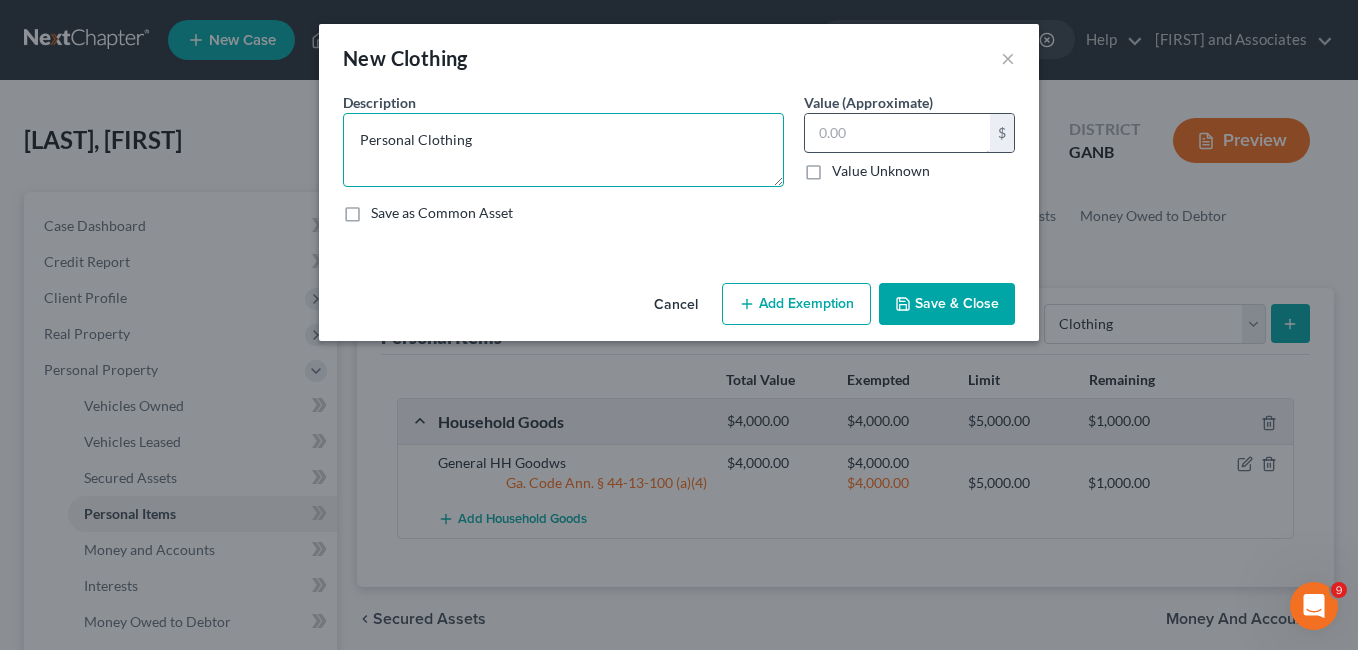 type on "Personal Clothing" 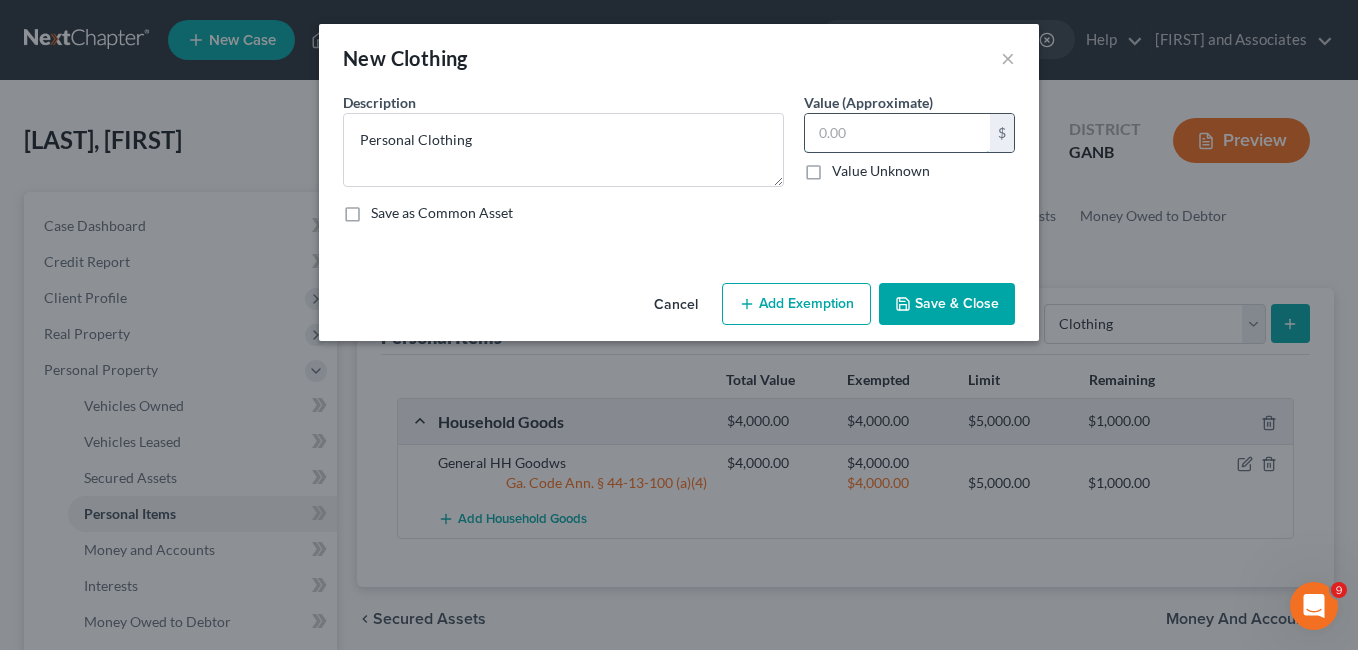 click at bounding box center [897, 133] 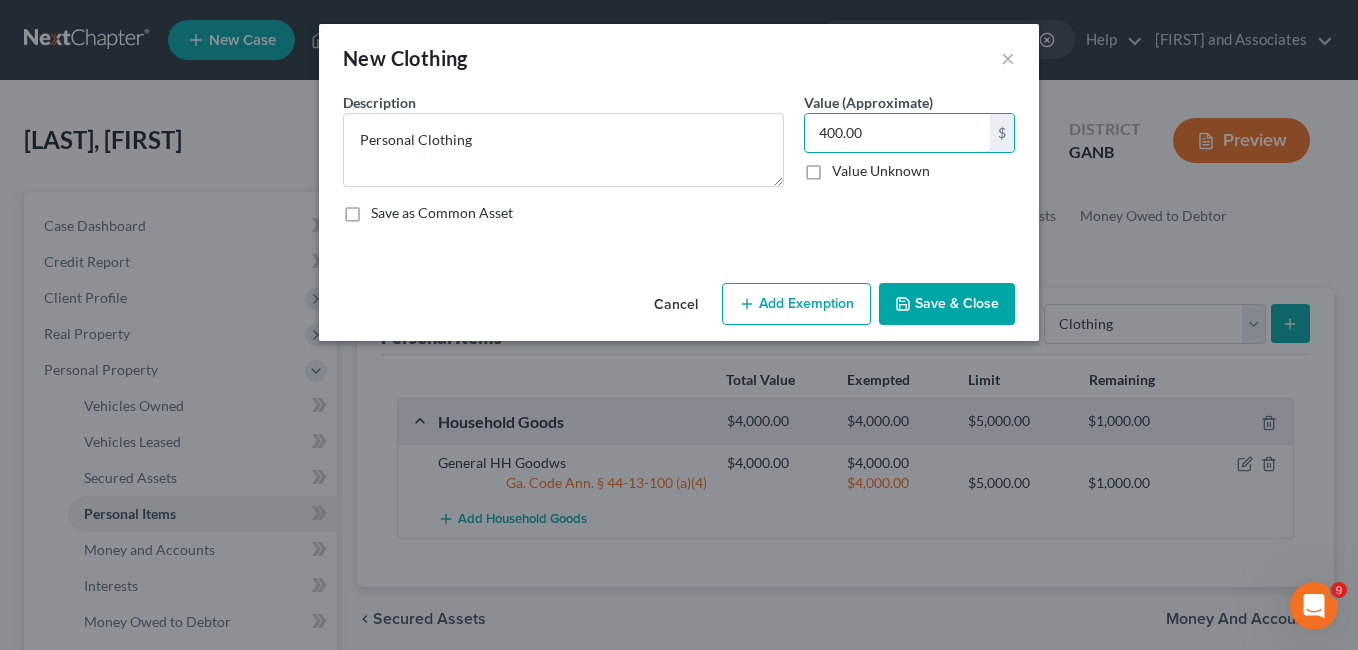 type on "400.00" 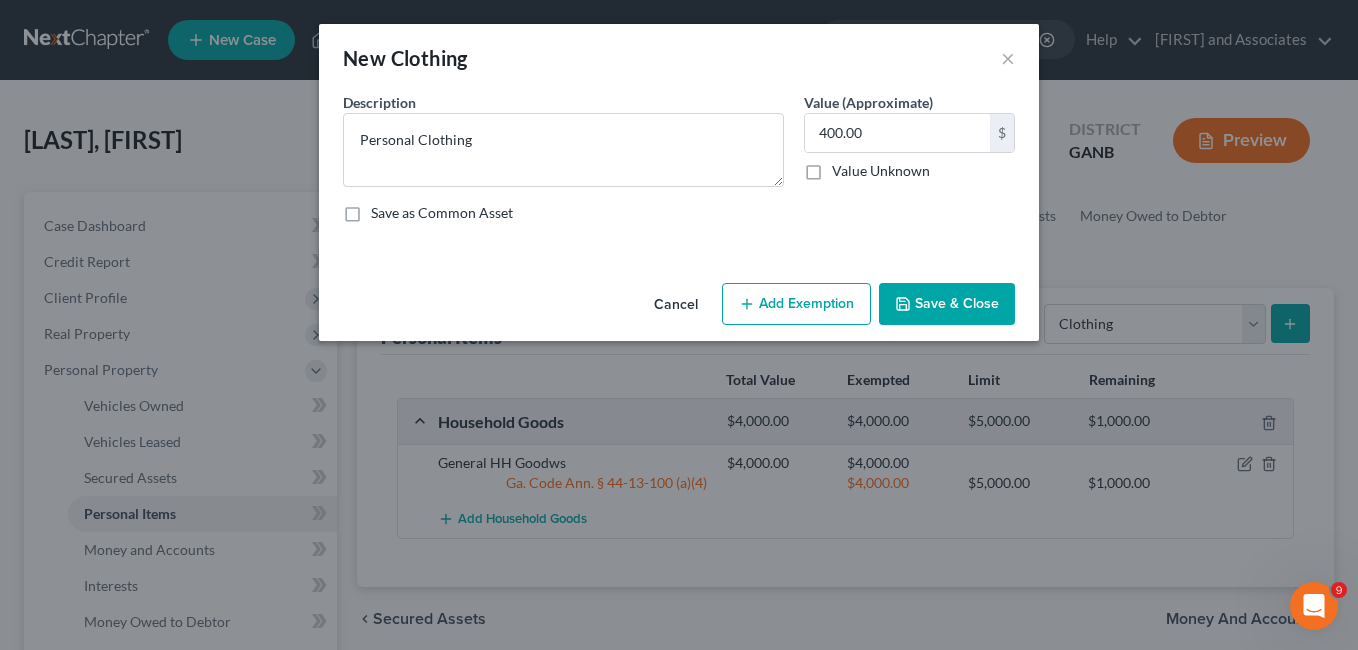 click on "Add Exemption" at bounding box center [796, 304] 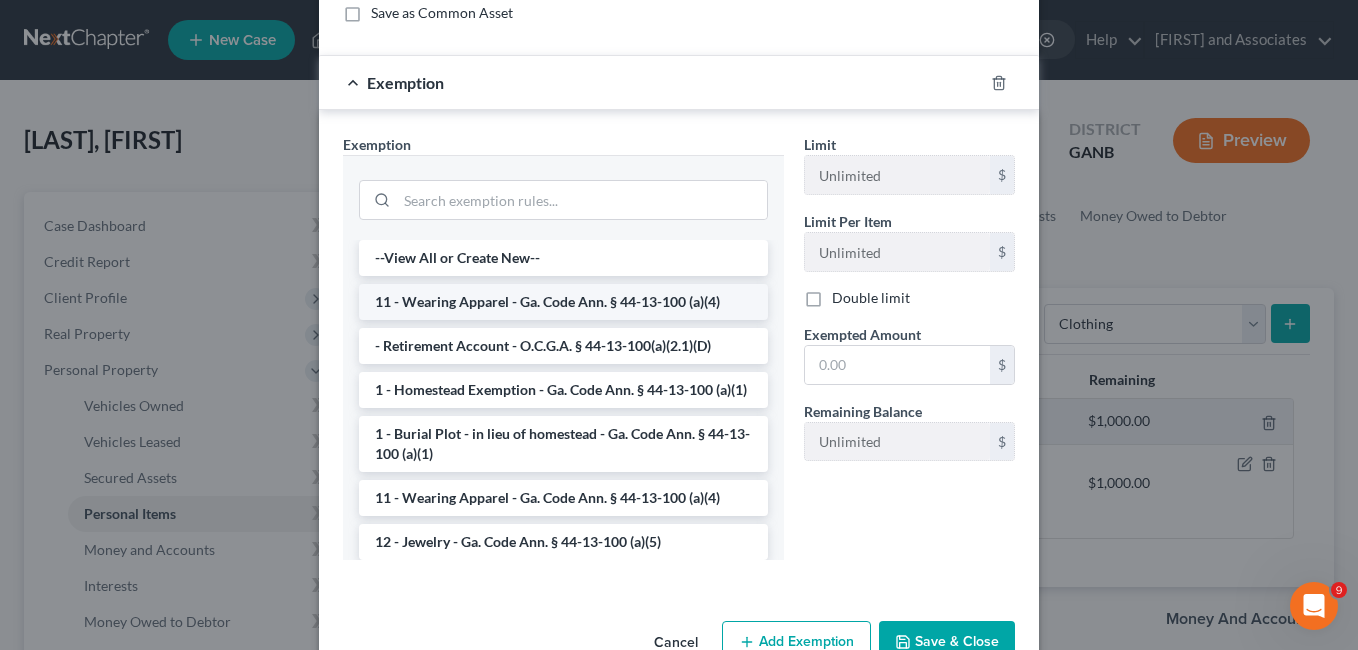 click on "11 - Wearing Apparel - Ga. Code Ann. § 44-13-100 (a)(4)" at bounding box center (563, 302) 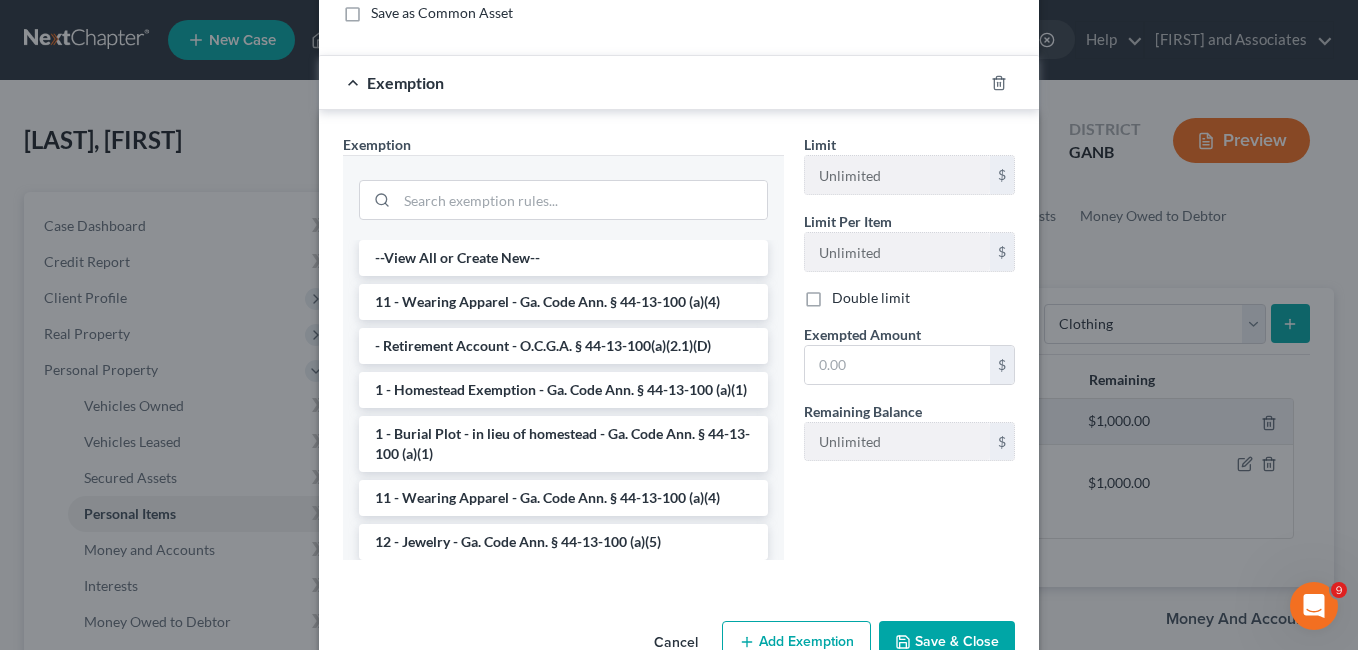 scroll, scrollTop: 157, scrollLeft: 0, axis: vertical 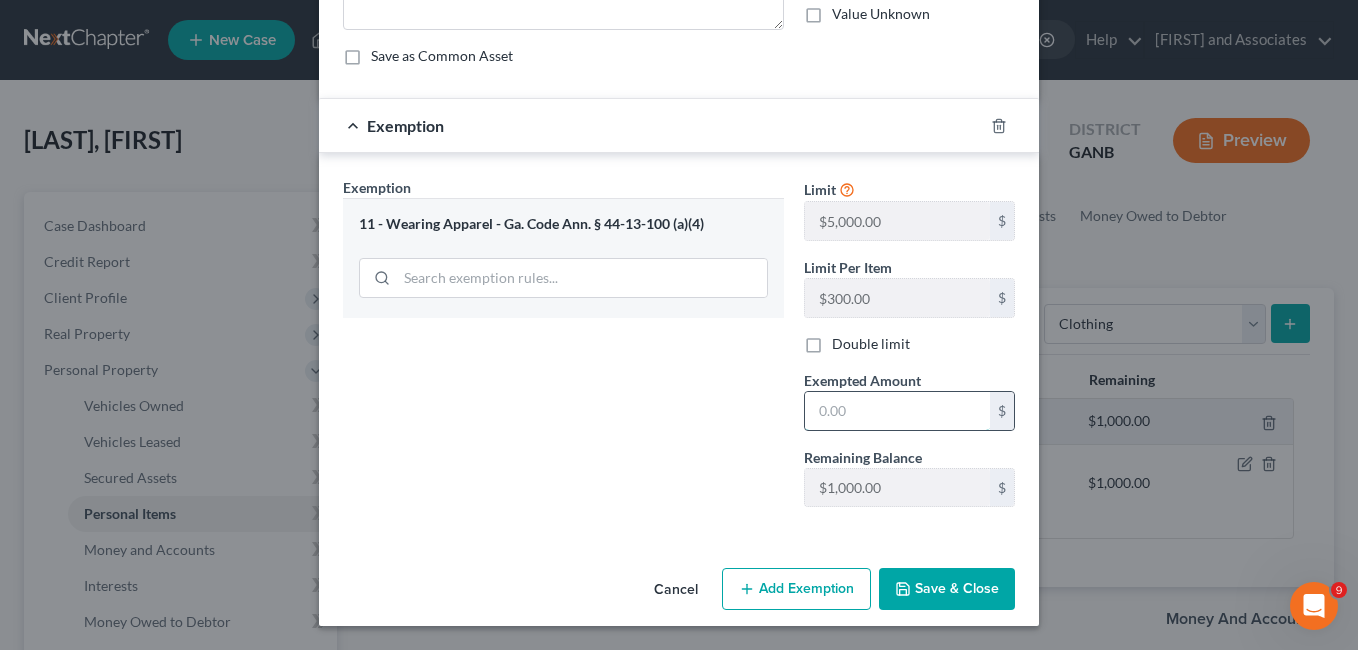 click at bounding box center (897, 411) 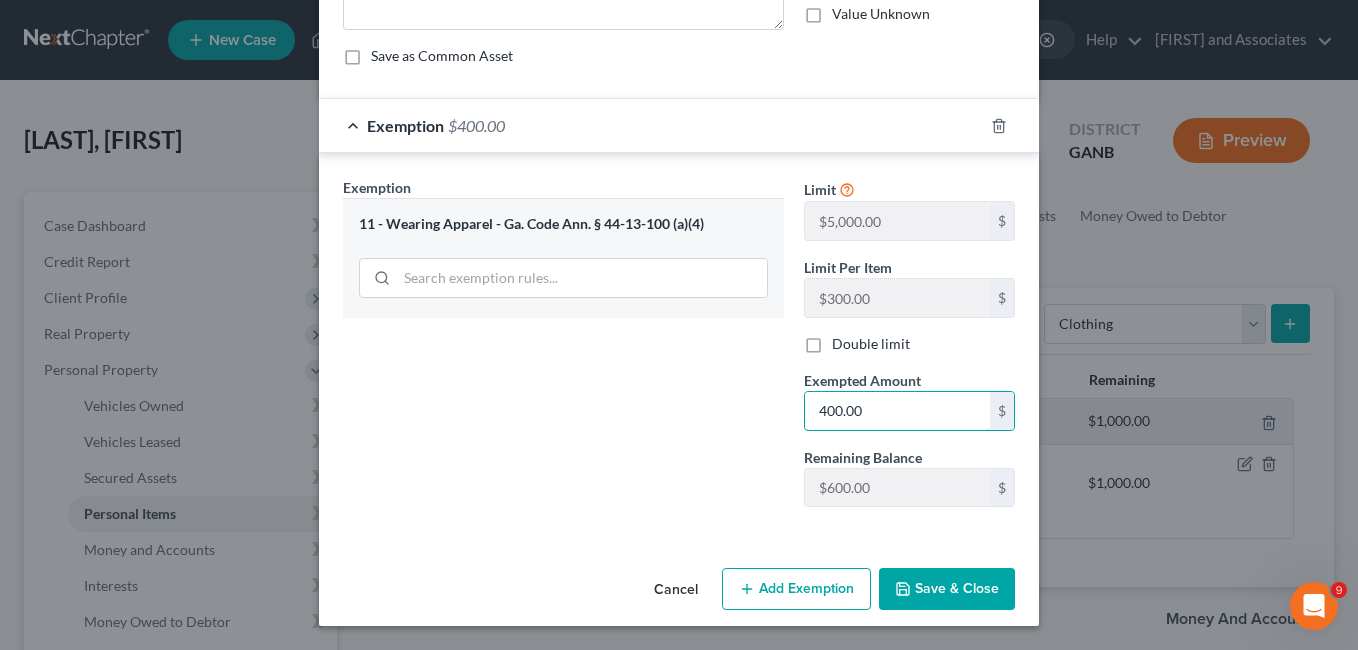 type on "400.00" 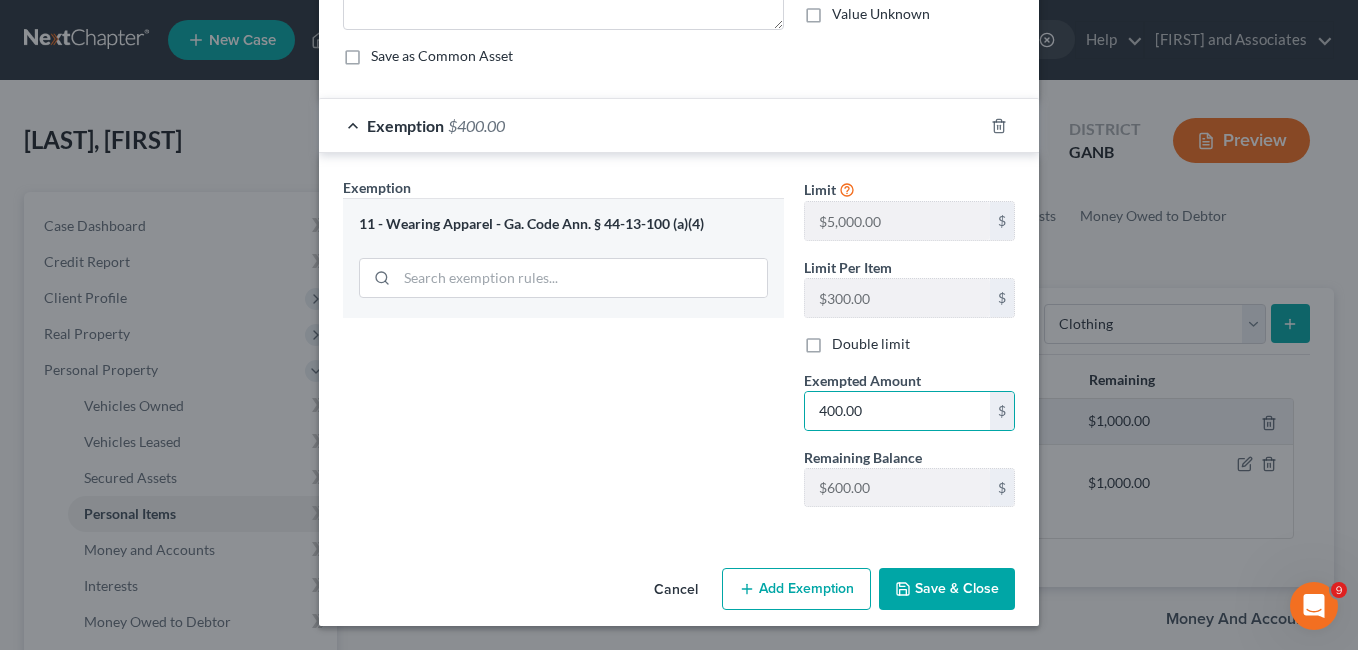click on "Add Exemption" at bounding box center (796, 589) 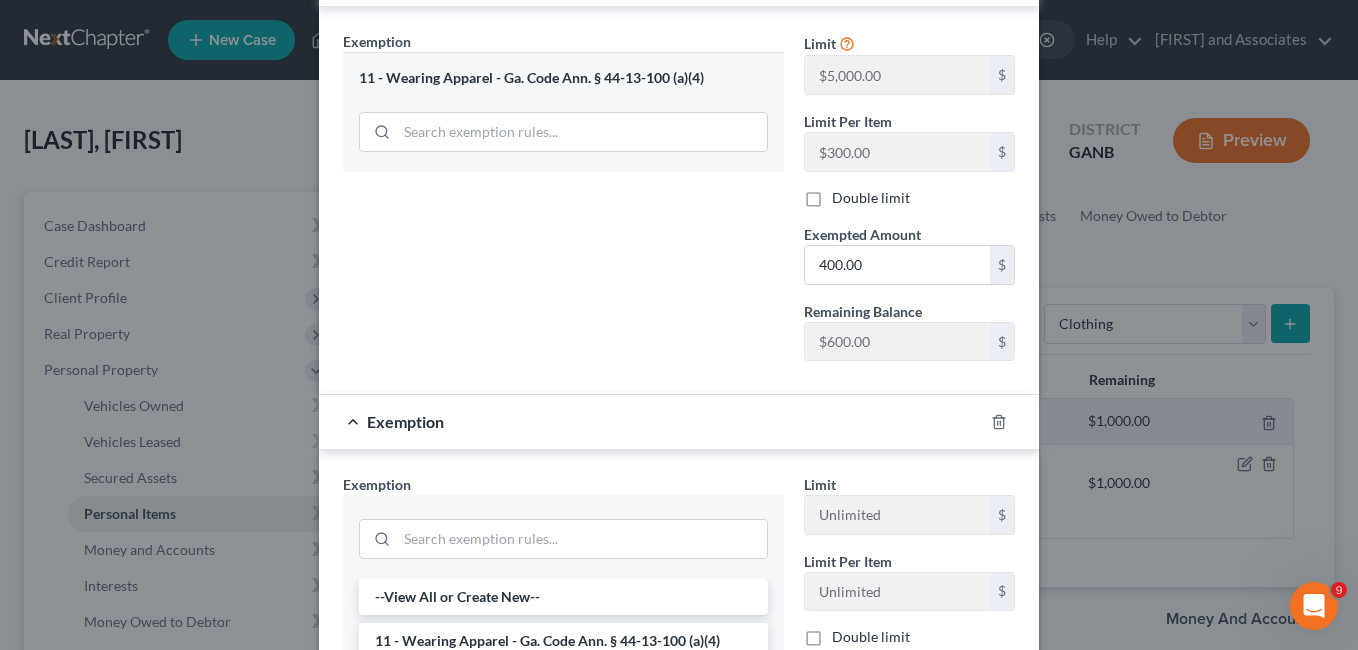 scroll, scrollTop: 257, scrollLeft: 0, axis: vertical 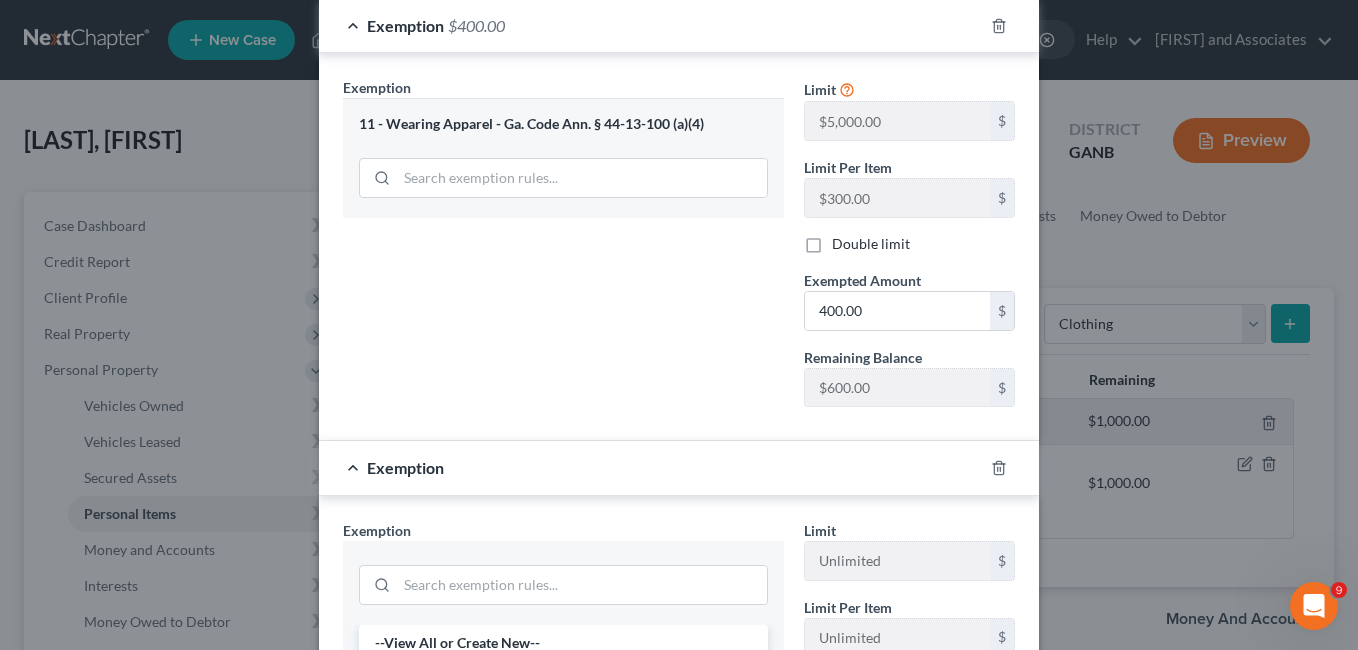click on "Exemption Set must be selected for CA.
Exemption
*
11 - Wearing Apparel - Ga. Code Ann. § 44-13-100 (a)(4)" at bounding box center (563, 250) 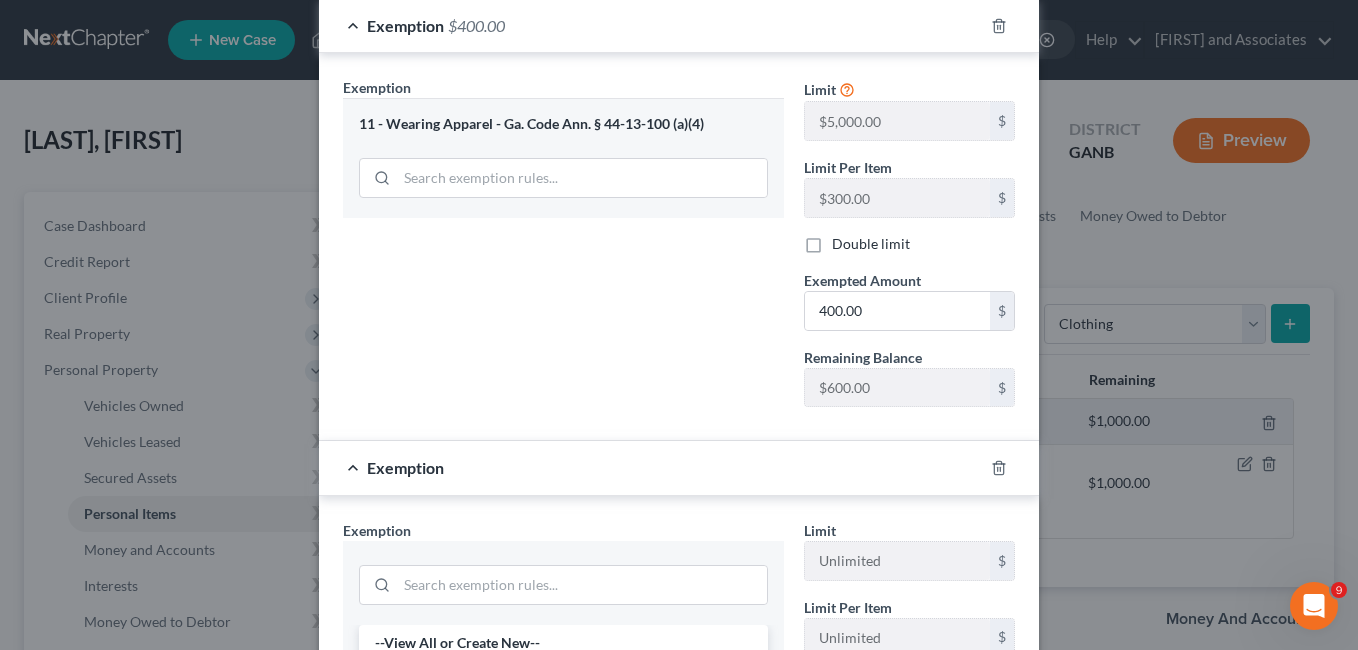 click on "Exemption" at bounding box center (651, 467) 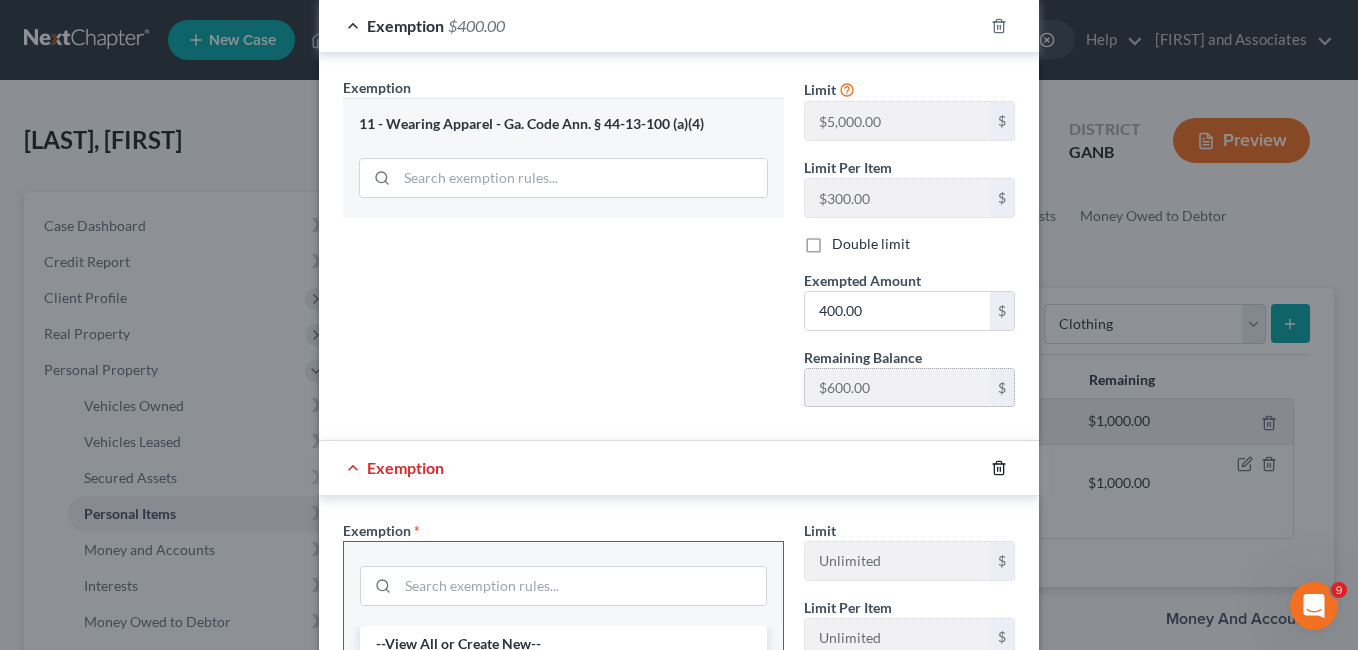 click 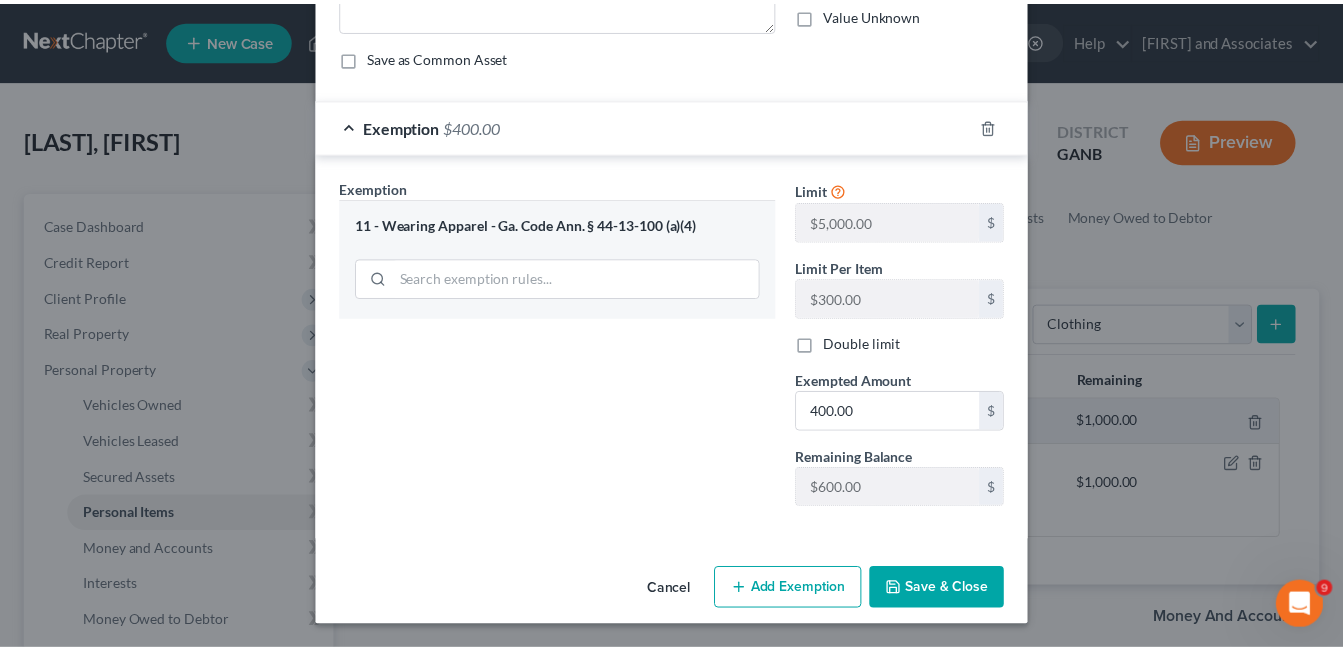 scroll, scrollTop: 157, scrollLeft: 0, axis: vertical 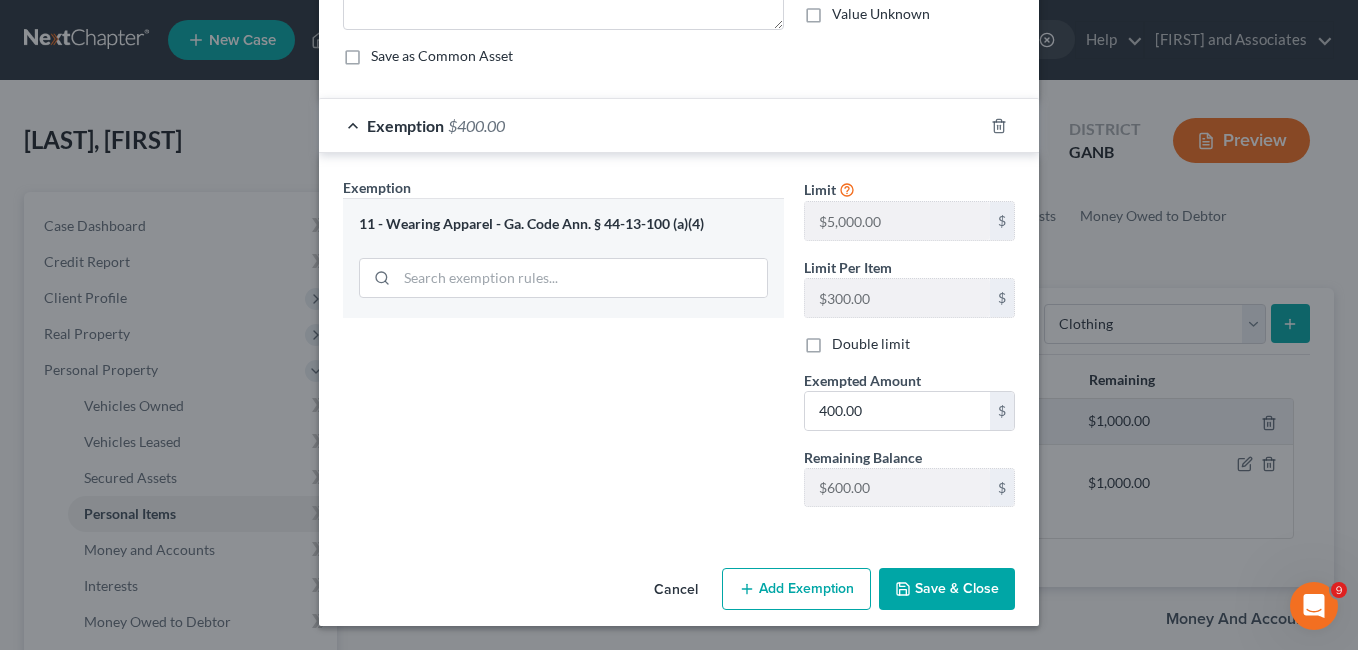 click on "Save & Close" at bounding box center (947, 589) 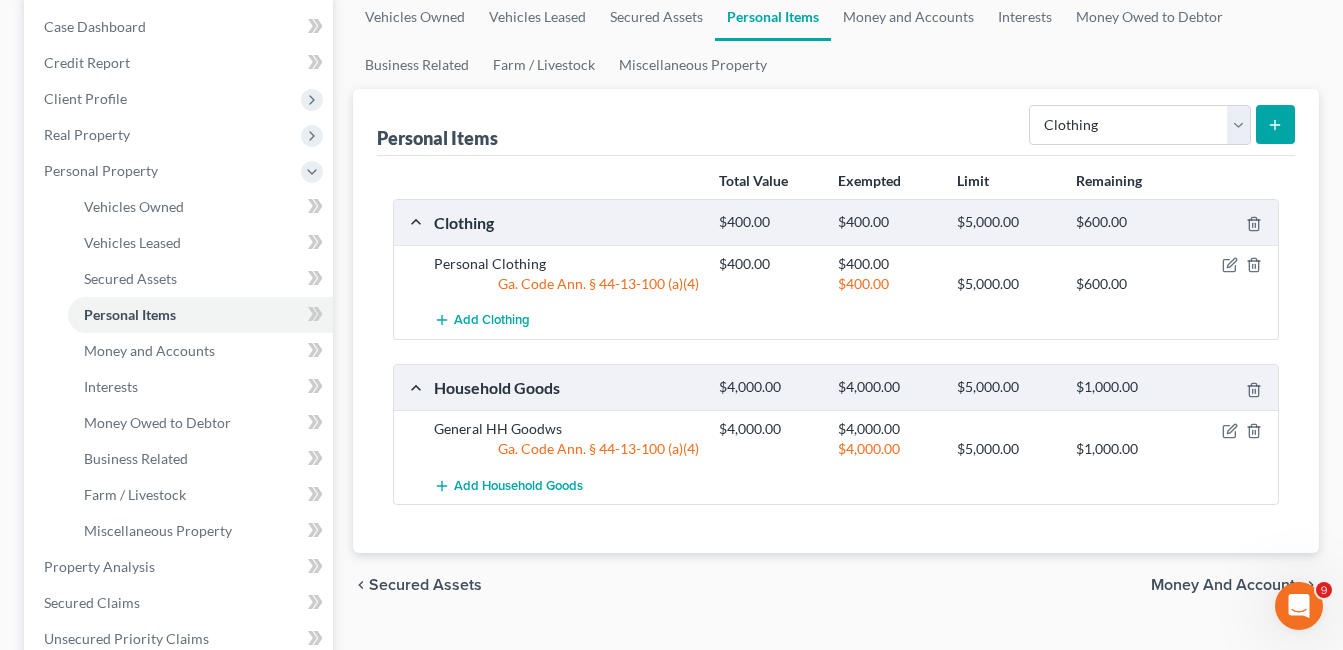 scroll, scrollTop: 300, scrollLeft: 0, axis: vertical 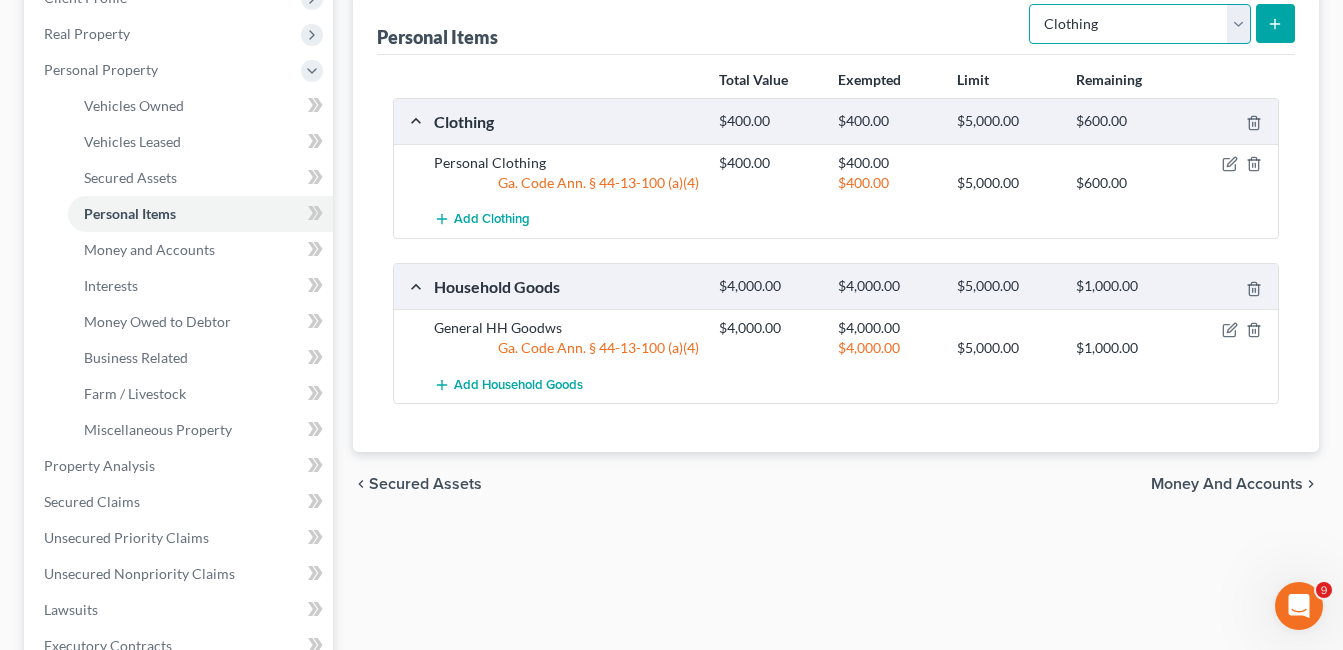 click on "Select Item Type Clothing Collectibles Of Value Electronics Firearms Household Goods Jewelry Other Pet(s) Sports & Hobby Equipment" at bounding box center [1140, 24] 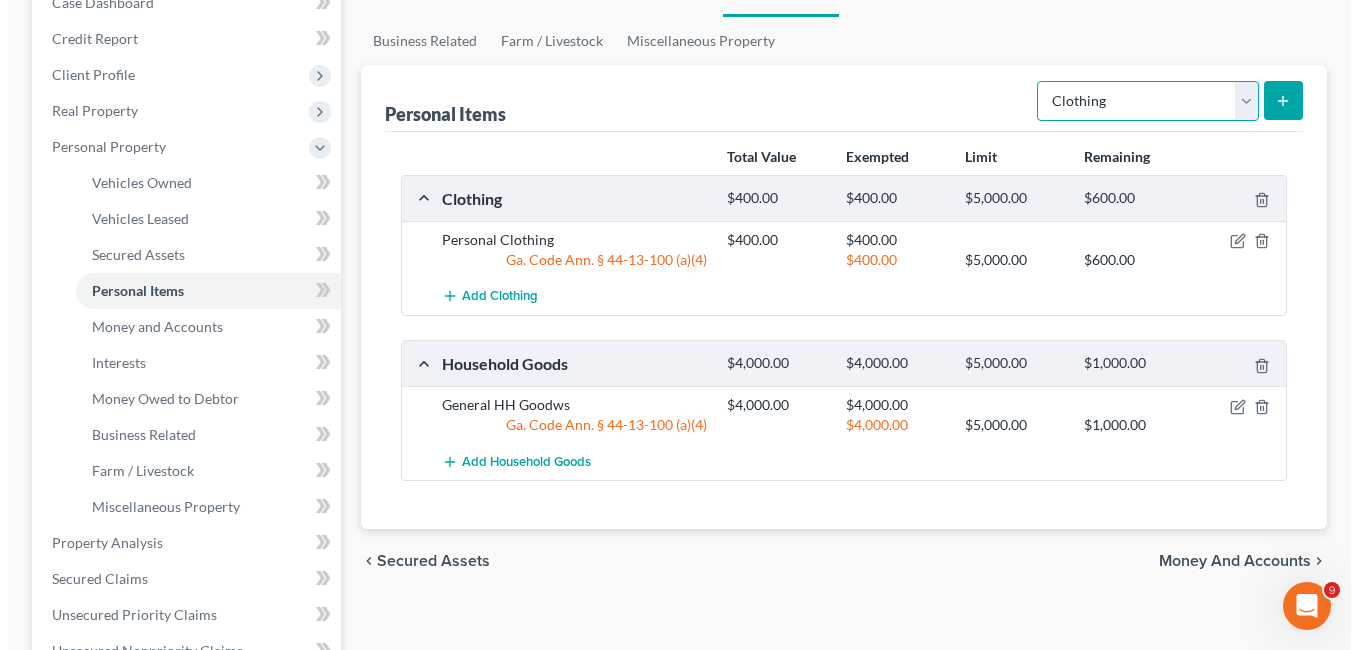 scroll, scrollTop: 0, scrollLeft: 0, axis: both 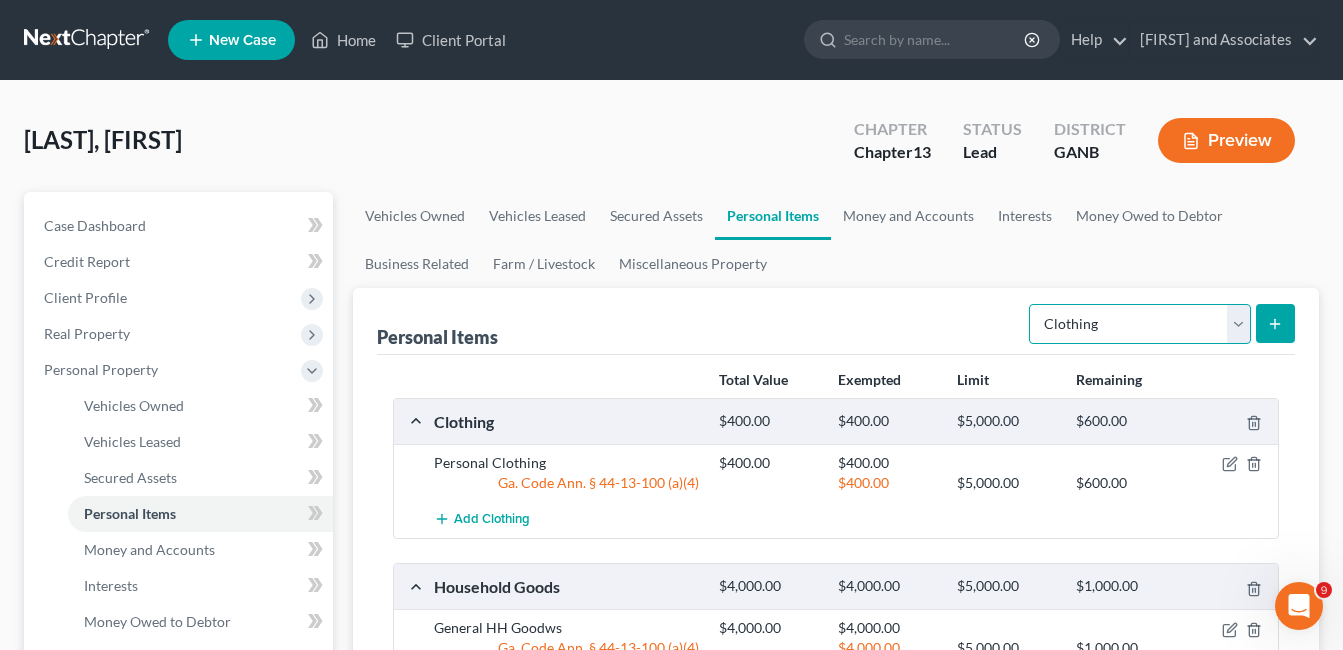 click on "Select Item Type Clothing Collectibles Of Value Electronics Firearms Household Goods Jewelry Other Pet(s) Sports & Hobby Equipment" at bounding box center (1140, 324) 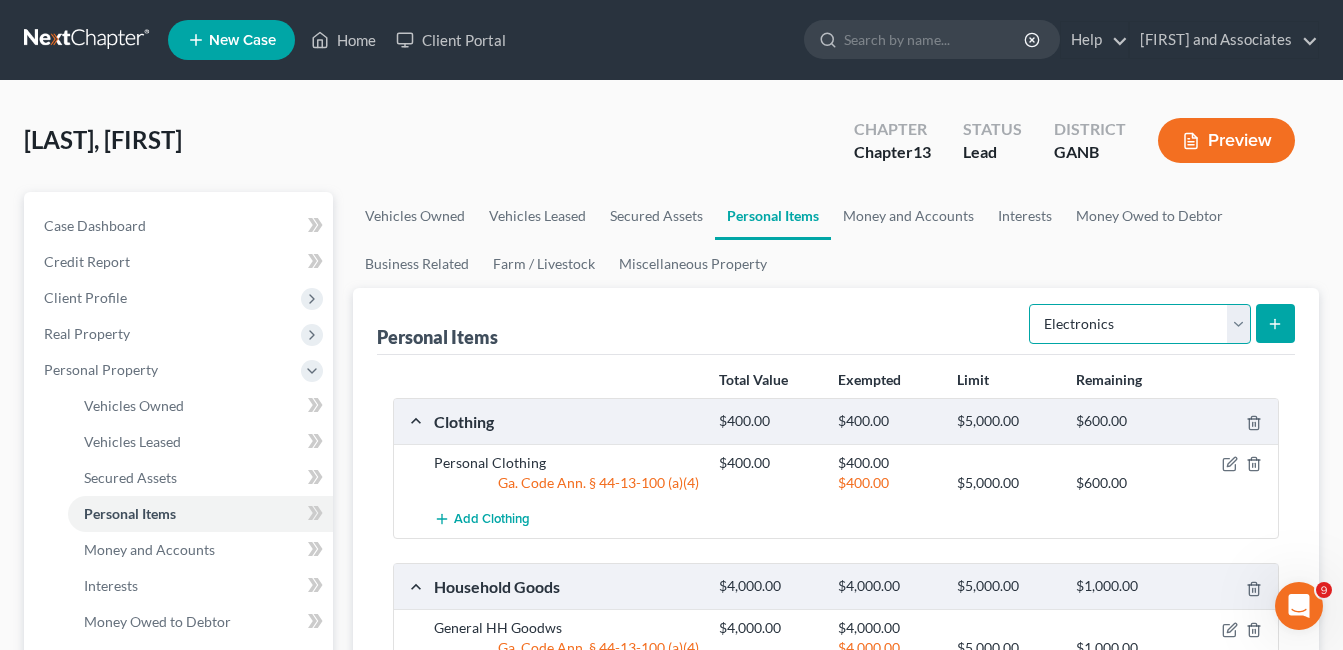 click on "Select Item Type Clothing Collectibles Of Value Electronics Firearms Household Goods Jewelry Other Pet(s) Sports & Hobby Equipment" at bounding box center (1140, 324) 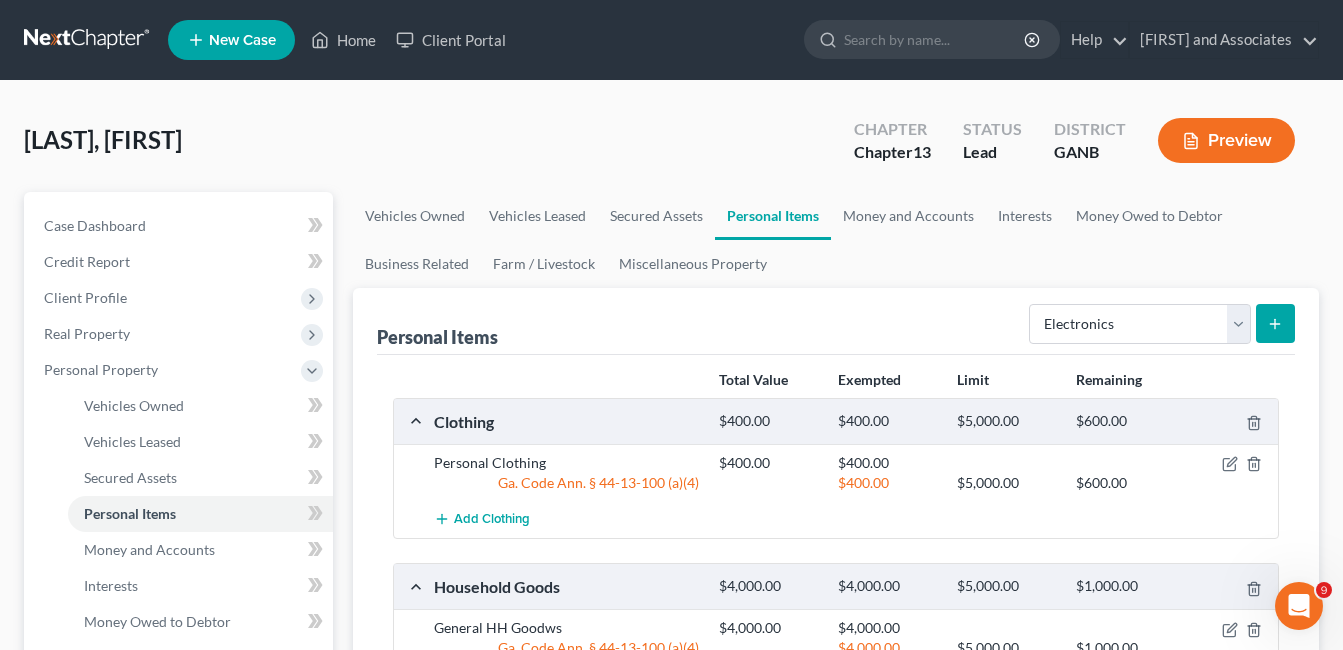 click 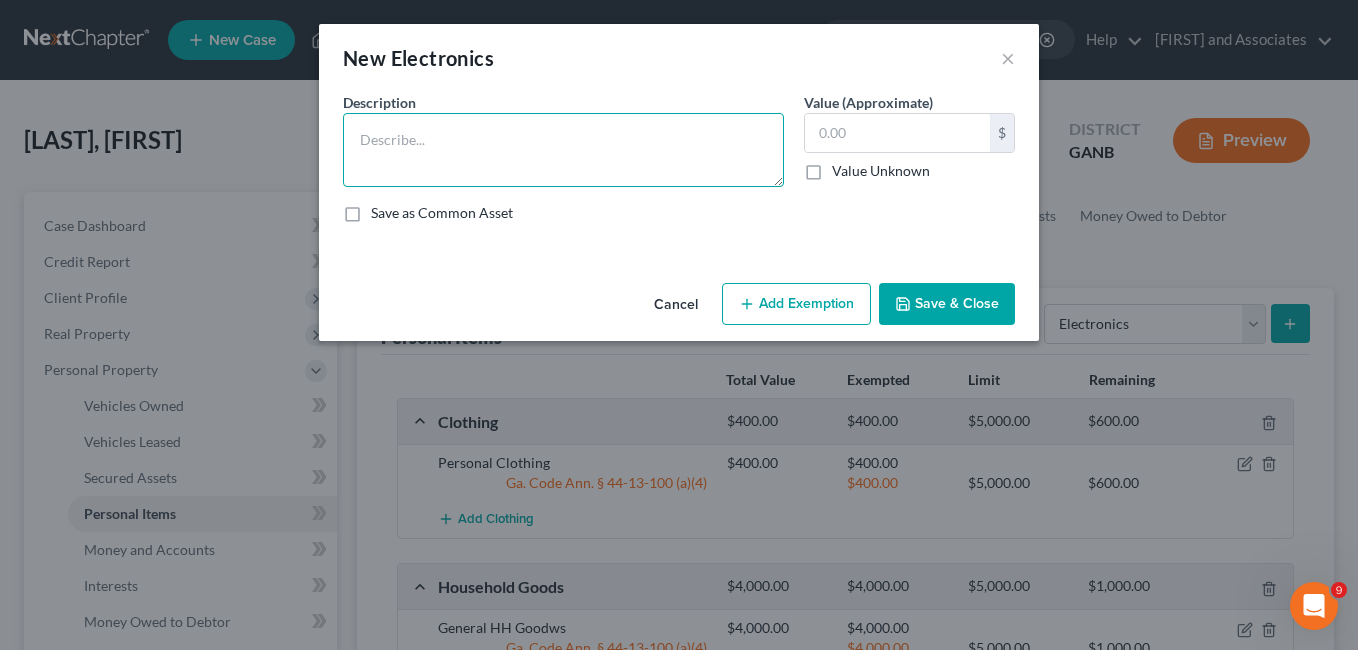 click at bounding box center [563, 150] 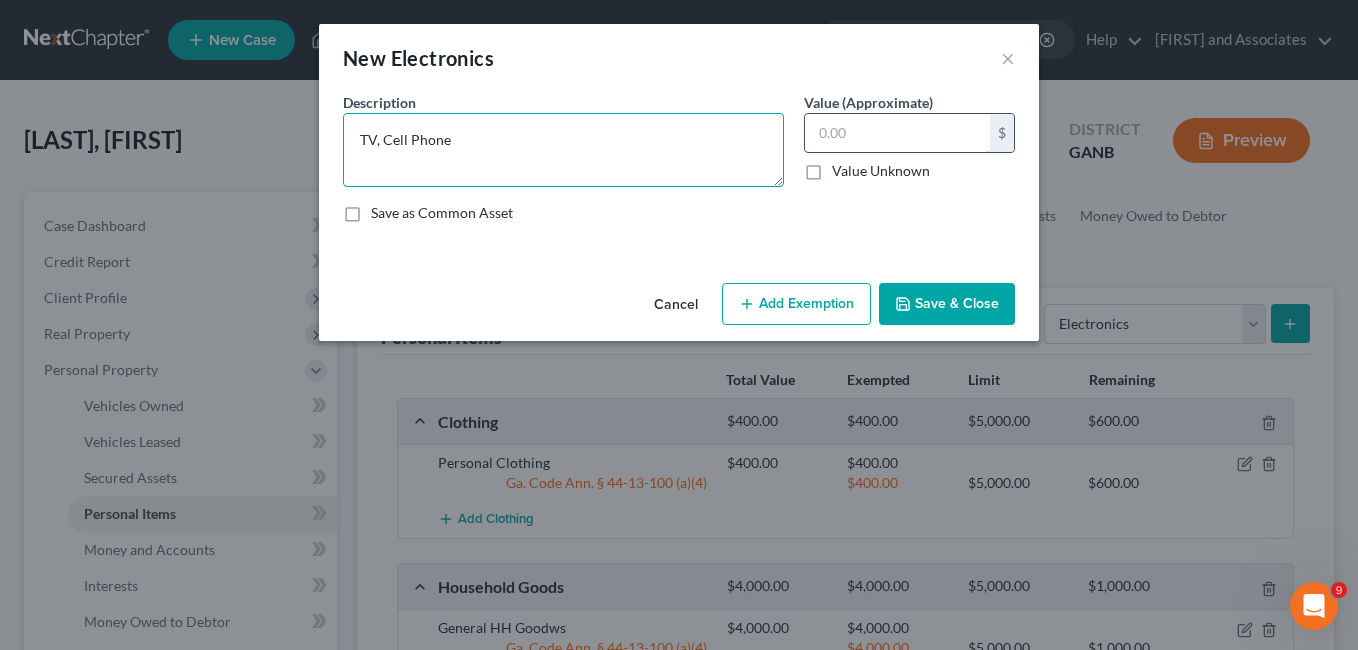 type on "TV, Cell Phone" 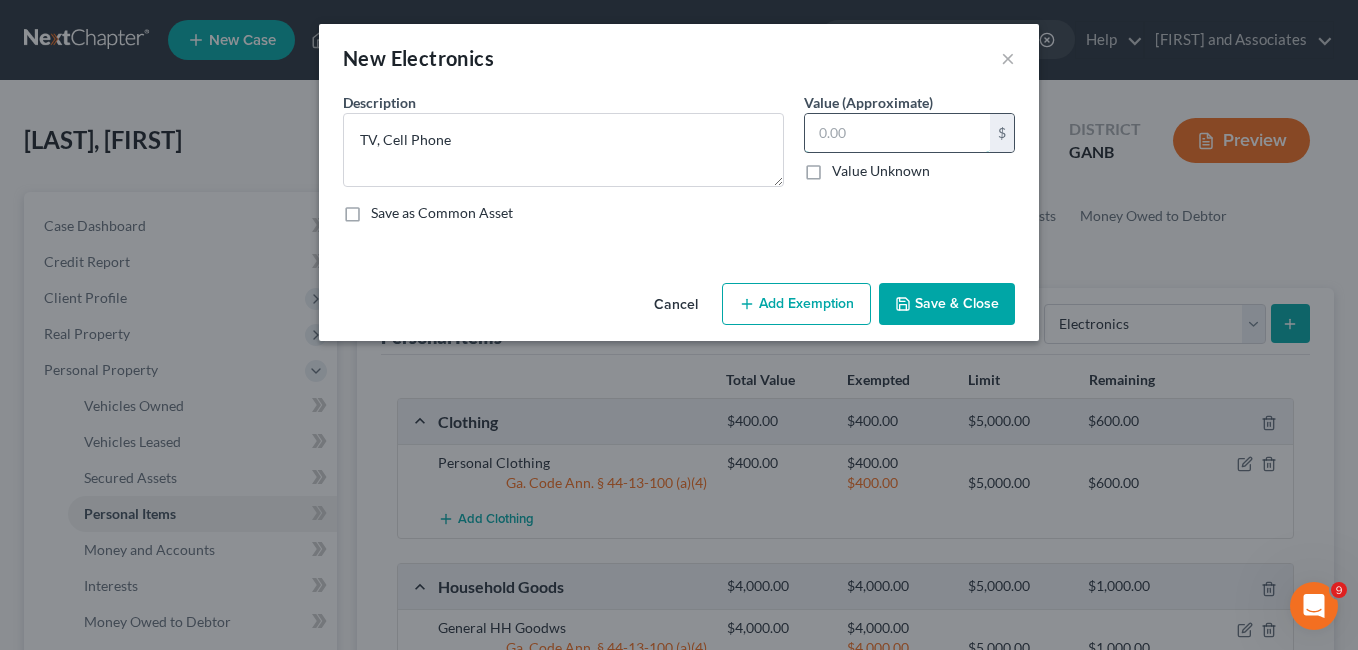 click at bounding box center (897, 133) 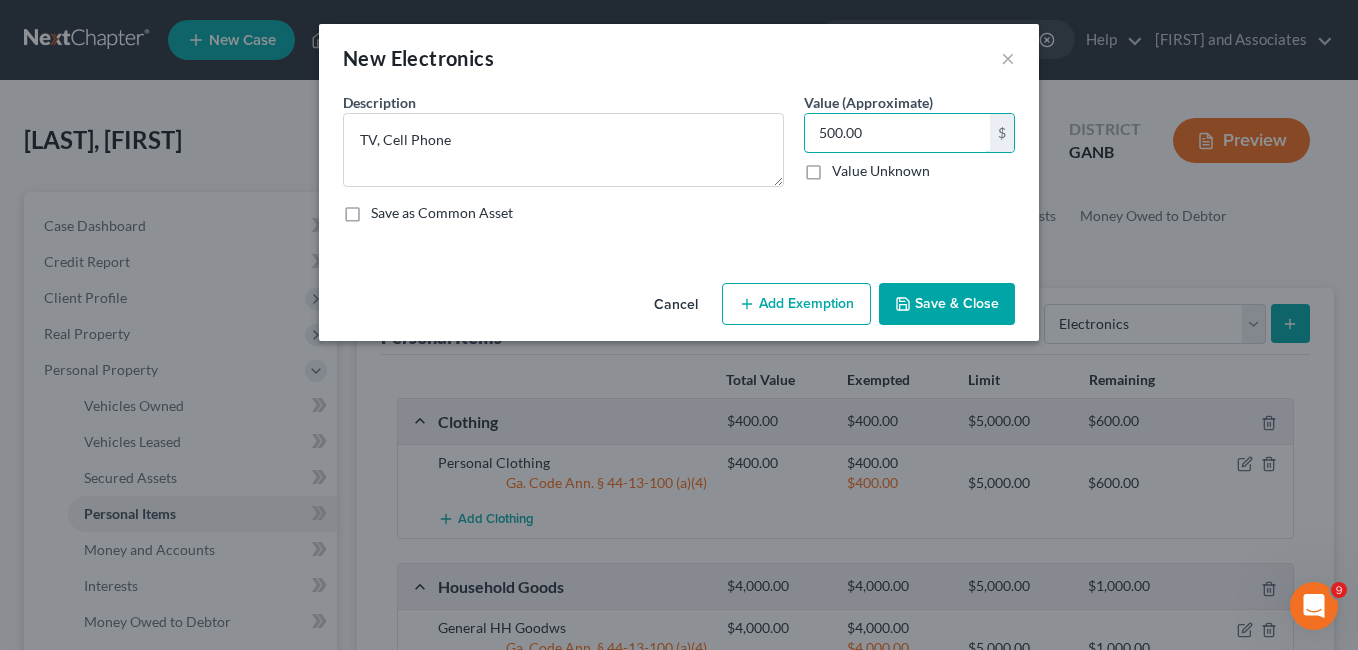 type on "500.00" 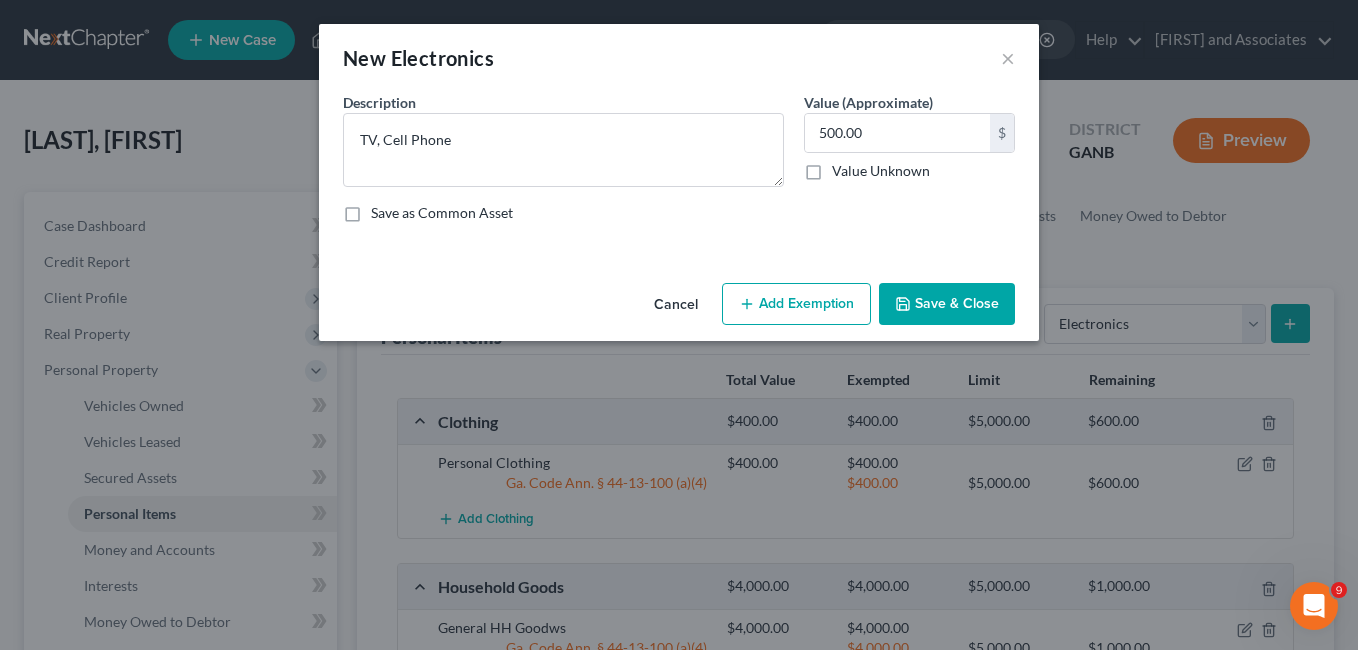 click on "Add Exemption" at bounding box center (796, 304) 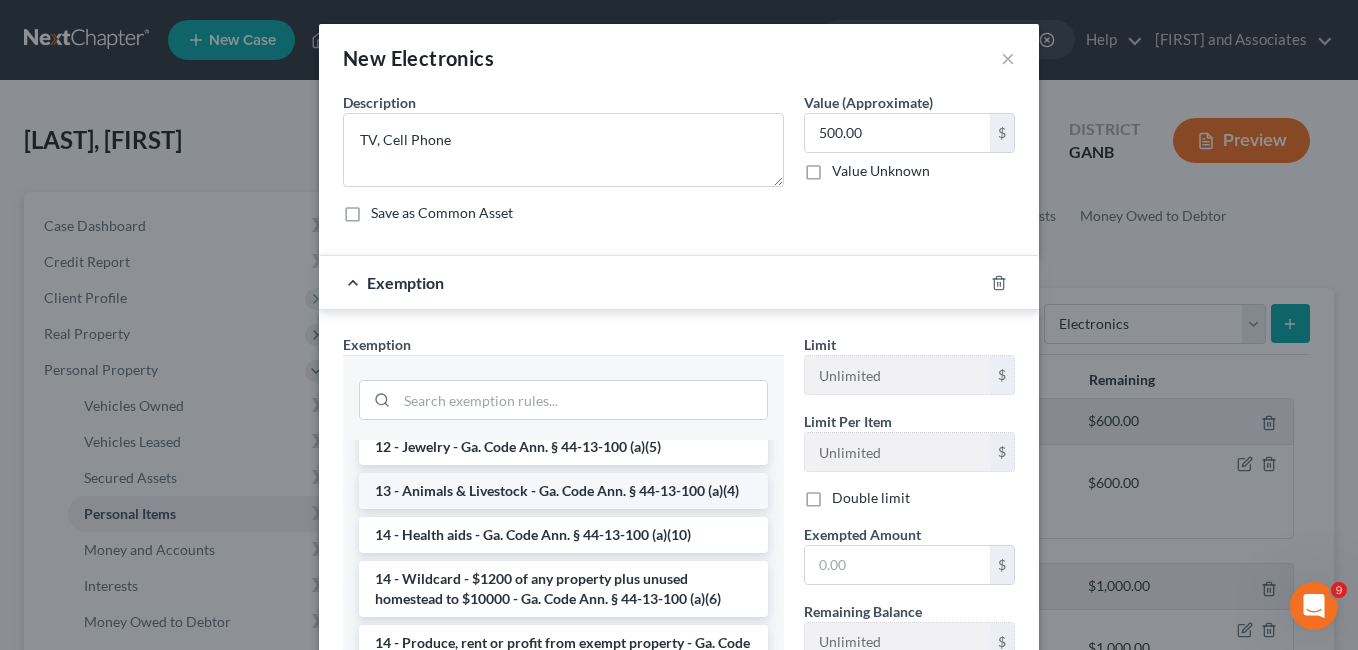 scroll, scrollTop: 300, scrollLeft: 0, axis: vertical 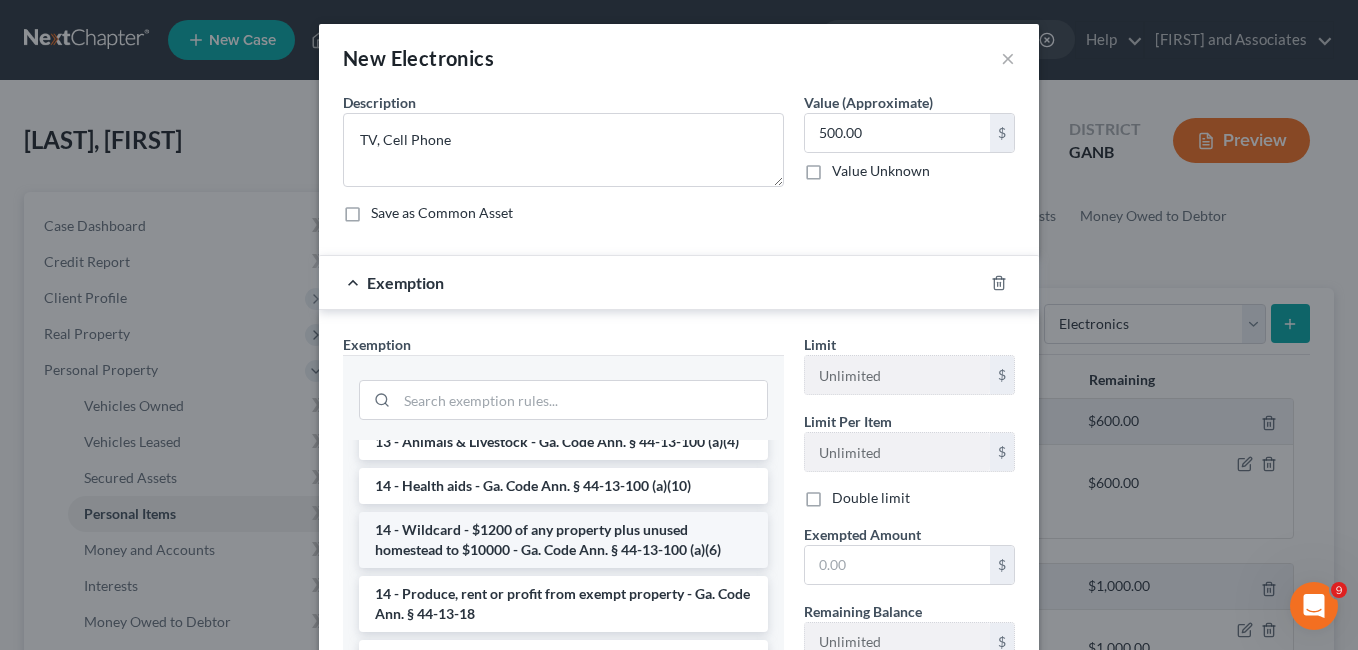 click on "14 - Wildcard -  $1200 of any property plus unused homestead to $10000 - Ga. Code Ann. § 44-13-100 (a)(6)" at bounding box center [563, 540] 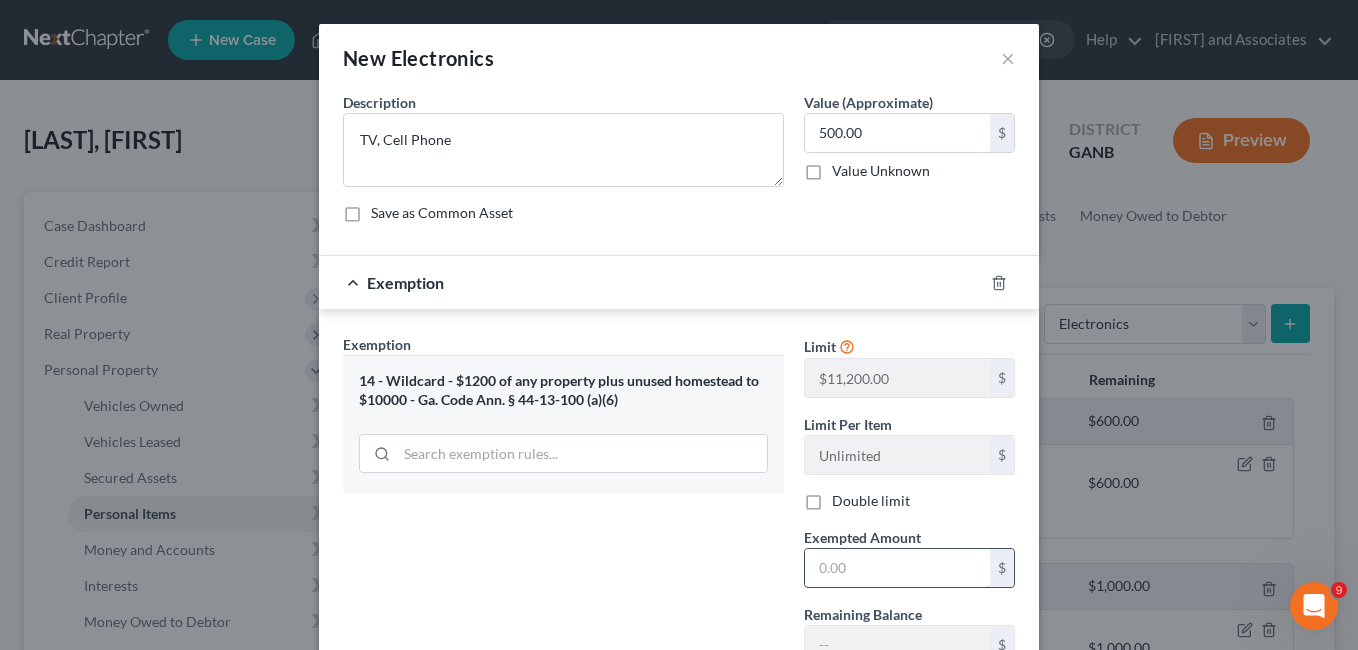 click at bounding box center (897, 568) 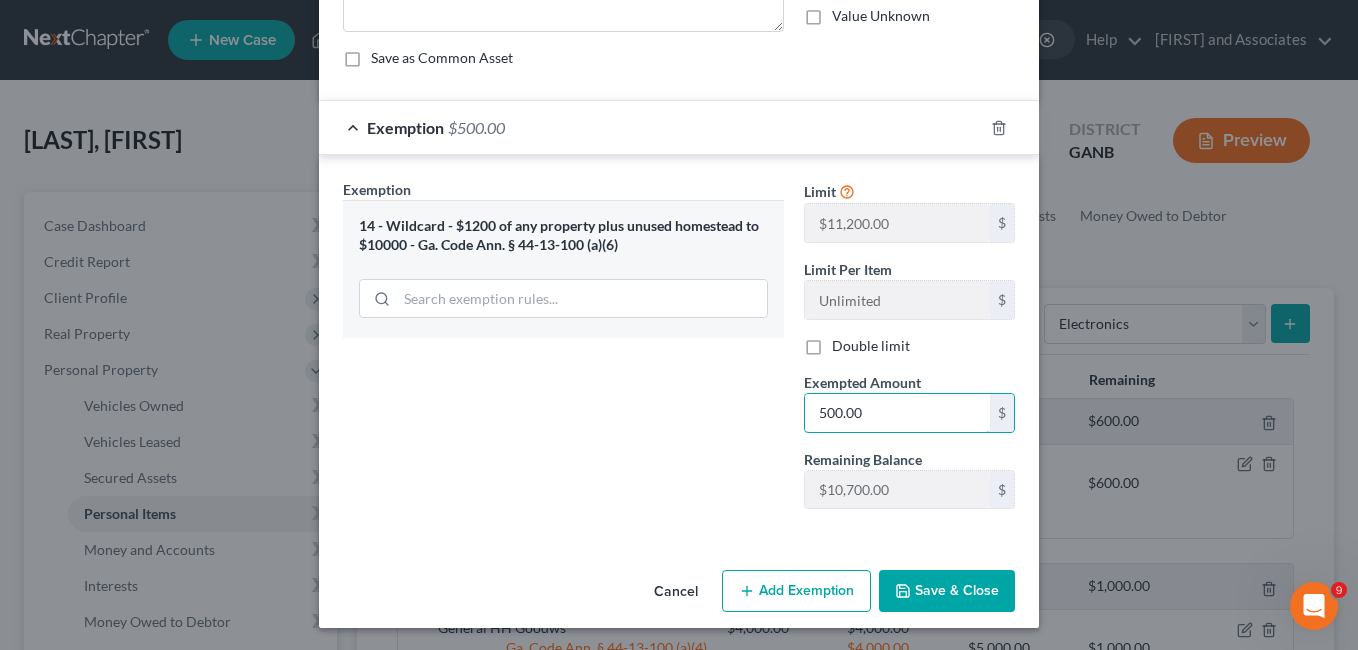 scroll, scrollTop: 157, scrollLeft: 0, axis: vertical 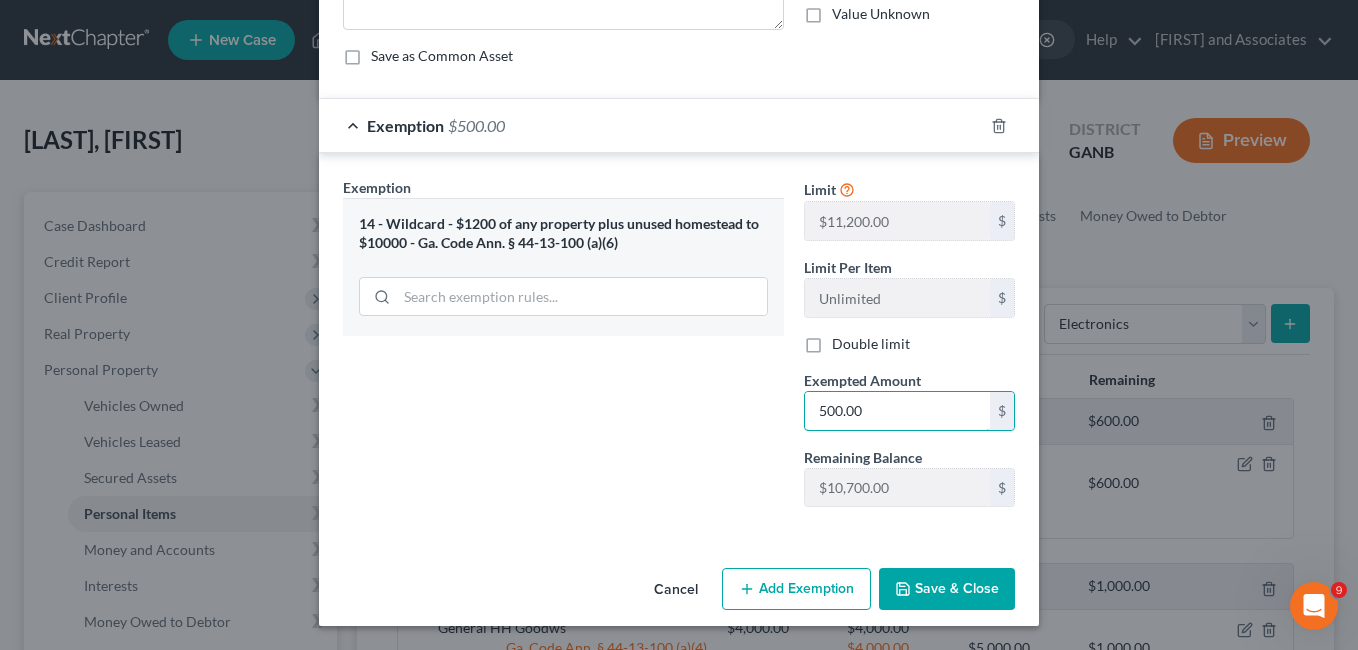 type on "500.00" 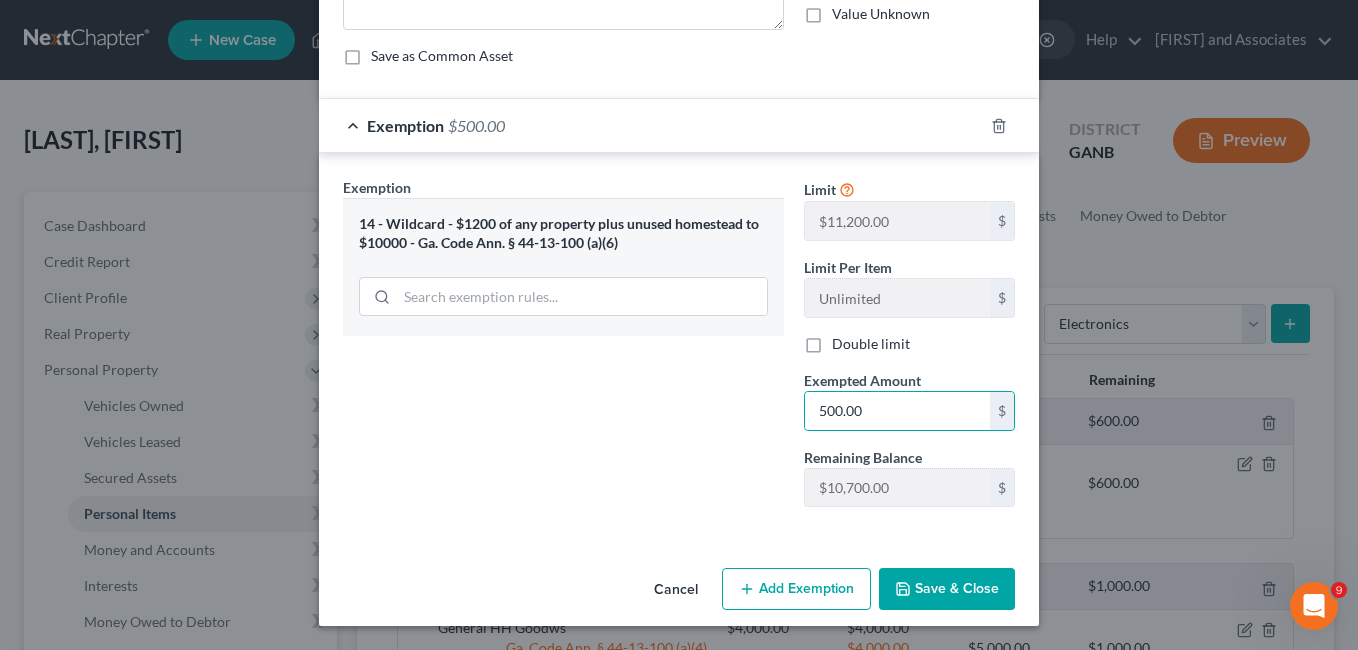 click on "Save & Close" at bounding box center [947, 589] 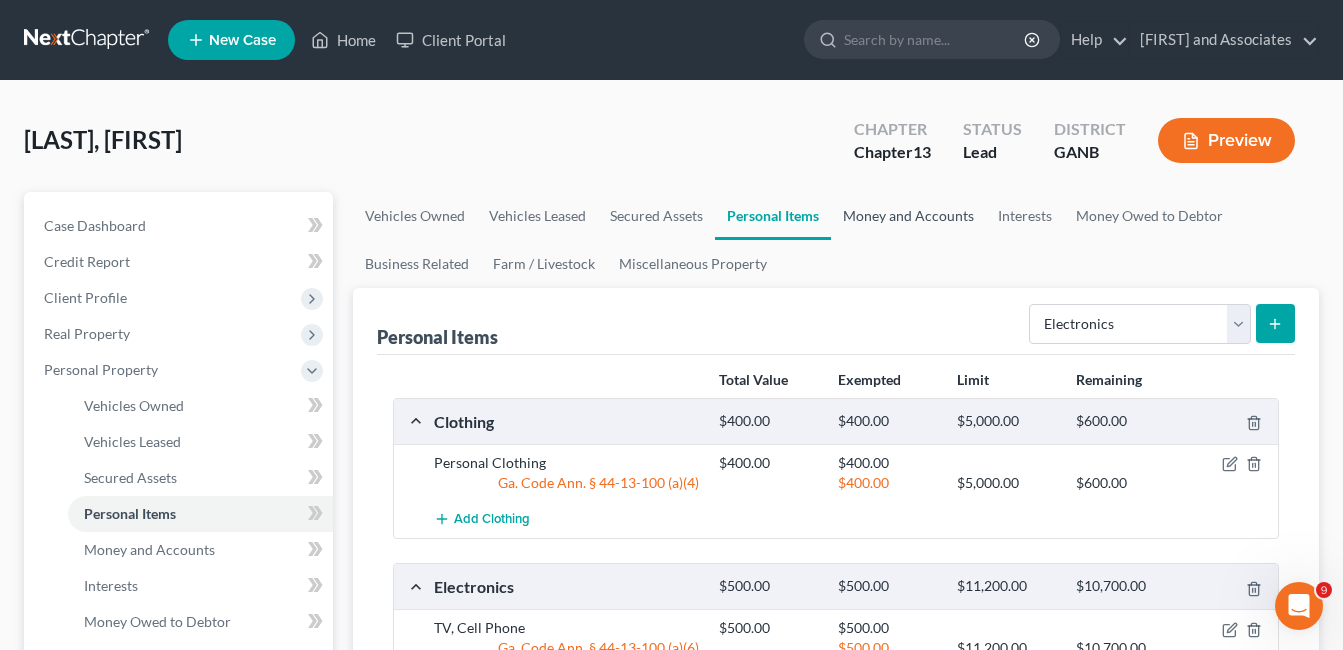 click on "Money and Accounts" at bounding box center [908, 216] 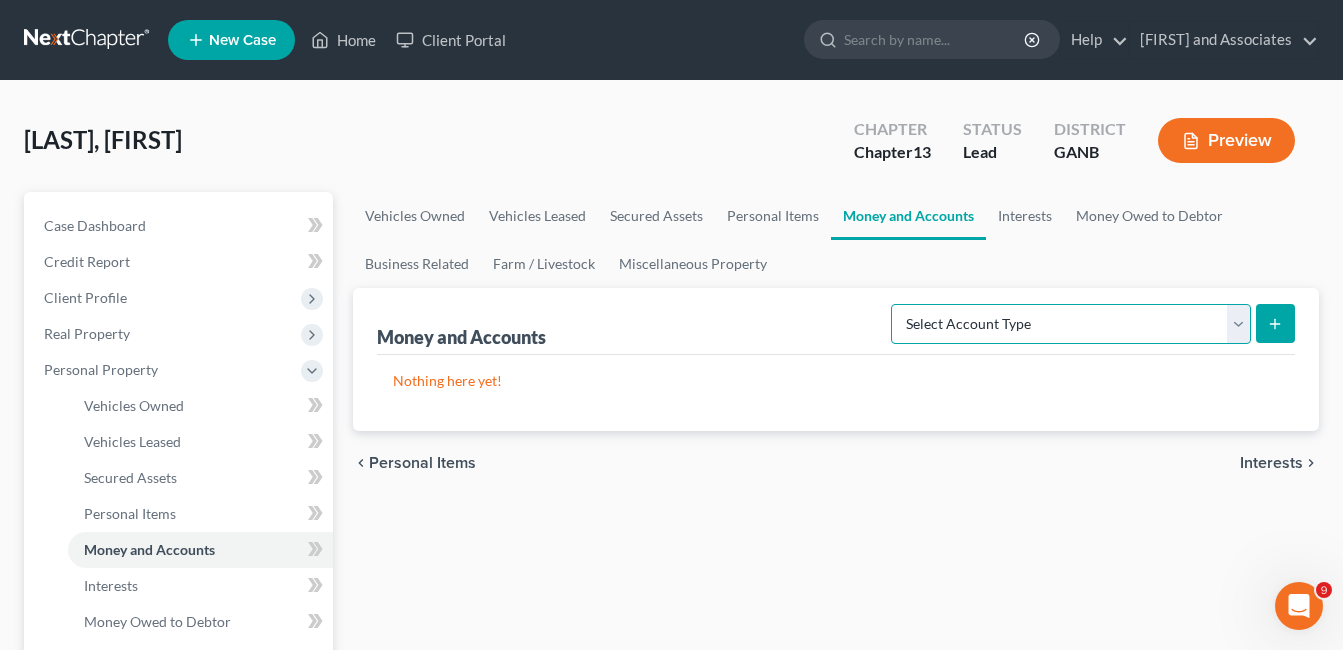 click on "Select Account Type Brokerage Cash on Hand Certificates of Deposit Checking Account Money Market Other (Credit Union, Health Savings Account, etc) Safe Deposit Box Savings Account Security Deposits or Prepayments" at bounding box center (1071, 324) 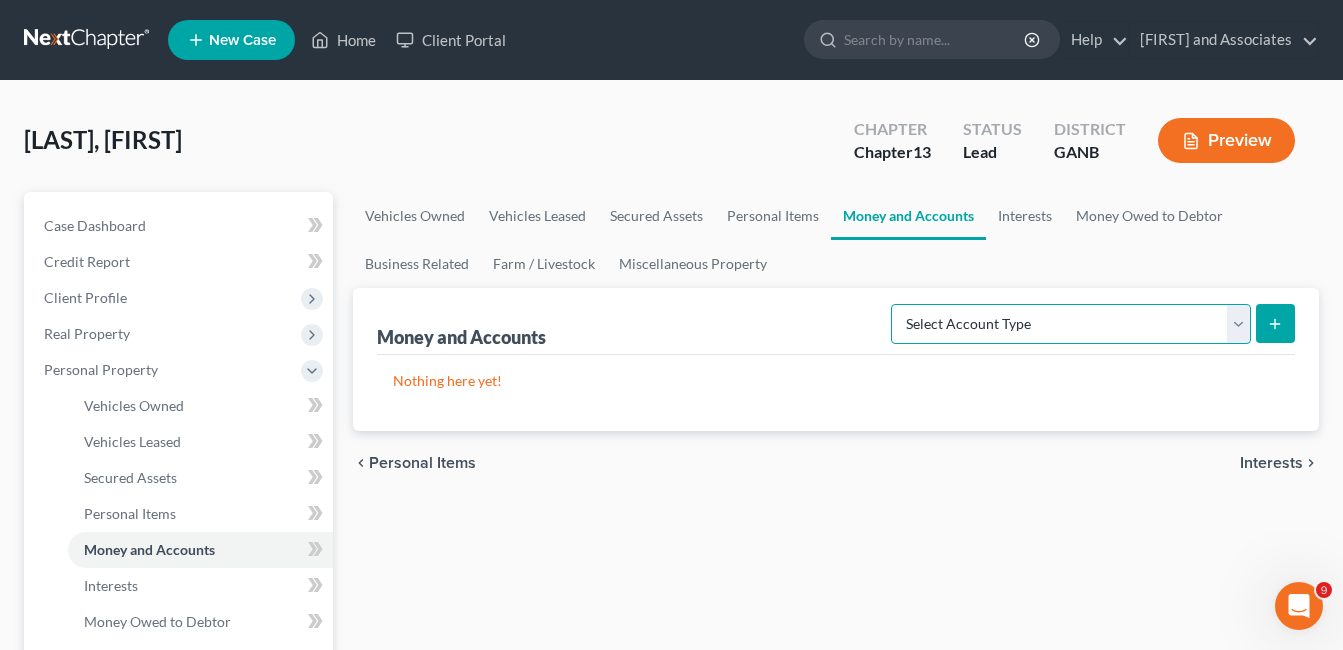 select on "checking" 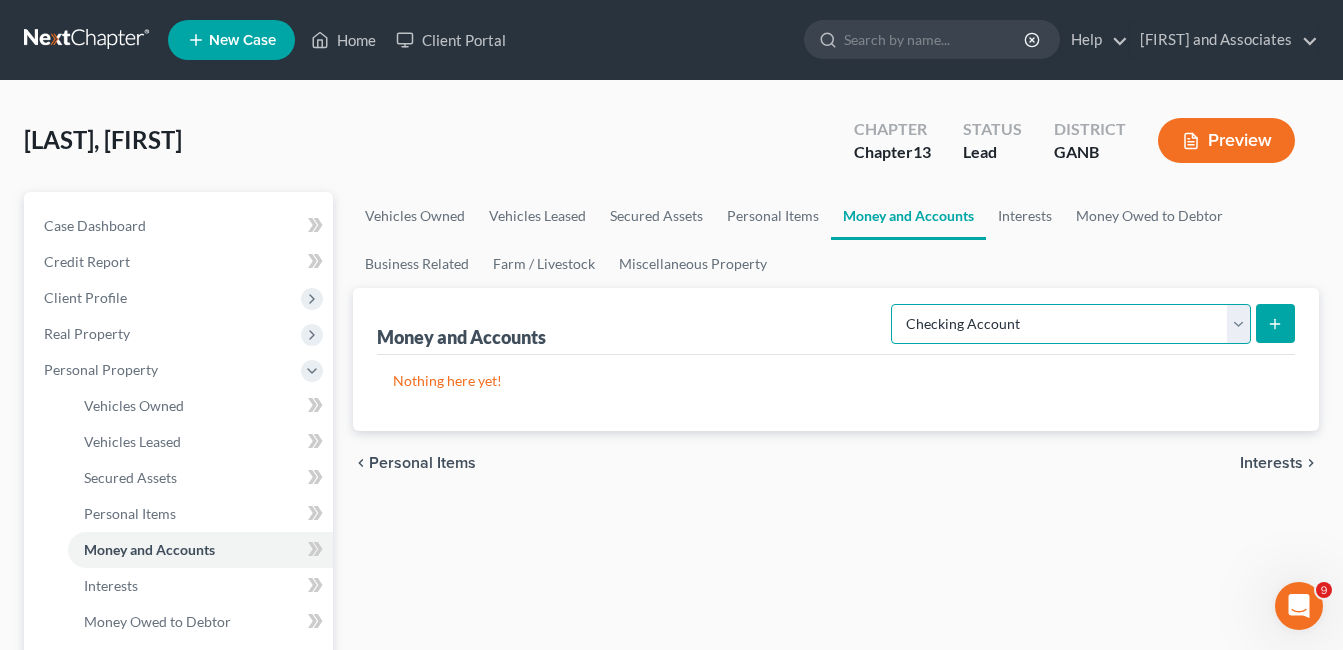 click on "Select Account Type Brokerage Cash on Hand Certificates of Deposit Checking Account Money Market Other (Credit Union, Health Savings Account, etc) Safe Deposit Box Savings Account Security Deposits or Prepayments" at bounding box center [1071, 324] 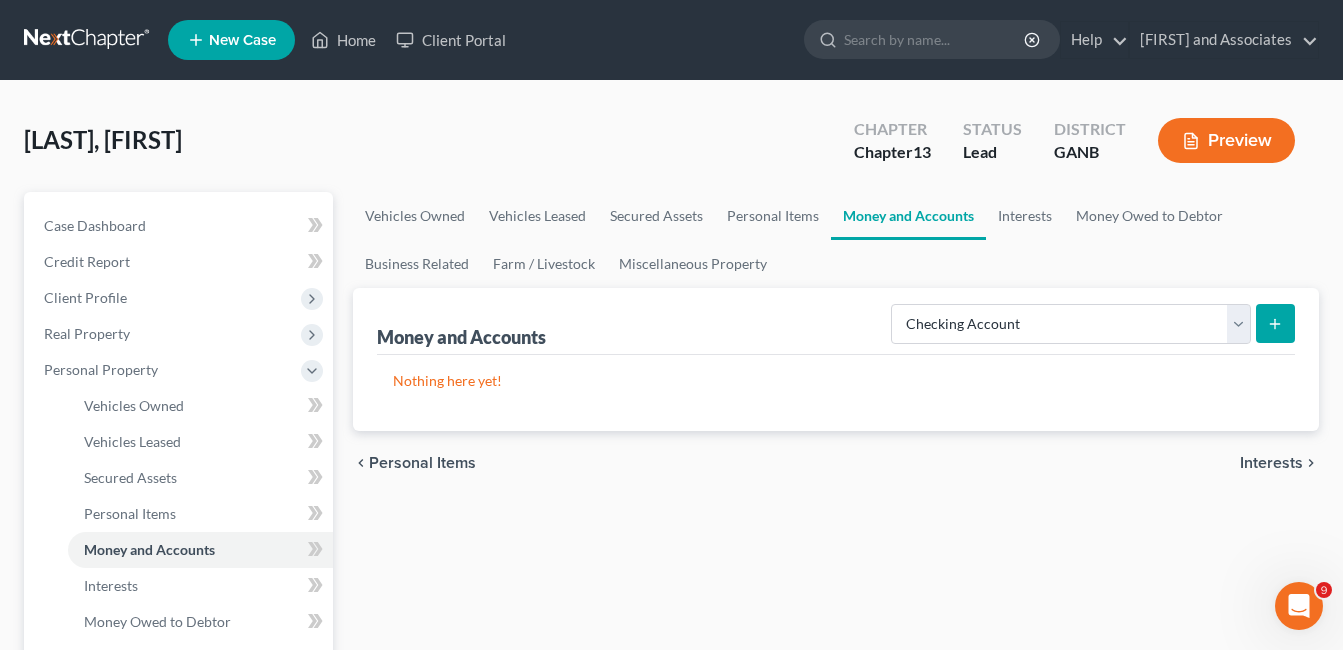 click 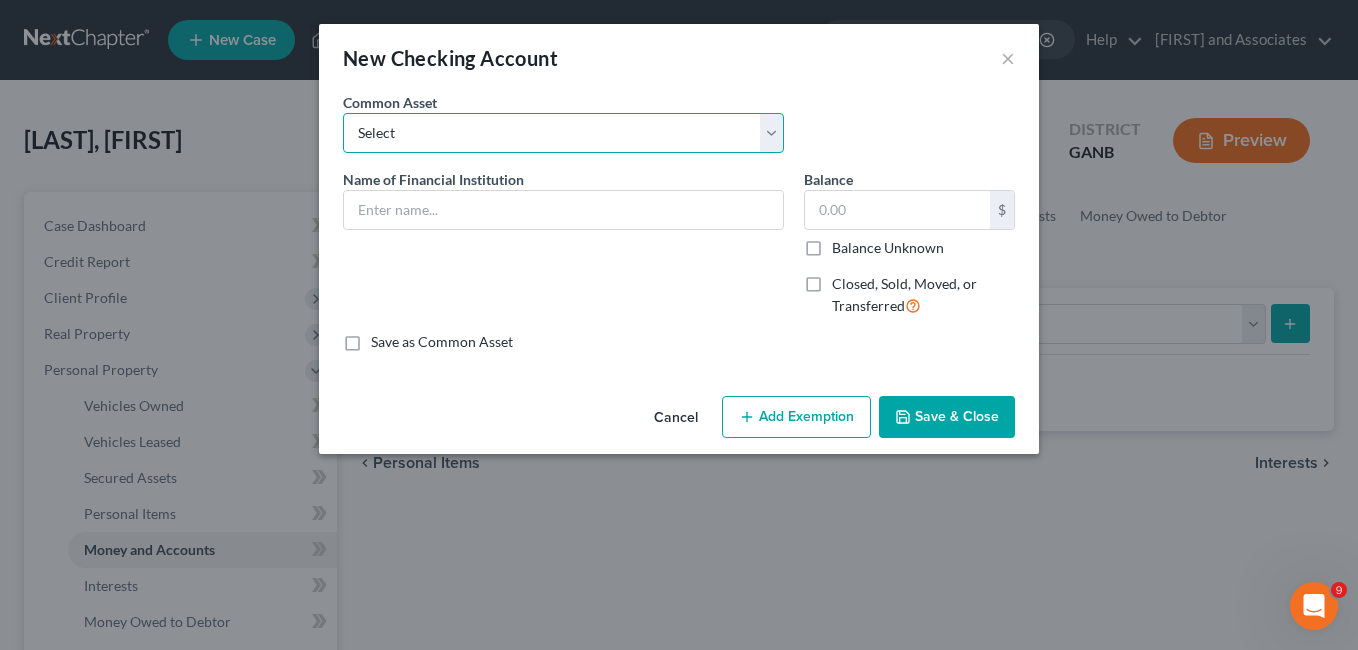 click on "Select Delta Community Credit Union Bank of America Georgia United Credit Union Wells Fargo Peachstate Federal Credit Union" at bounding box center [563, 133] 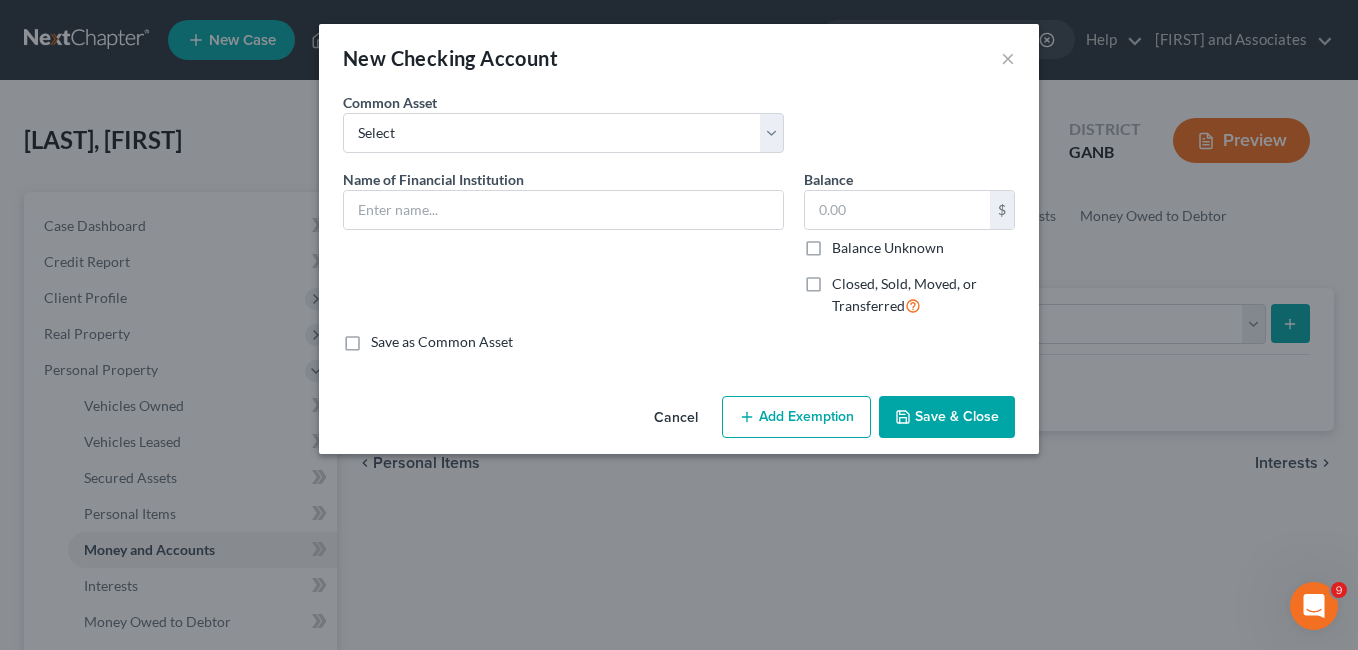 click on "Common Asset Select Delta Community Credit Union Bank of America Georgia United Credit Union Wells Fargo Peachstate Federal Credit Union" at bounding box center (679, 130) 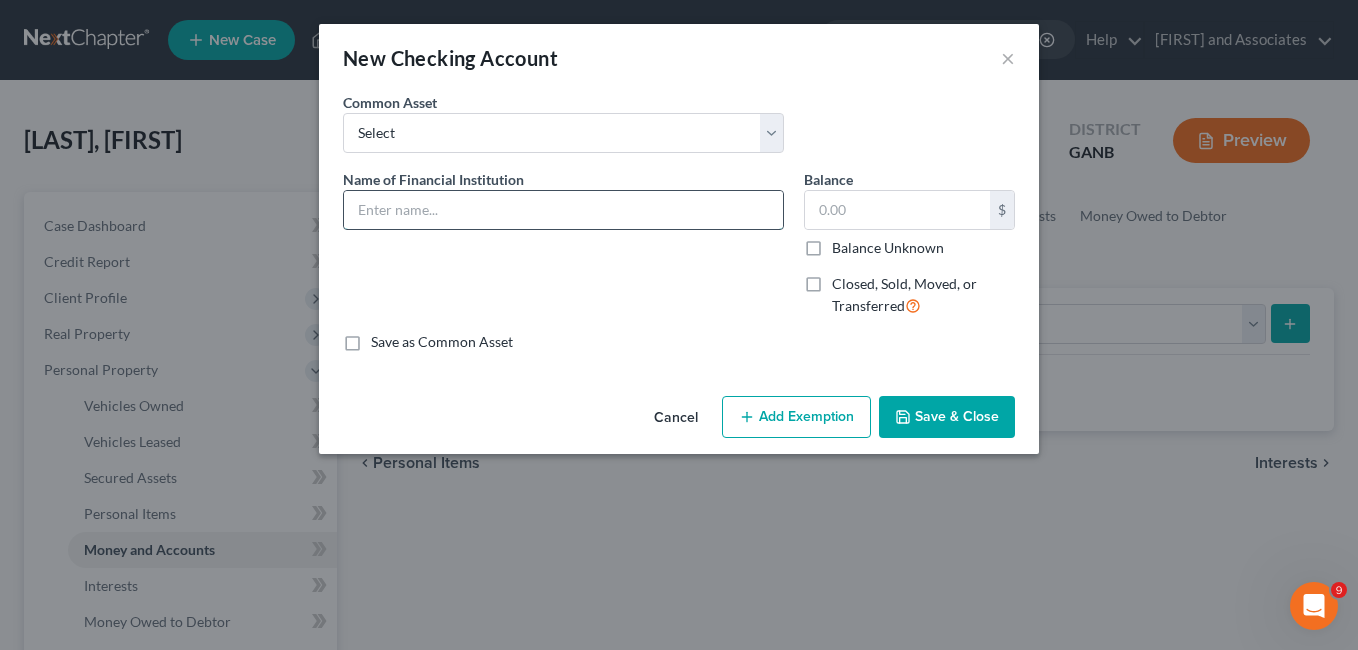 click at bounding box center (563, 210) 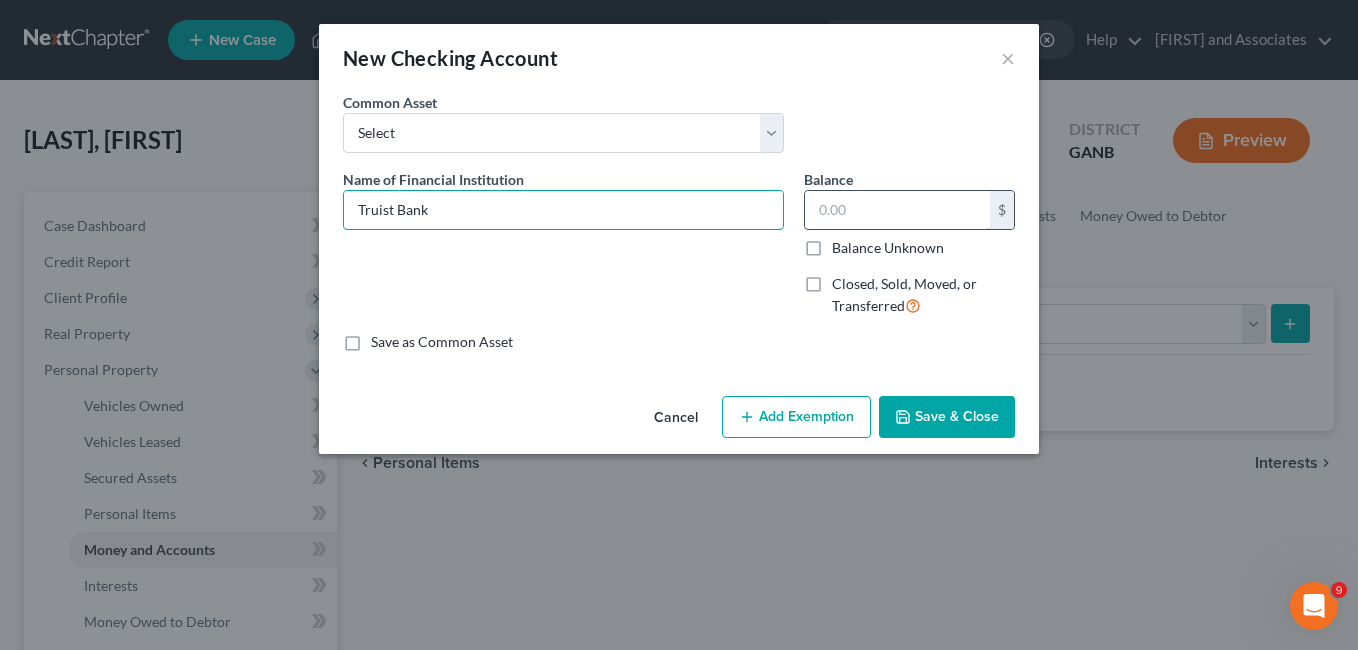 type on "Truist Bank" 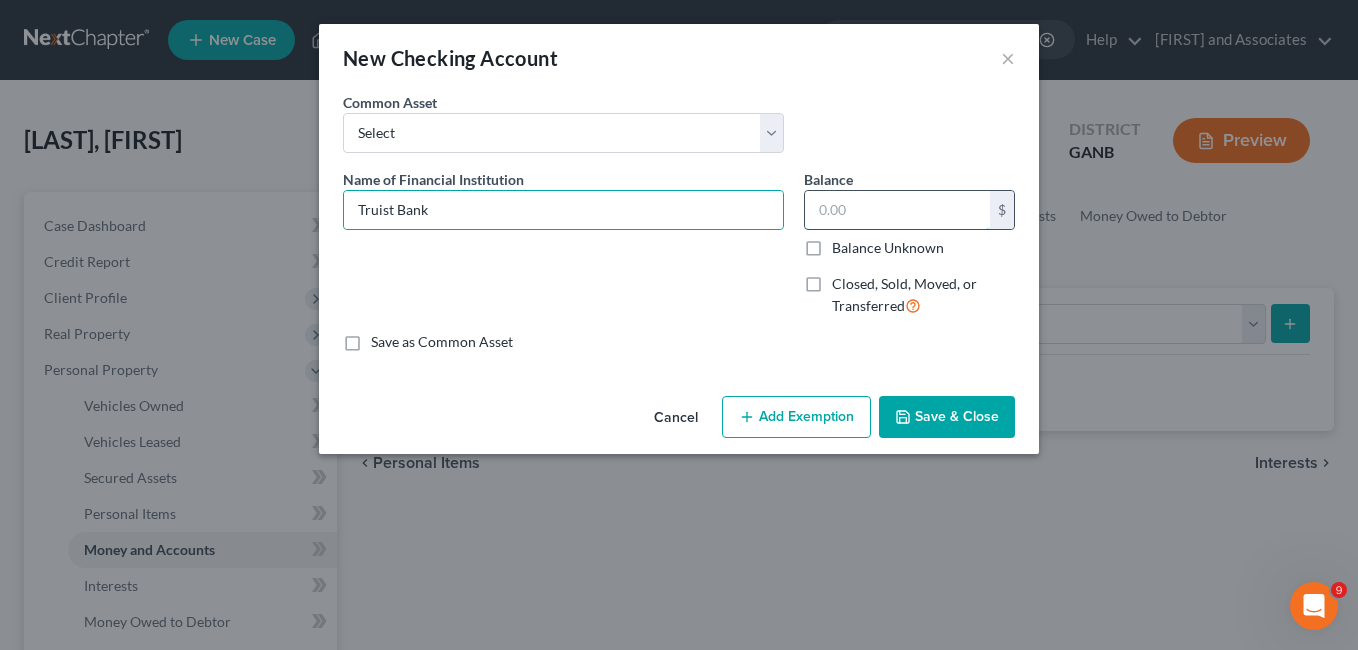 click at bounding box center (897, 210) 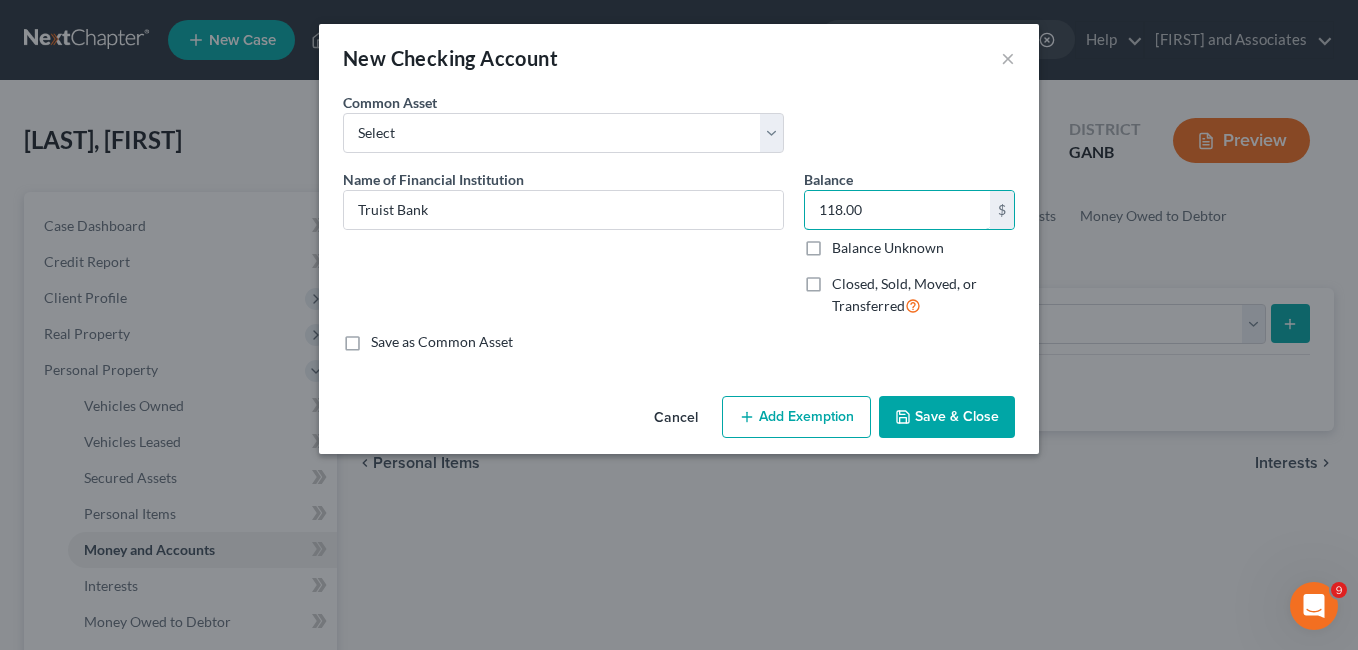type on "118.00" 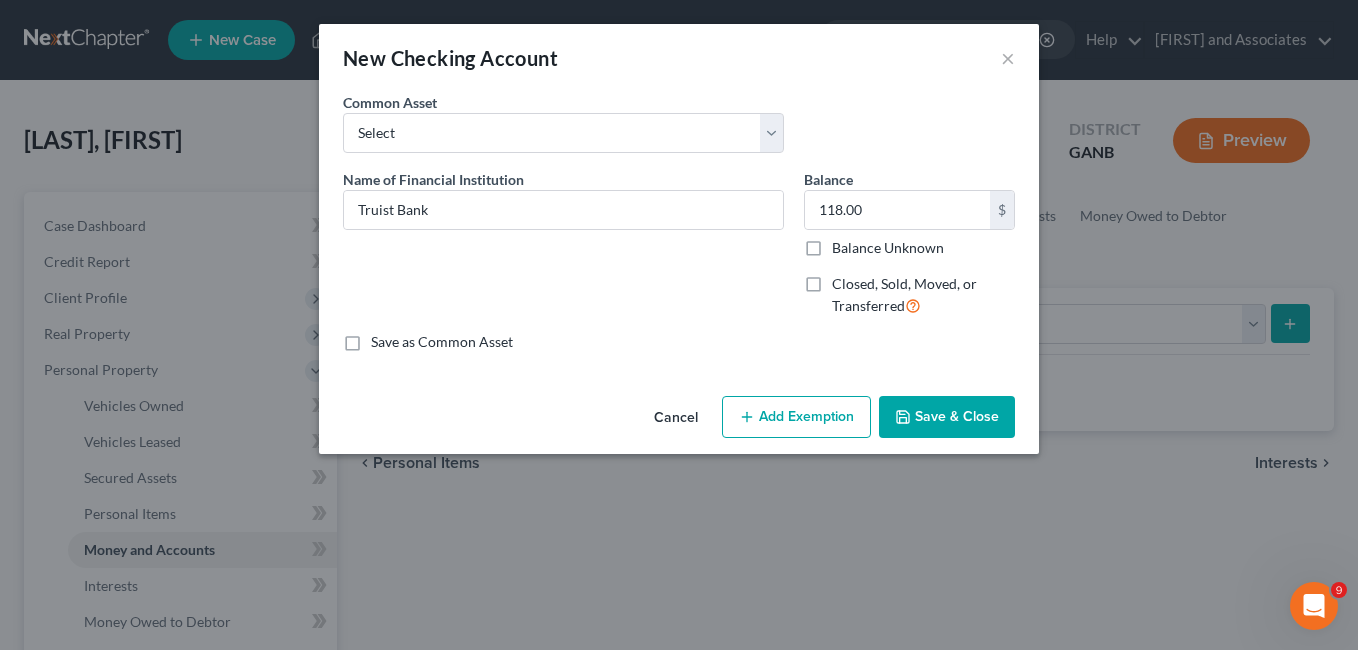click on "Add Exemption" at bounding box center [796, 417] 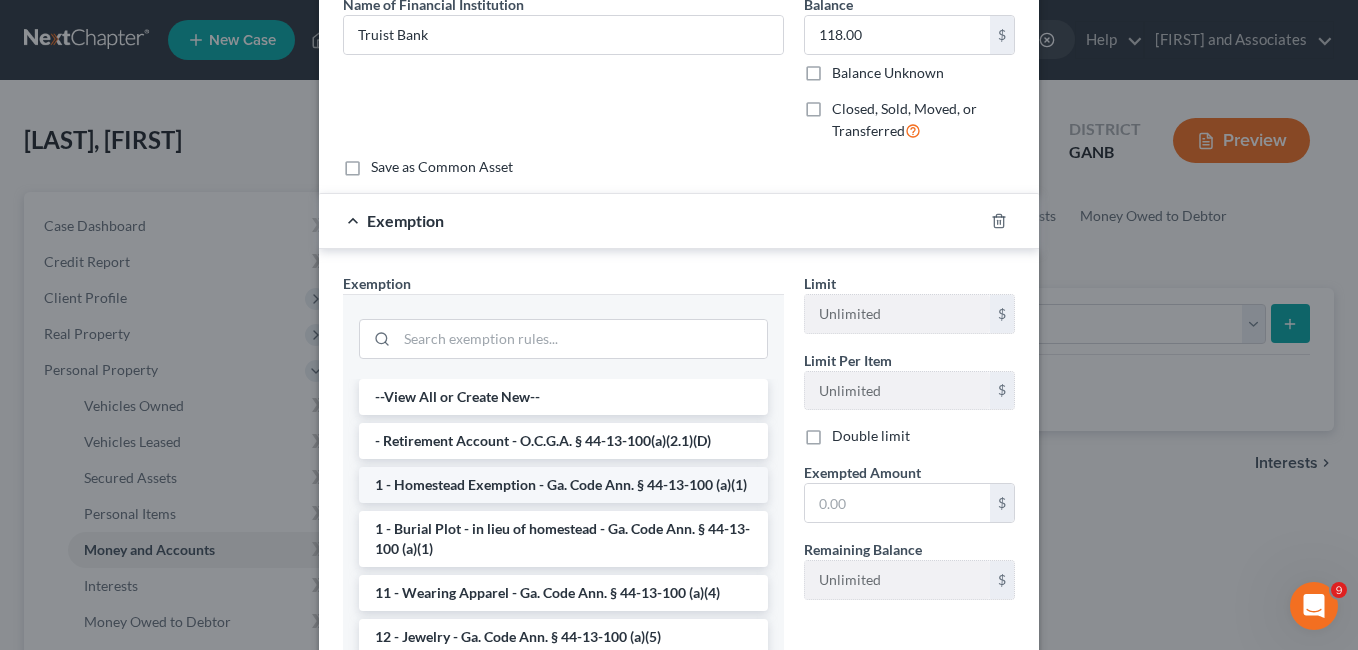 scroll, scrollTop: 200, scrollLeft: 0, axis: vertical 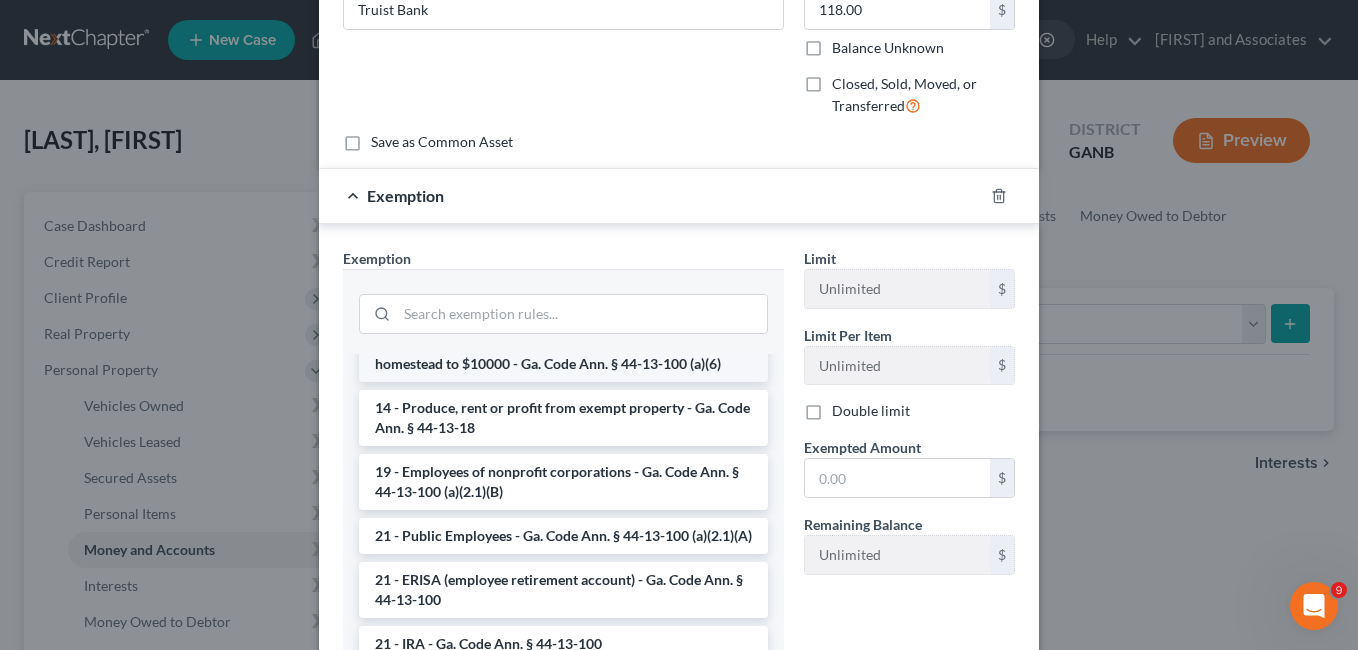 click on "14 - Wildcard -  $1200 of any property plus unused homestead to $10000 - Ga. Code Ann. § 44-13-100 (a)(6)" at bounding box center [563, 354] 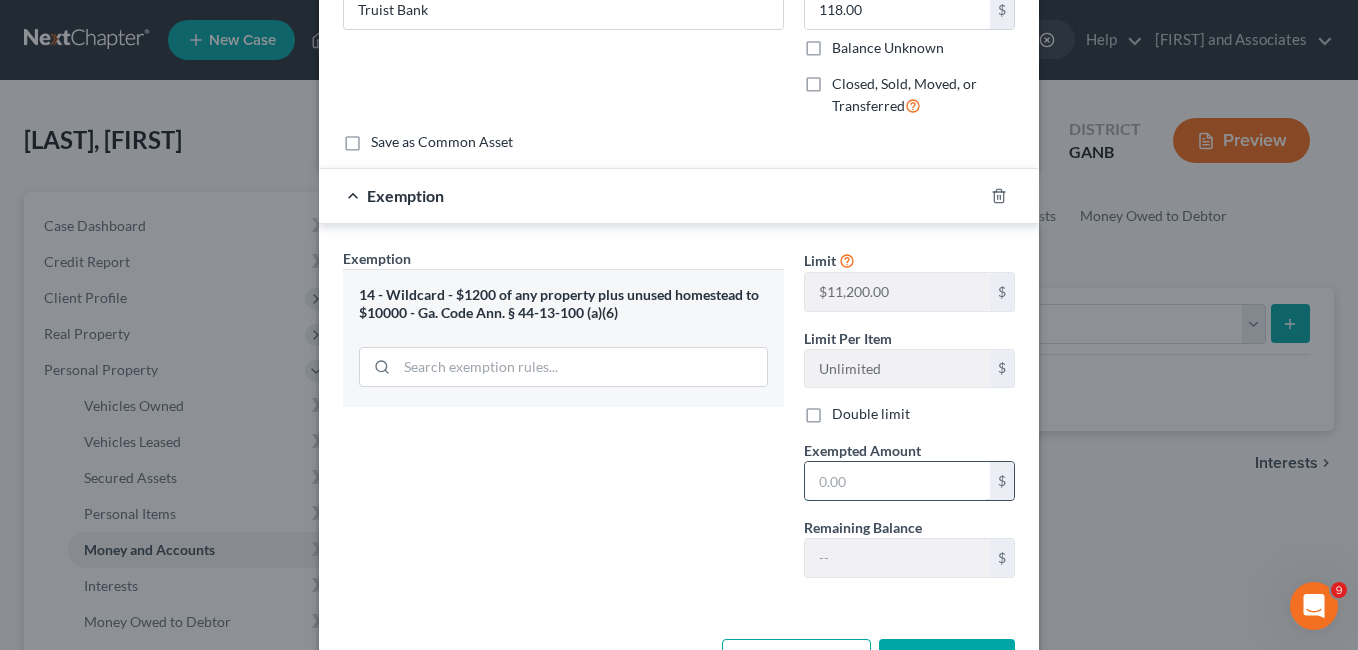 click at bounding box center [897, 481] 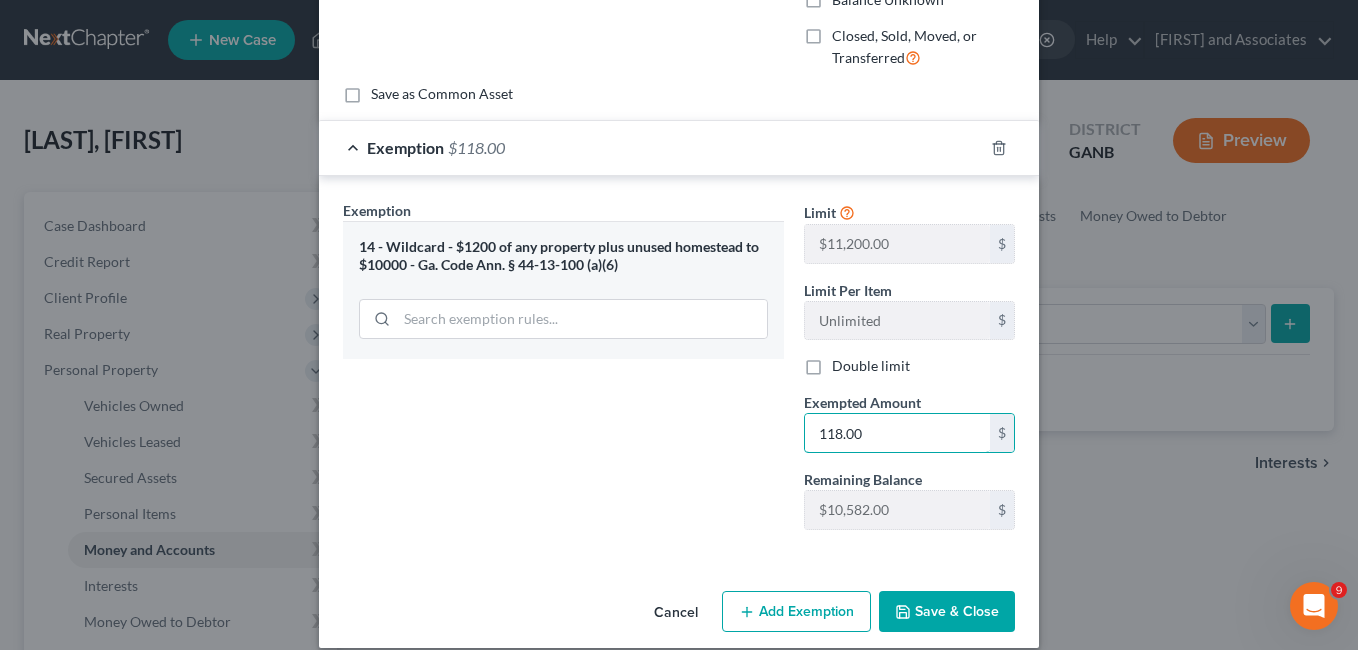 scroll, scrollTop: 270, scrollLeft: 0, axis: vertical 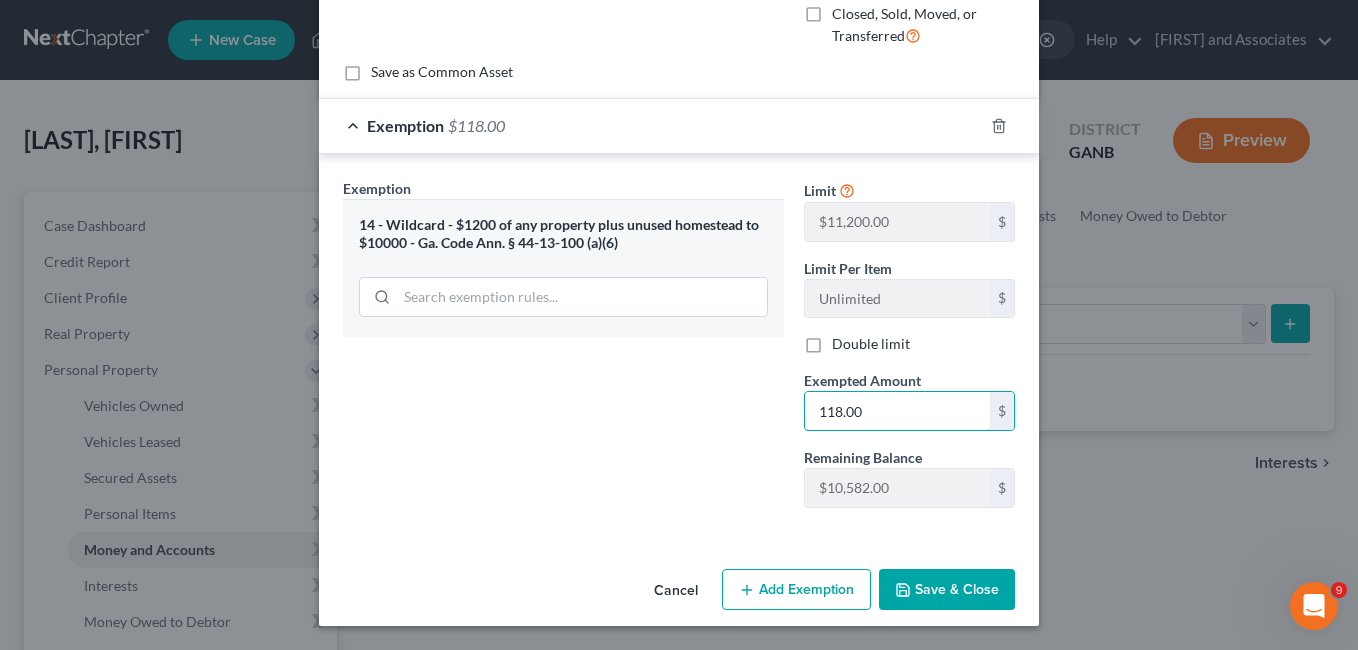 type on "118.00" 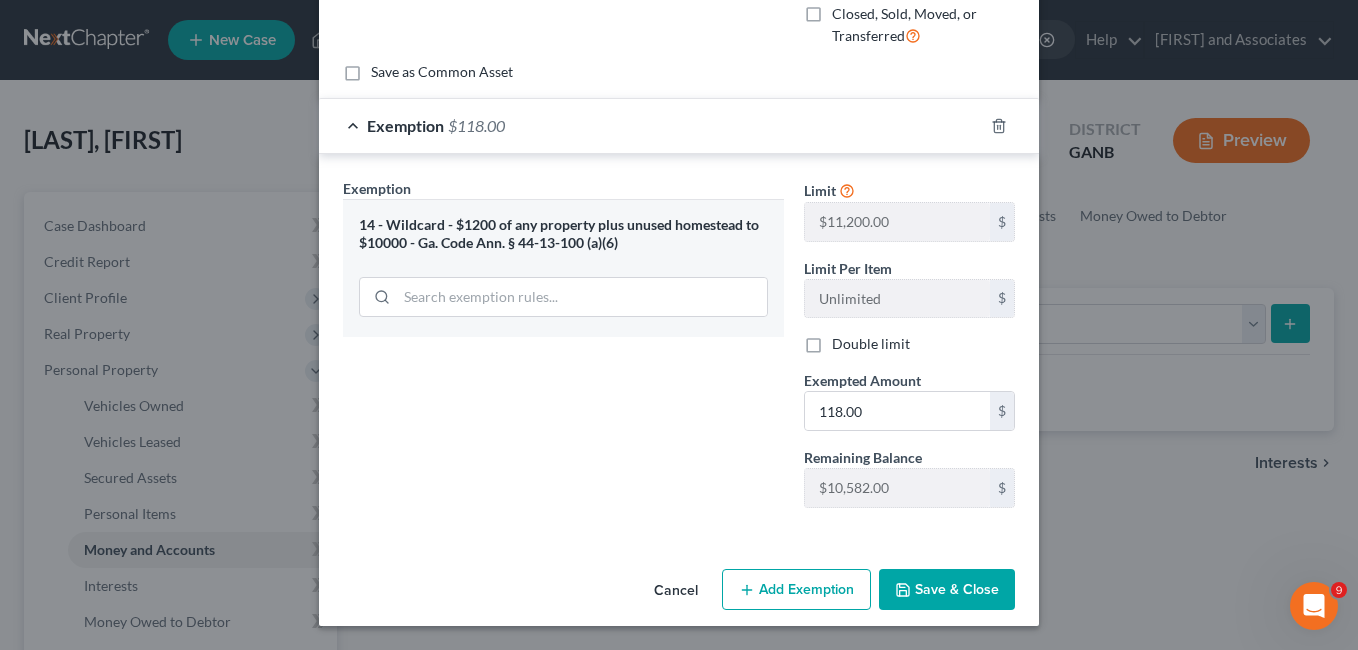 click on "Save & Close" at bounding box center [947, 590] 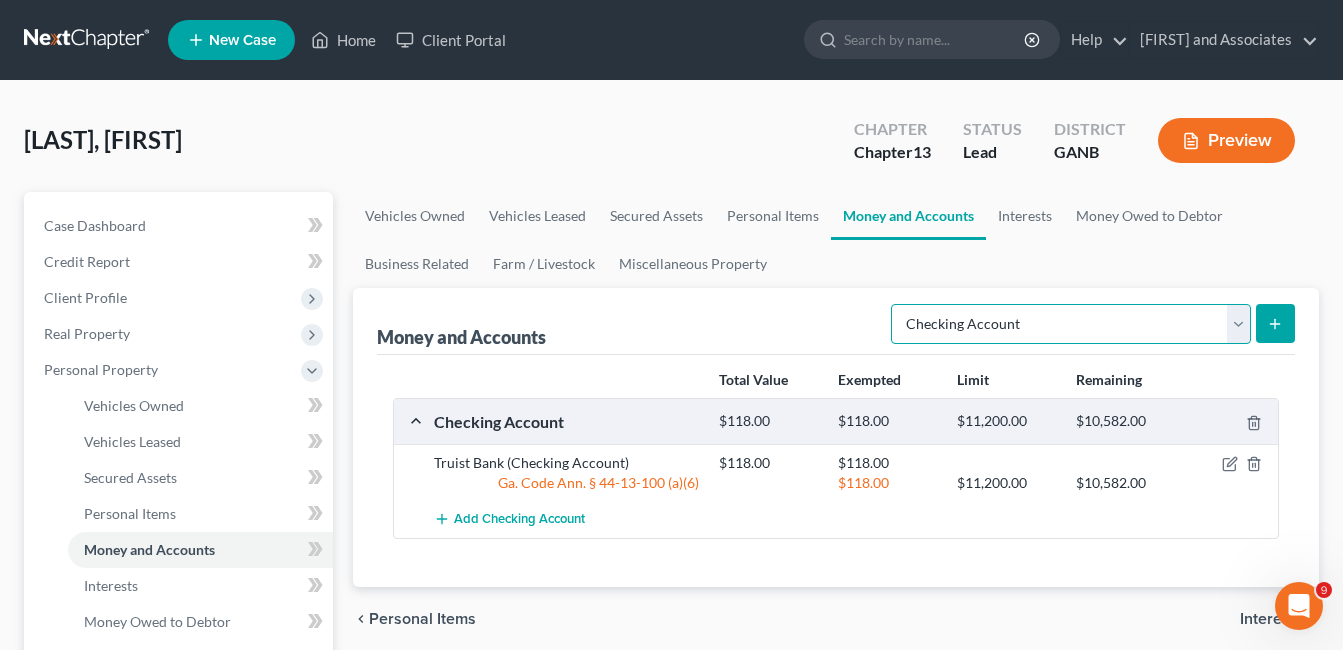 click on "Select Account Type Brokerage Cash on Hand Certificates of Deposit Checking Account Money Market Other (Credit Union, Health Savings Account, etc) Safe Deposit Box Savings Account Security Deposits or Prepayments" at bounding box center [1071, 324] 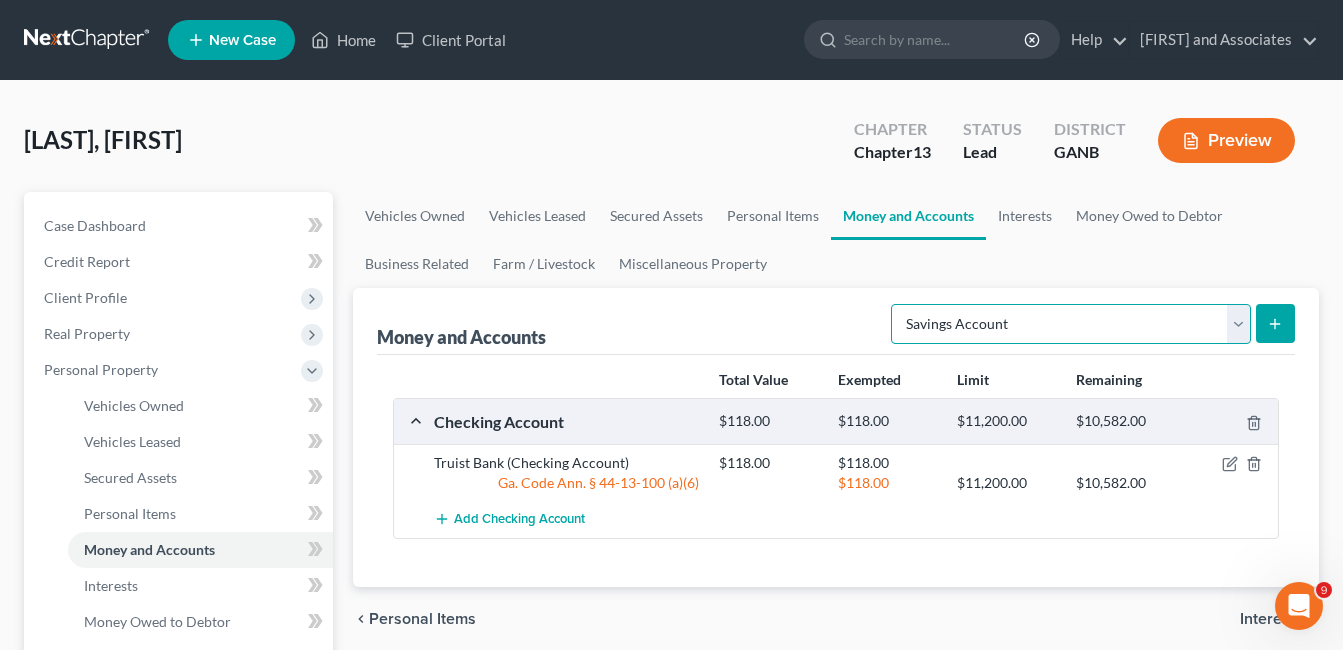click on "Select Account Type Brokerage Cash on Hand Certificates of Deposit Checking Account Money Market Other (Credit Union, Health Savings Account, etc) Safe Deposit Box Savings Account Security Deposits or Prepayments" at bounding box center (1071, 324) 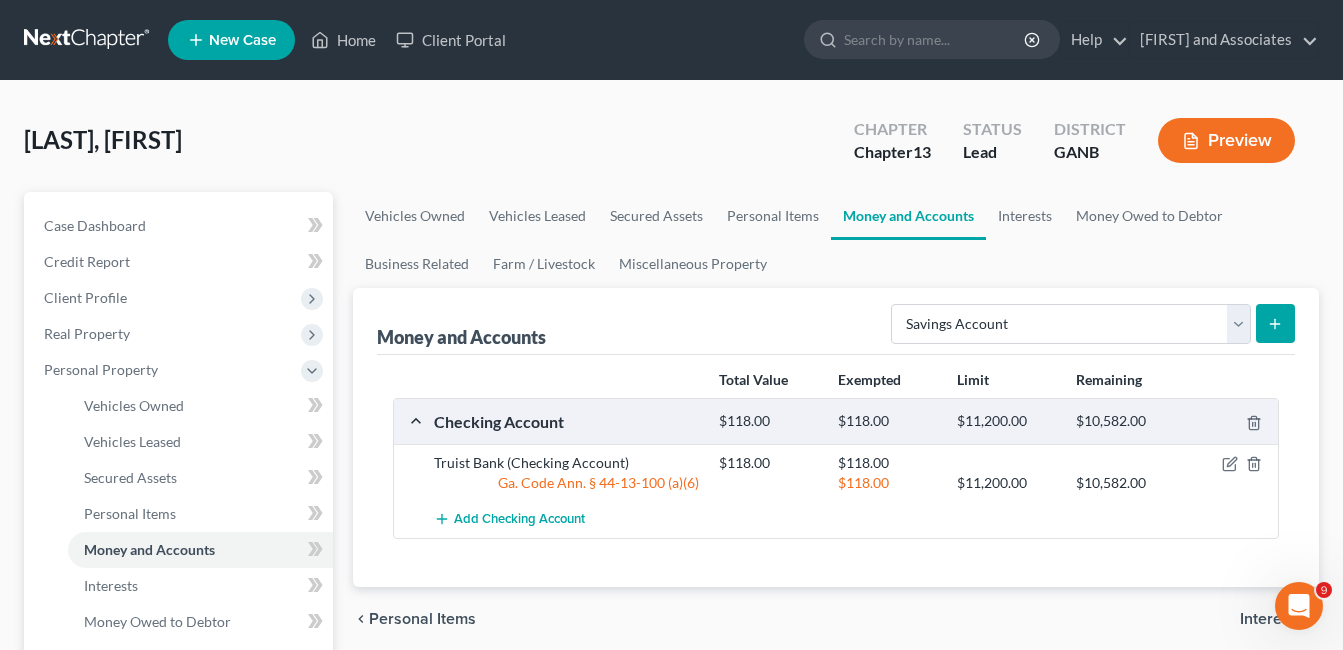 click at bounding box center [1275, 323] 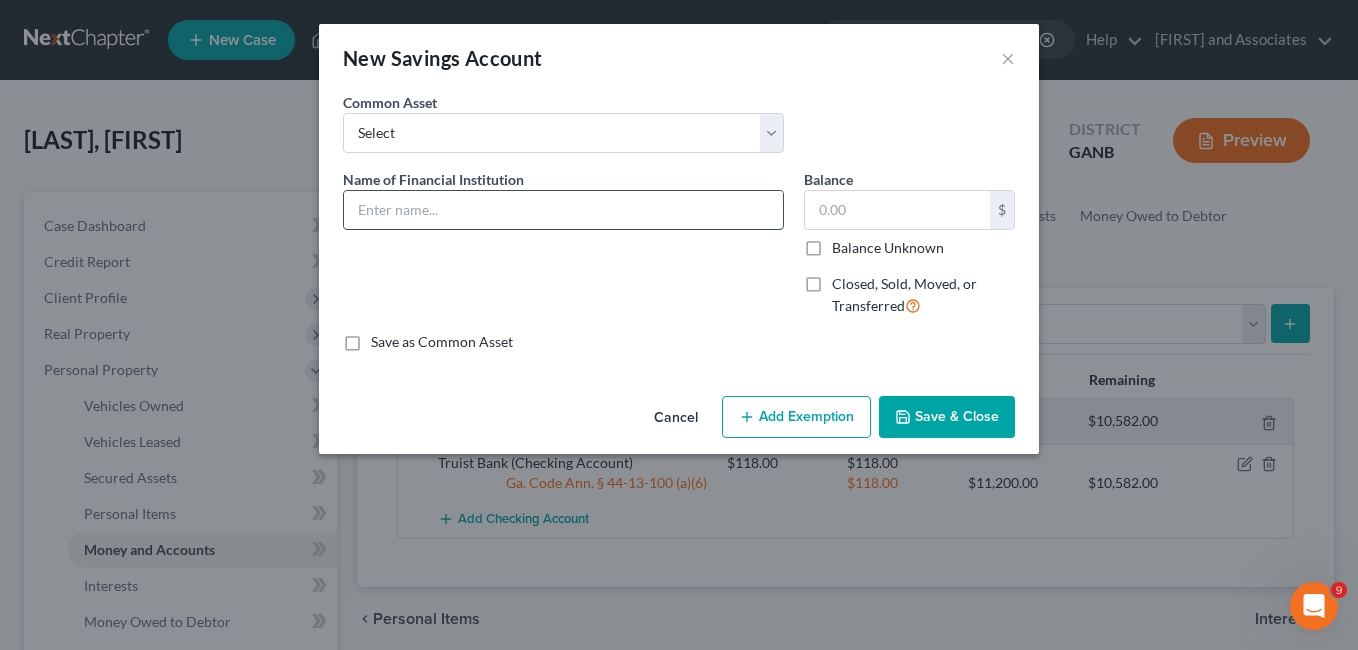 click at bounding box center [563, 210] 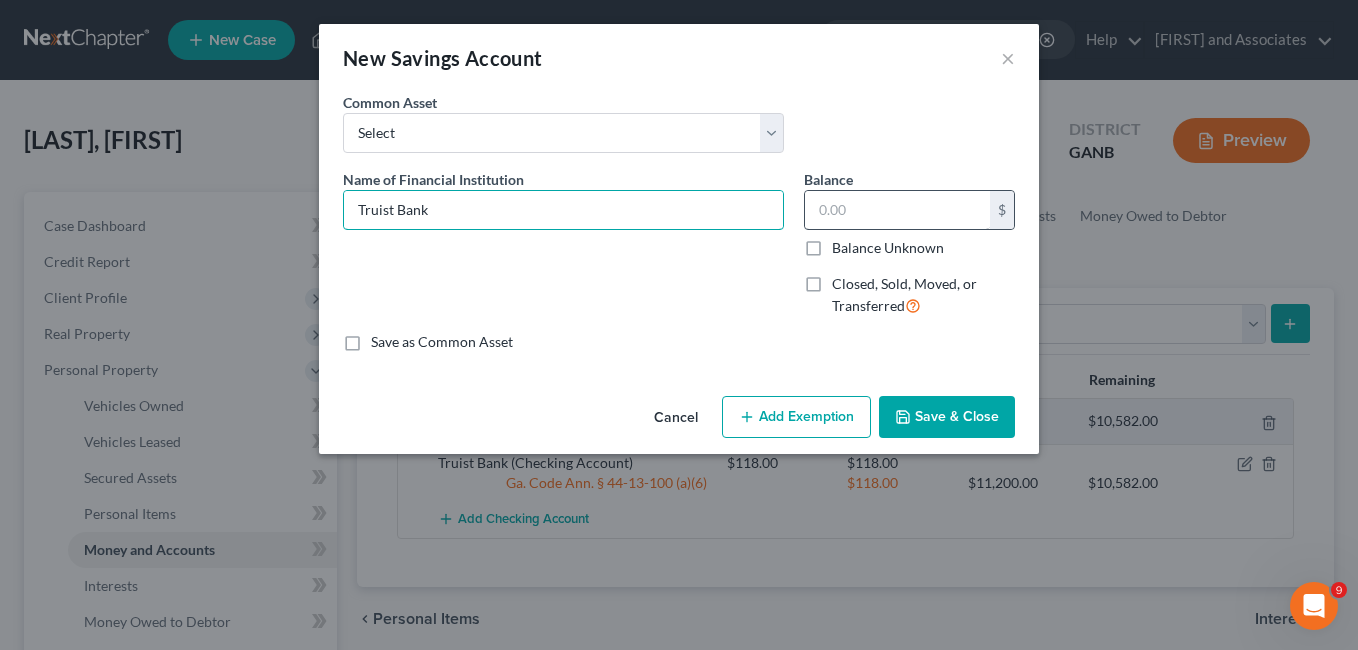 type on "Truist Bank" 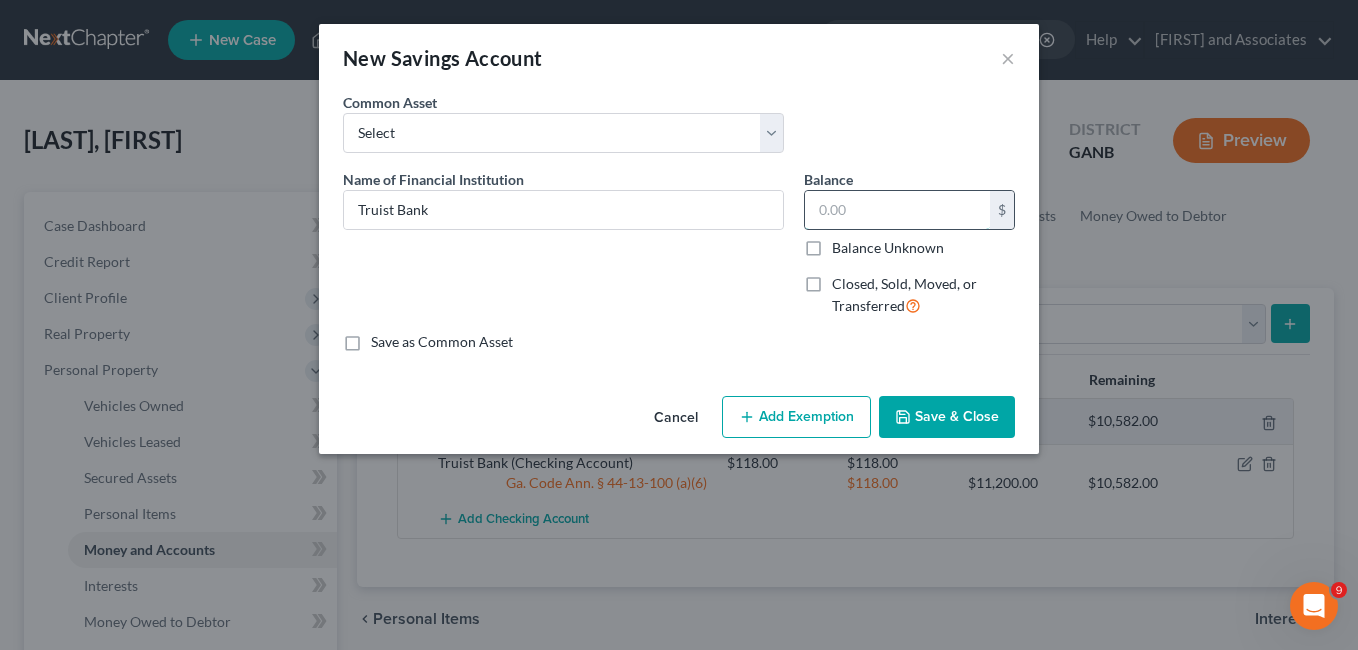 click at bounding box center [897, 210] 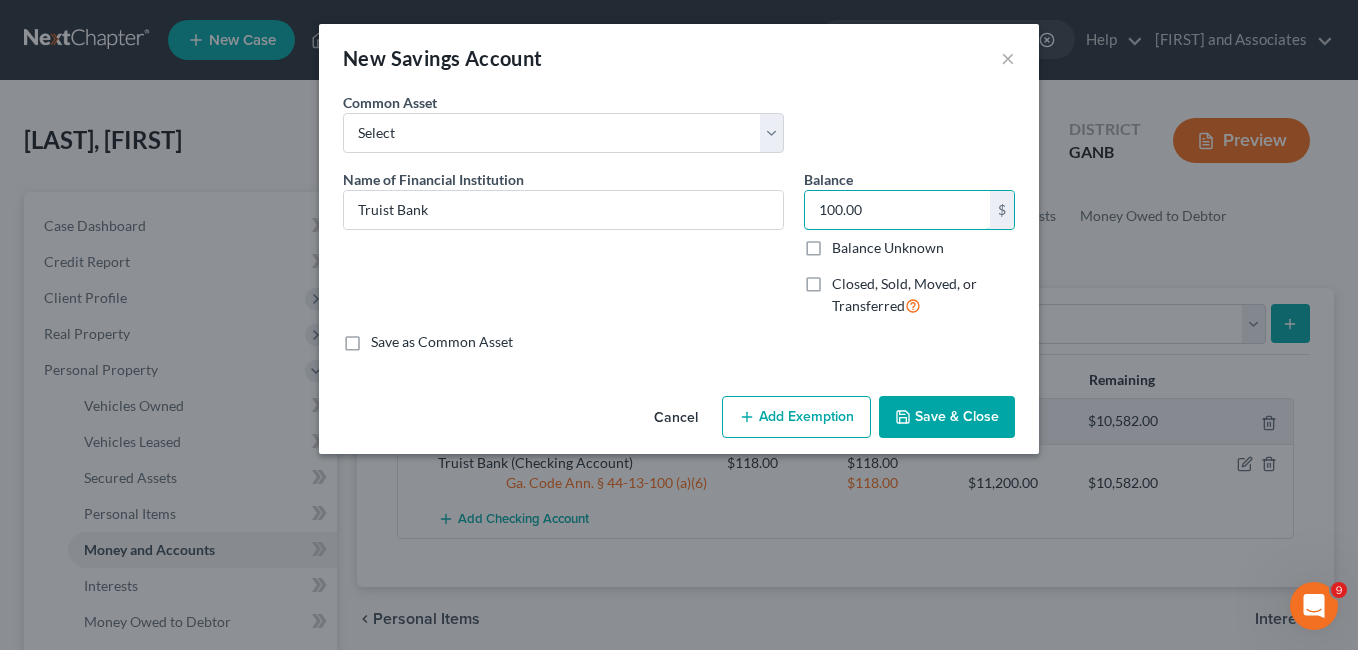 type on "100.00" 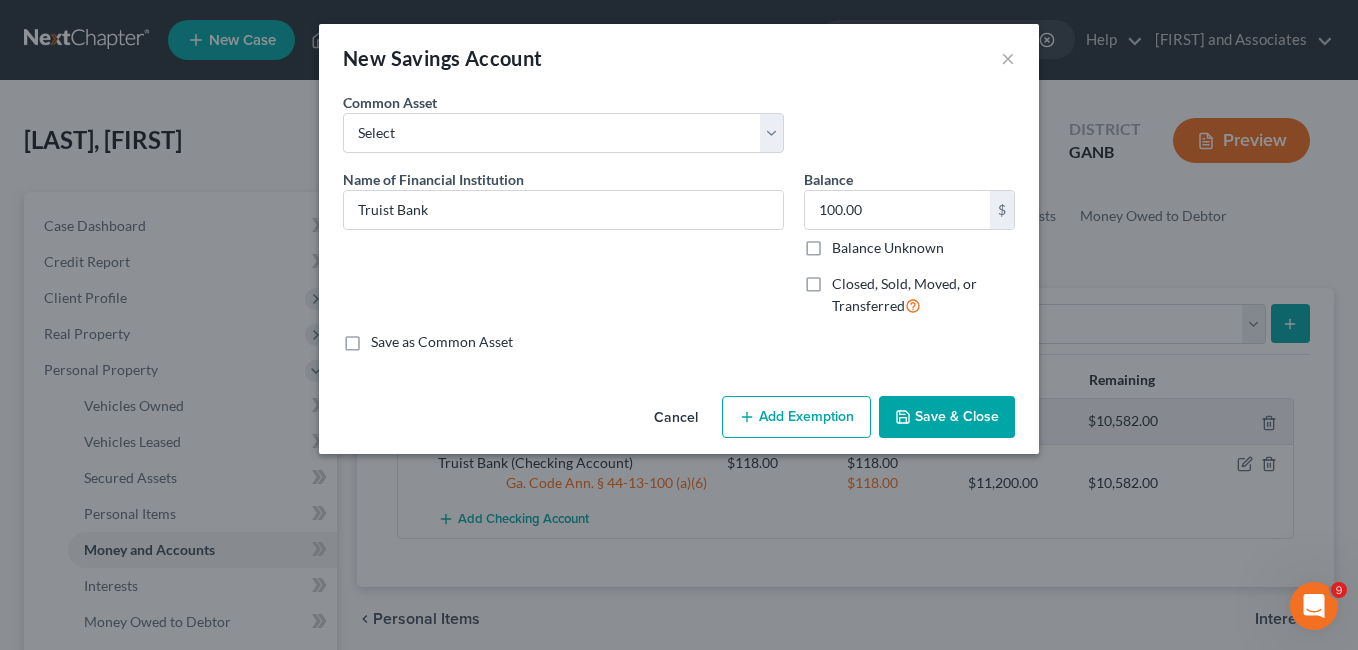click on "Add Exemption" at bounding box center (796, 417) 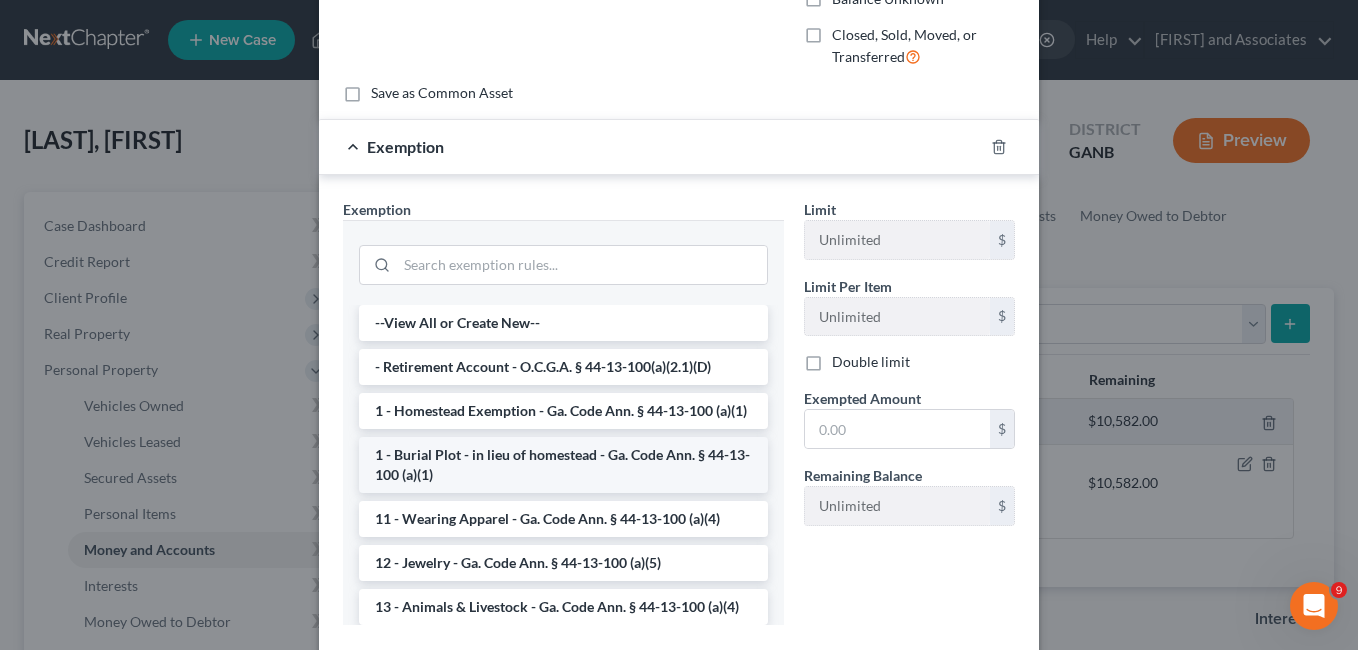 scroll, scrollTop: 300, scrollLeft: 0, axis: vertical 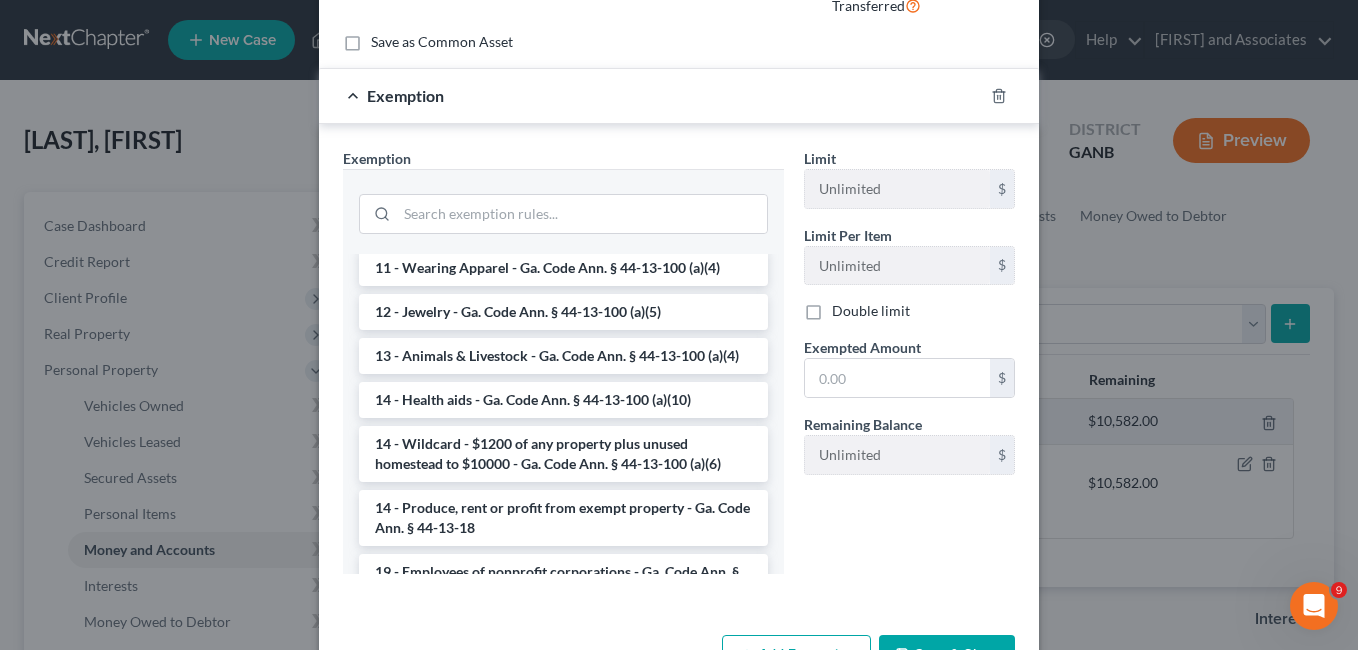 click on "14 - Wildcard -  $1200 of any property plus unused homestead to $10000 - Ga. Code Ann. § 44-13-100 (a)(6)" at bounding box center (563, 454) 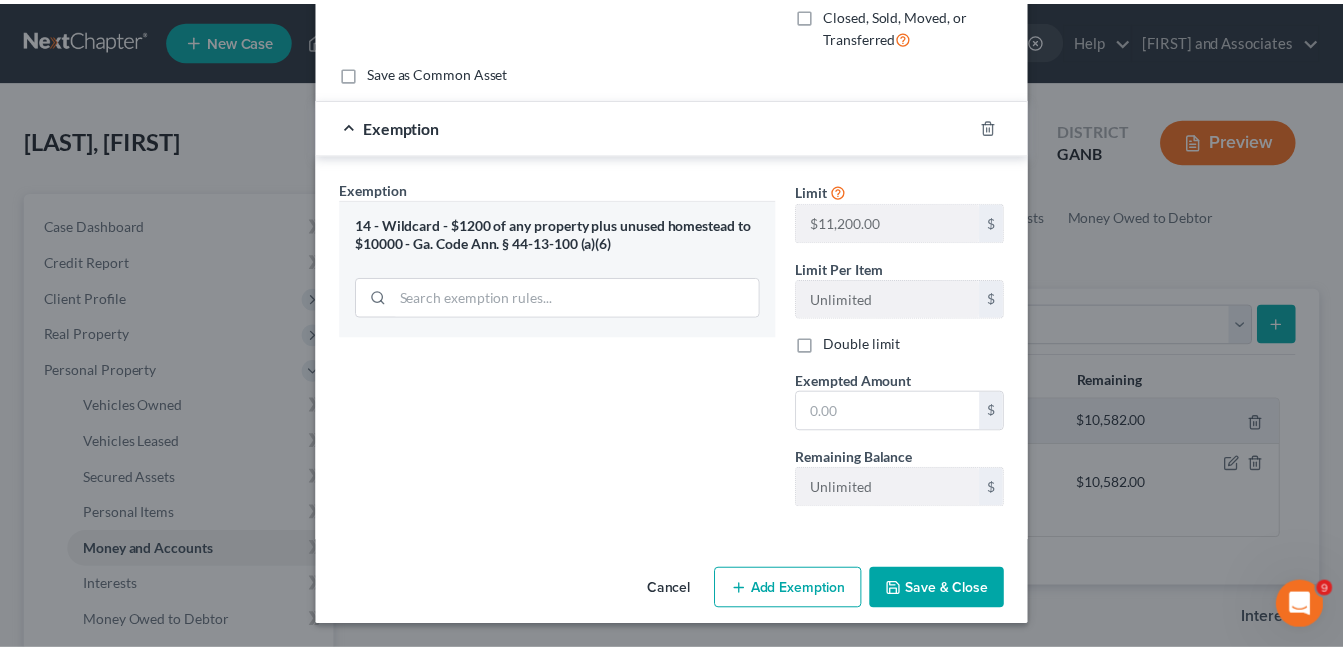 scroll, scrollTop: 270, scrollLeft: 0, axis: vertical 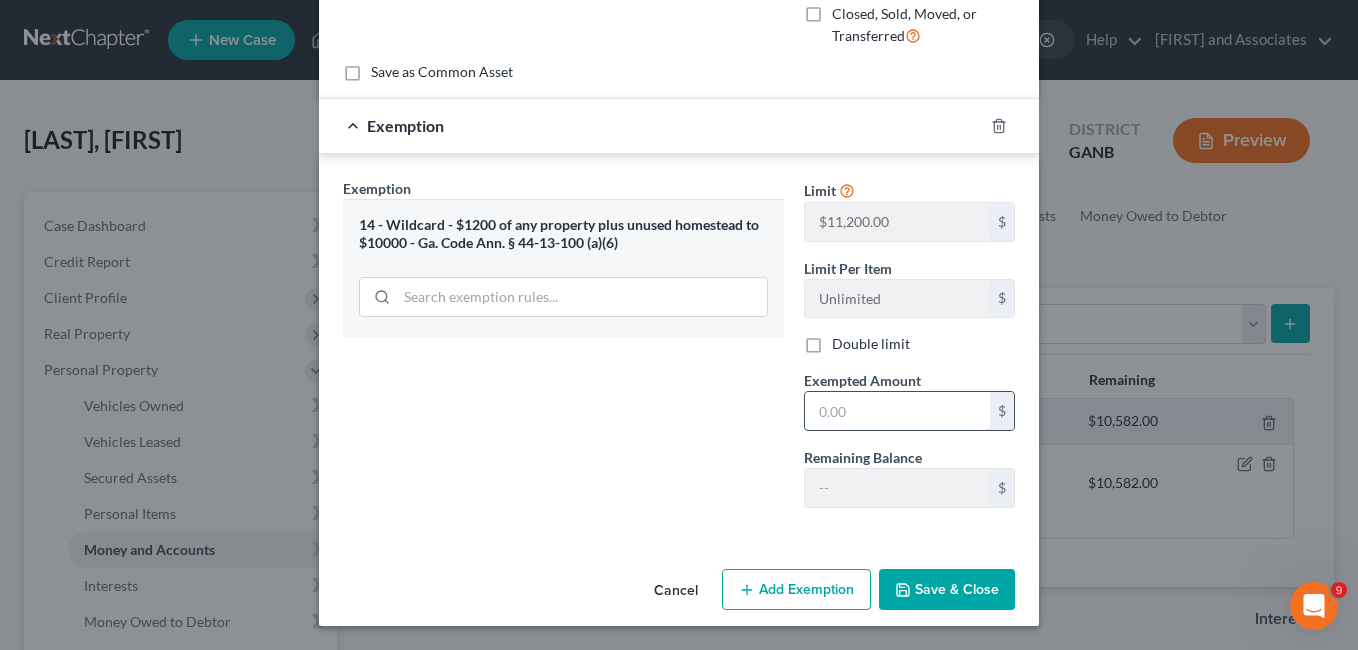 click at bounding box center [897, 411] 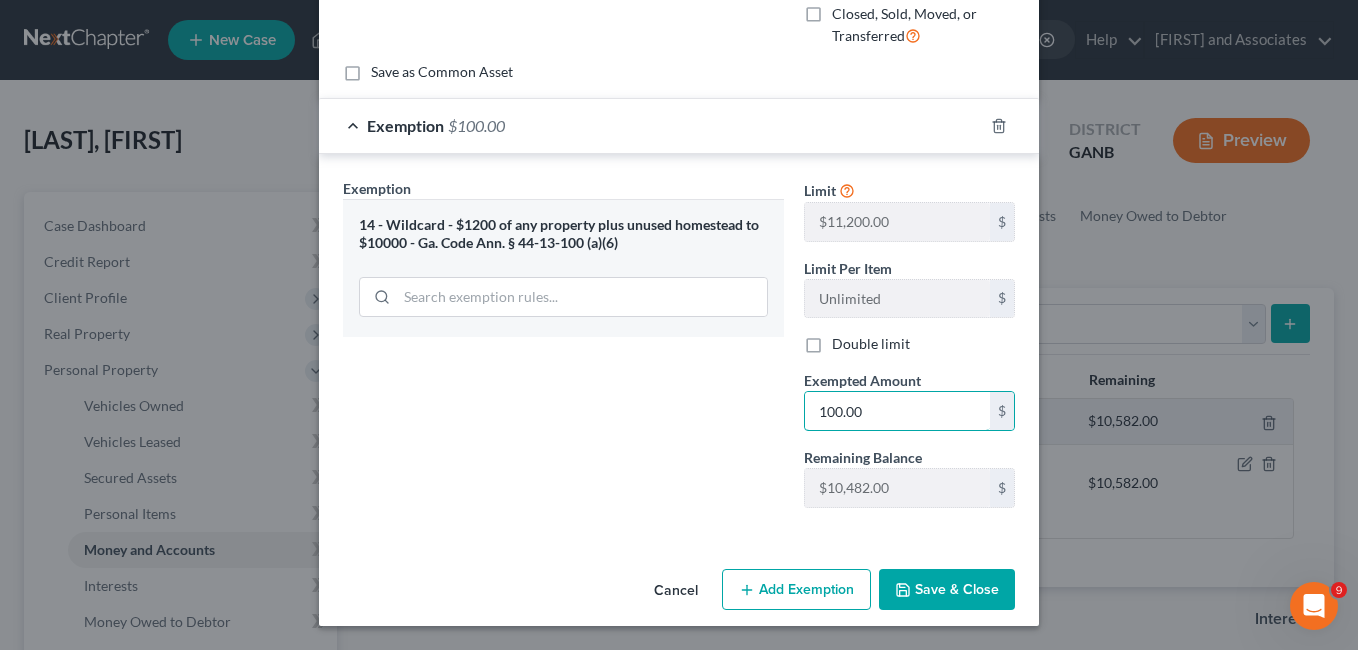 type on "100.00" 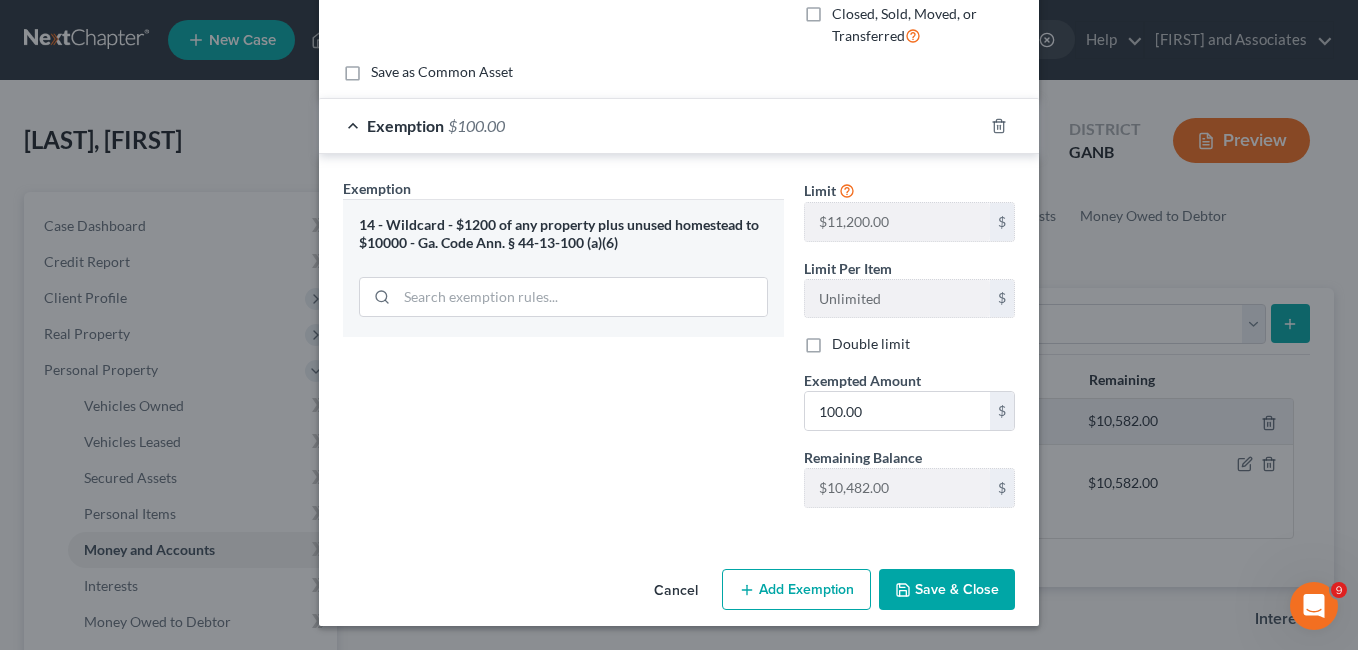 click on "Save & Close" at bounding box center (947, 590) 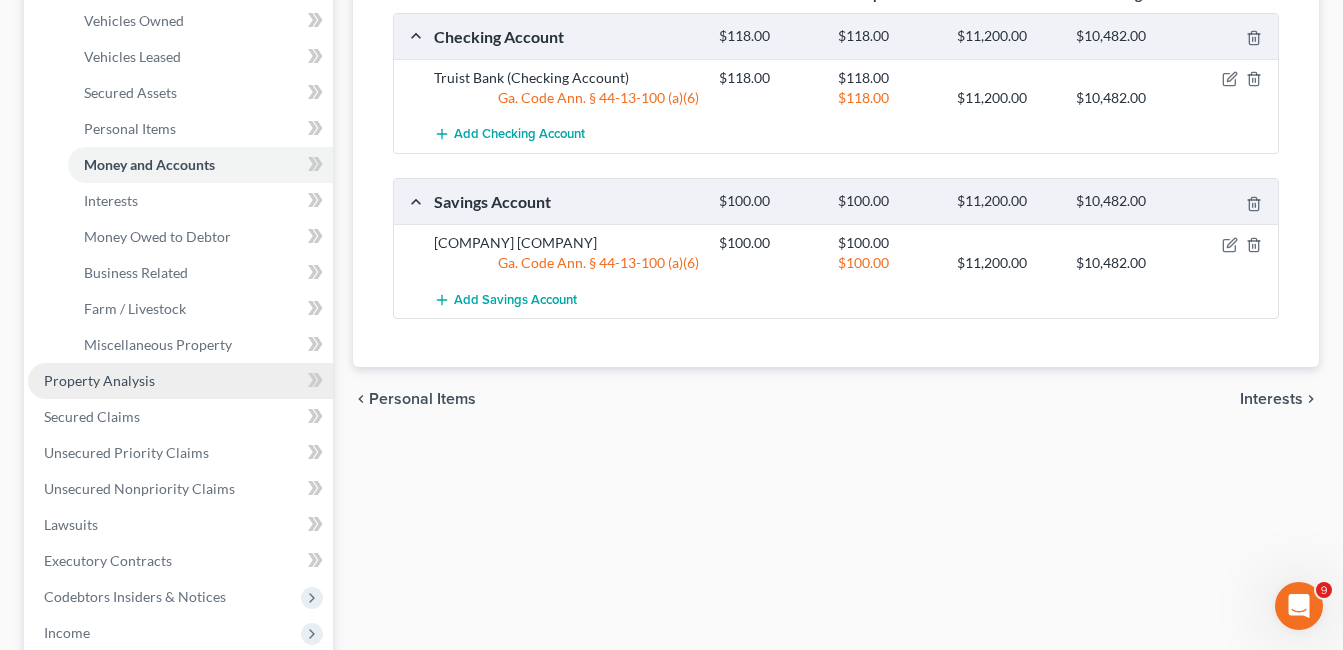 scroll, scrollTop: 400, scrollLeft: 0, axis: vertical 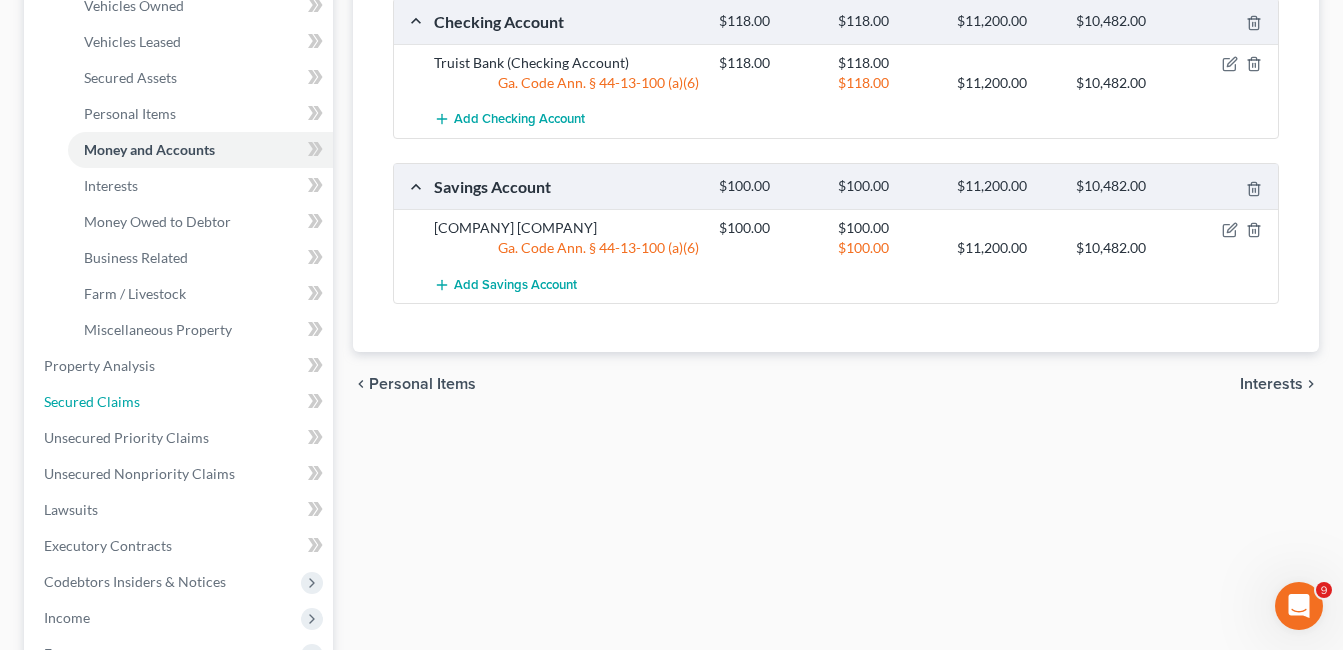 drag, startPoint x: 126, startPoint y: 399, endPoint x: 342, endPoint y: 399, distance: 216 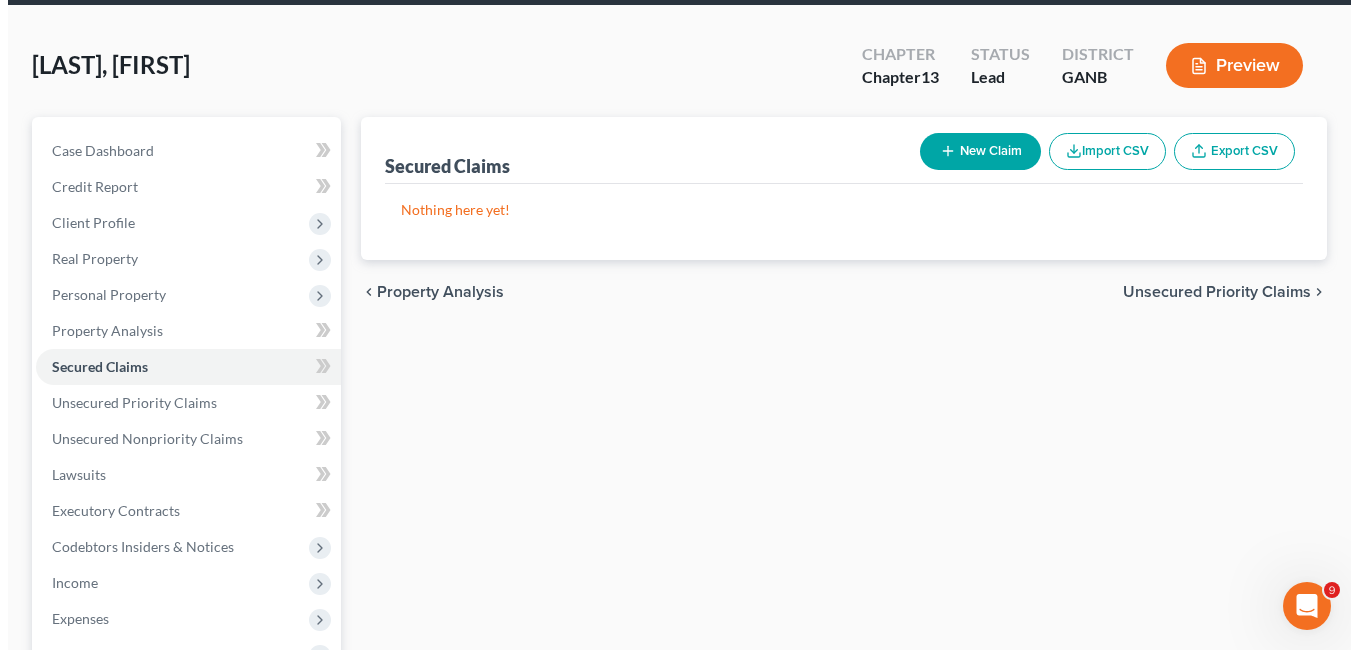 scroll, scrollTop: 0, scrollLeft: 0, axis: both 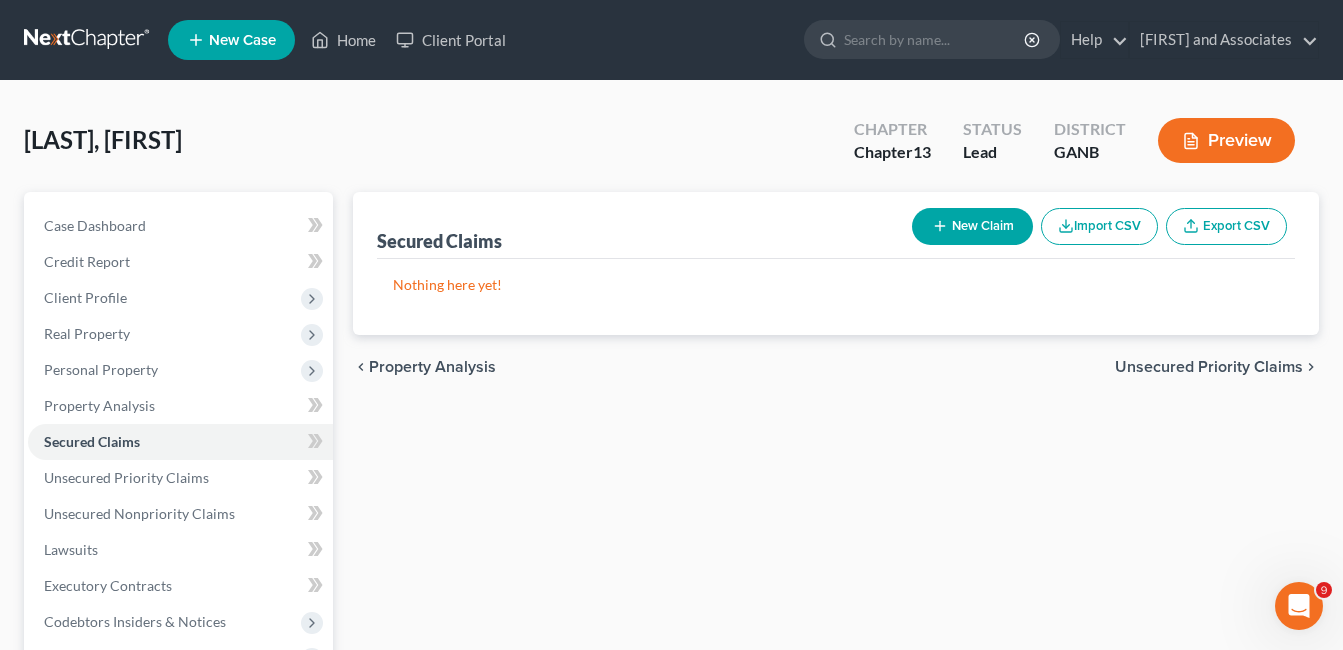 click on "New Claim" at bounding box center [972, 226] 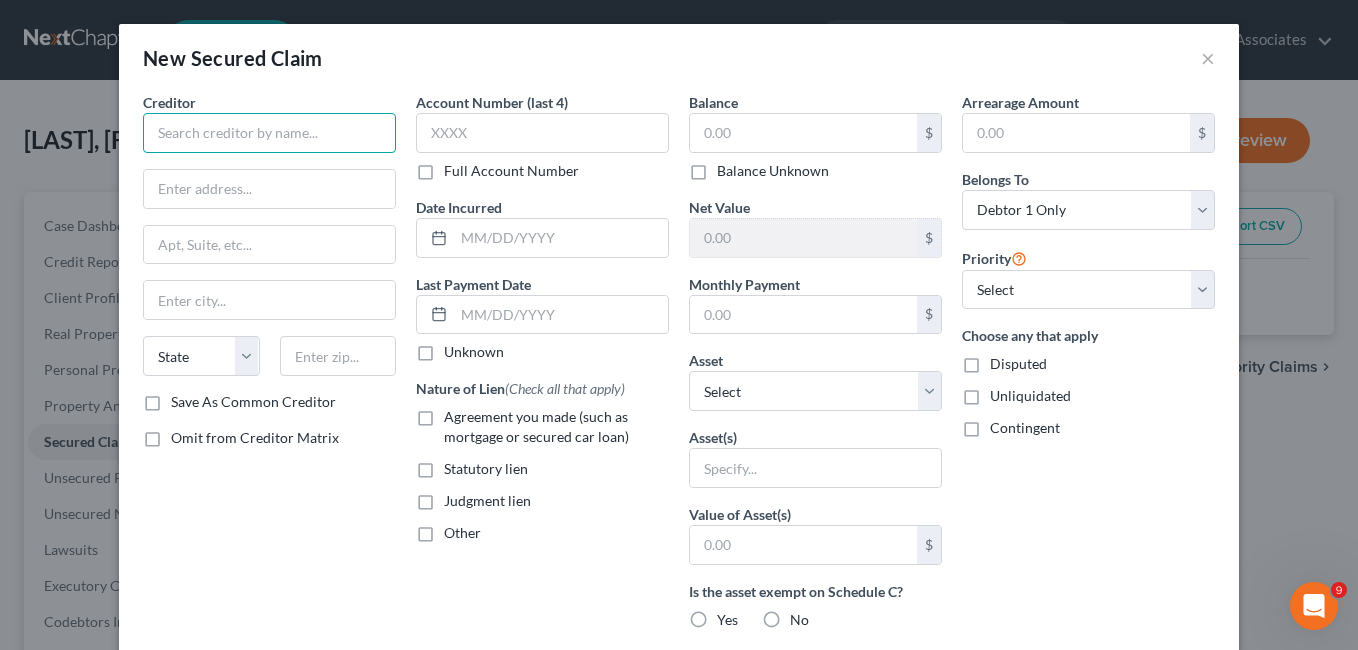 click at bounding box center [269, 133] 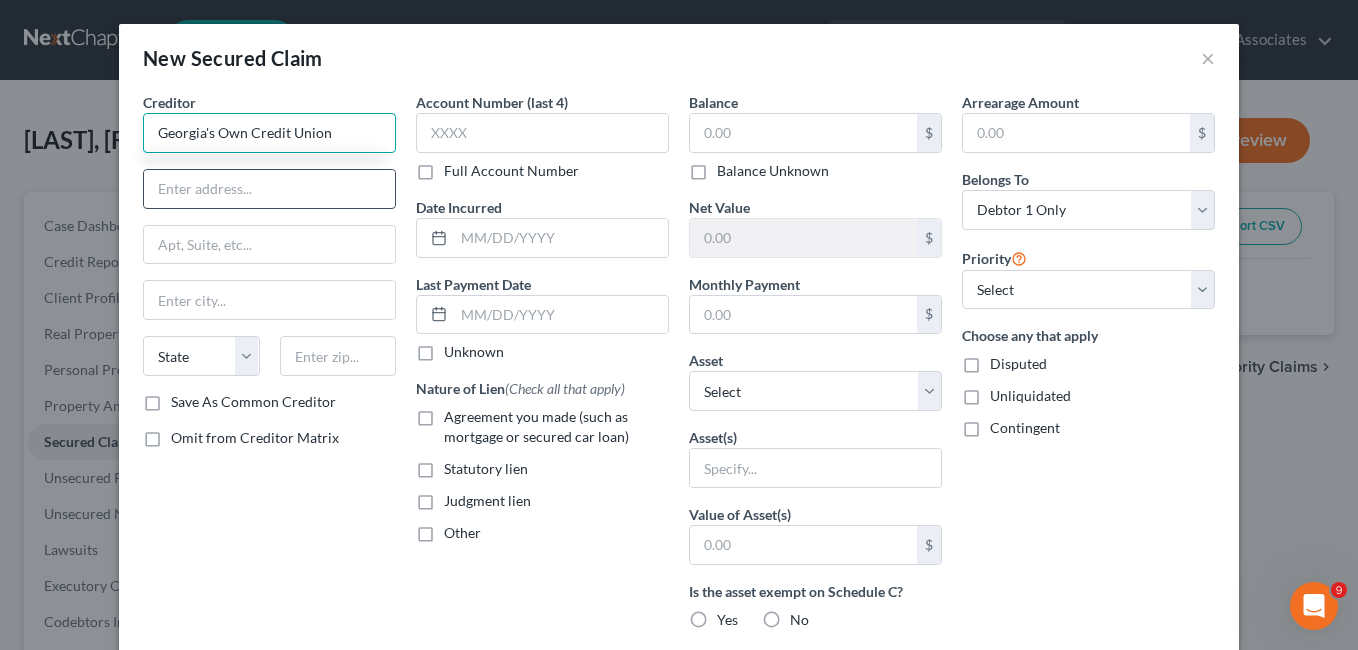 type on "Georgia's Own Credit Union" 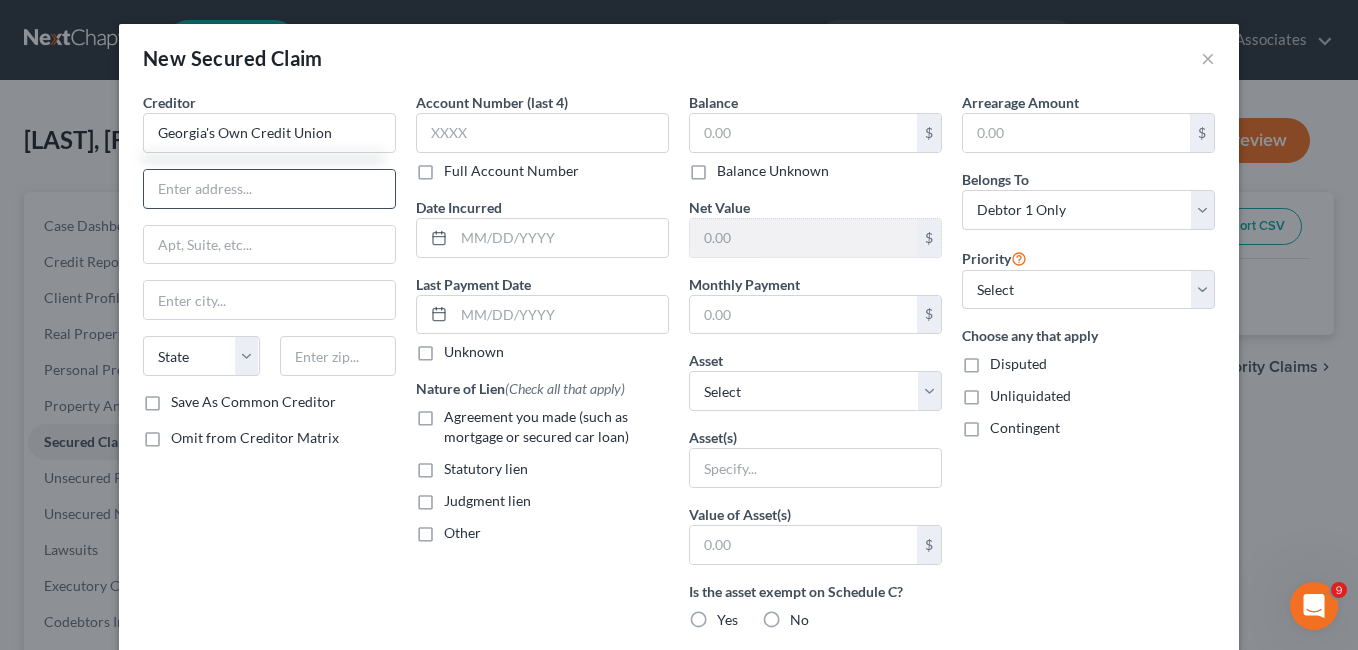 click at bounding box center (269, 189) 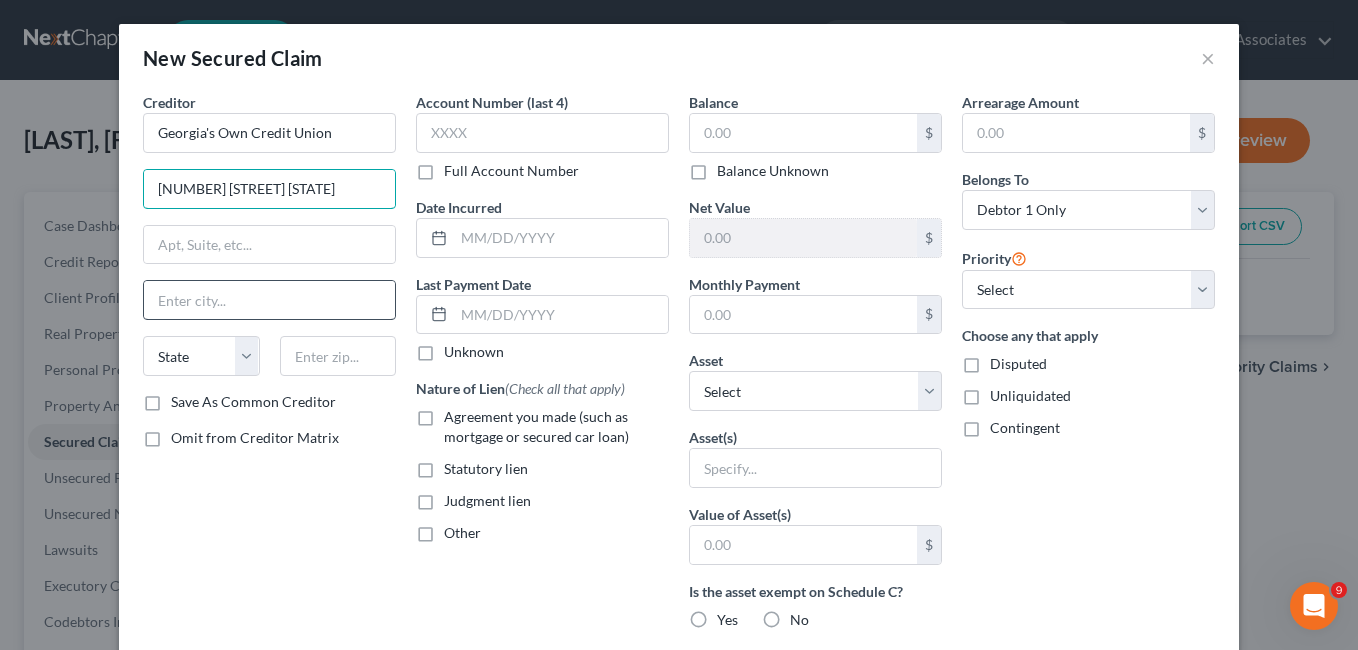 type on "[NUMBER] [STREET] [STATE]" 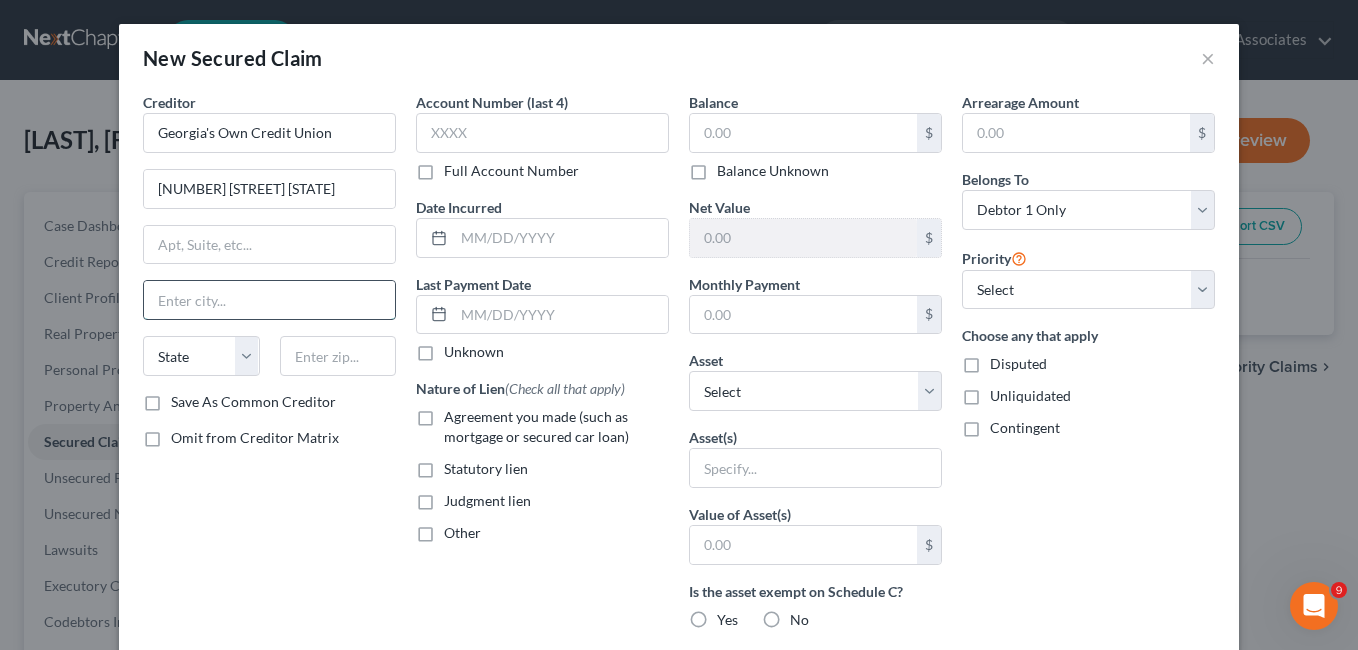 click at bounding box center (269, 300) 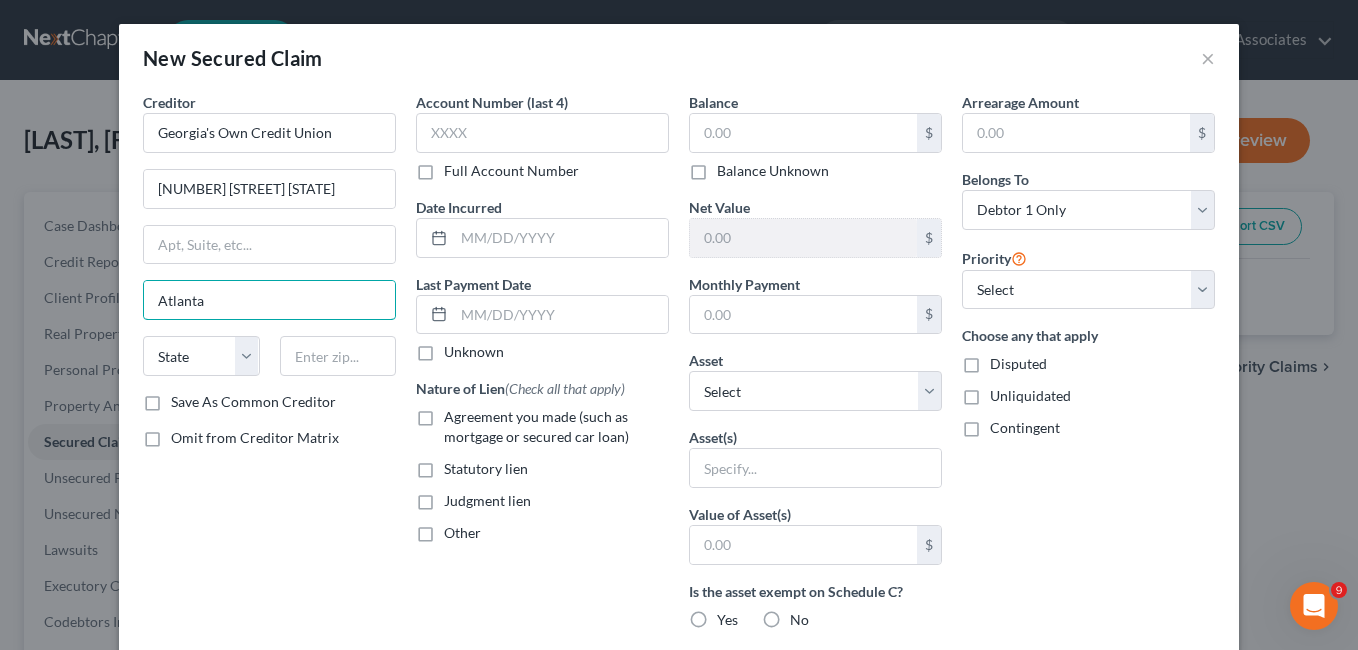 type on "Atlanta" 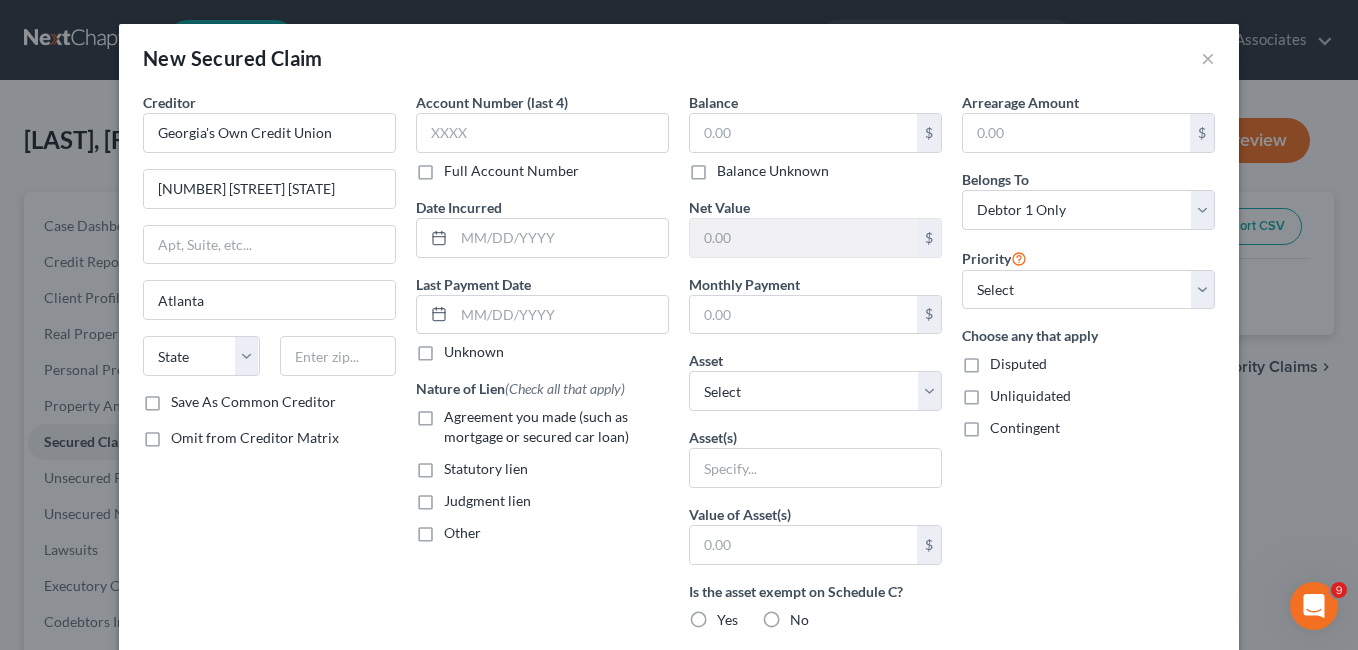 drag, startPoint x: 554, startPoint y: 515, endPoint x: 534, endPoint y: 456, distance: 62.297672 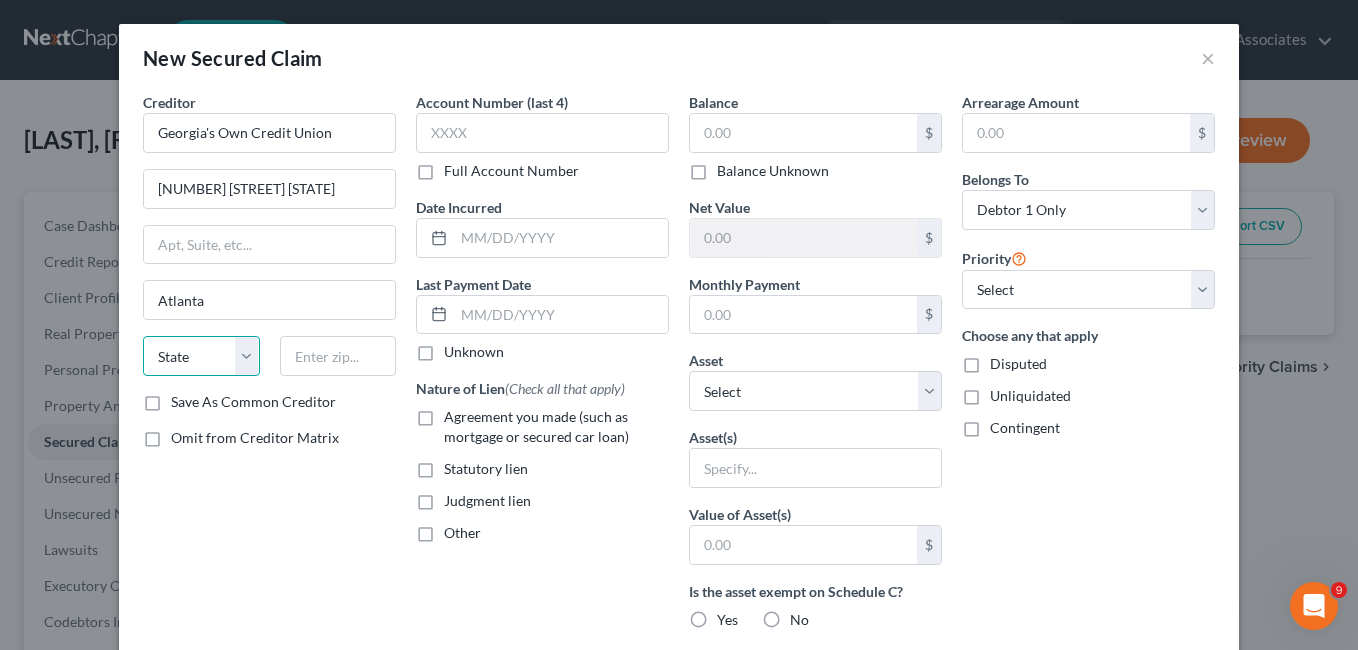 click on "State AL AK AR AZ CA CO CT DE DC FL GA GU HI ID IL IN IA KS KY LA ME MD MA MI MN MS MO MT NC ND NE NV NH NJ NM NY OH OK OR PA PR RI SC SD TN TX UT VI VA VT WA WV WI WY" at bounding box center (201, 356) 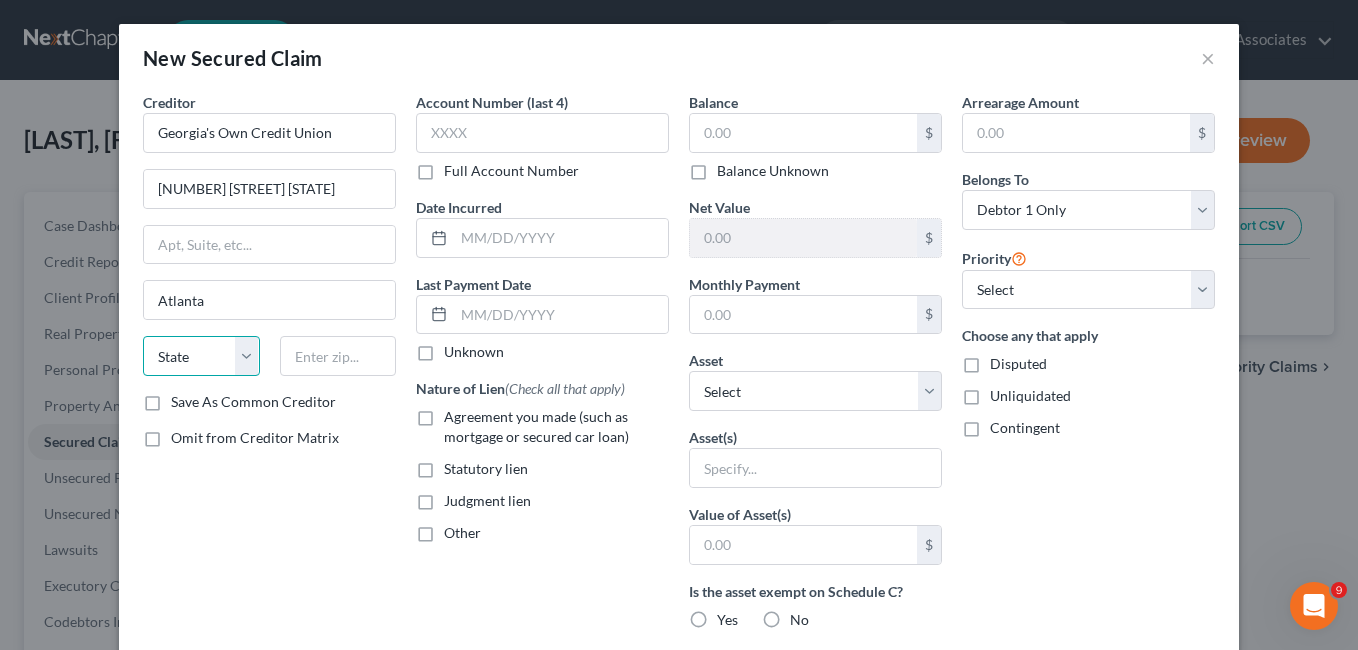 select on "10" 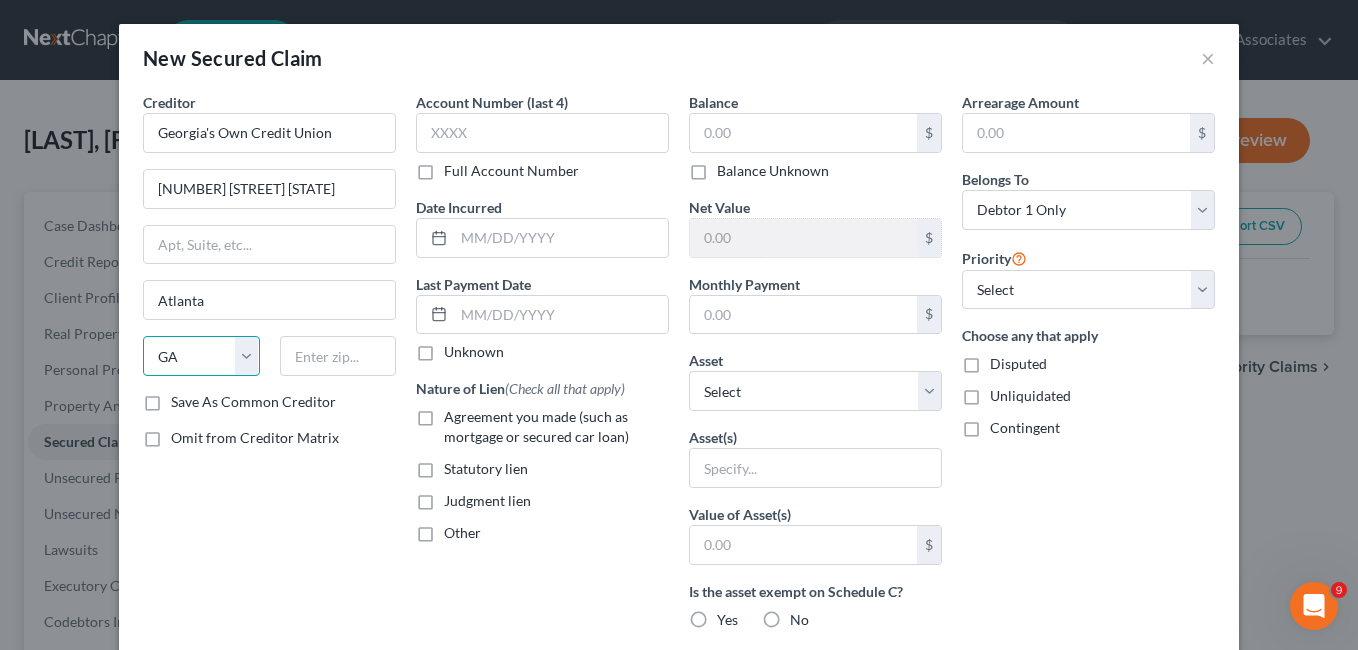 click on "State AL AK AR AZ CA CO CT DE DC FL GA GU HI ID IL IN IA KS KY LA ME MD MA MI MN MS MO MT NC ND NE NV NH NJ NM NY OH OK OR PA PR RI SC SD TN TX UT VI VA VT WA WV WI WY" at bounding box center [201, 356] 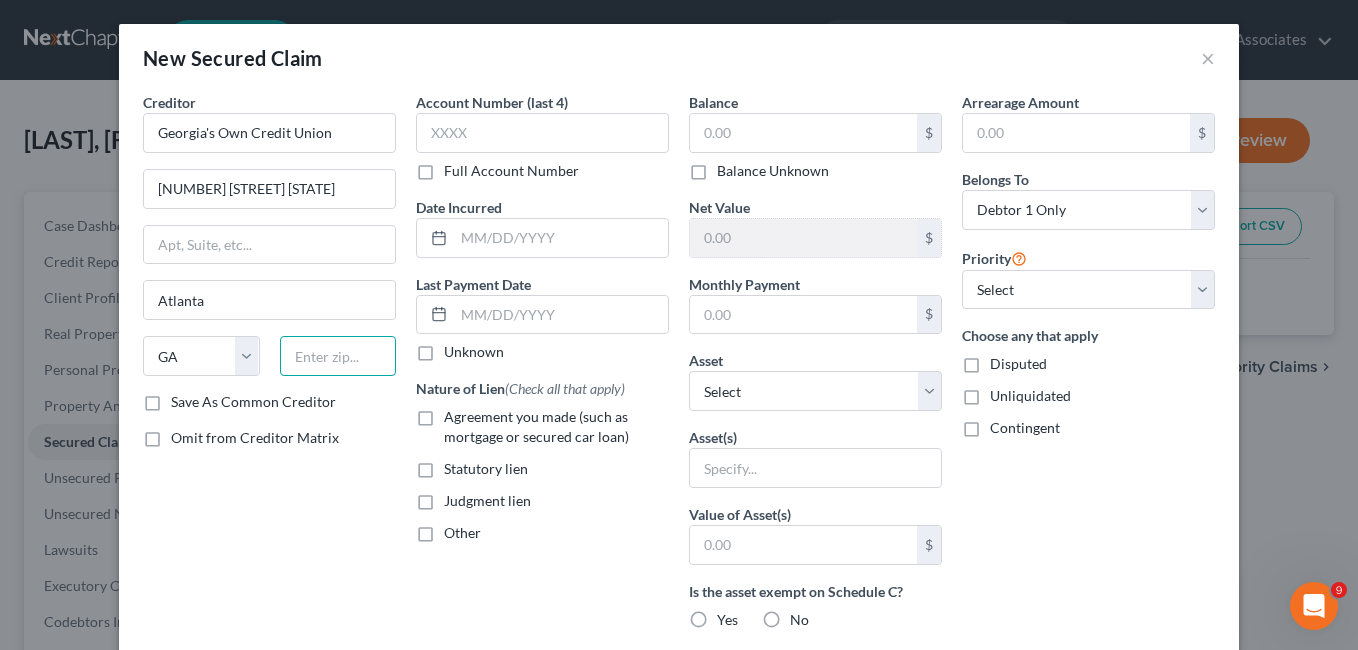 click at bounding box center [338, 356] 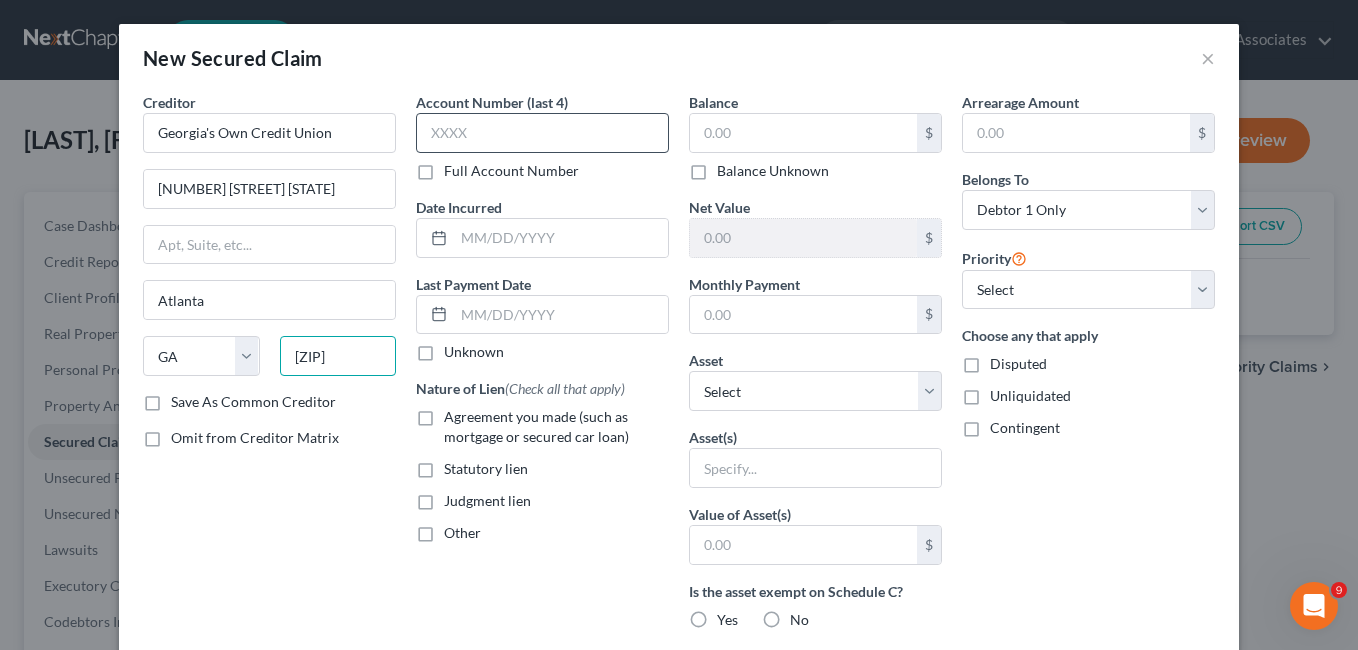 type on "[ZIP]" 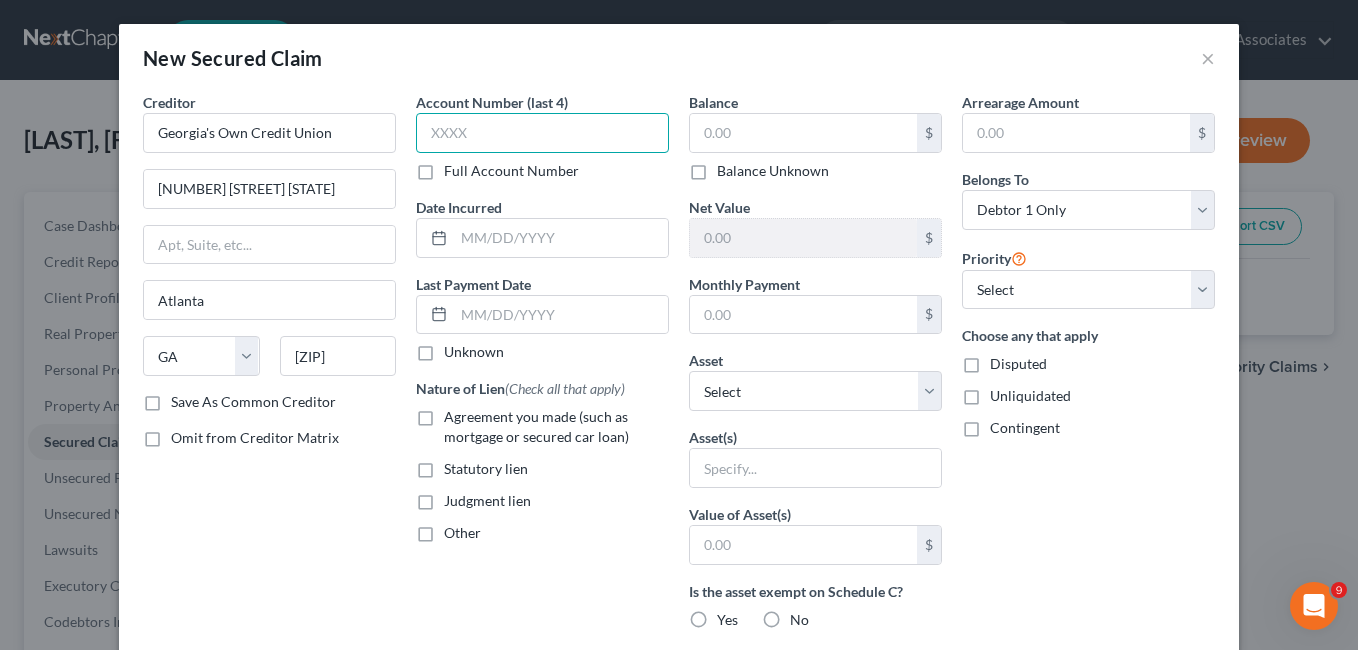 click at bounding box center [542, 133] 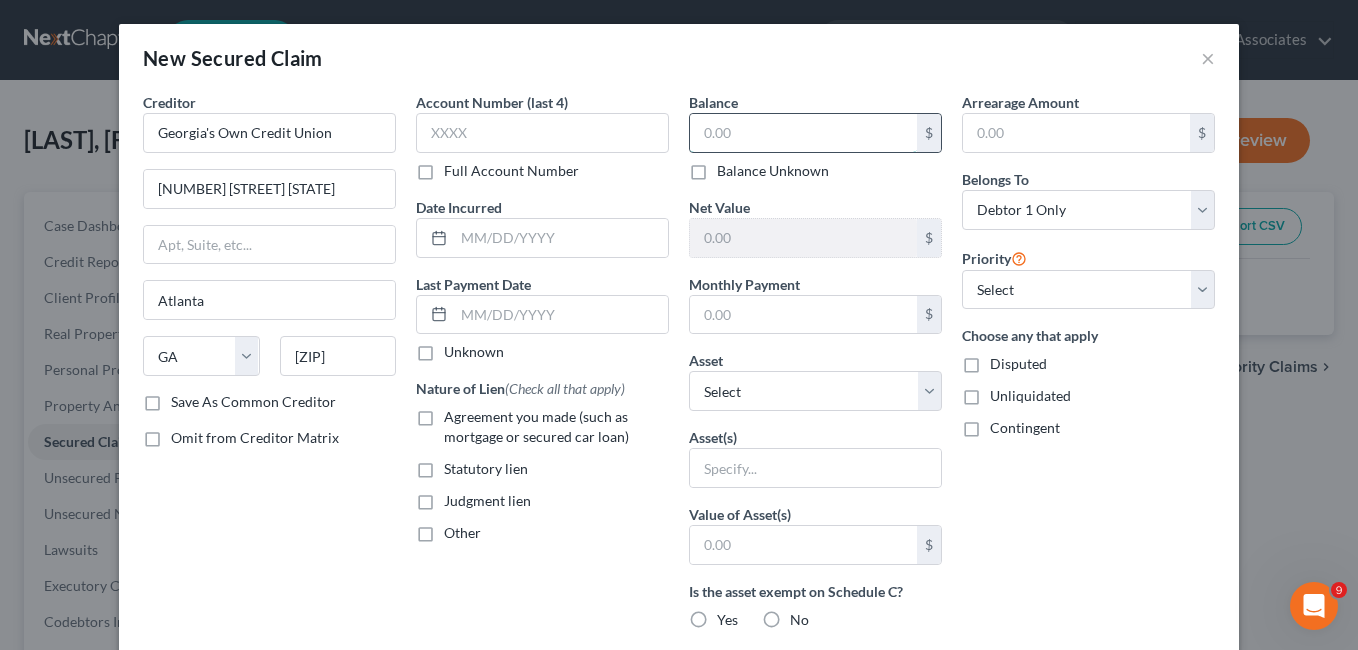 click at bounding box center [803, 133] 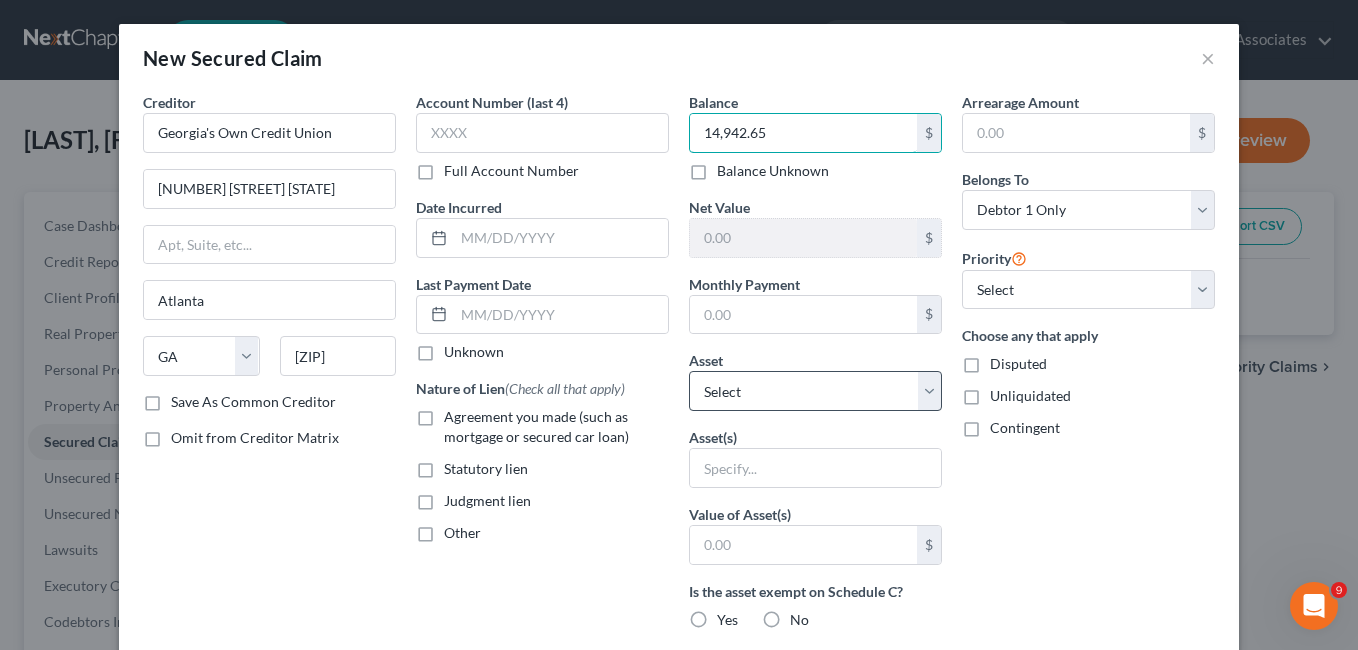 type on "14,942.65" 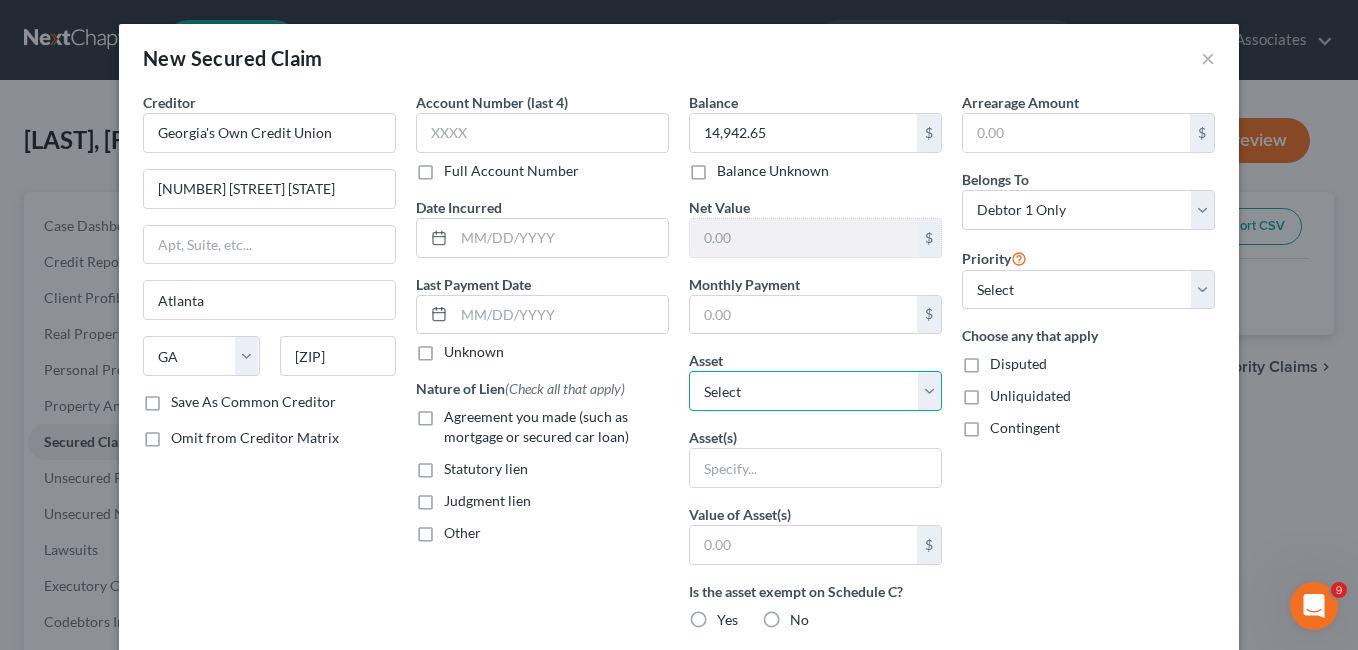 click on "Select Other Multiple Assets [NUMBER] [STREET] - $[AMOUNT] [YEAR] [VEHICLE] - $[AMOUNT] Household Goods - General HH Goodws - $[AMOUNT] Clothing - Personal Clothing - $[AMOUNT] Electronics - TV, Cell Phone - $[AMOUNT] Truist Bank (Checking Account) - $[AMOUNT] Truist Bank (Savings Account) - $[AMOUNT]" at bounding box center [815, 391] 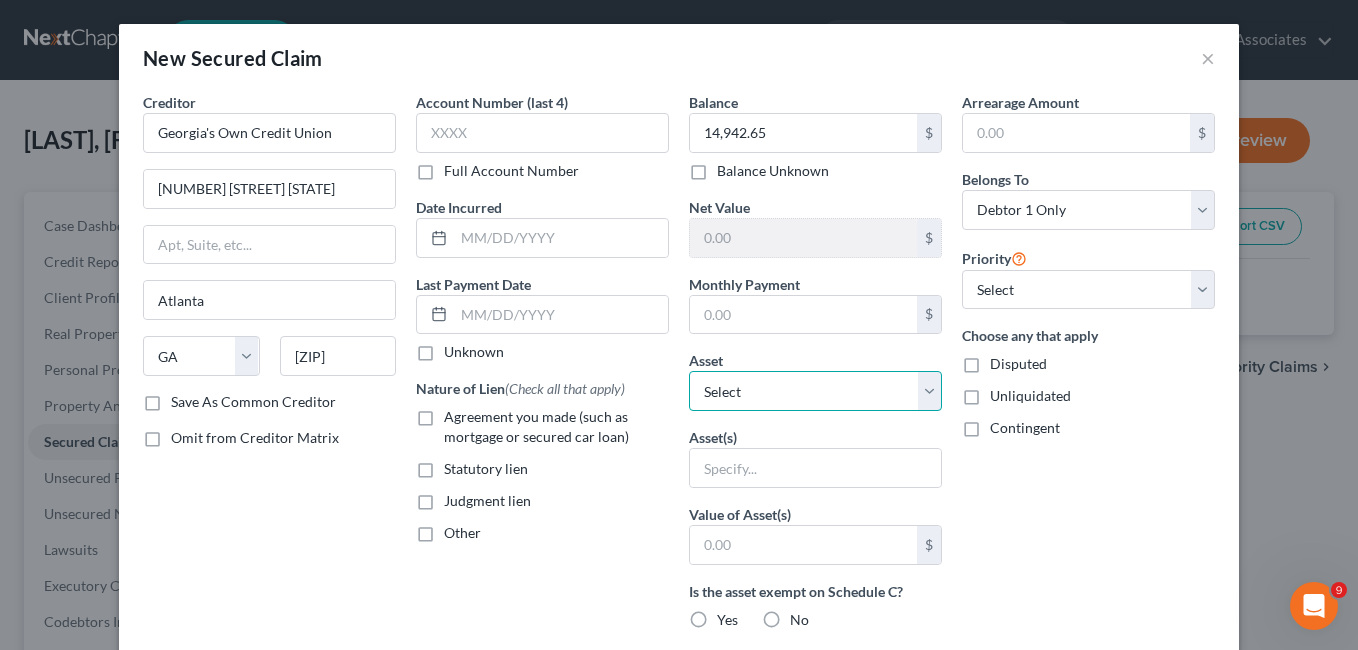 select on "3" 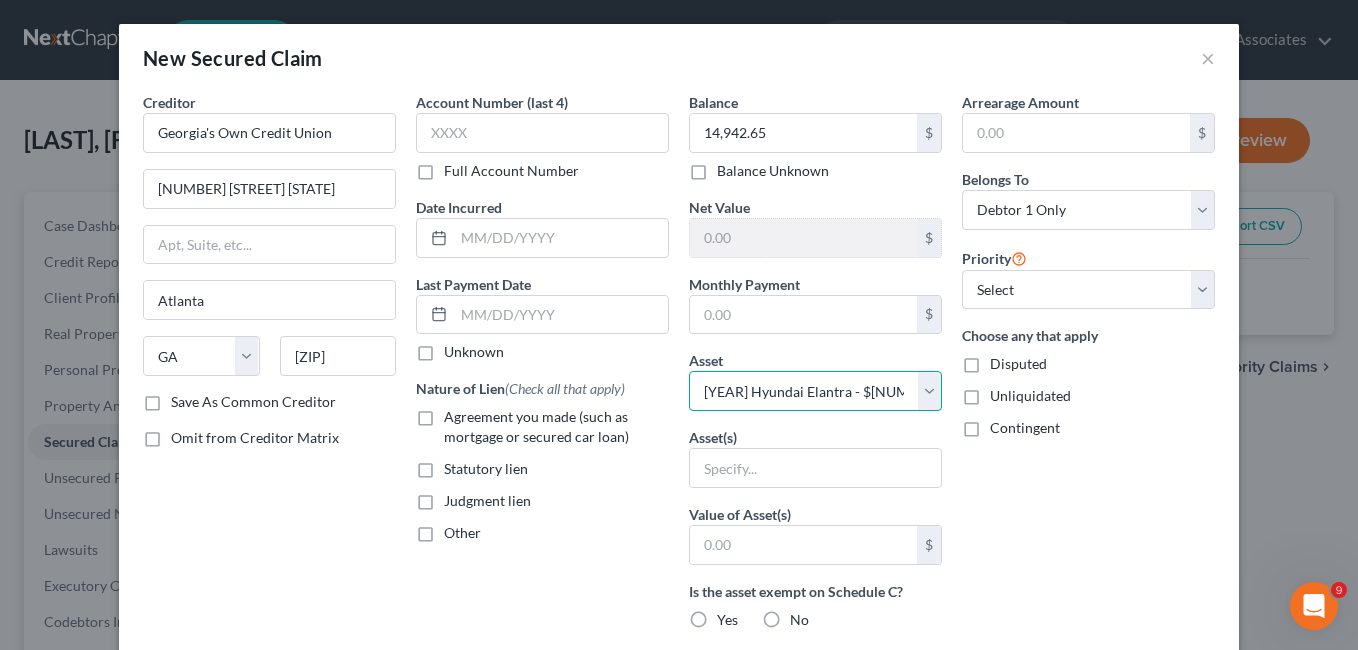 click on "Select Other Multiple Assets [NUMBER] [STREET] - $[AMOUNT] [YEAR] [VEHICLE] - $[AMOUNT] Household Goods - General HH Goodws - $[AMOUNT] Clothing - Personal Clothing - $[AMOUNT] Electronics - TV, Cell Phone - $[AMOUNT] Truist Bank (Checking Account) - $[AMOUNT] Truist Bank (Savings Account) - $[AMOUNT]" at bounding box center (815, 391) 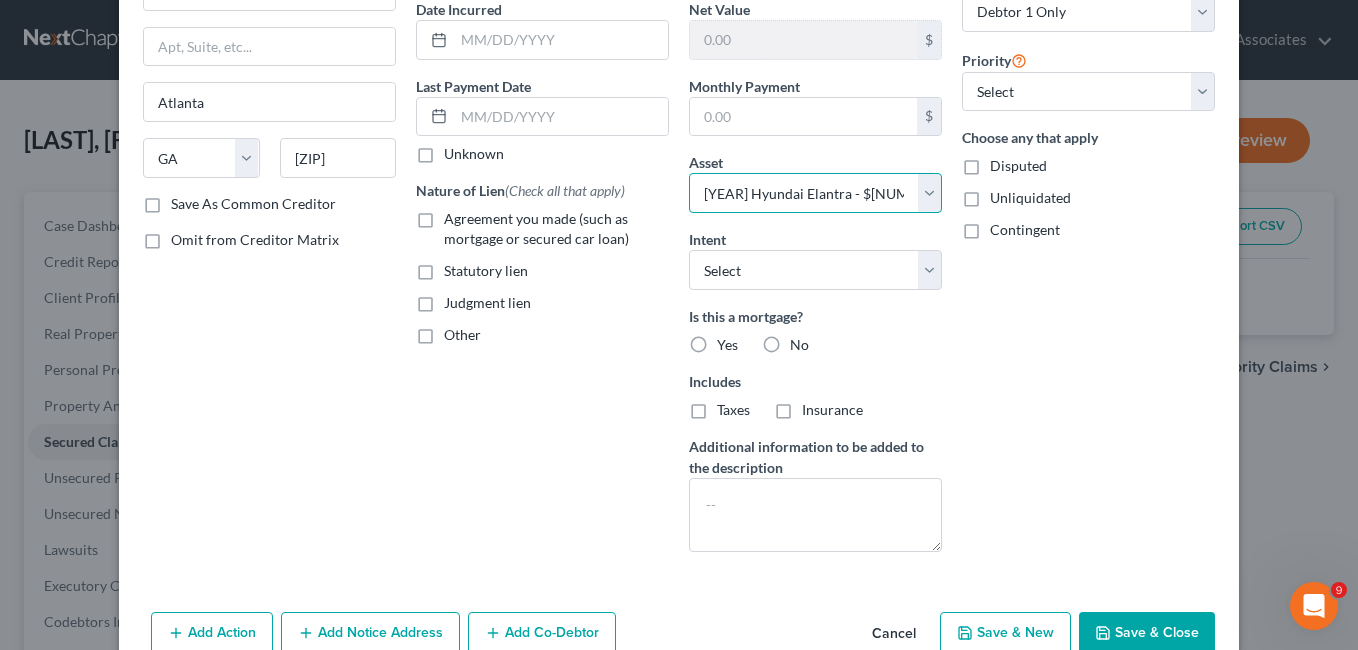 scroll, scrollTop: 200, scrollLeft: 0, axis: vertical 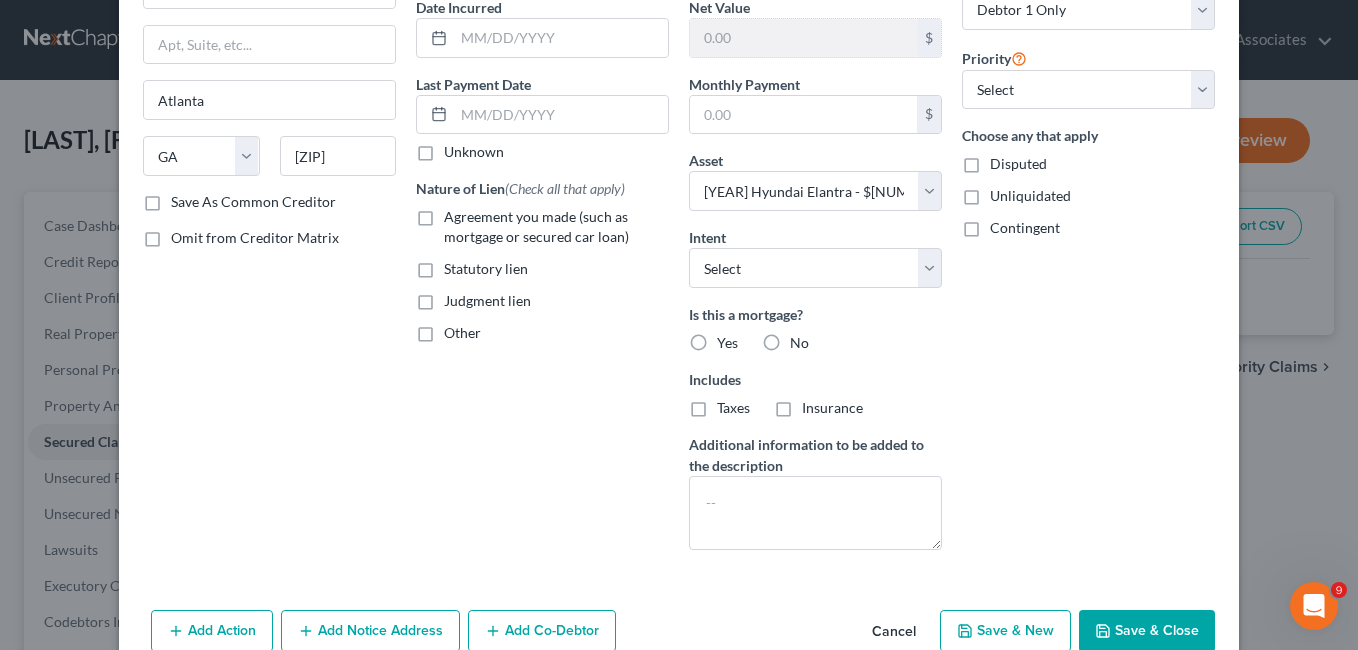 click on "No" at bounding box center [799, 343] 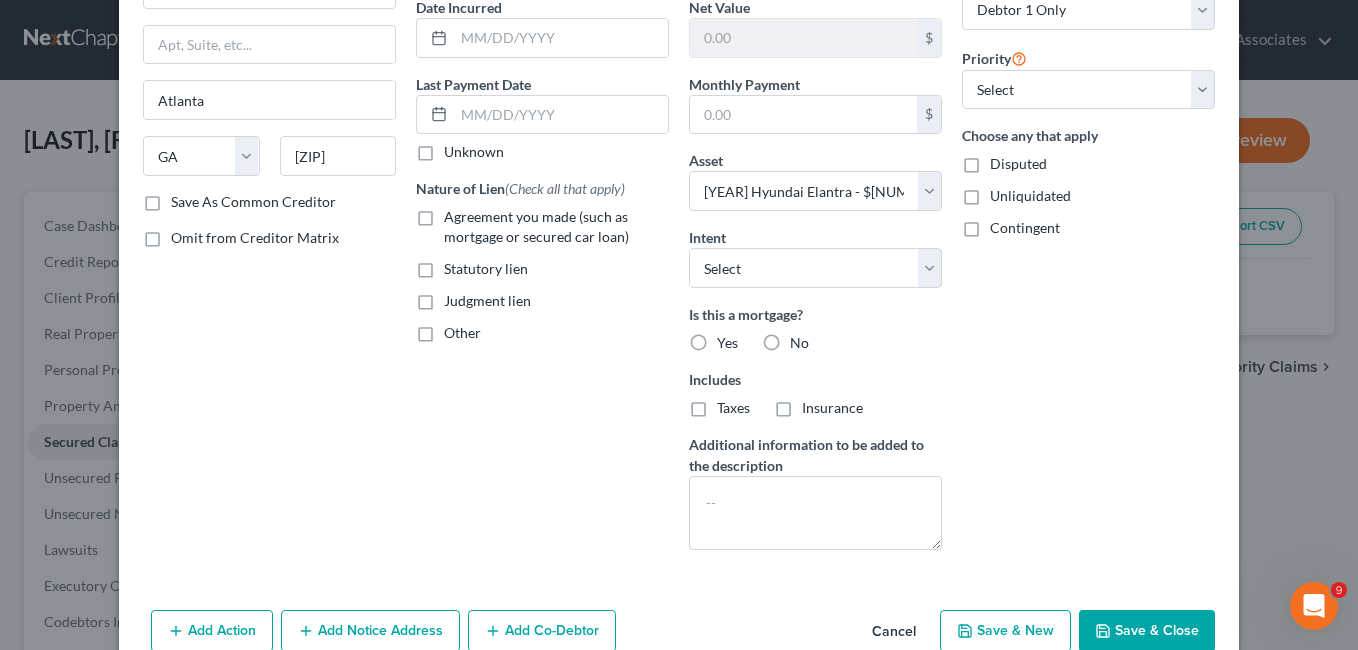 click on "No" at bounding box center [804, 339] 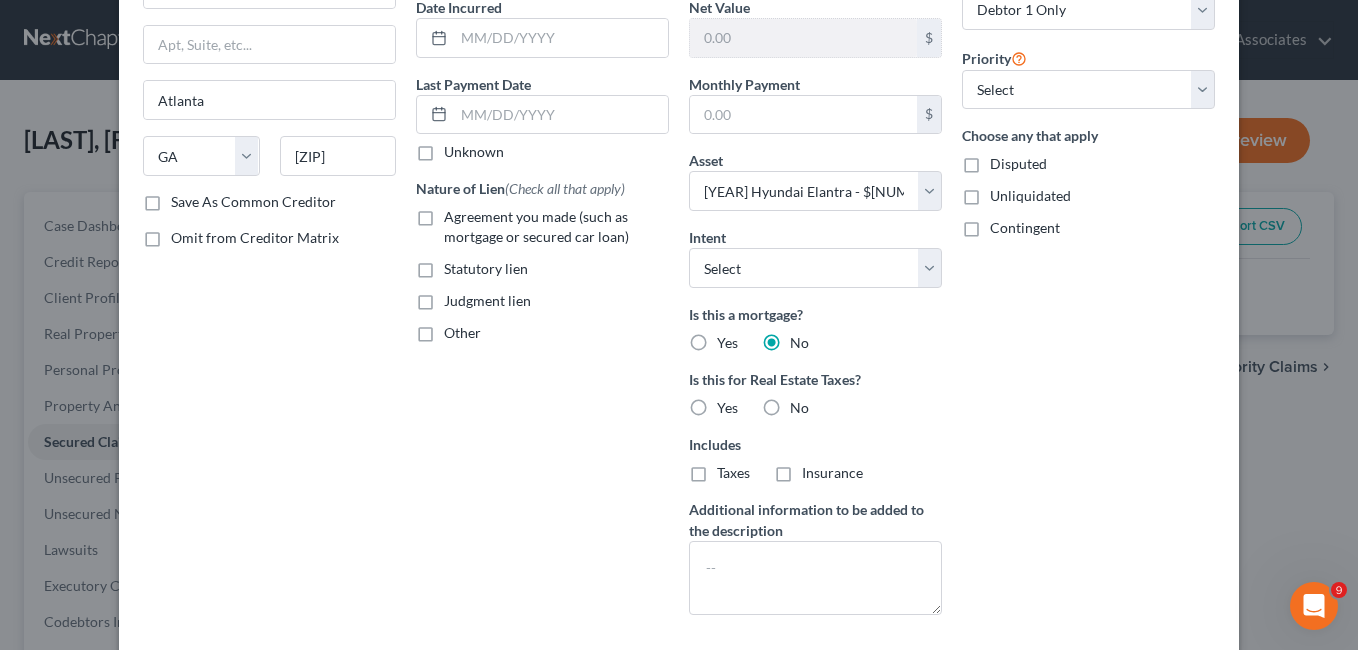 click on "No" at bounding box center (799, 408) 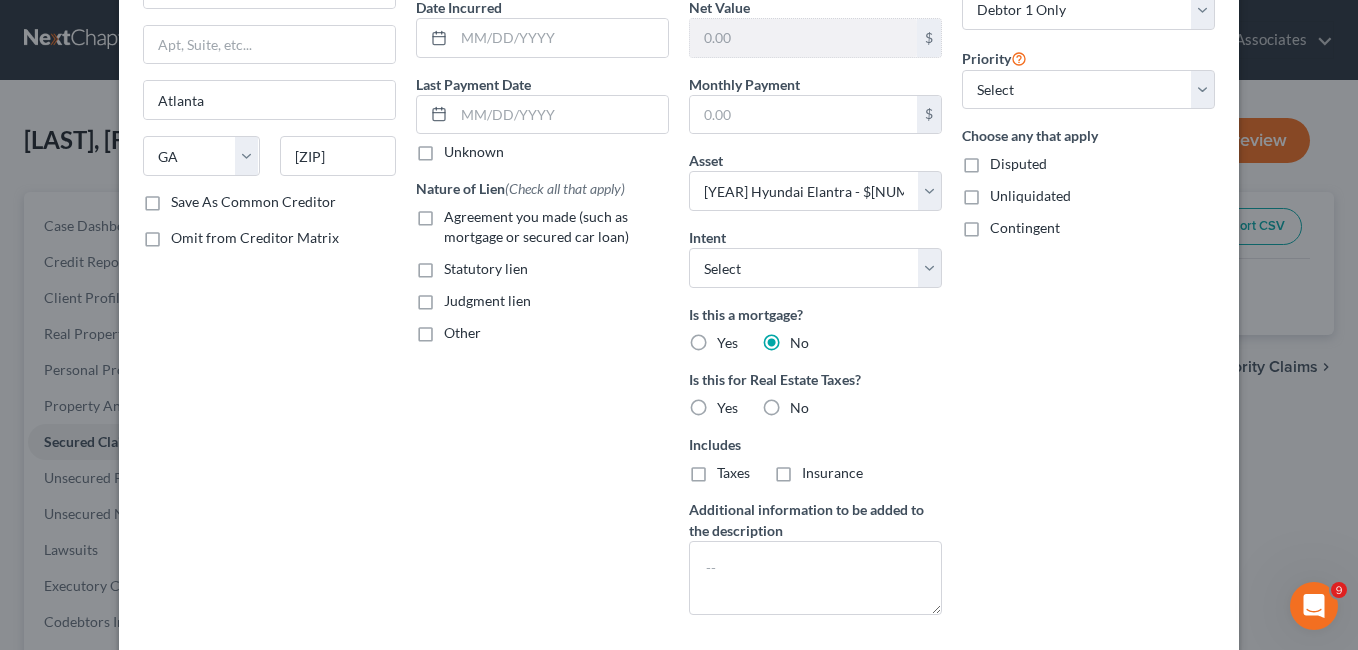 click on "No" at bounding box center [804, 404] 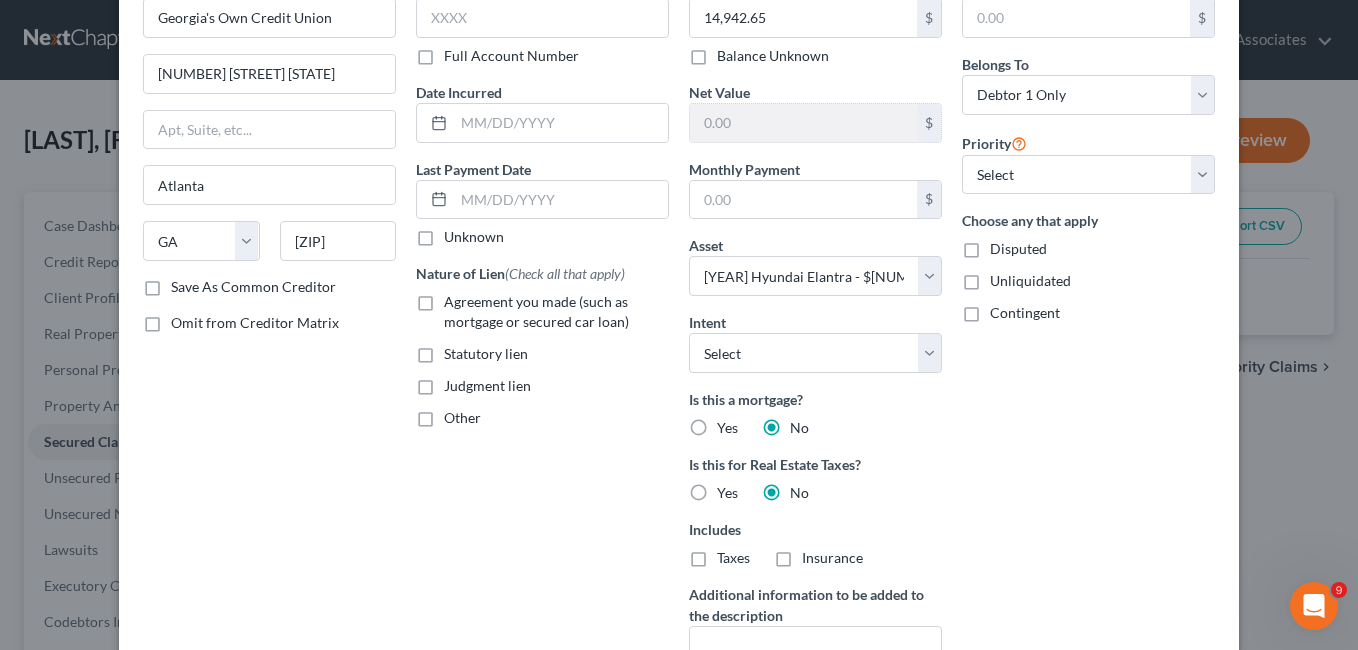 scroll, scrollTop: 0, scrollLeft: 0, axis: both 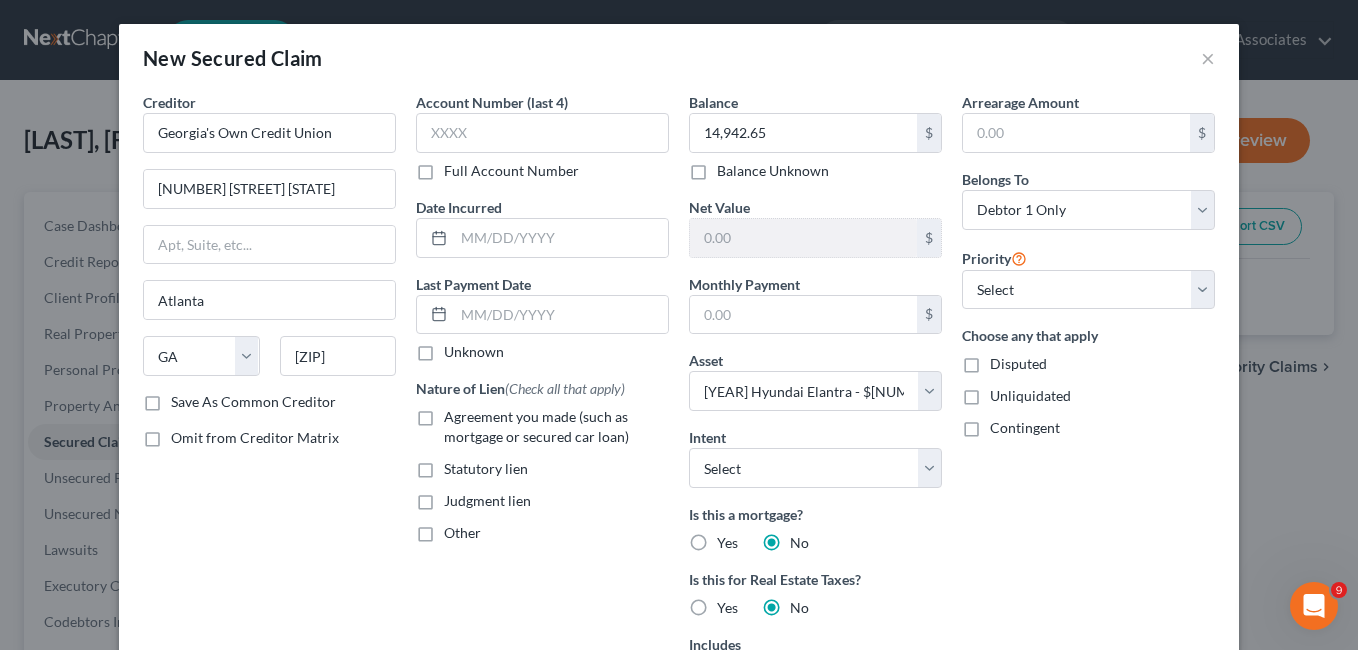 click on "Agreement you made (such as mortgage or secured car loan)" at bounding box center (556, 427) 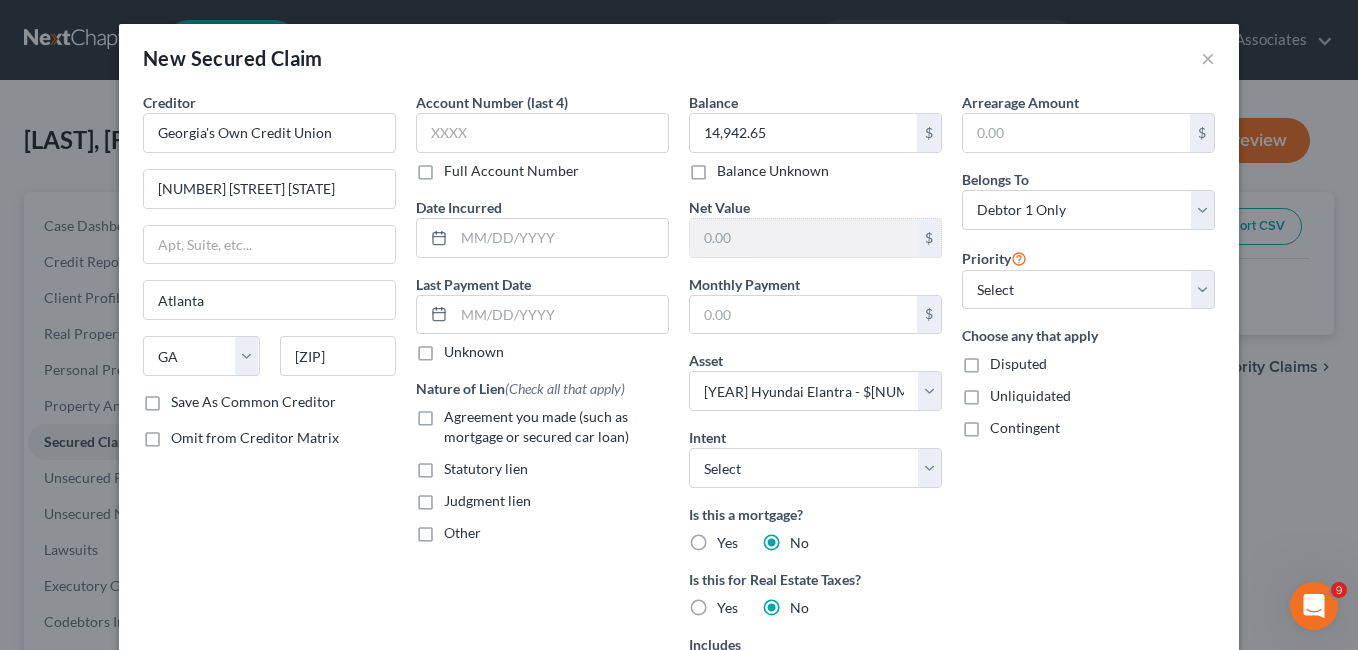click on "Agreement you made (such as mortgage or secured car loan)" at bounding box center [458, 413] 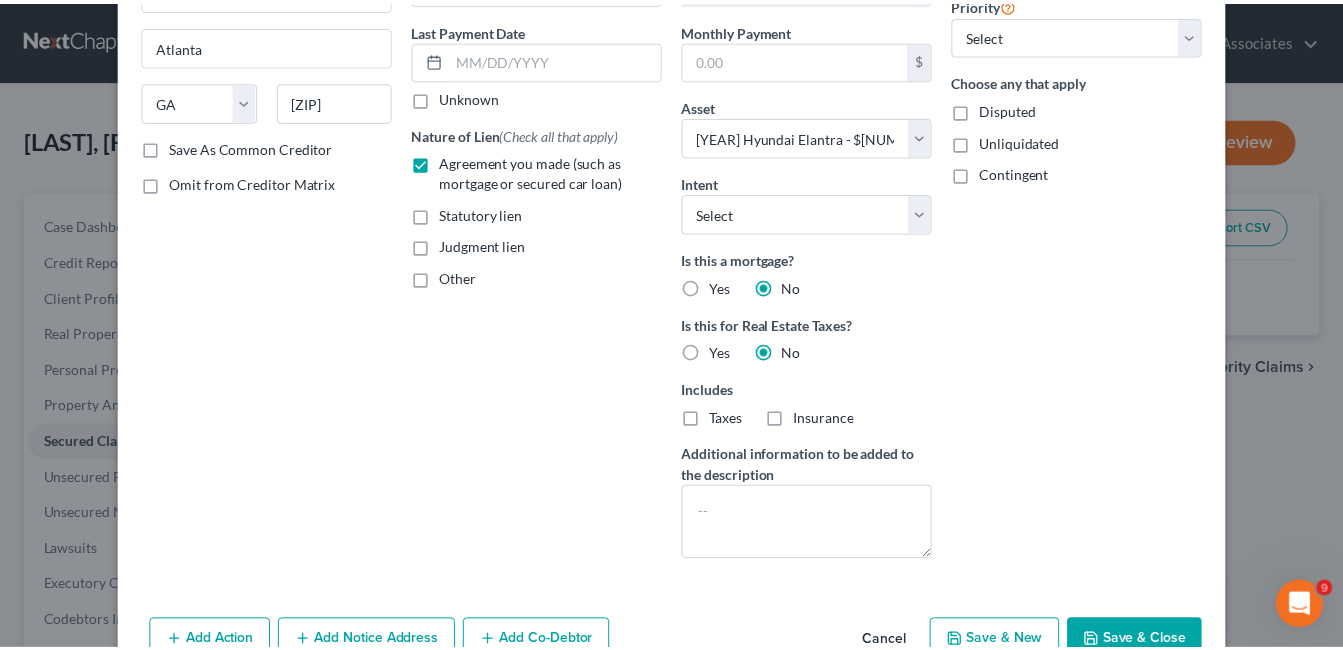 scroll, scrollTop: 307, scrollLeft: 0, axis: vertical 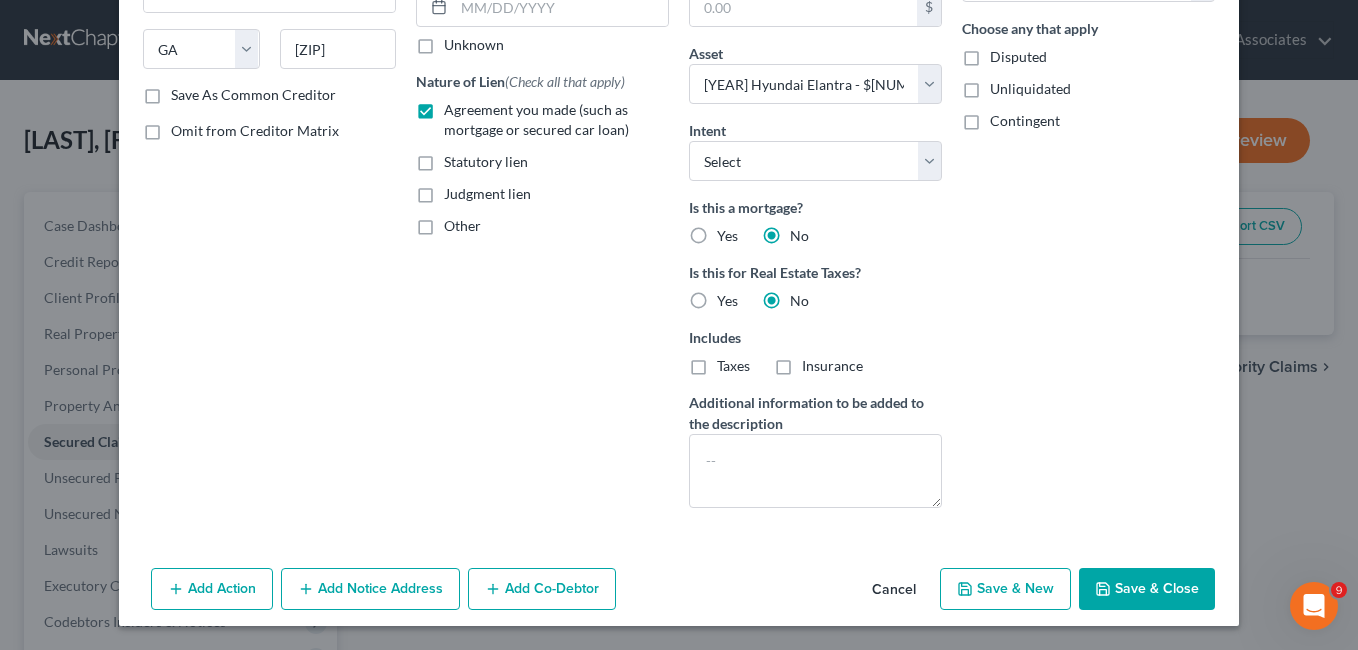 click on "Save & Close" at bounding box center (1147, 589) 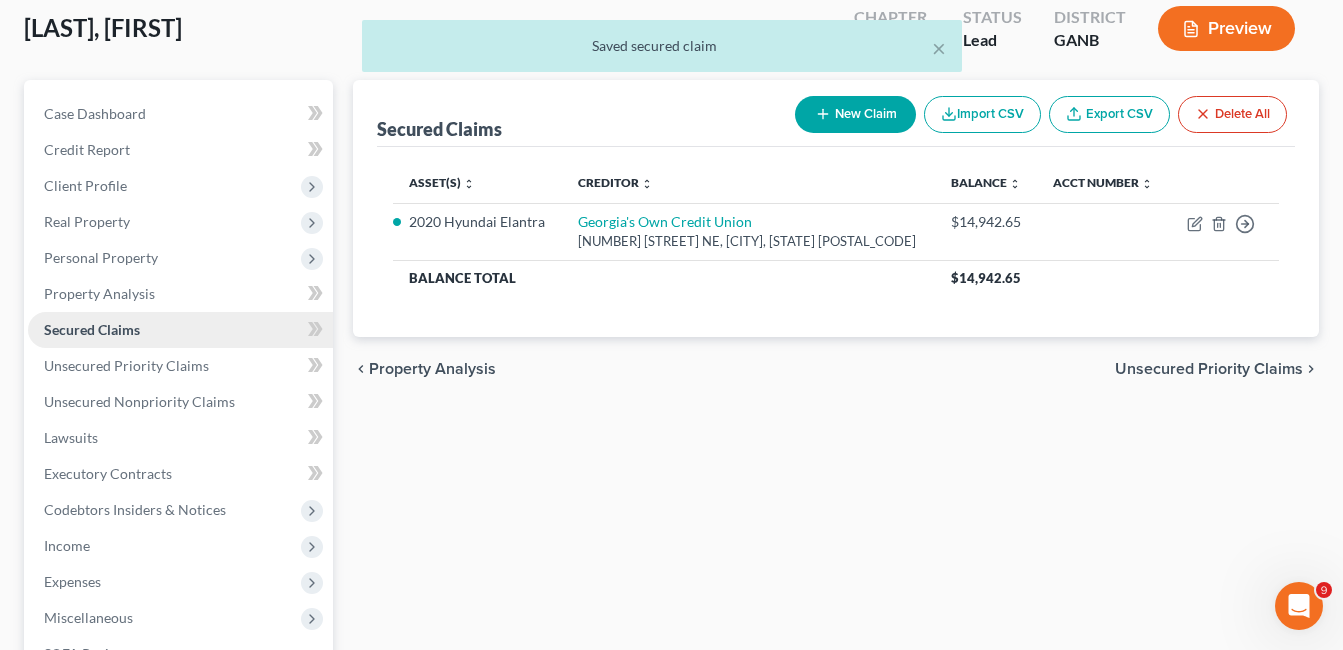 scroll, scrollTop: 100, scrollLeft: 0, axis: vertical 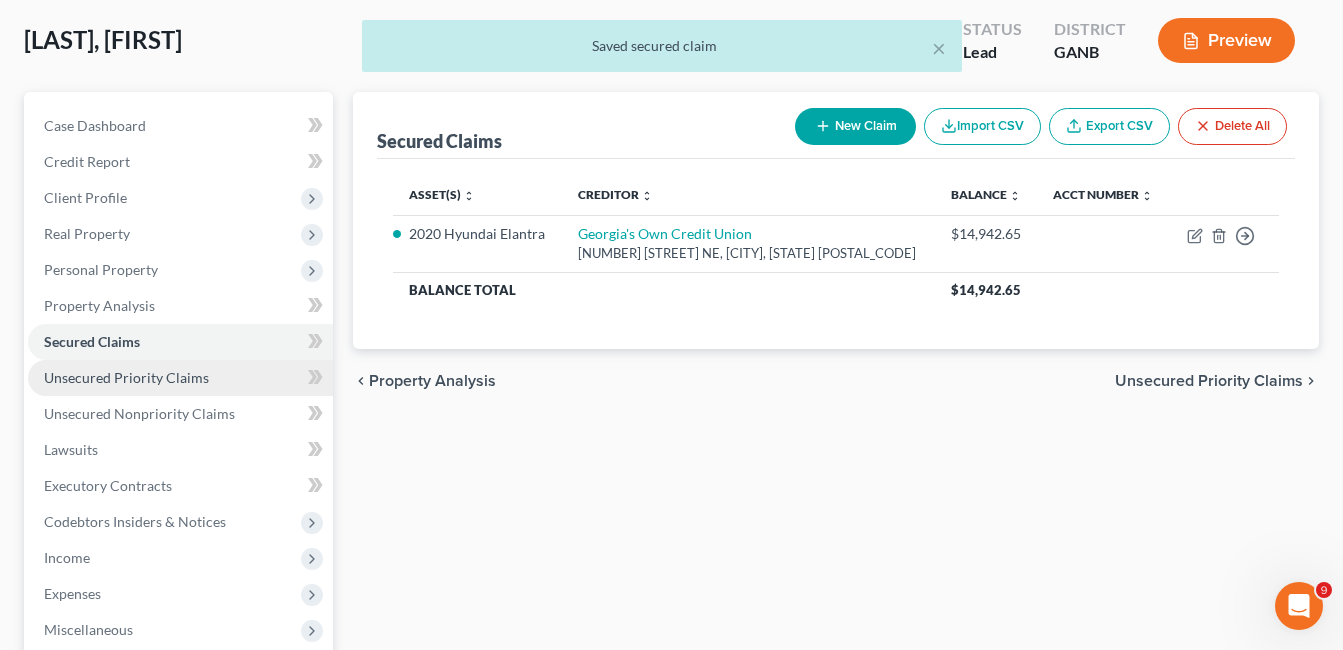 drag, startPoint x: 144, startPoint y: 379, endPoint x: 228, endPoint y: 379, distance: 84 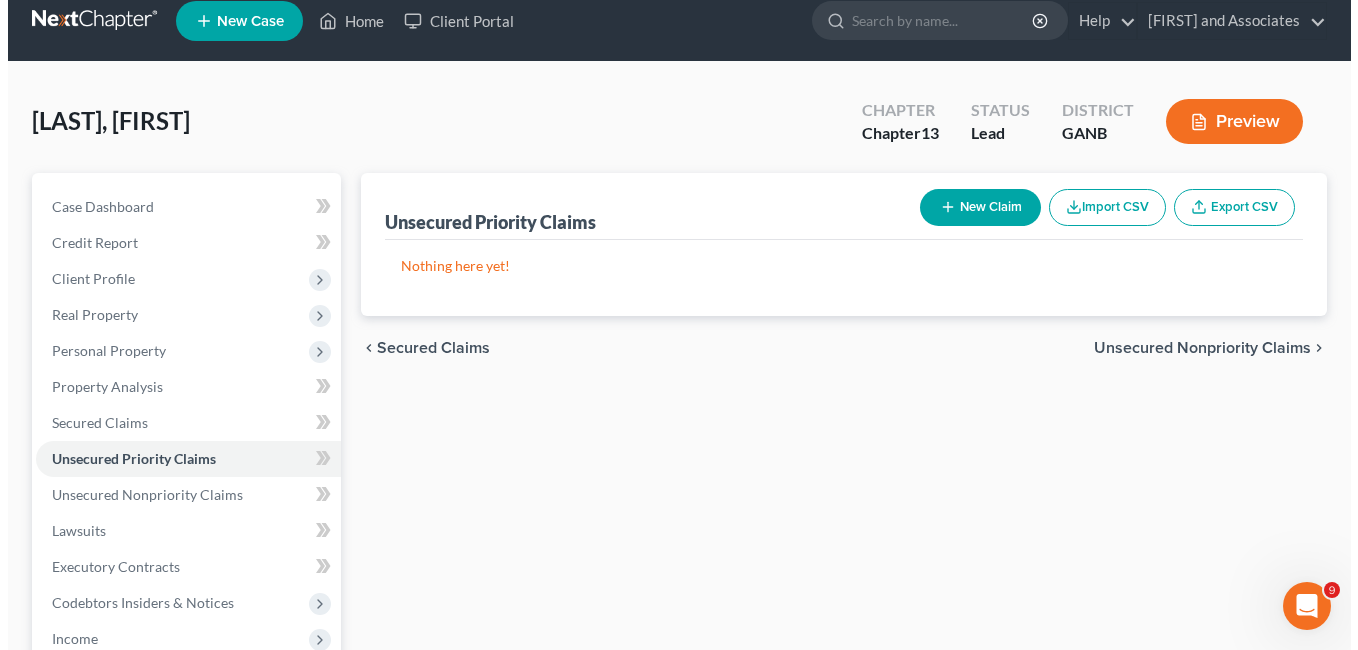 scroll, scrollTop: 0, scrollLeft: 0, axis: both 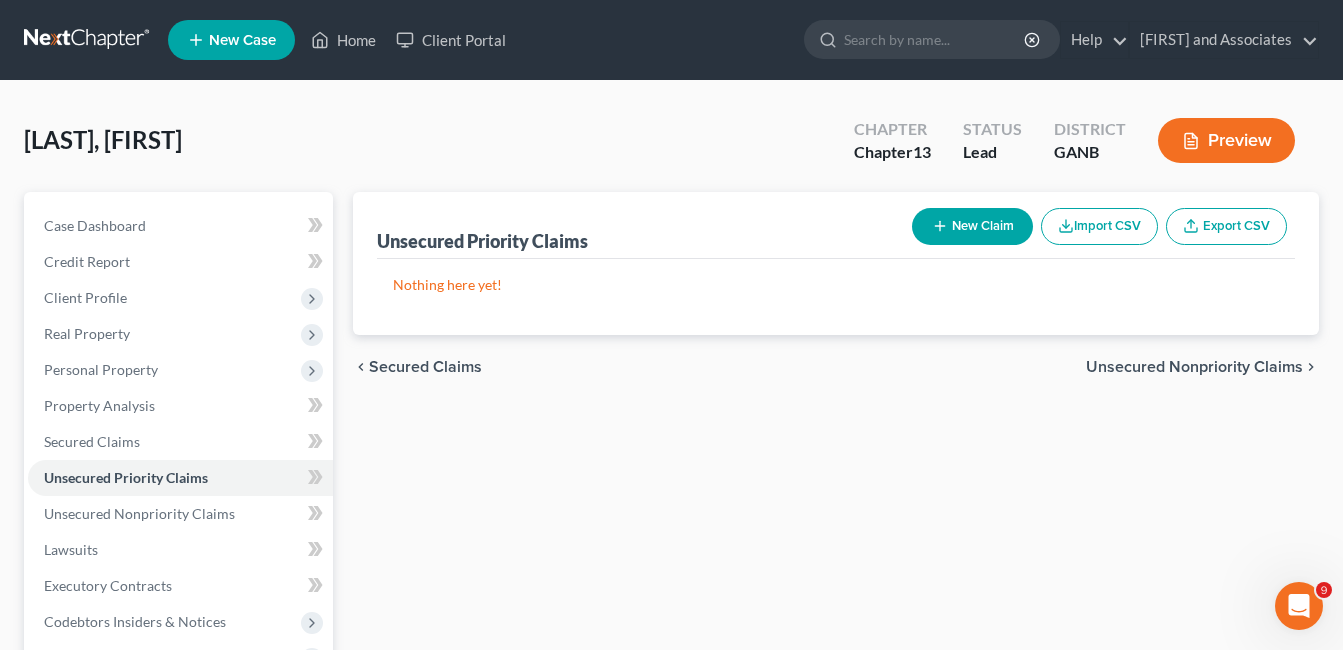 click on "New Claim" at bounding box center [972, 226] 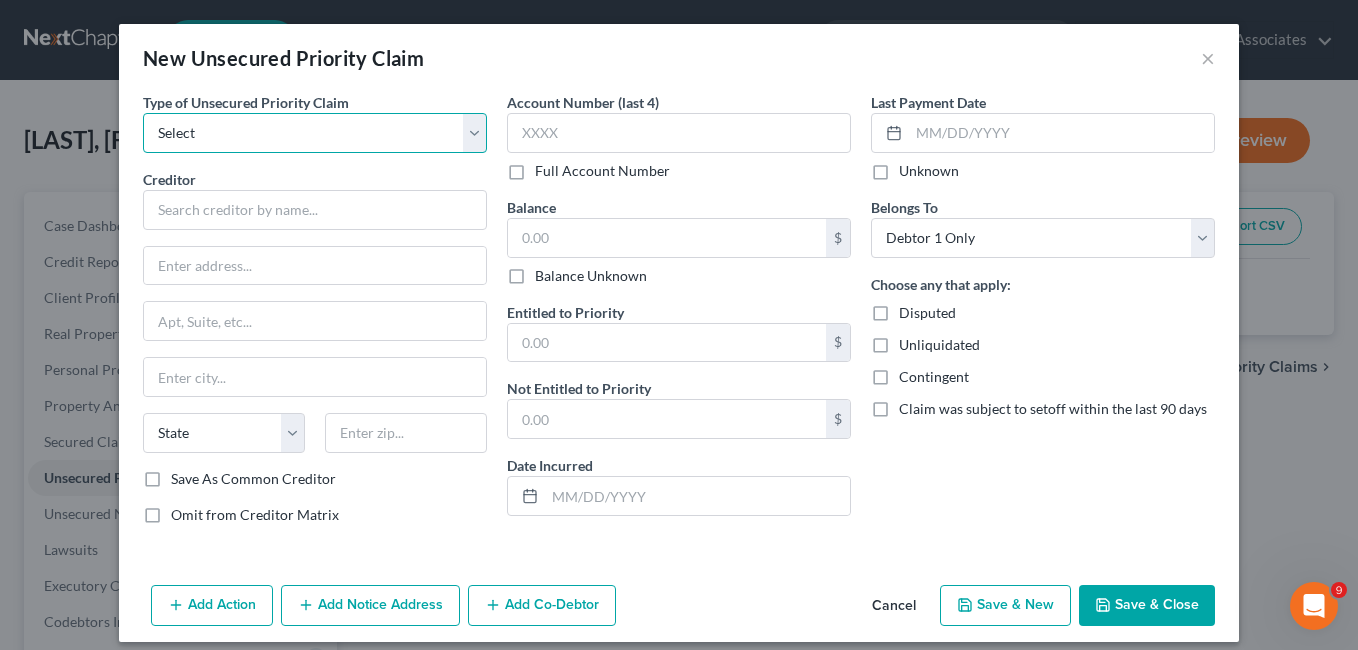 click on "Select Taxes & Other Government Units Domestic Support Obligations Extensions of credit in an involuntary case Wages, Salaries, Commissions Contributions to employee benefits Certain farmers and fisherman Deposits by individuals Commitments to maintain capitals Claims for death or injury while intoxicated Other" at bounding box center [315, 133] 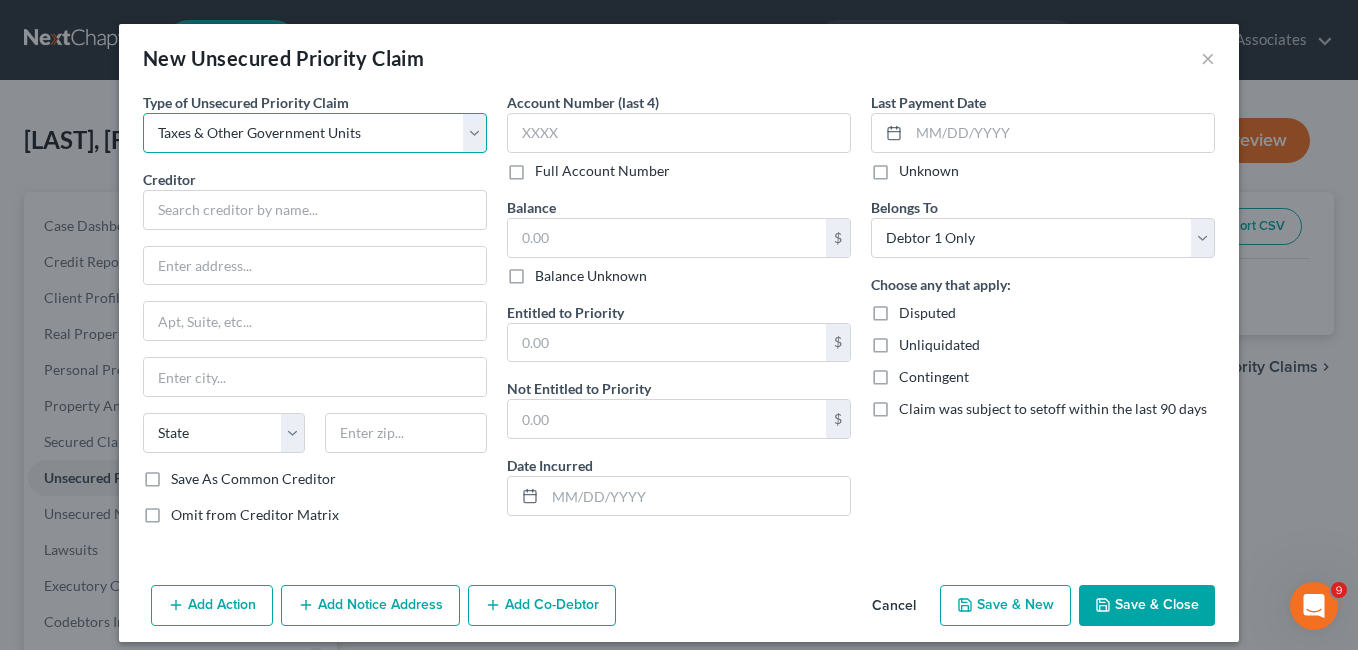 click on "Select Taxes & Other Government Units Domestic Support Obligations Extensions of credit in an involuntary case Wages, Salaries, Commissions Contributions to employee benefits Certain farmers and fisherman Deposits by individuals Commitments to maintain capitals Claims for death or injury while intoxicated Other" at bounding box center (315, 133) 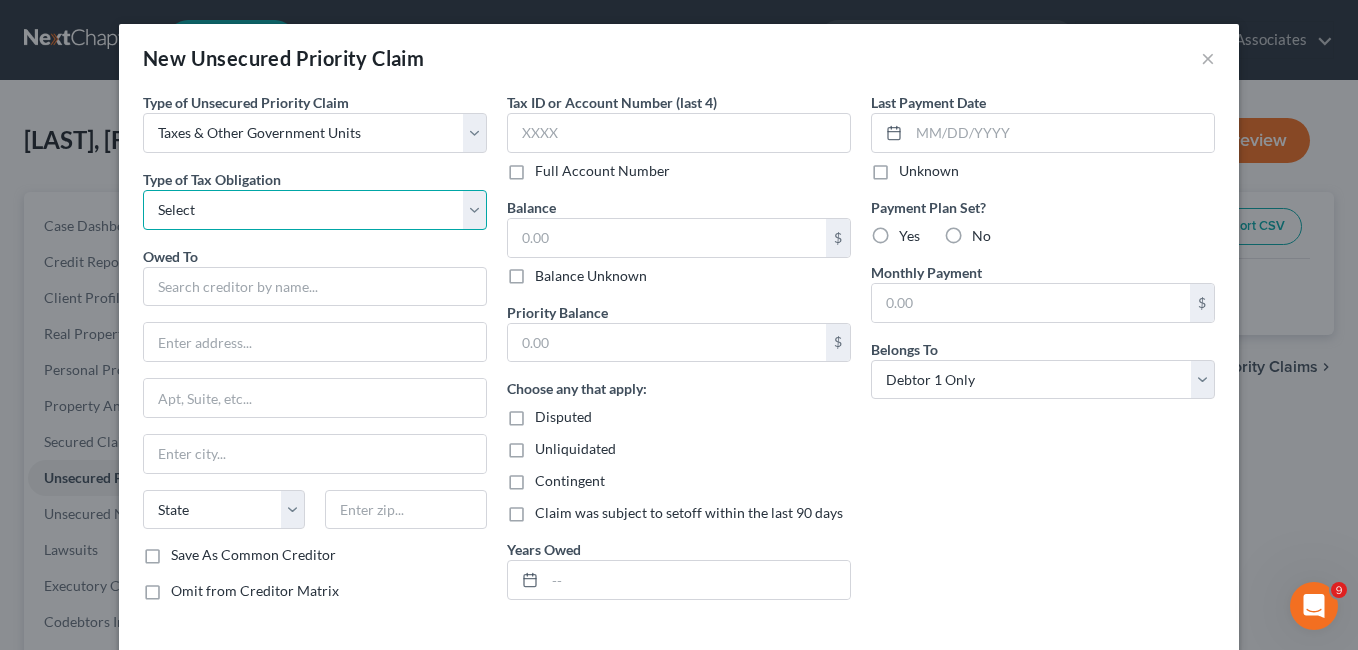 drag, startPoint x: 463, startPoint y: 208, endPoint x: 440, endPoint y: 208, distance: 23 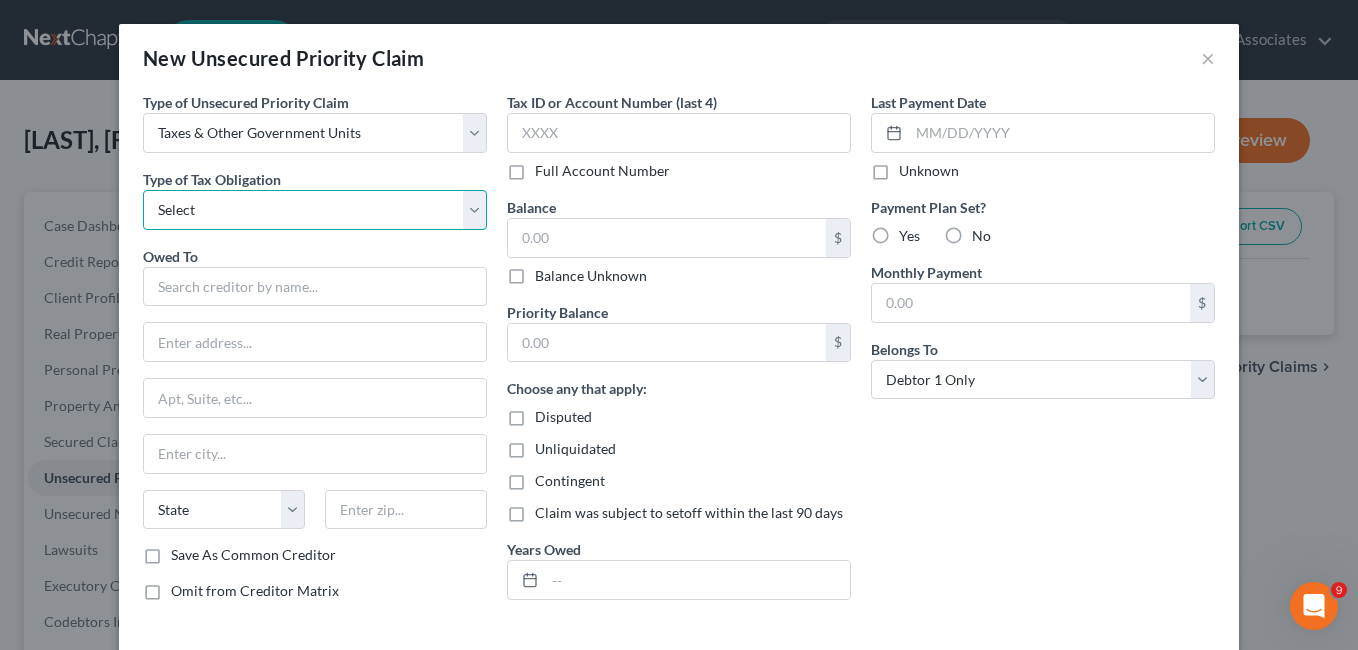 select on "0" 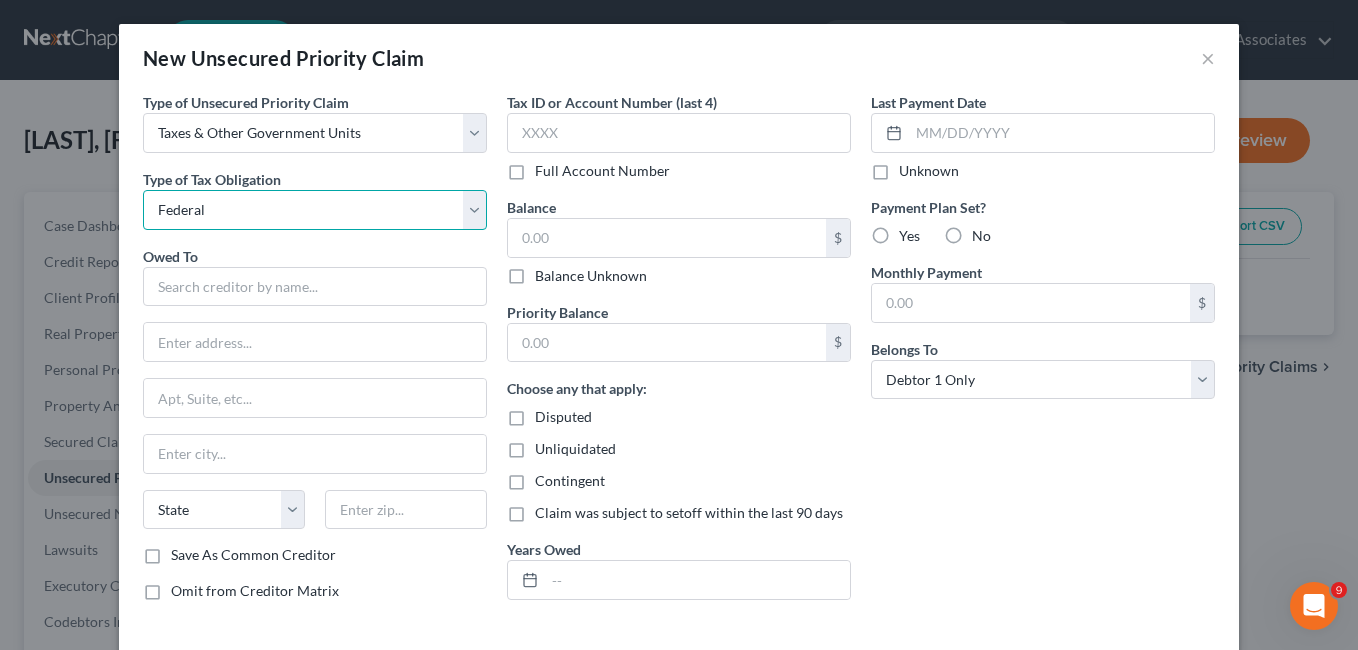 click on "Select Federal City State Franchise Tax Board Other" at bounding box center (315, 210) 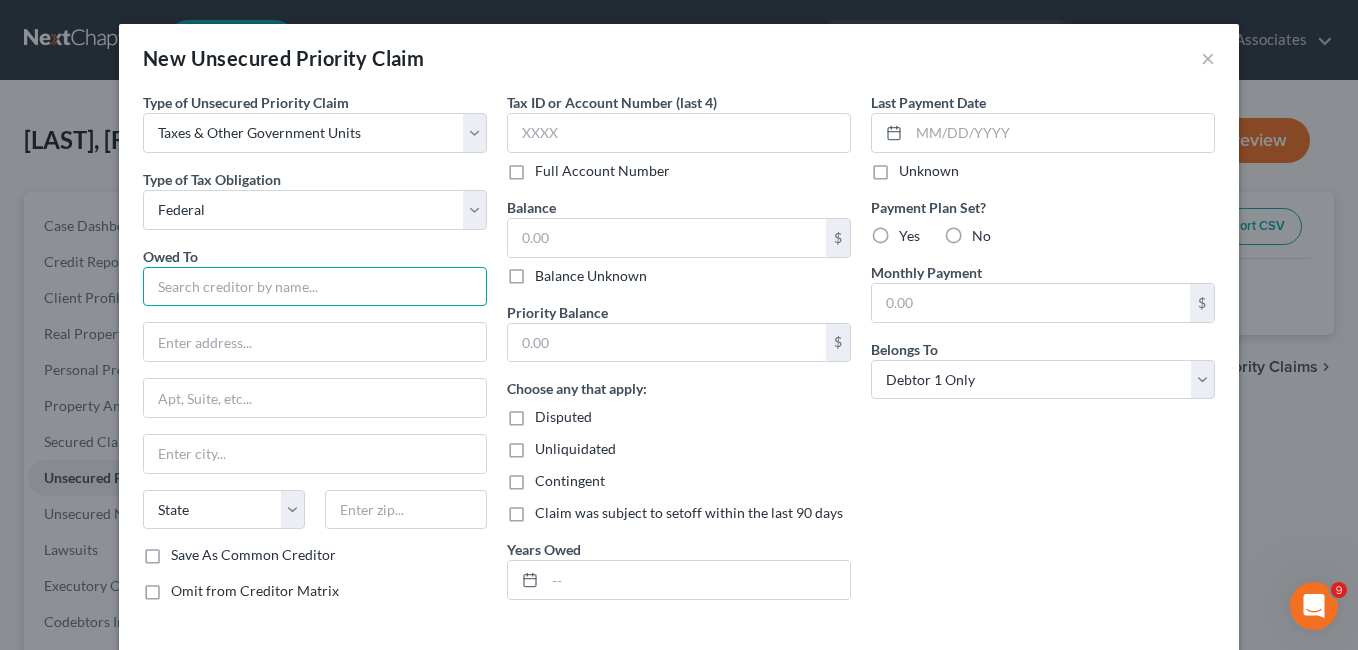 click at bounding box center (315, 287) 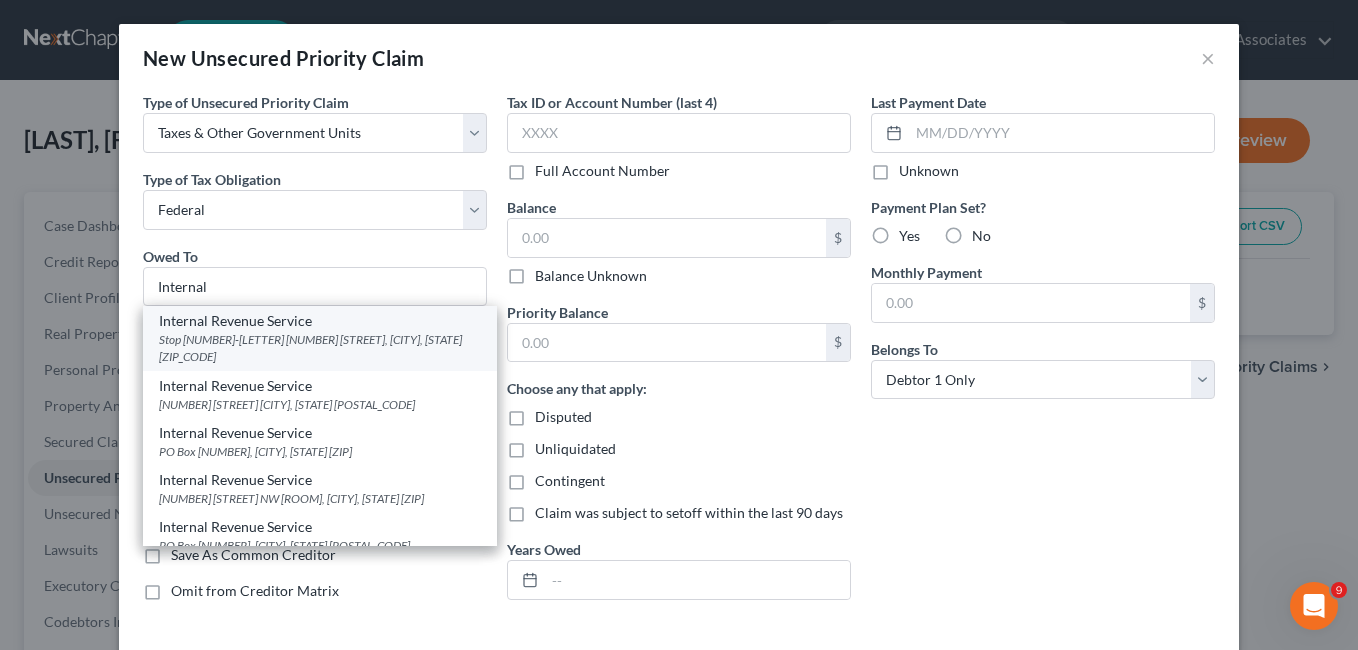 click on "Stop [NUMBER]-[LETTER] [NUMBER] [STREET], [CITY], [STATE] [ZIP_CODE]" at bounding box center (320, 348) 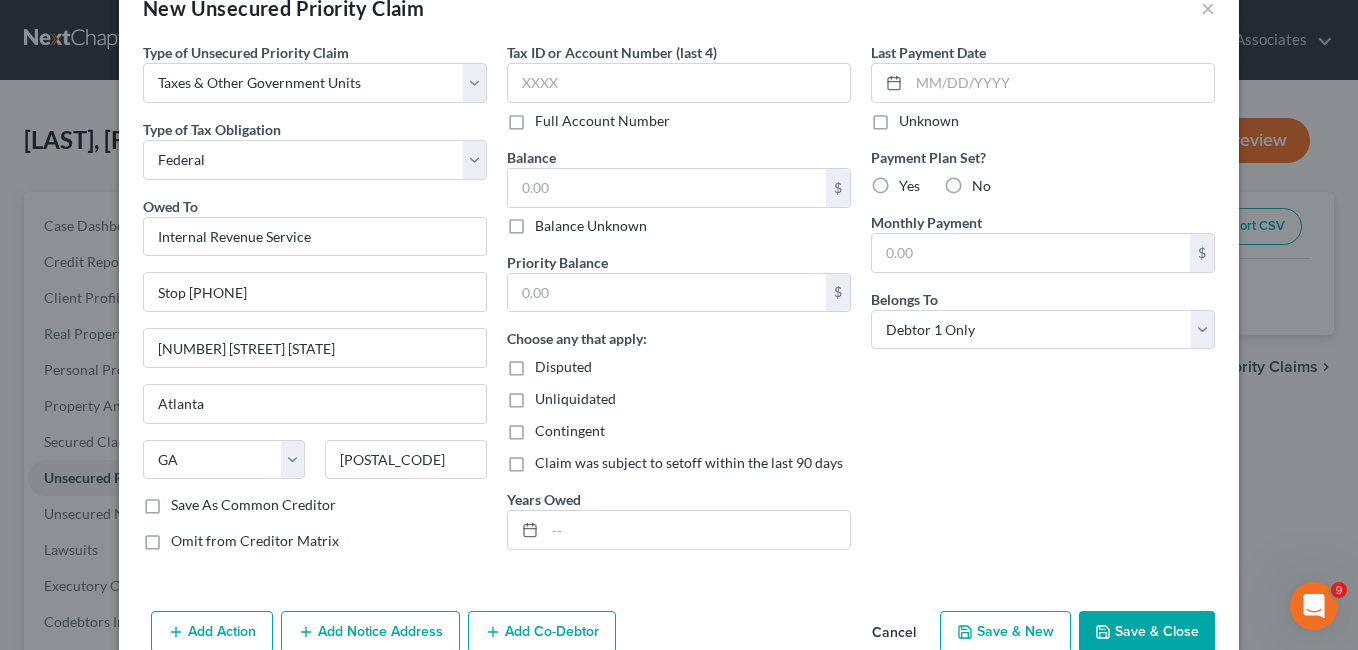 scroll, scrollTop: 93, scrollLeft: 0, axis: vertical 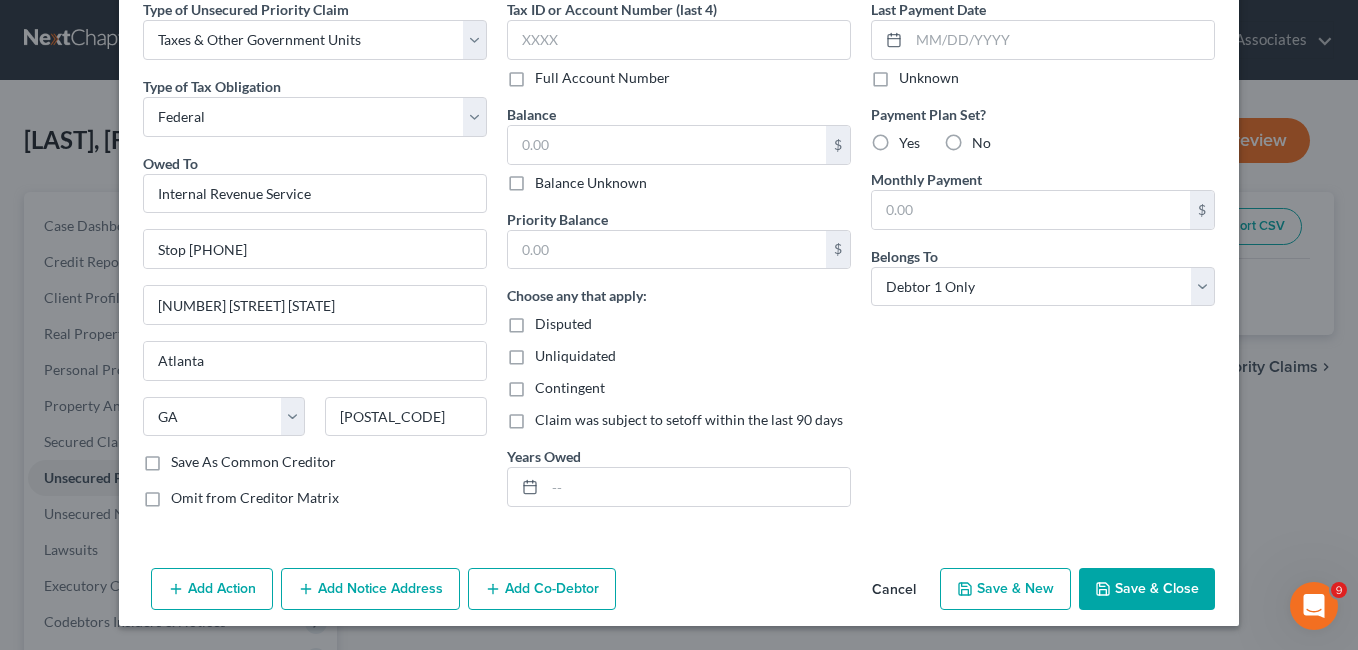 click on "Save & Close" at bounding box center [1147, 589] 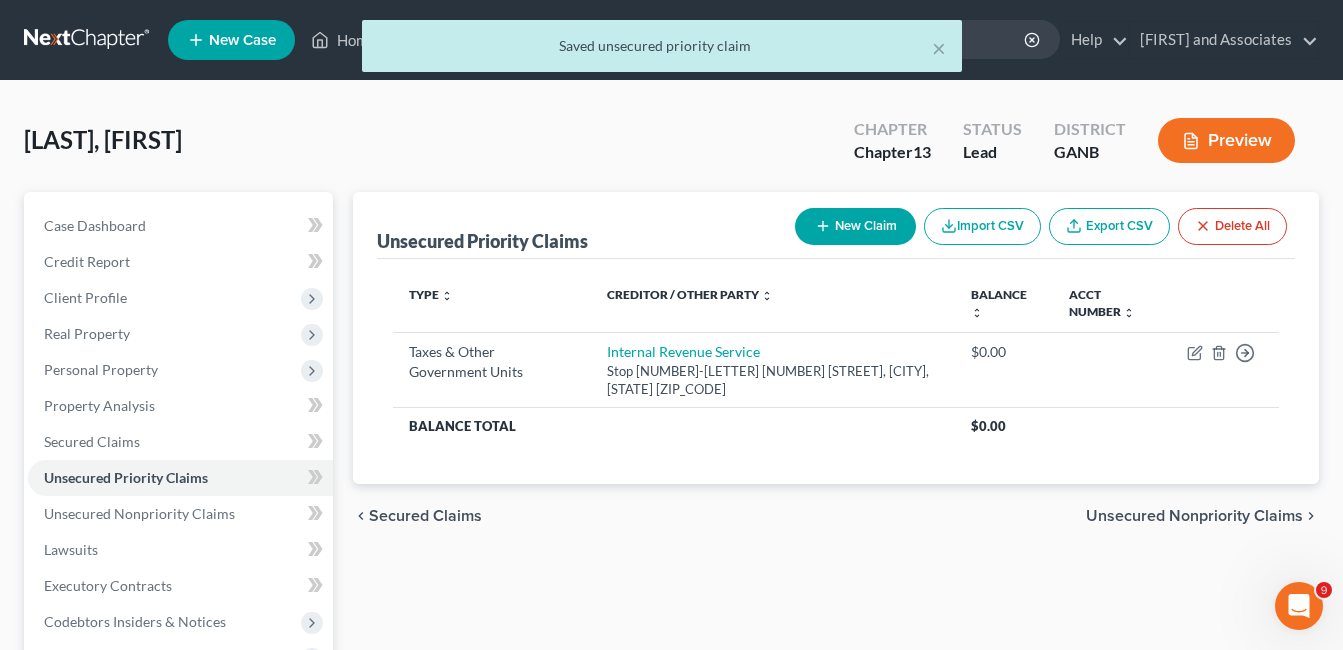 click on "New Claim" at bounding box center [855, 226] 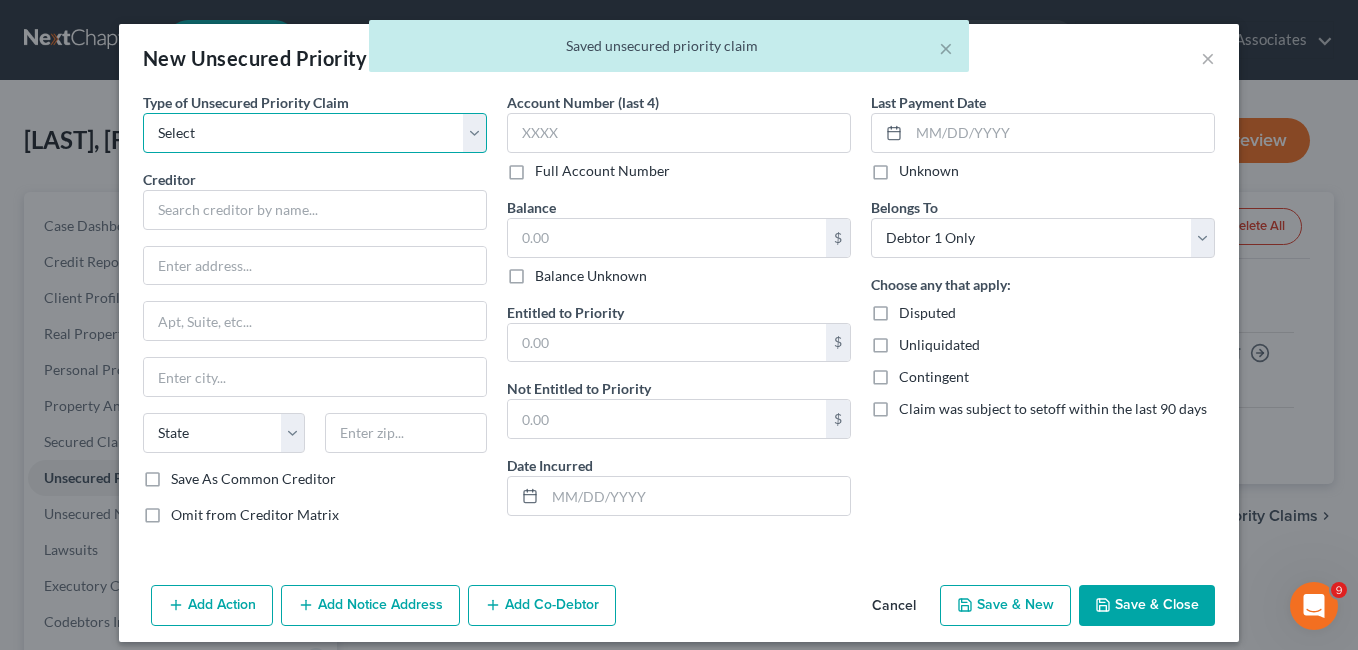 click on "Select Taxes & Other Government Units Domestic Support Obligations Extensions of credit in an involuntary case Wages, Salaries, Commissions Contributions to employee benefits Certain farmers and fisherman Deposits by individuals Commitments to maintain capitals Claims for death or injury while intoxicated Other" at bounding box center (315, 133) 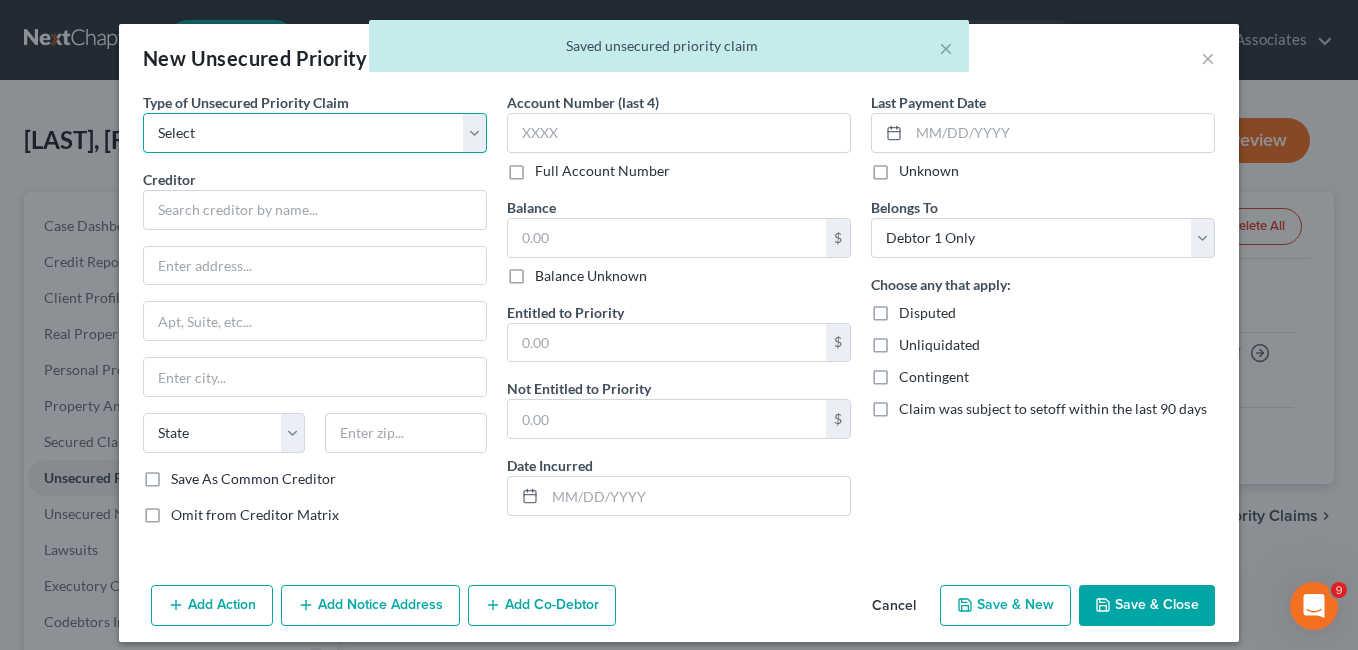 select on "0" 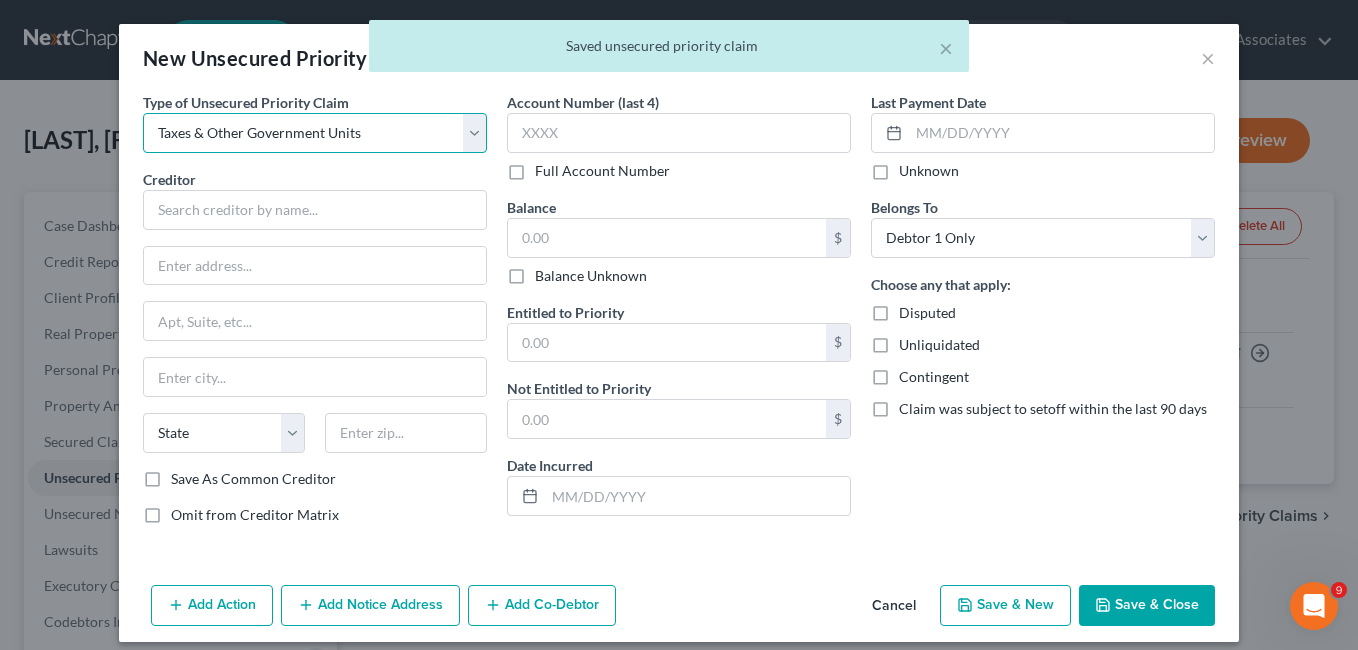 click on "Select Taxes & Other Government Units Domestic Support Obligations Extensions of credit in an involuntary case Wages, Salaries, Commissions Contributions to employee benefits Certain farmers and fisherman Deposits by individuals Commitments to maintain capitals Claims for death or injury while intoxicated Other" at bounding box center (315, 133) 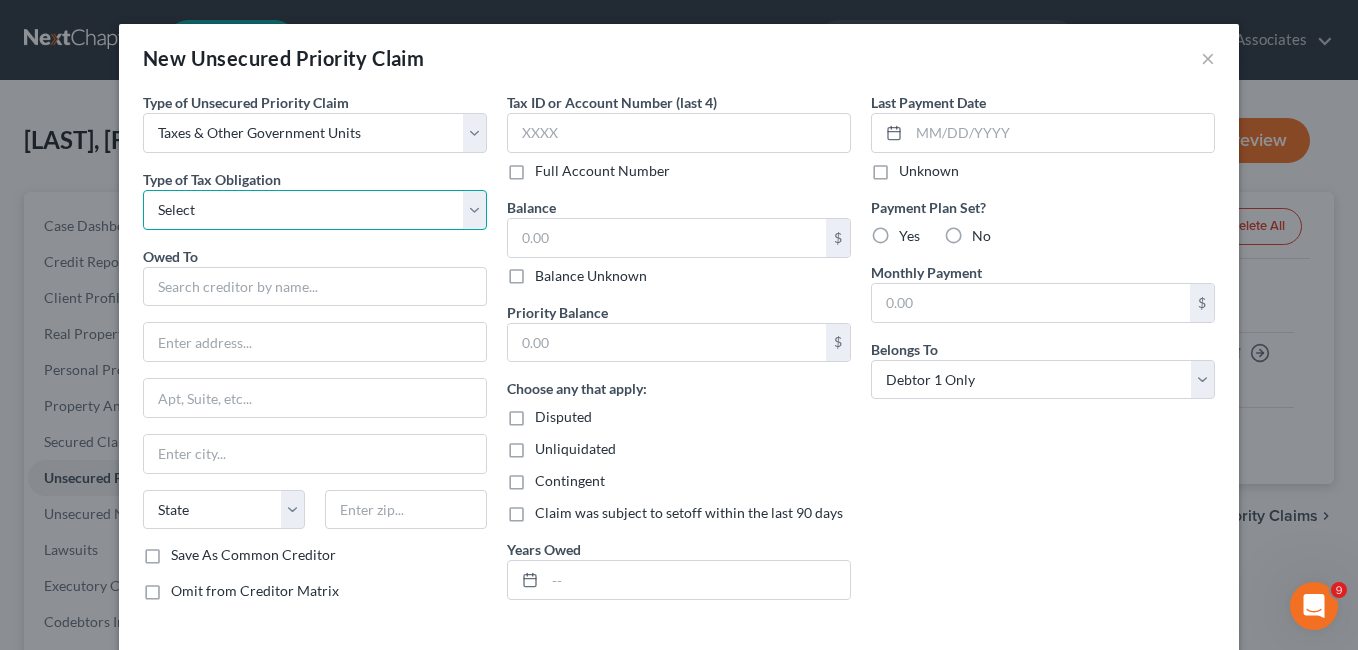 click on "Select Federal City State Franchise Tax Board Other" at bounding box center (315, 210) 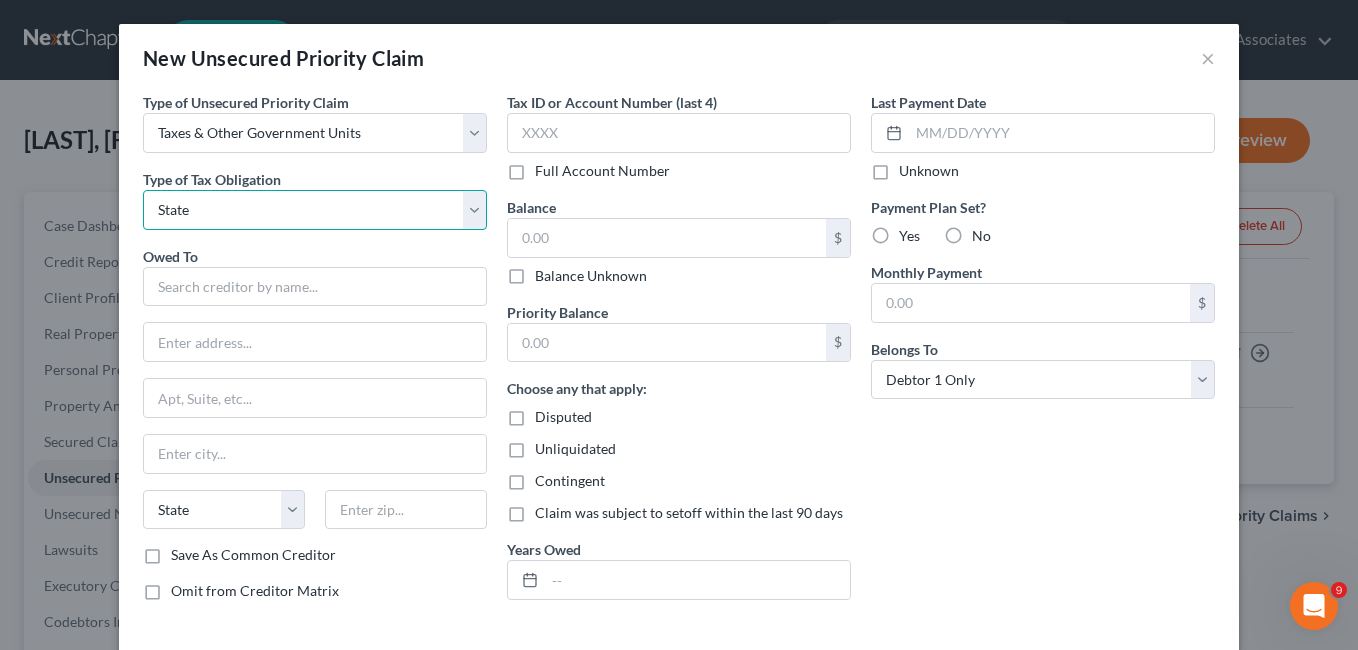 click on "Select Federal City State Franchise Tax Board Other" at bounding box center [315, 210] 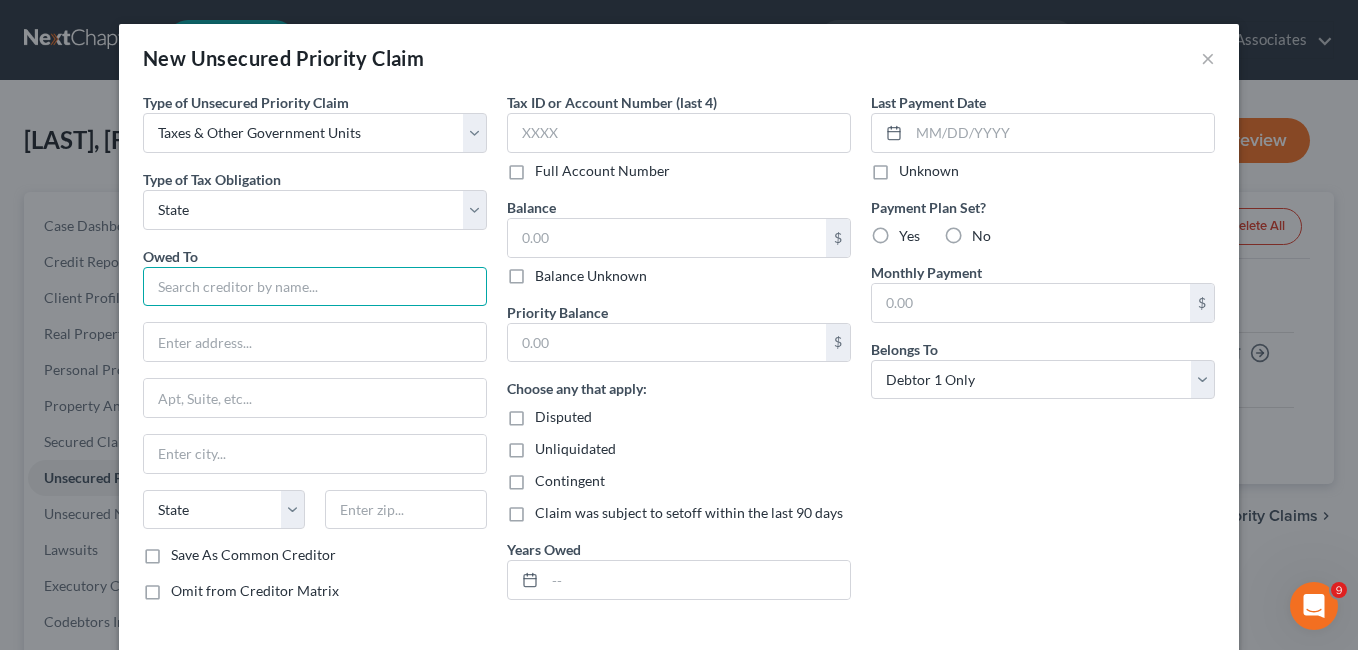 click at bounding box center [315, 287] 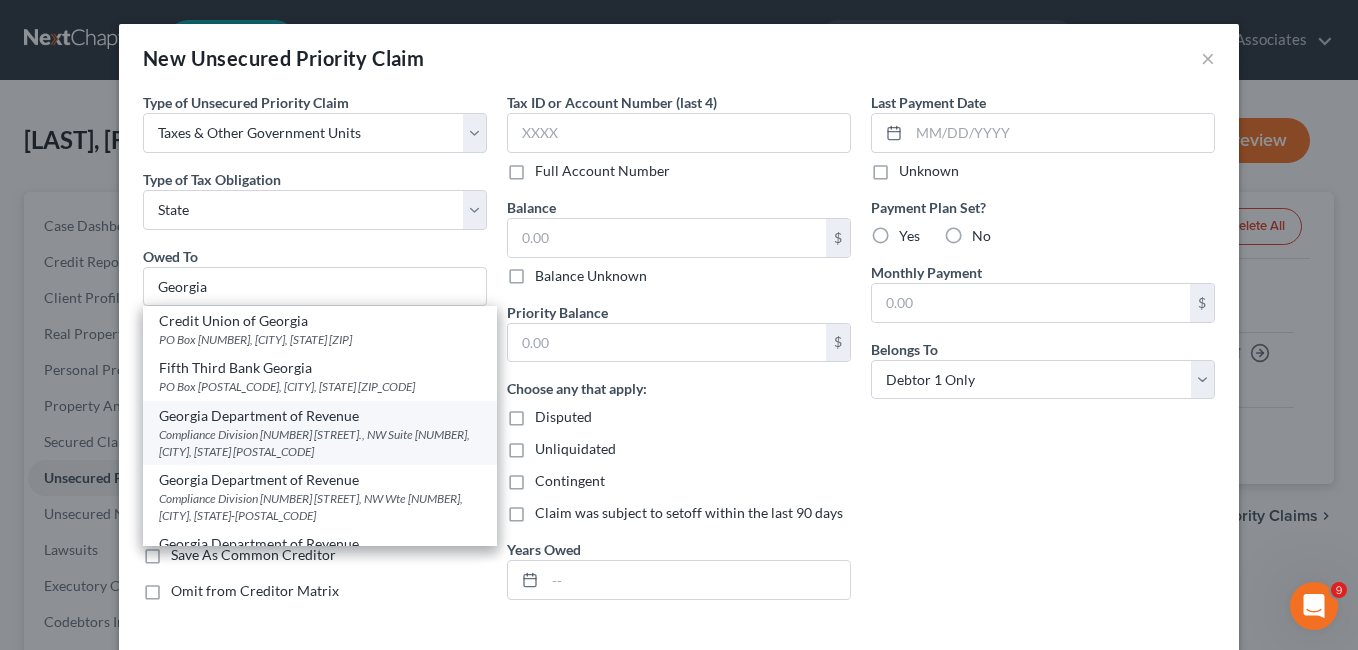 click on "Georgia Department of Revenue" at bounding box center (320, 416) 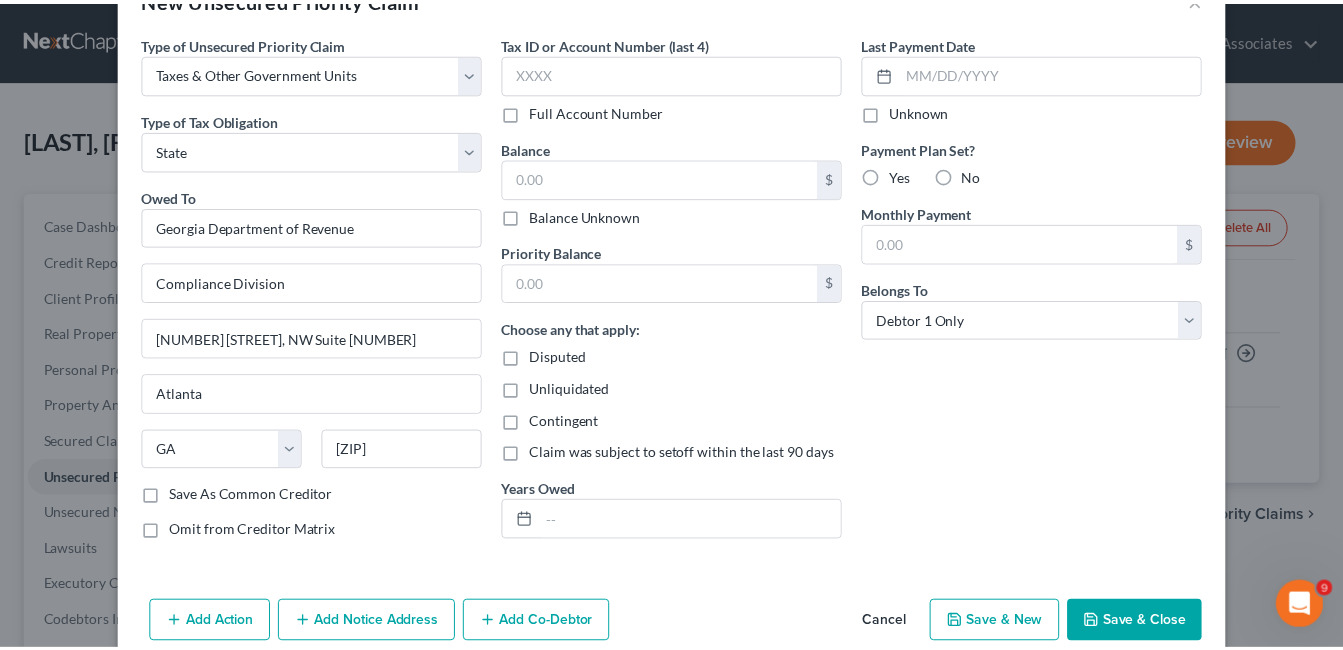 scroll, scrollTop: 93, scrollLeft: 0, axis: vertical 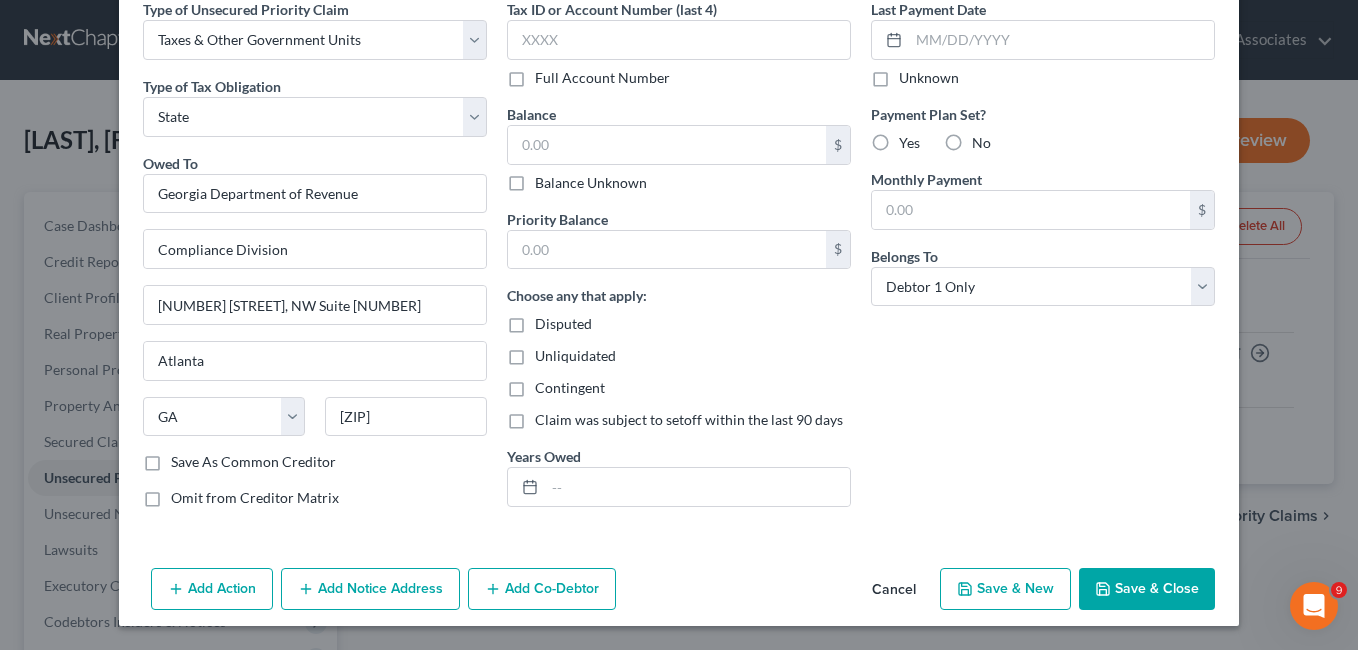 click on "Save & Close" at bounding box center [1147, 589] 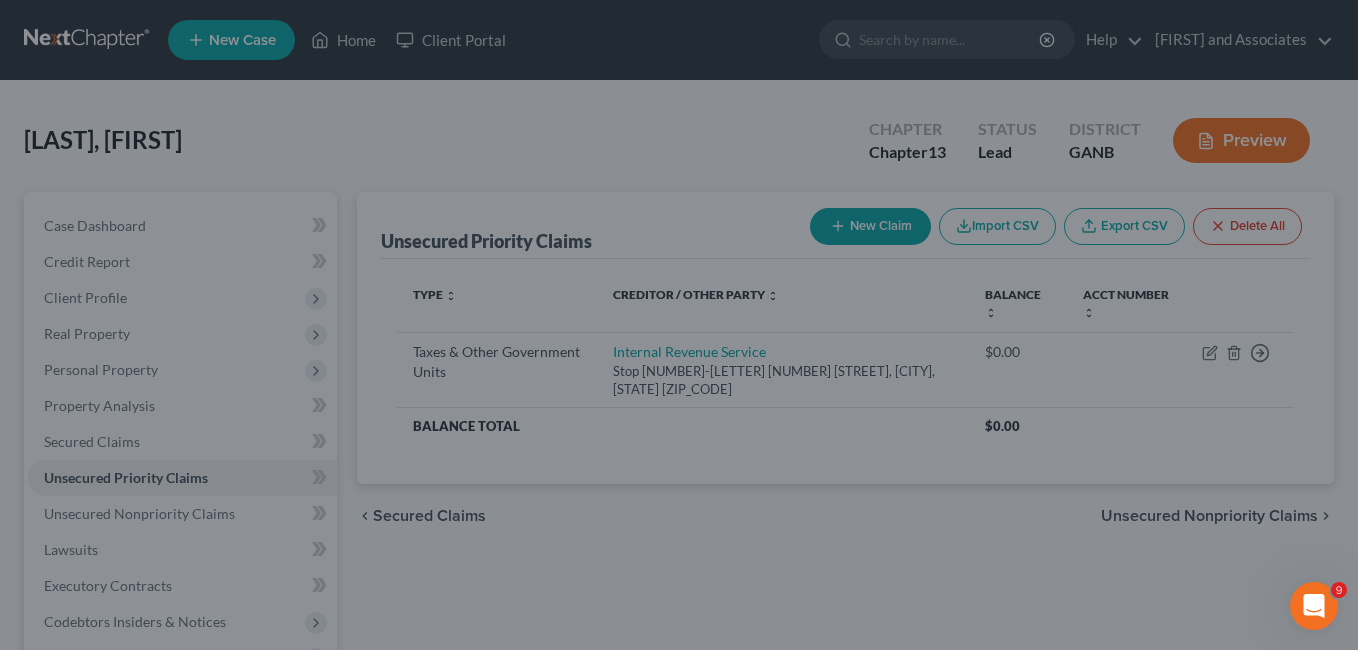type on "0.00" 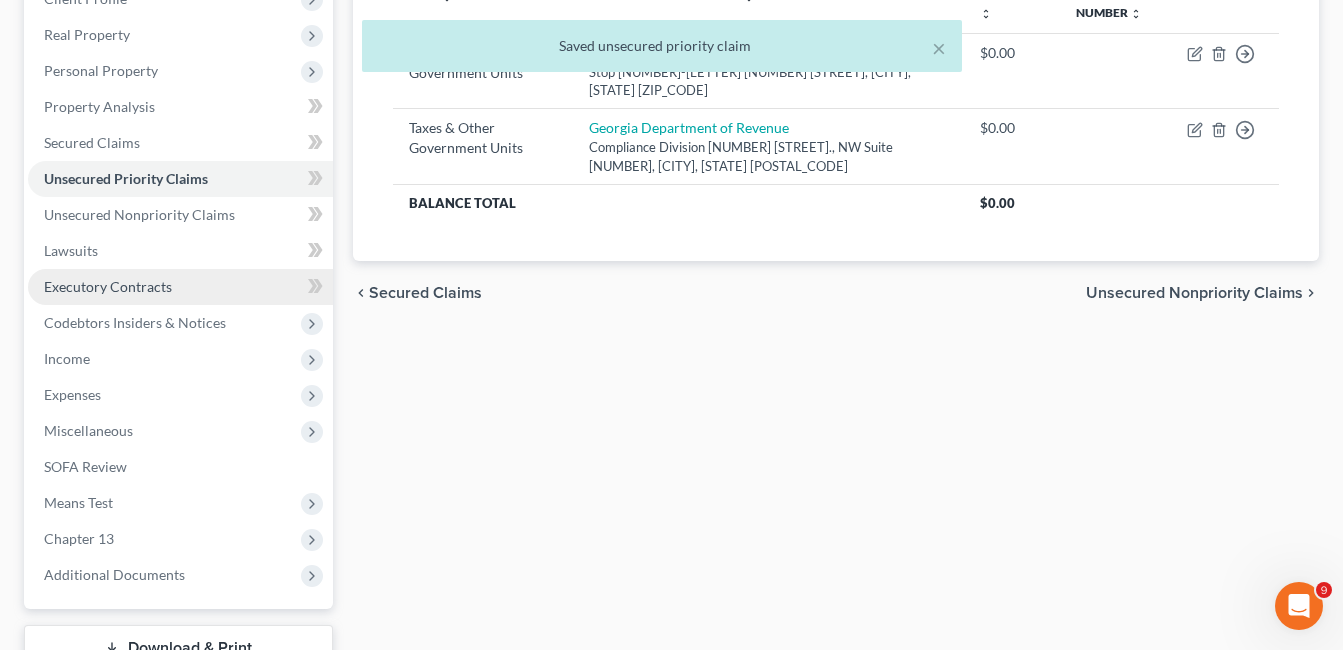 scroll, scrollTop: 300, scrollLeft: 0, axis: vertical 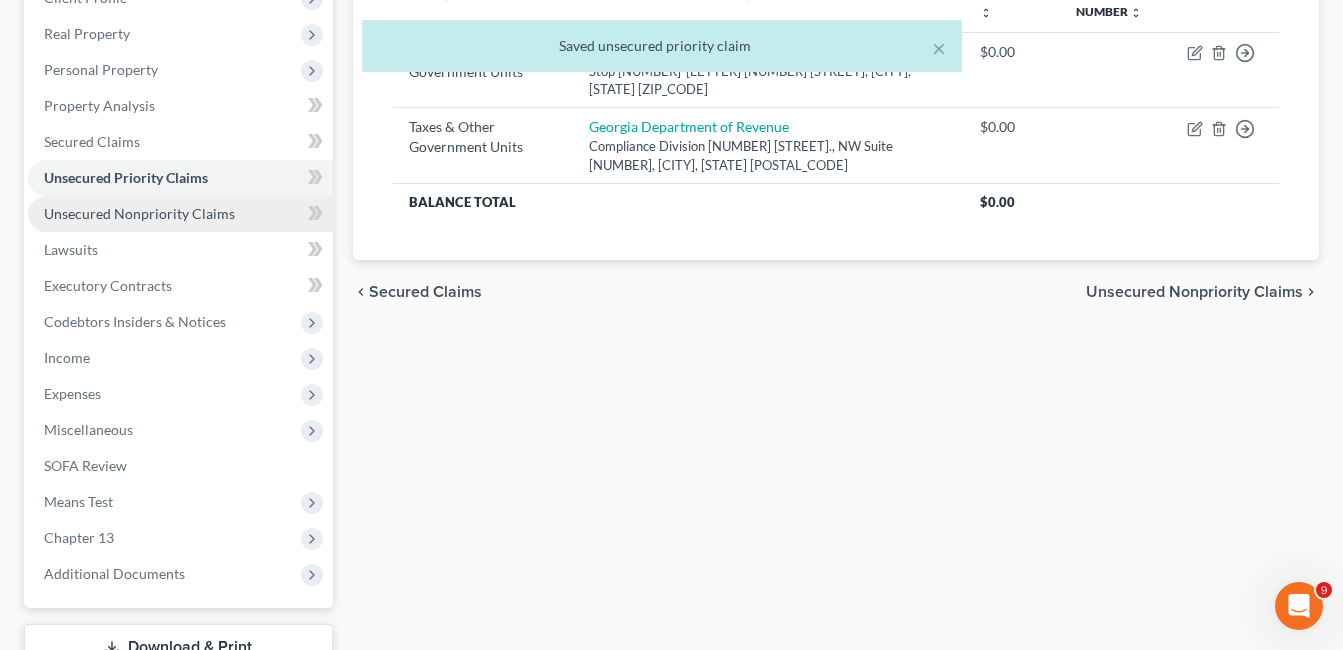click on "Unsecured Nonpriority Claims" at bounding box center [139, 213] 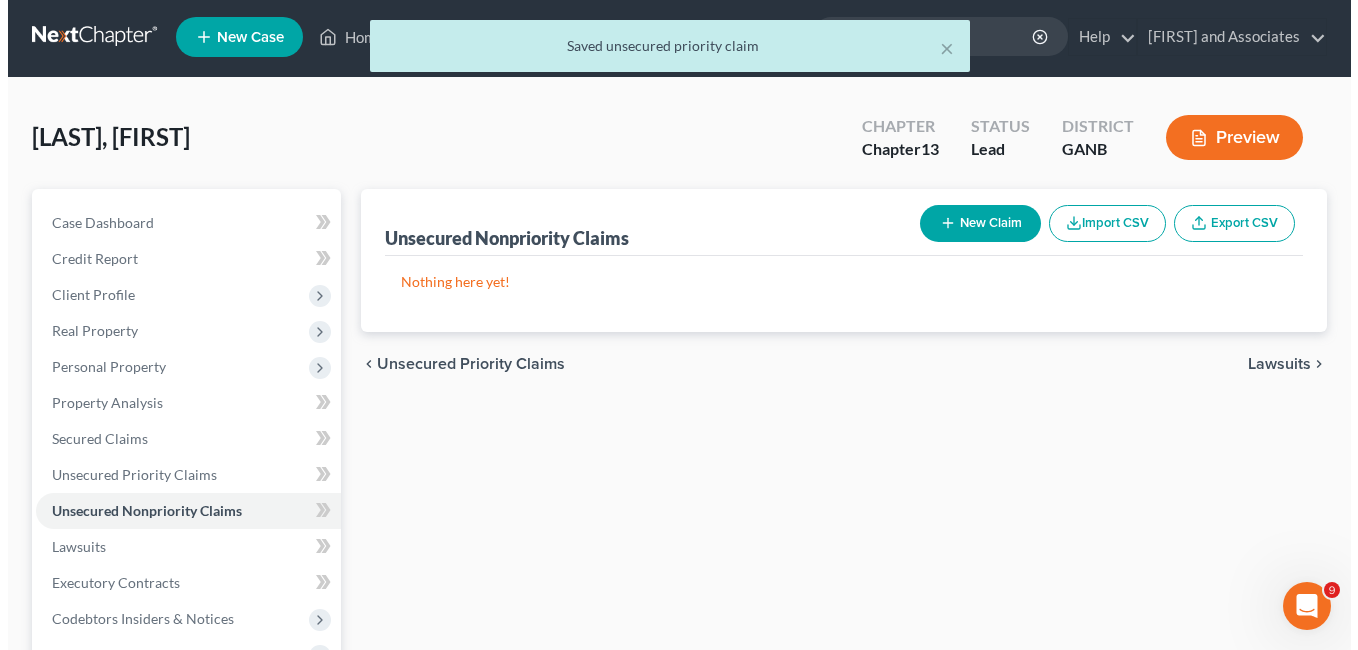 scroll, scrollTop: 0, scrollLeft: 0, axis: both 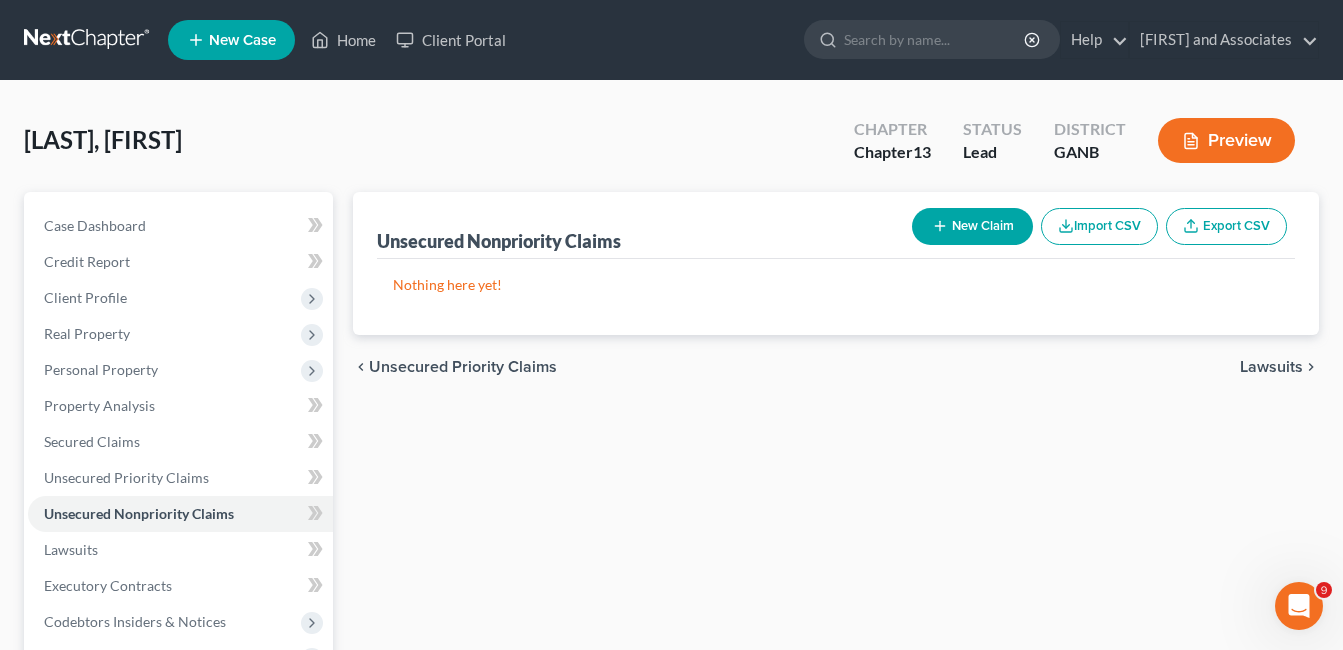 click on "New Claim" at bounding box center [972, 226] 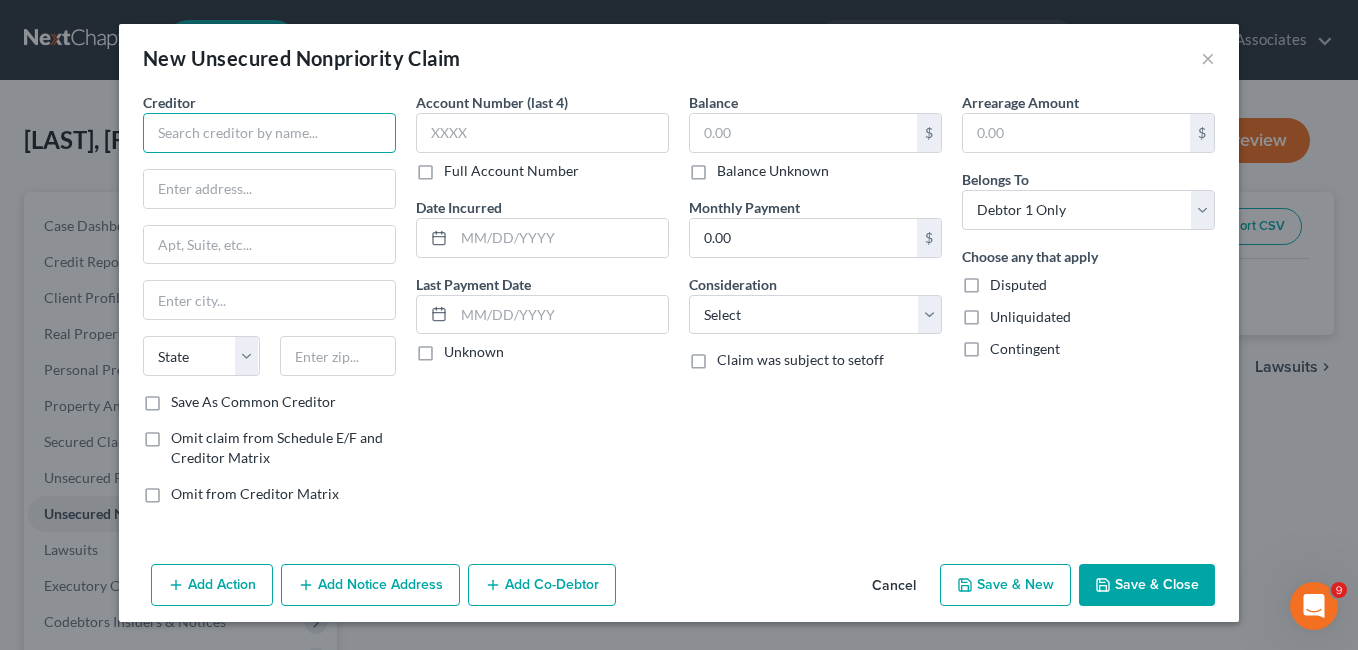 click at bounding box center [269, 133] 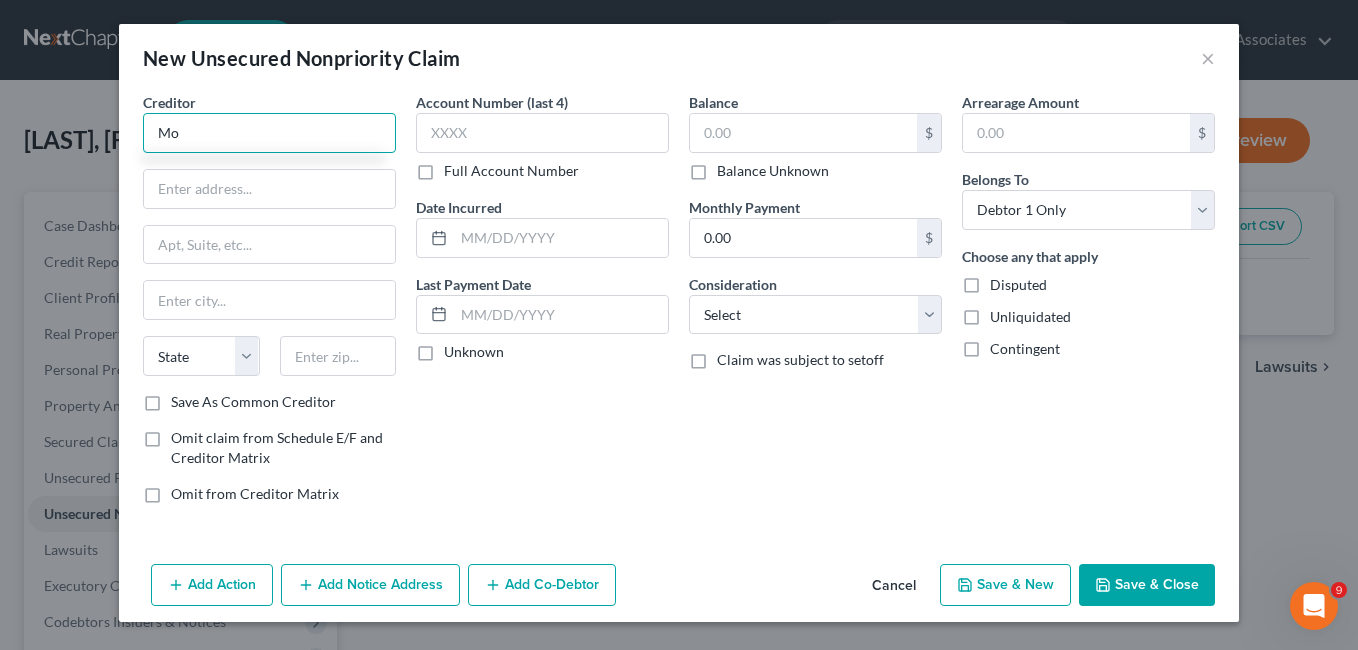 type on "M" 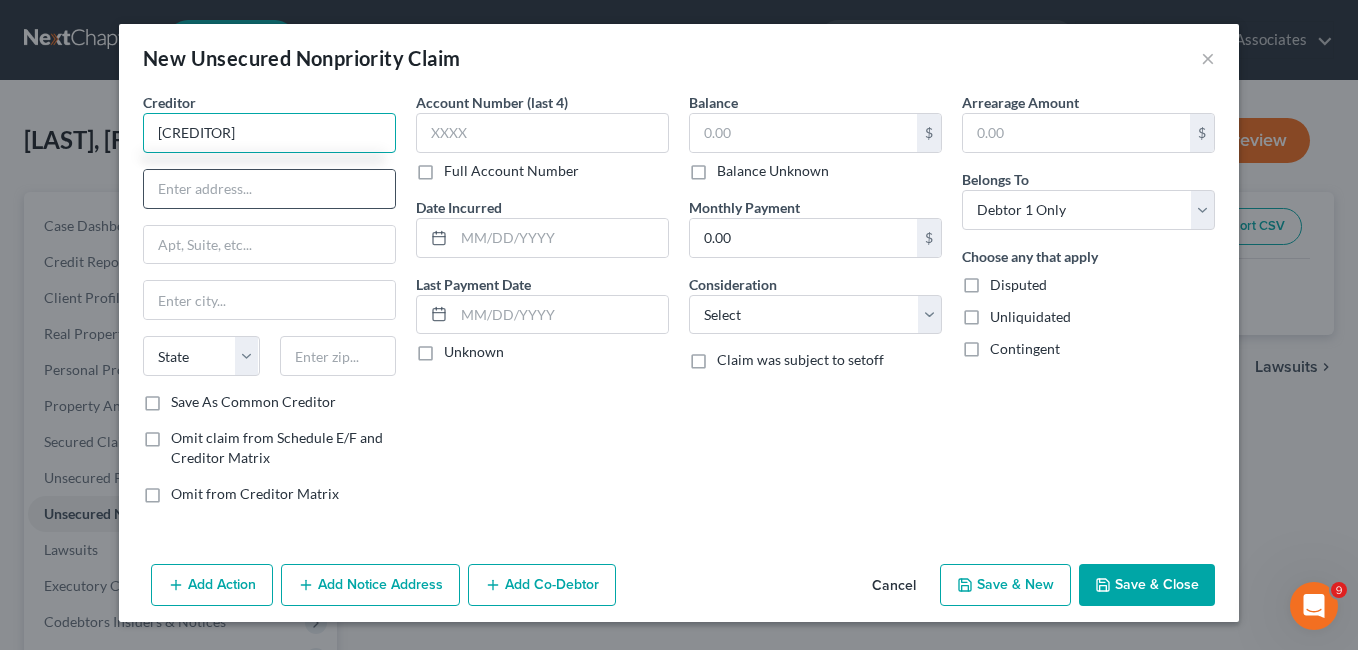 type on "[CREDITOR]" 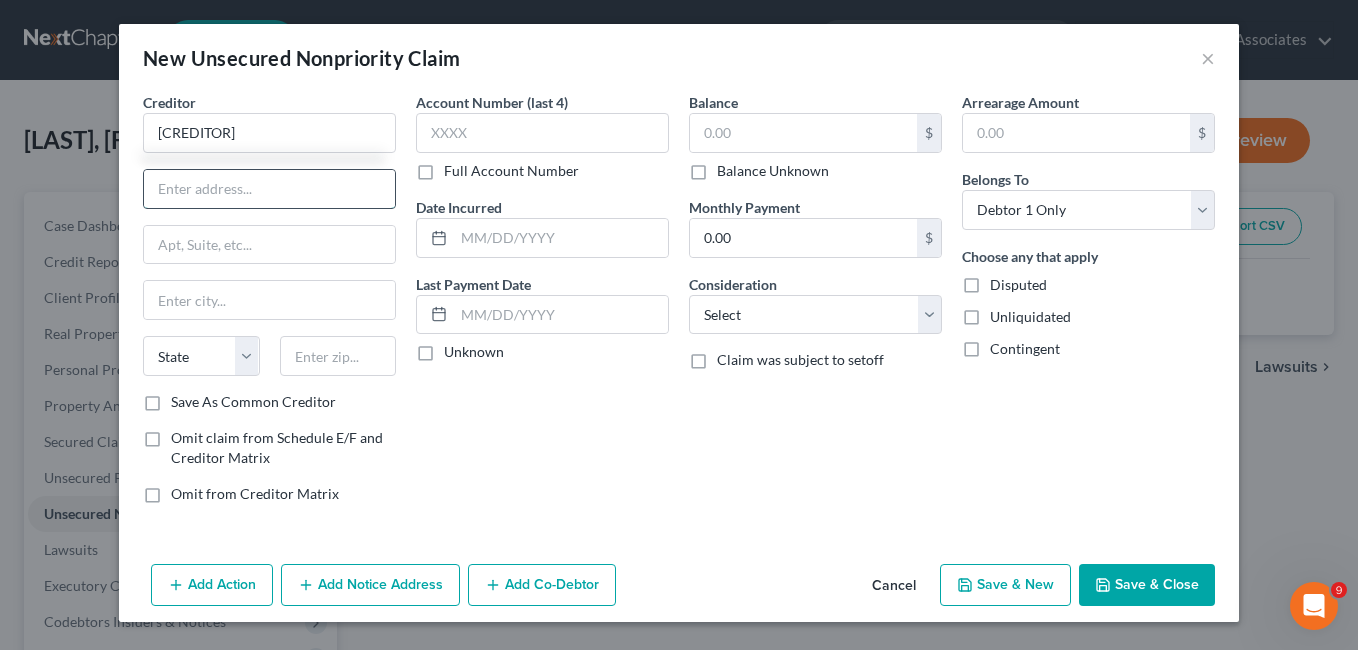 click at bounding box center (269, 189) 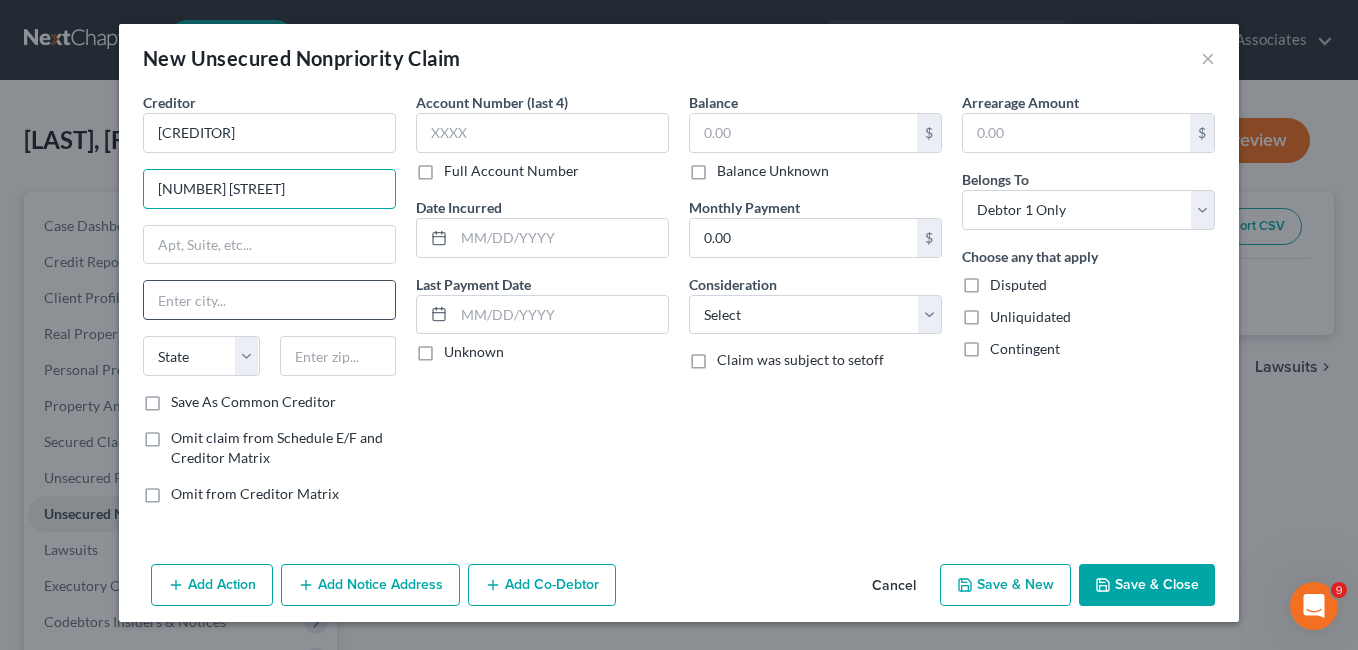 type on "[NUMBER] [STREET]" 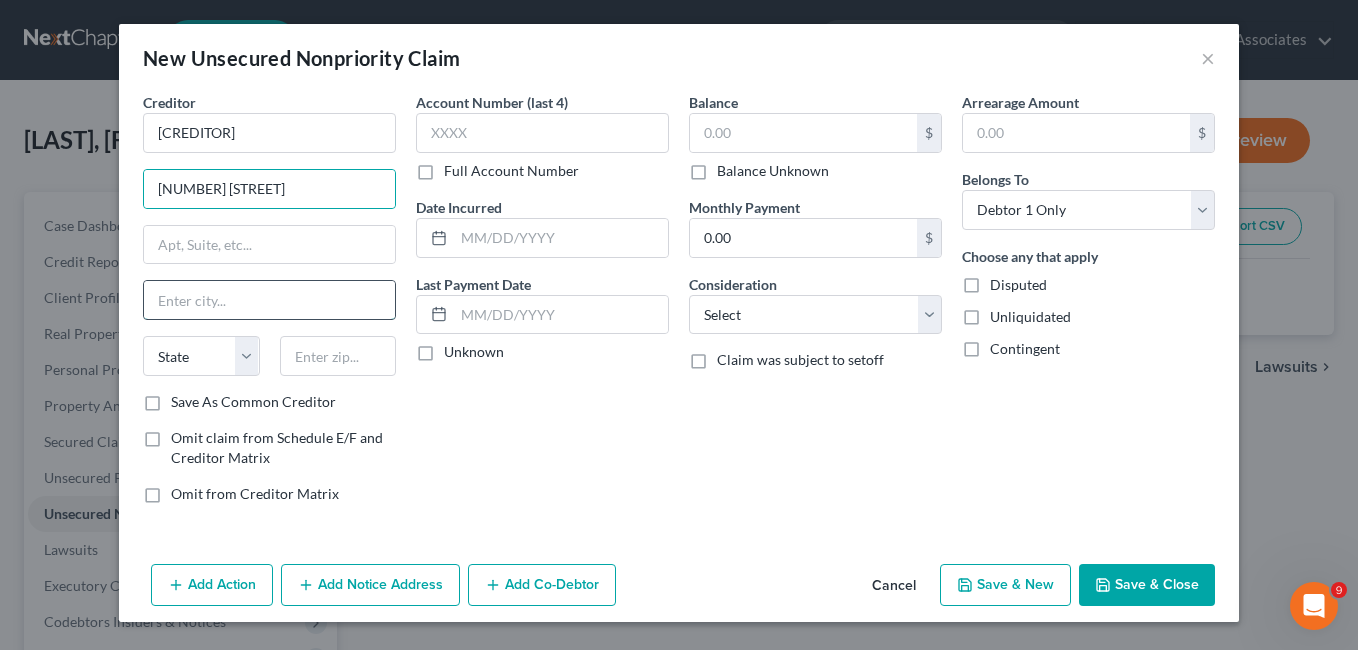 click at bounding box center [269, 300] 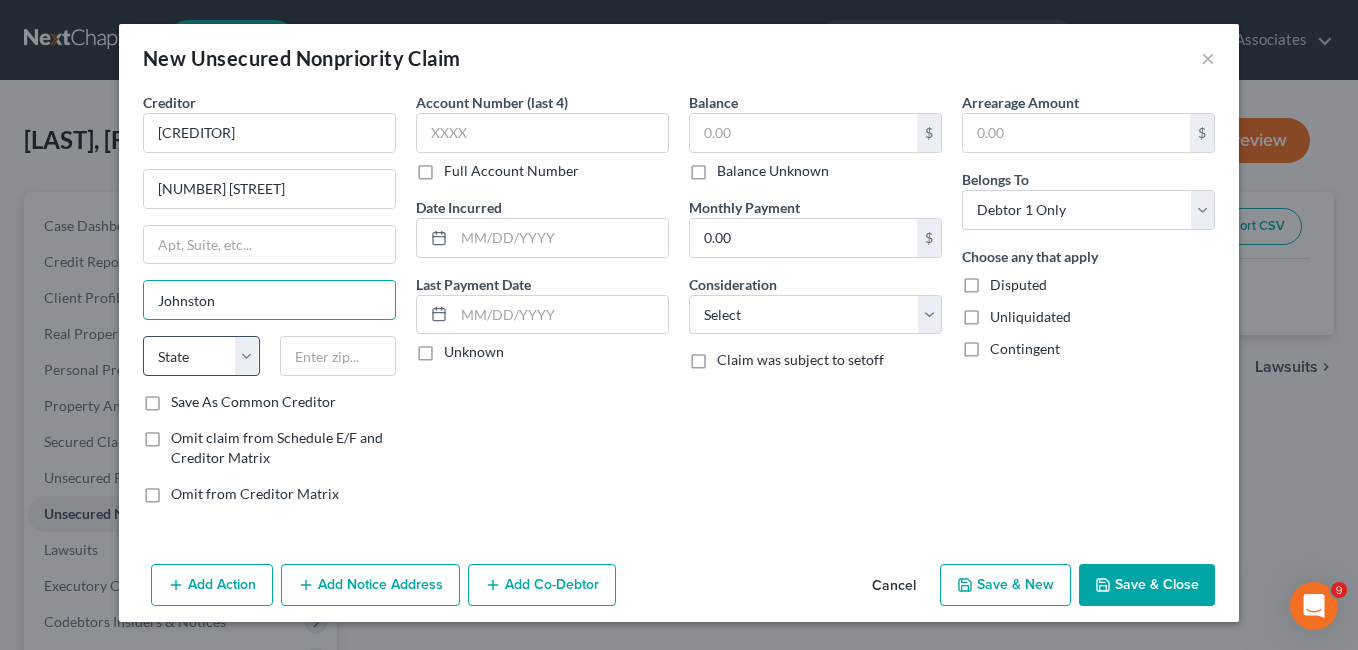 type on "Johnston" 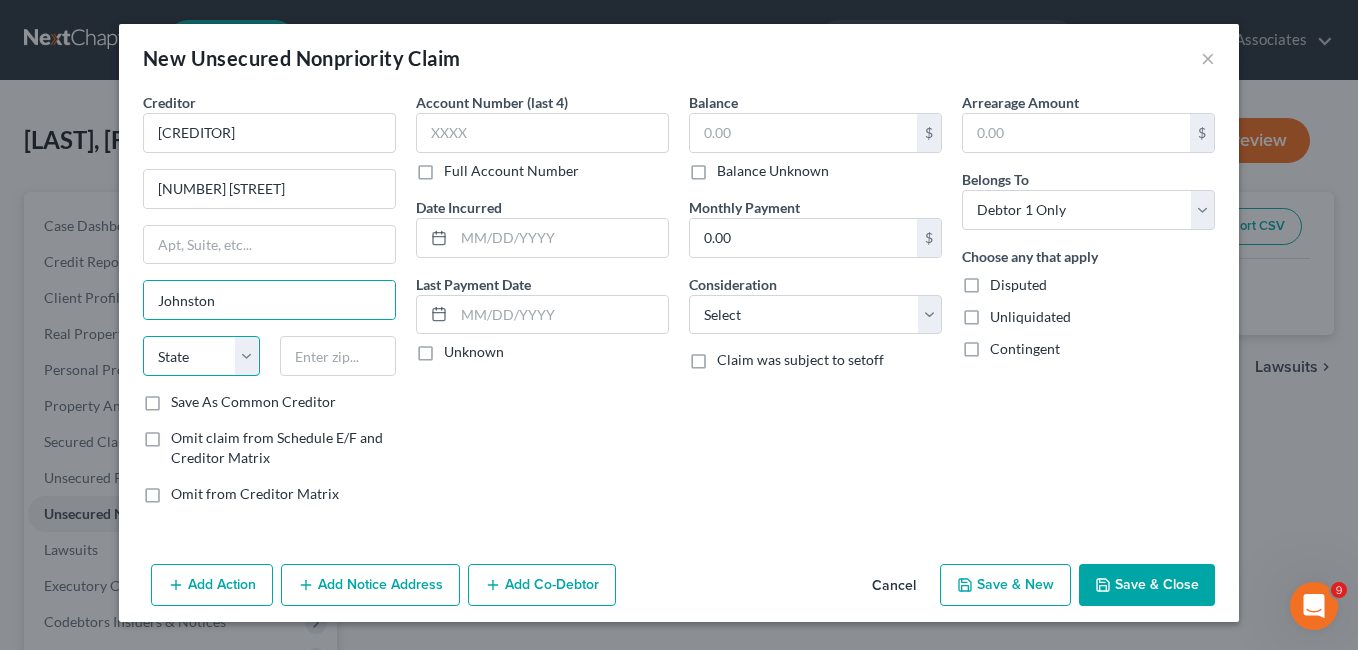 click on "State AL AK AR AZ CA CO CT DE DC FL GA GU HI ID IL IN IA KS KY LA ME MD MA MI MN MS MO MT NC ND NE NV NH NJ NM NY OH OK OR PA PR RI SC SD TN TX UT VI VA VT WA WV WI WY" at bounding box center [201, 356] 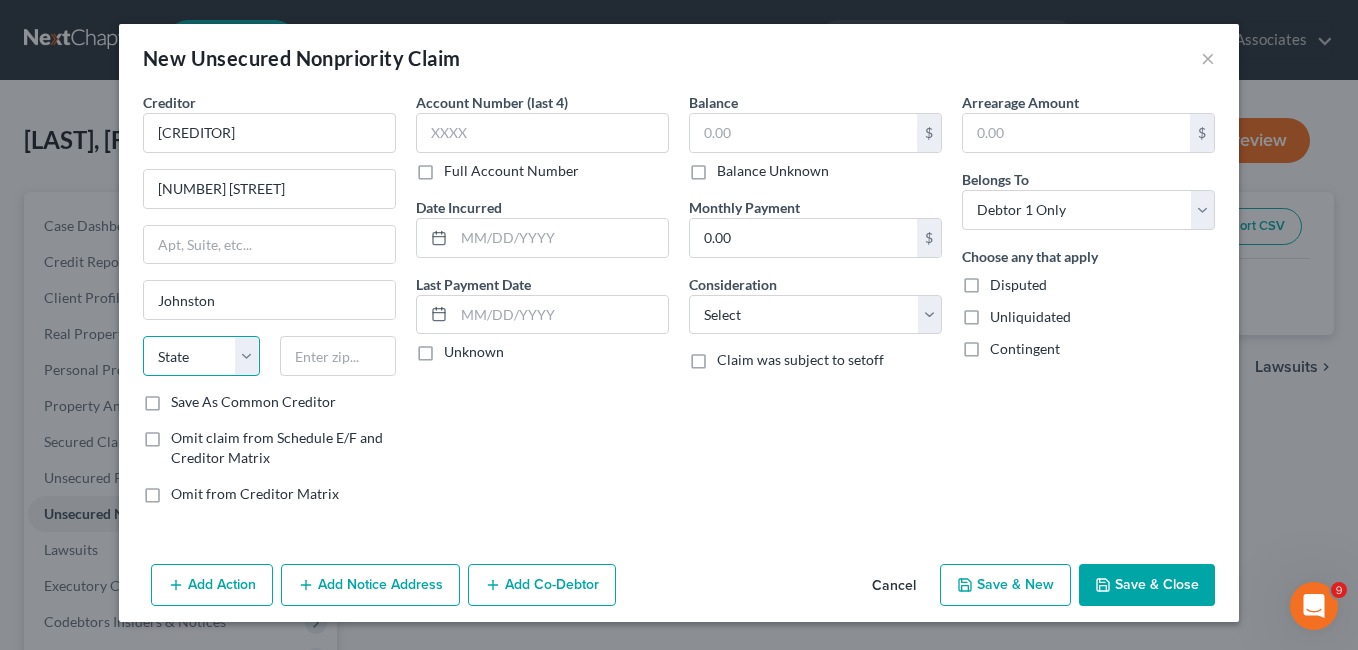 select on "41" 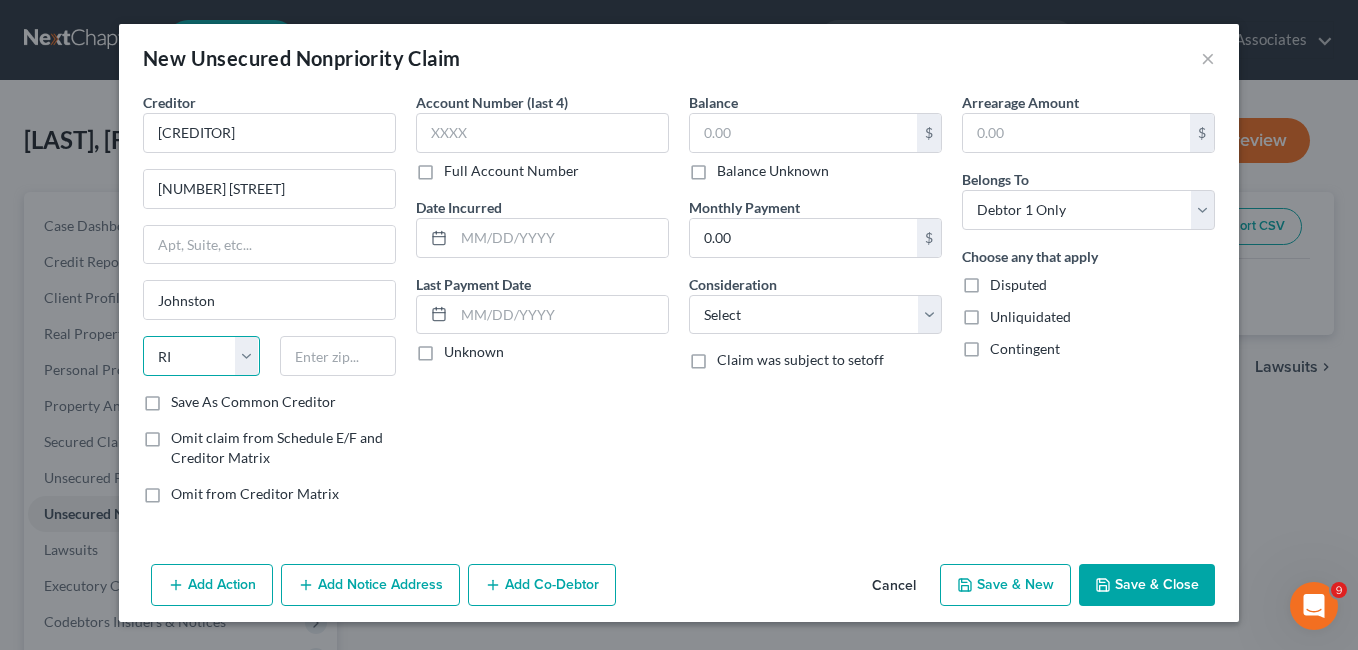 click on "State AL AK AR AZ CA CO CT DE DC FL GA GU HI ID IL IN IA KS KY LA ME MD MA MI MN MS MO MT NC ND NE NV NH NJ NM NY OH OK OR PA PR RI SC SD TN TX UT VI VA VT WA WV WI WY" at bounding box center [201, 356] 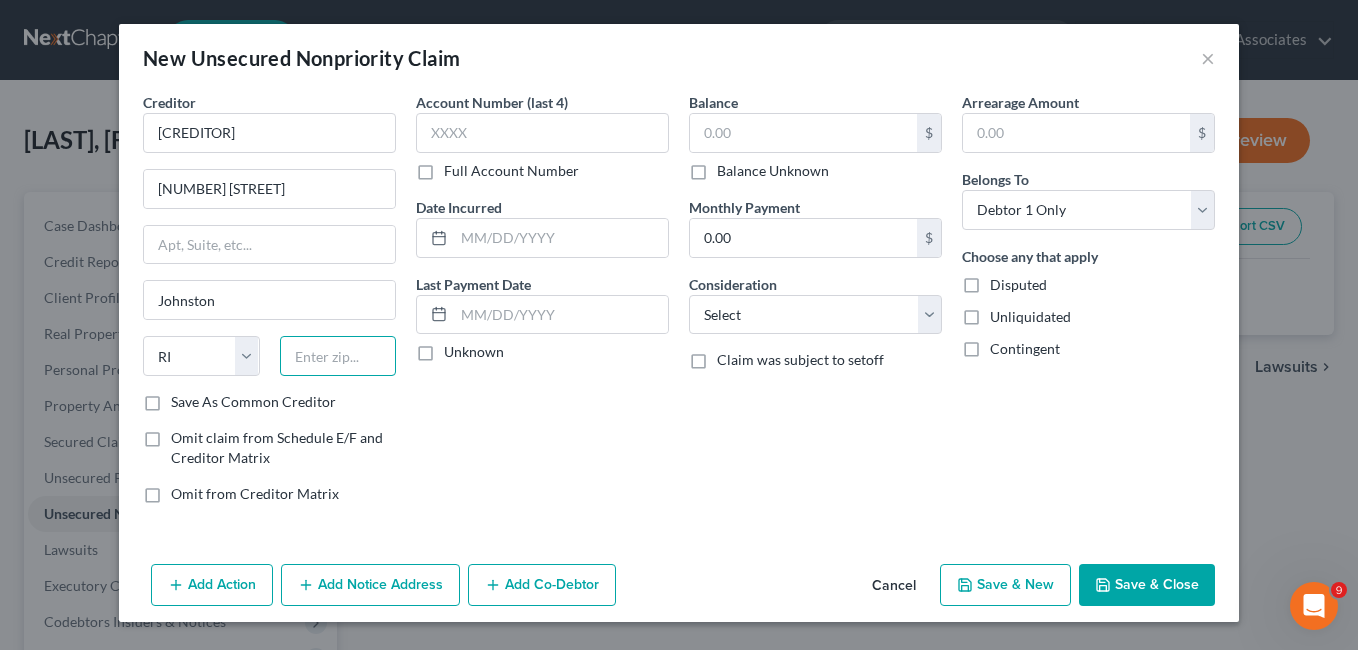 click at bounding box center [338, 356] 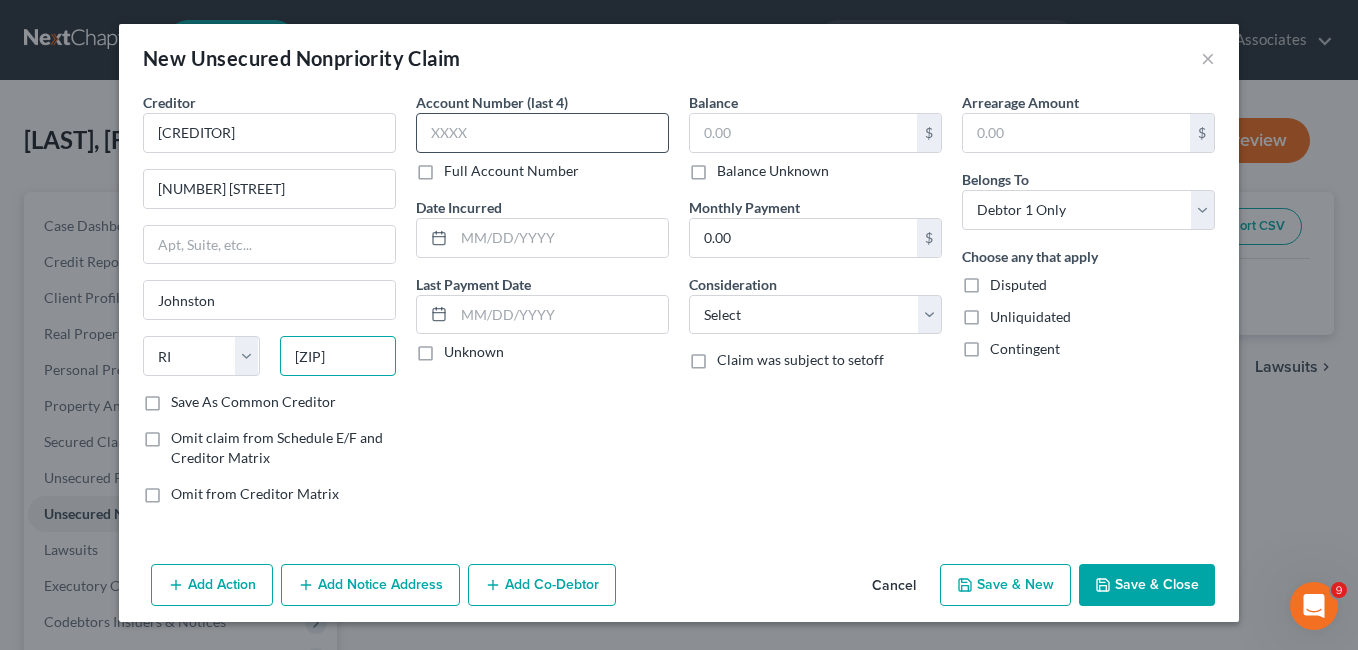 type on "[ZIP]" 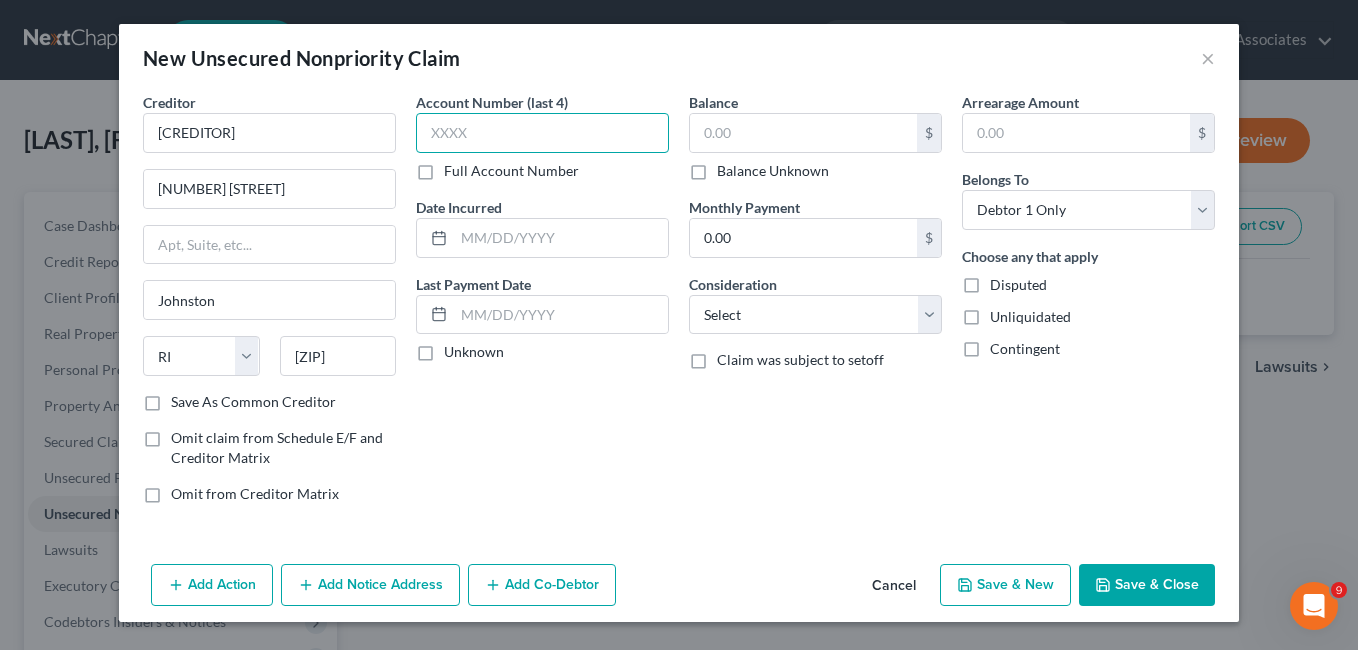 click at bounding box center [542, 133] 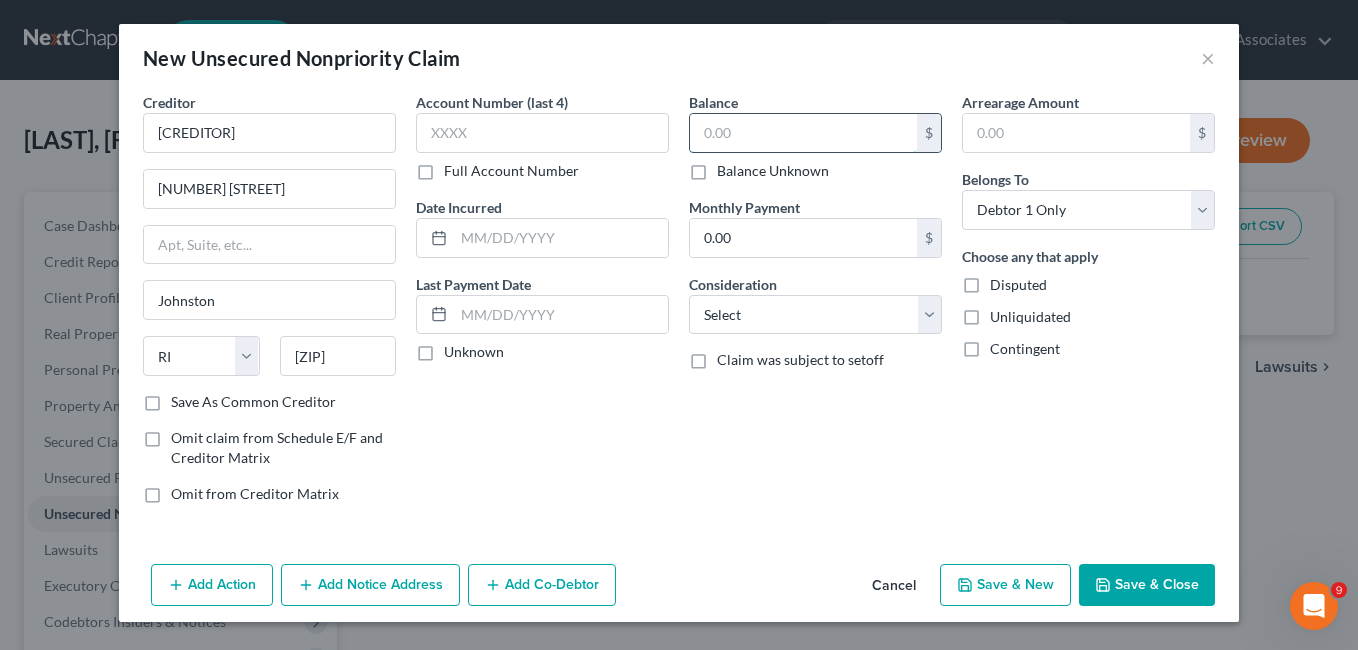 click at bounding box center (803, 133) 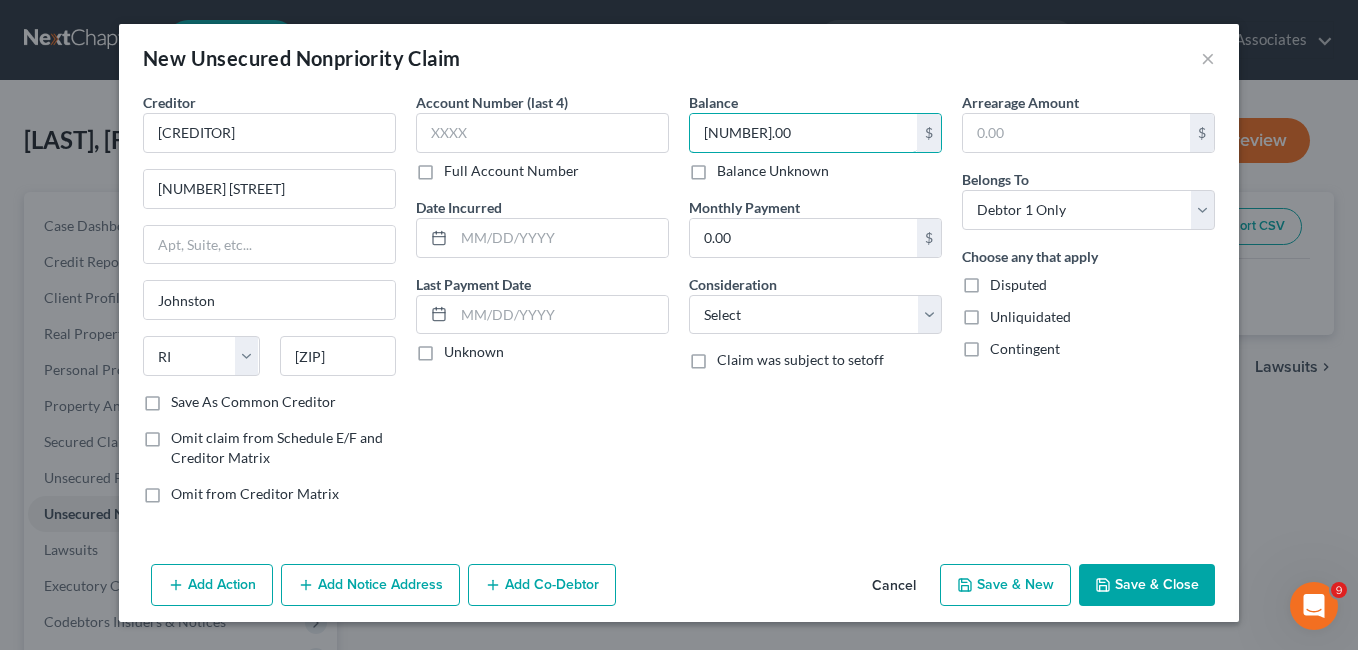 type on "[NUMBER].00" 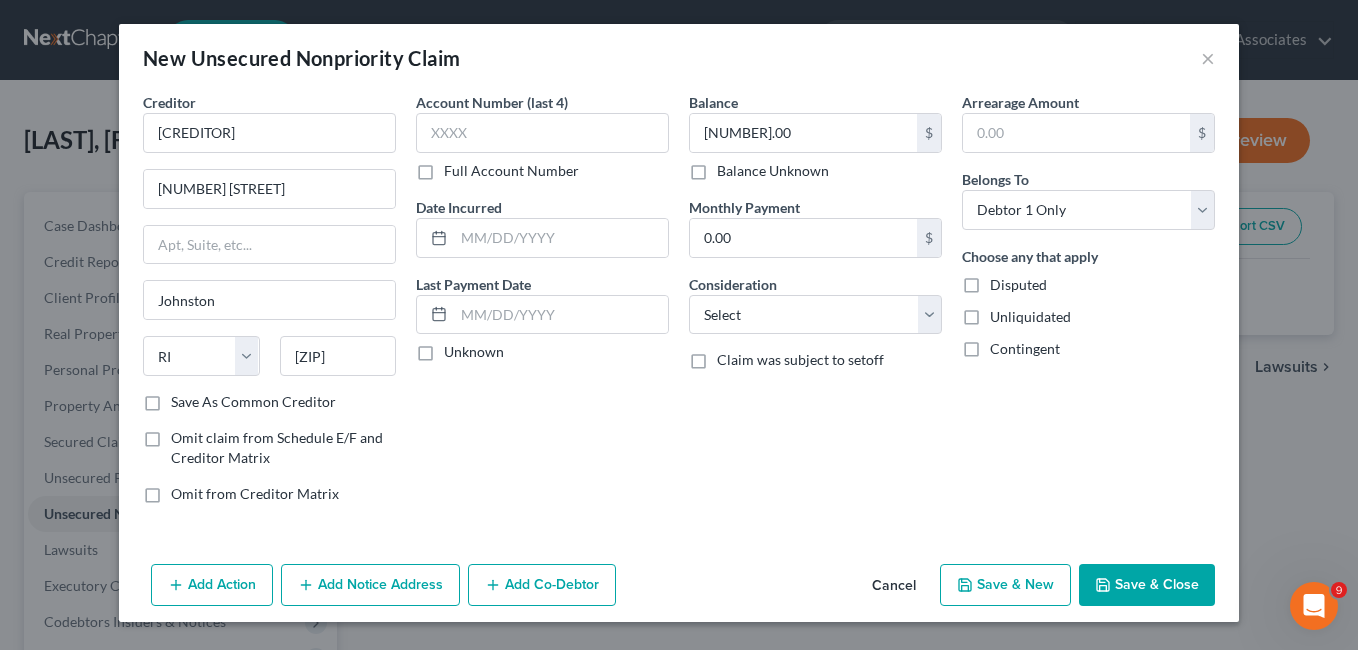 click on "Save & New" at bounding box center (1005, 585) 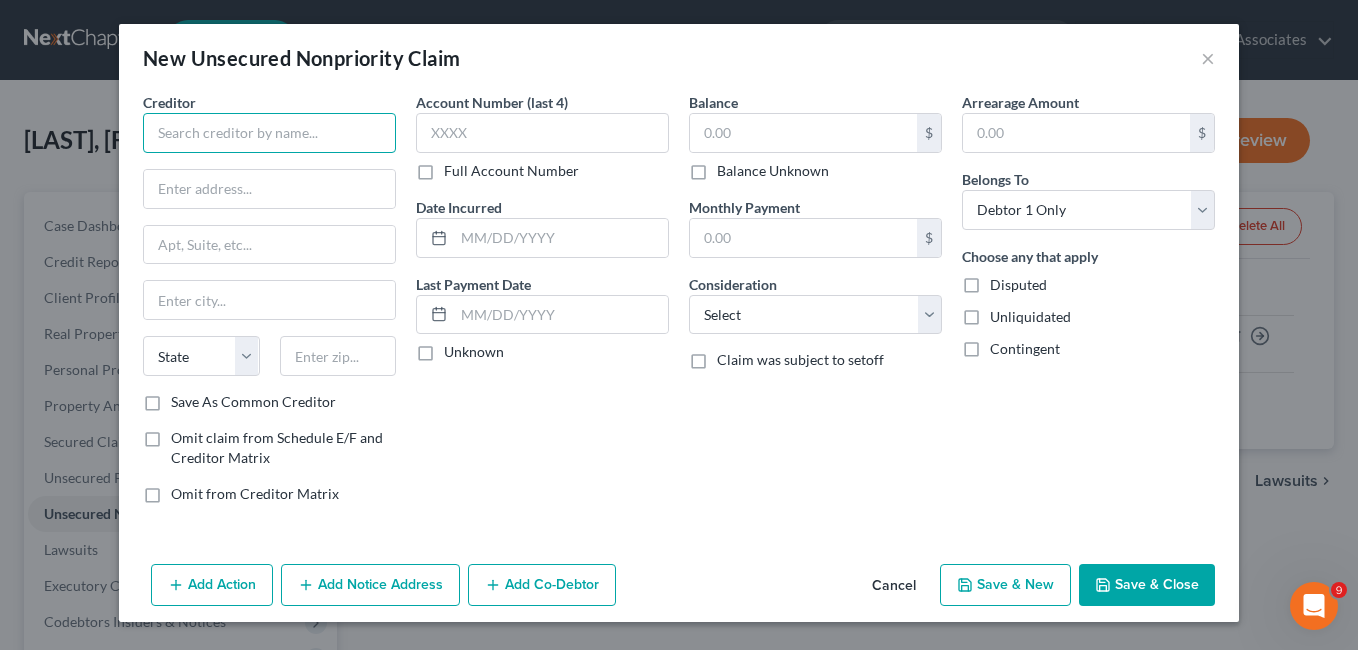 click at bounding box center [269, 133] 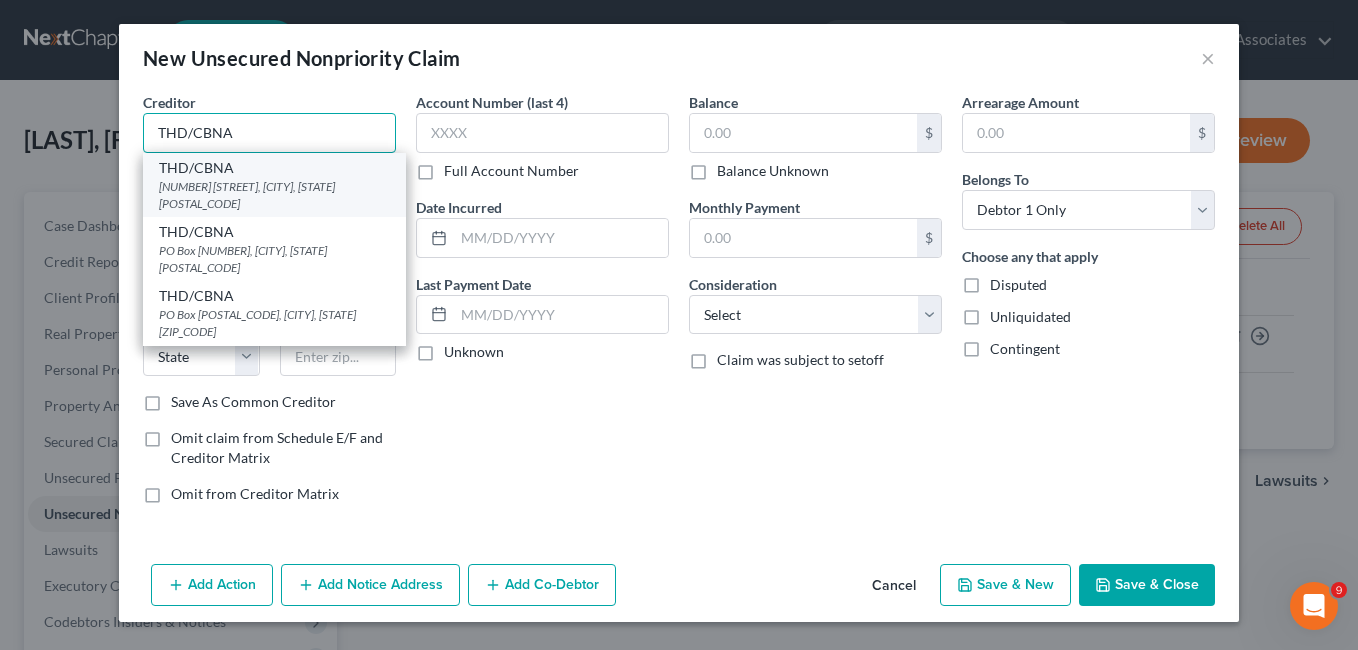 type on "THD/CBNA" 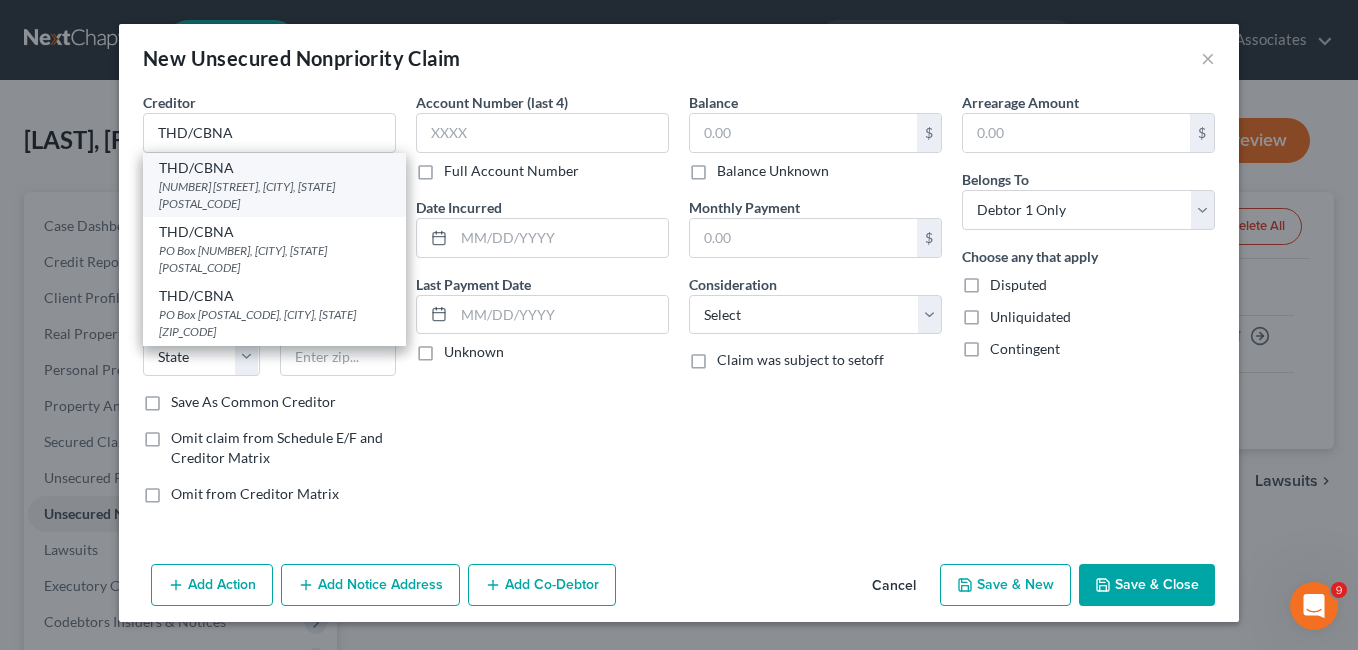 click on "[NUMBER] [STREET], [CITY], [STATE] [POSTAL_CODE]" at bounding box center [274, 195] 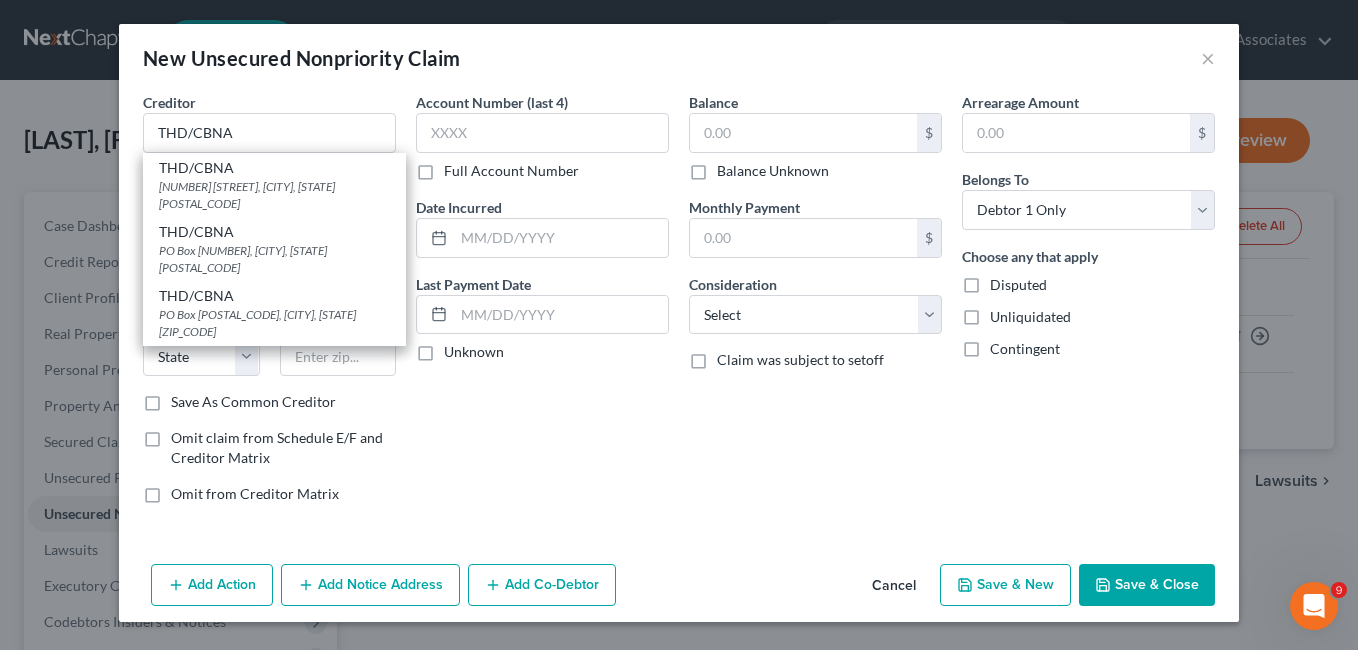type on "[NUMBER] [STREET]" 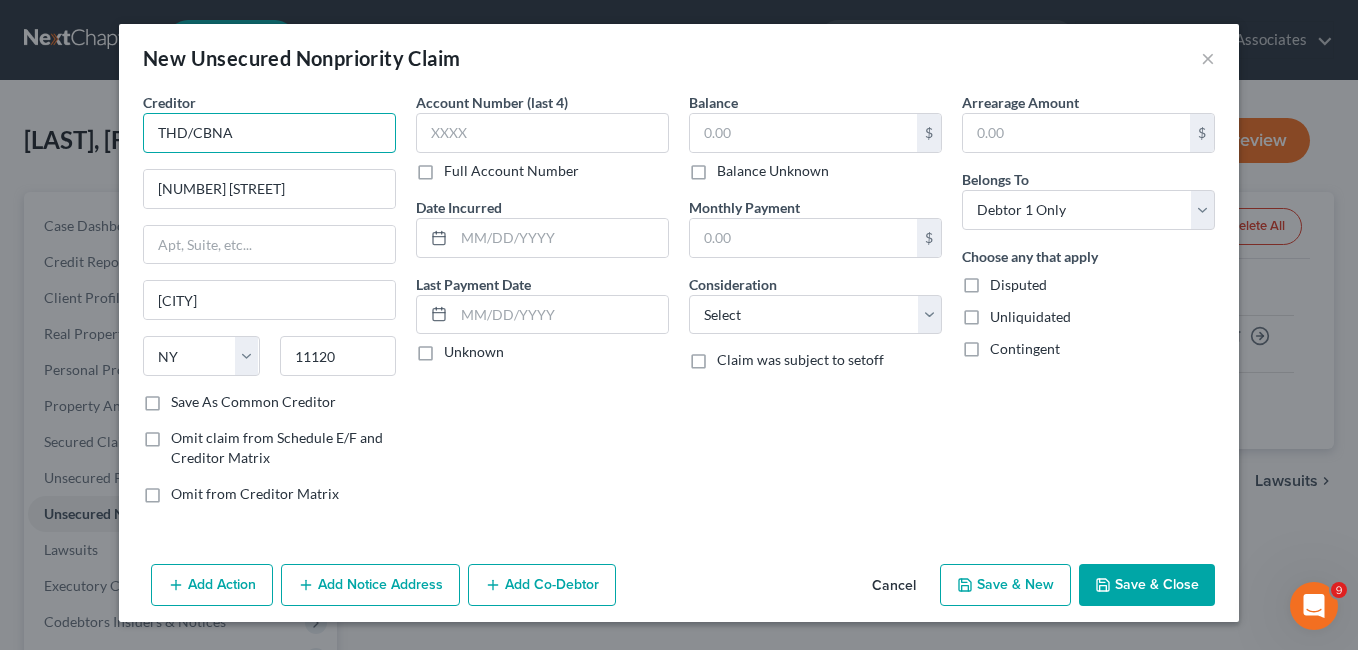 click on "THD/CBNA" at bounding box center (269, 133) 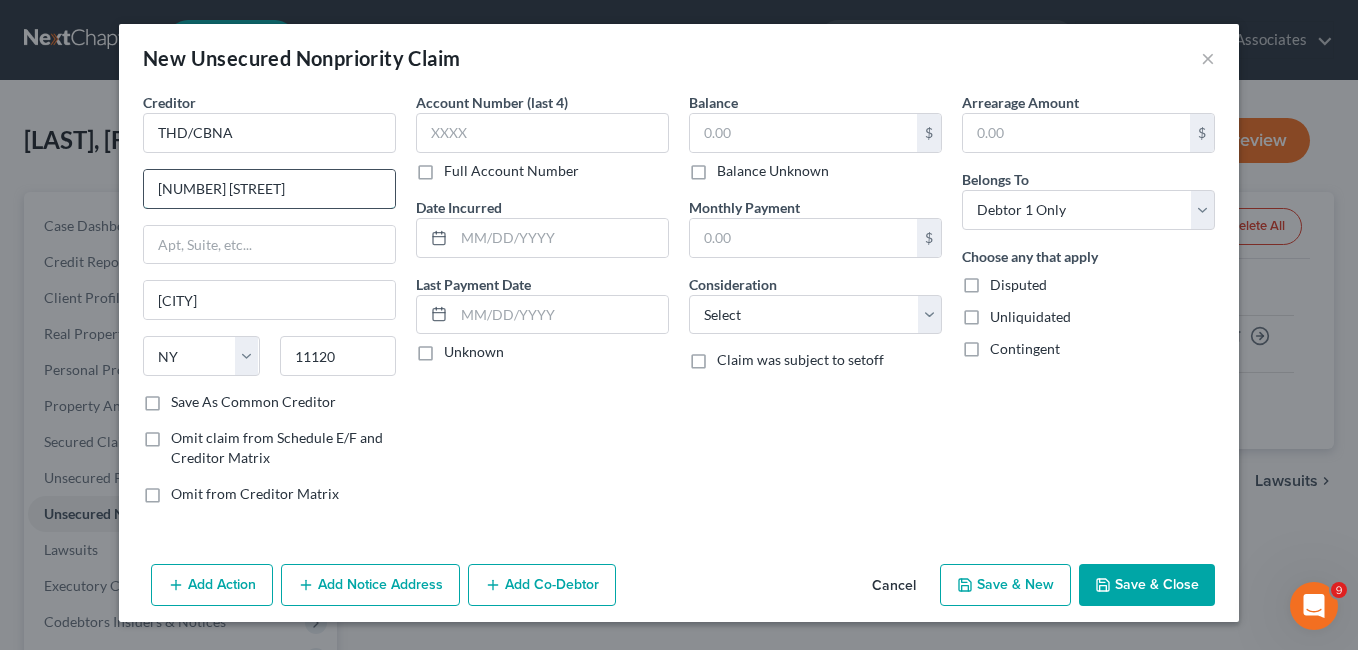 click on "[NUMBER] [STREET]" at bounding box center (269, 189) 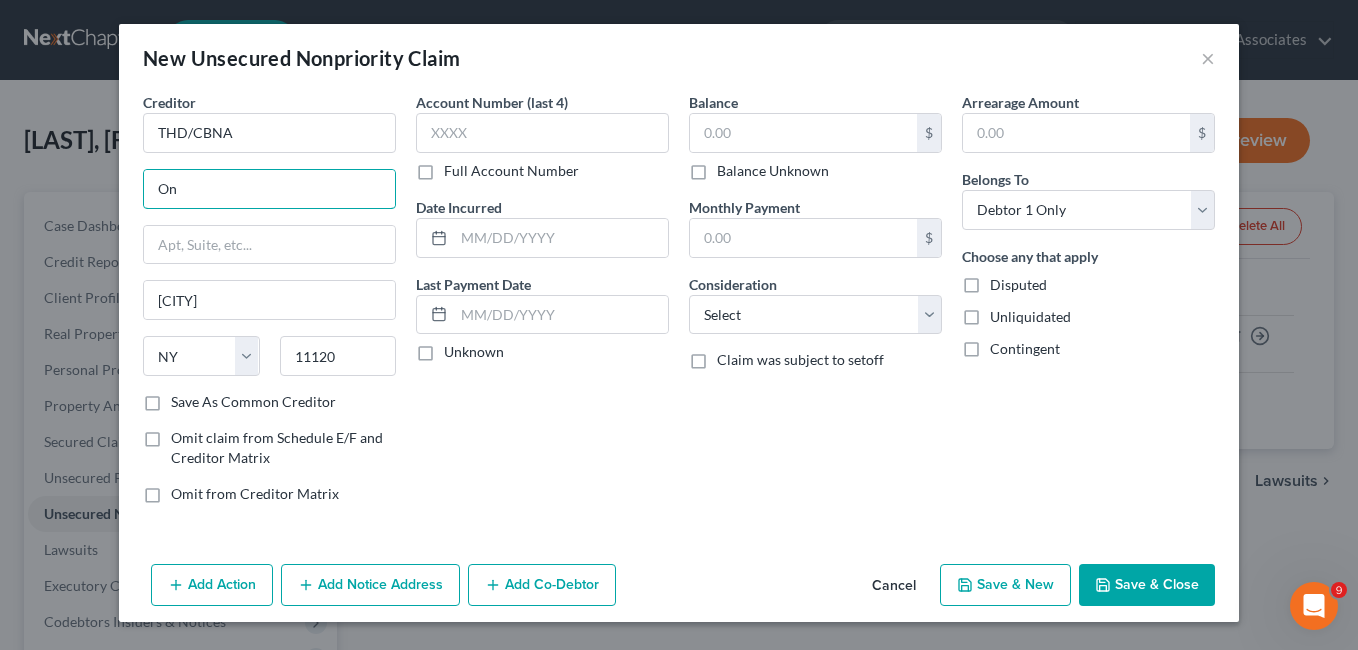 type on "O" 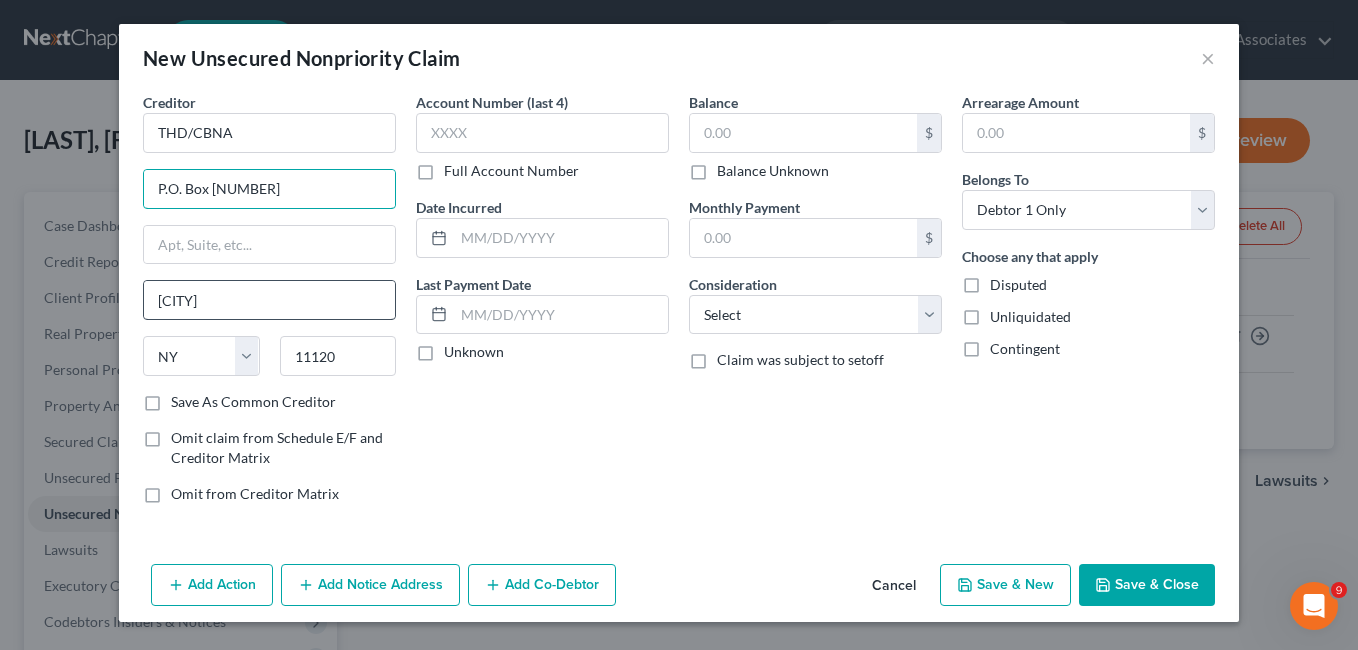 type on "P.O. Box [NUMBER]" 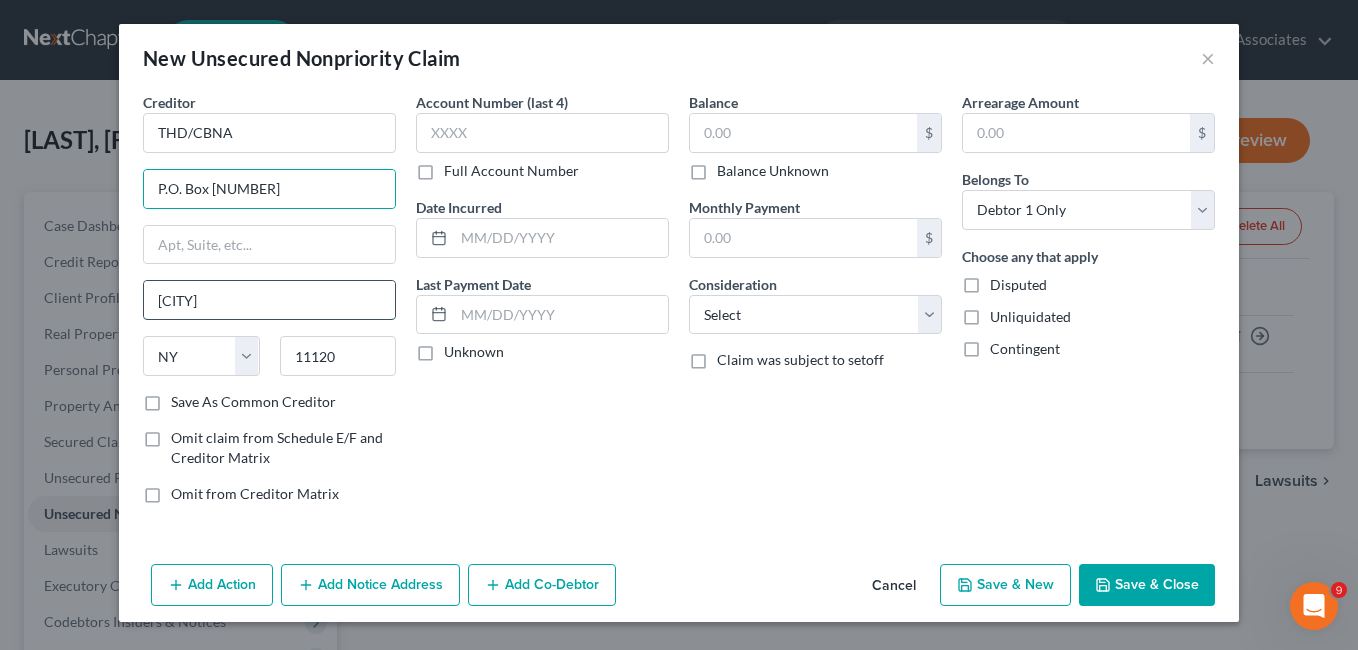 click on "[CITY]" at bounding box center [269, 300] 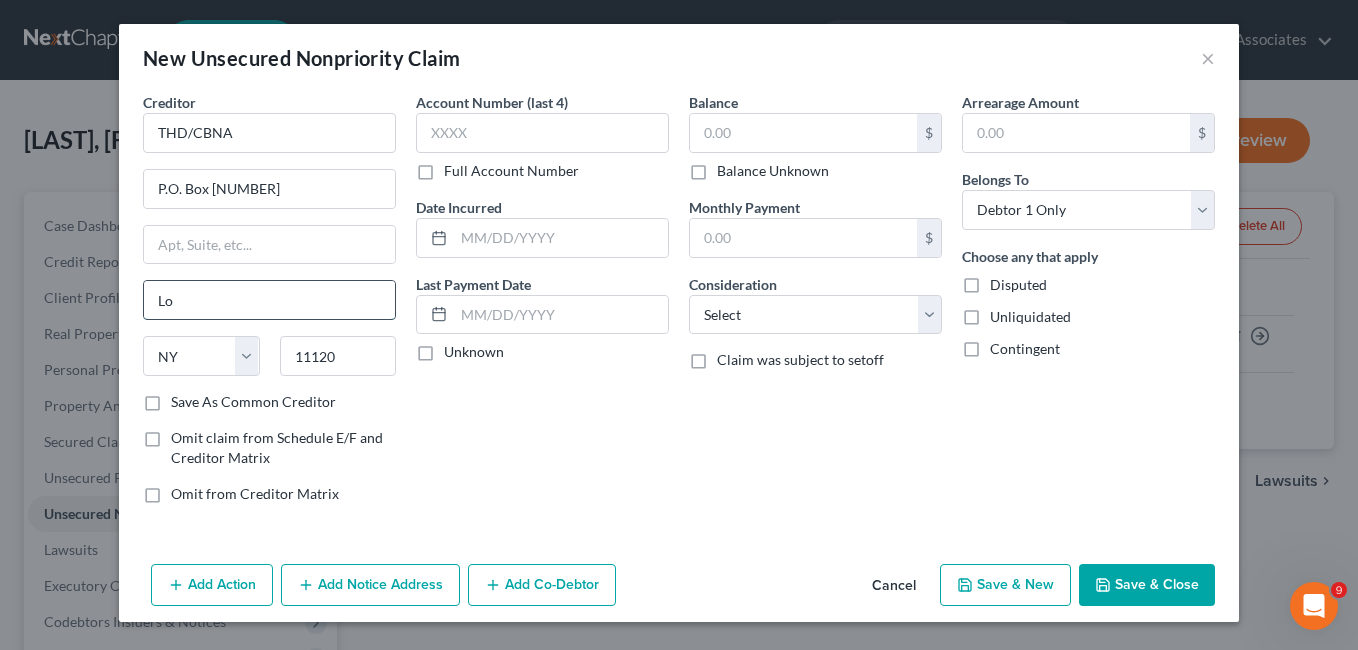 type on "L" 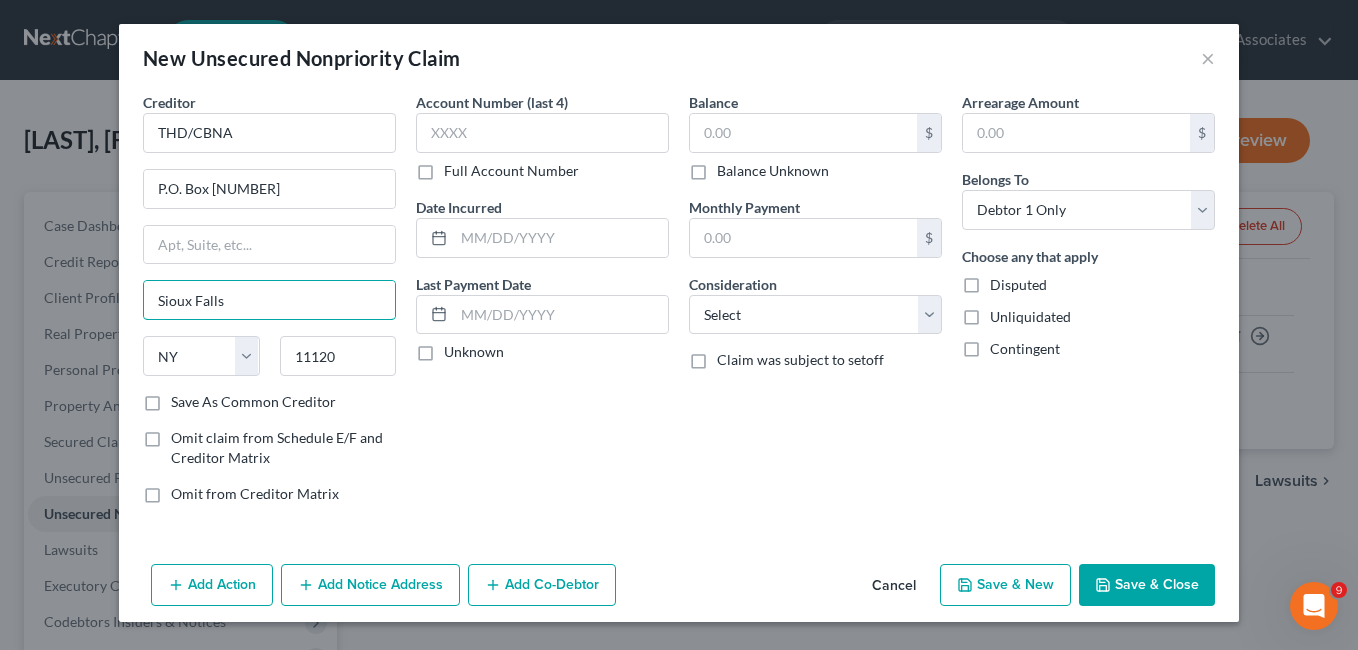 type on "Sioux Falls" 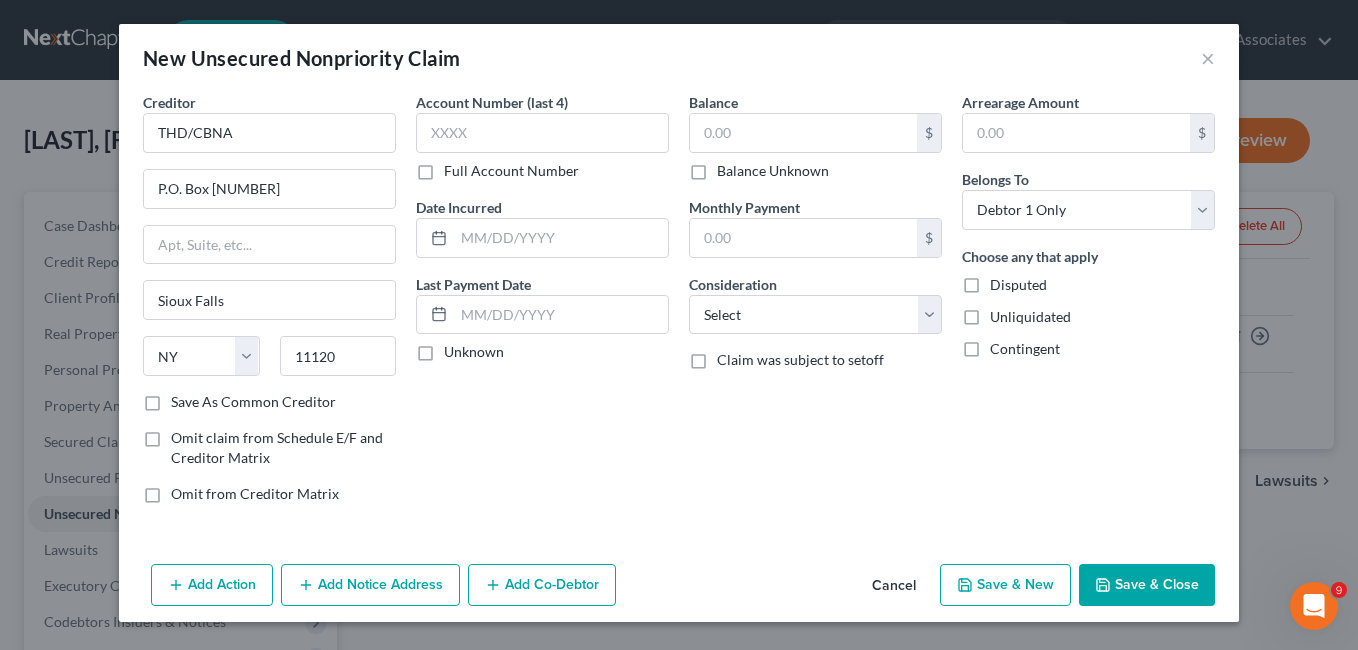 drag, startPoint x: 576, startPoint y: 480, endPoint x: 493, endPoint y: 441, distance: 91.706055 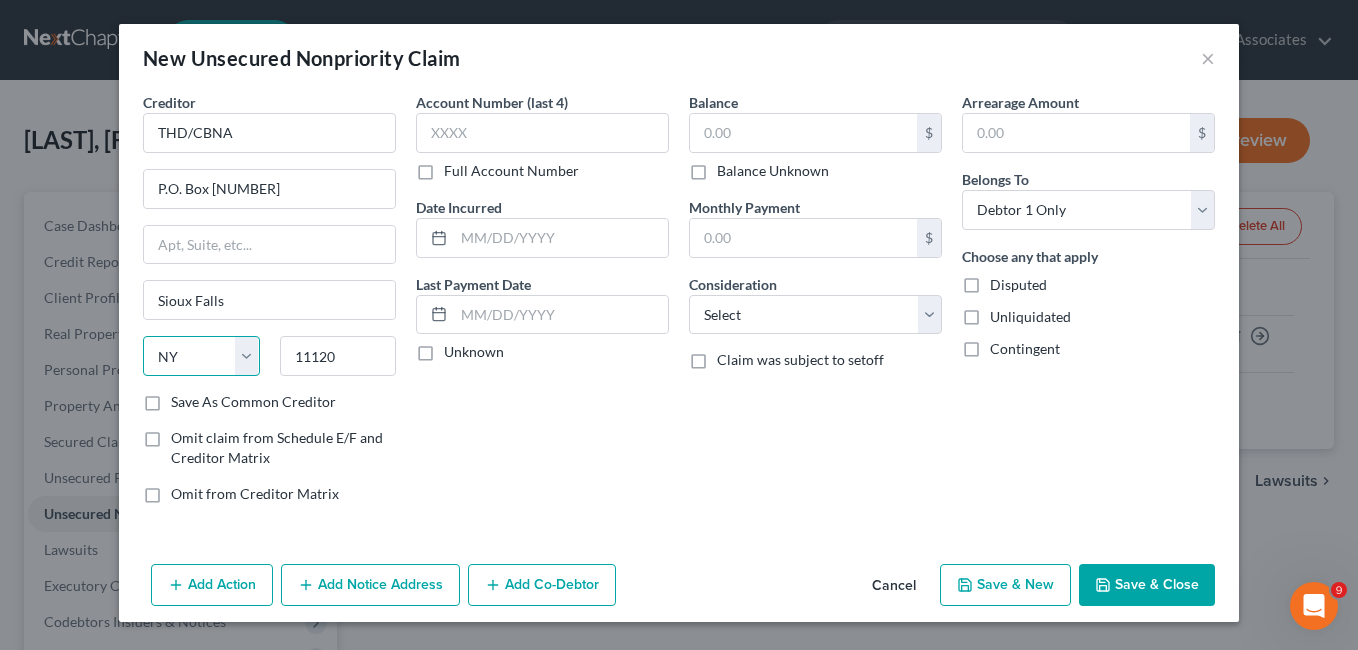 click on "State AL AK AR AZ CA CO CT DE DC FL GA GU HI ID IL IN IA KS KY LA ME MD MA MI MN MS MO MT NC ND NE NV NH NJ NM NY OH OK OR PA PR RI SC SD TN TX UT VI VA VT WA WV WI WY" at bounding box center [201, 356] 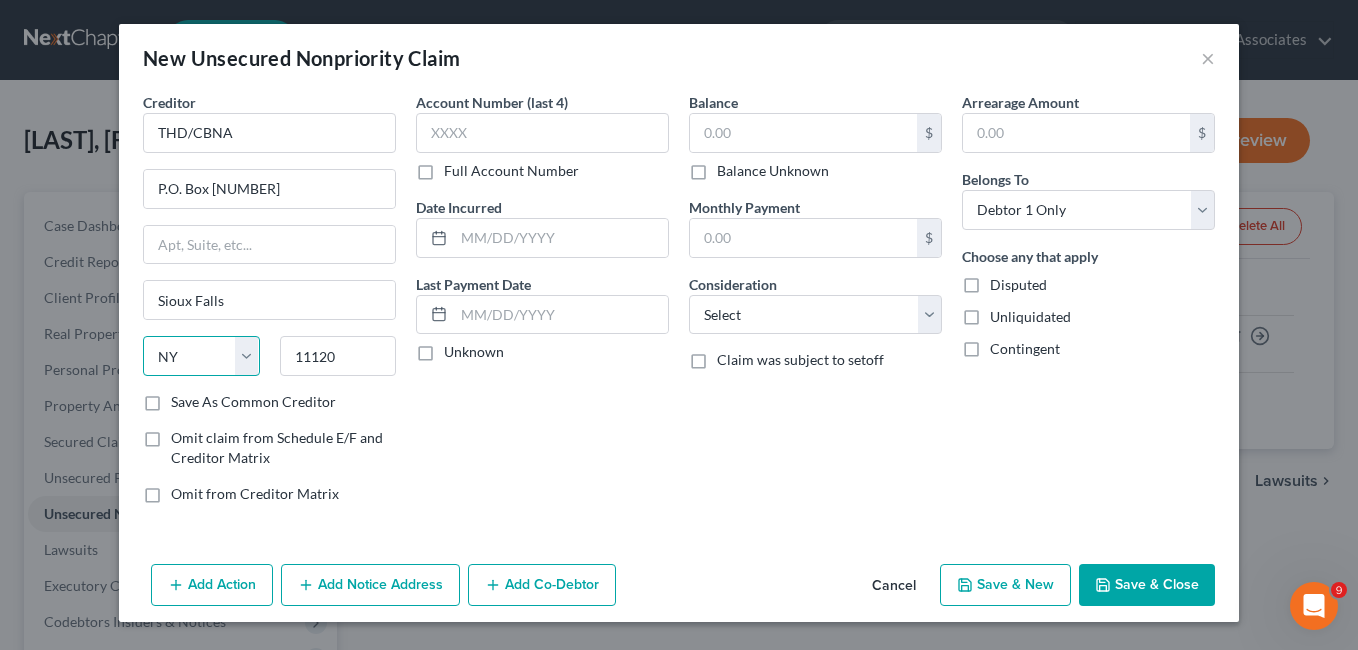 select on "43" 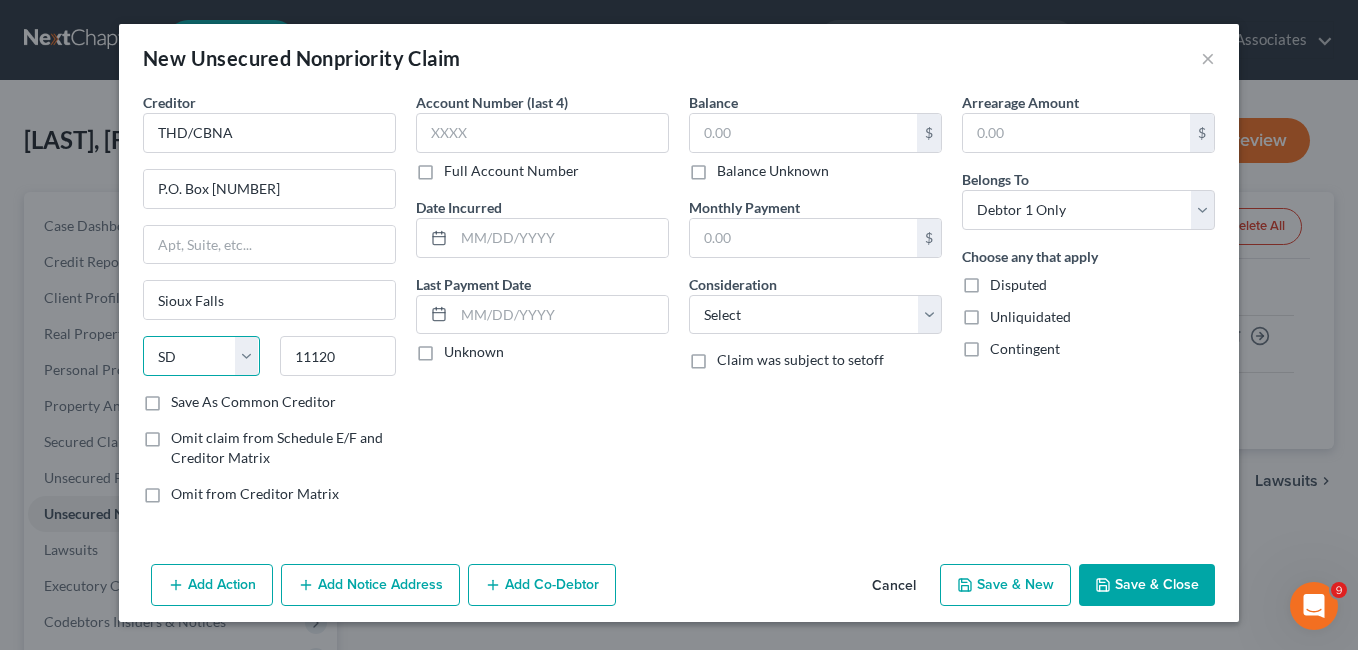 click on "State AL AK AR AZ CA CO CT DE DC FL GA GU HI ID IL IN IA KS KY LA ME MD MA MI MN MS MO MT NC ND NE NV NH NJ NM NY OH OK OR PA PR RI SC SD TN TX UT VI VA VT WA WV WI WY" at bounding box center [201, 356] 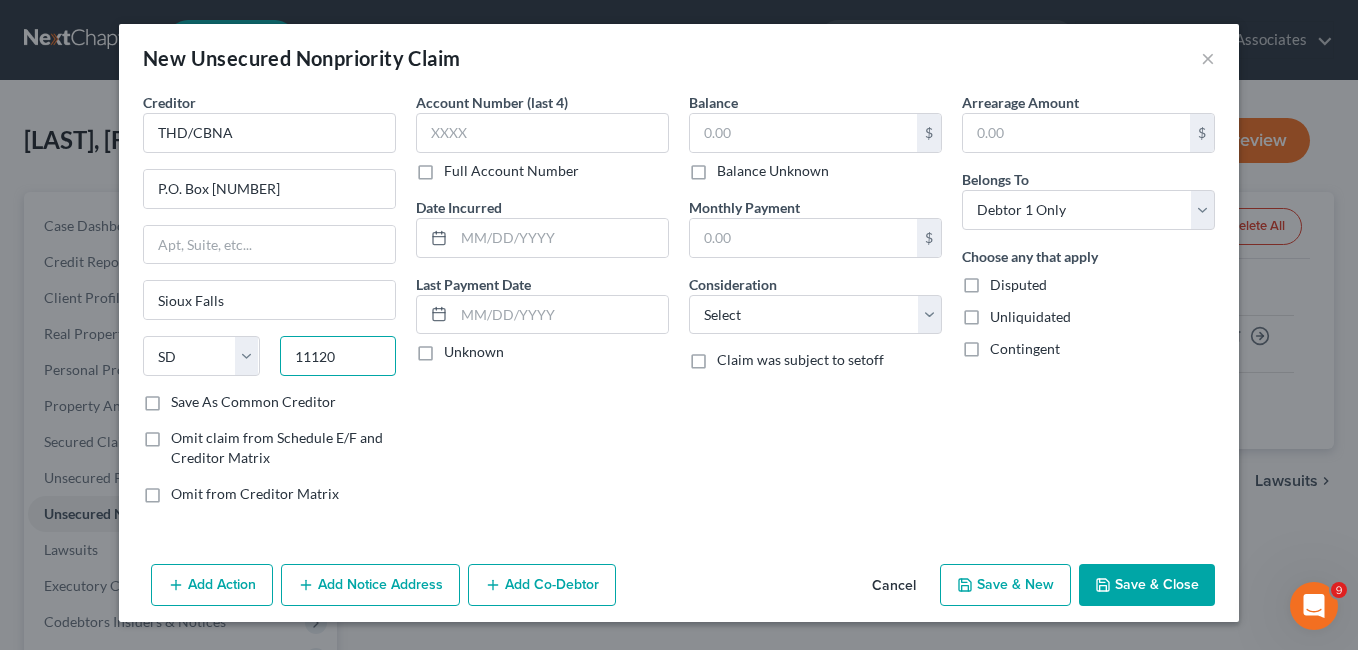 click on "11120" at bounding box center (338, 356) 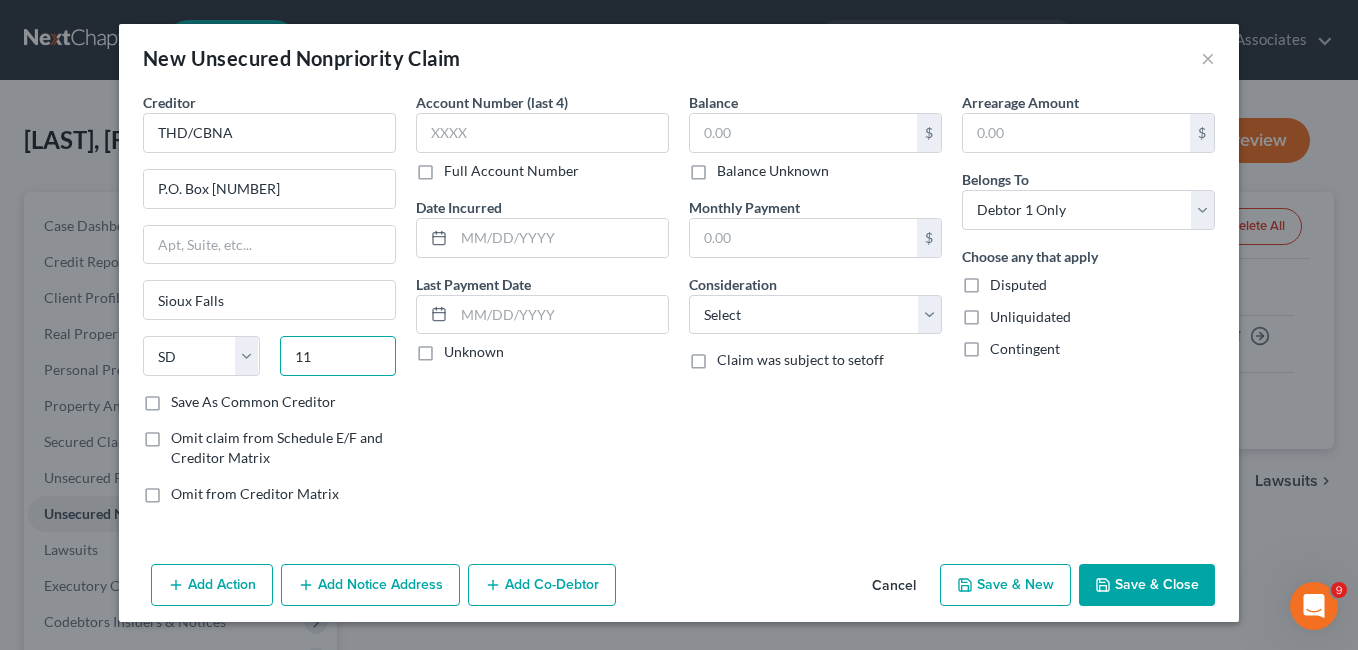 type on "1" 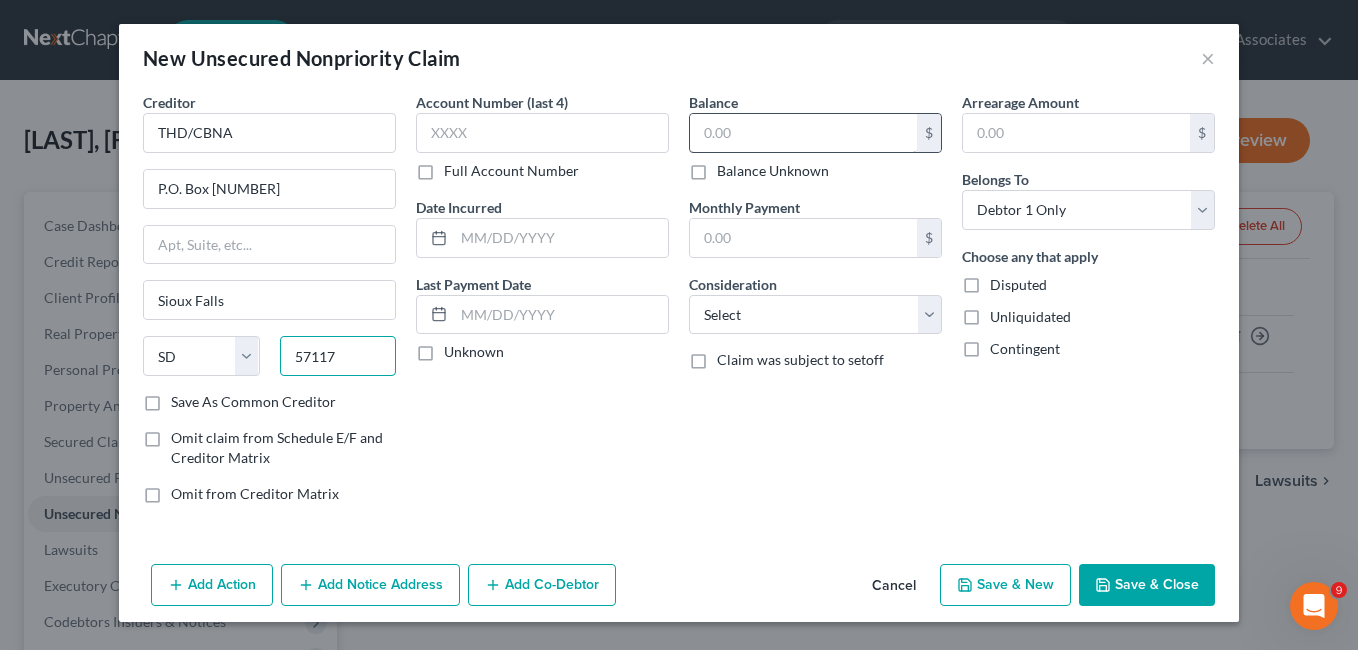 type on "57117" 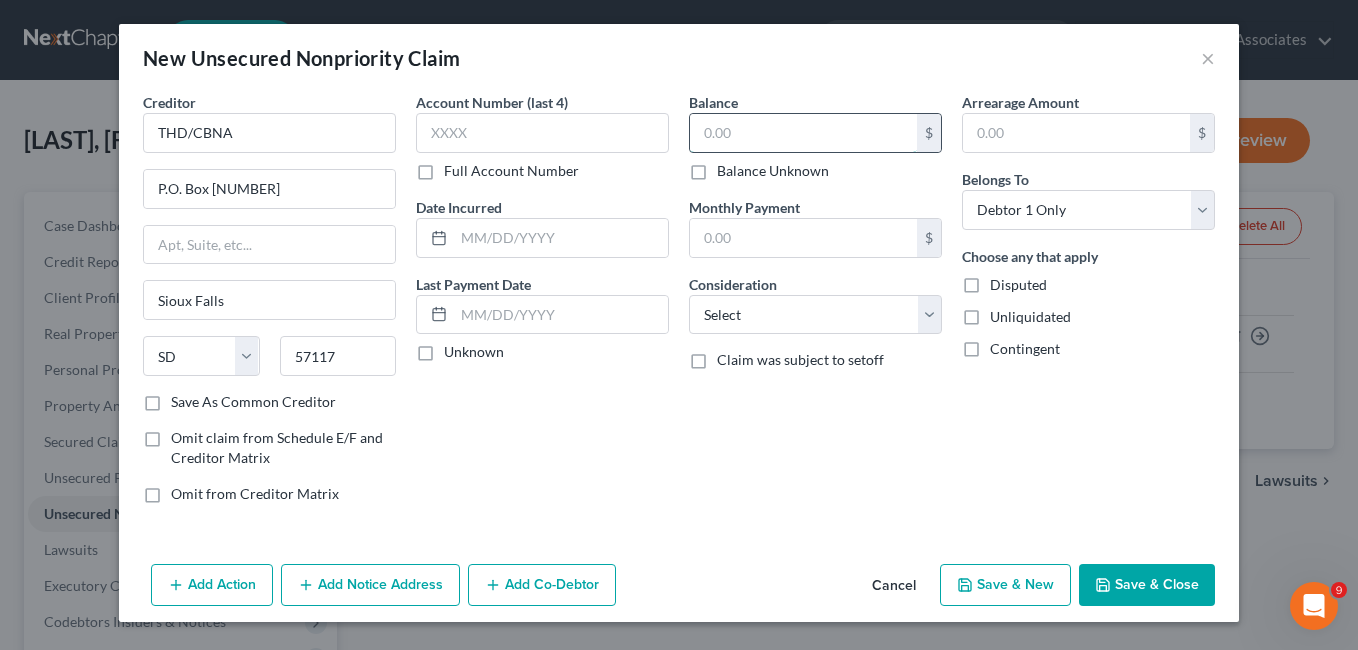 click at bounding box center [803, 133] 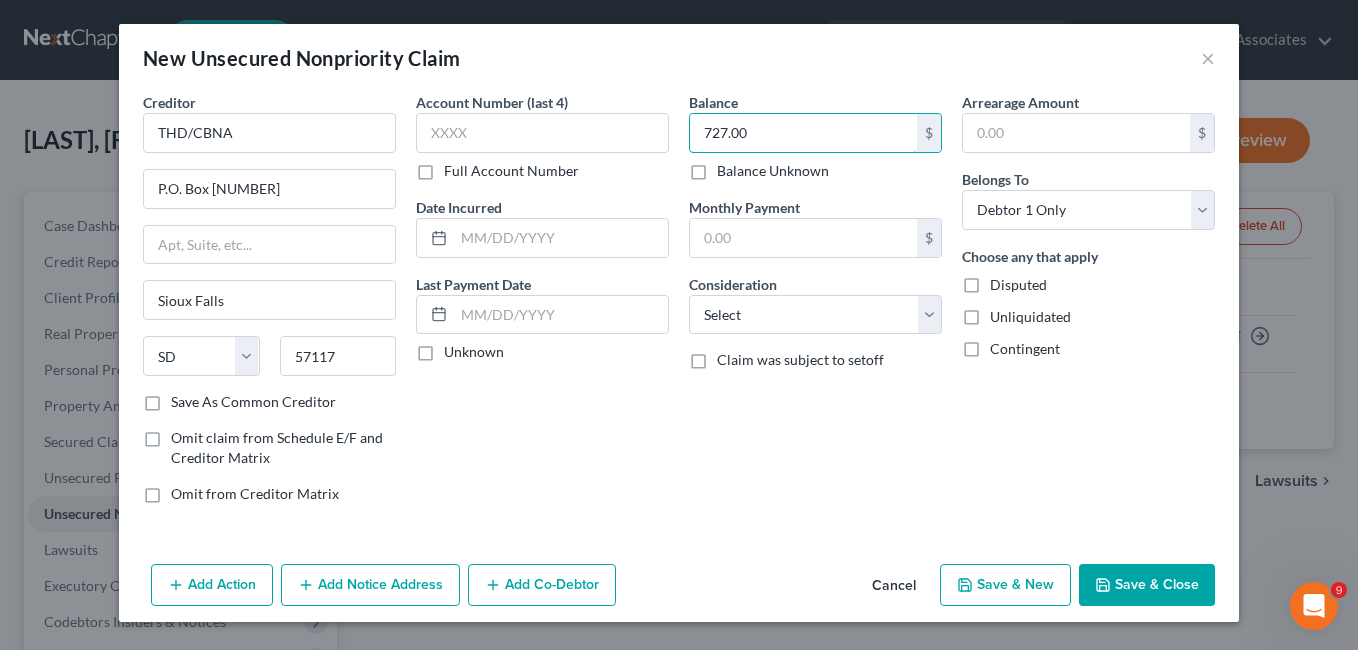 type on "727.00" 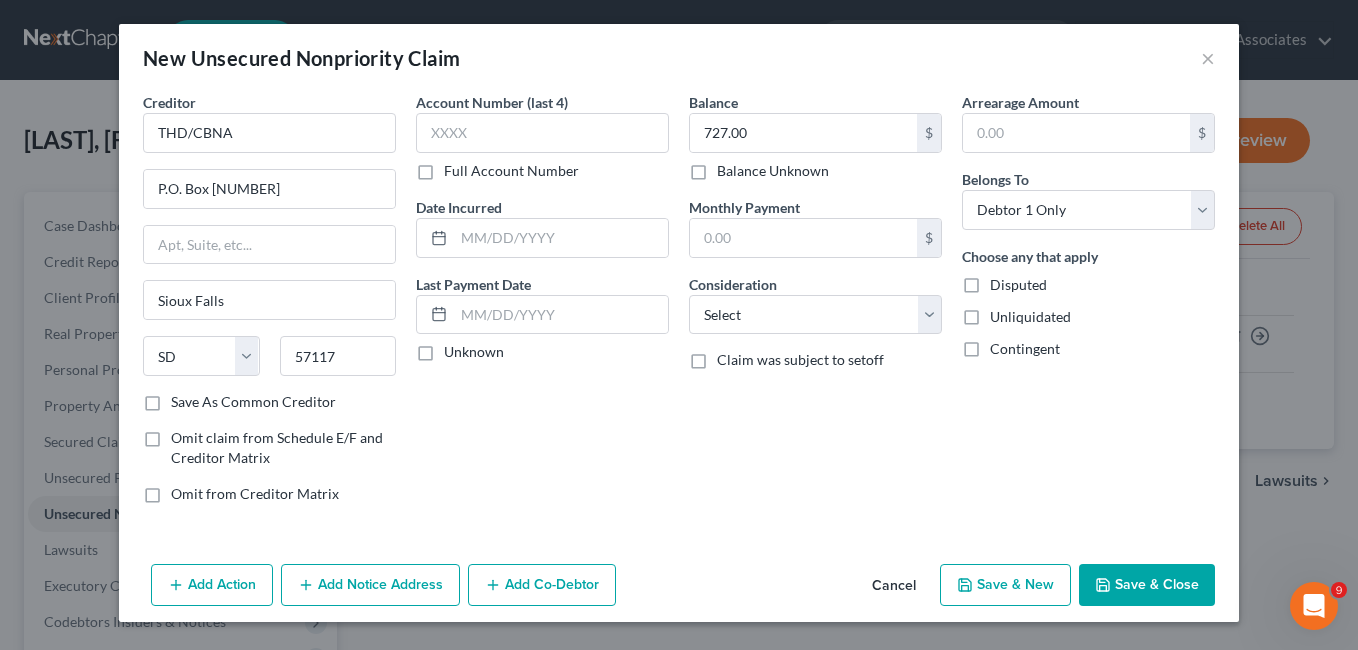 click on "Save & New" at bounding box center (1005, 585) 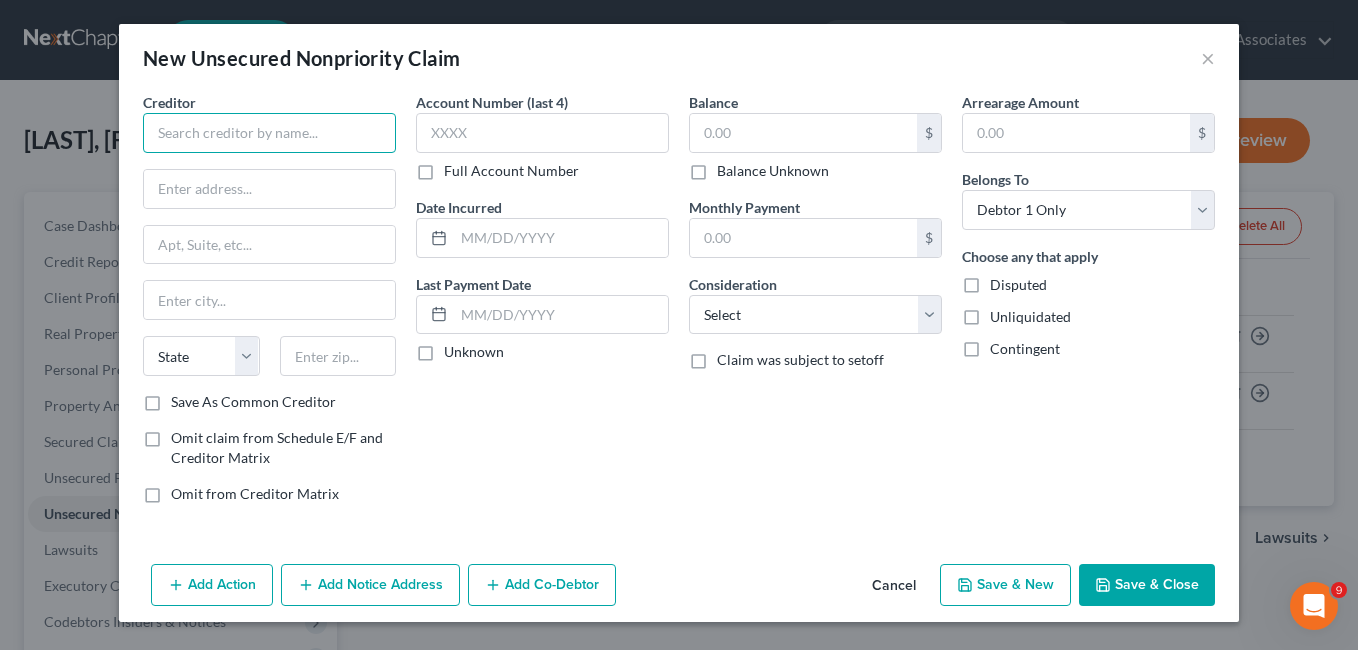 click at bounding box center [269, 133] 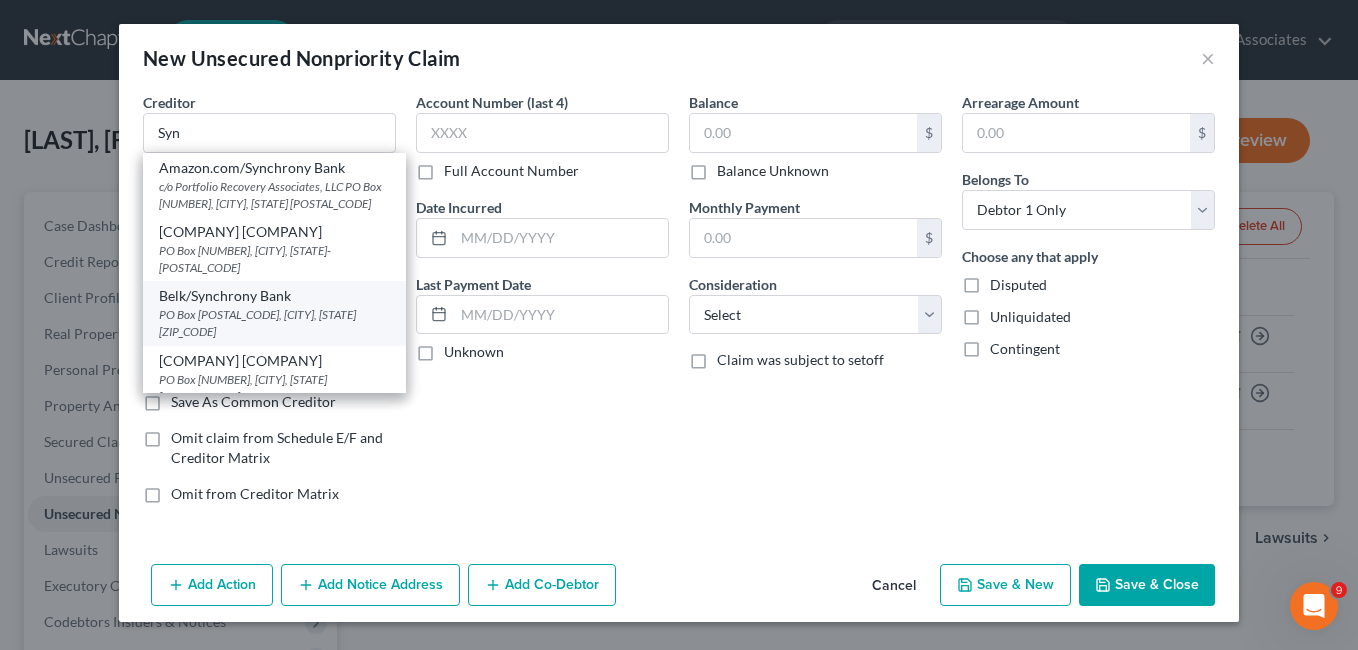 click on "Belk/Synchrony Bank" at bounding box center [274, 296] 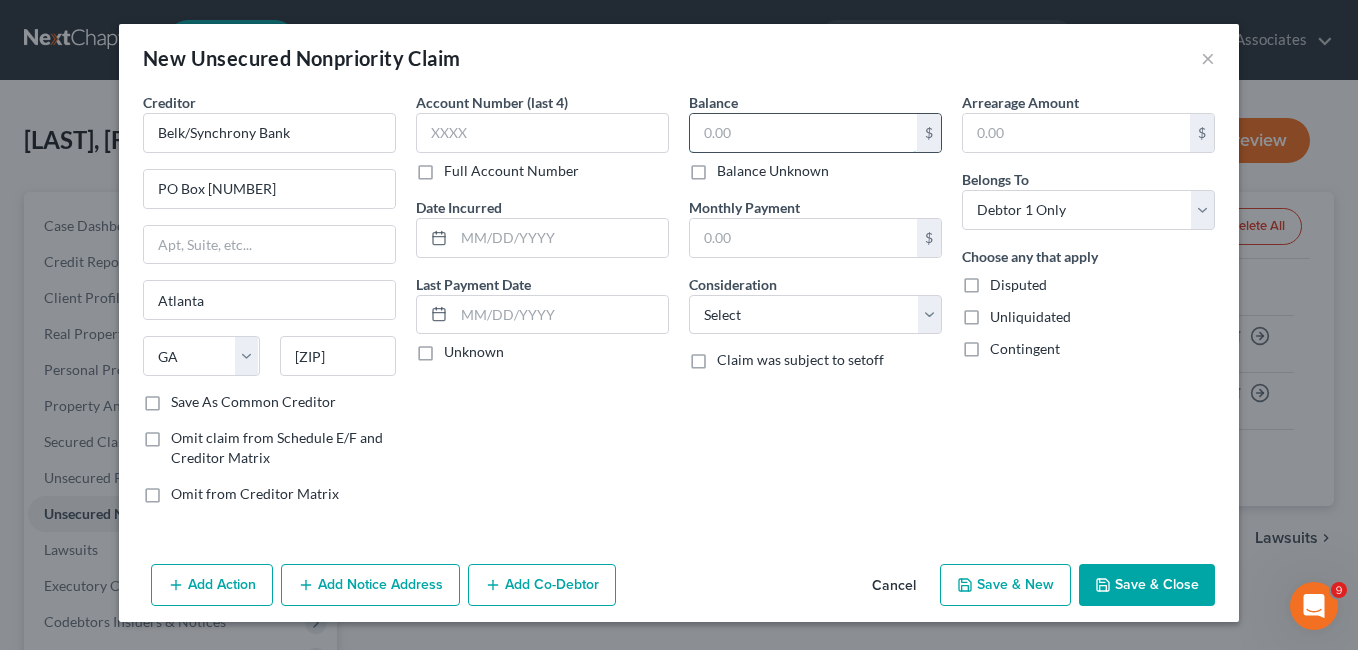 click at bounding box center [803, 133] 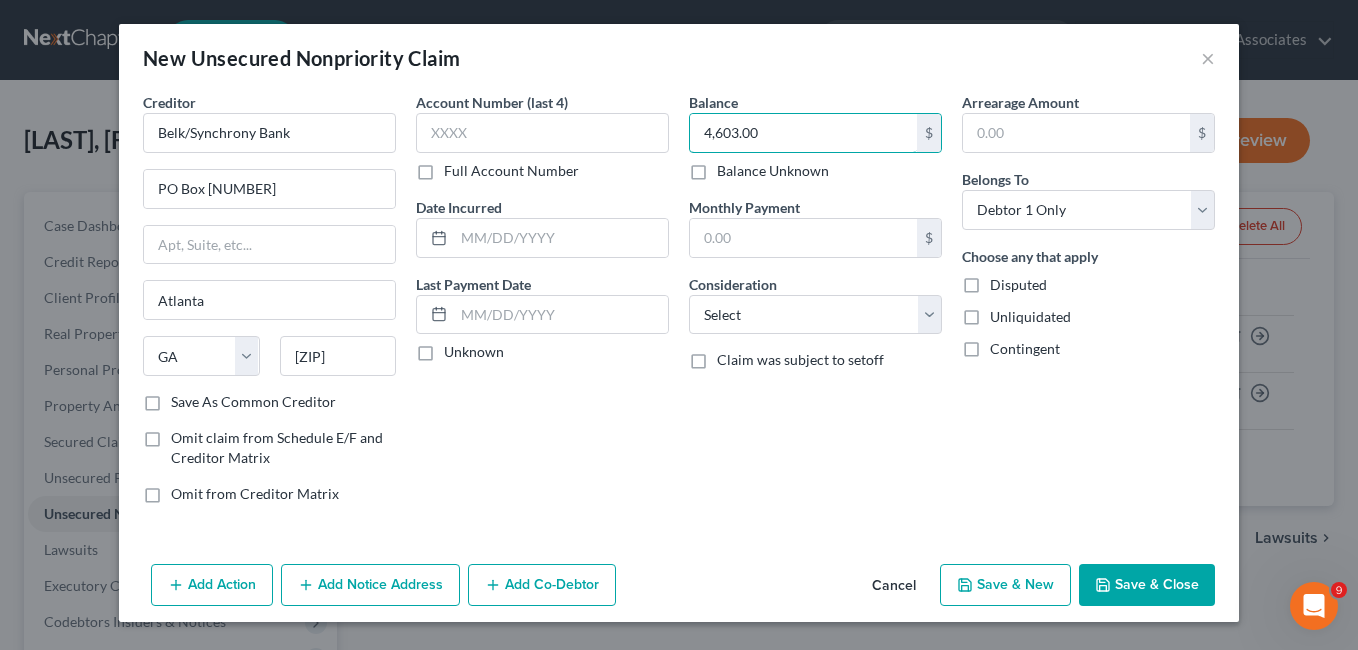 type on "4,603.00" 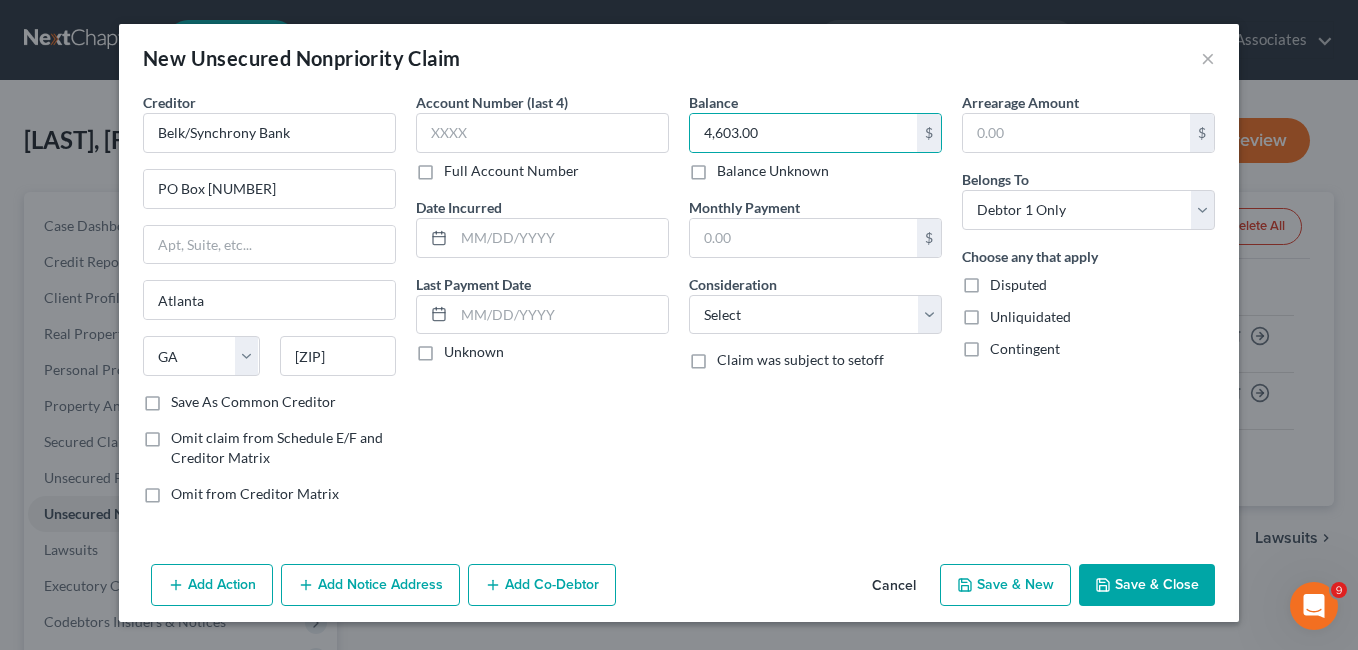 click on "Save & Close" at bounding box center (1147, 585) 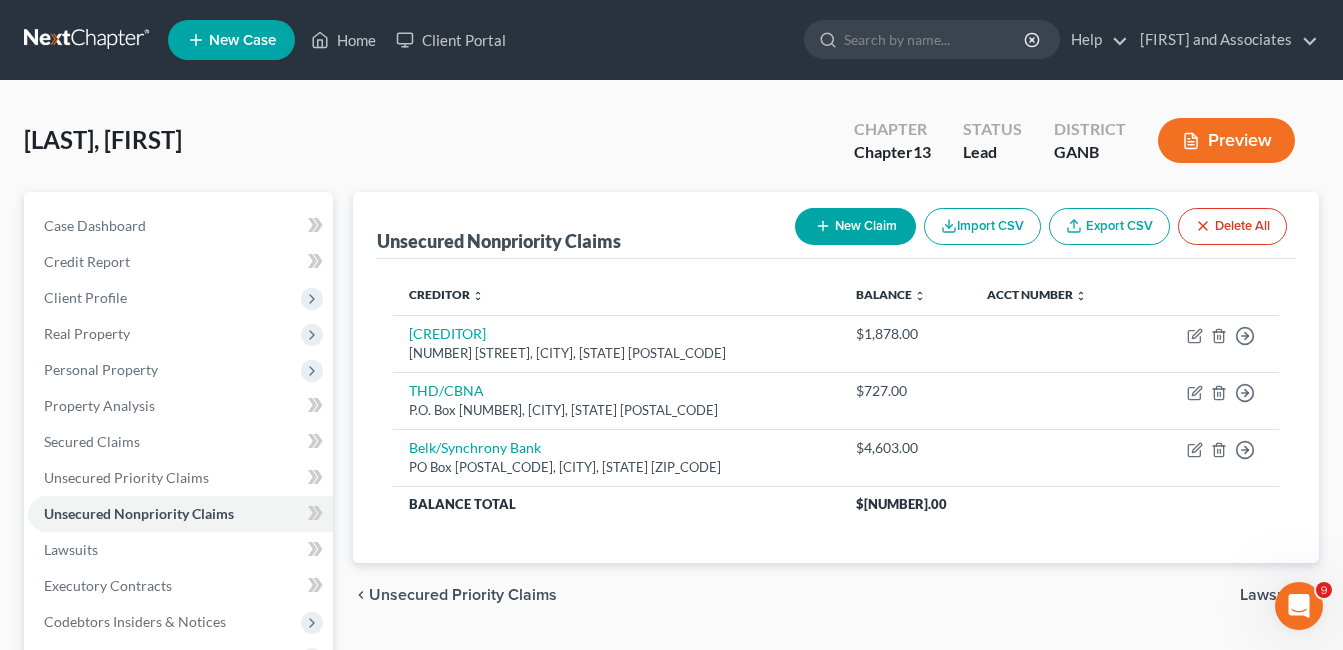 click on "New Claim" at bounding box center [855, 226] 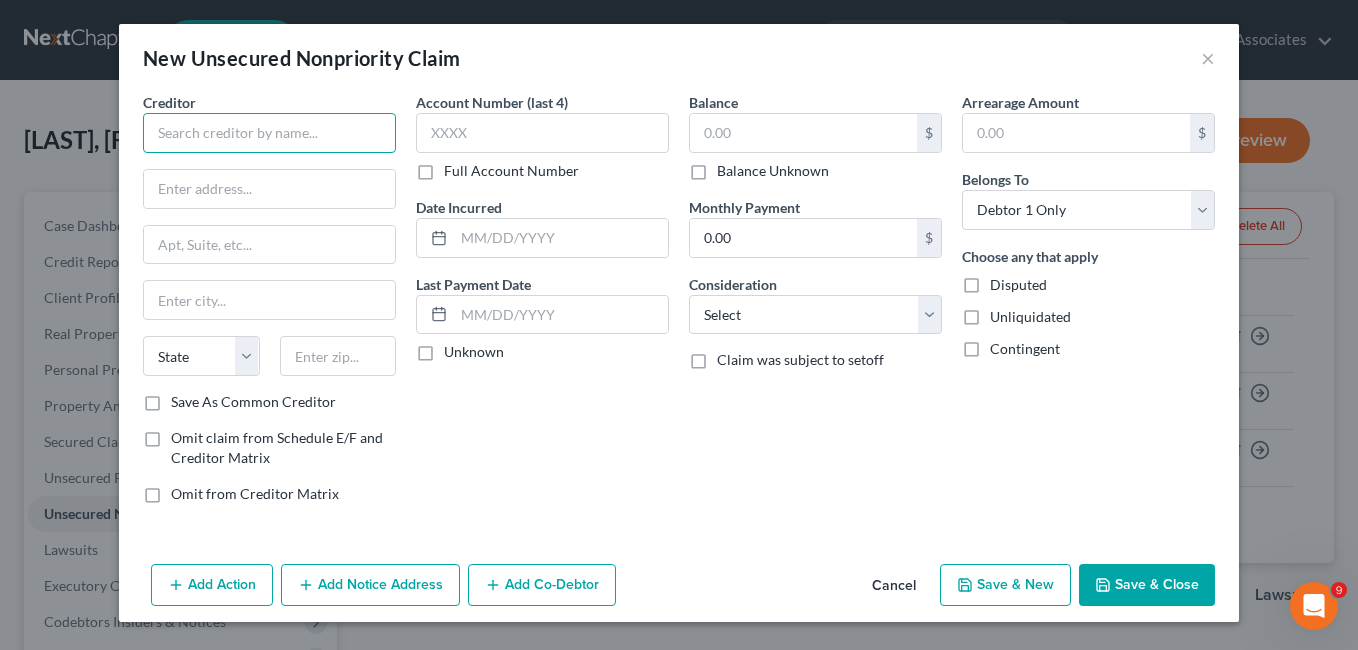 click at bounding box center [269, 133] 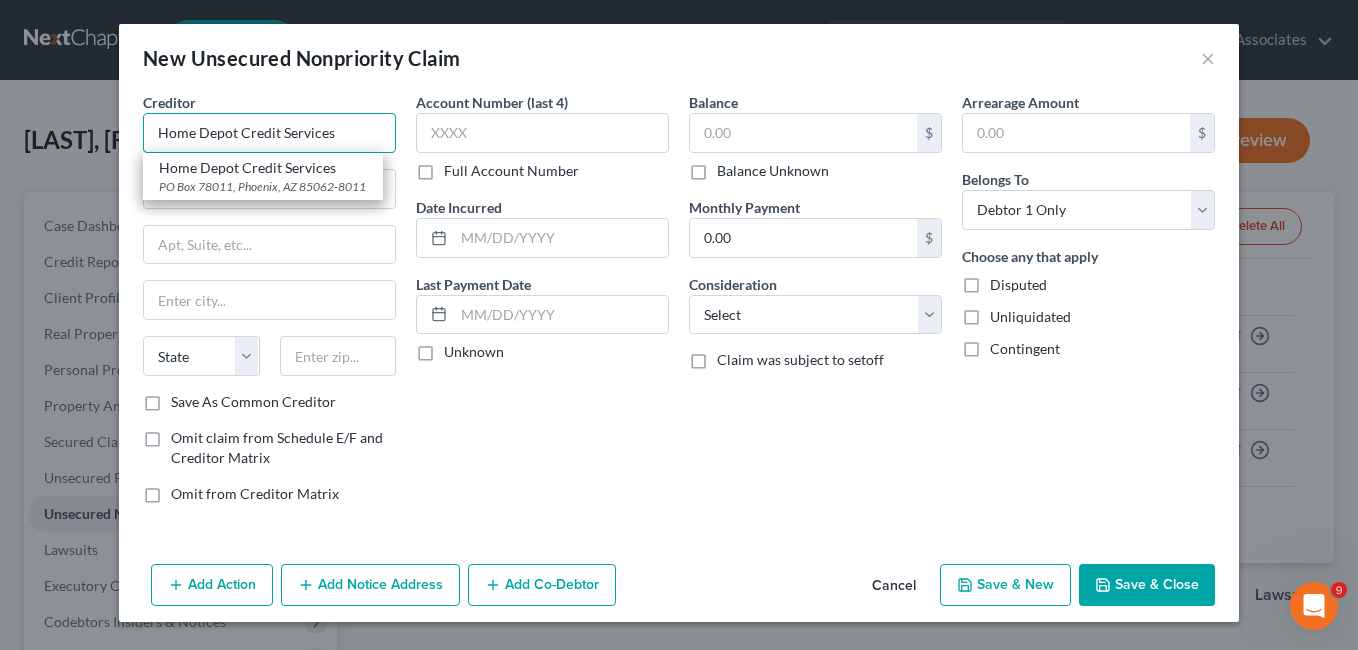 type on "Home Depot Credit Services" 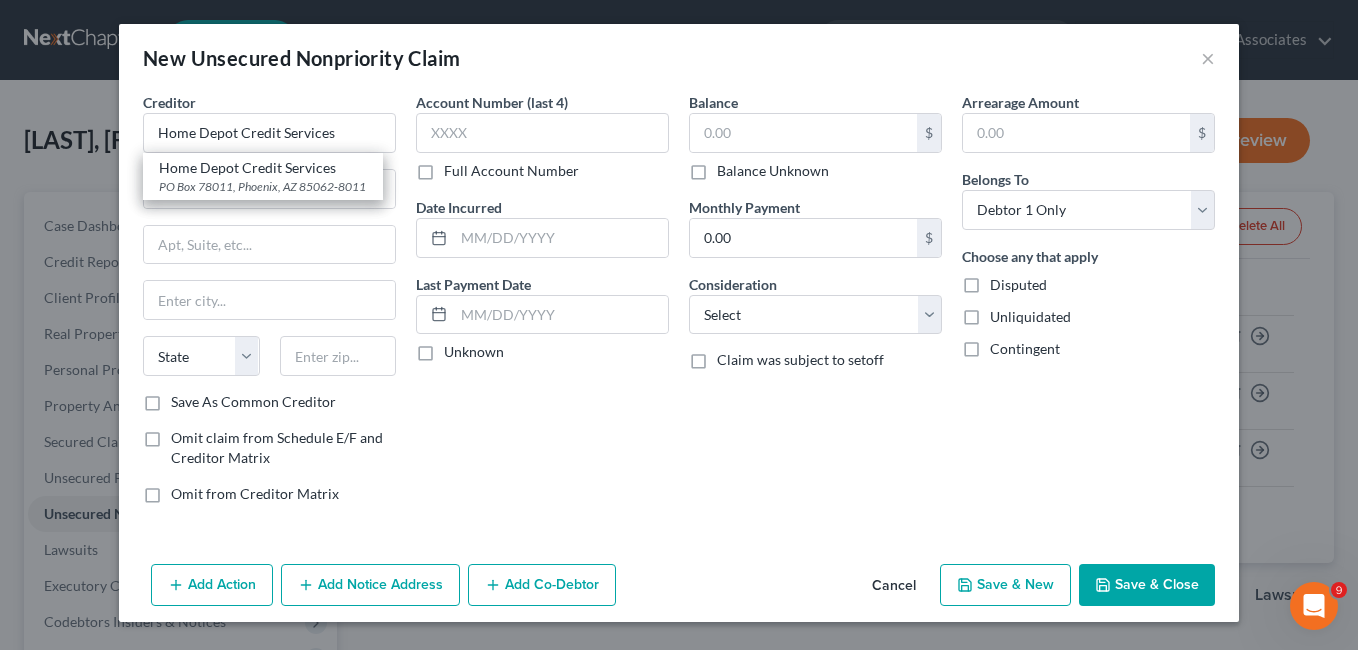 drag, startPoint x: 562, startPoint y: 453, endPoint x: 304, endPoint y: 329, distance: 286.25165 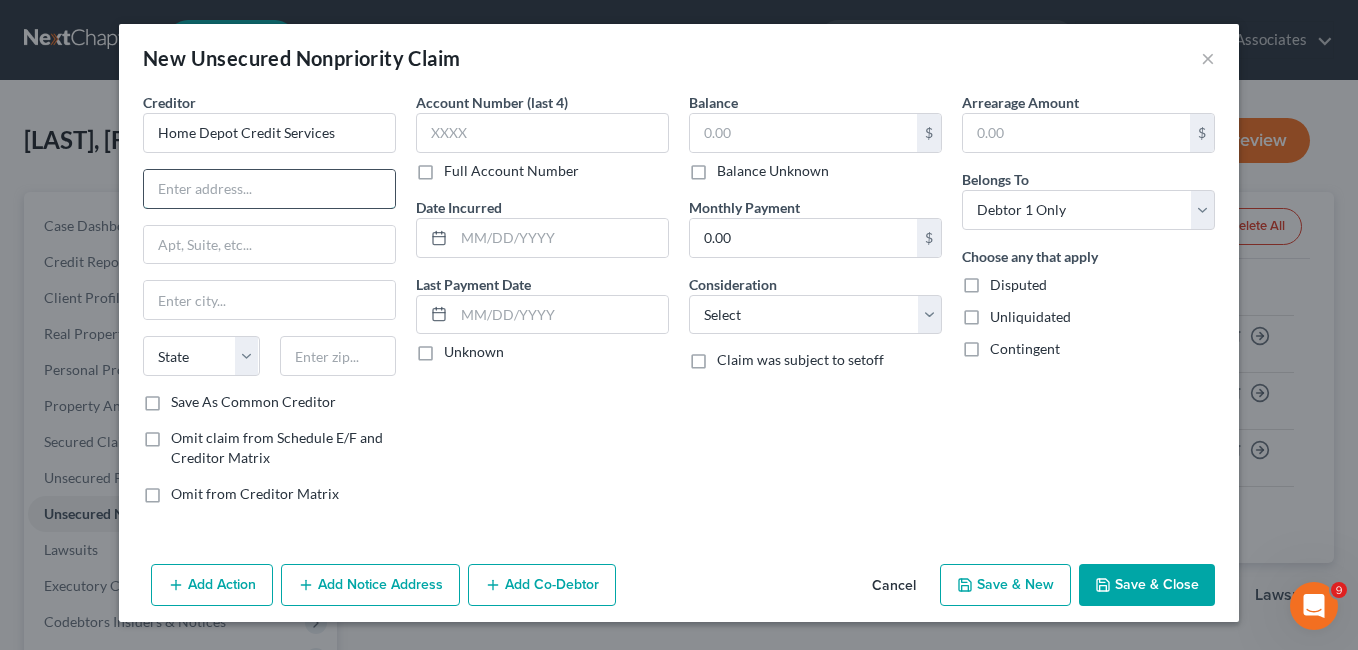 click at bounding box center (269, 189) 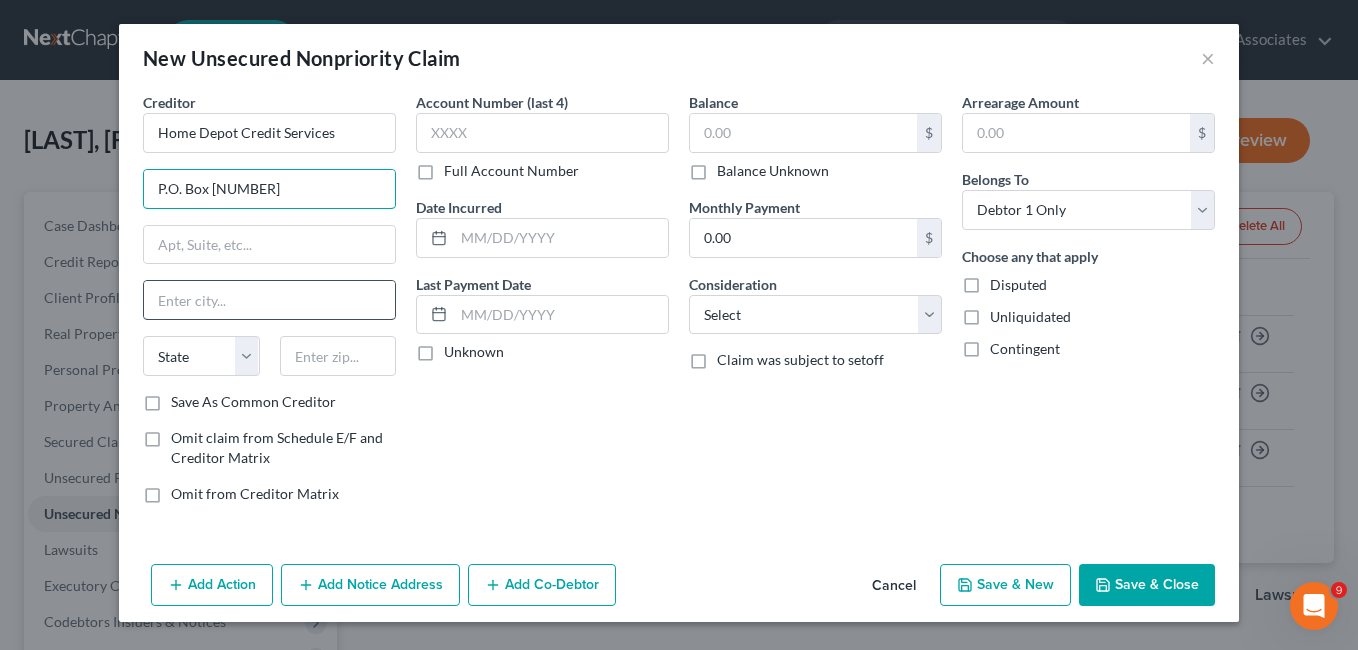 type on "P.O. Box [NUMBER]" 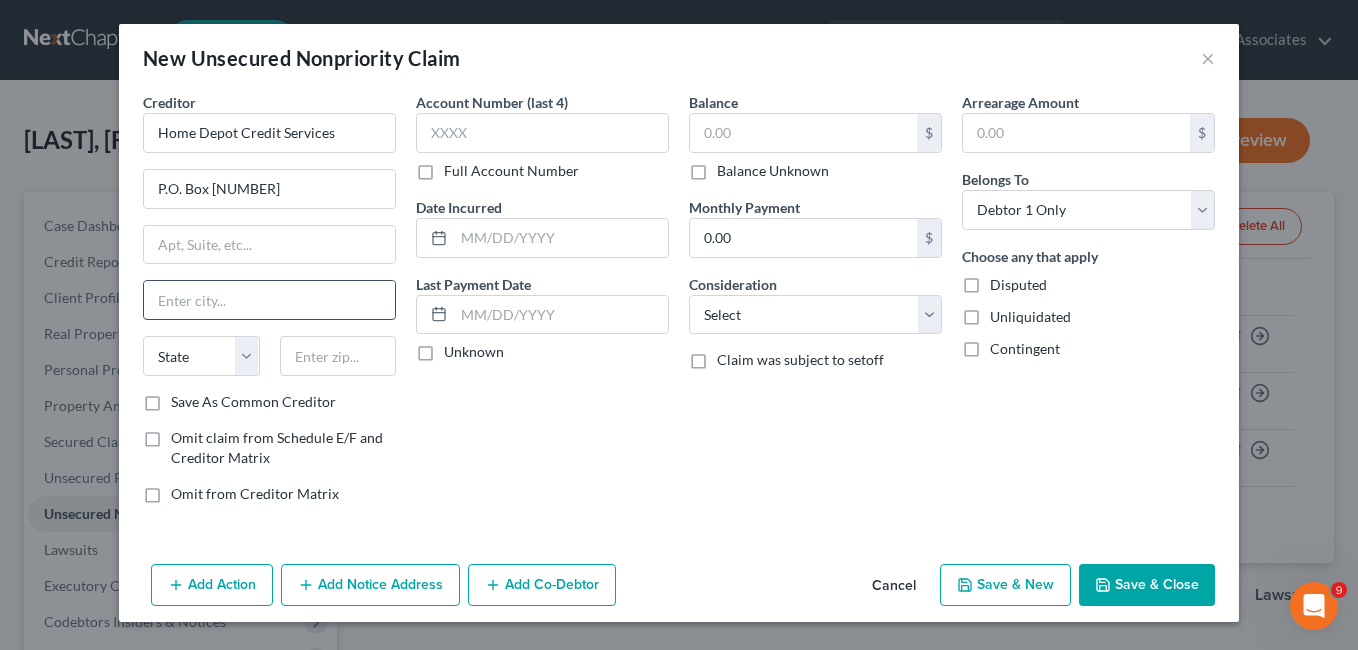 click at bounding box center [269, 300] 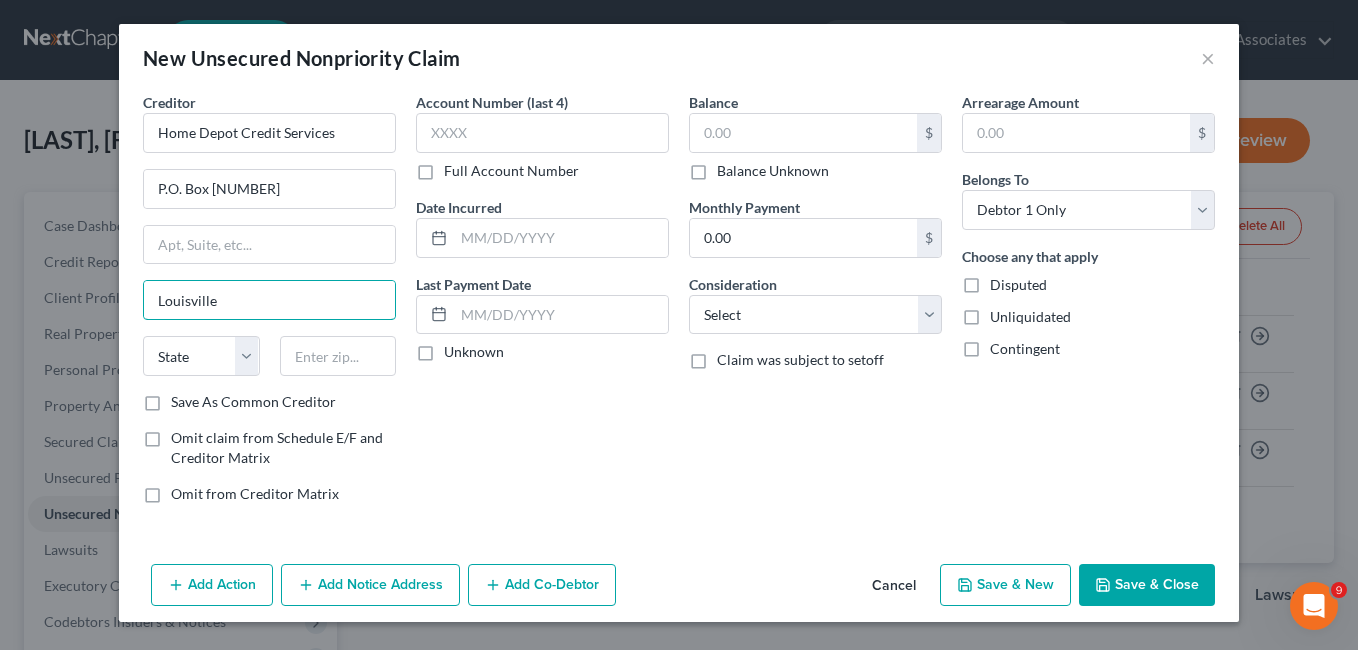 type on "Louisville" 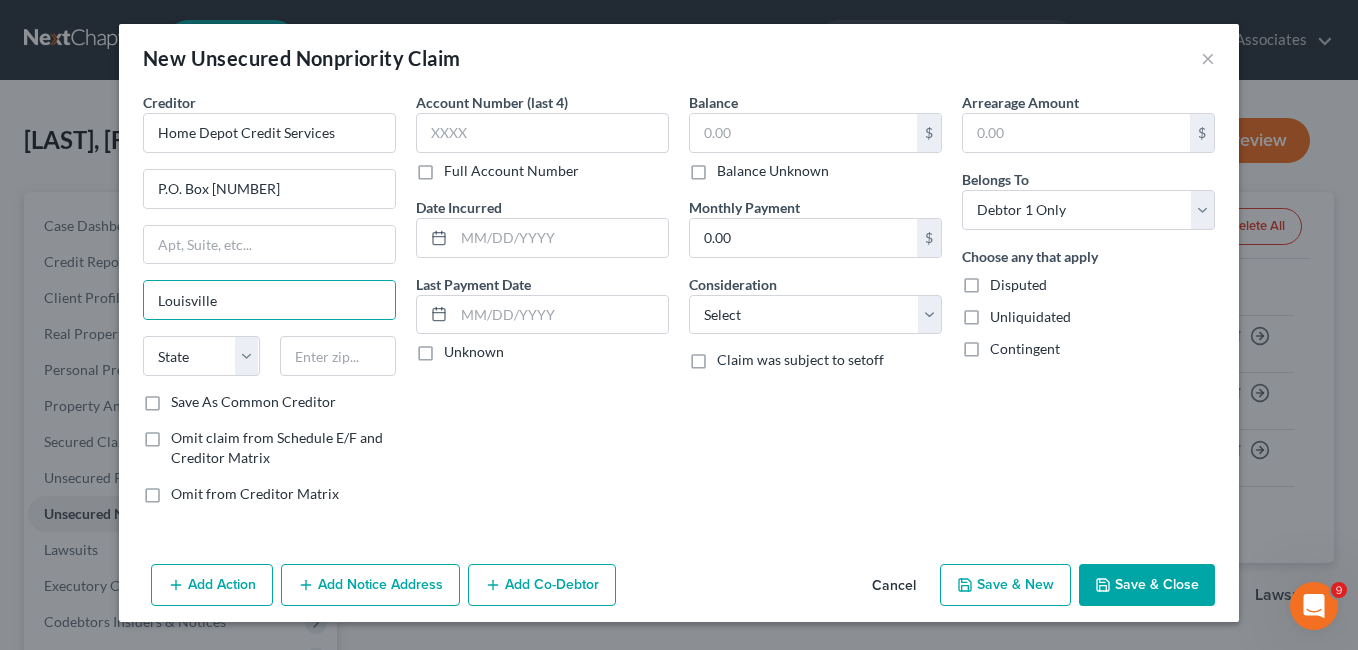 drag, startPoint x: 524, startPoint y: 444, endPoint x: 504, endPoint y: 442, distance: 20.09975 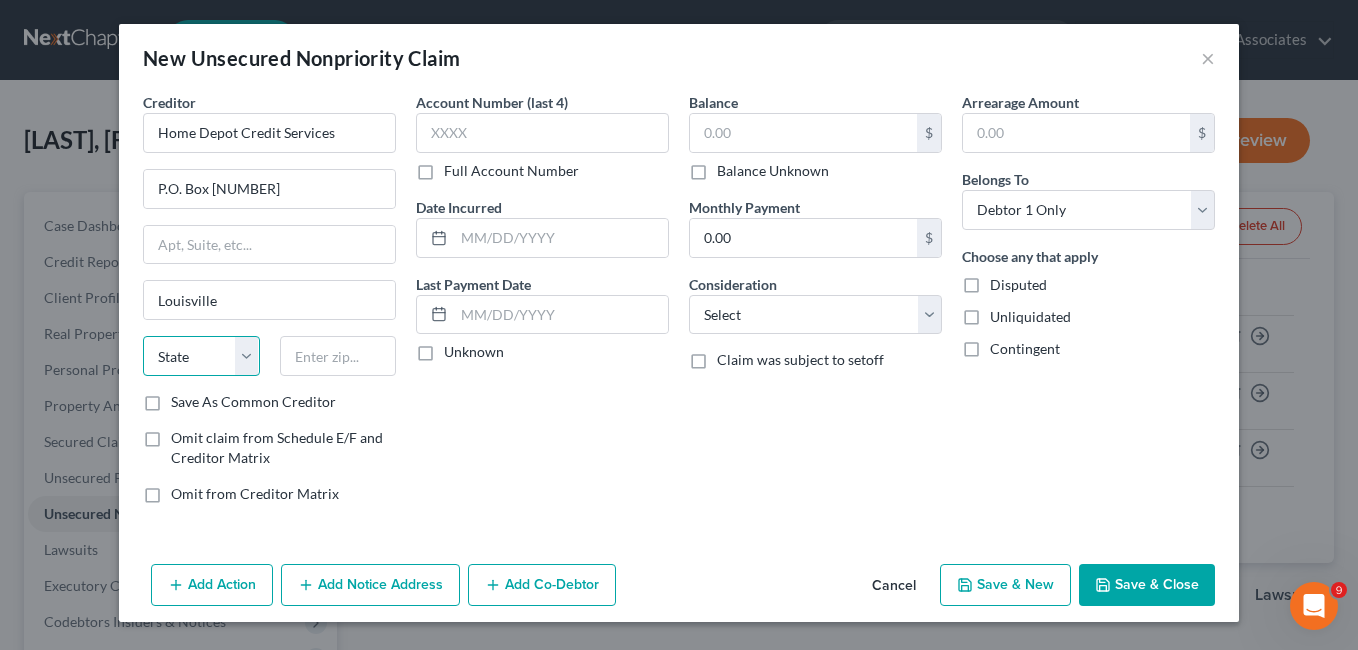 click on "State AL AK AR AZ CA CO CT DE DC FL GA GU HI ID IL IN IA KS KY LA ME MD MA MI MN MS MO MT NC ND NE NV NH NJ NM NY OH OK OR PA PR RI SC SD TN TX UT VI VA VT WA WV WI WY" at bounding box center (201, 356) 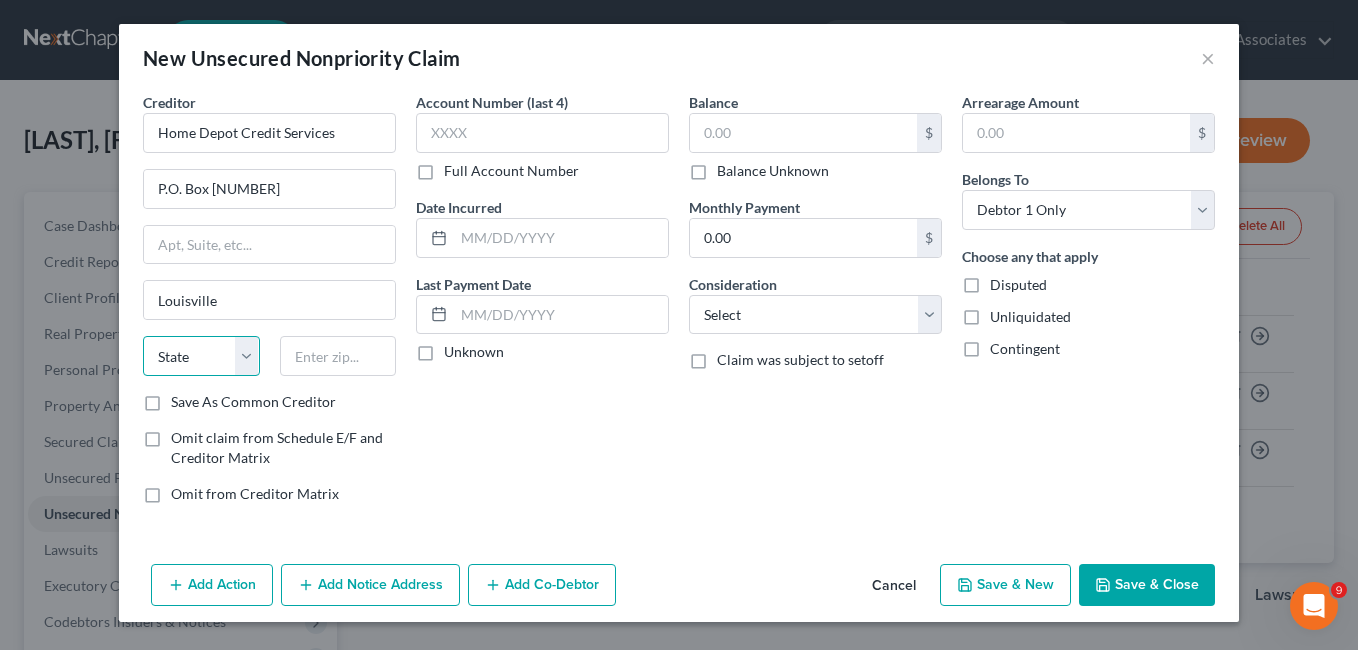 select on "18" 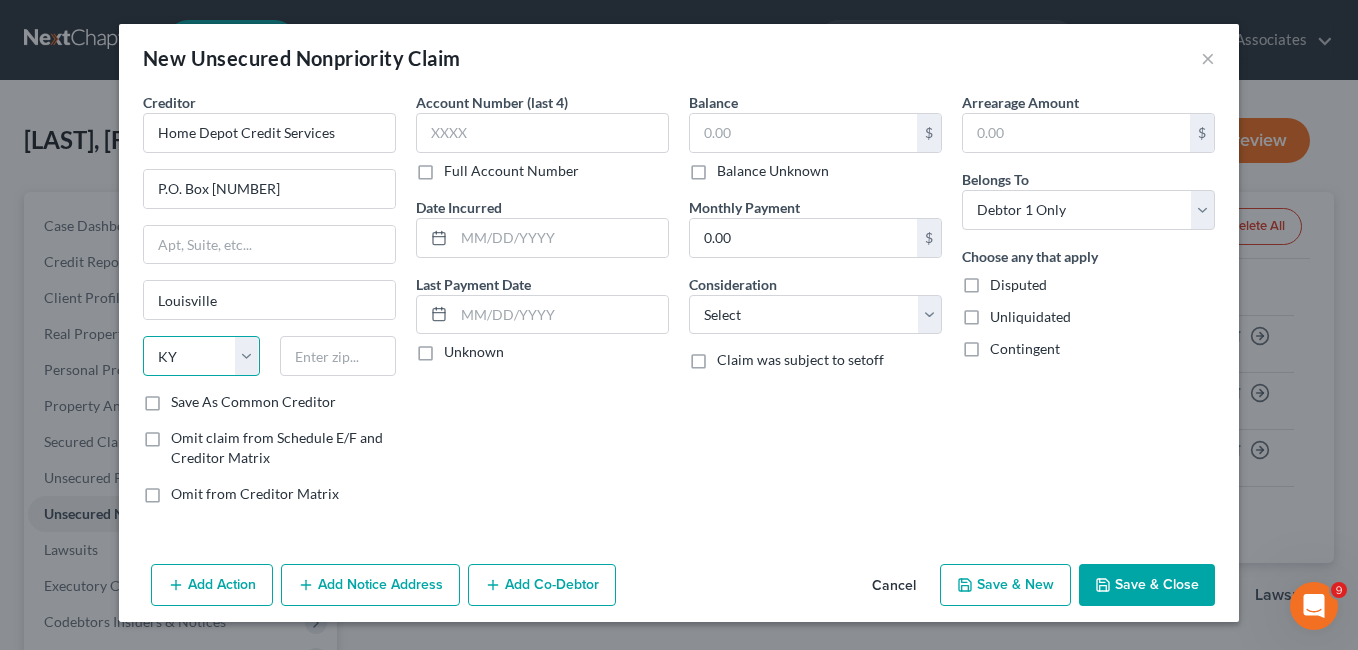 click on "State AL AK AR AZ CA CO CT DE DC FL GA GU HI ID IL IN IA KS KY LA ME MD MA MI MN MS MO MT NC ND NE NV NH NJ NM NY OH OK OR PA PR RI SC SD TN TX UT VI VA VT WA WV WI WY" at bounding box center [201, 356] 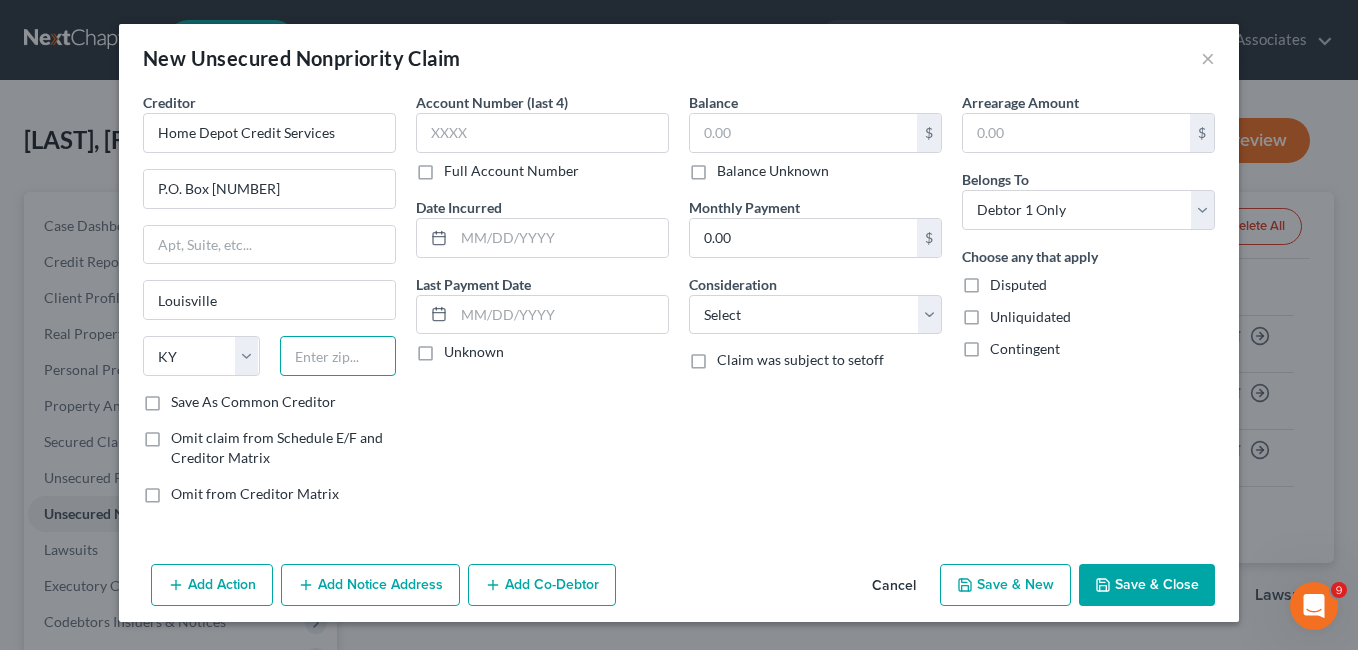 click at bounding box center [338, 356] 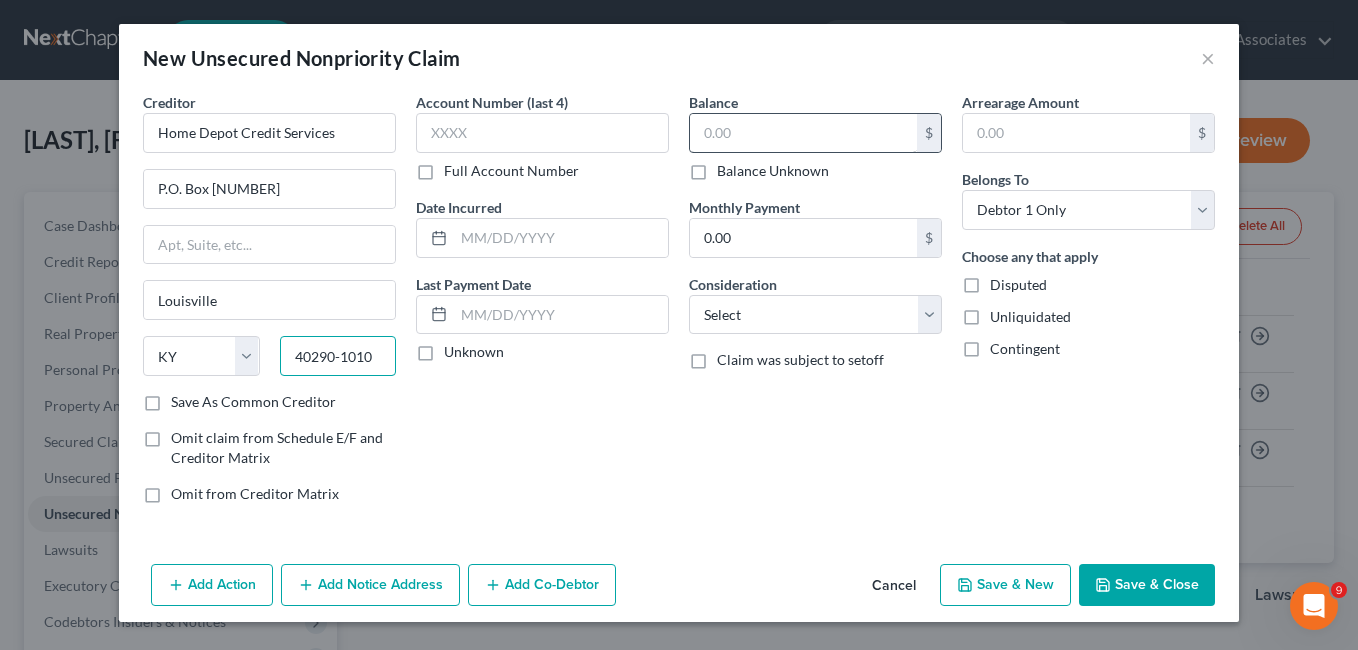 type on "40290-1010" 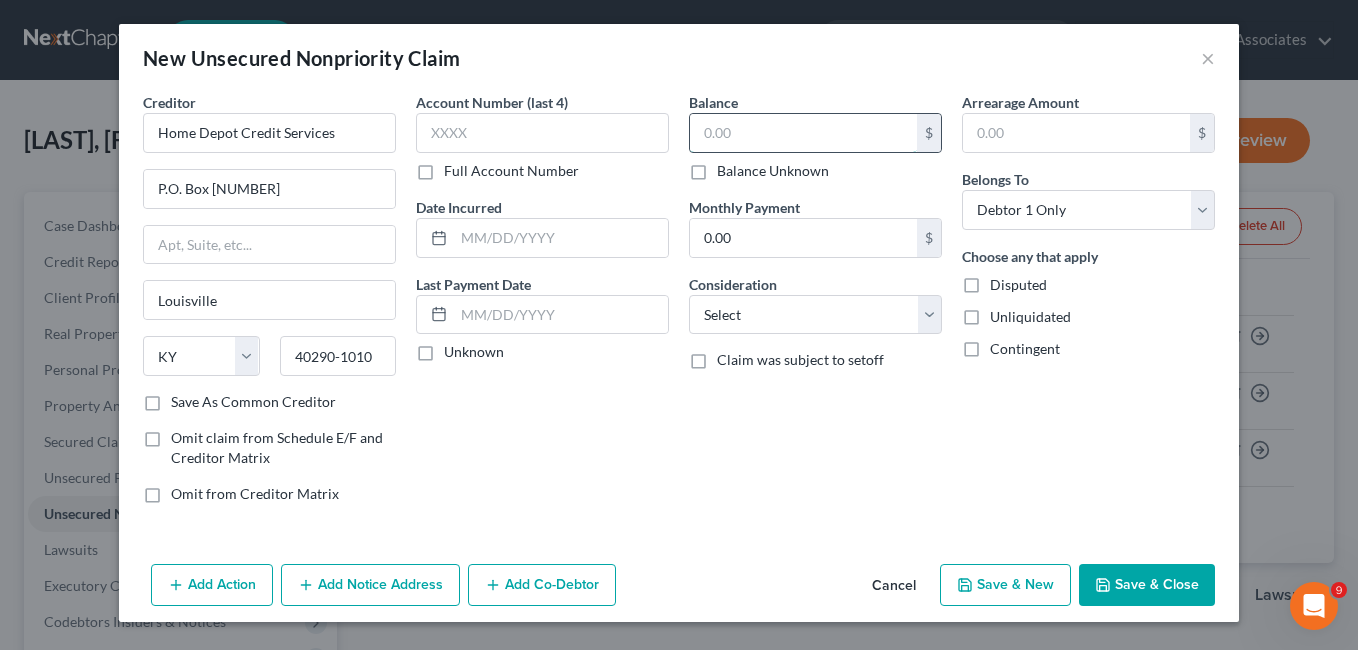click at bounding box center [803, 133] 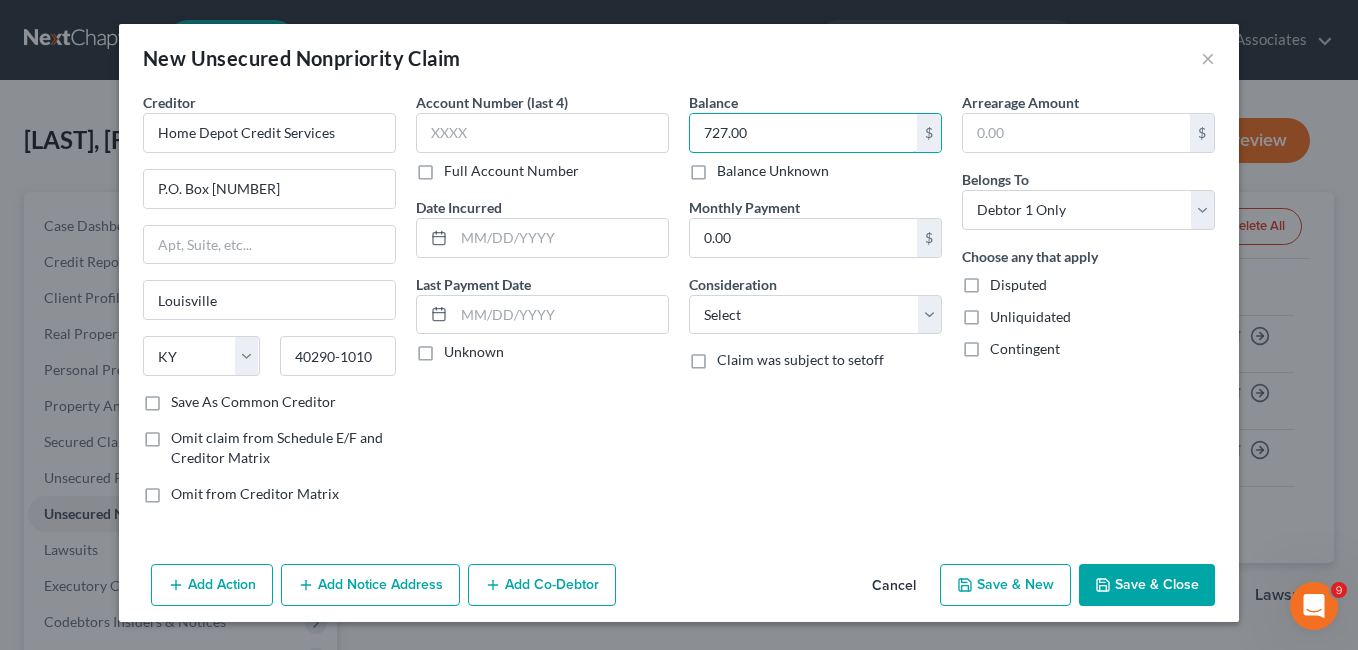 type on "727.00" 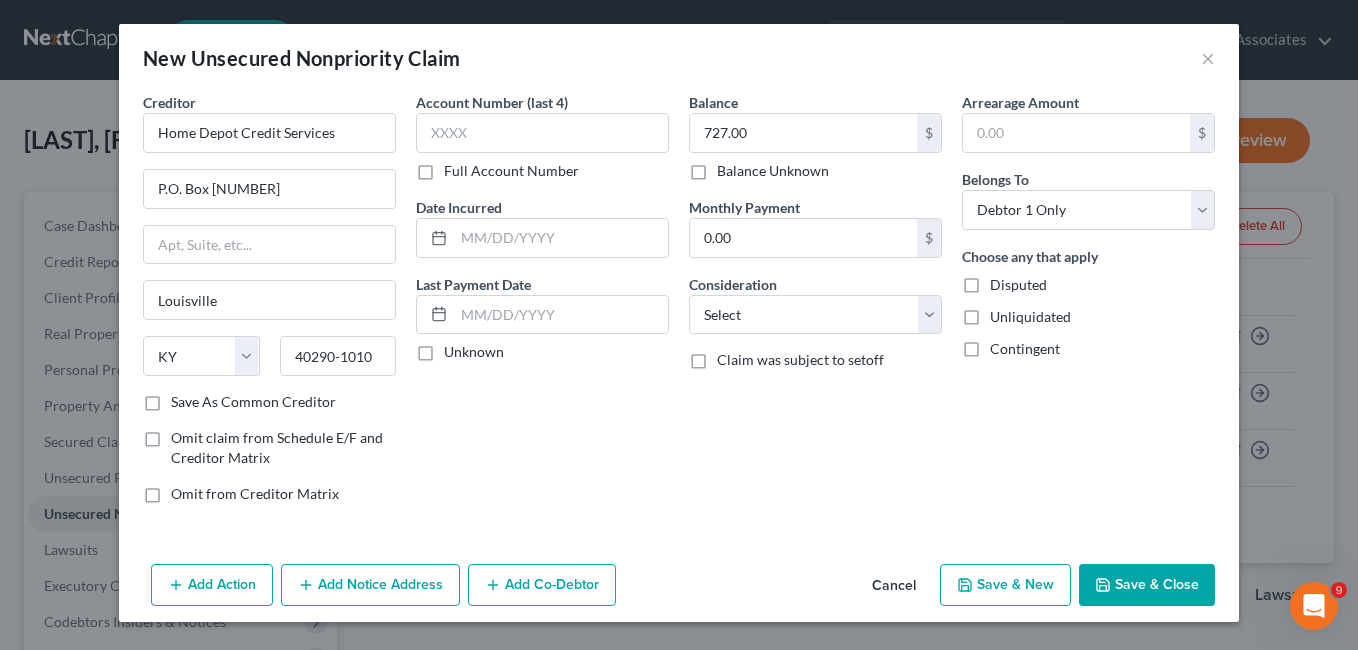 click on "Save & New" at bounding box center [1005, 585] 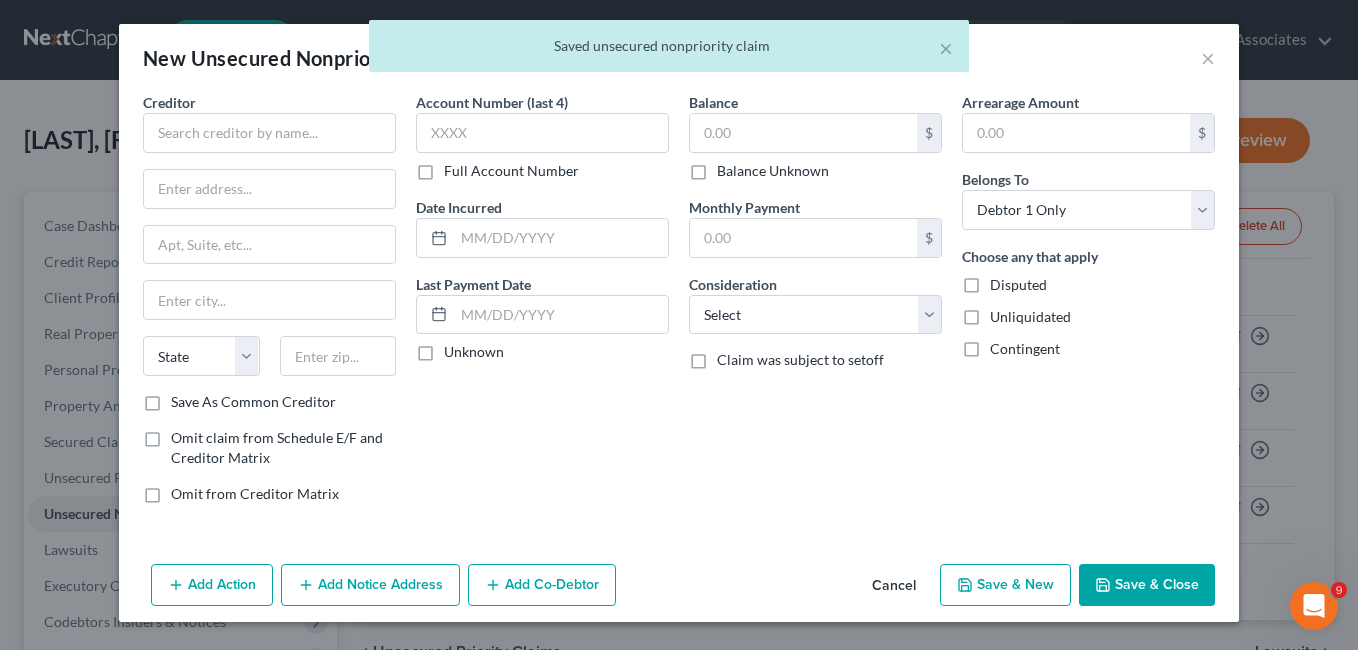 click on "×                     Saved unsecured nonpriority claim" at bounding box center (669, 51) 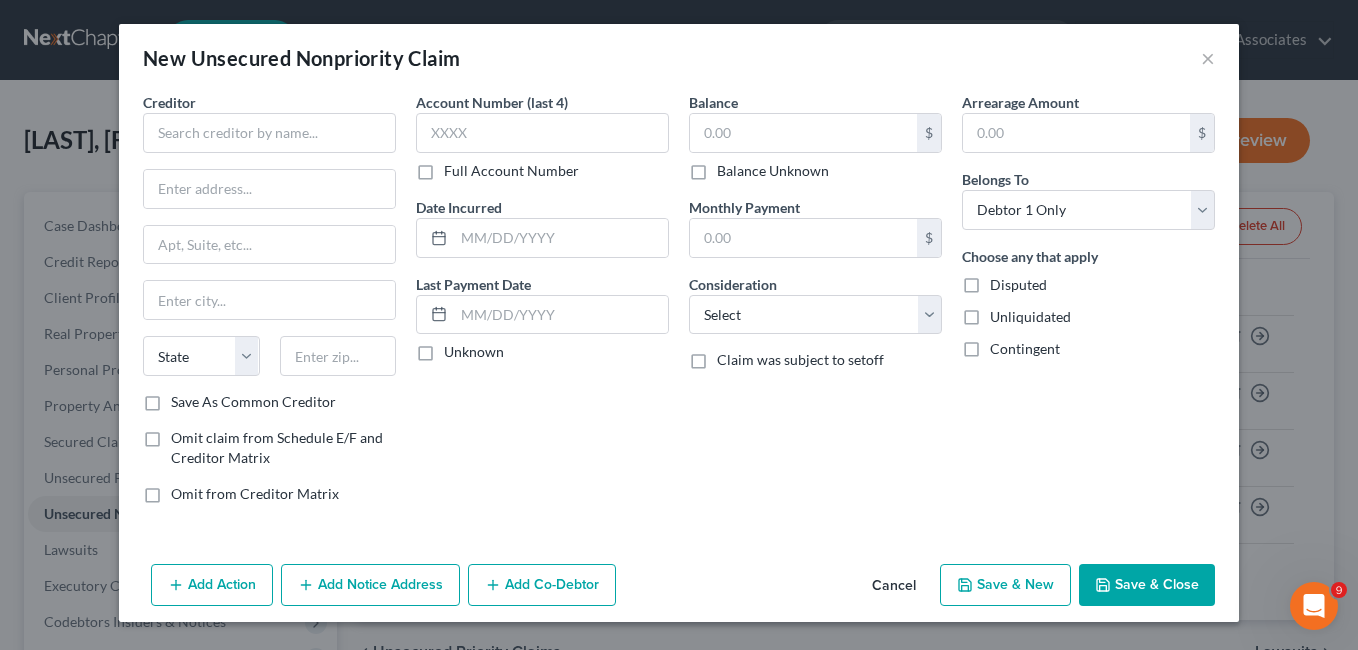 click on "Save & Close" at bounding box center (1147, 585) 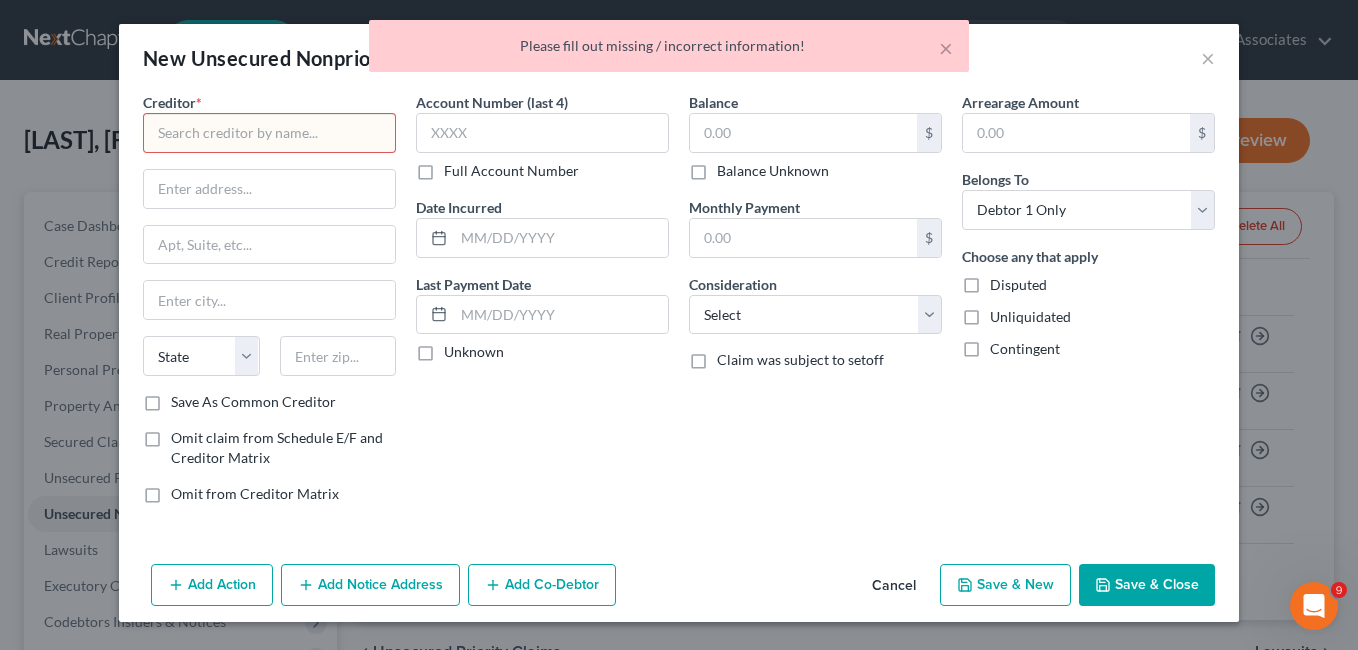 click on "×                     Please fill out missing / incorrect information!" at bounding box center (669, 51) 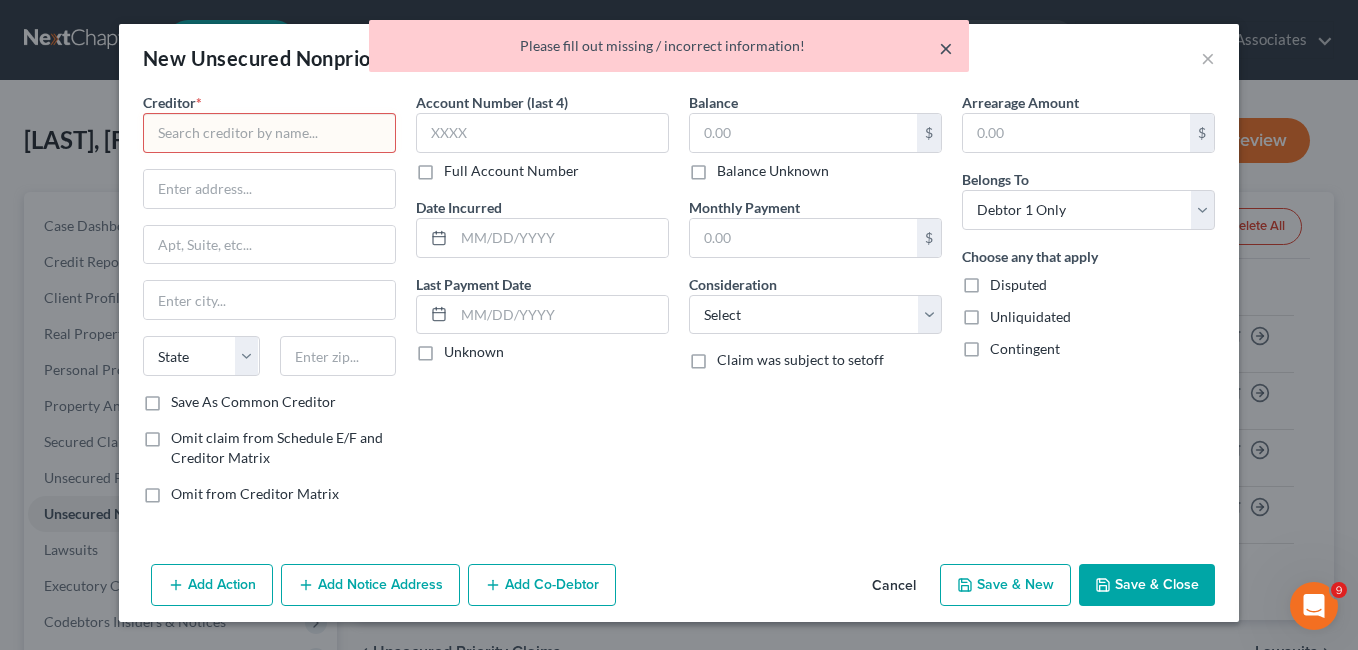 click on "×" at bounding box center [946, 48] 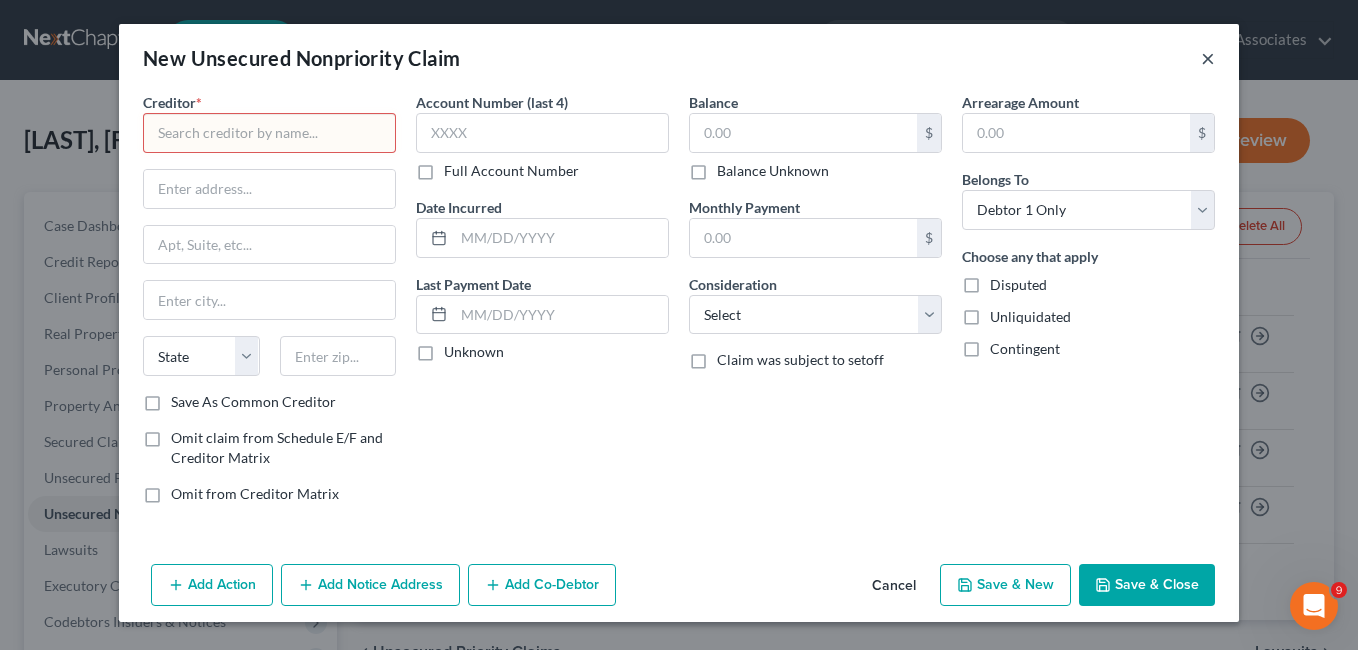 click on "×" at bounding box center (1208, 58) 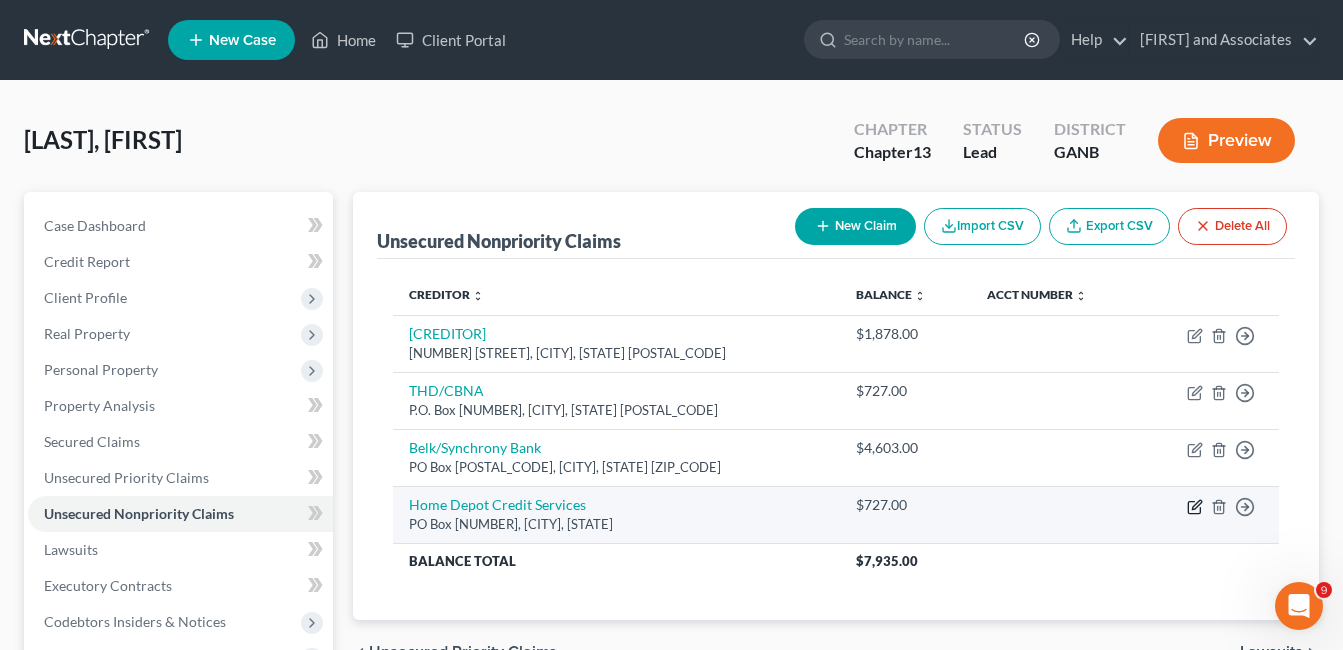 click 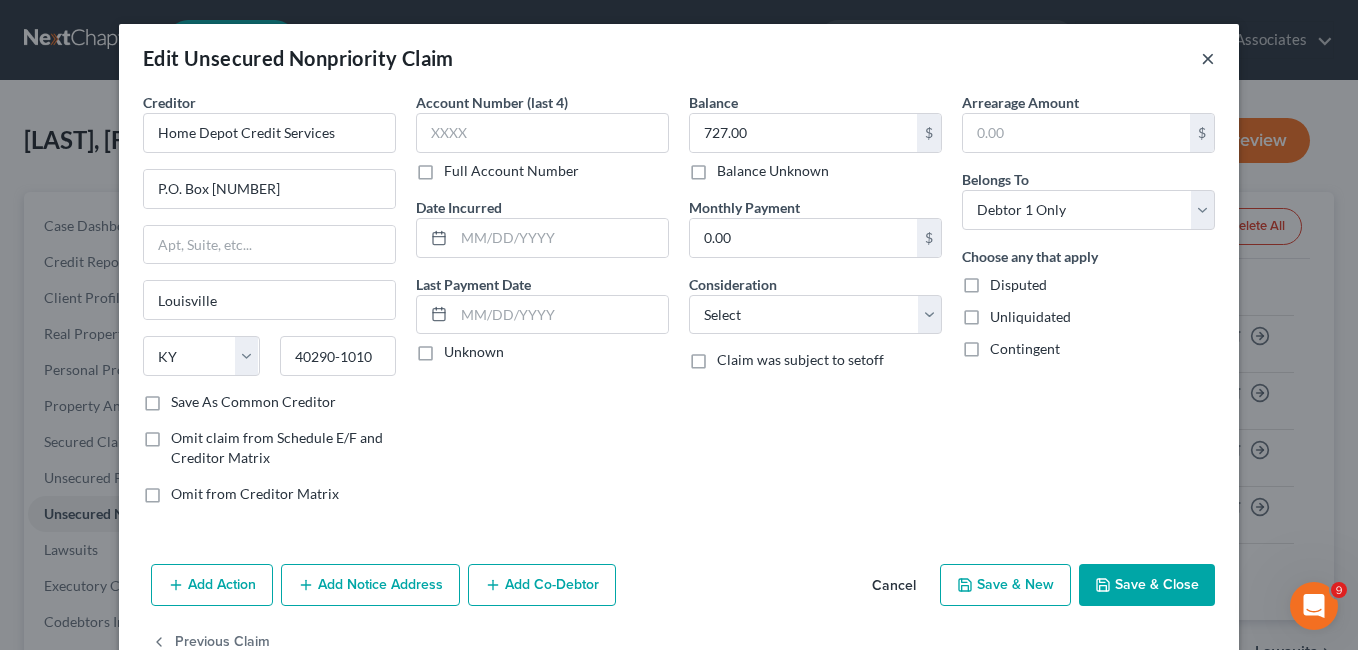 click on "×" at bounding box center (1208, 58) 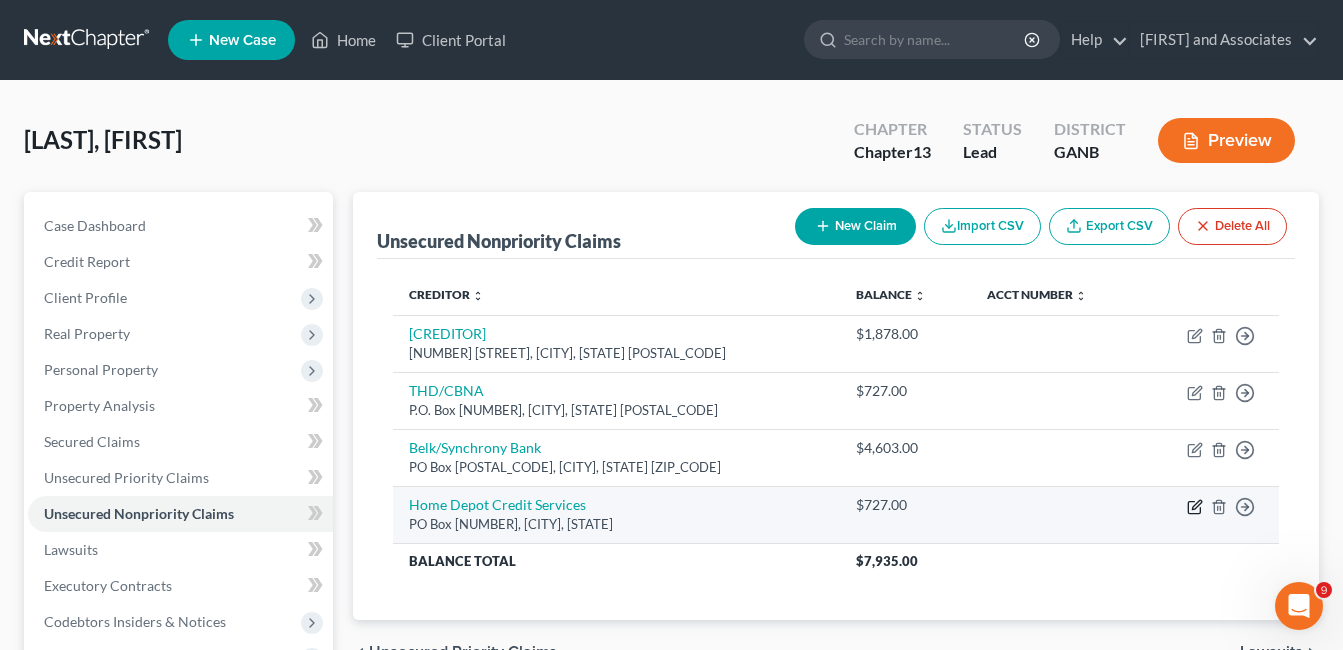 click 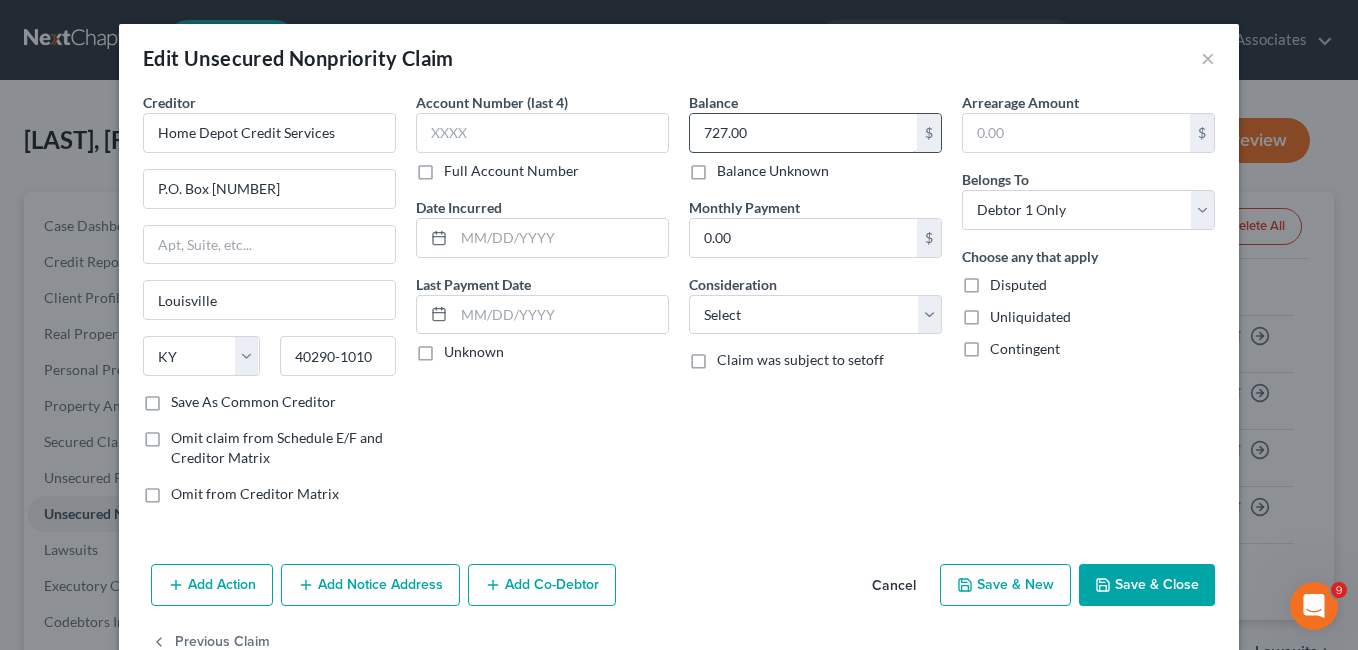 click on "727.00" at bounding box center (803, 133) 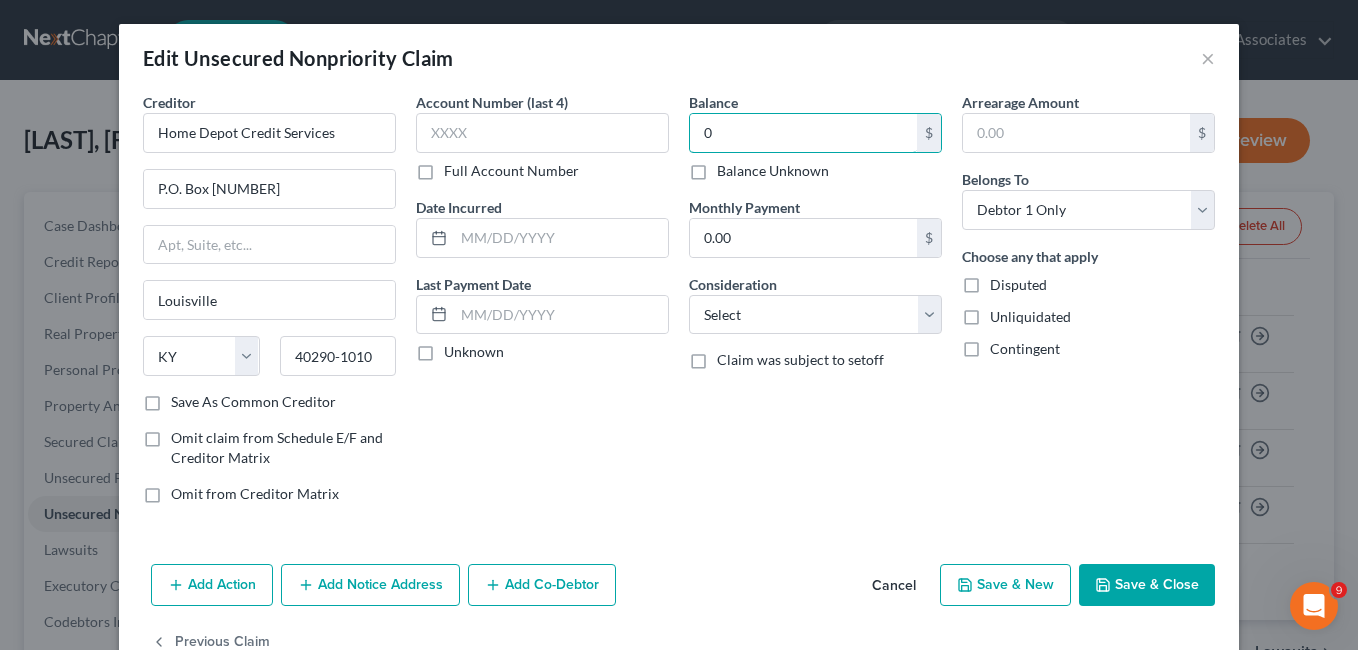 type on "0" 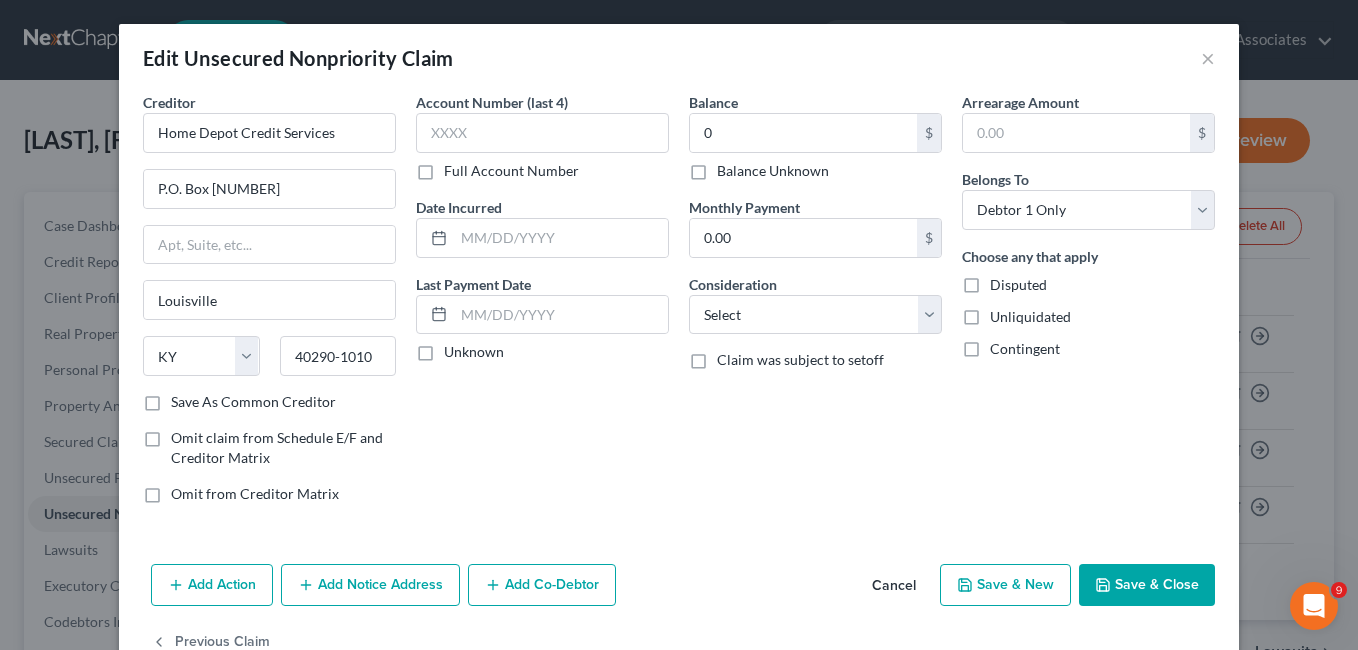 click 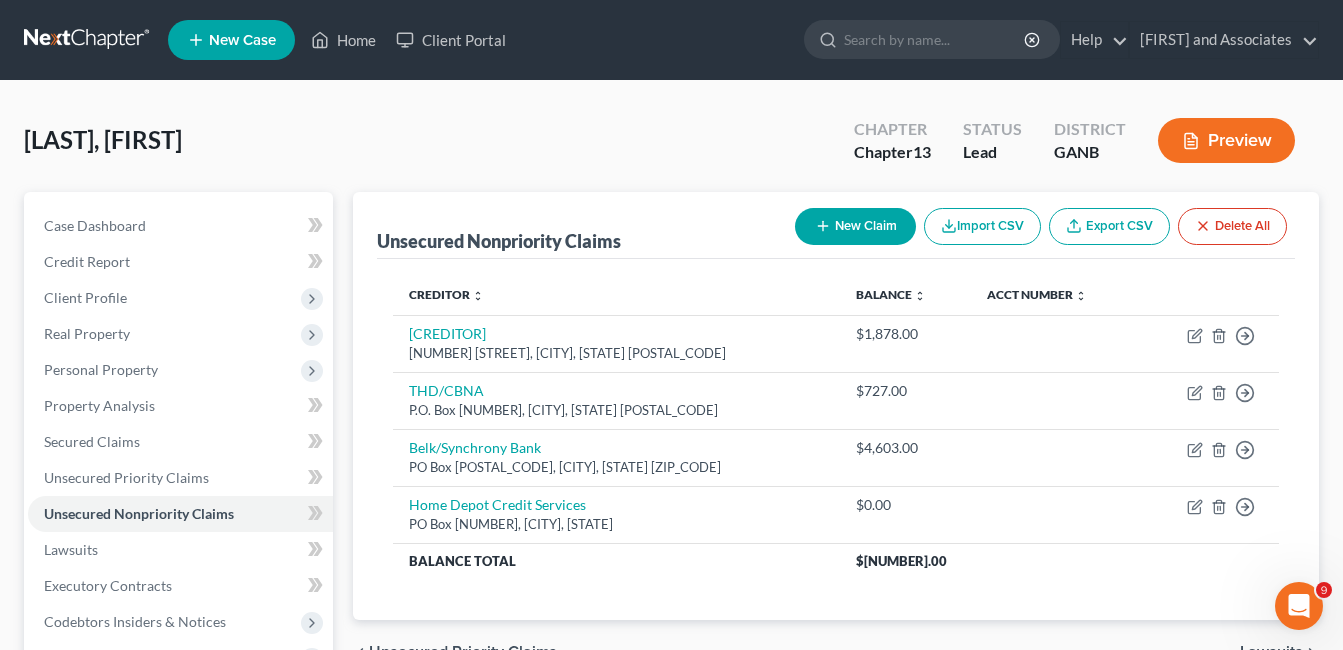 click on "New Claim" at bounding box center (855, 226) 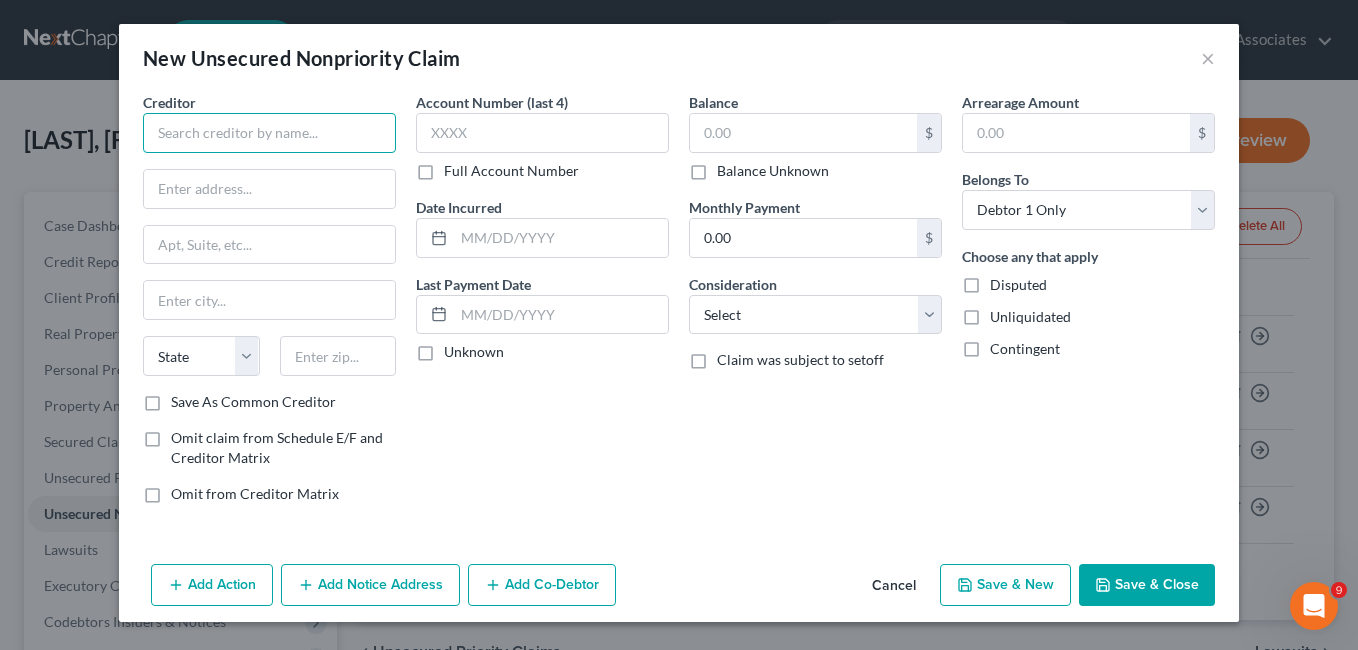 click at bounding box center (269, 133) 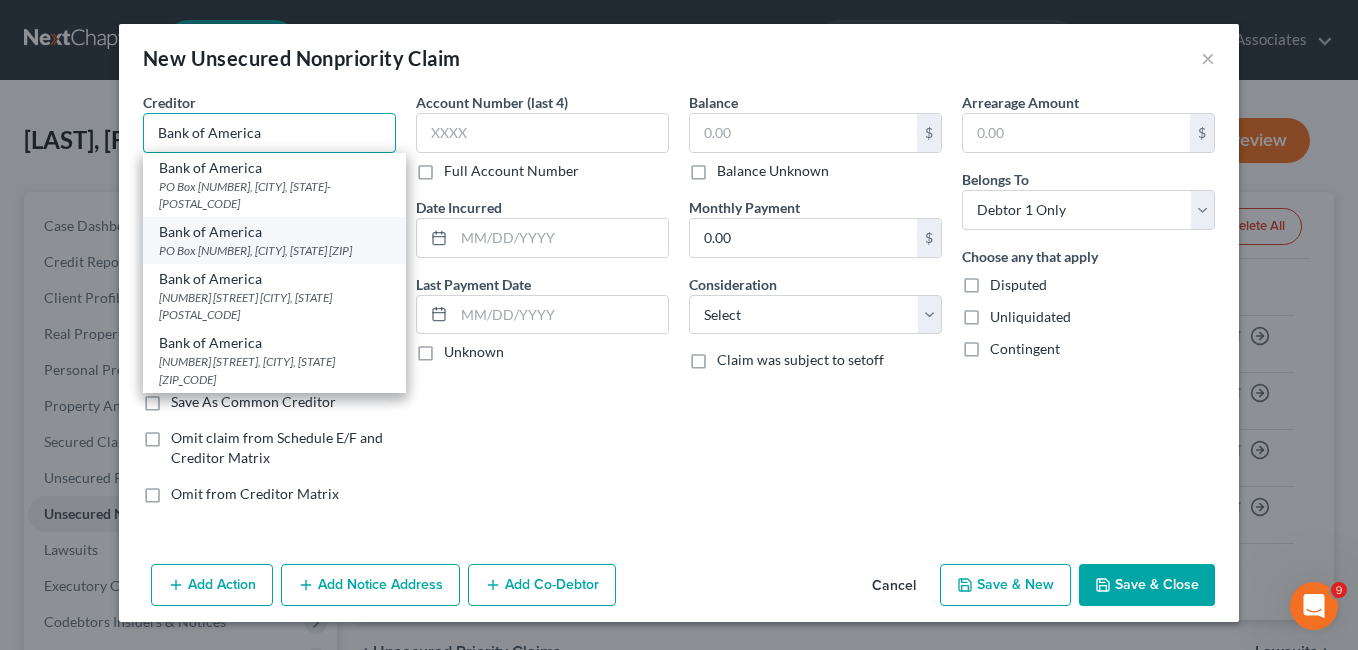 type on "Bank of America" 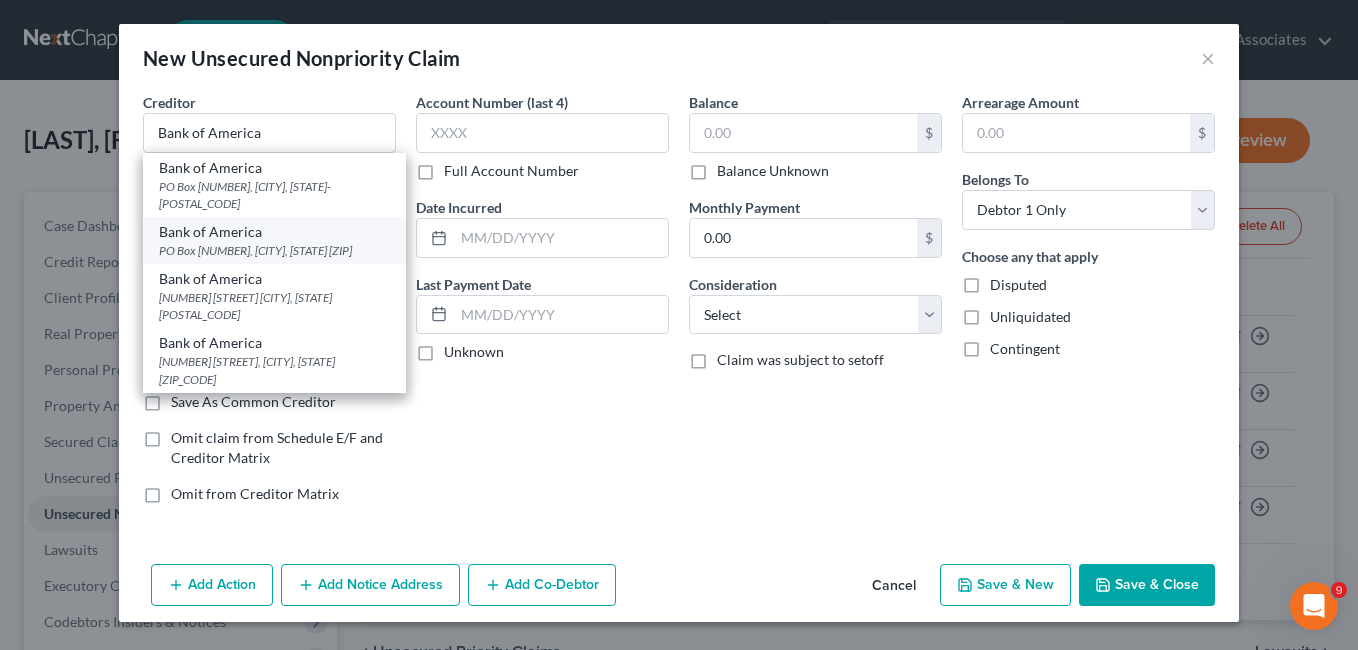 click on "PO Box [NUMBER], [CITY], [STATE] [ZIP]" at bounding box center [274, 250] 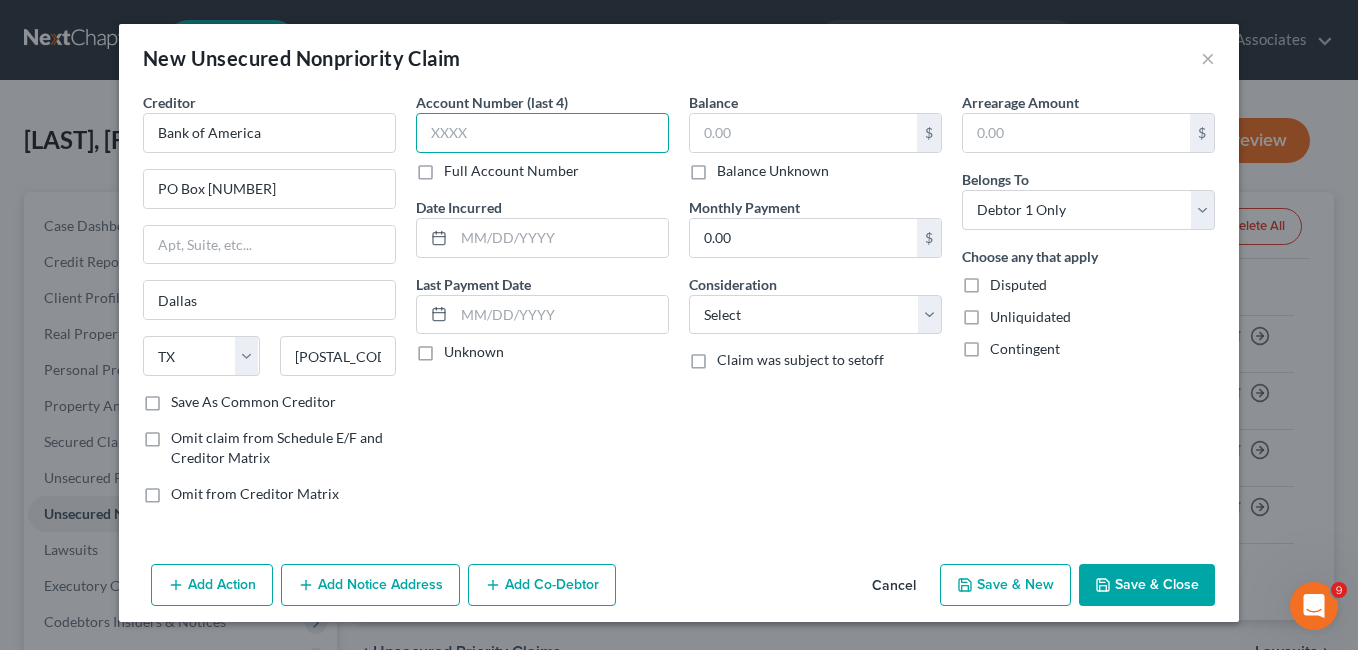 click at bounding box center [542, 133] 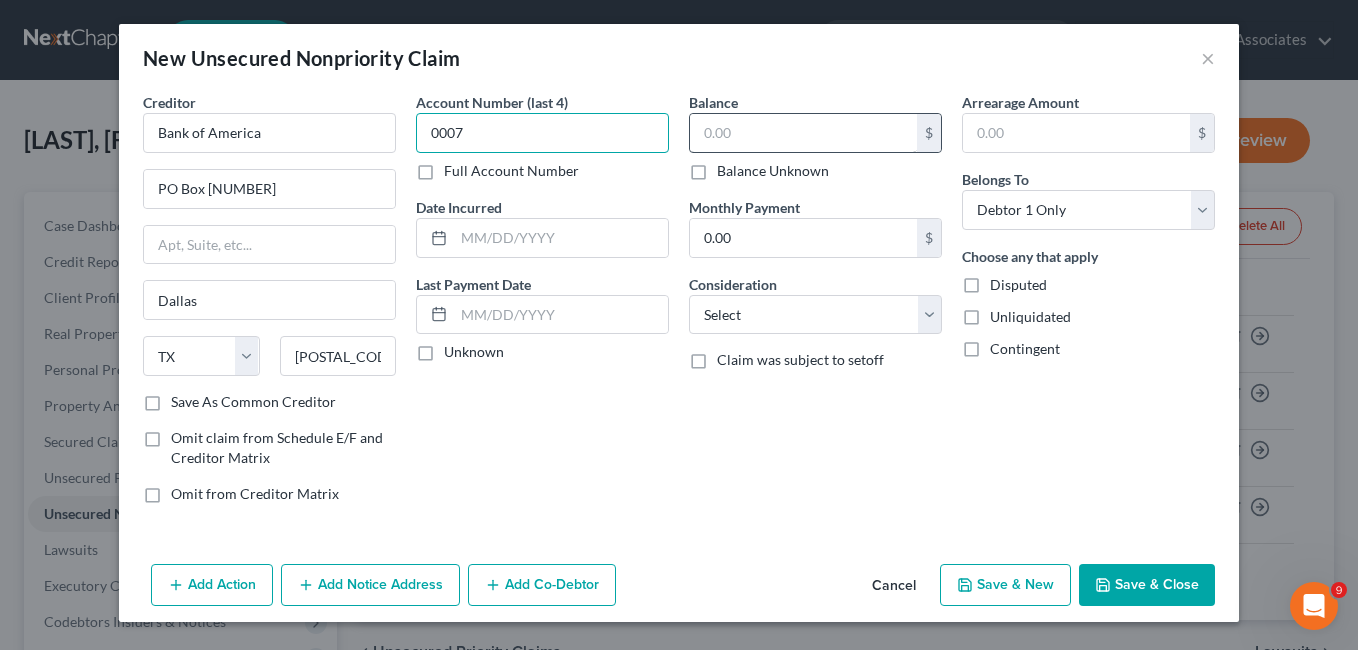 type on "0007" 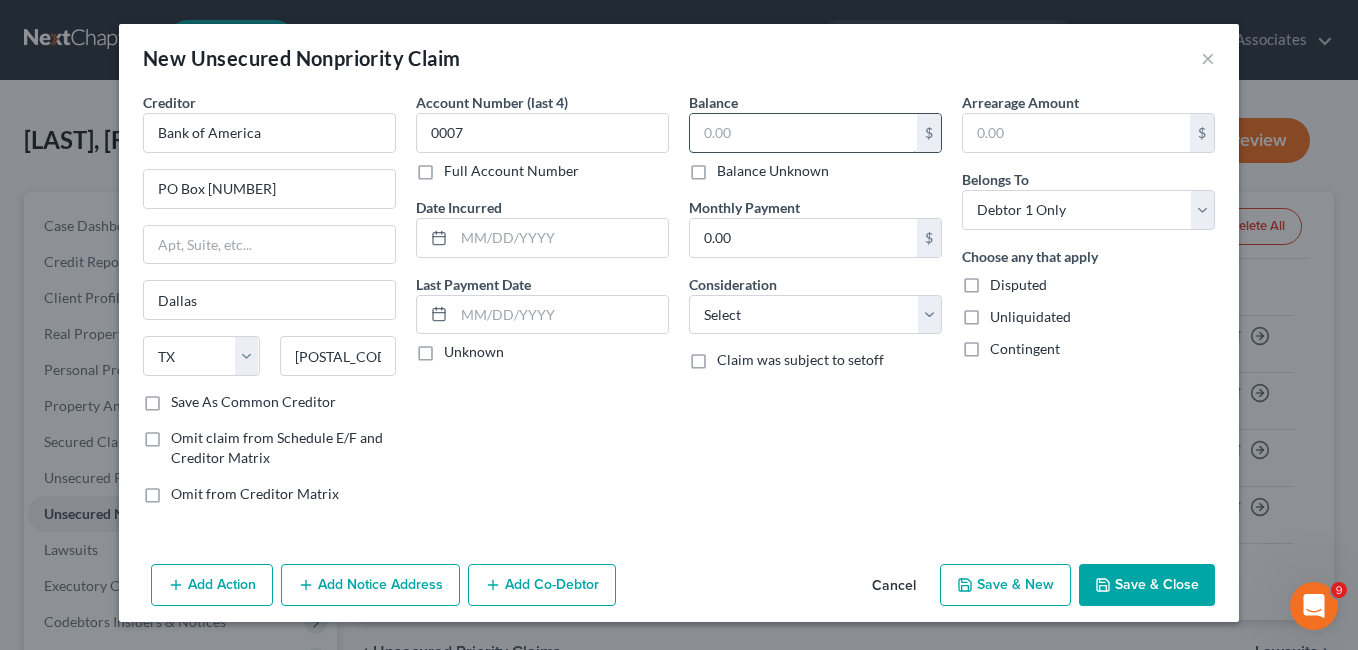click at bounding box center (803, 133) 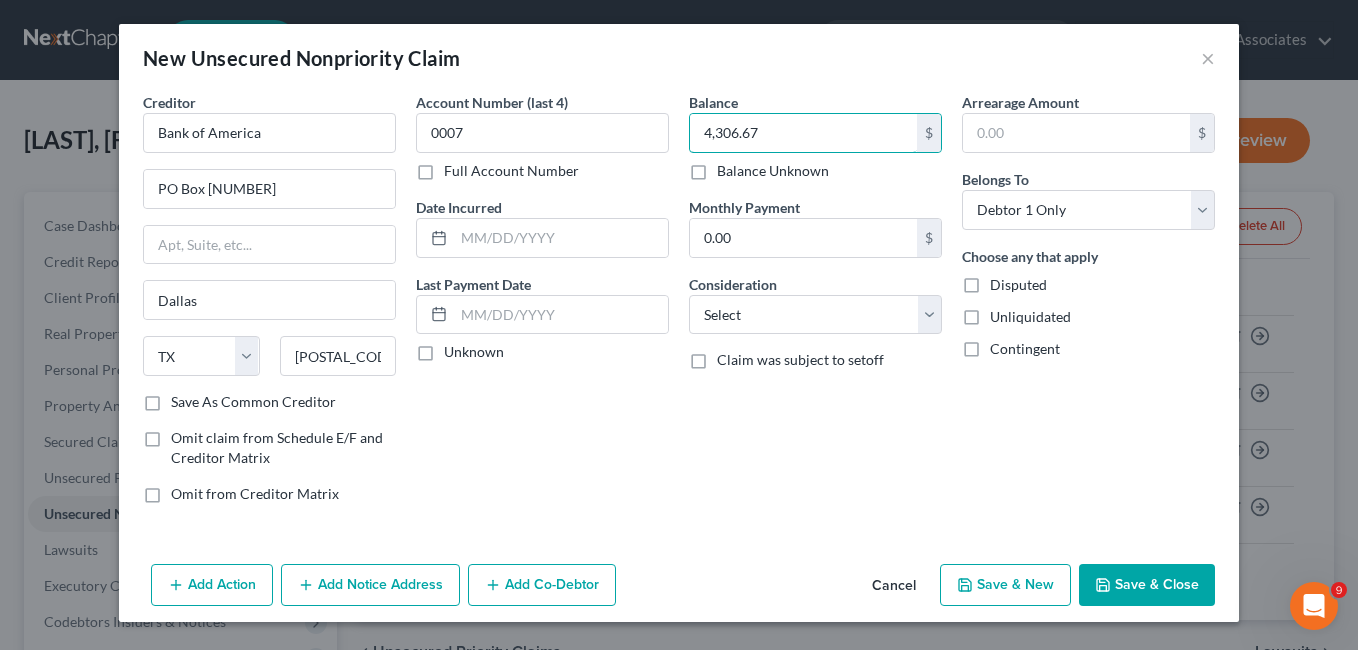 type on "4,306.67" 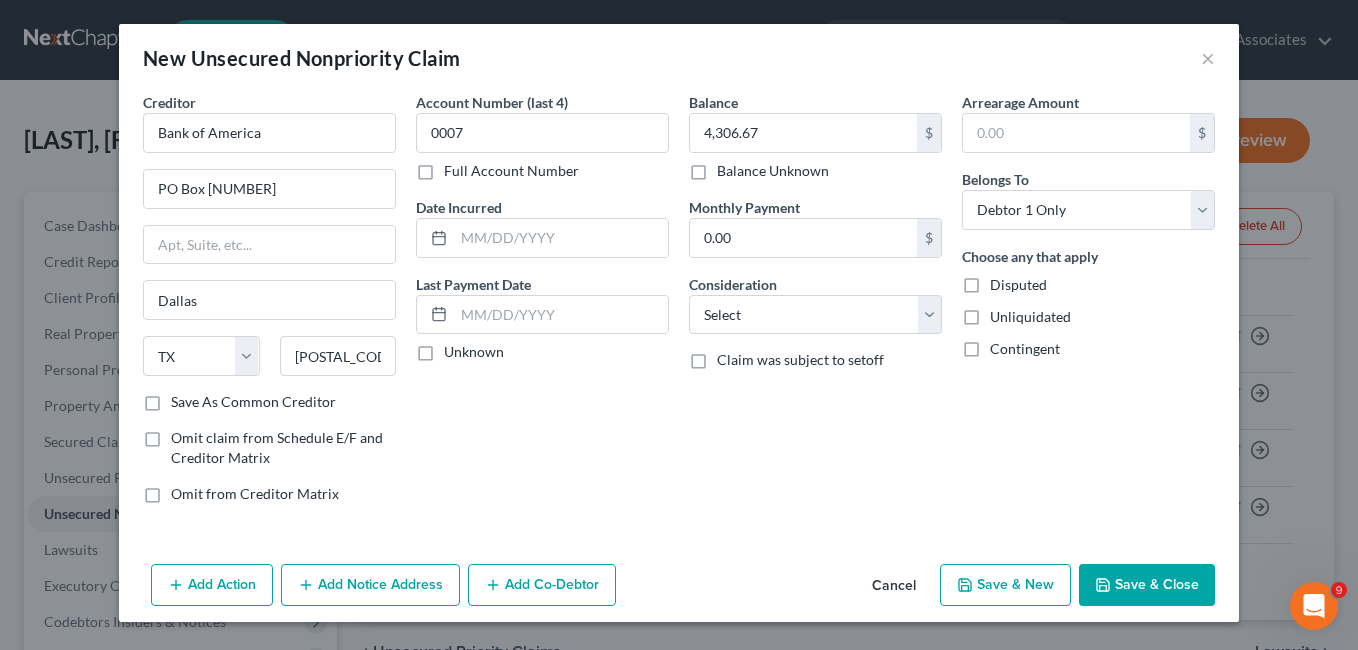 click on "Save & Close" at bounding box center [1147, 585] 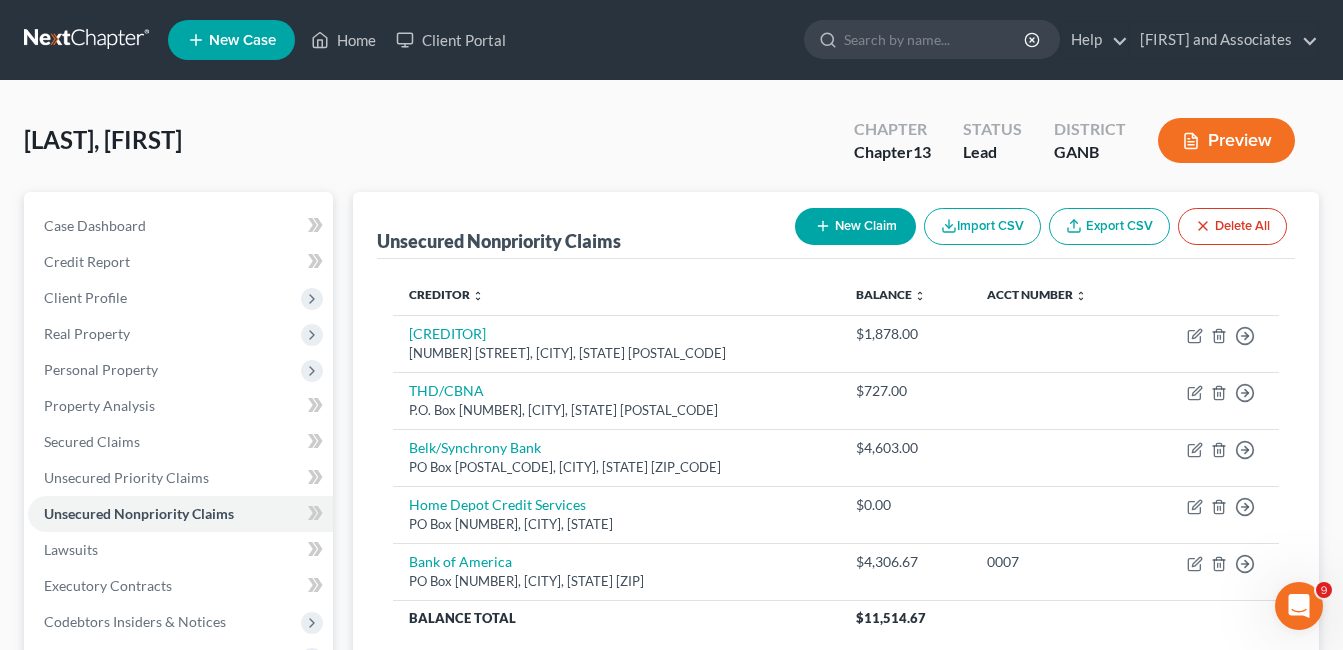 click on "New Claim" at bounding box center [855, 226] 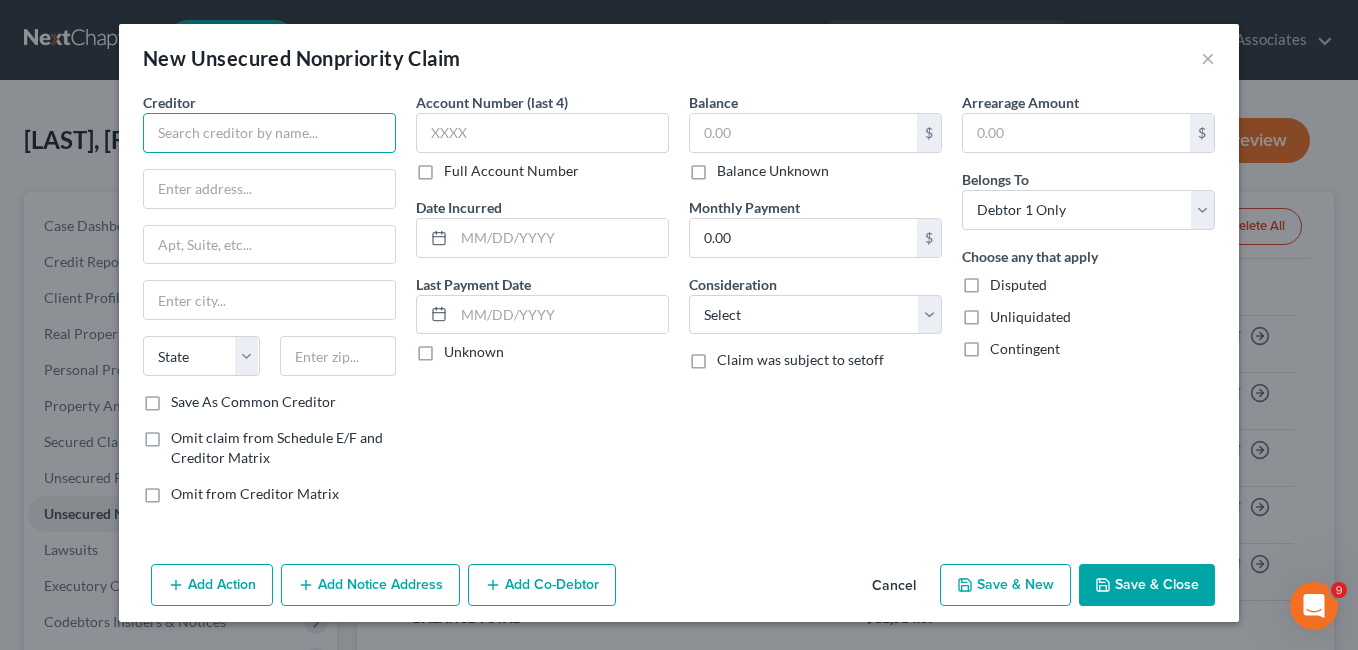 click at bounding box center [269, 133] 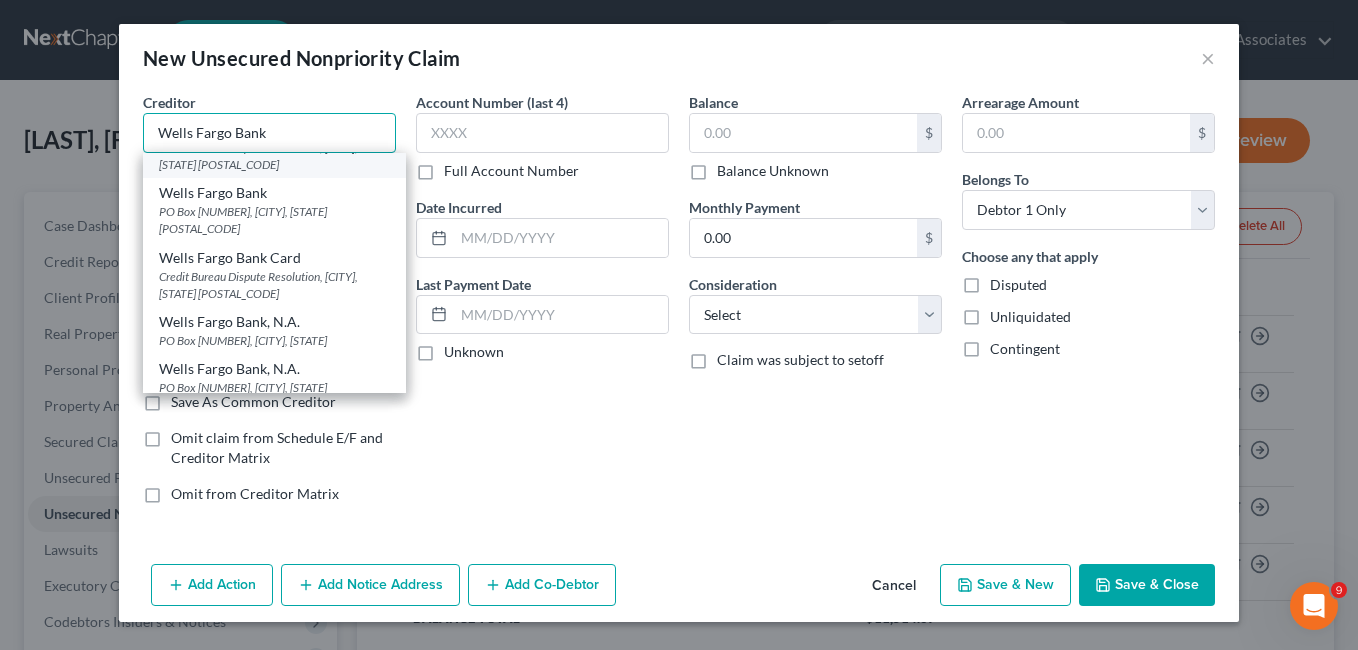scroll, scrollTop: 141, scrollLeft: 0, axis: vertical 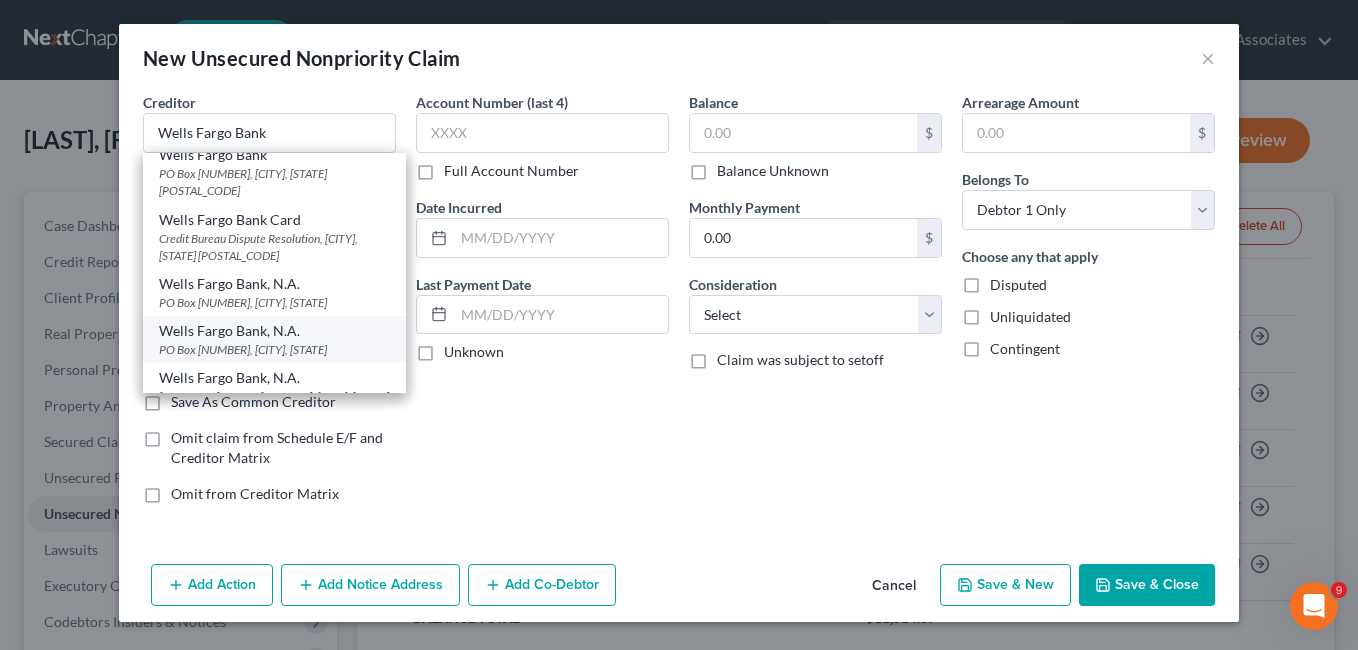 click on "PO Box [NUMBER], [CITY], [STATE]" at bounding box center (274, 349) 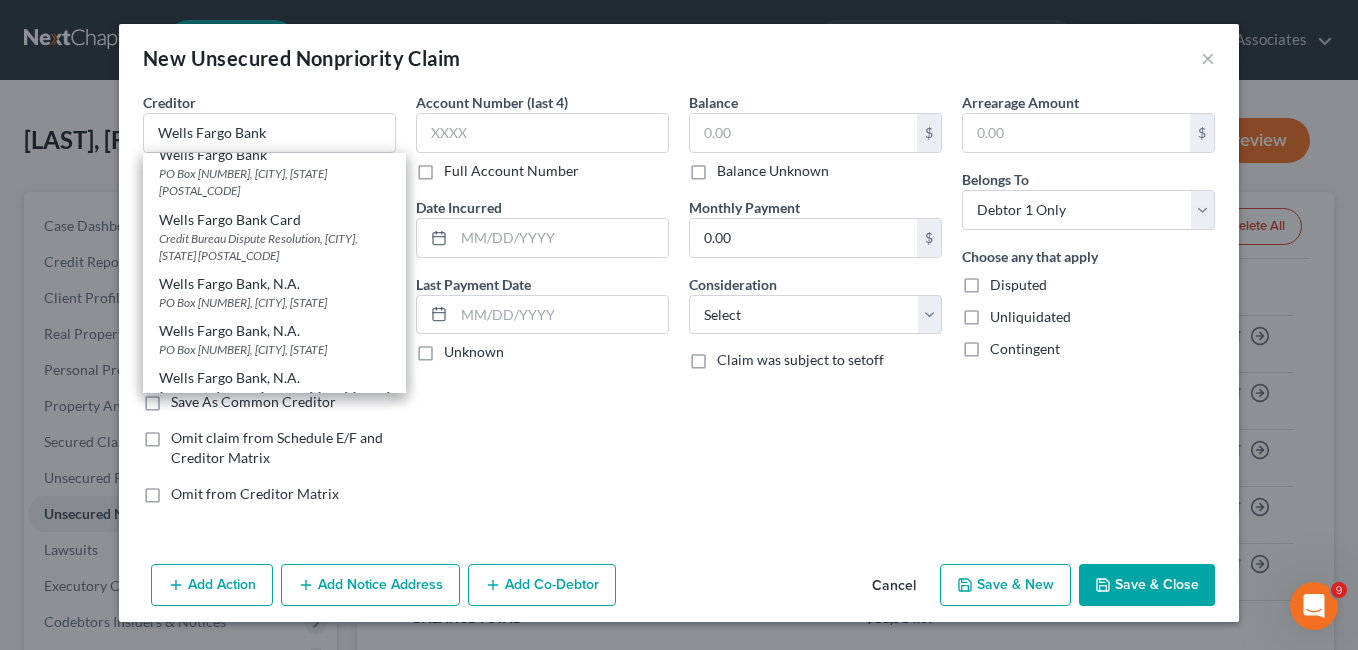 type on "Wells Fargo Bank, N.A." 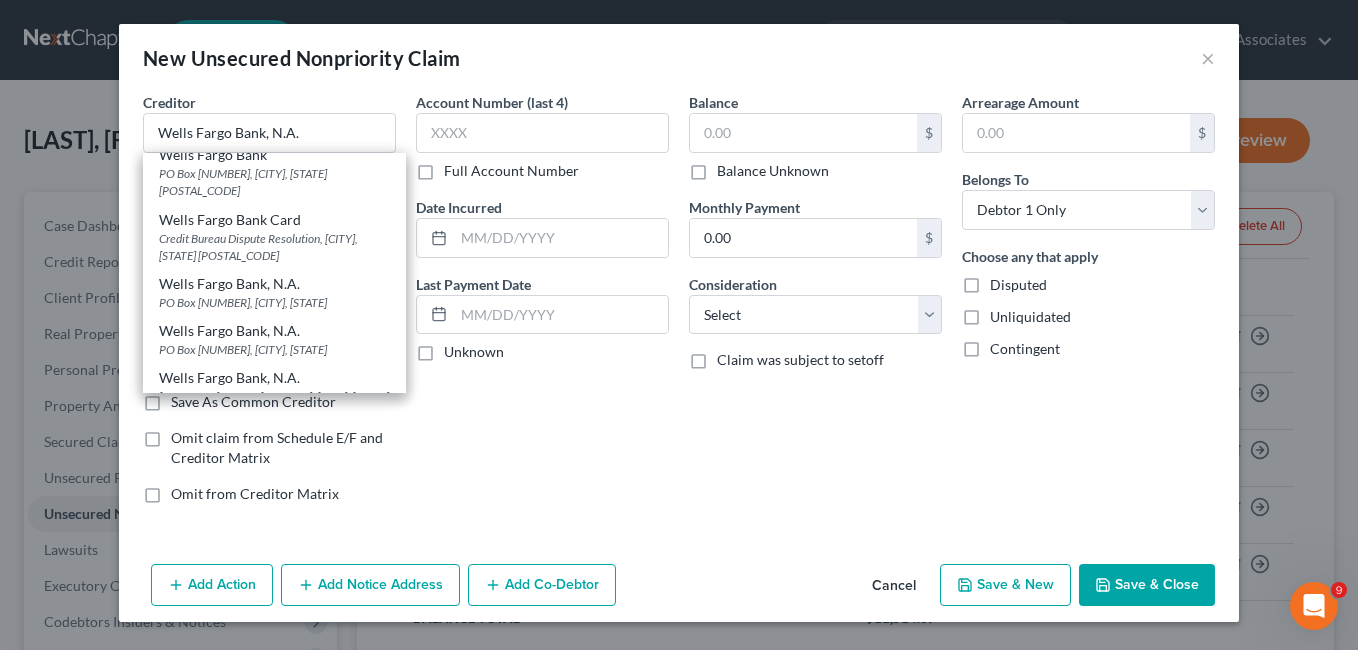 scroll, scrollTop: 0, scrollLeft: 0, axis: both 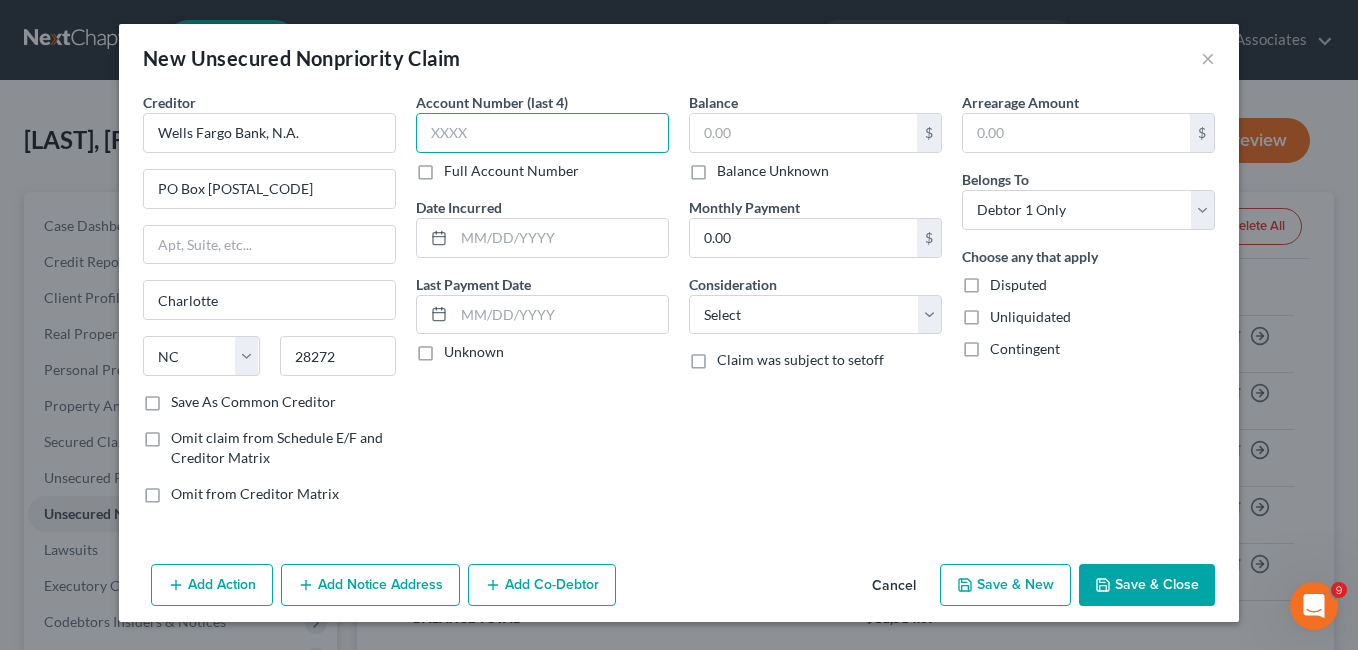 click at bounding box center [542, 133] 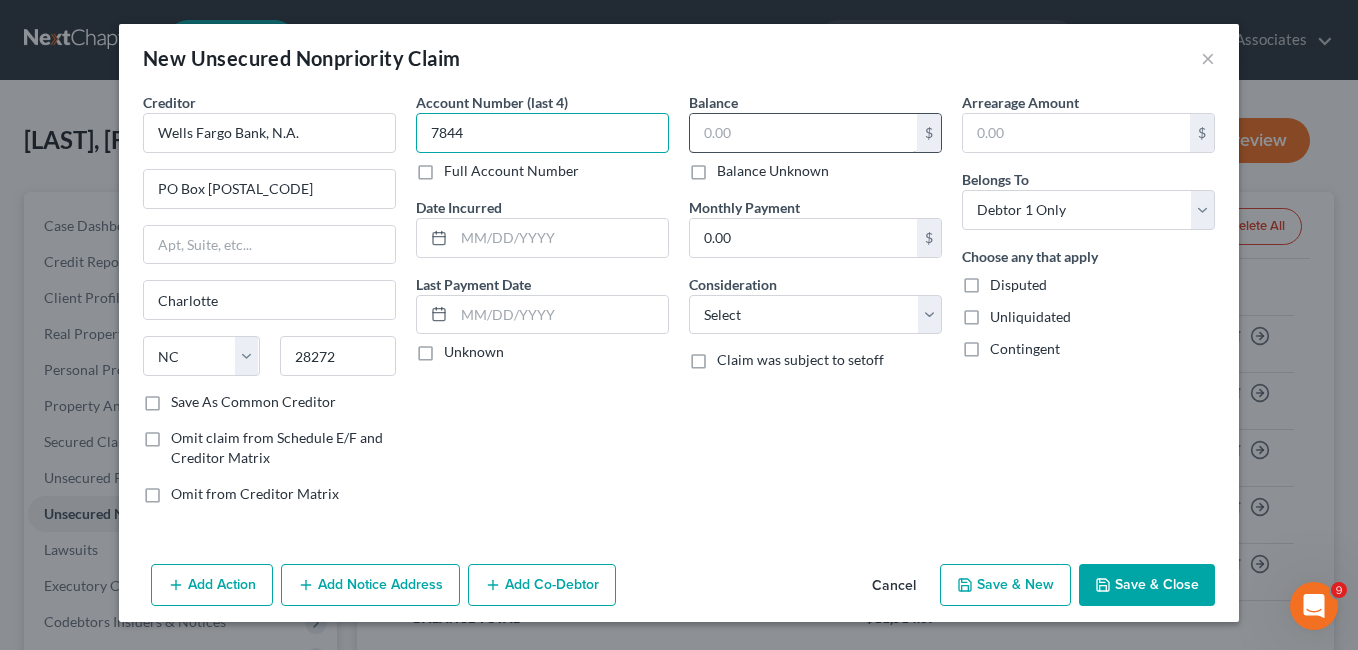 type on "7844" 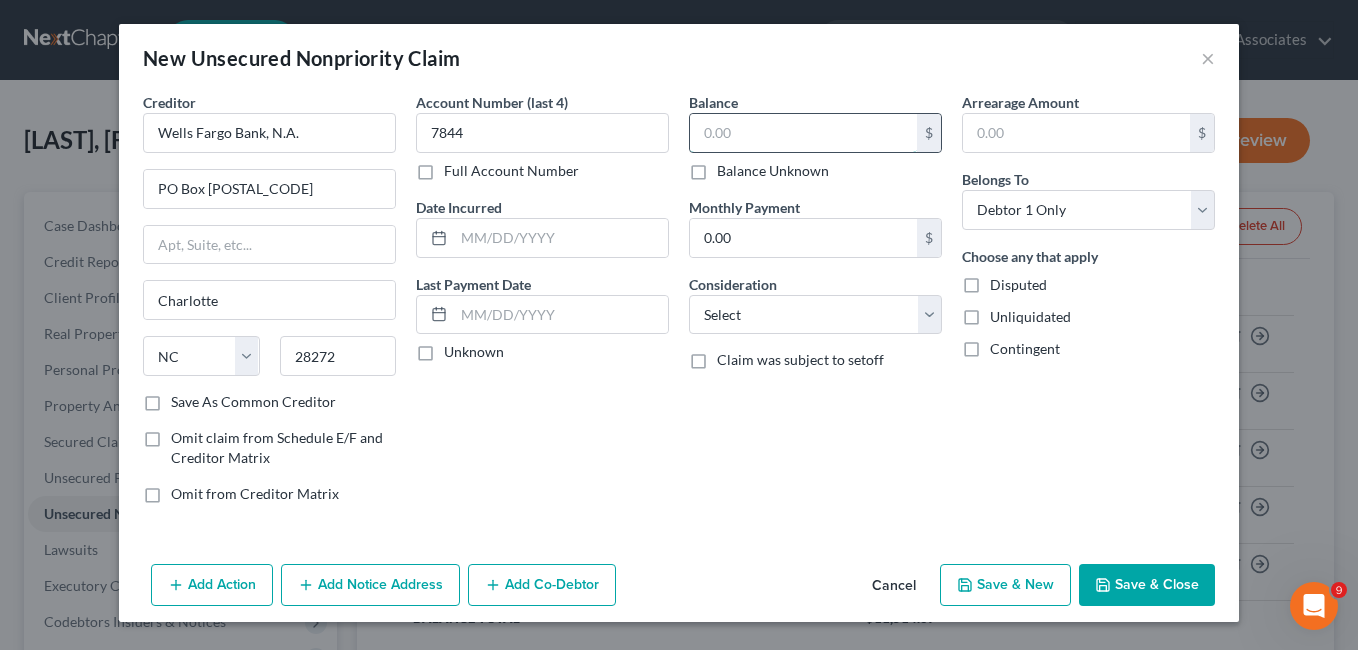 click at bounding box center (803, 133) 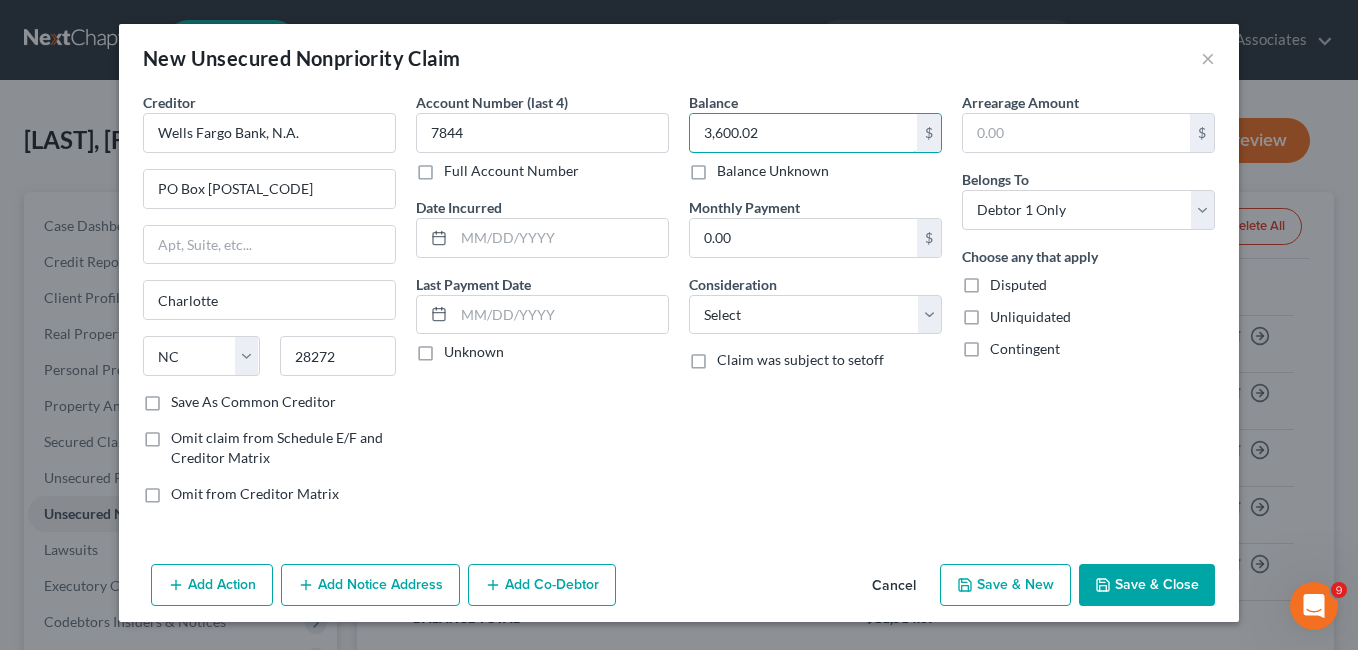 type on "3,600.02" 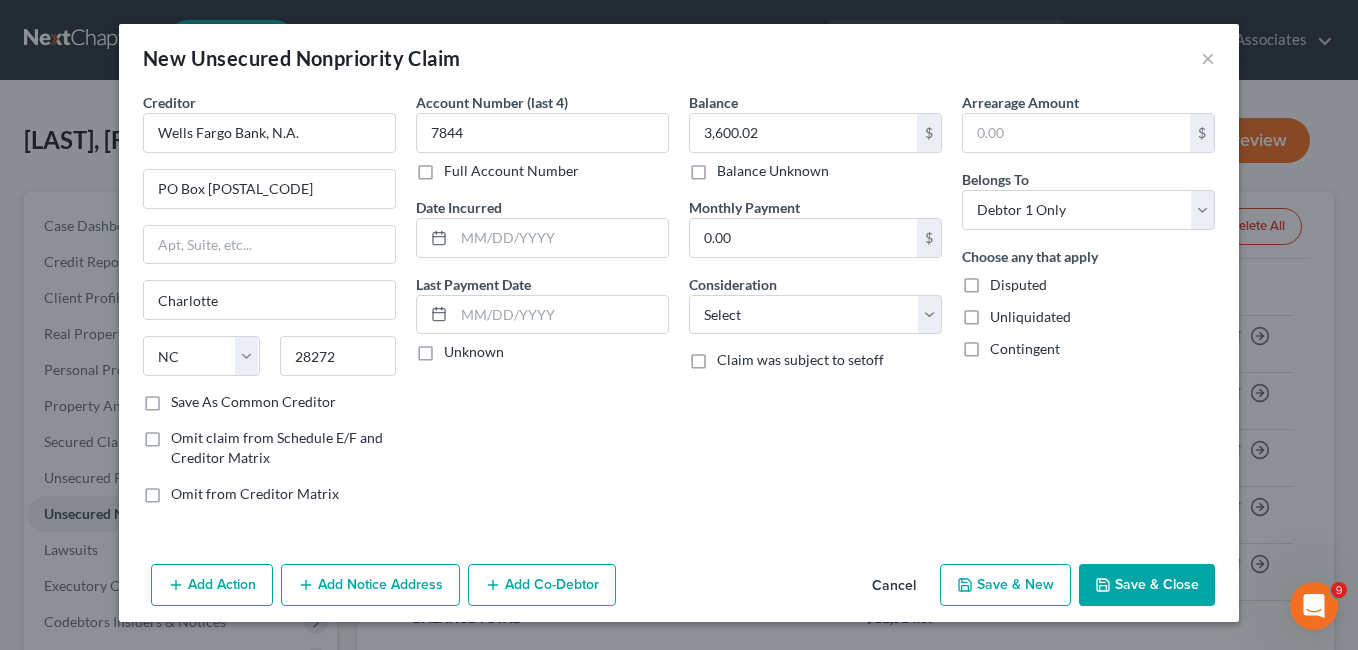 click on "Save & New" at bounding box center (1005, 585) 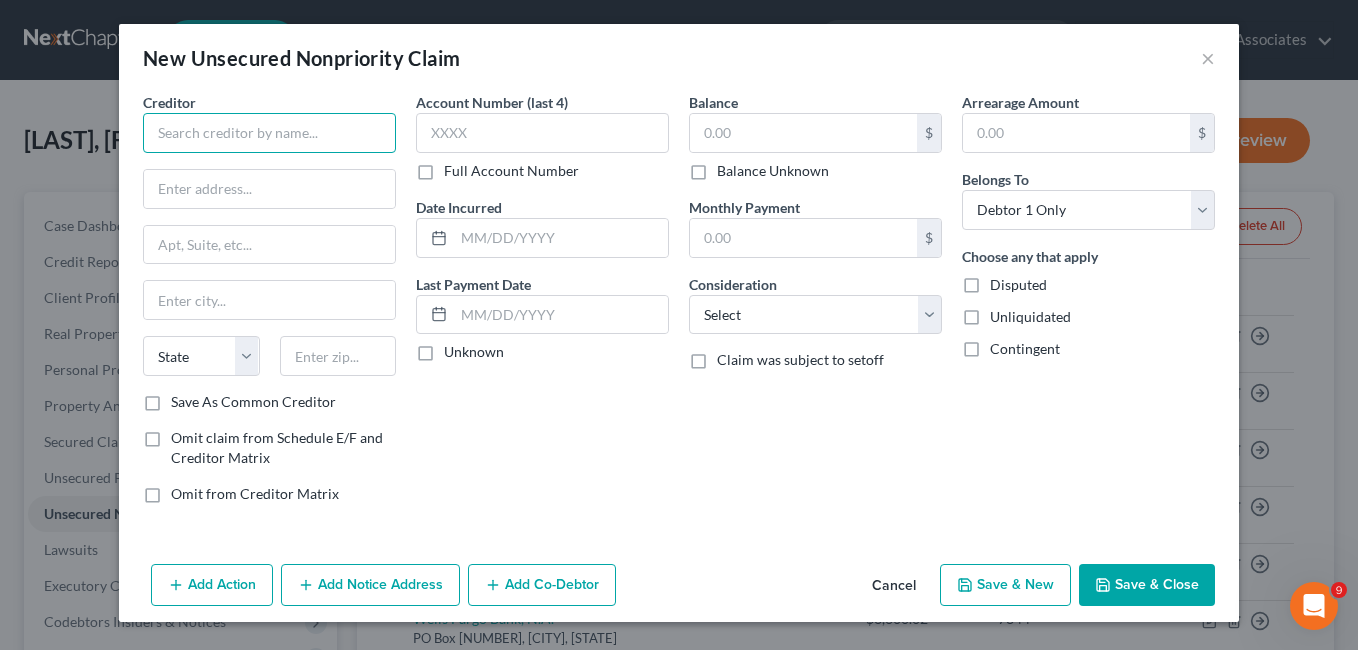 click at bounding box center (269, 133) 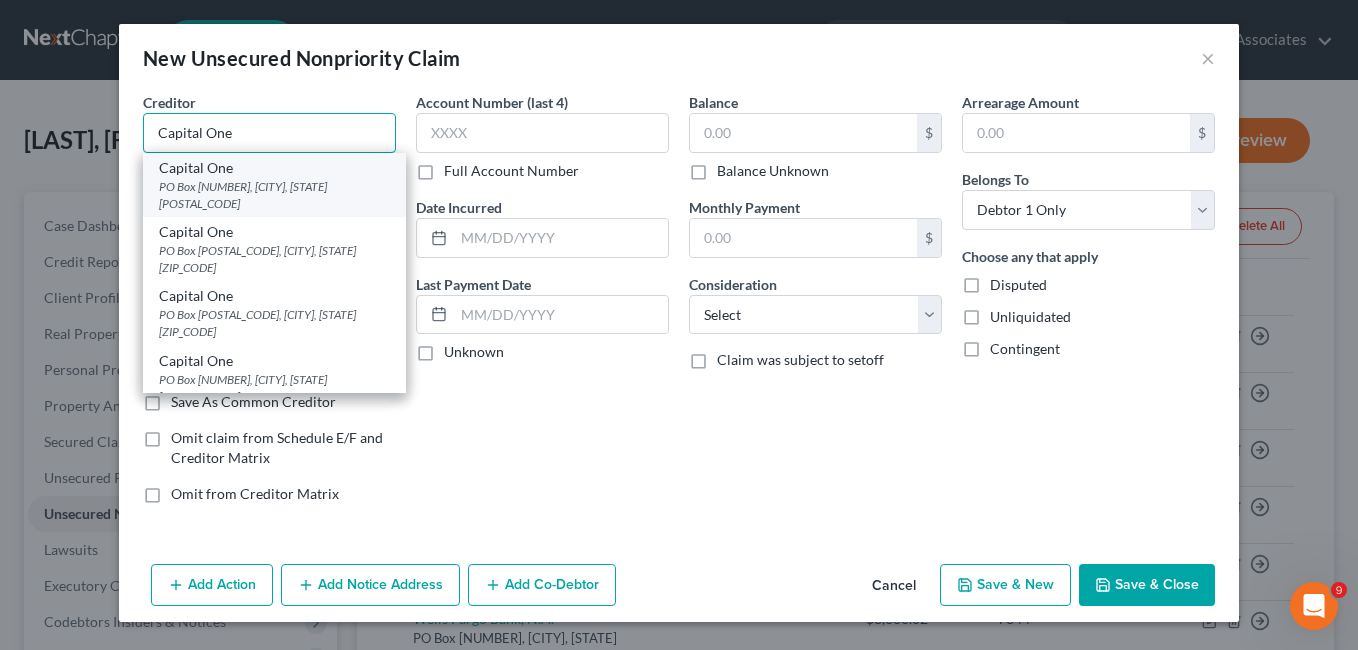 type on "Capital One" 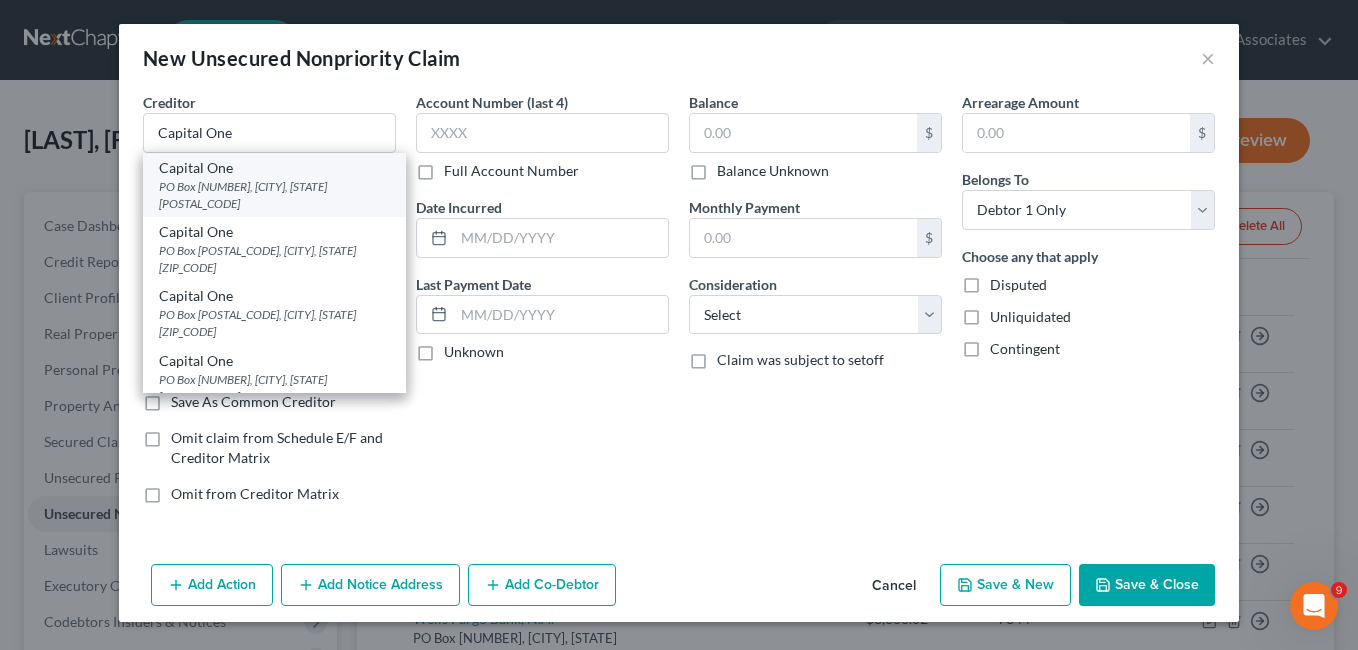 click on "PO Box [NUMBER], [CITY], [STATE] [POSTAL_CODE]" at bounding box center [274, 195] 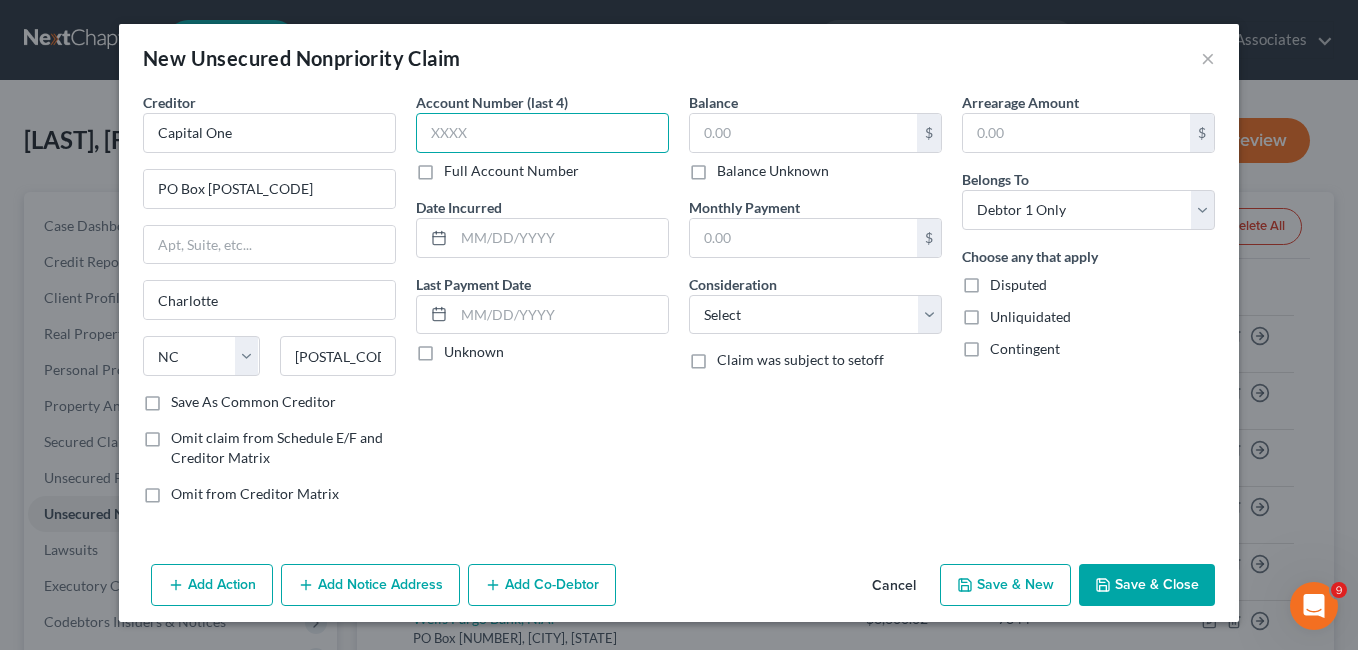 click at bounding box center (542, 133) 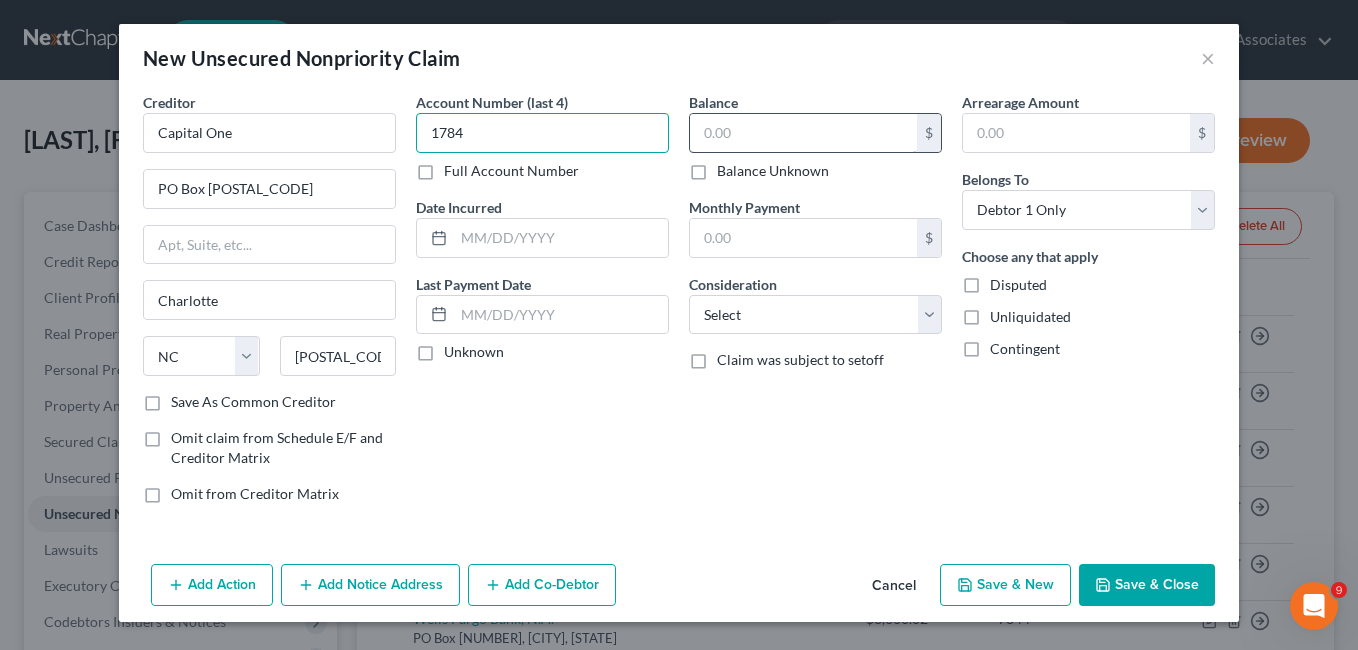 type on "1784" 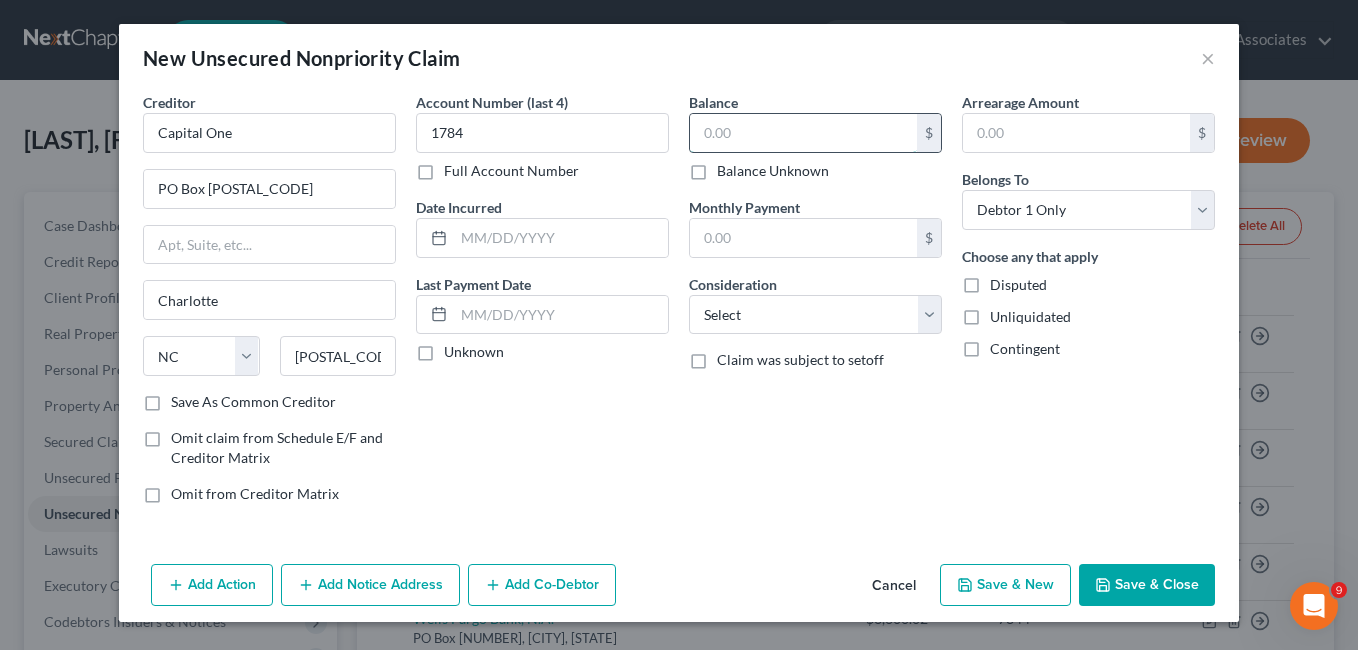 click at bounding box center [803, 133] 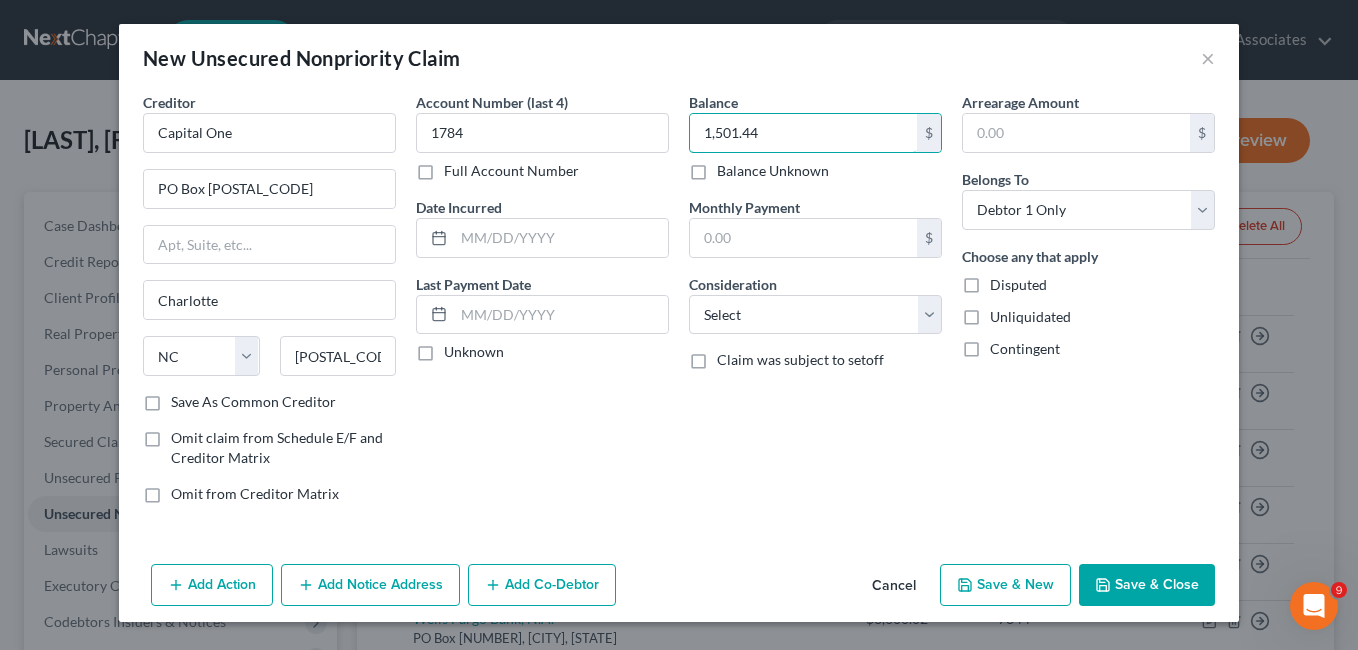 type on "1,501.44" 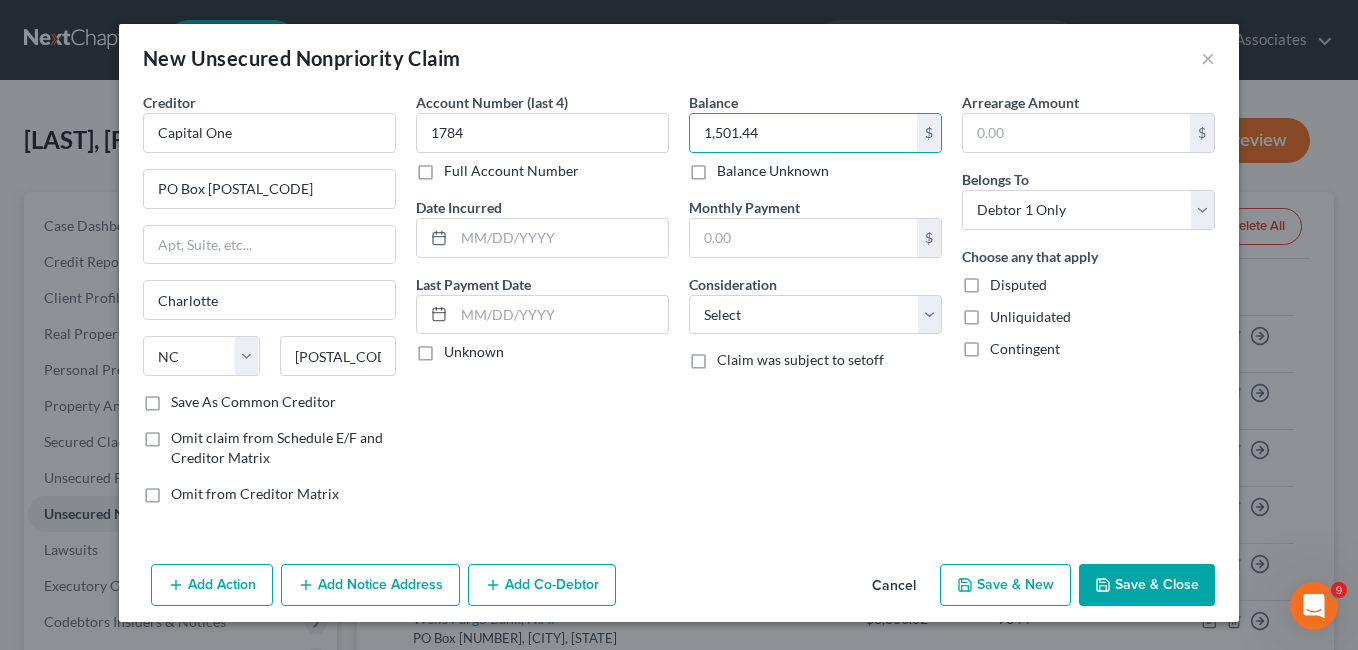 click on "Save & Close" at bounding box center [1147, 585] 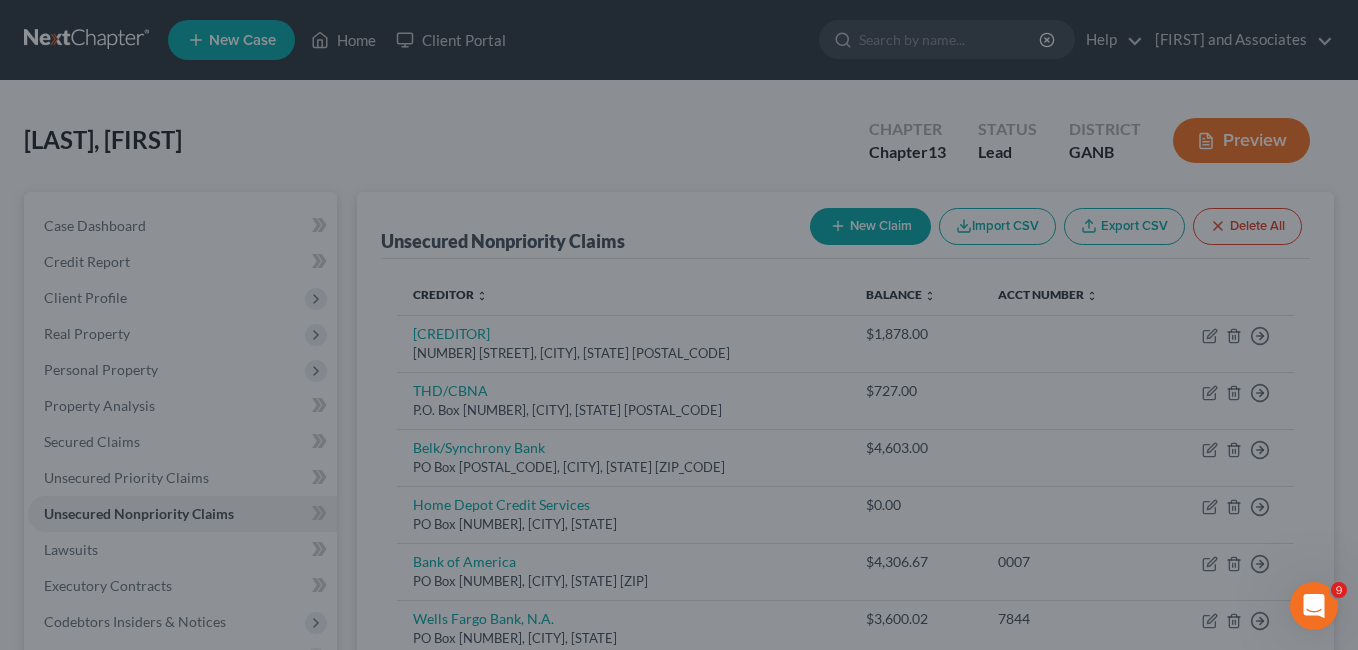 type on "0.00" 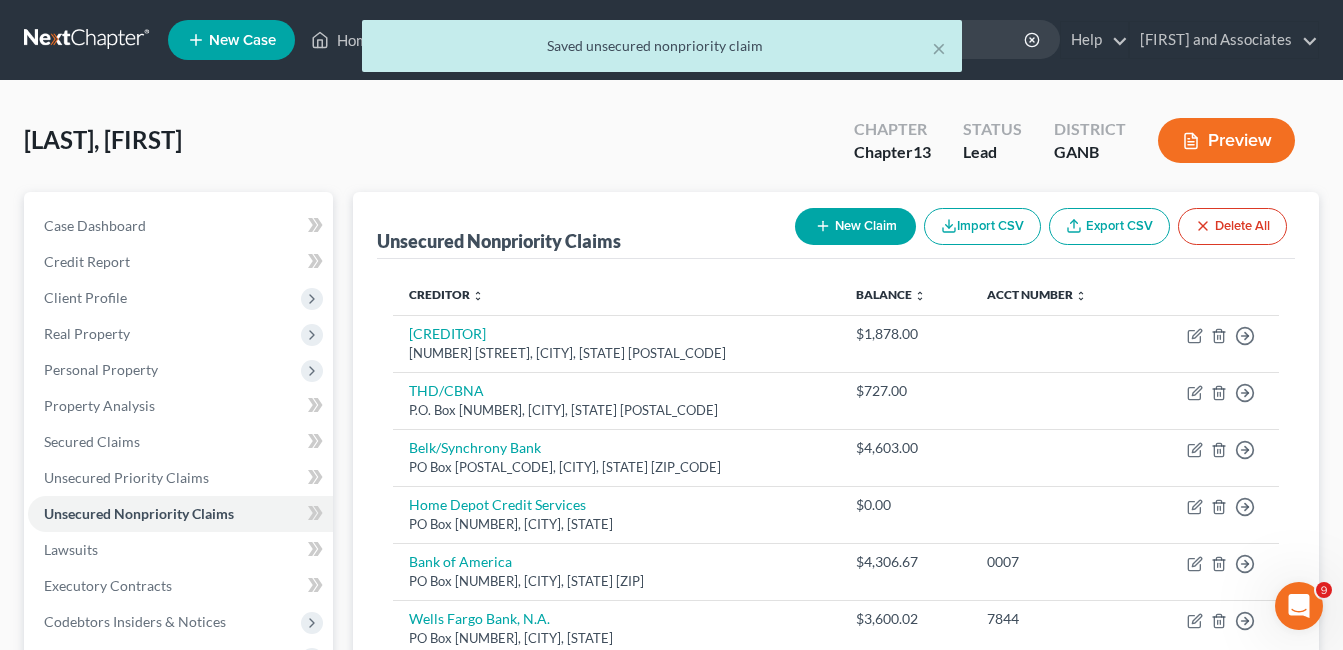 click on "New Claim" at bounding box center (855, 226) 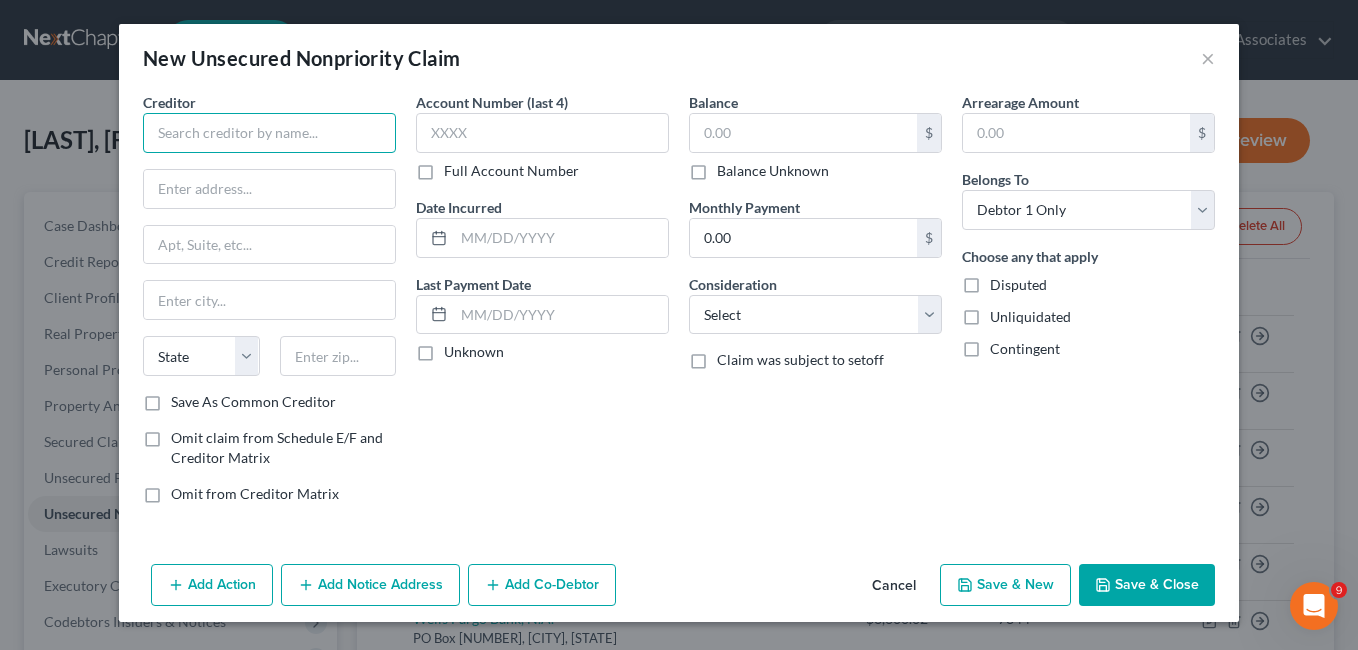 click at bounding box center [269, 133] 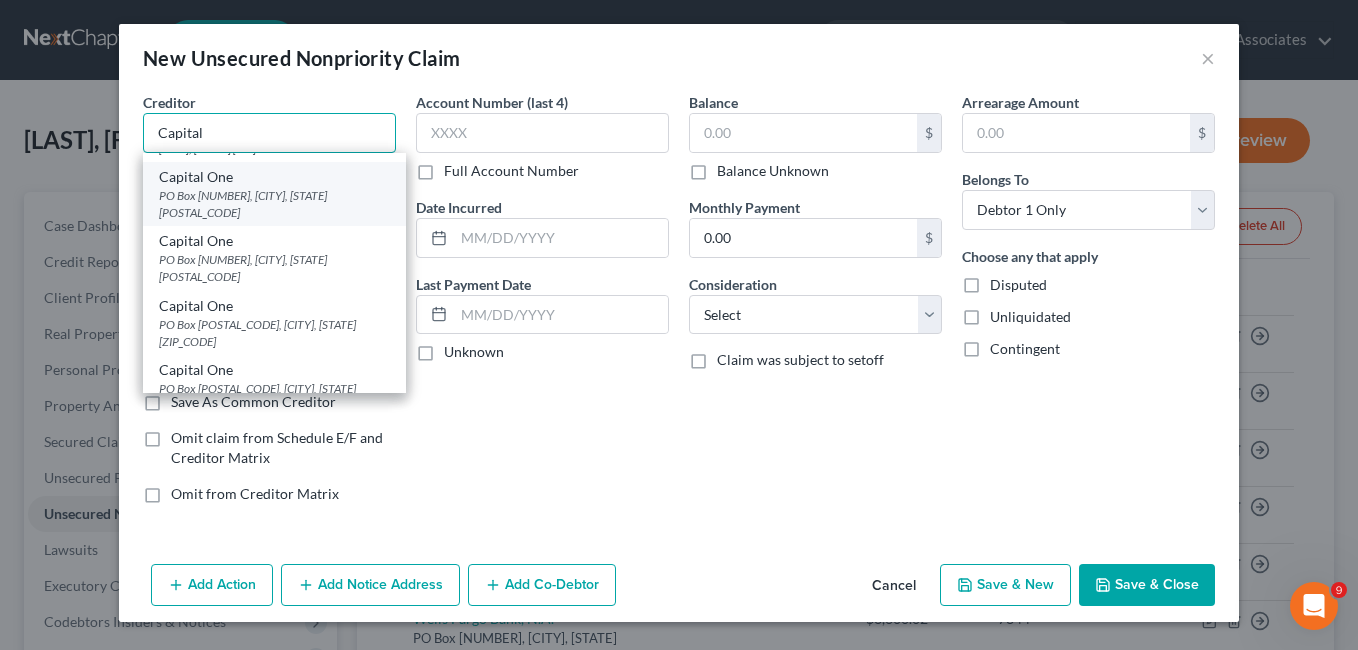 scroll, scrollTop: 100, scrollLeft: 0, axis: vertical 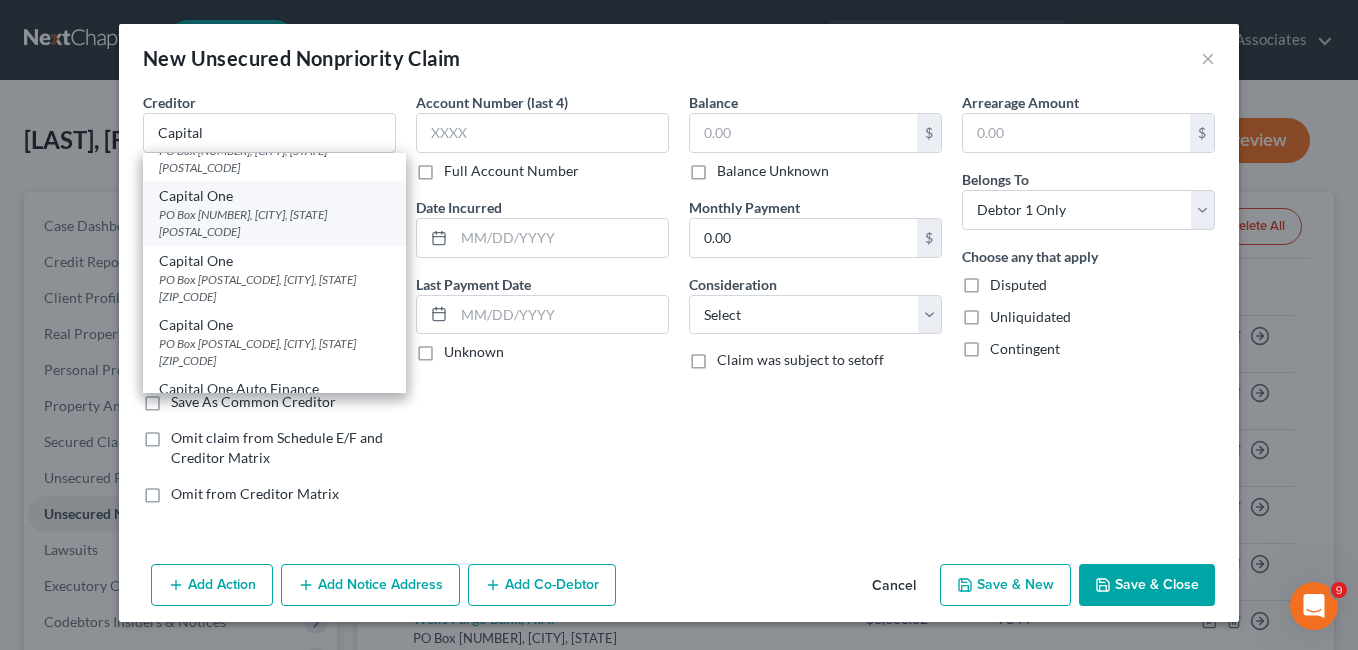 click on "PO Box [NUMBER], [CITY], [STATE] [POSTAL_CODE]" at bounding box center (274, 223) 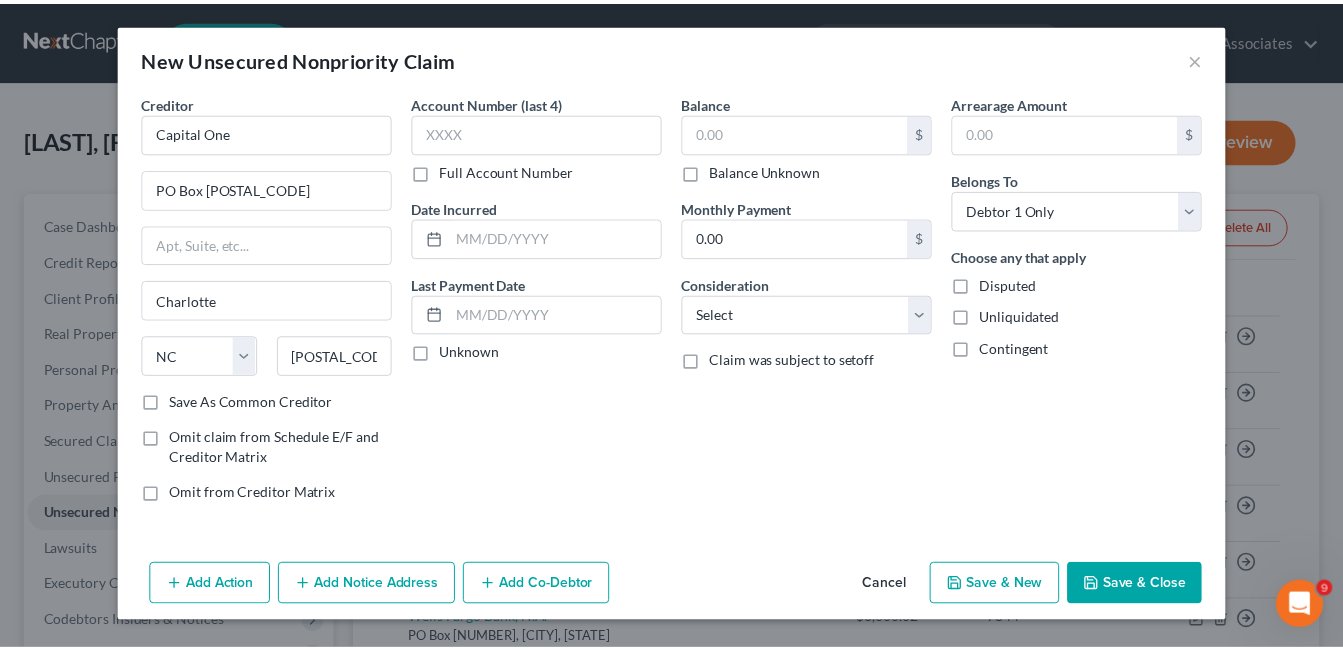 scroll, scrollTop: 0, scrollLeft: 0, axis: both 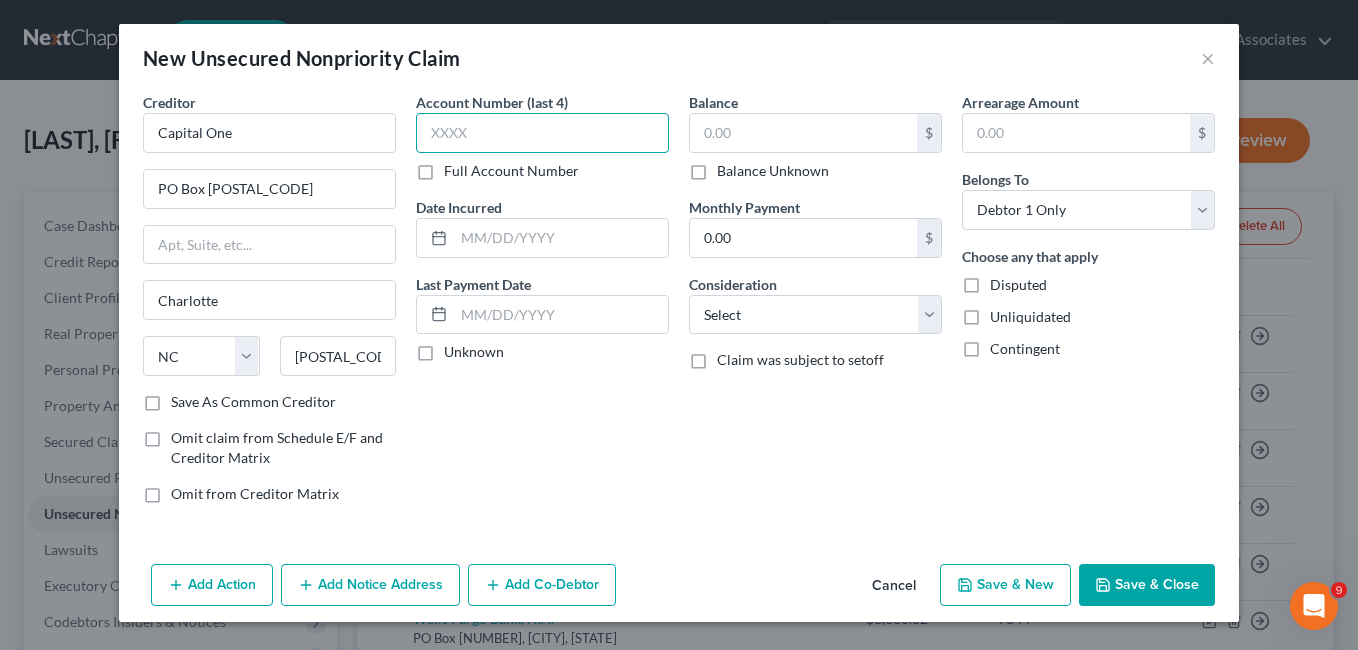 click at bounding box center (542, 133) 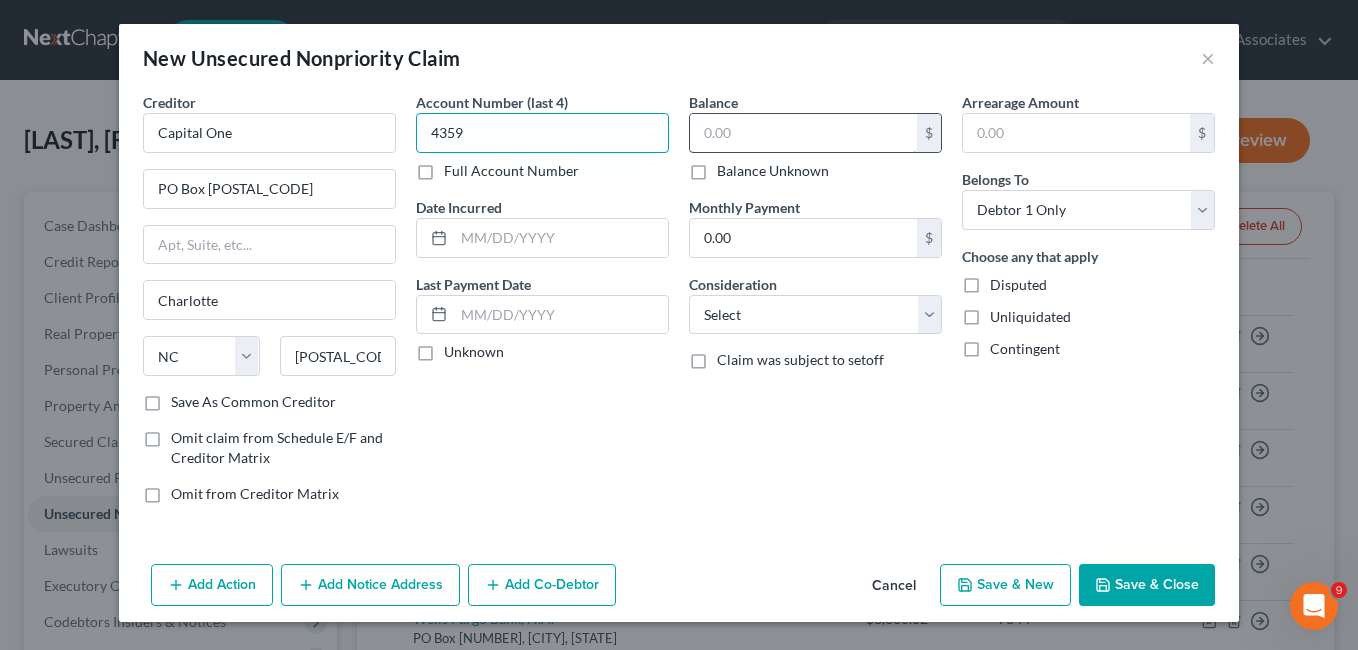 type 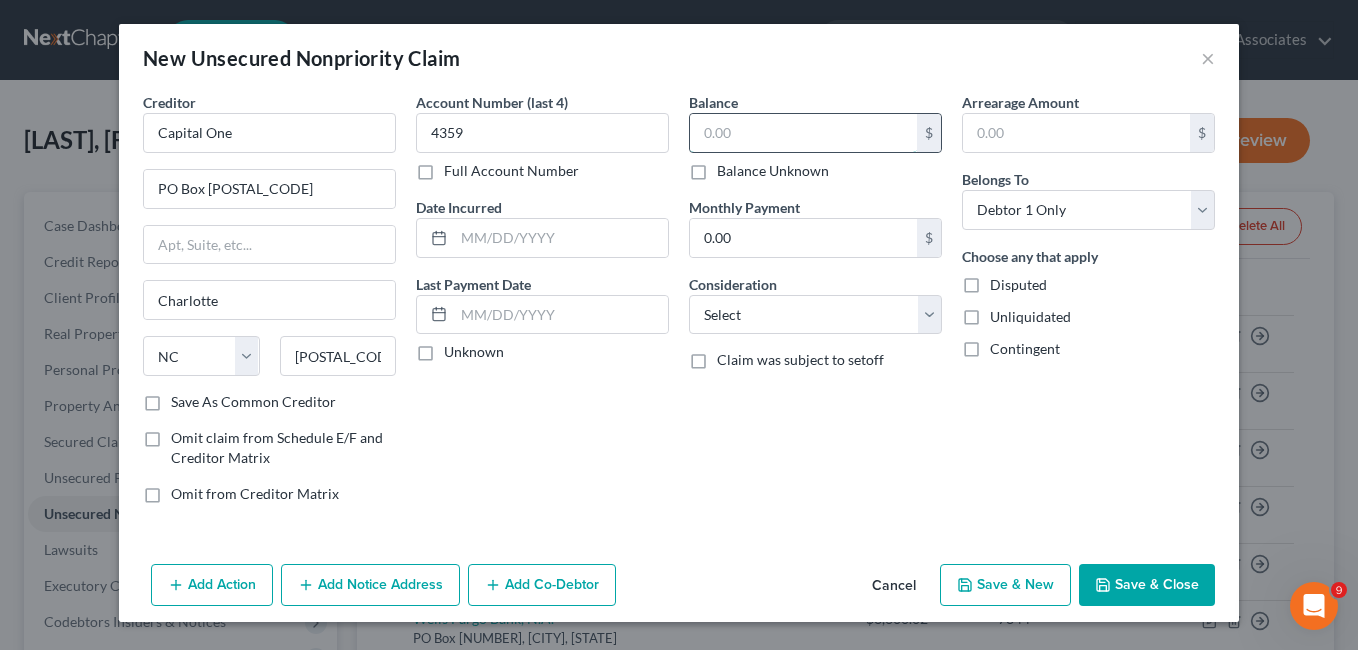 click at bounding box center (803, 133) 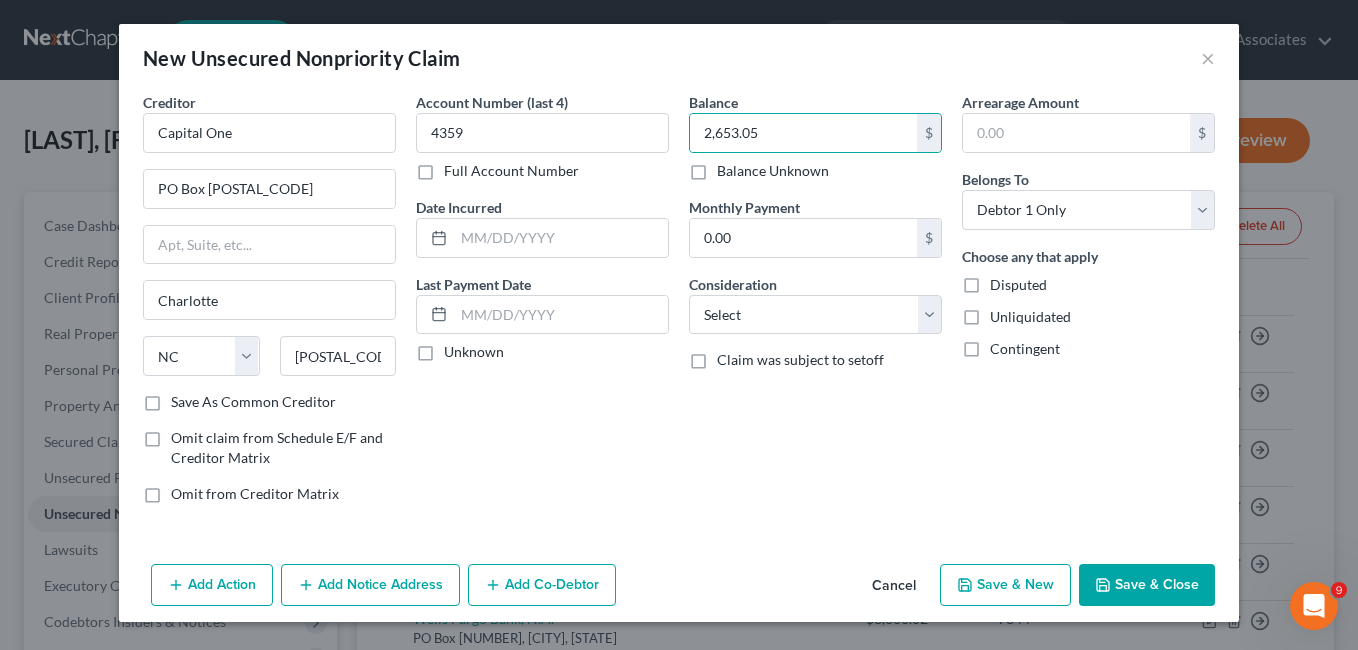 click on "Save & New" at bounding box center [1005, 585] 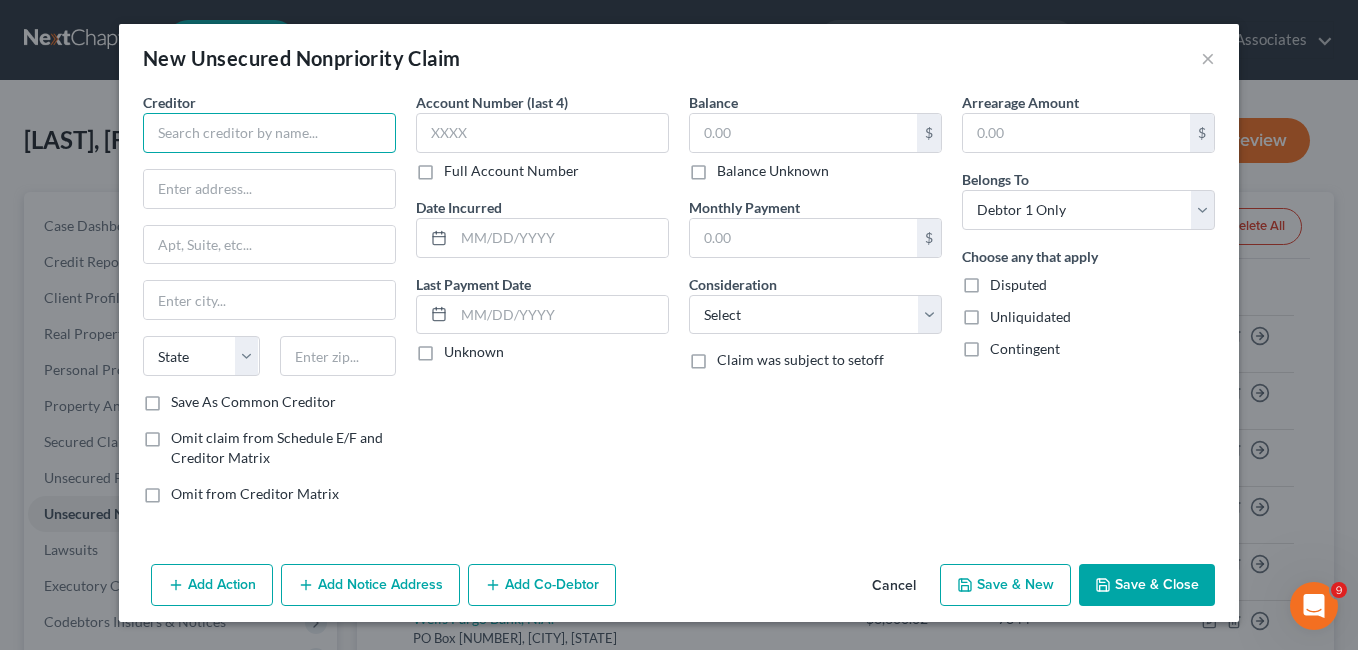 click at bounding box center [269, 133] 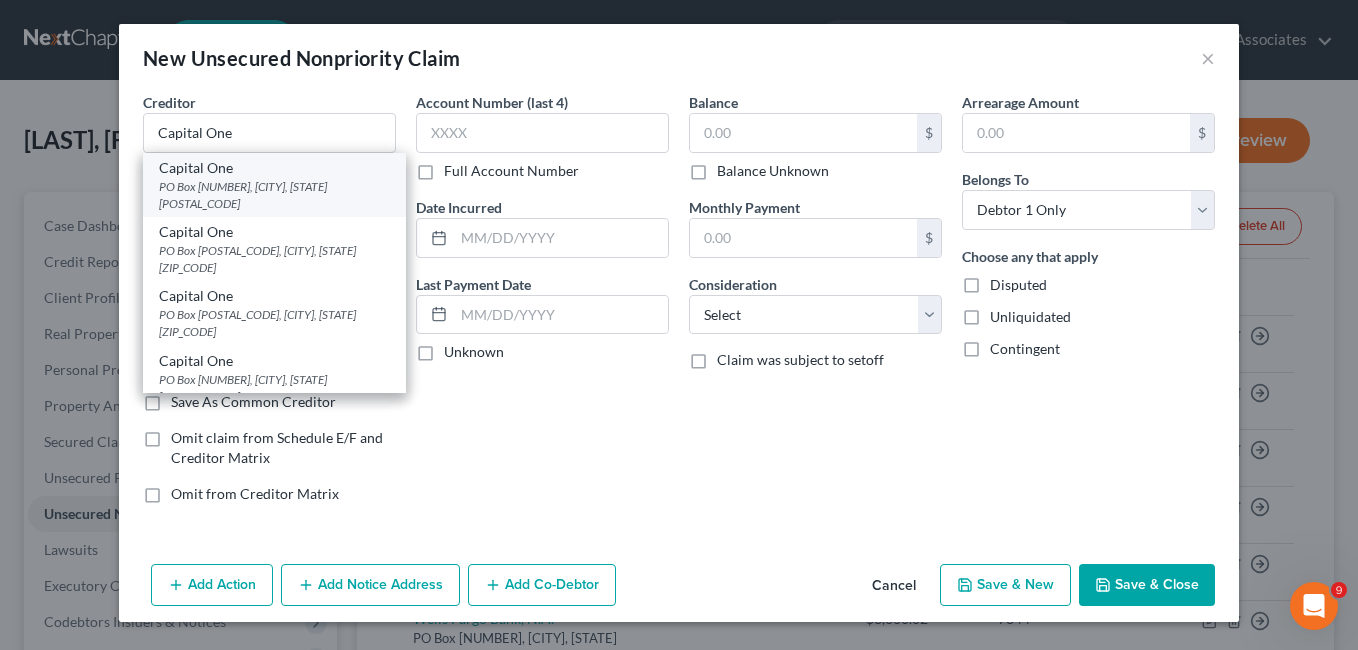 click on "PO Box [NUMBER], [CITY], [STATE] [POSTAL_CODE]" at bounding box center (274, 195) 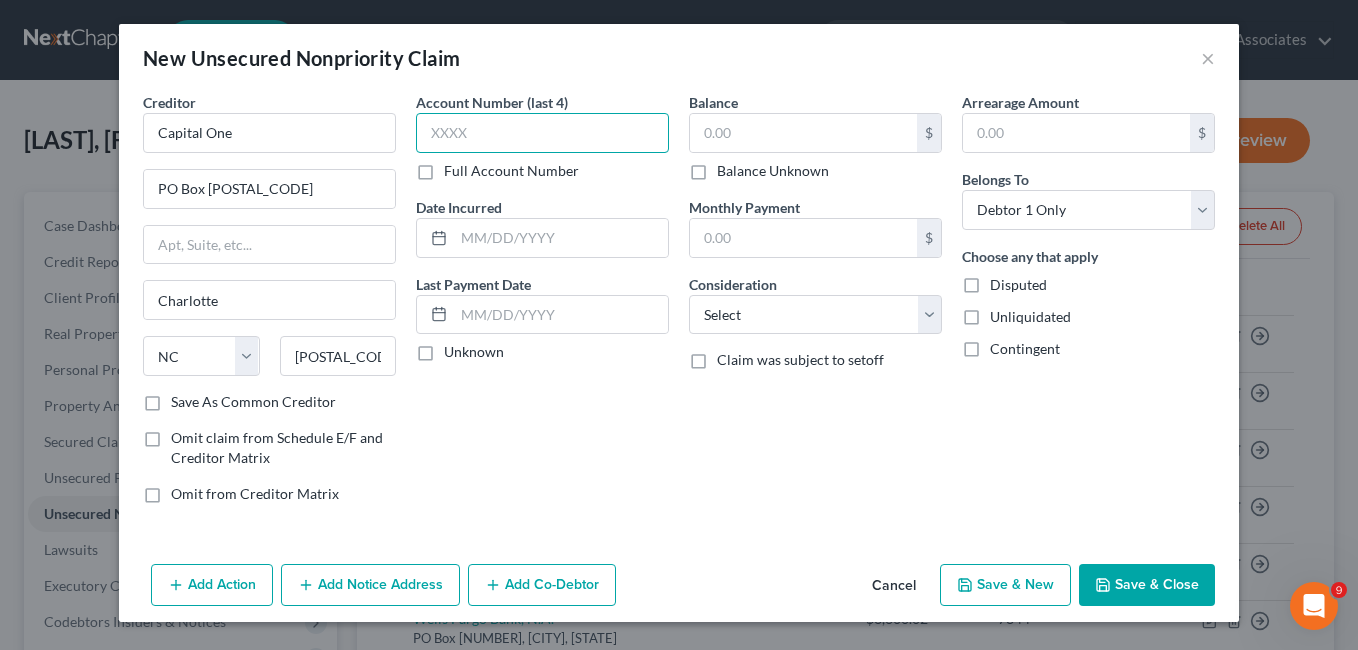 click at bounding box center [542, 133] 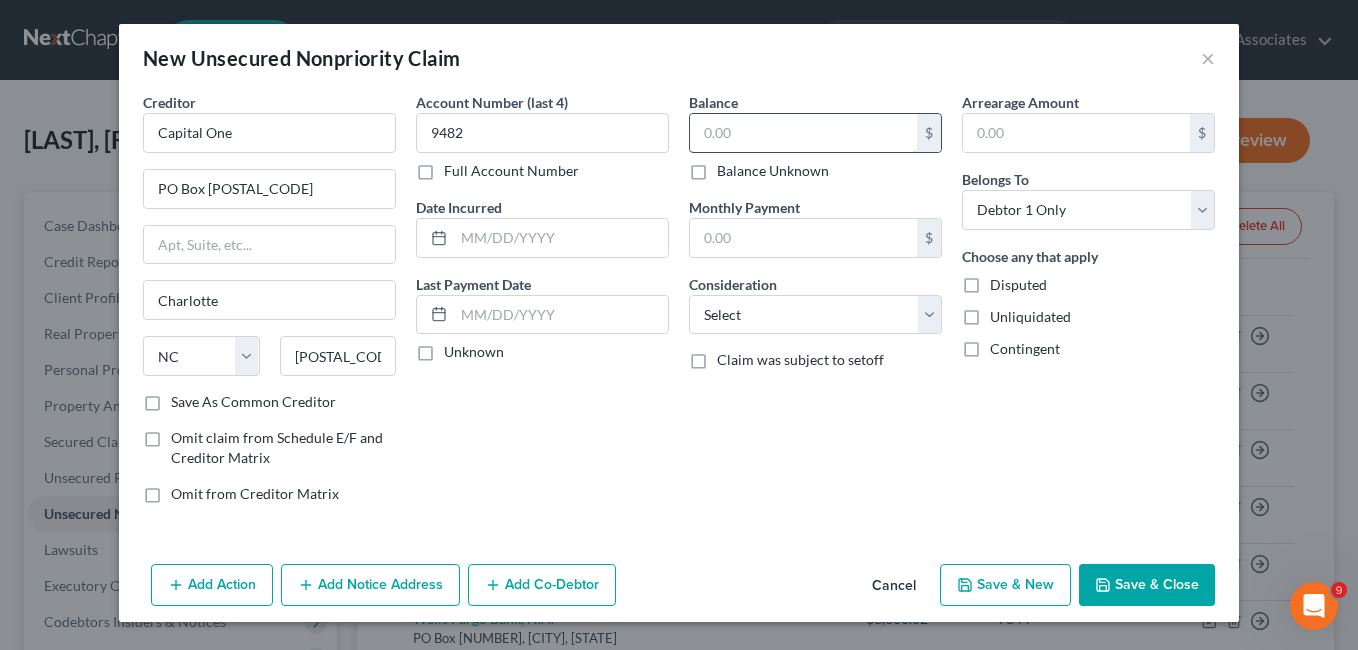 click at bounding box center [803, 133] 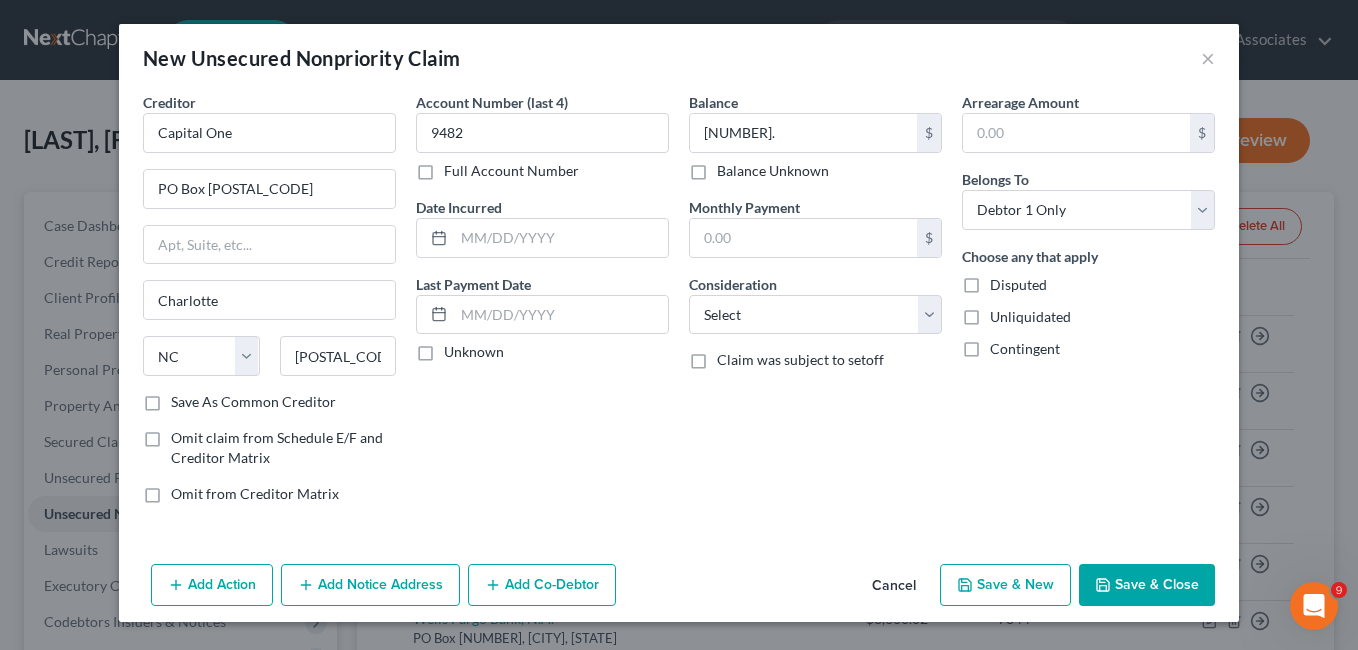 click on "Save & Close" at bounding box center (1147, 585) 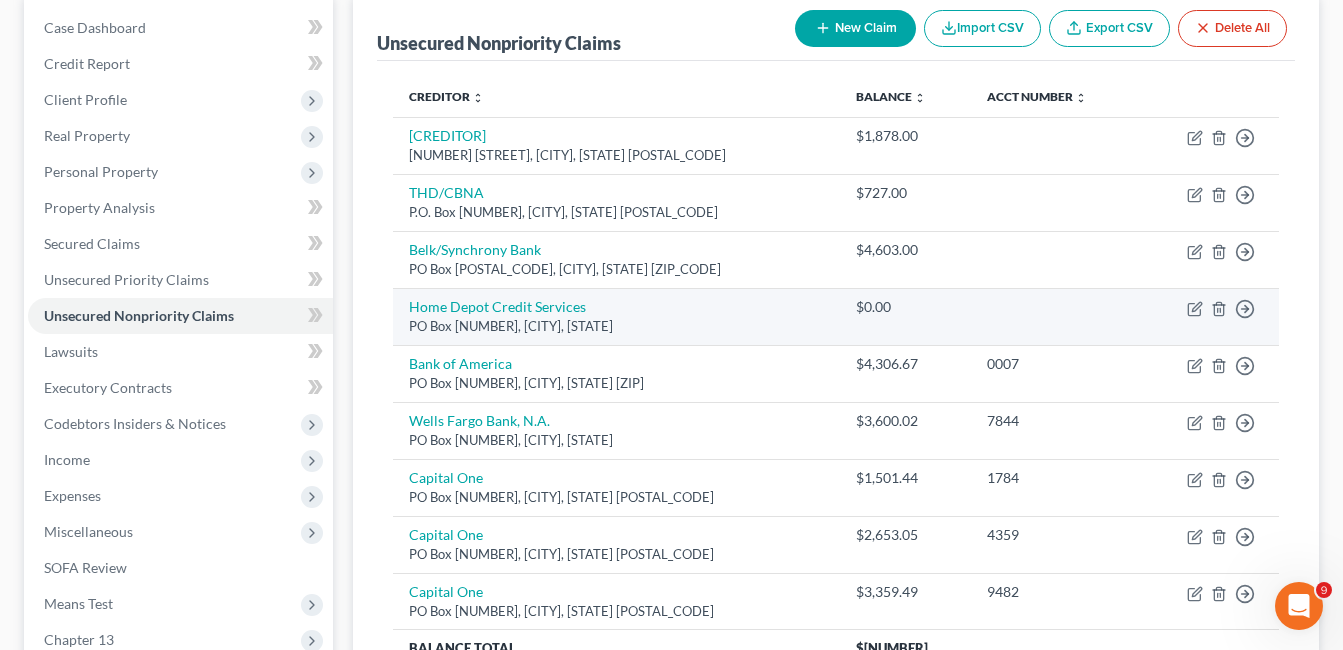 scroll, scrollTop: 200, scrollLeft: 0, axis: vertical 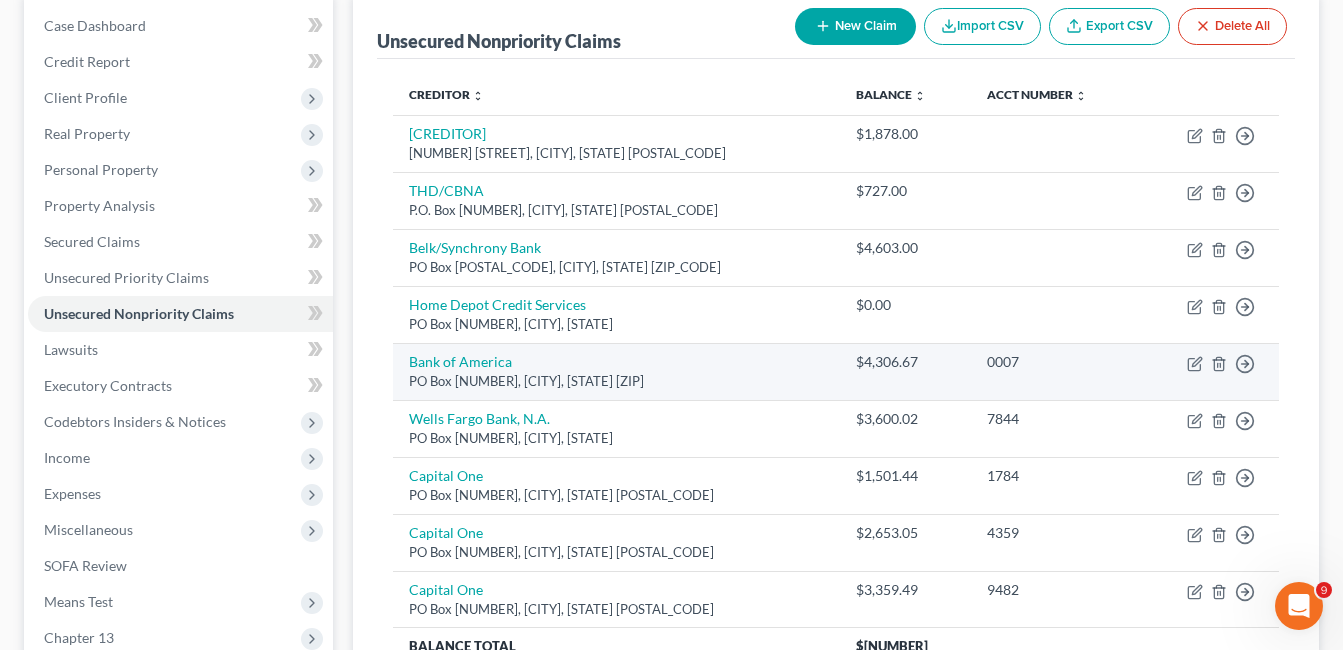 click on "0007" at bounding box center [1055, 371] 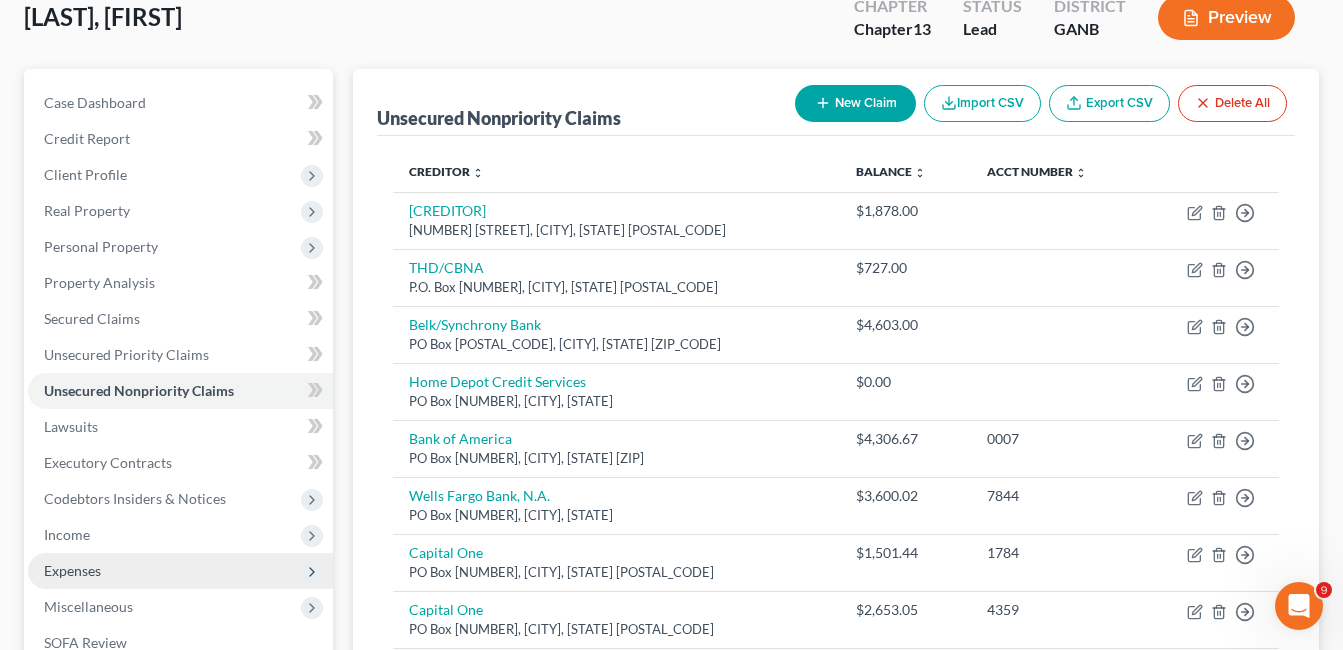 scroll, scrollTop: 349, scrollLeft: 0, axis: vertical 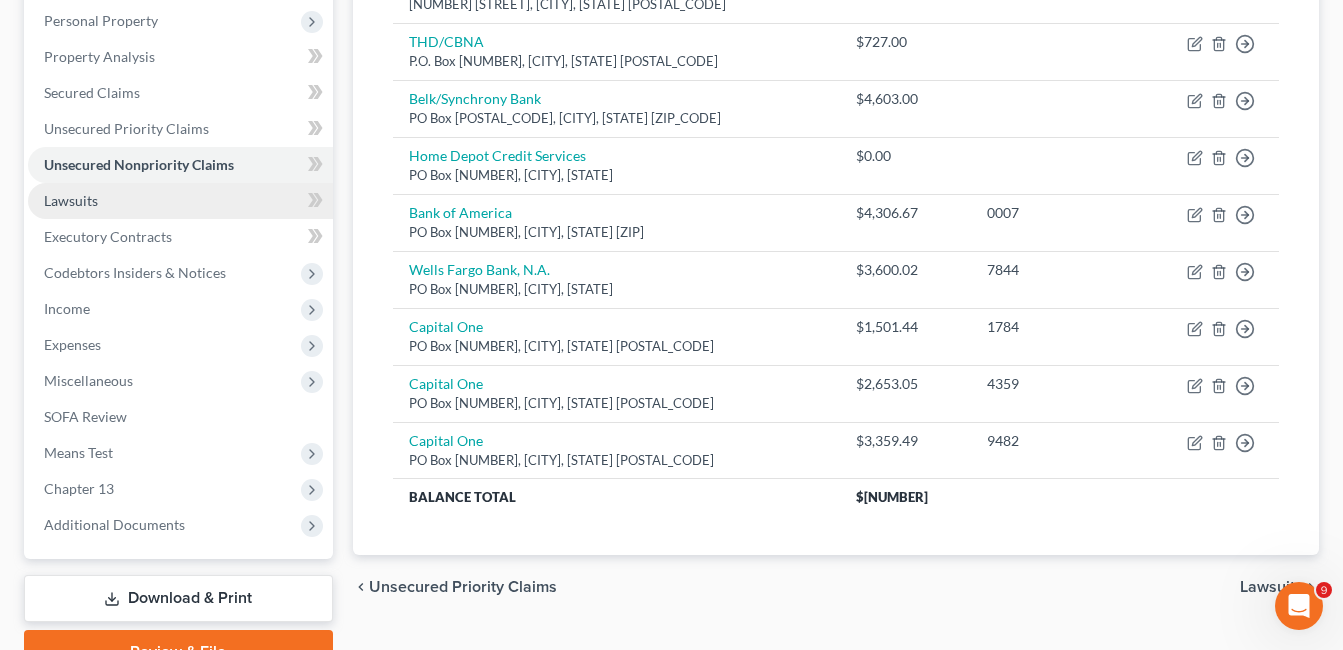 click on "Lawsuits" at bounding box center (71, 200) 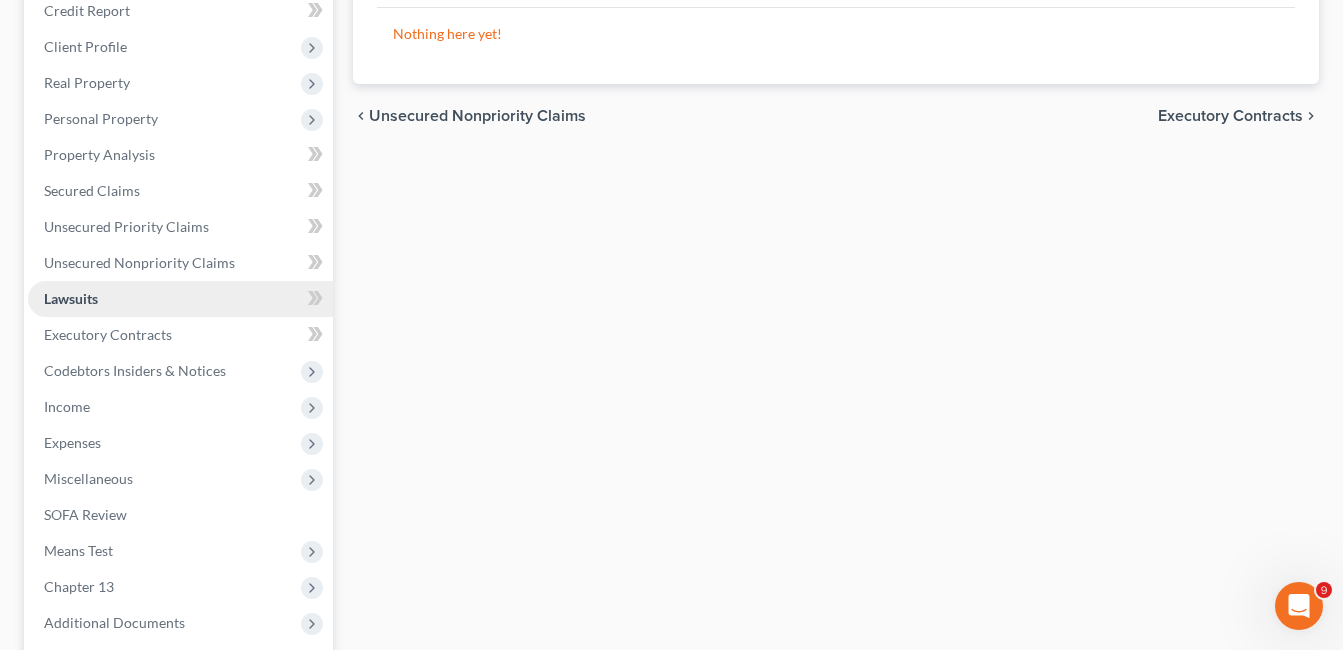 scroll, scrollTop: 300, scrollLeft: 0, axis: vertical 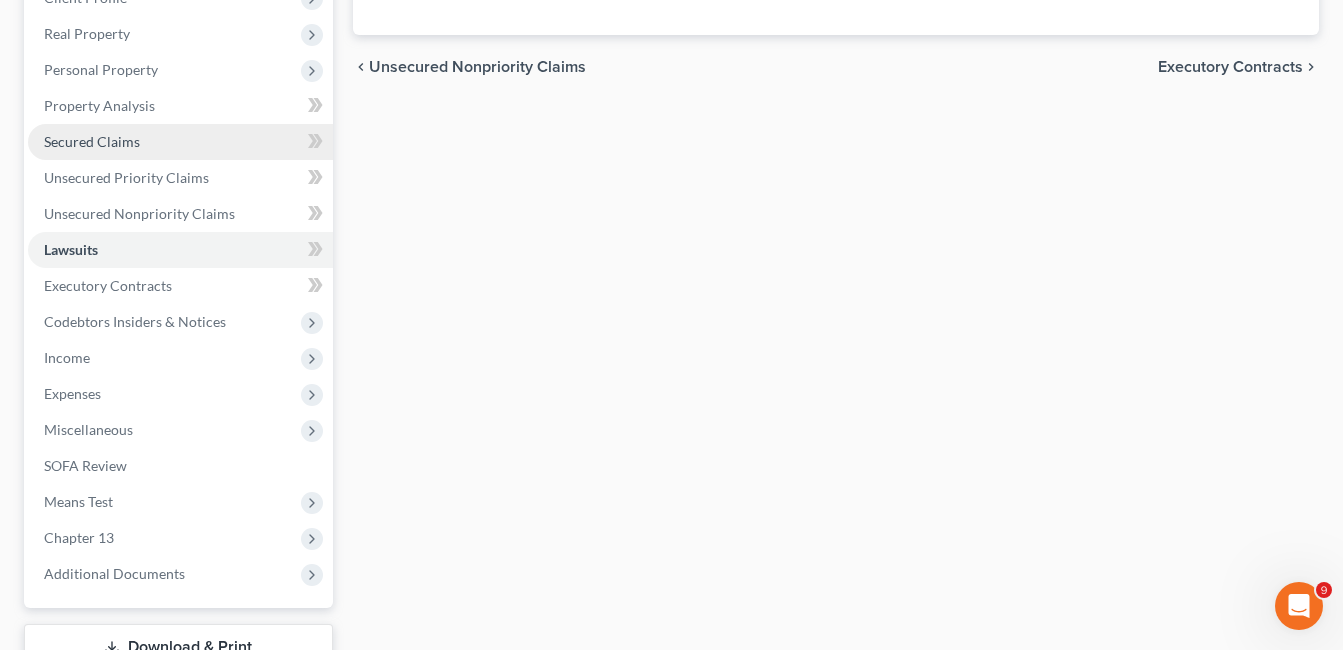 click on "Secured Claims" at bounding box center (92, 141) 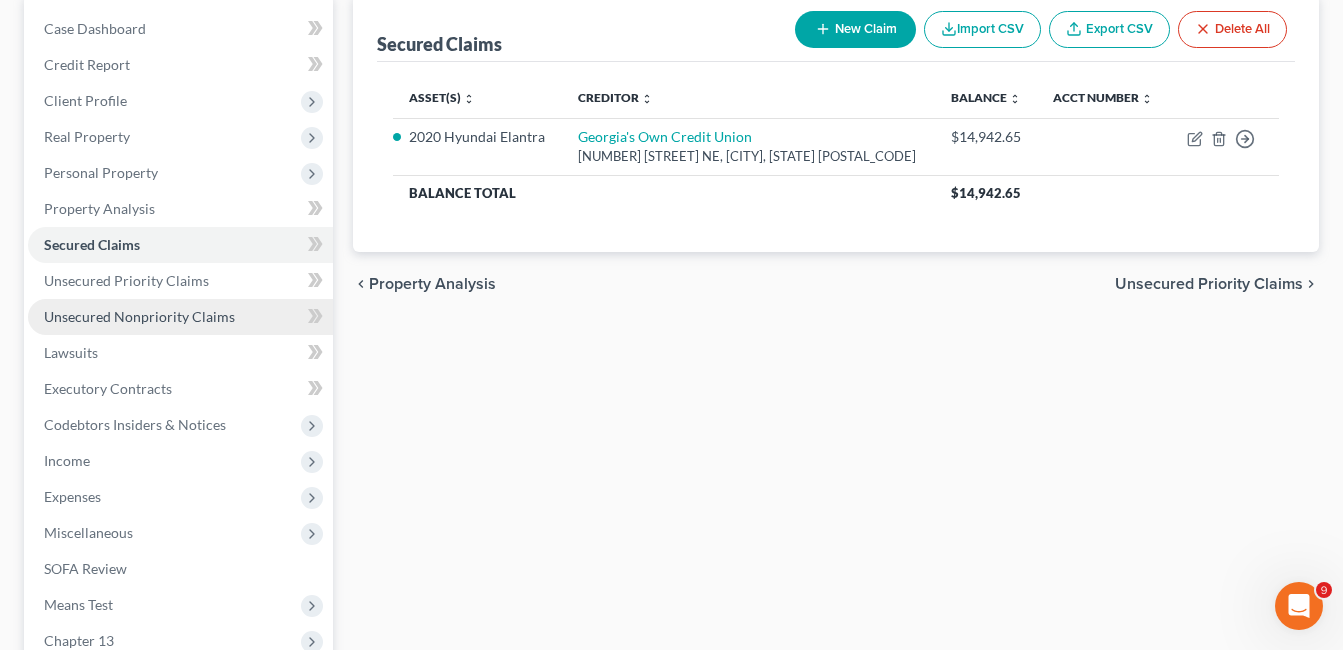 scroll, scrollTop: 200, scrollLeft: 0, axis: vertical 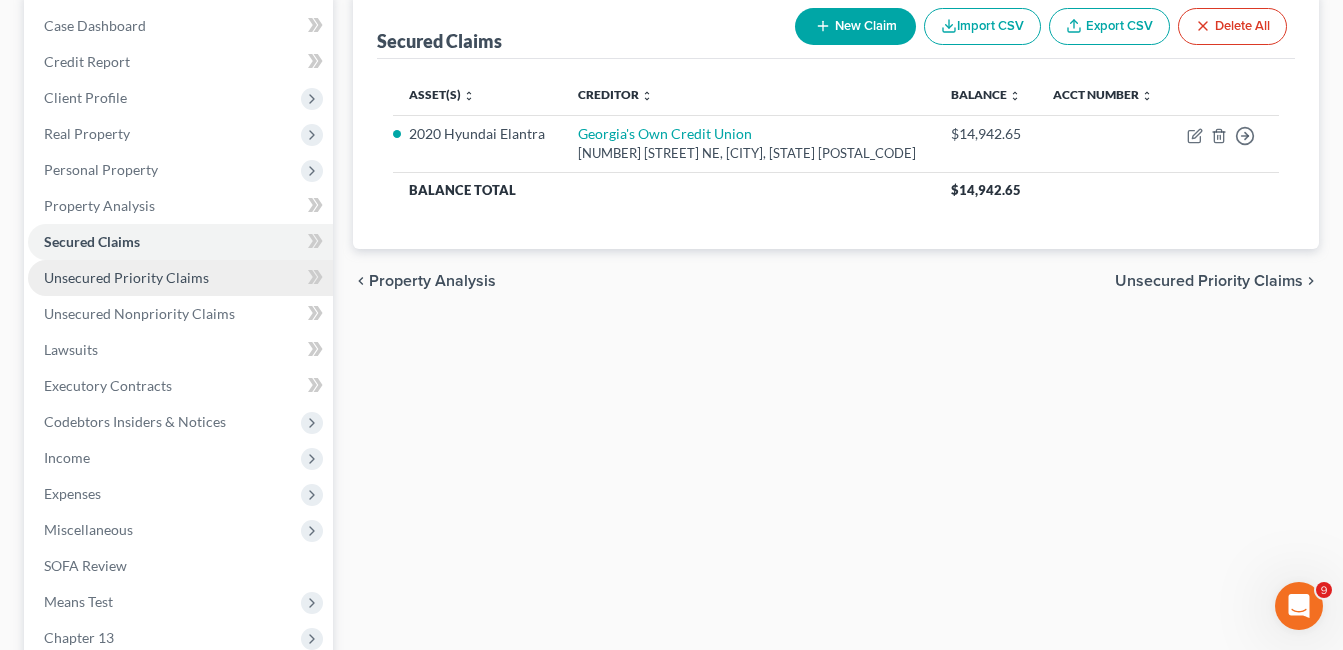 drag, startPoint x: 177, startPoint y: 275, endPoint x: 177, endPoint y: 288, distance: 13 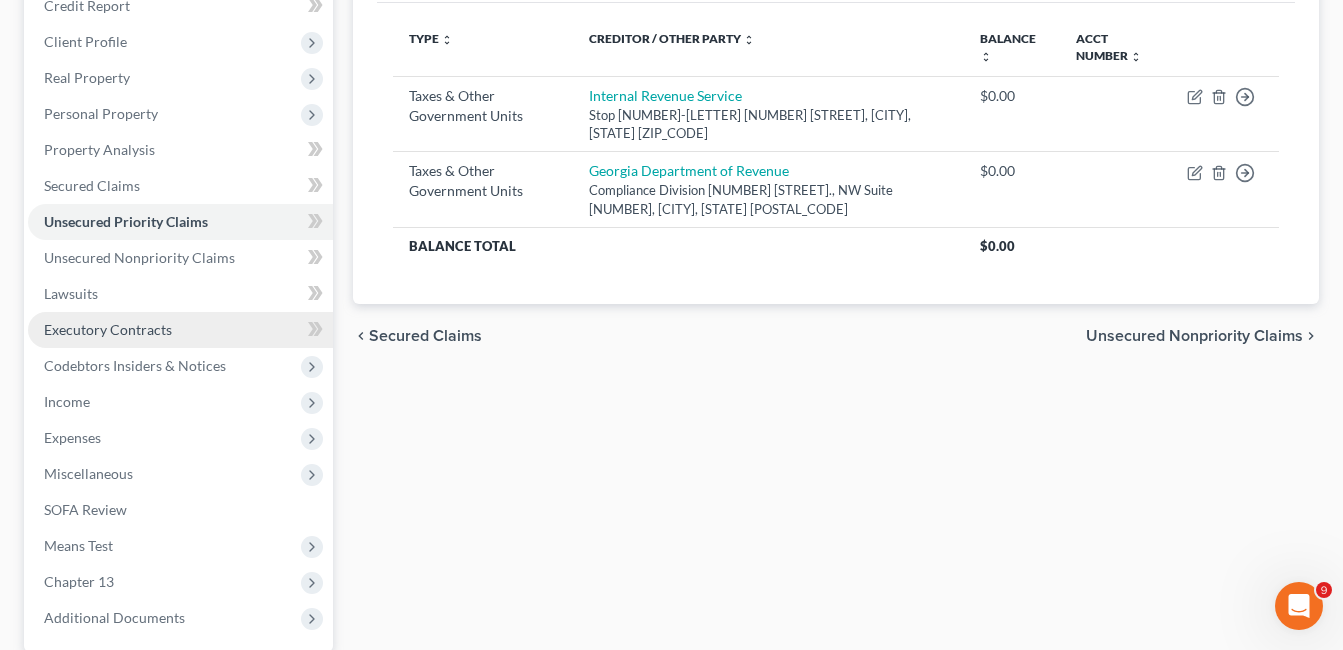 scroll, scrollTop: 300, scrollLeft: 0, axis: vertical 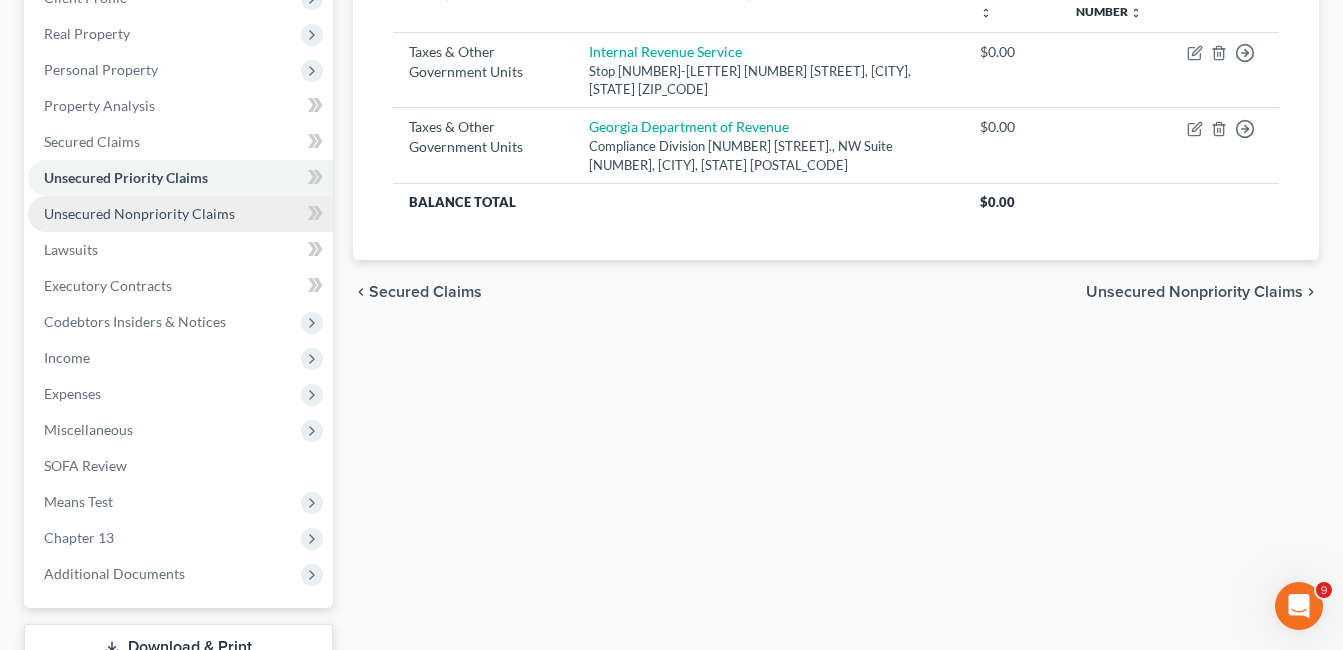 click on "Unsecured Nonpriority Claims" at bounding box center [139, 213] 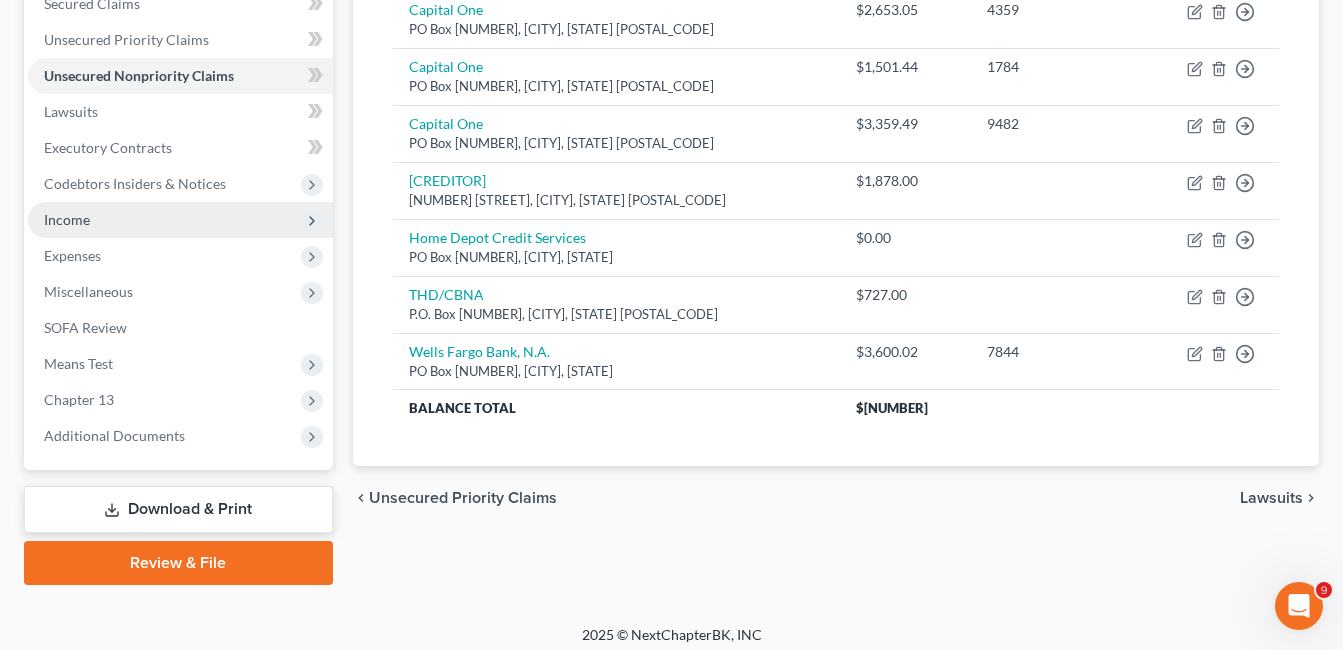 scroll, scrollTop: 449, scrollLeft: 0, axis: vertical 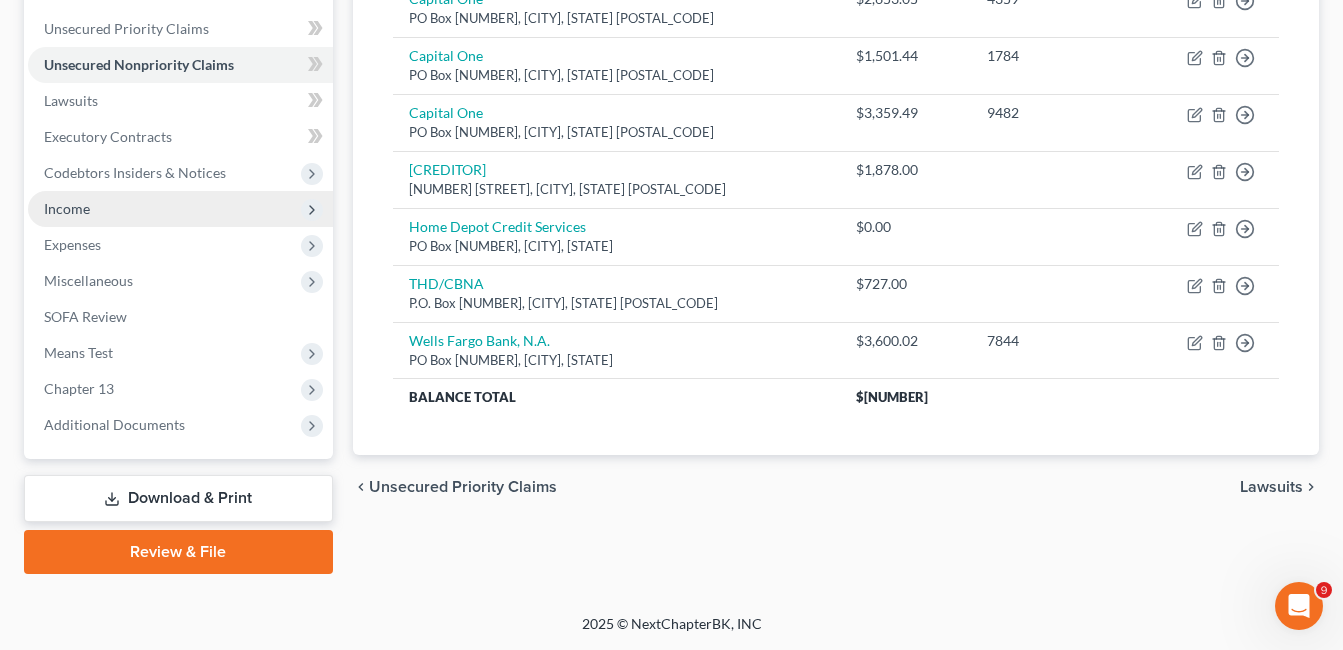 click on "Income" at bounding box center [67, 208] 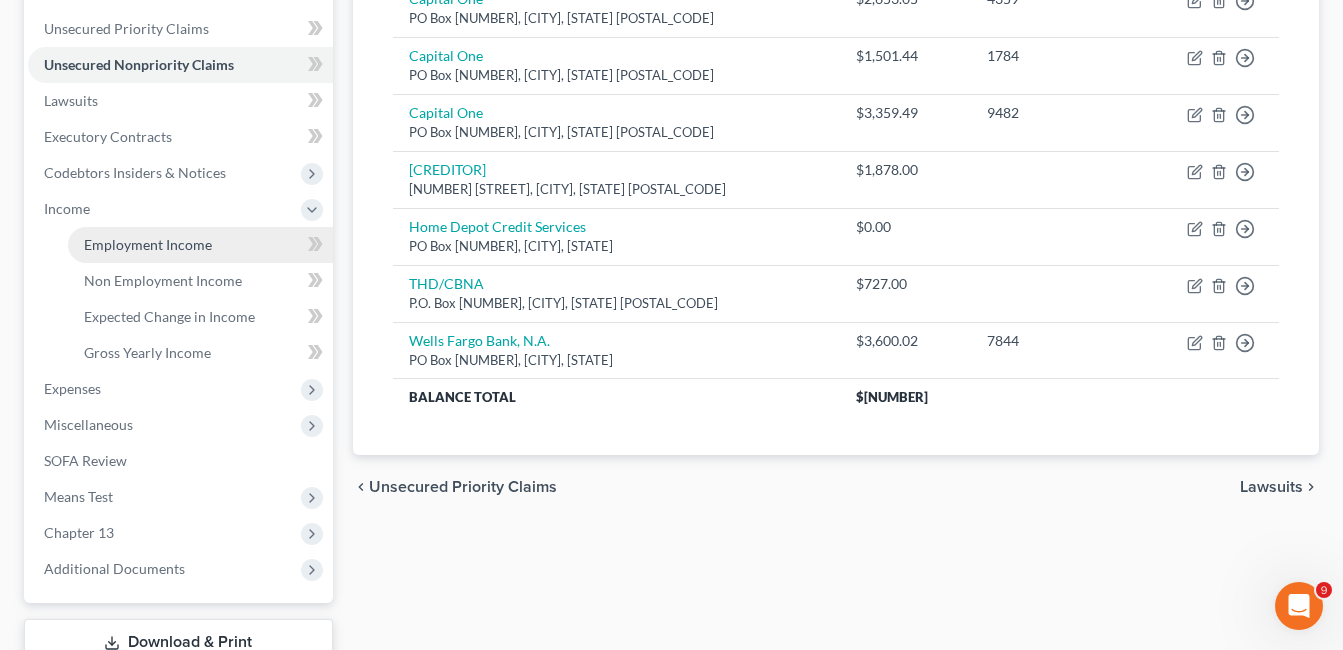 click on "Employment Income" at bounding box center (148, 244) 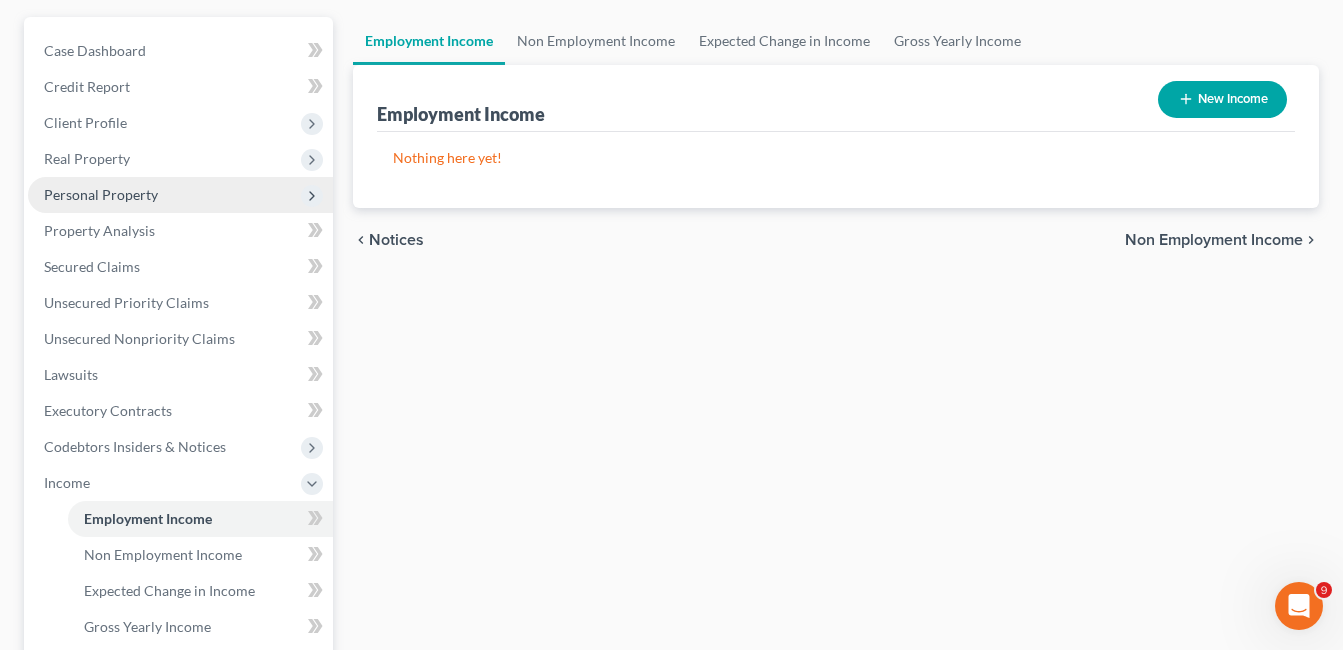 scroll, scrollTop: 400, scrollLeft: 0, axis: vertical 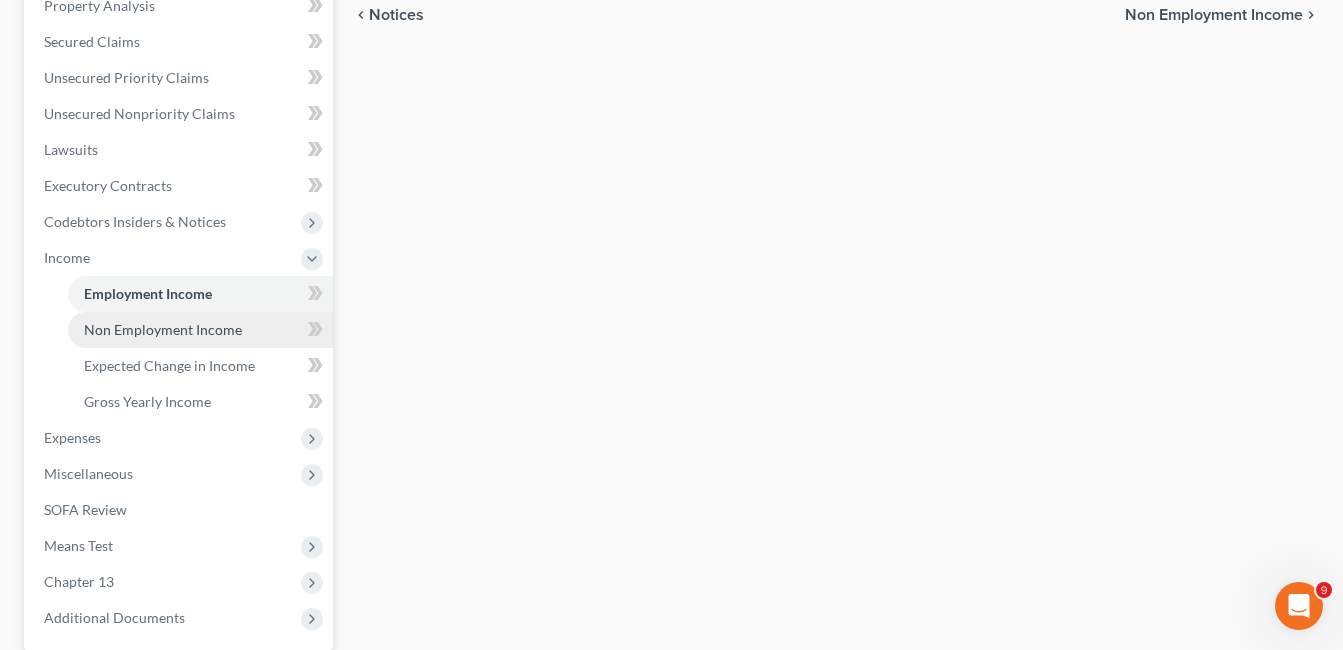 click on "Non Employment Income" at bounding box center (163, 329) 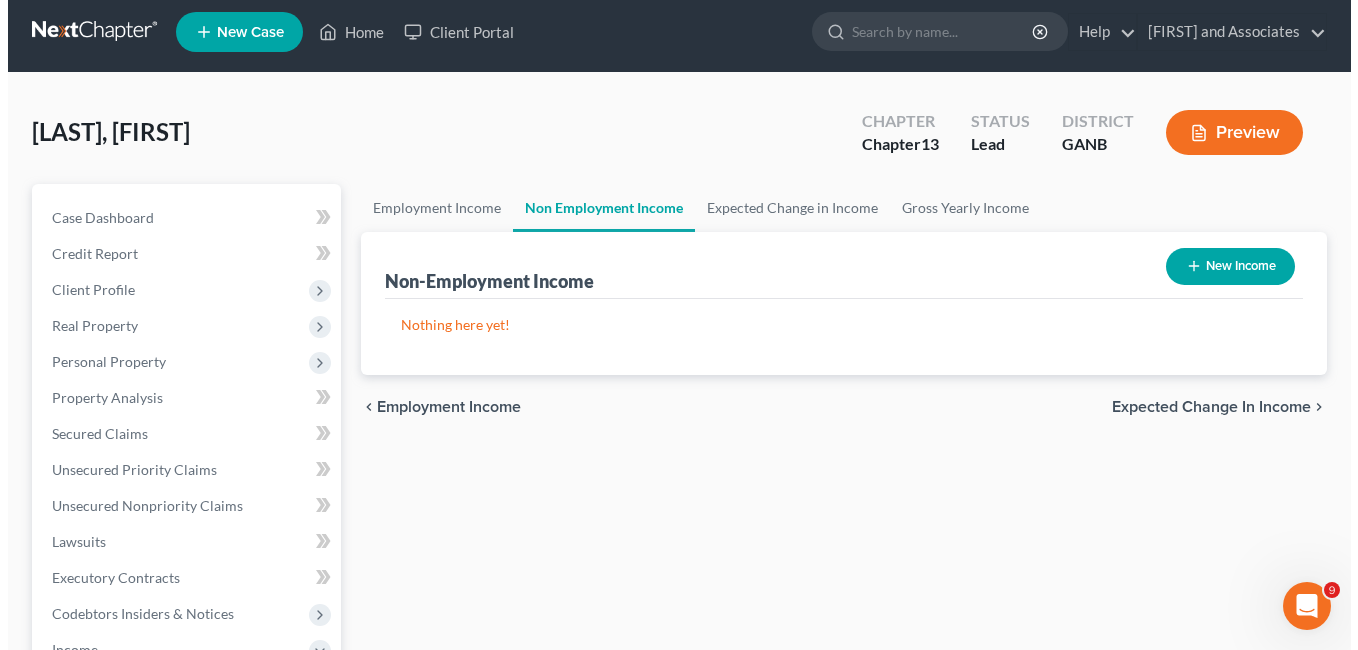 scroll, scrollTop: 0, scrollLeft: 0, axis: both 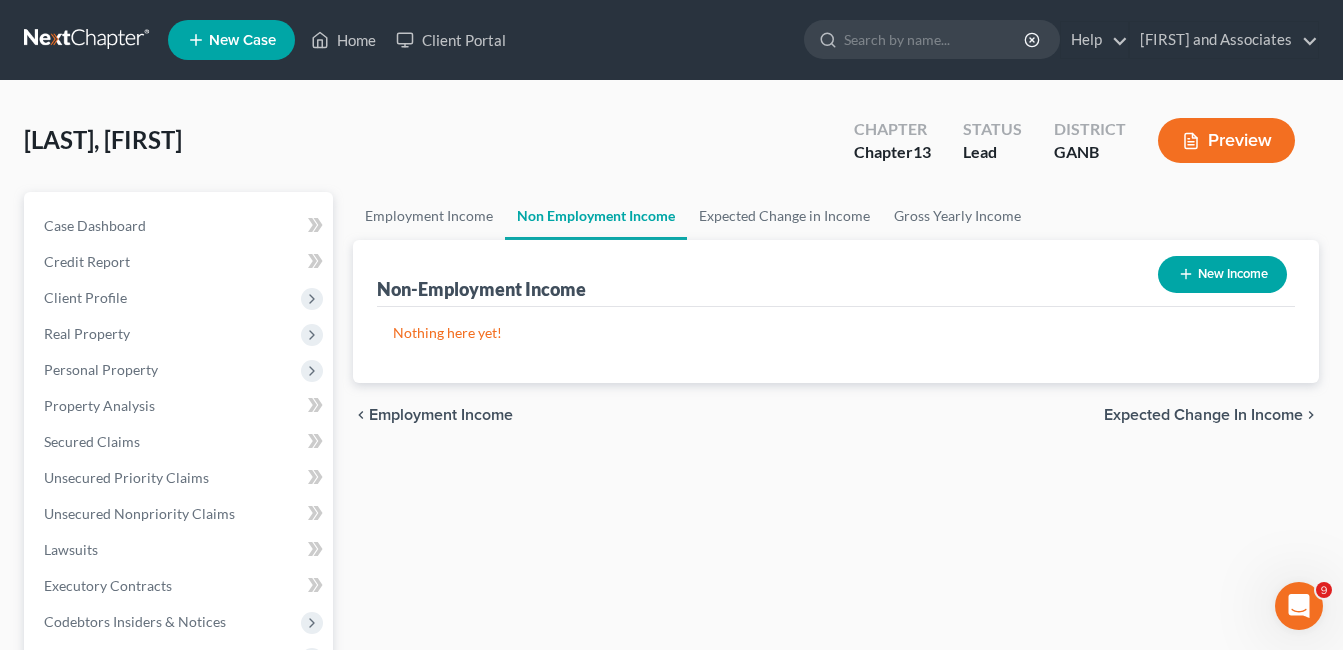 click on "New Income" at bounding box center [1222, 274] 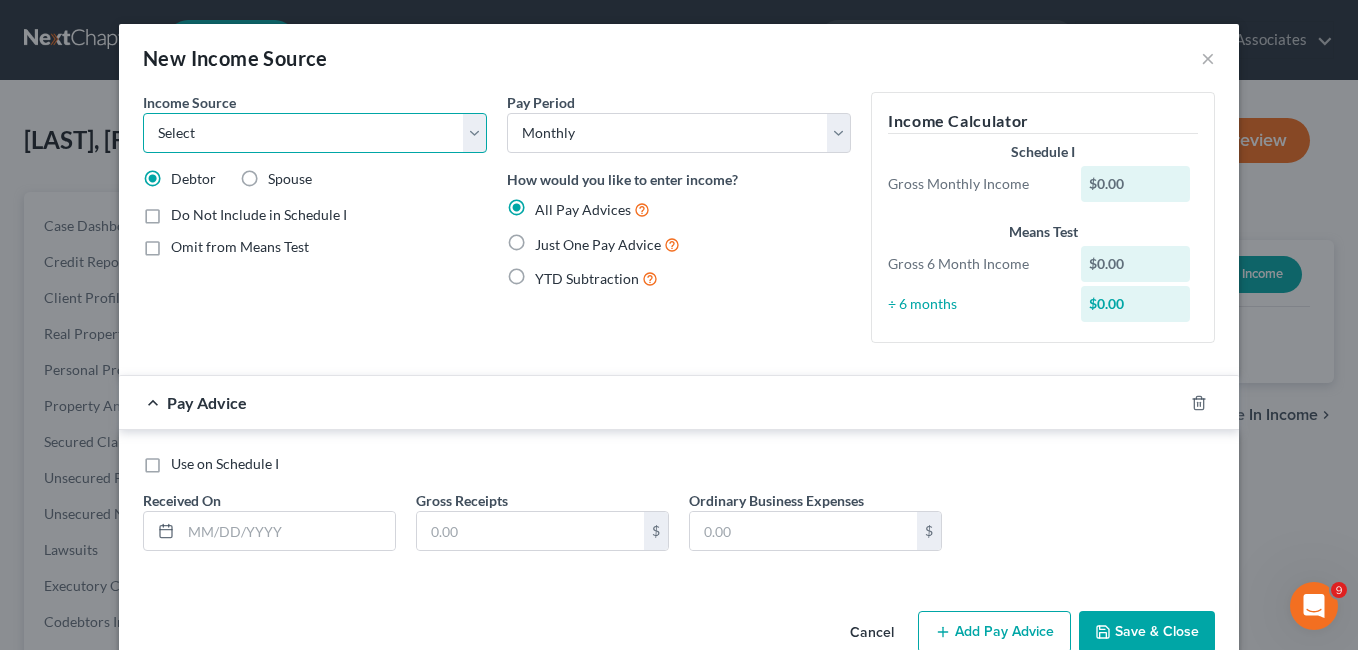 click on "Select Unemployment Disability (from employer) Pension Retirement Social Security / Social Security Disability Other Government Assistance Interests, Dividends or Royalties Child / Family Support Contributions to Household Property / Rental Business, Professional or Farm Alimony / Maintenance Payments Military Disability Benefits Other Monthly Income" at bounding box center [315, 133] 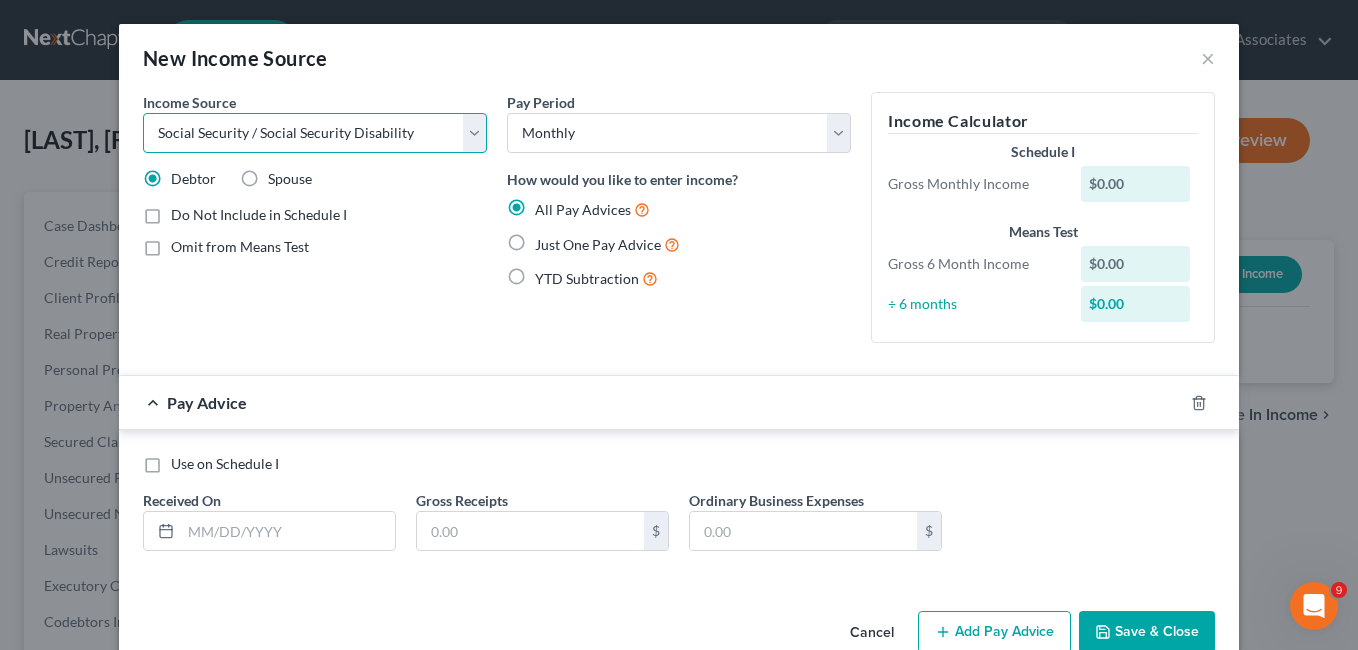 click on "Select Unemployment Disability (from employer) Pension Retirement Social Security / Social Security Disability Other Government Assistance Interests, Dividends or Royalties Child / Family Support Contributions to Household Property / Rental Business, Professional or Farm Alimony / Maintenance Payments Military Disability Benefits Other Monthly Income" at bounding box center (315, 133) 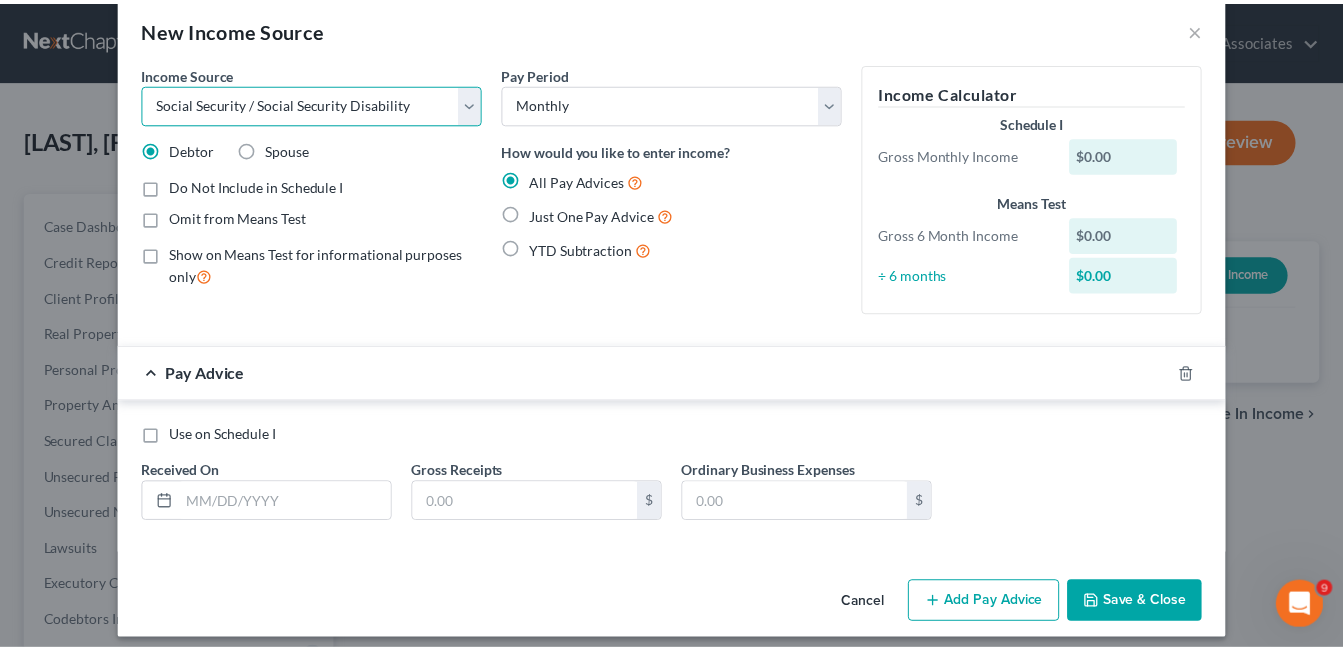 scroll, scrollTop: 43, scrollLeft: 0, axis: vertical 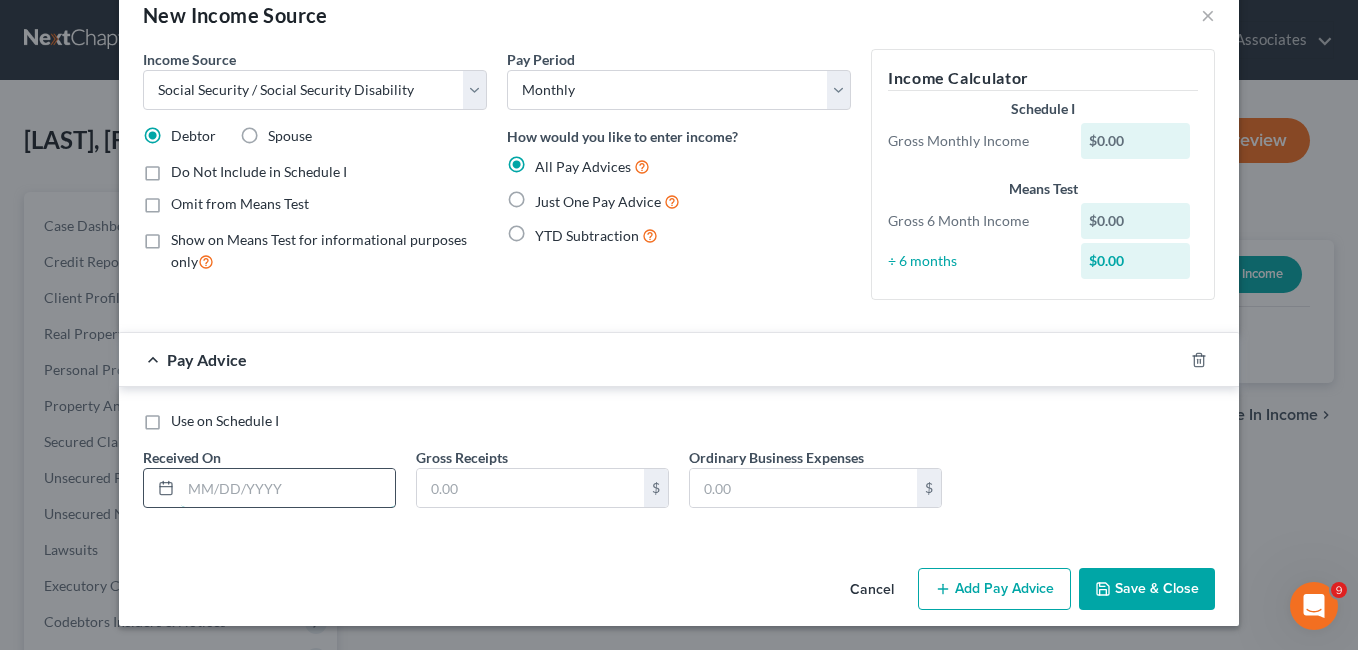 drag, startPoint x: 217, startPoint y: 492, endPoint x: 257, endPoint y: 483, distance: 41 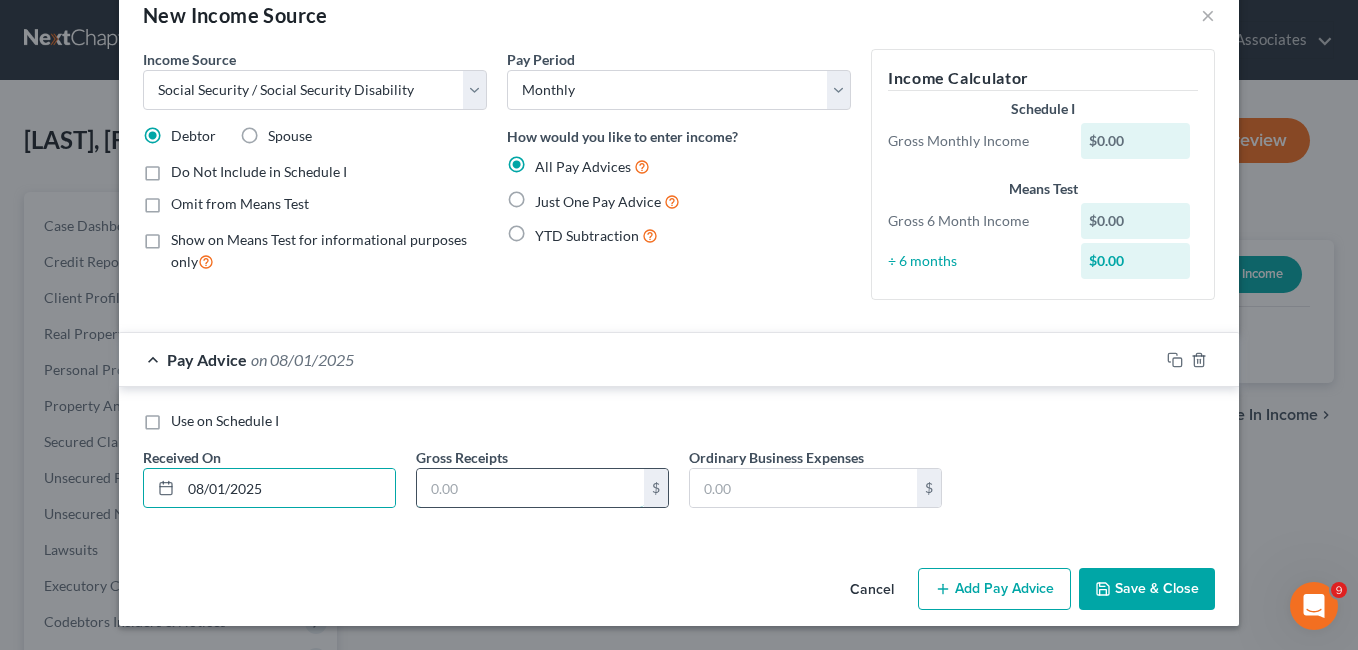 click at bounding box center [530, 488] 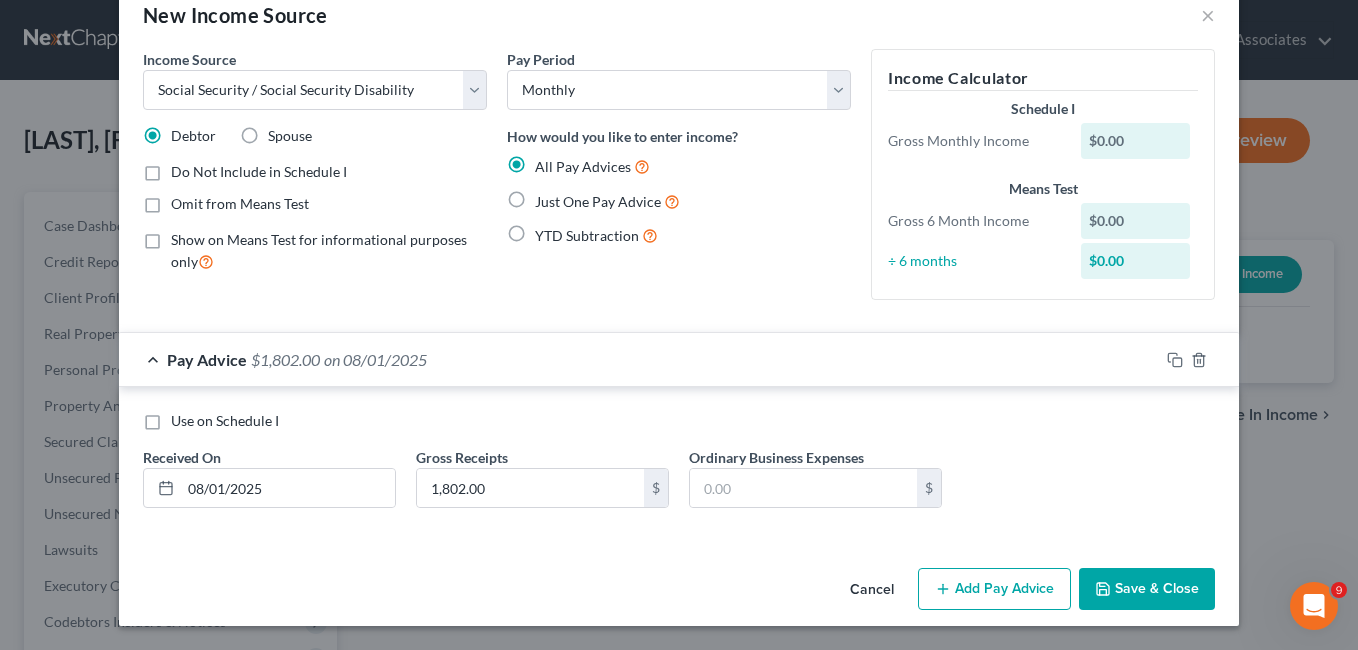 click on "Save & Close" at bounding box center (1147, 589) 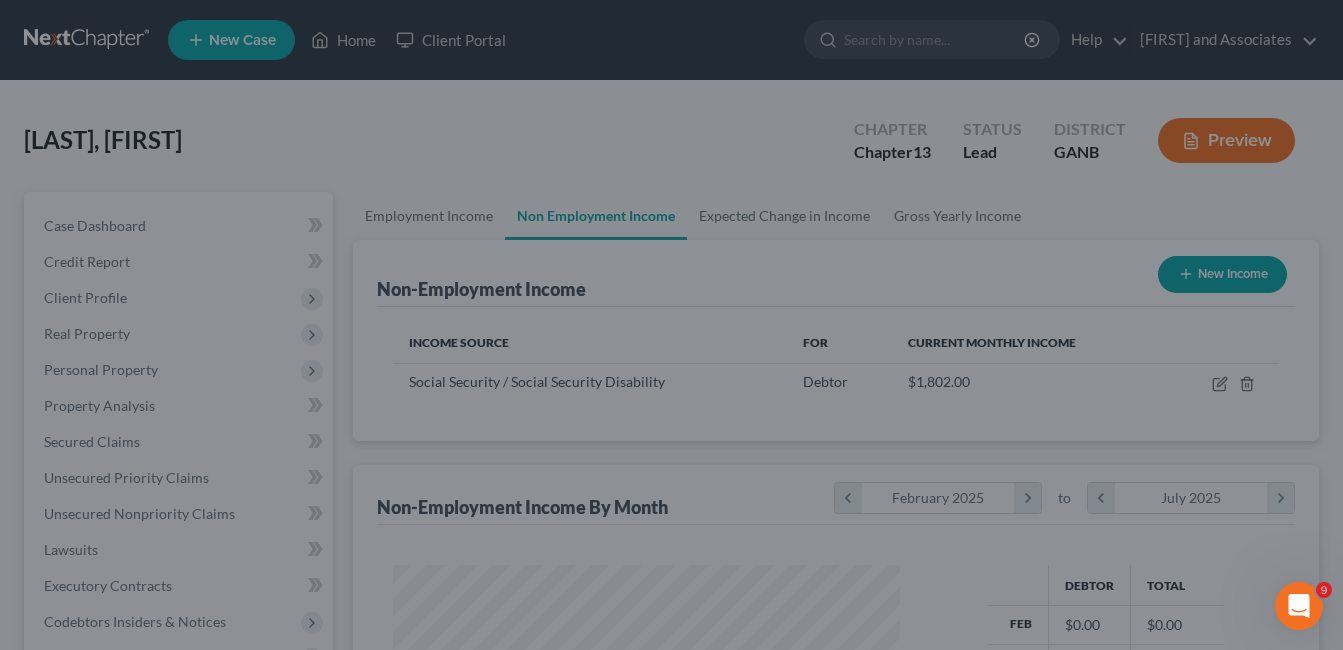 scroll, scrollTop: 359, scrollLeft: 541, axis: both 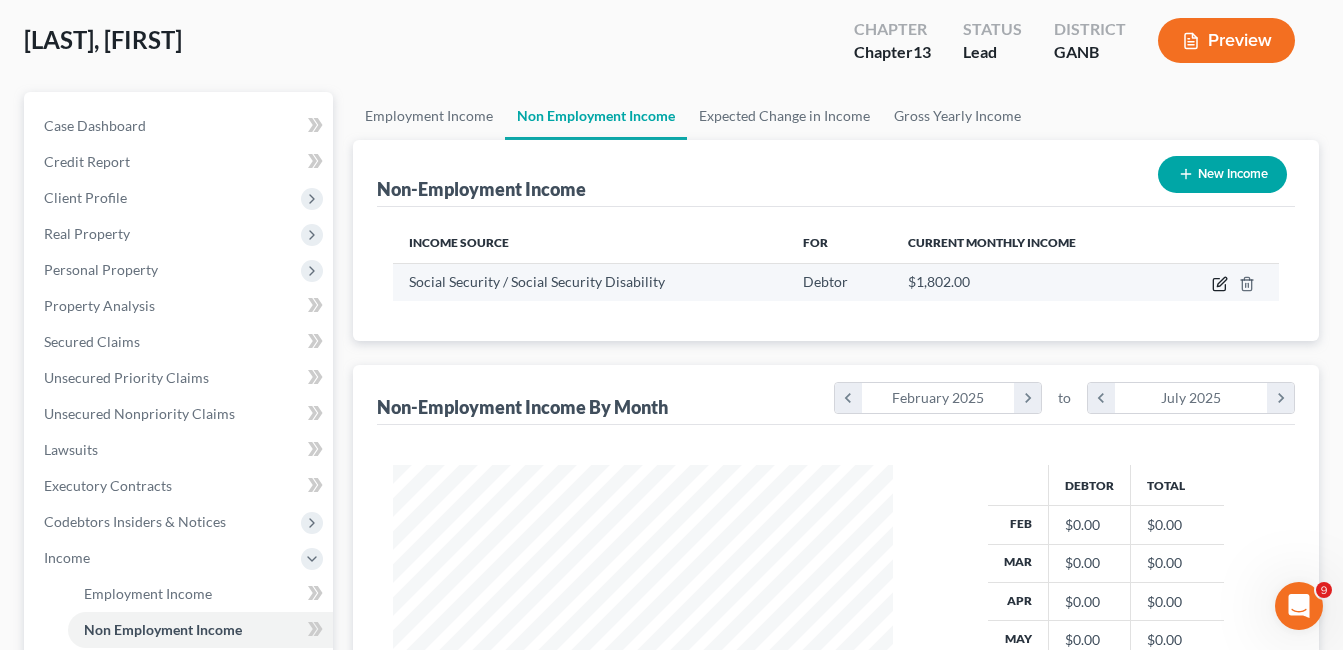 click 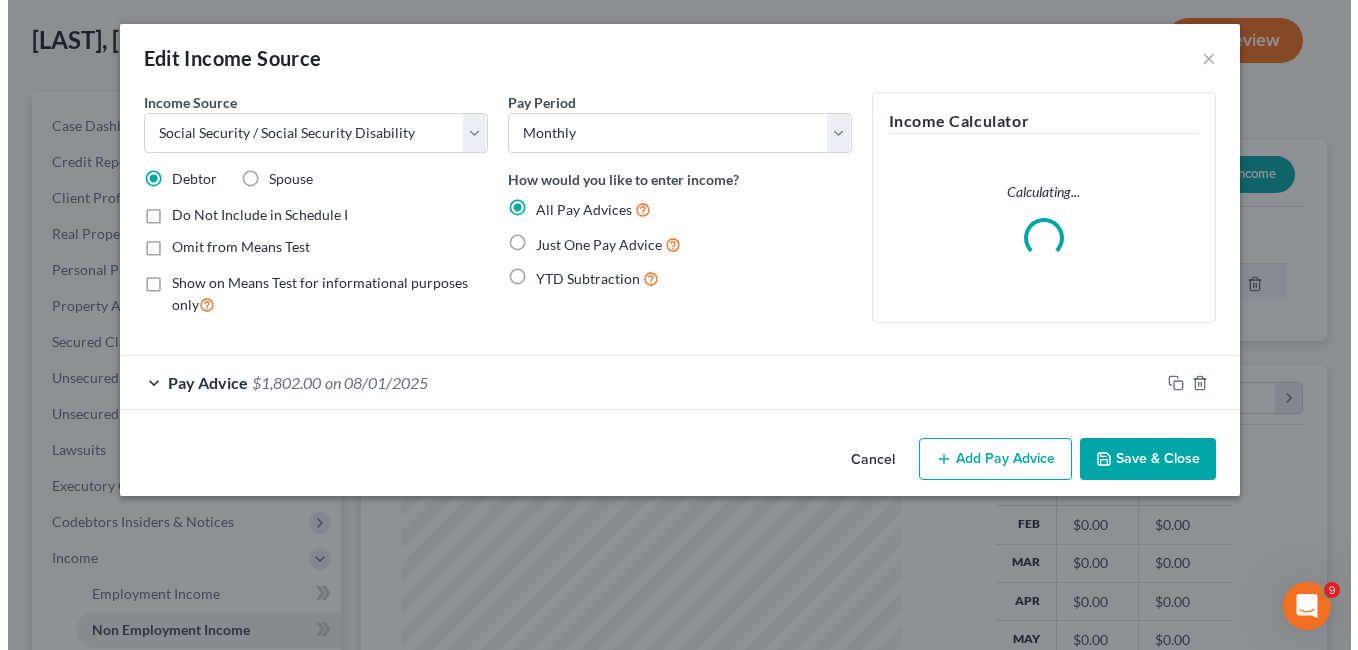 scroll, scrollTop: 999642, scrollLeft: 999453, axis: both 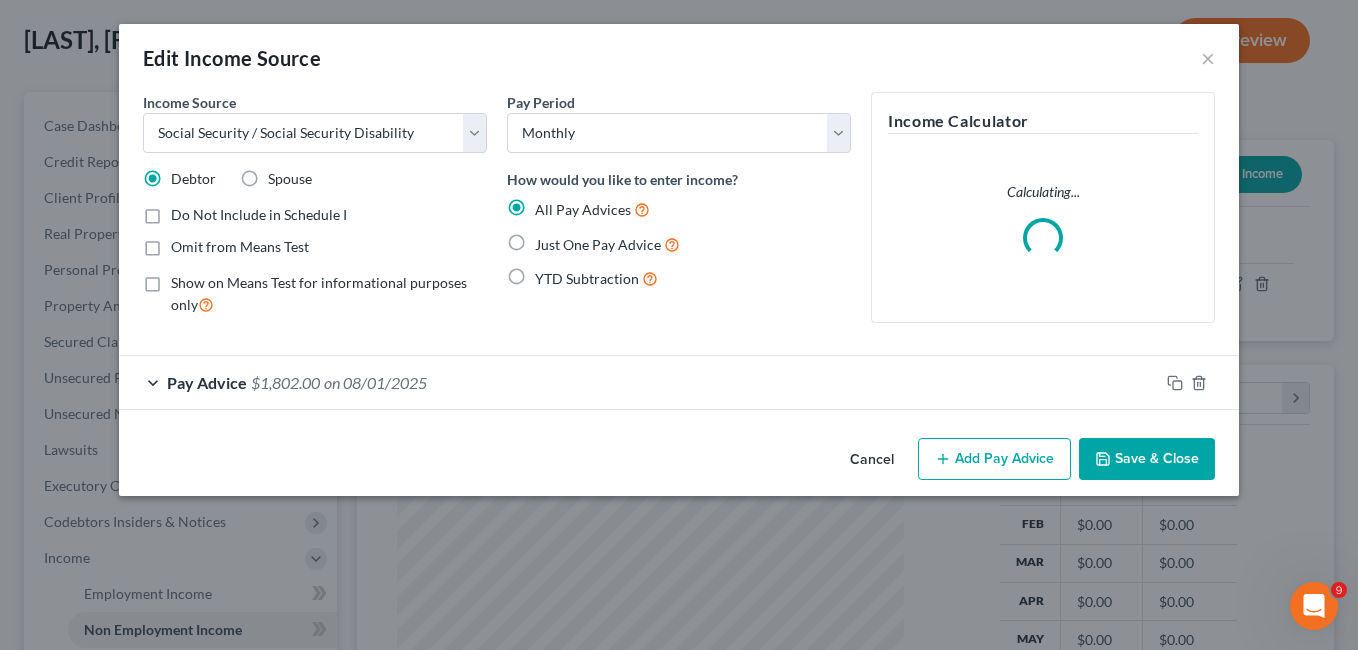click on "Just One Pay Advice" at bounding box center [607, 244] 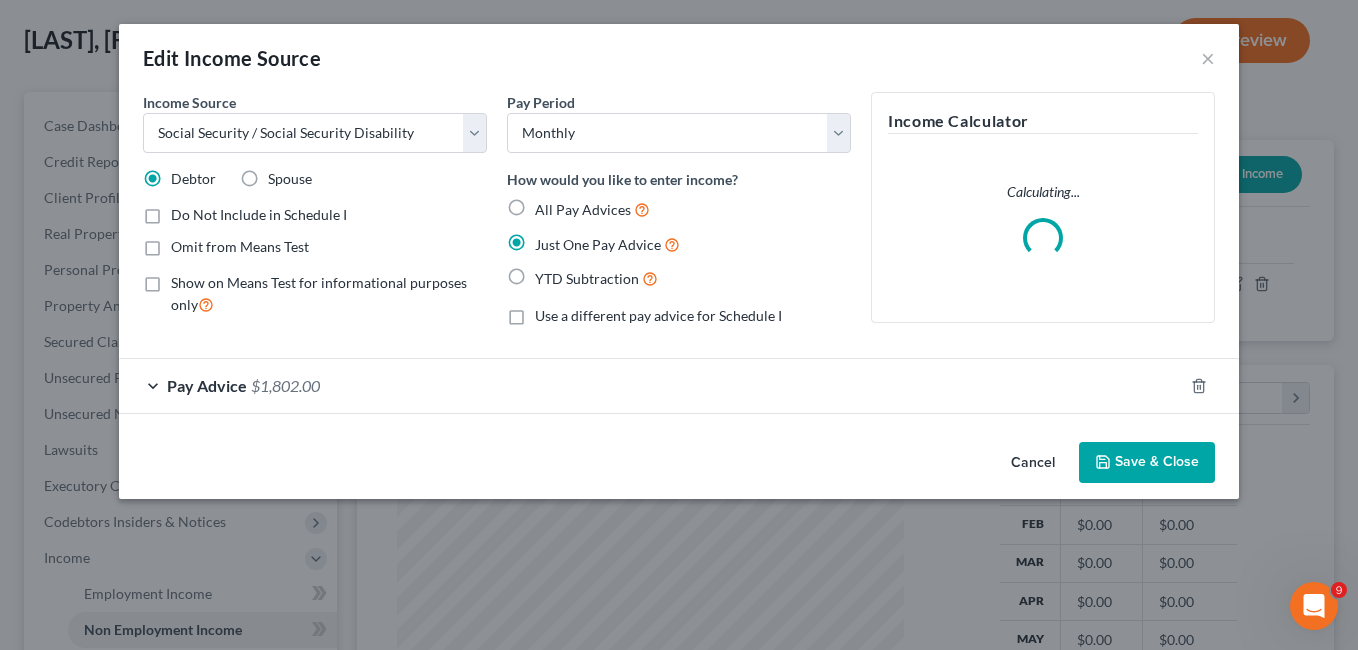 drag, startPoint x: 1164, startPoint y: 465, endPoint x: 1149, endPoint y: 448, distance: 22.671568 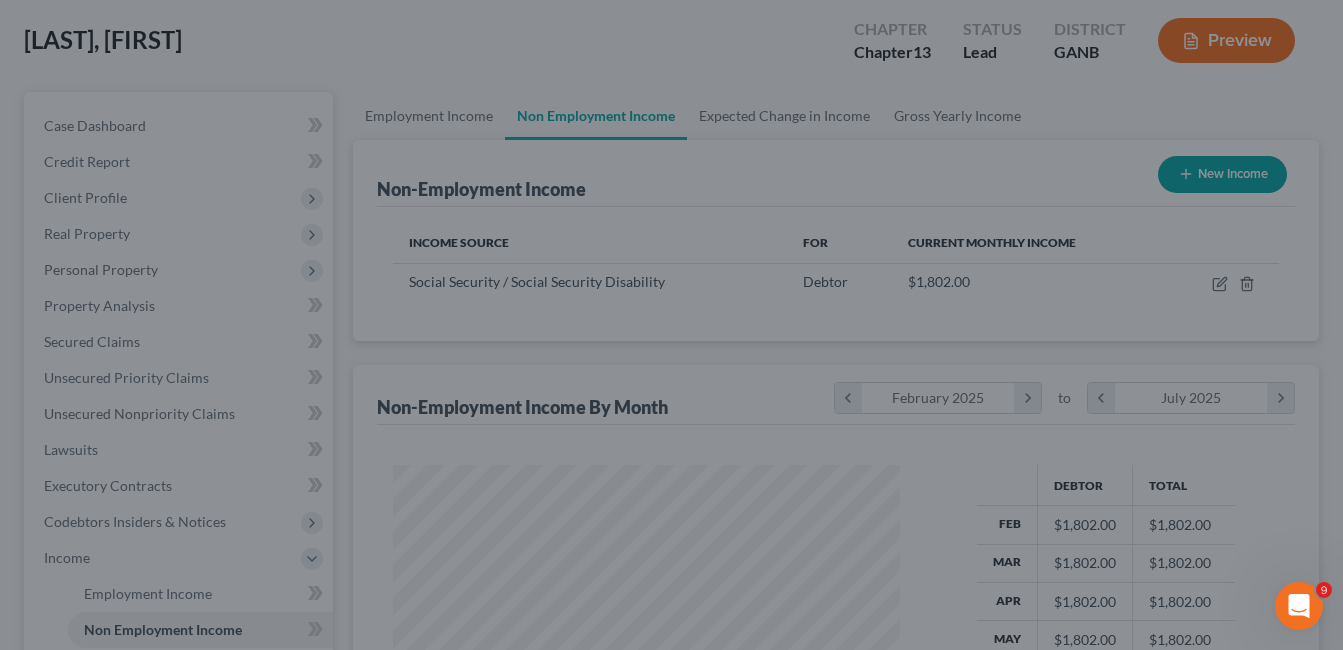 scroll, scrollTop: 359, scrollLeft: 541, axis: both 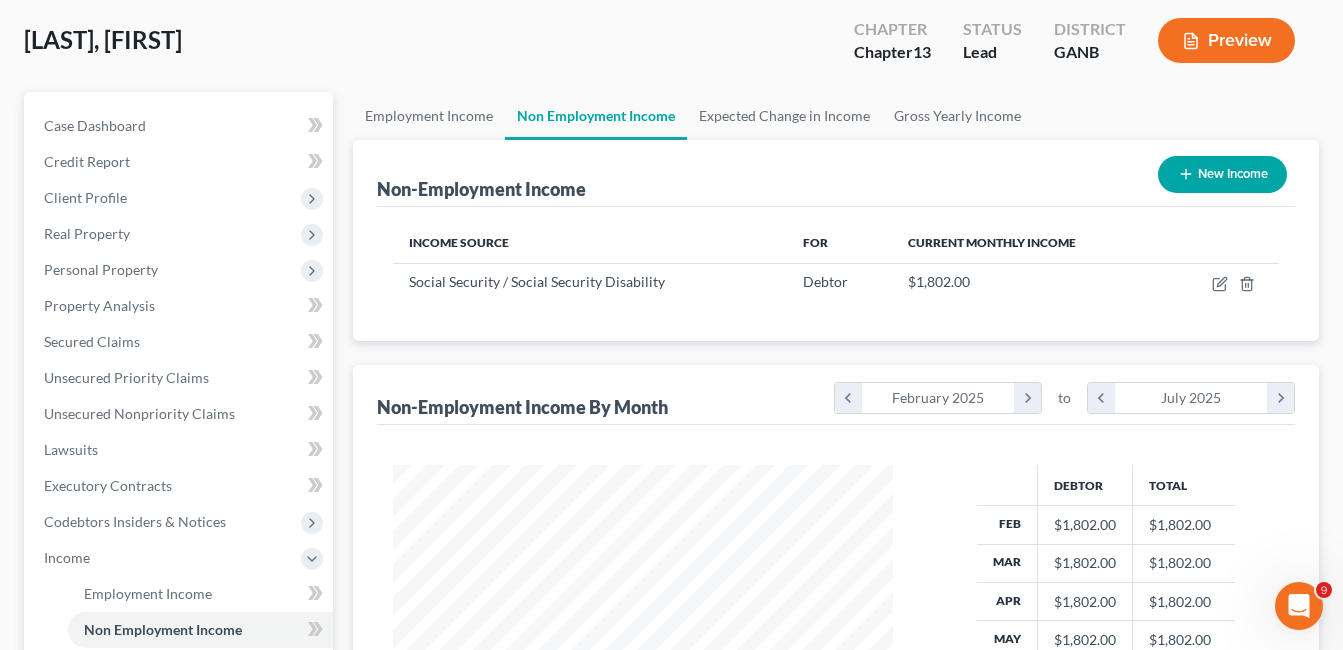click on "New Income" at bounding box center (1222, 174) 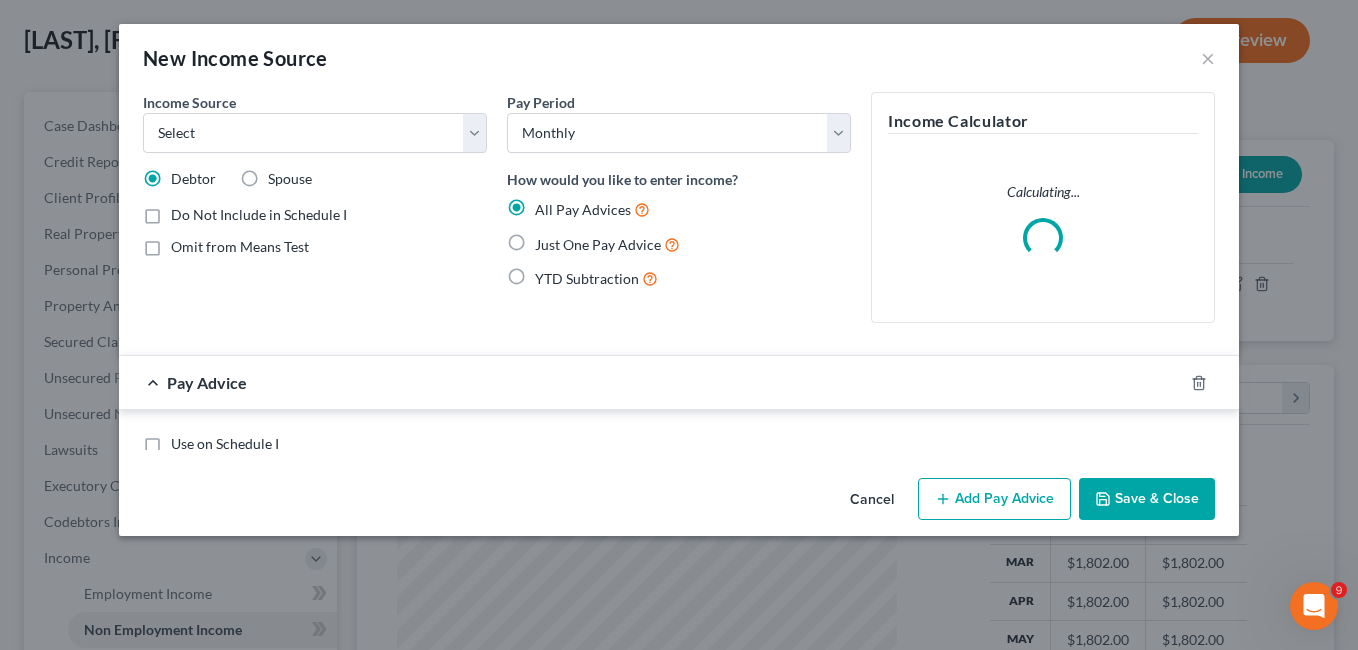 scroll, scrollTop: 999642, scrollLeft: 999453, axis: both 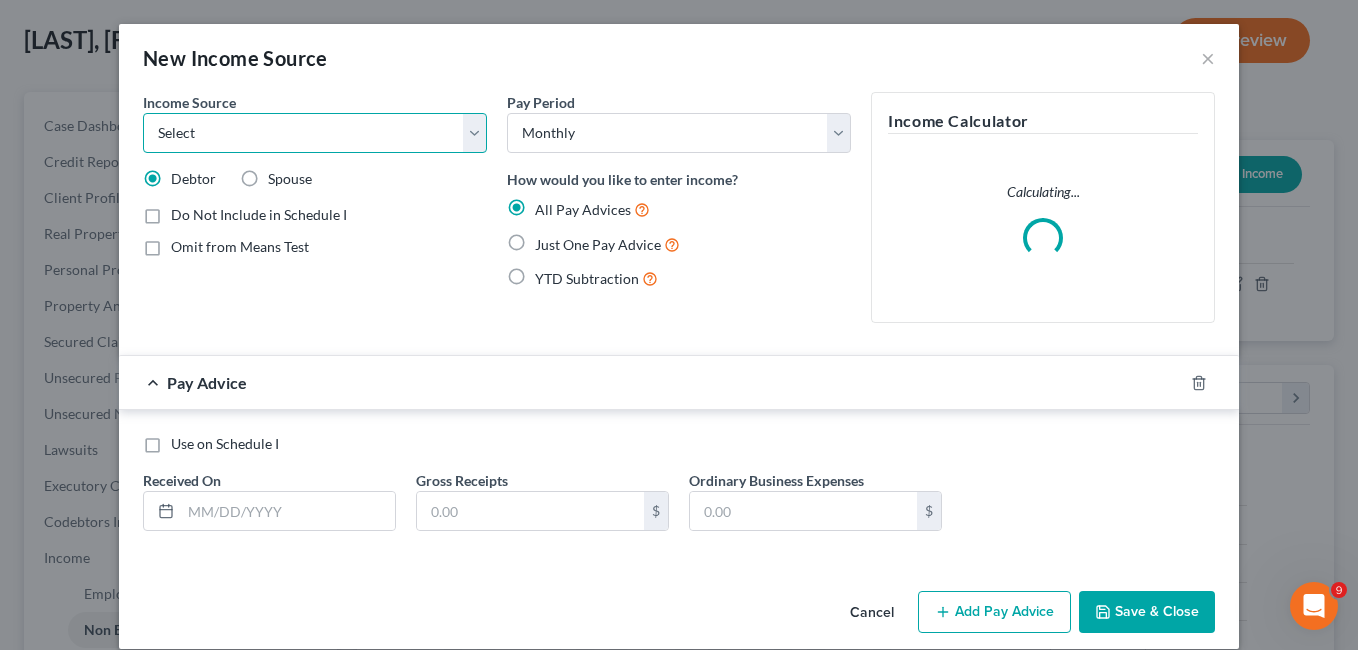 click on "Select Unemployment Disability (from employer) Pension Retirement Social Security / Social Security Disability Other Government Assistance Interests, Dividends or Royalties Child / Family Support Contributions to Household Property / Rental Business, Professional or Farm Alimony / Maintenance Payments Military Disability Benefits Other Monthly Income" at bounding box center [315, 133] 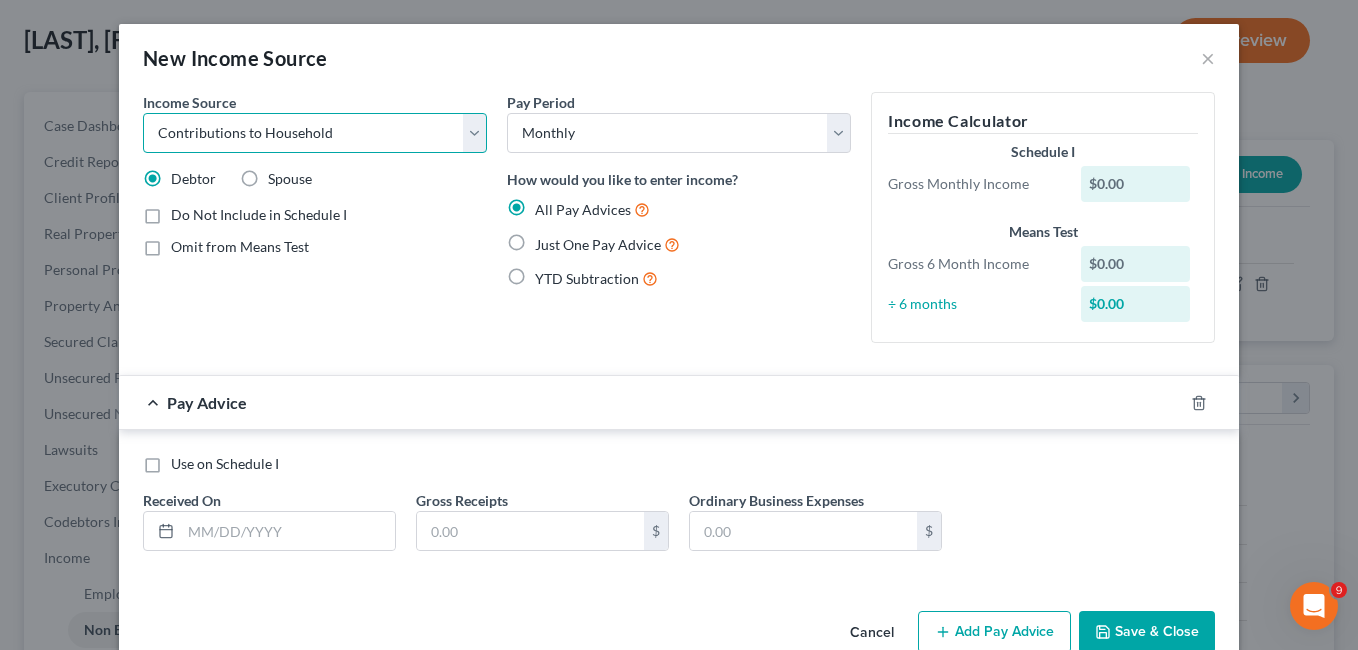 click on "Select Unemployment Disability (from employer) Pension Retirement Social Security / Social Security Disability Other Government Assistance Interests, Dividends or Royalties Child / Family Support Contributions to Household Property / Rental Business, Professional or Farm Alimony / Maintenance Payments Military Disability Benefits Other Monthly Income" at bounding box center (315, 133) 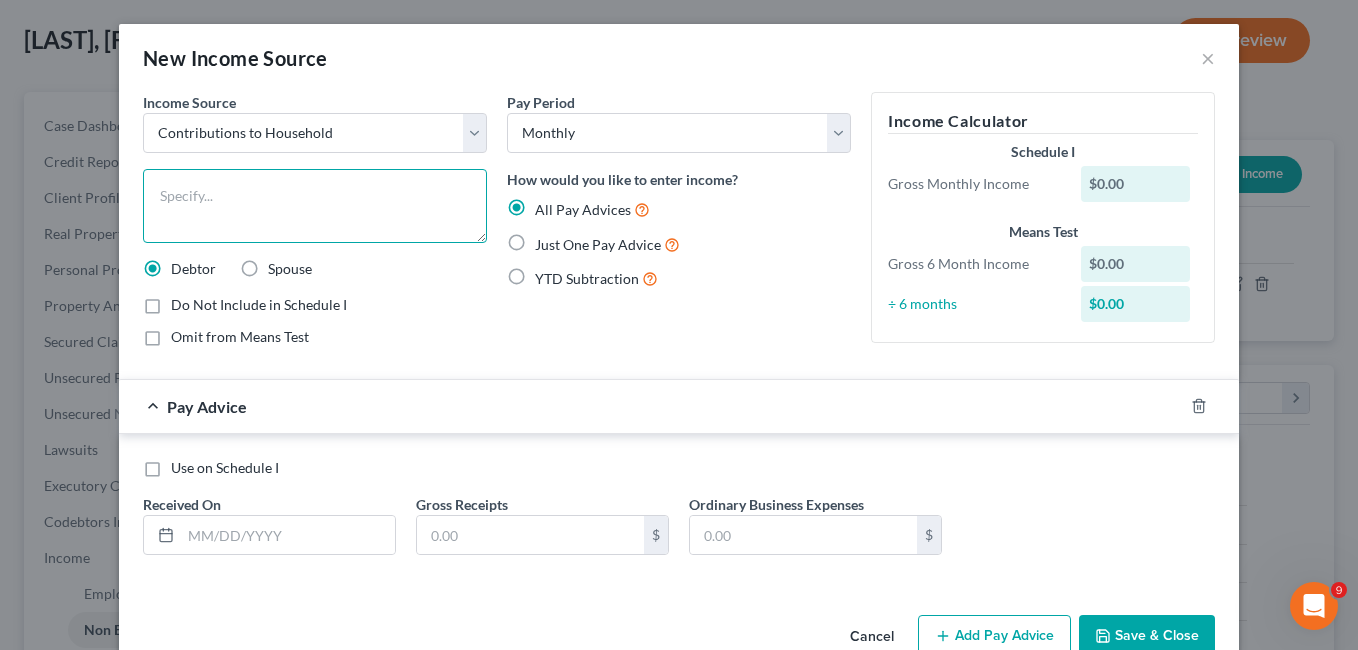 drag, startPoint x: 207, startPoint y: 211, endPoint x: 445, endPoint y: 236, distance: 239.30942 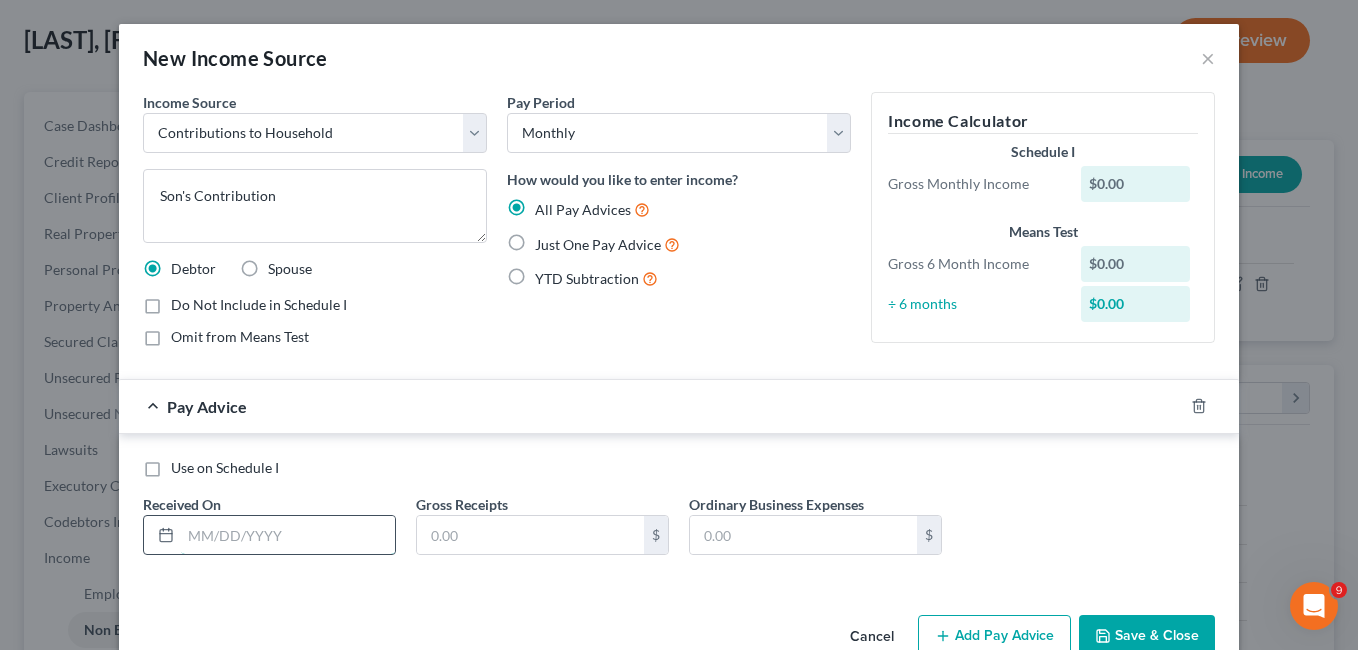 click at bounding box center (288, 535) 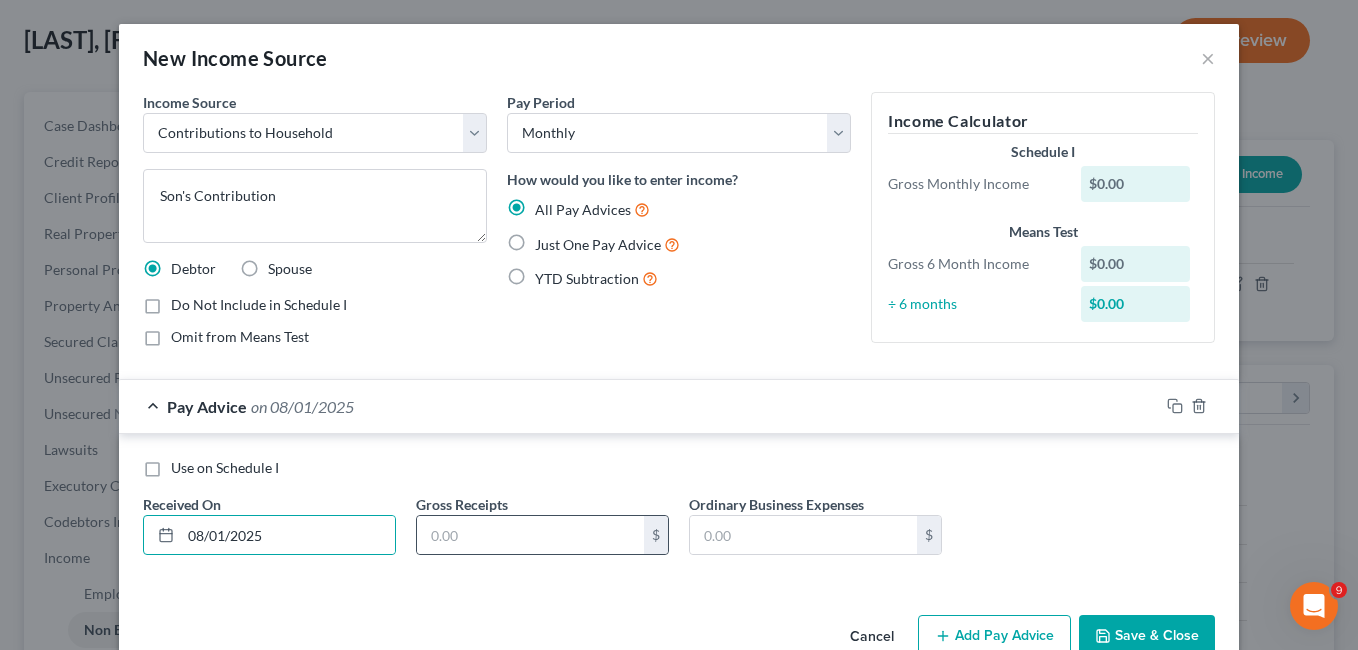 click on "$" at bounding box center (542, 535) 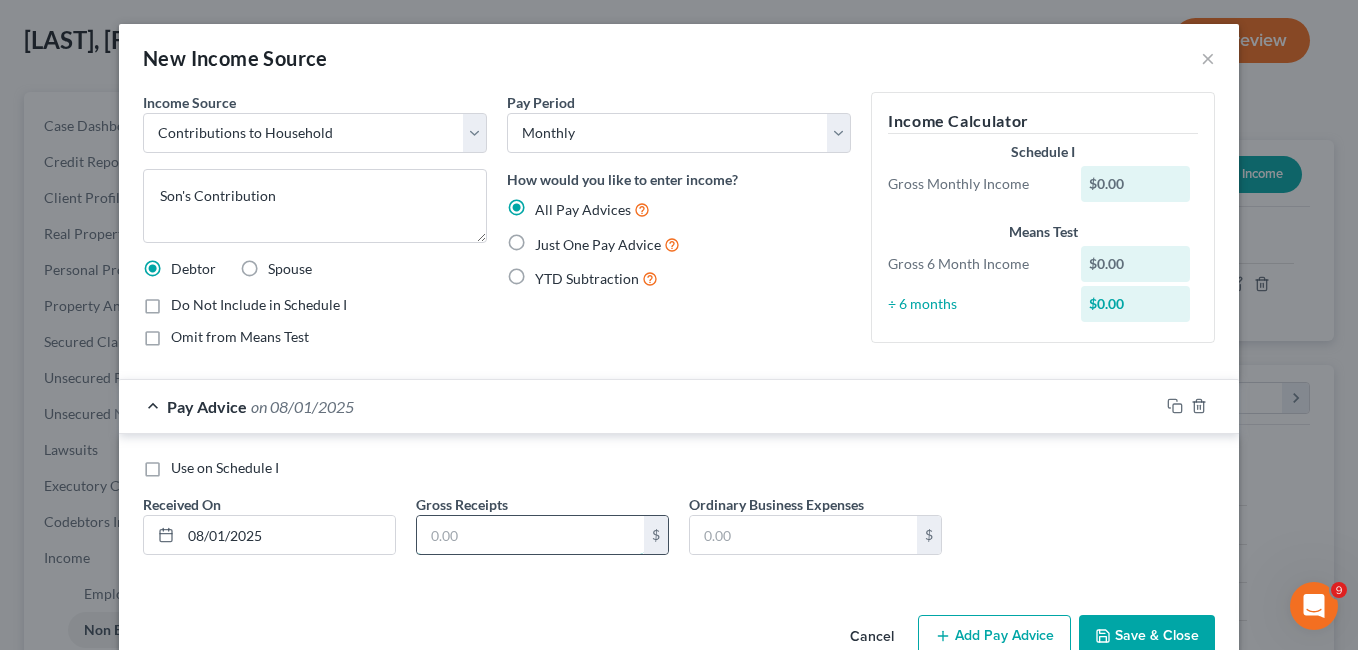 click at bounding box center (530, 535) 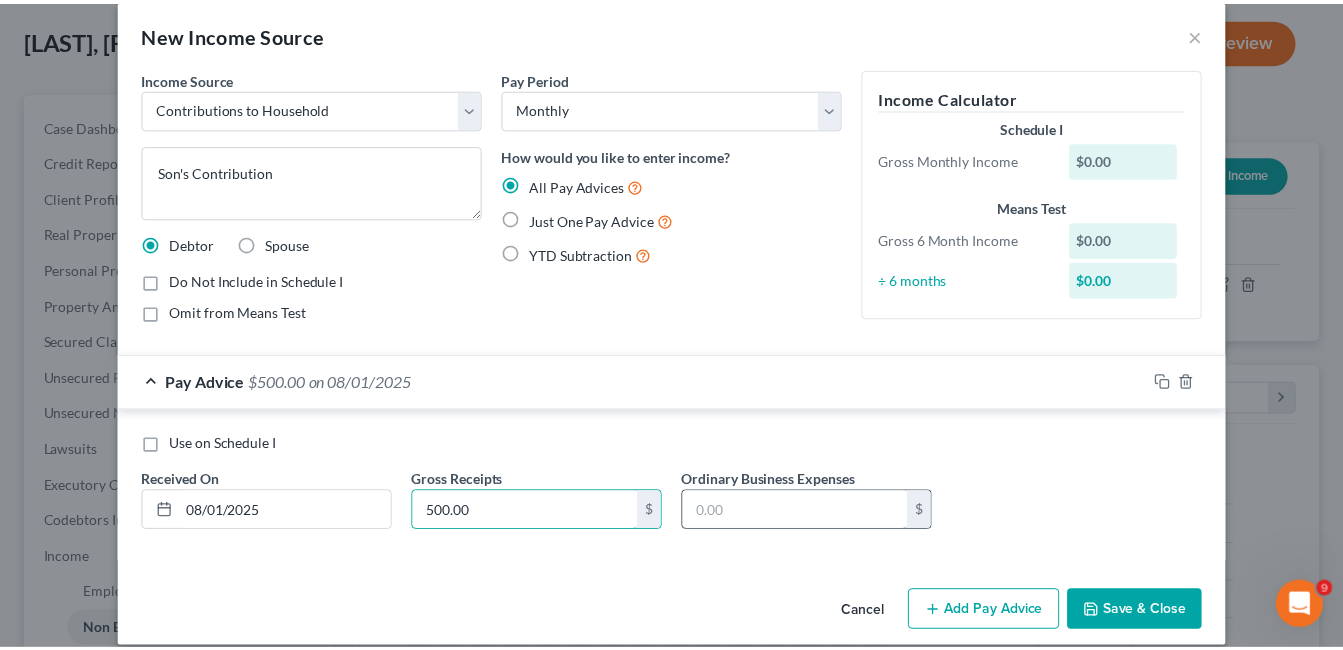 scroll, scrollTop: 46, scrollLeft: 0, axis: vertical 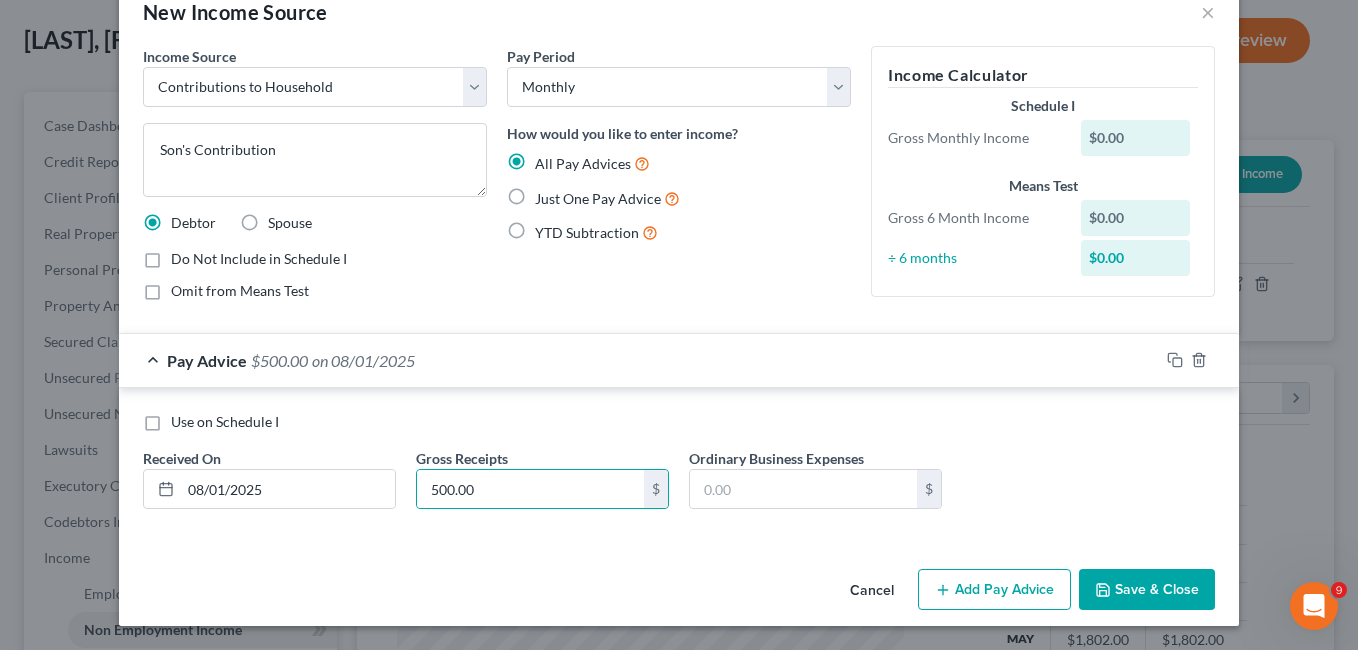 click on "Save & Close" at bounding box center (1147, 590) 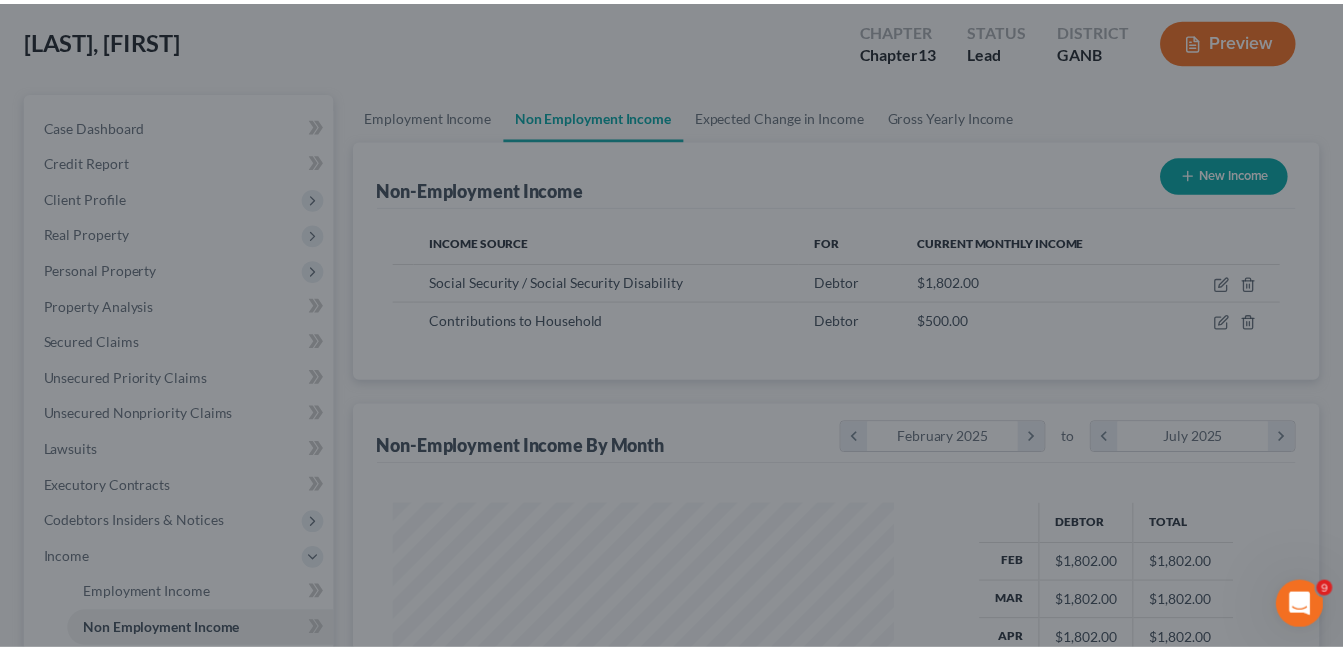 scroll, scrollTop: 359, scrollLeft: 541, axis: both 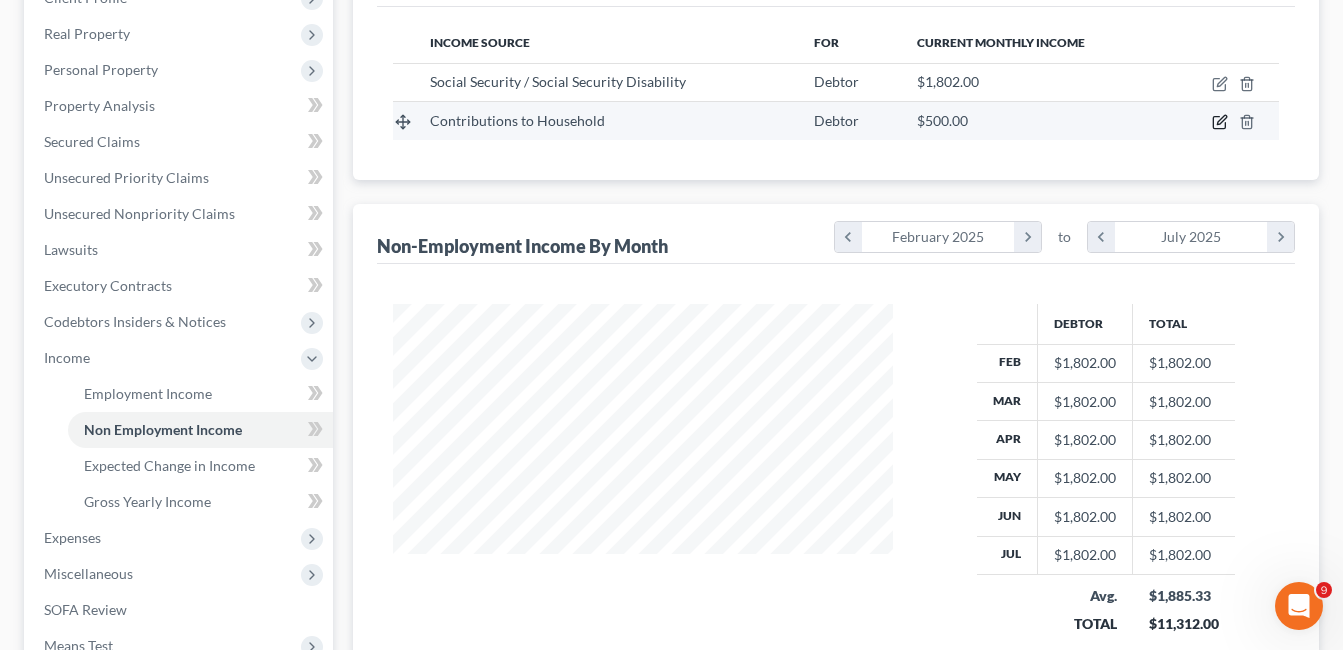 click 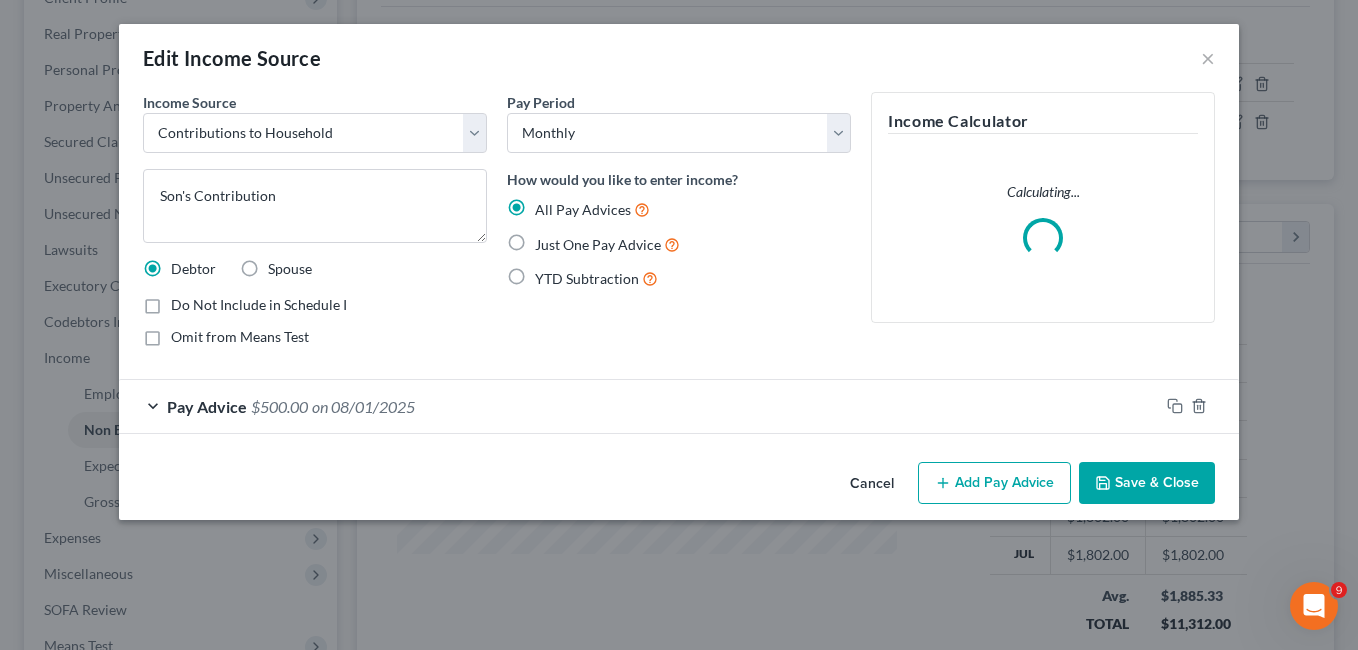 scroll, scrollTop: 999642, scrollLeft: 999453, axis: both 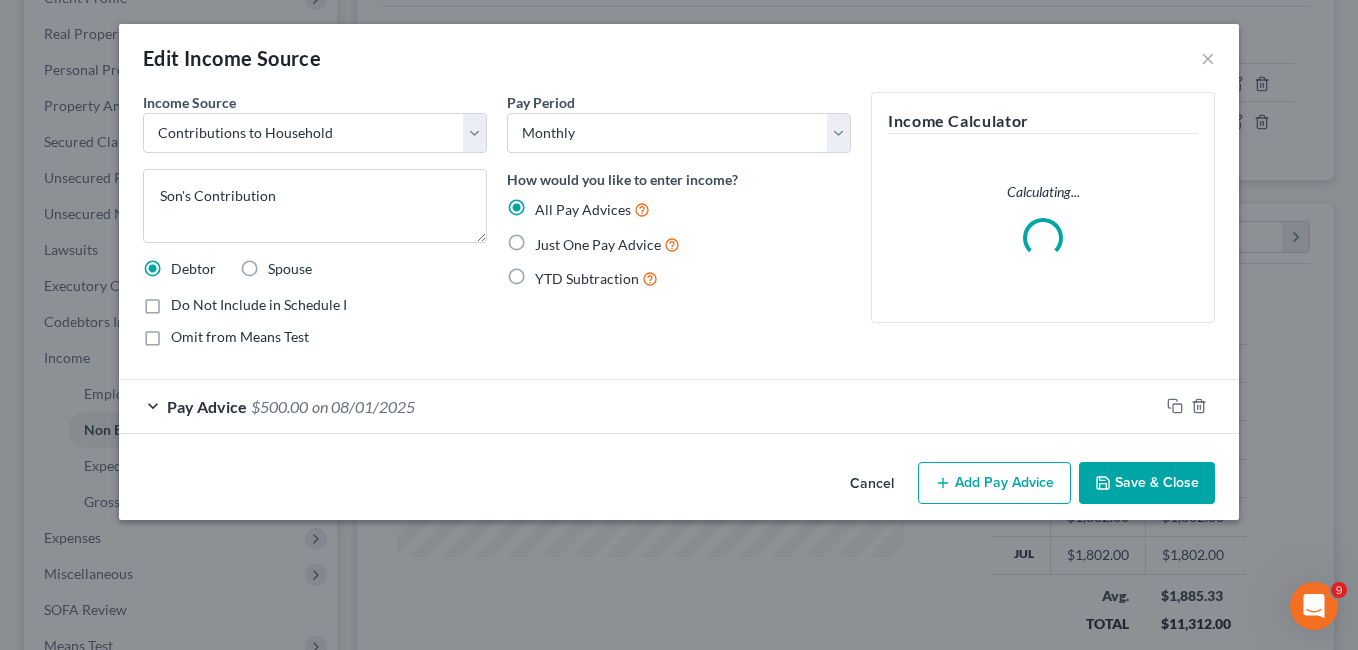 click on "Just One Pay Advice" at bounding box center [607, 244] 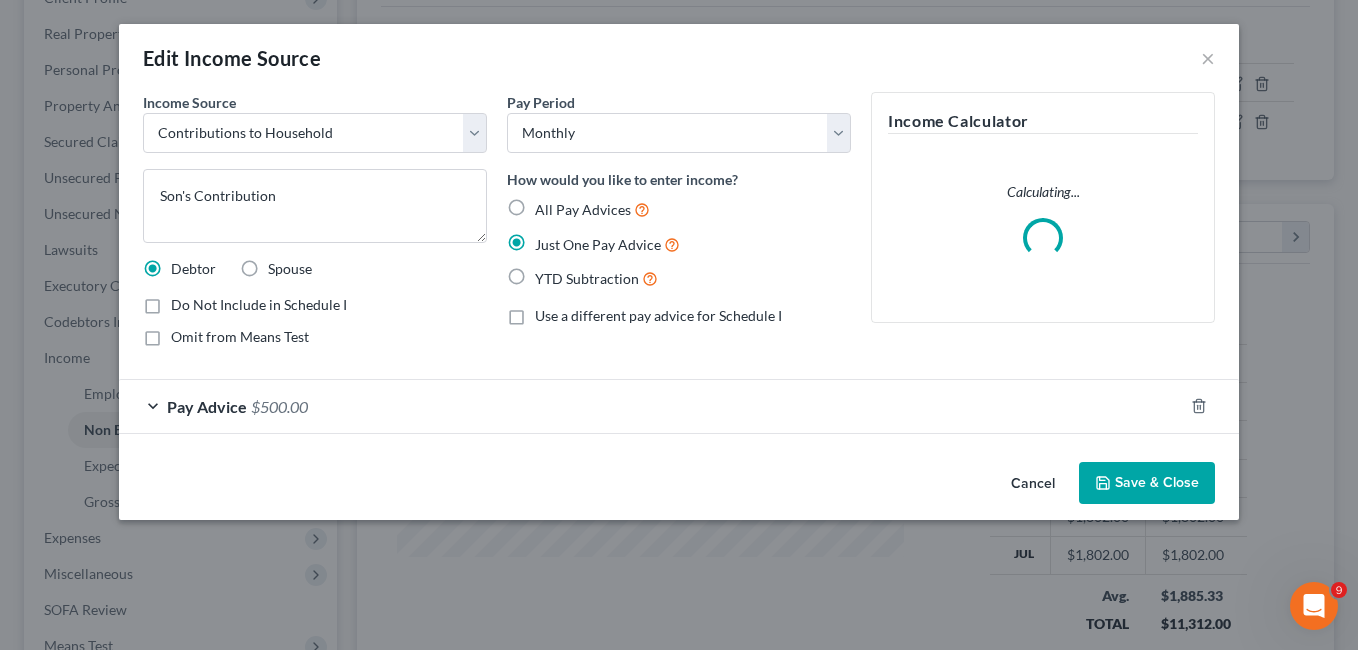 click on "Save & Close" at bounding box center (1147, 483) 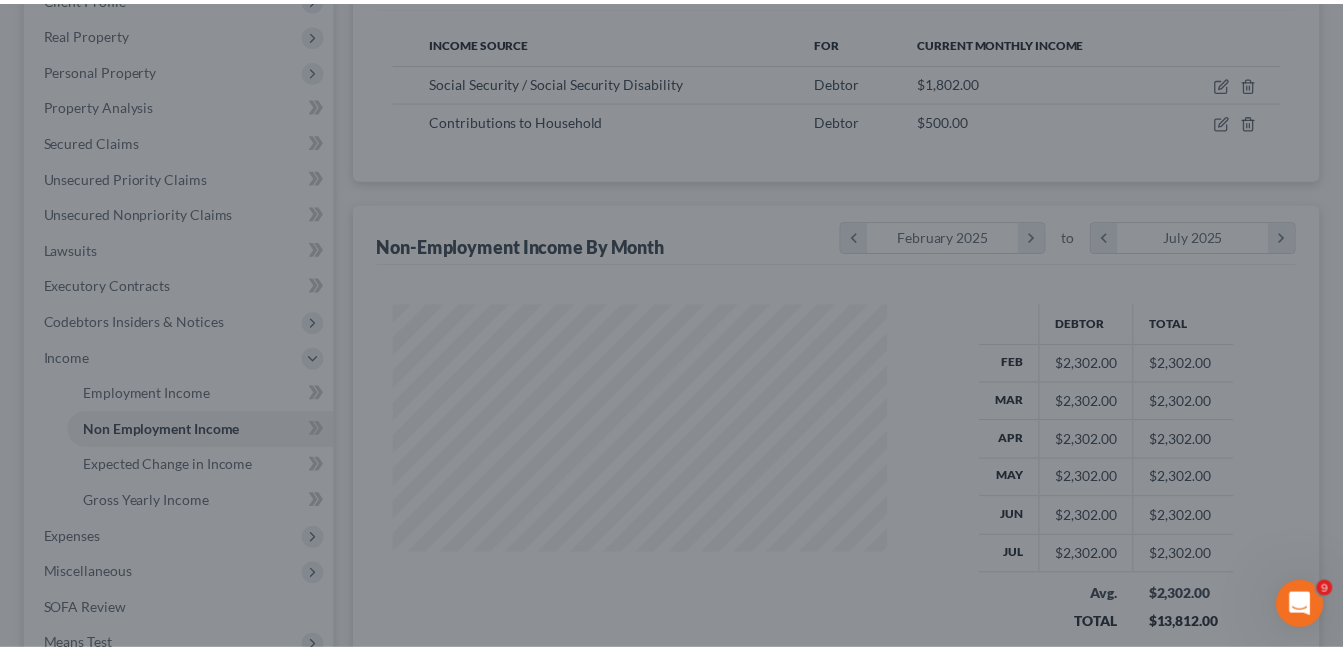 scroll, scrollTop: 359, scrollLeft: 541, axis: both 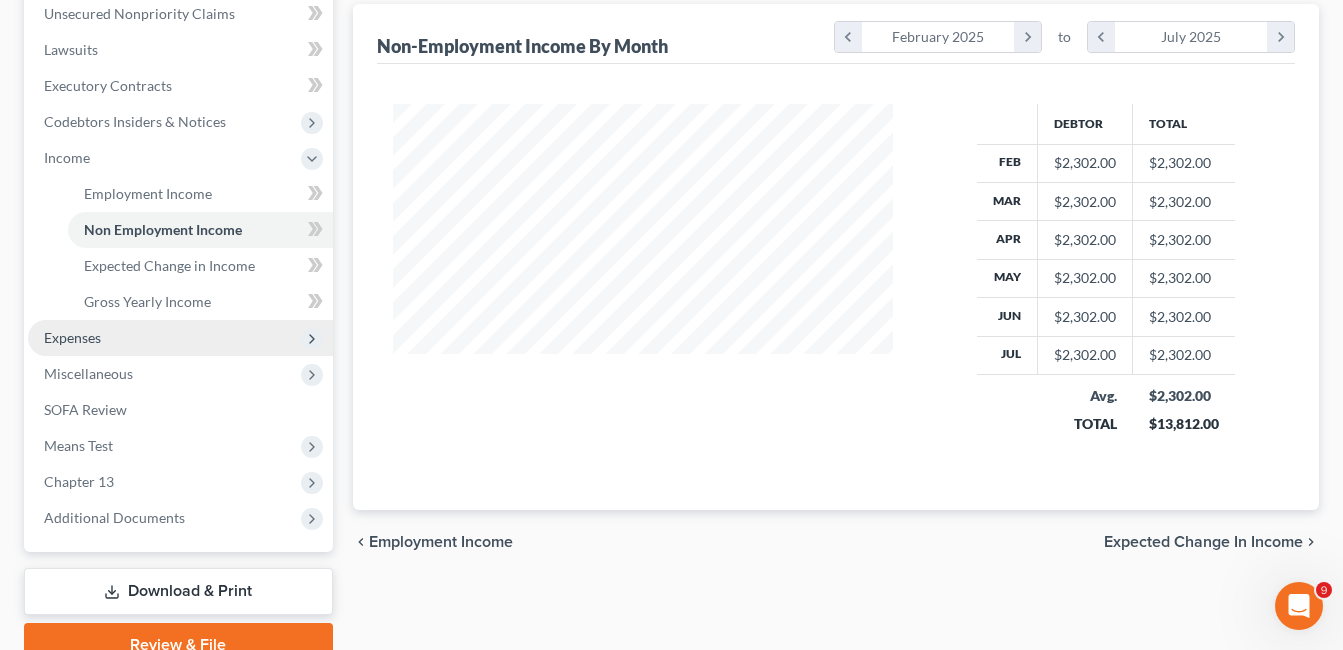 click on "Expenses" at bounding box center (72, 337) 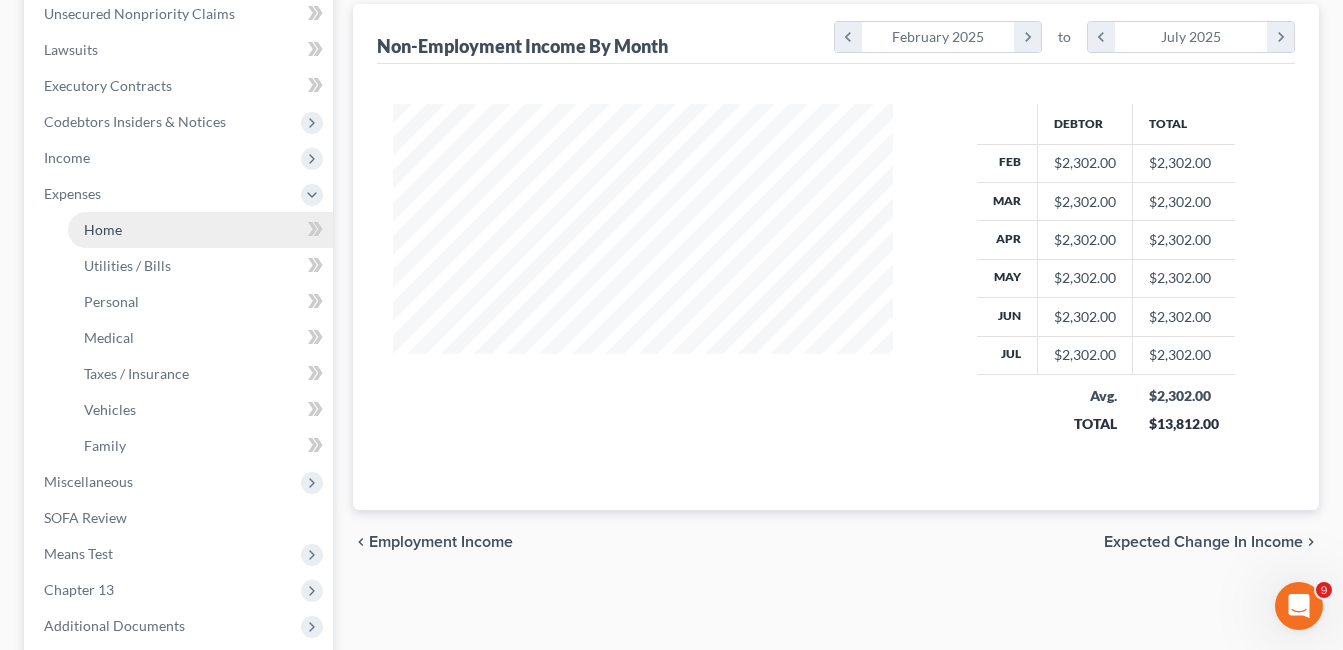 click on "Home" at bounding box center (103, 229) 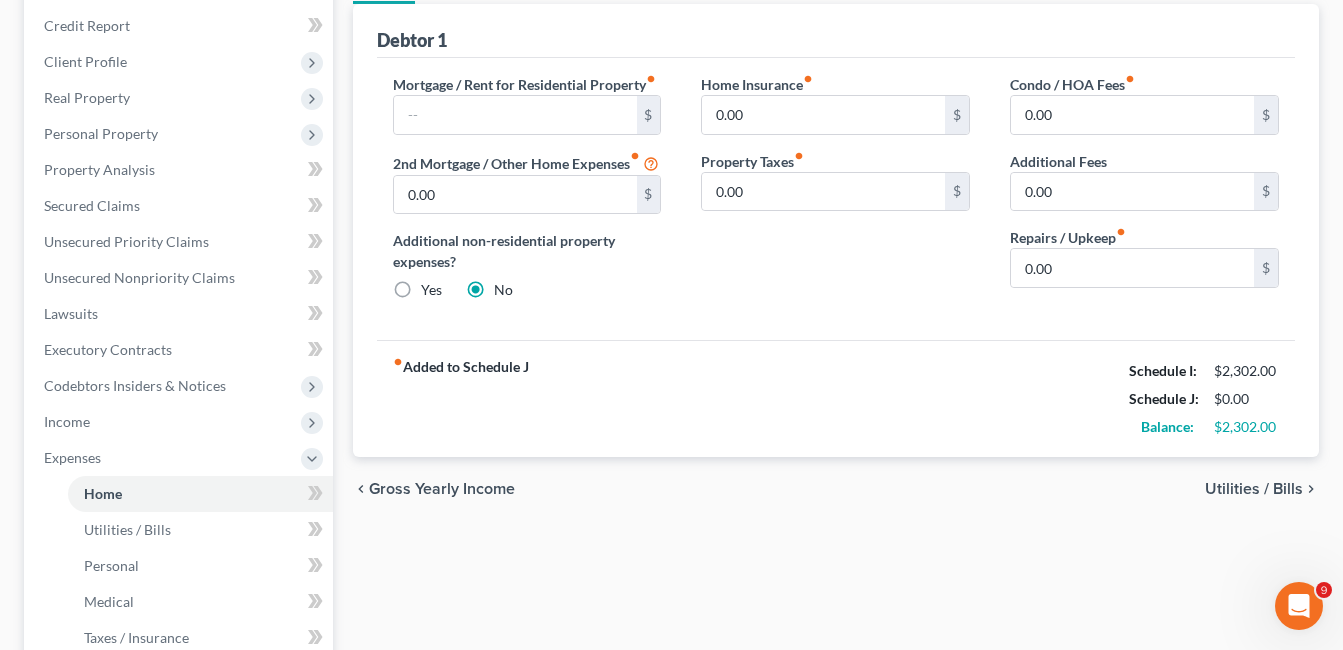 scroll, scrollTop: 200, scrollLeft: 0, axis: vertical 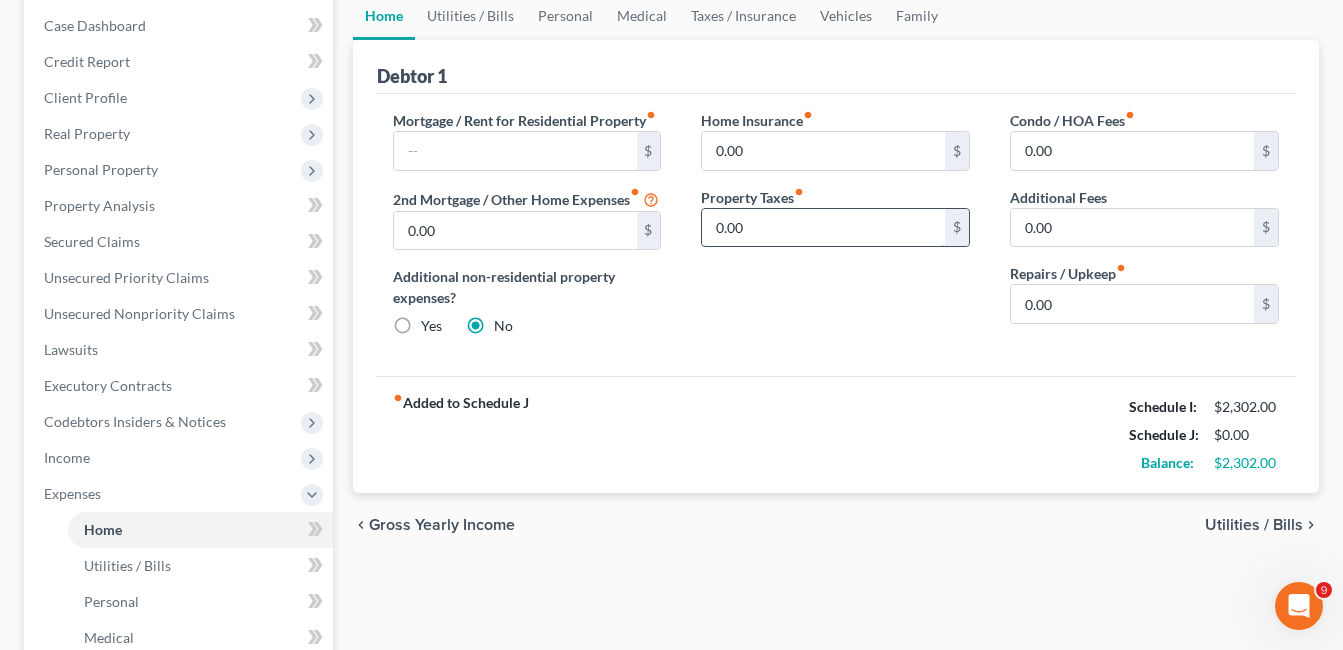 click on "0.00" at bounding box center (823, 228) 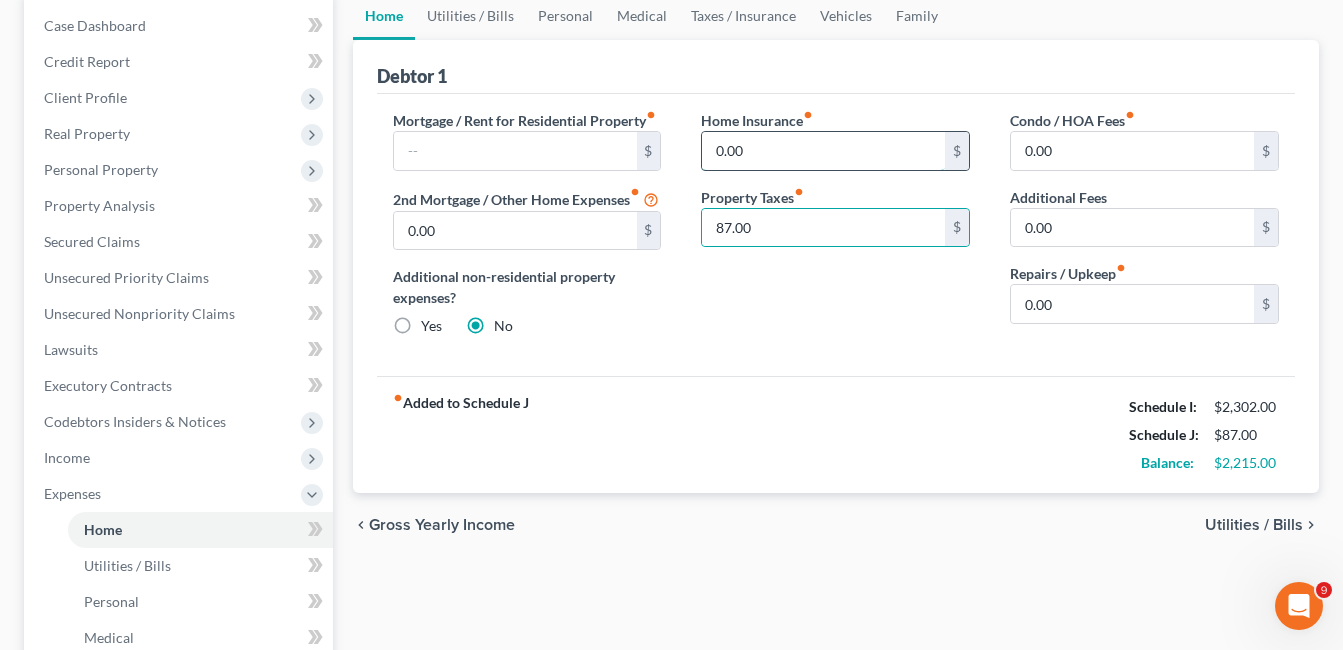 click on "0.00" at bounding box center [823, 151] 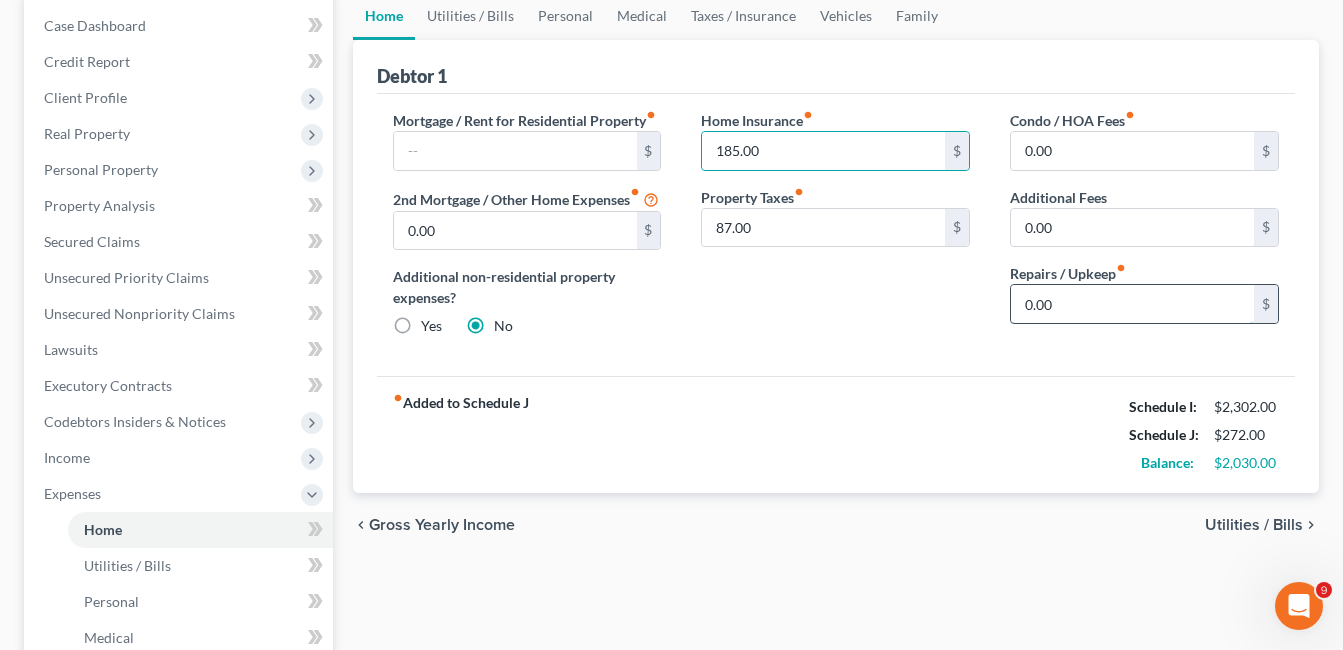 click on "0.00" at bounding box center (1132, 304) 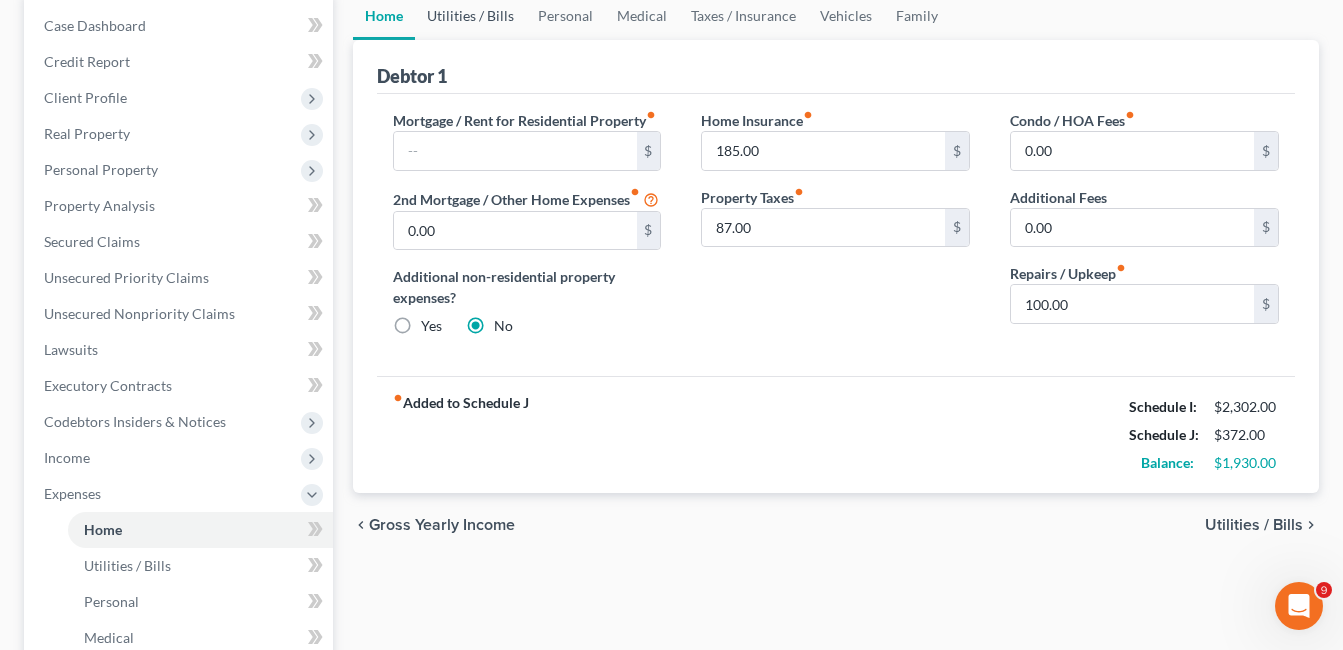 click on "Utilities / Bills" at bounding box center (470, 16) 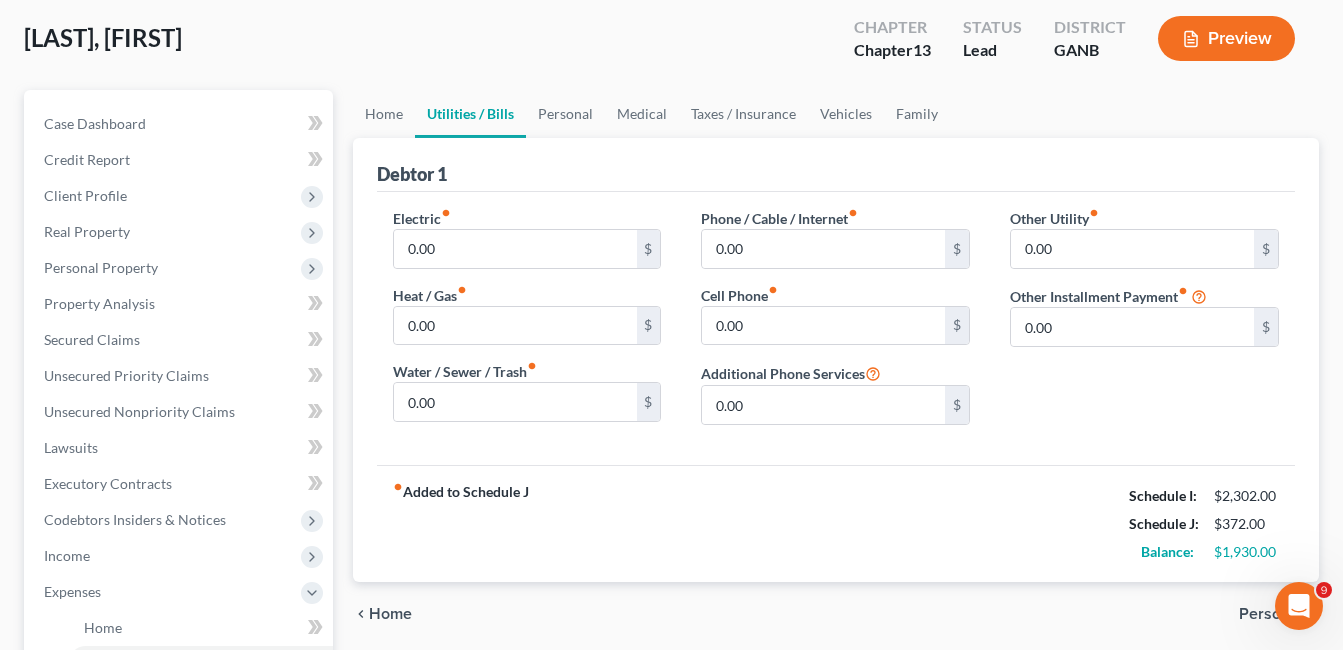 scroll, scrollTop: 0, scrollLeft: 0, axis: both 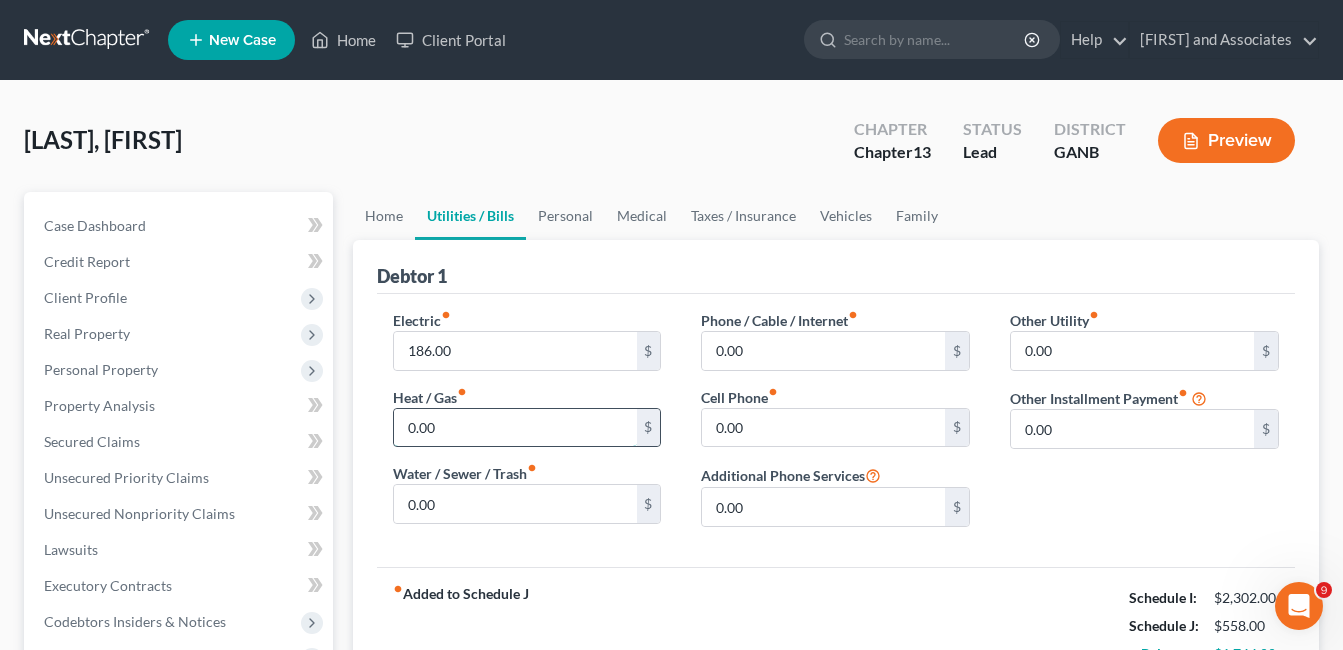 click on "0.00" at bounding box center [515, 428] 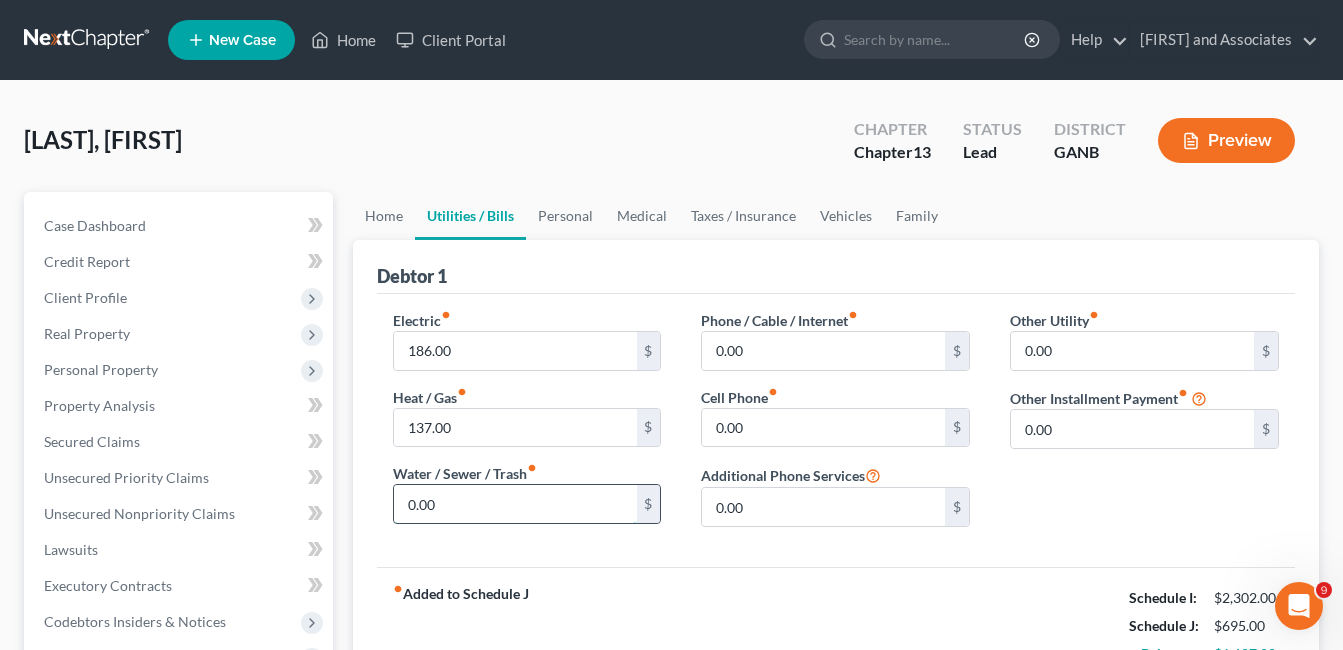 click on "0.00" at bounding box center [515, 504] 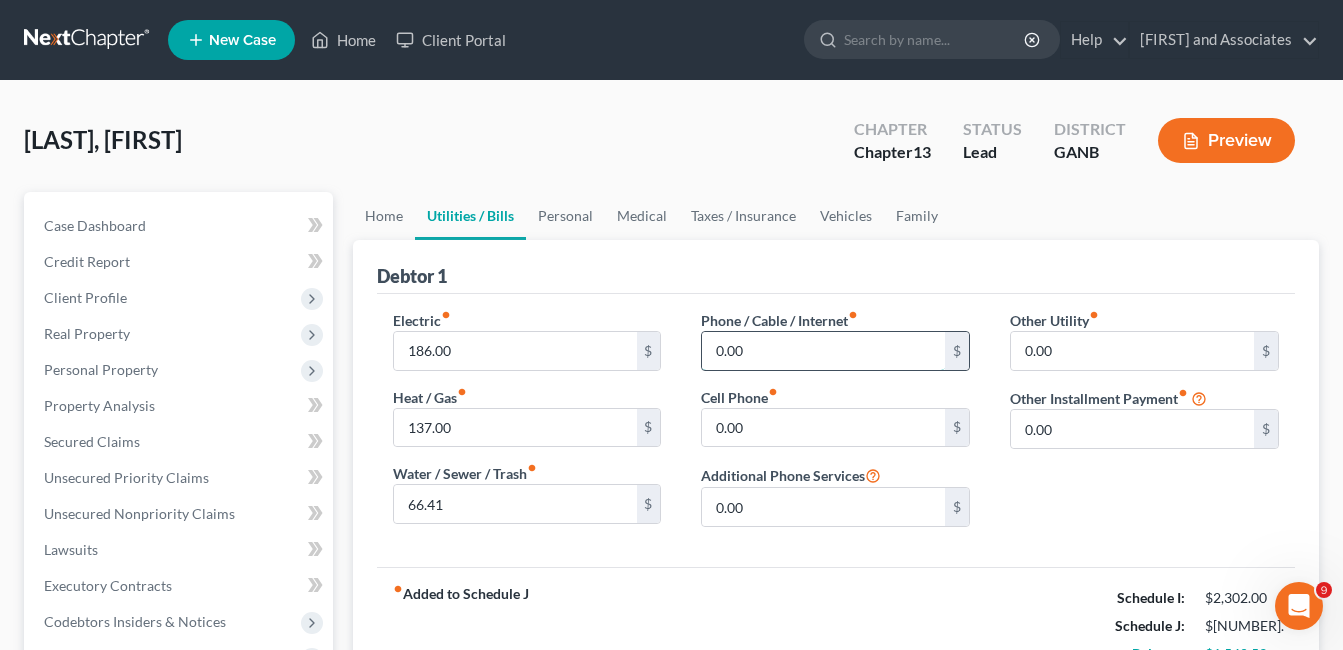 click on "0.00" at bounding box center (823, 351) 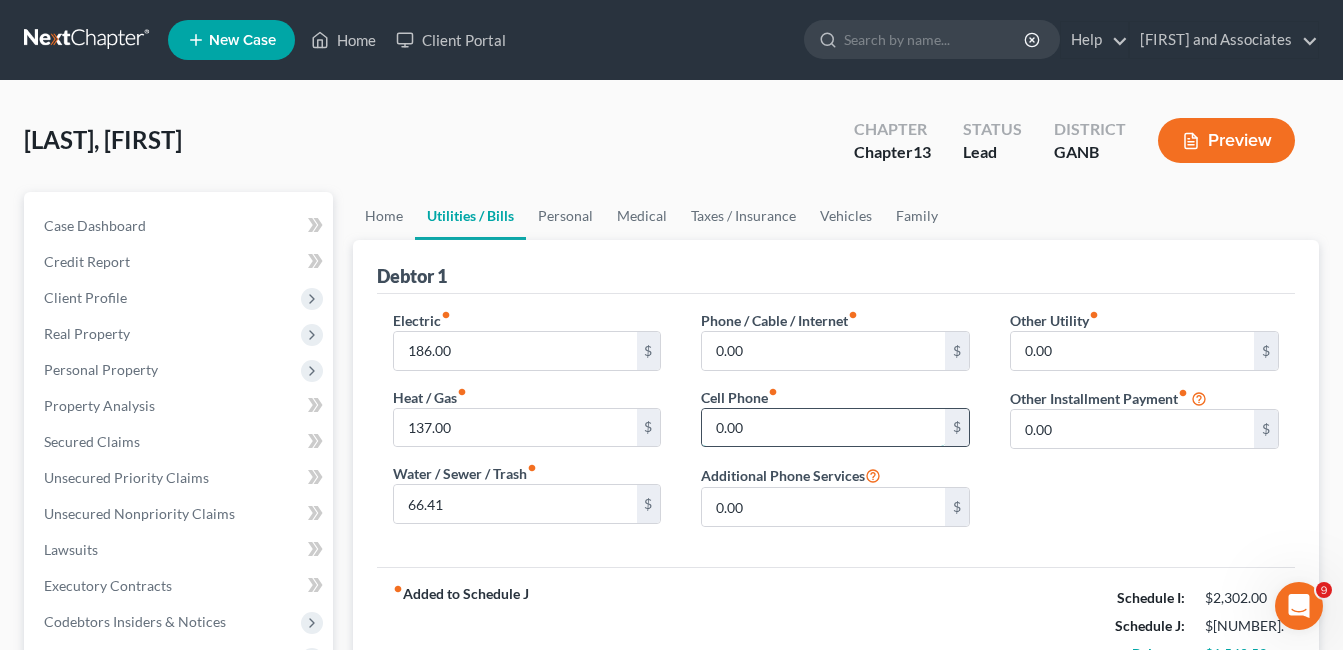 click on "0.00" at bounding box center [823, 428] 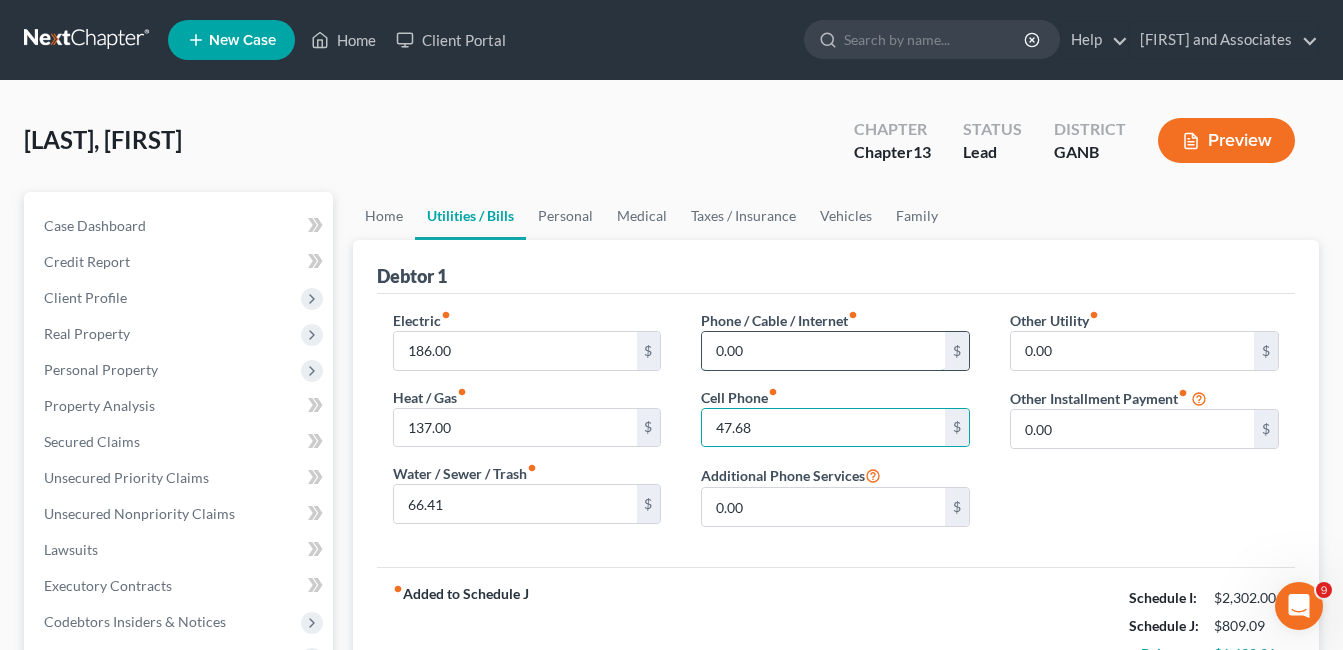 click on "0.00" at bounding box center (823, 351) 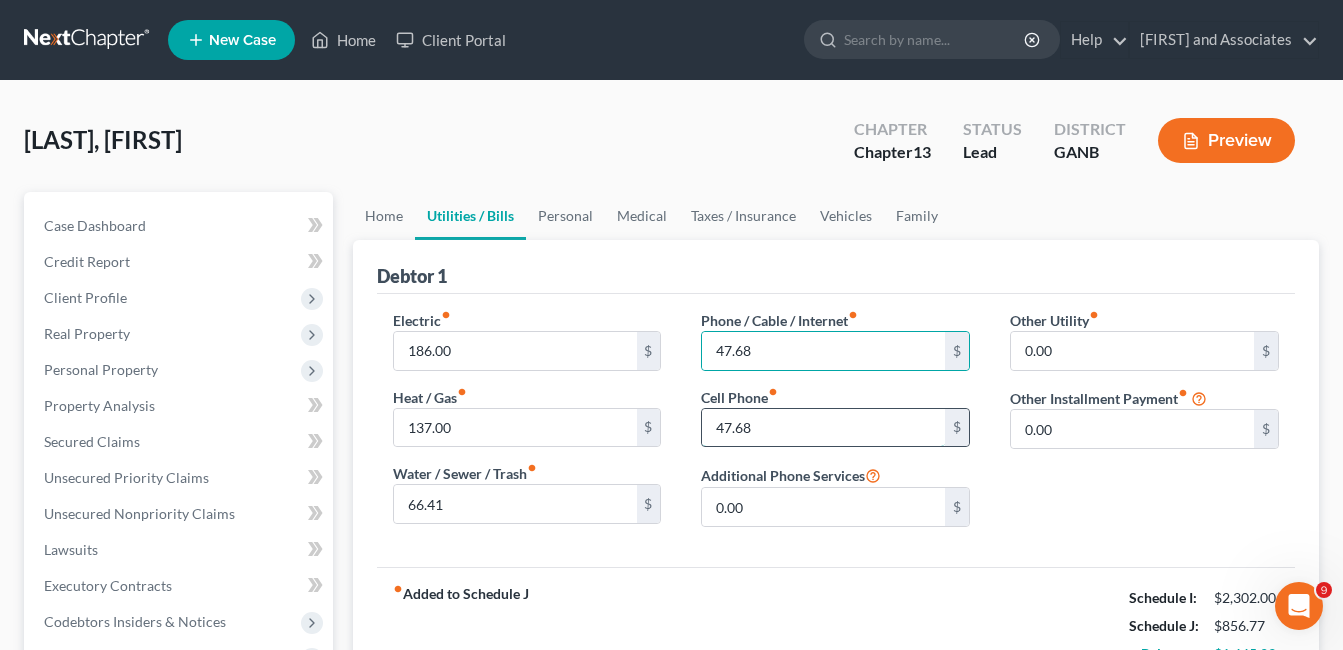 click on "47.68" at bounding box center [823, 428] 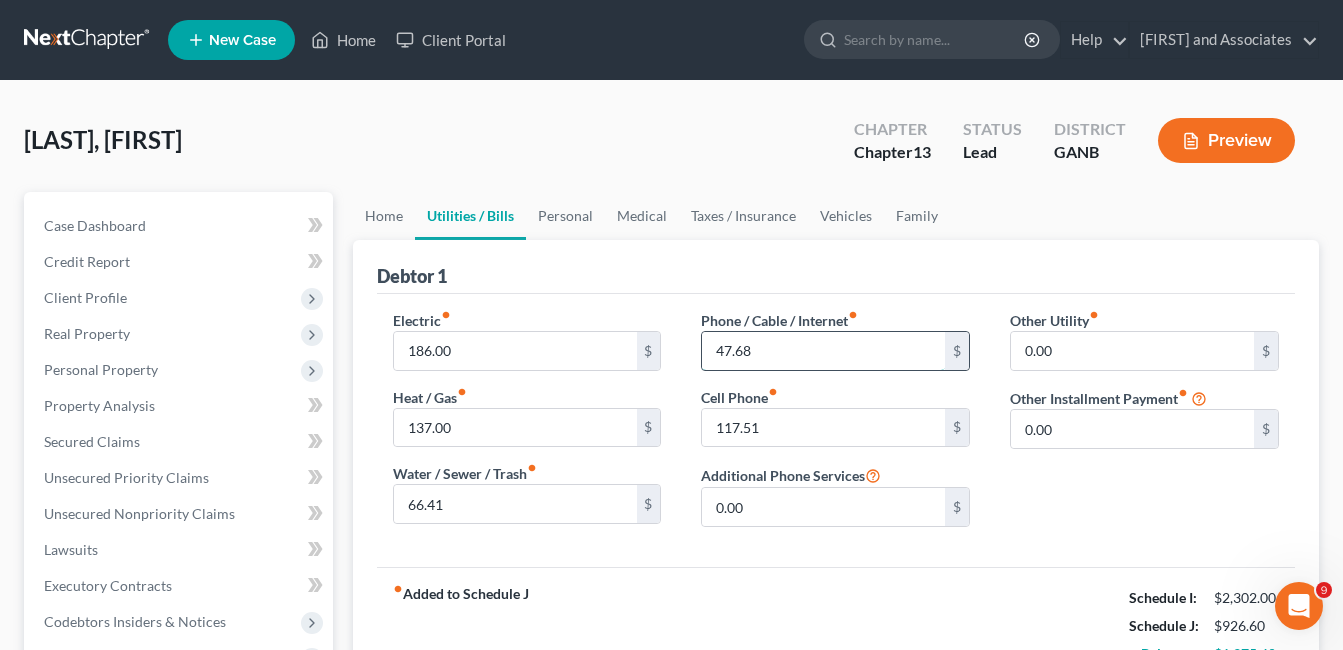 click on "47.68" at bounding box center [823, 351] 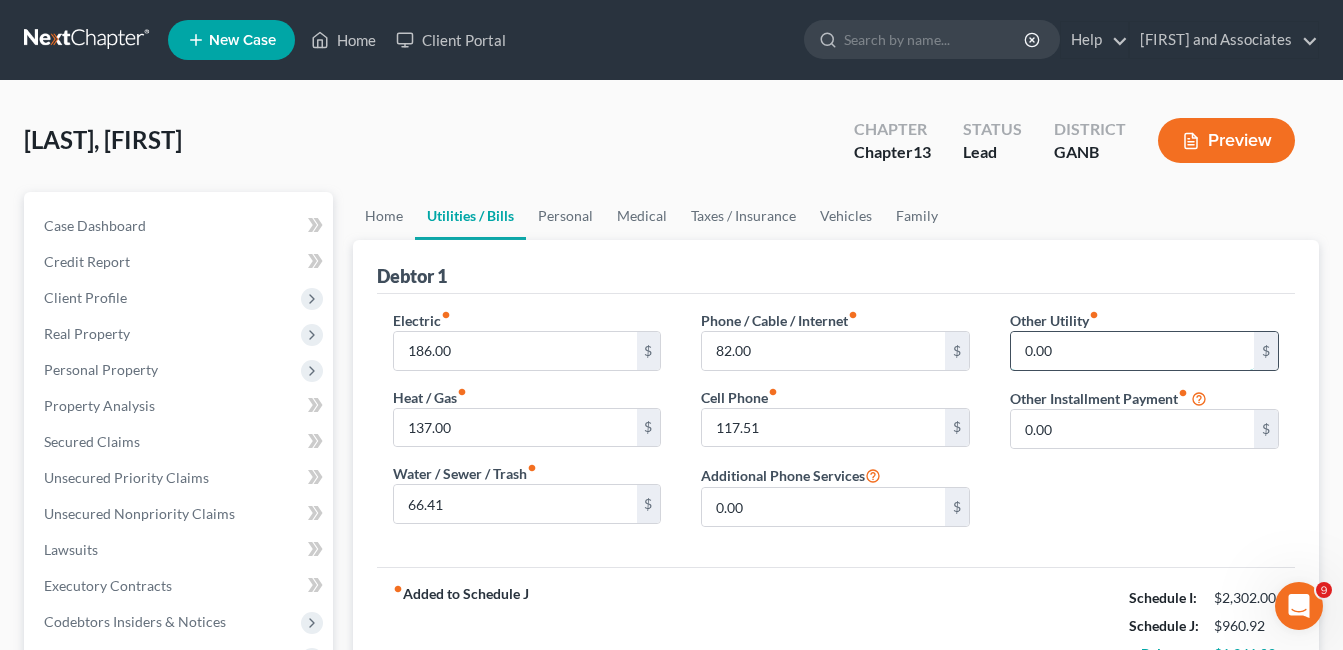 click on "0.00" at bounding box center [1132, 351] 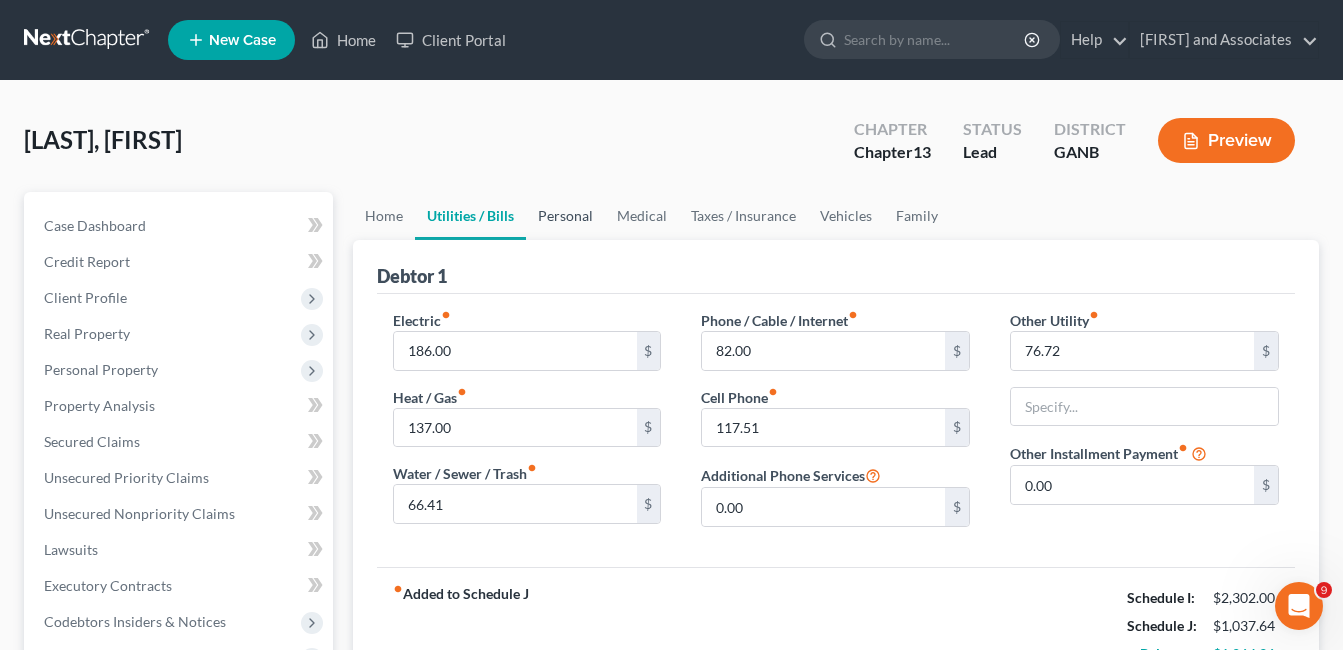 click on "Personal" at bounding box center (565, 216) 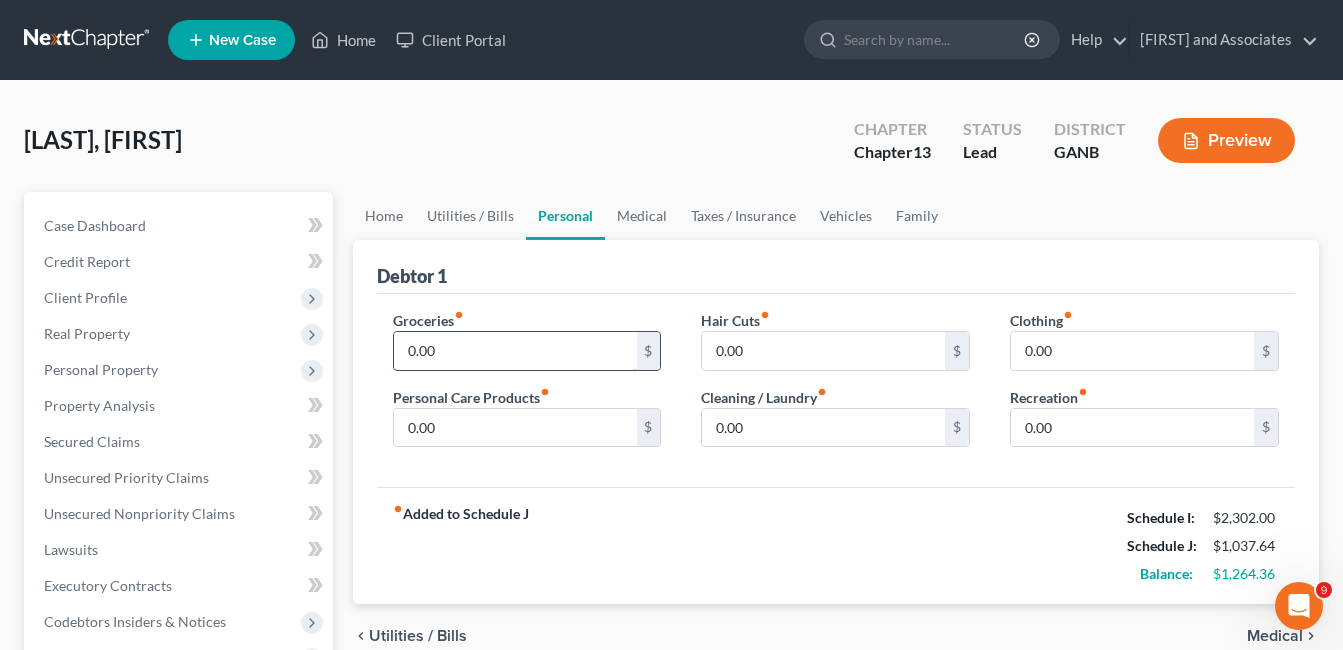 drag, startPoint x: 434, startPoint y: 356, endPoint x: 453, endPoint y: 358, distance: 19.104973 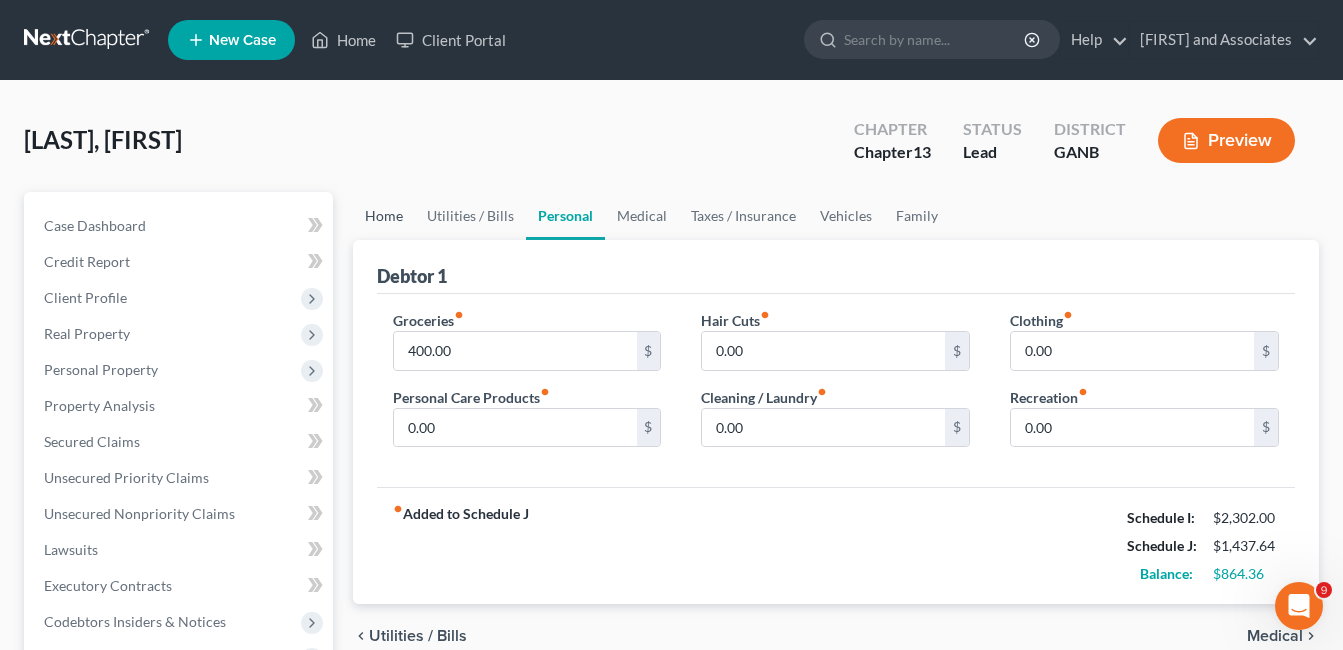 click on "Home" at bounding box center [384, 216] 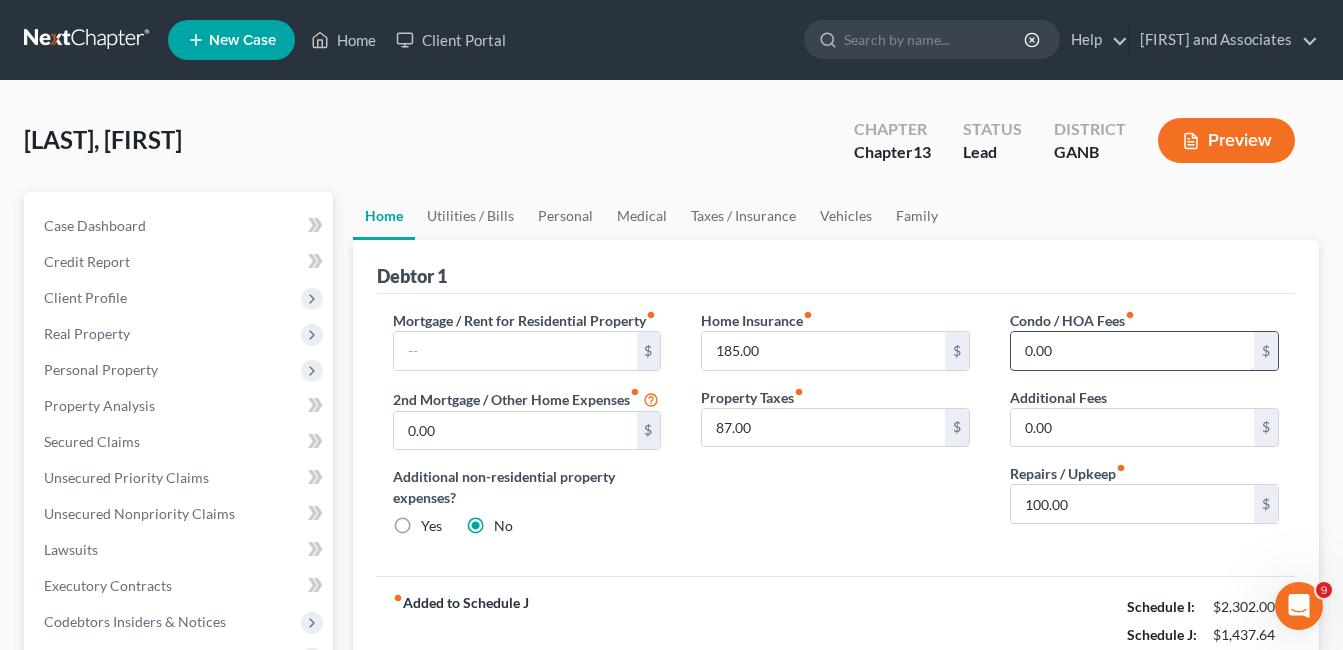 click on "0.00" at bounding box center (1132, 351) 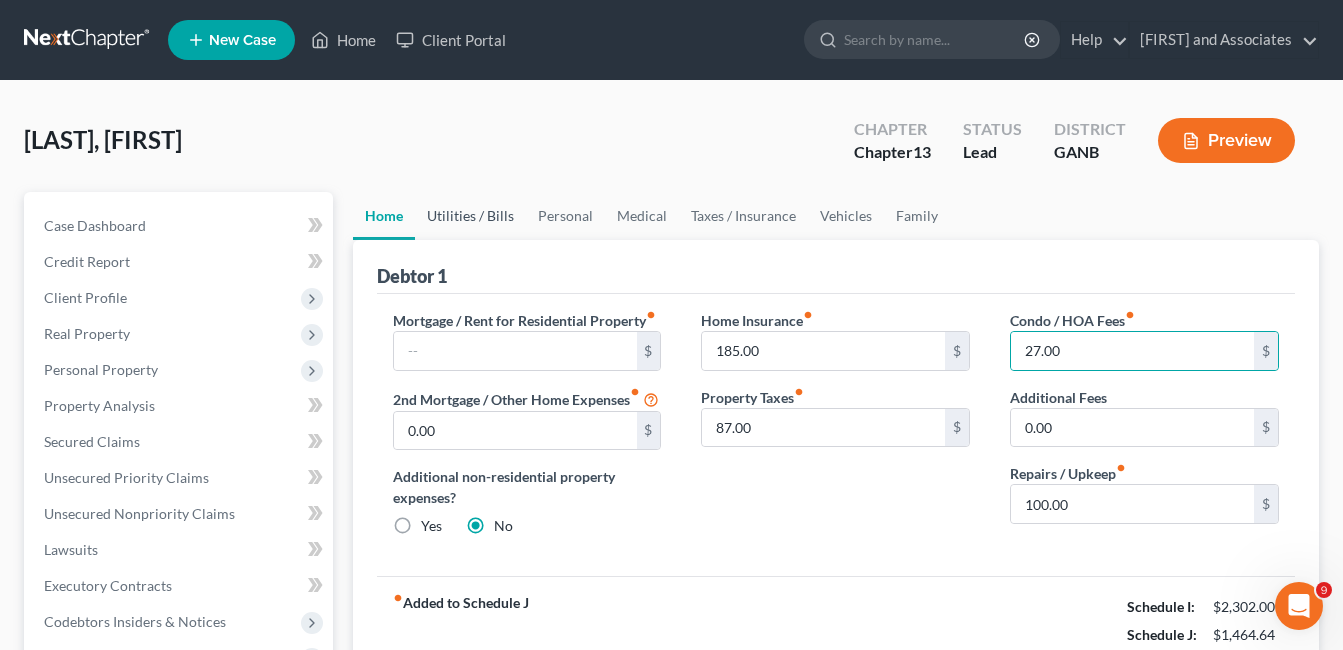 click on "Utilities / Bills" at bounding box center (470, 216) 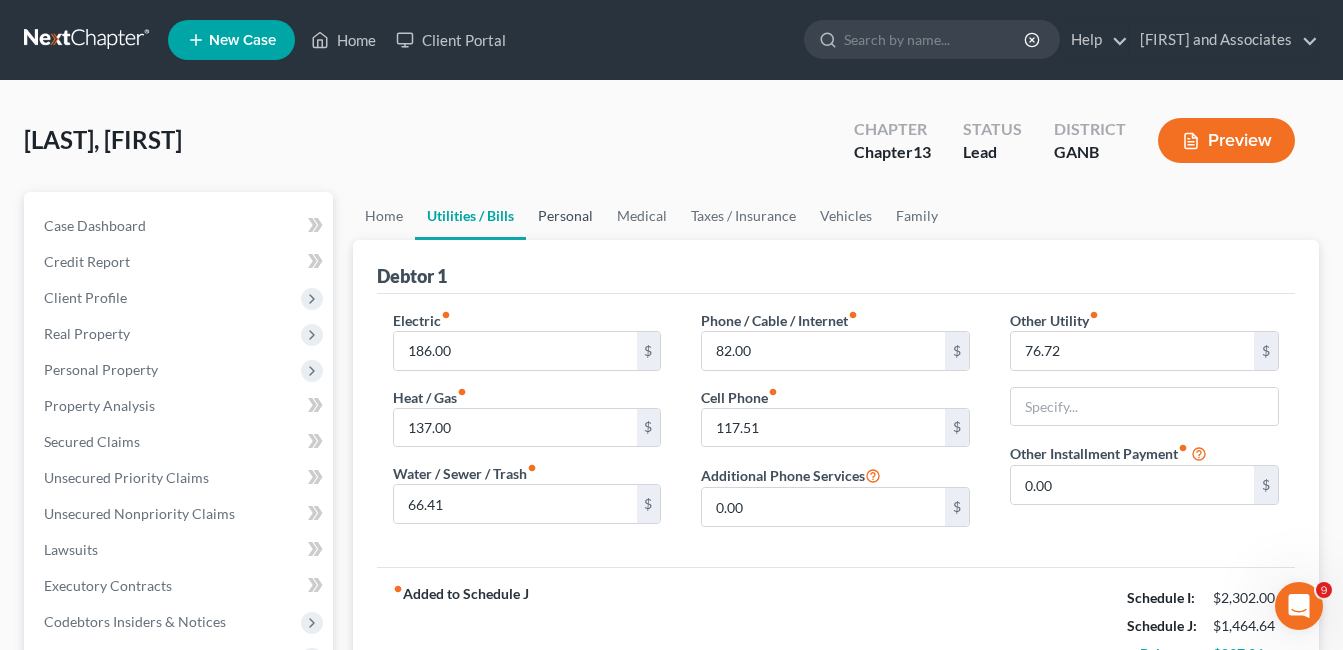 click on "Personal" at bounding box center (565, 216) 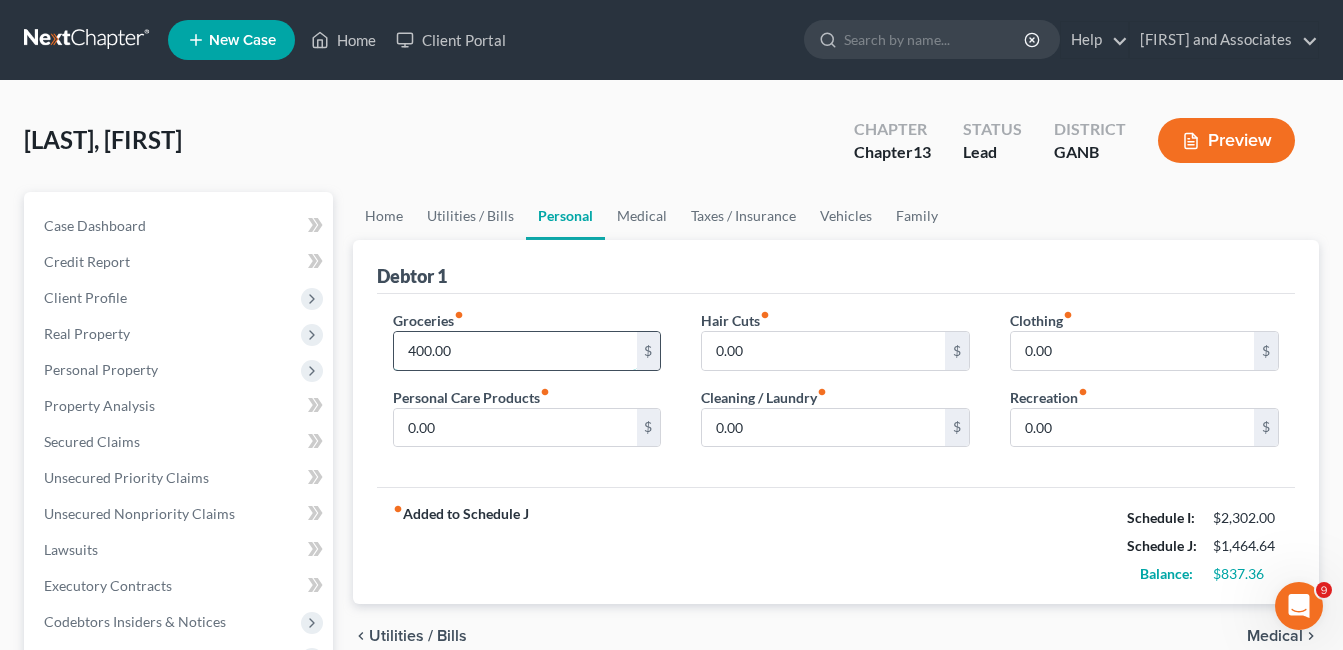 click on "400.00" at bounding box center [515, 351] 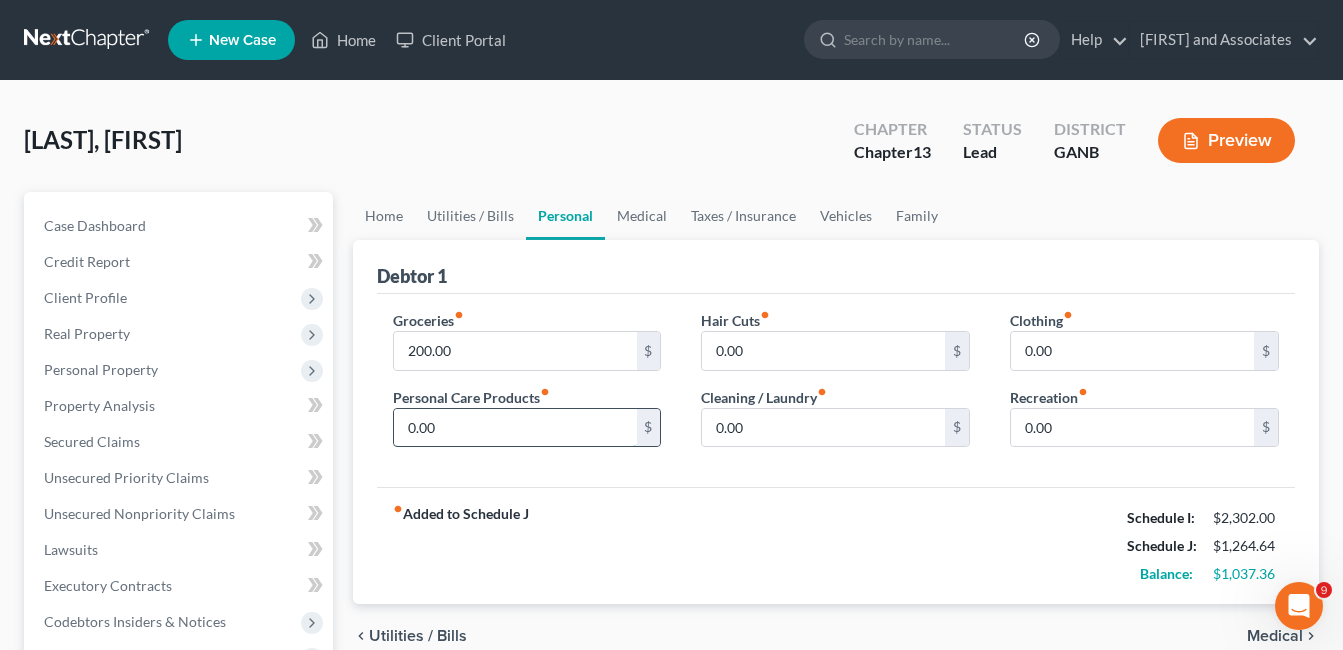 click on "0.00" at bounding box center [515, 428] 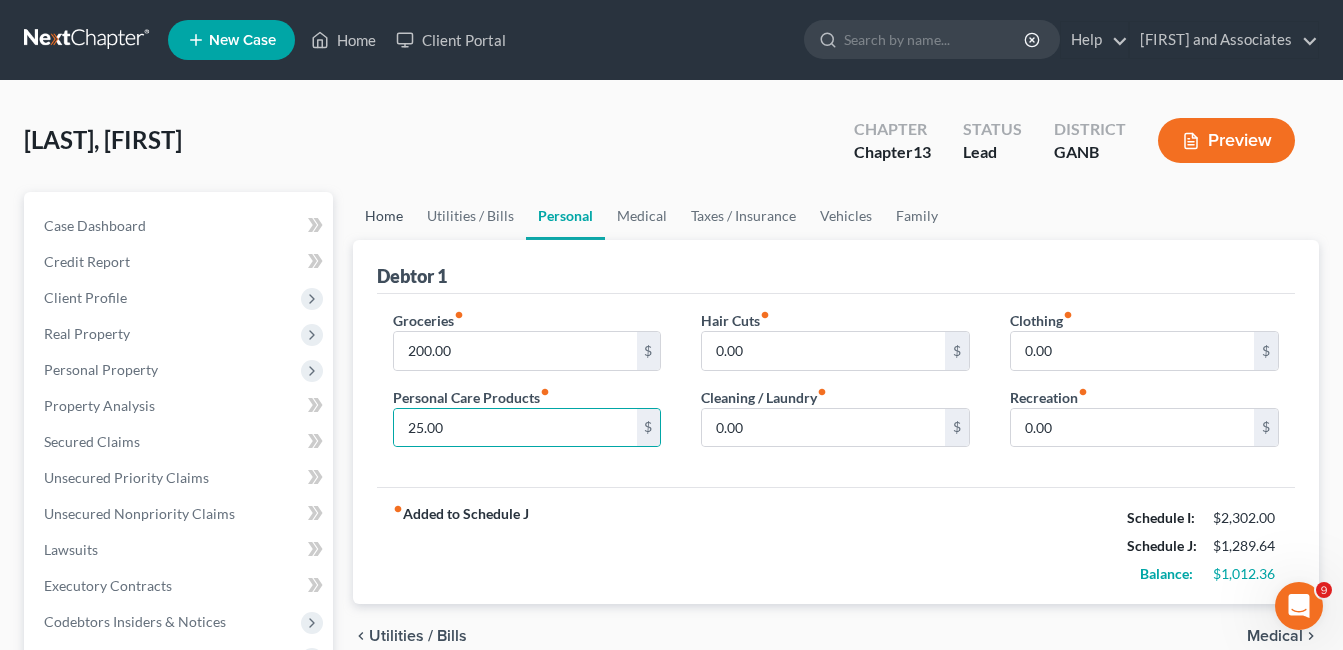 click on "Home" at bounding box center [384, 216] 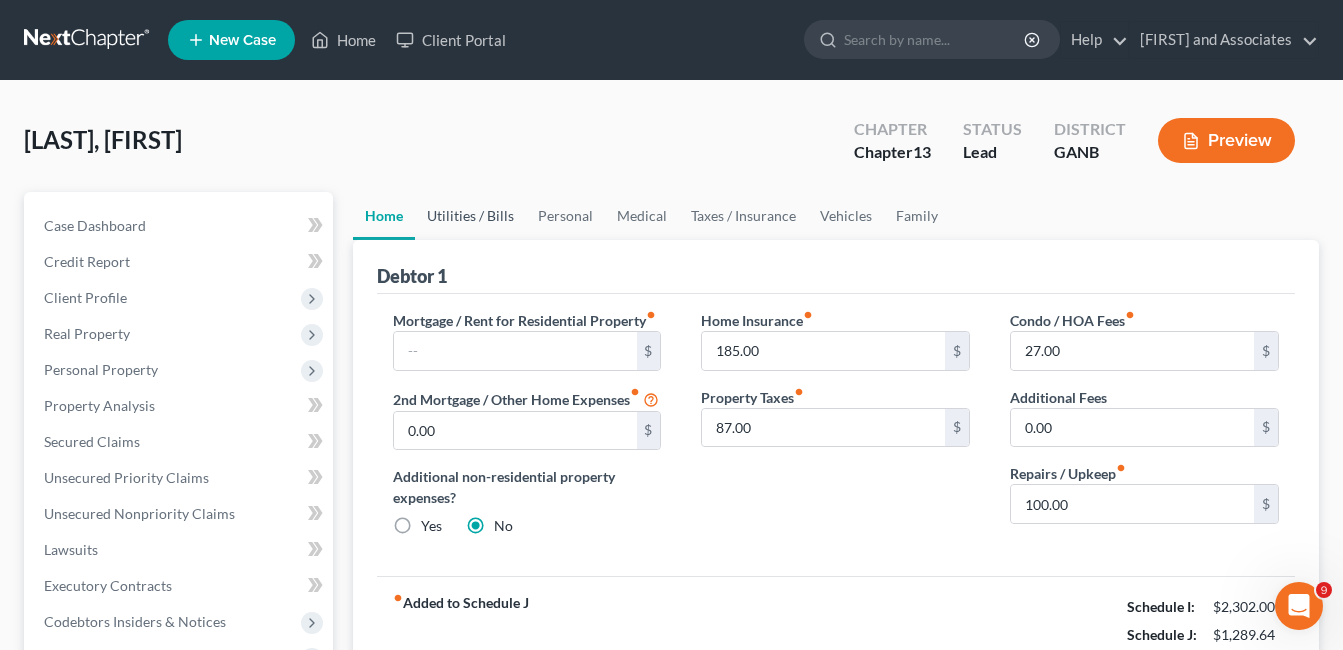 click on "Utilities / Bills" at bounding box center (470, 216) 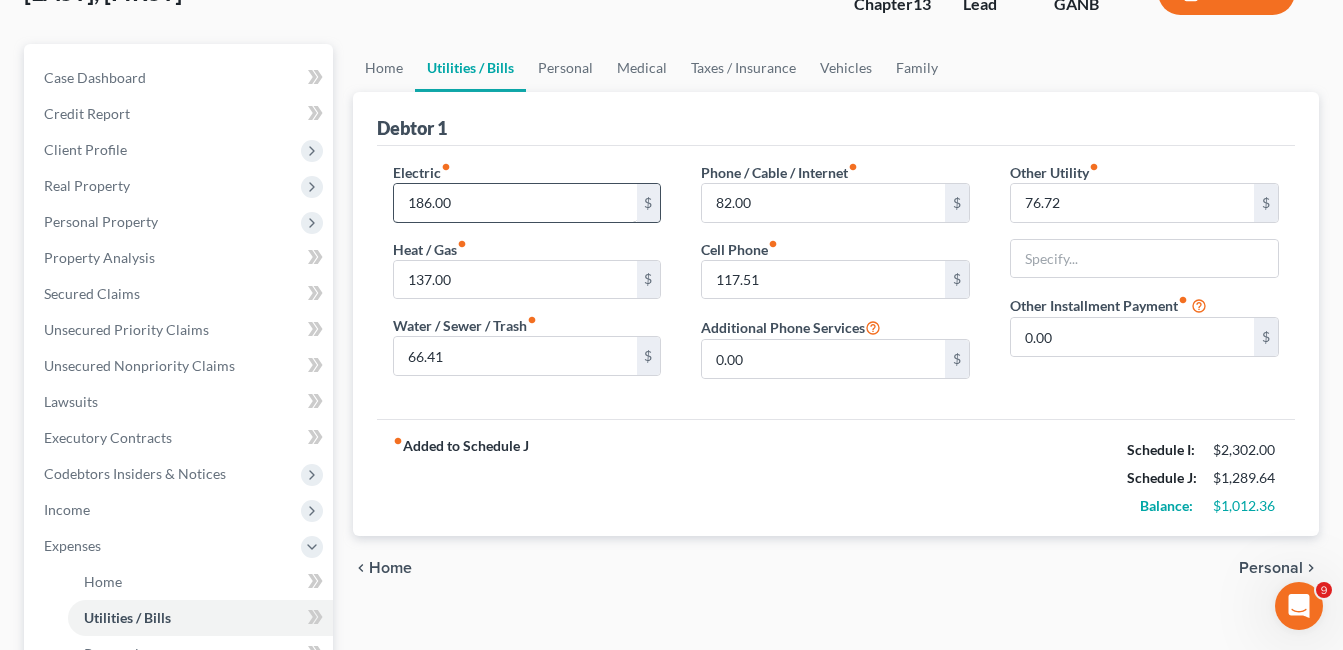 scroll, scrollTop: 100, scrollLeft: 0, axis: vertical 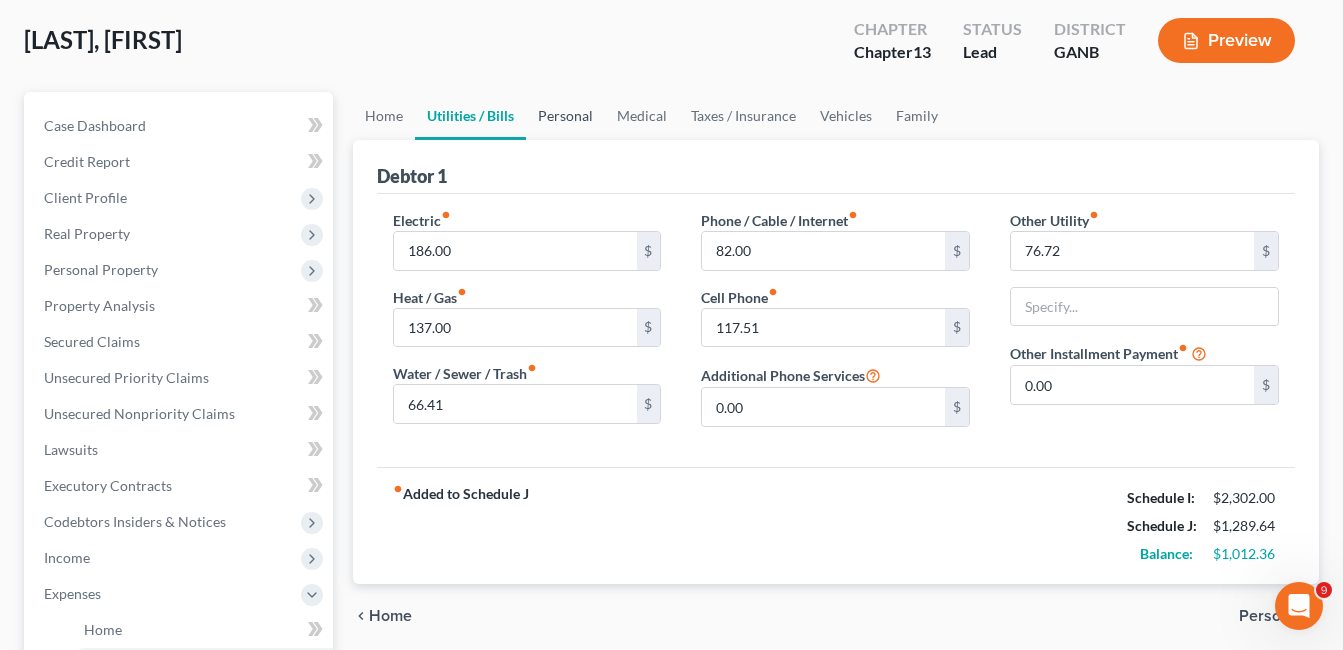 click on "Personal" at bounding box center (565, 116) 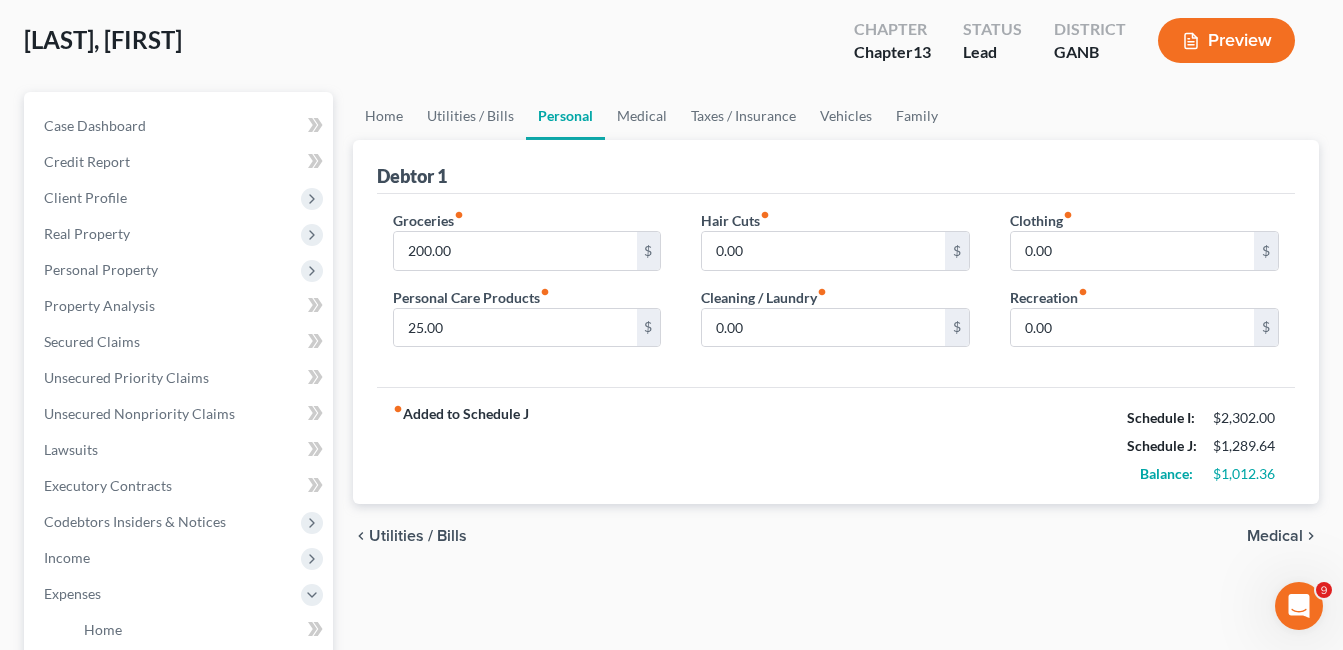 scroll, scrollTop: 0, scrollLeft: 0, axis: both 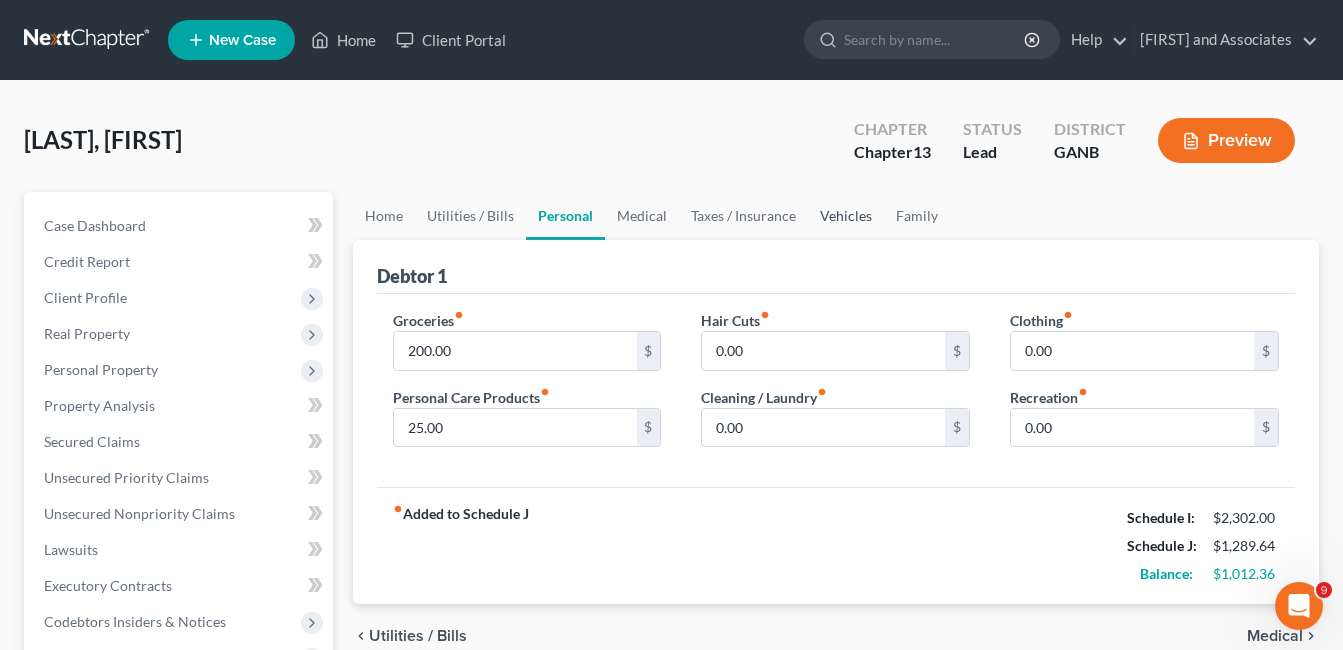 click on "Vehicles" at bounding box center [846, 216] 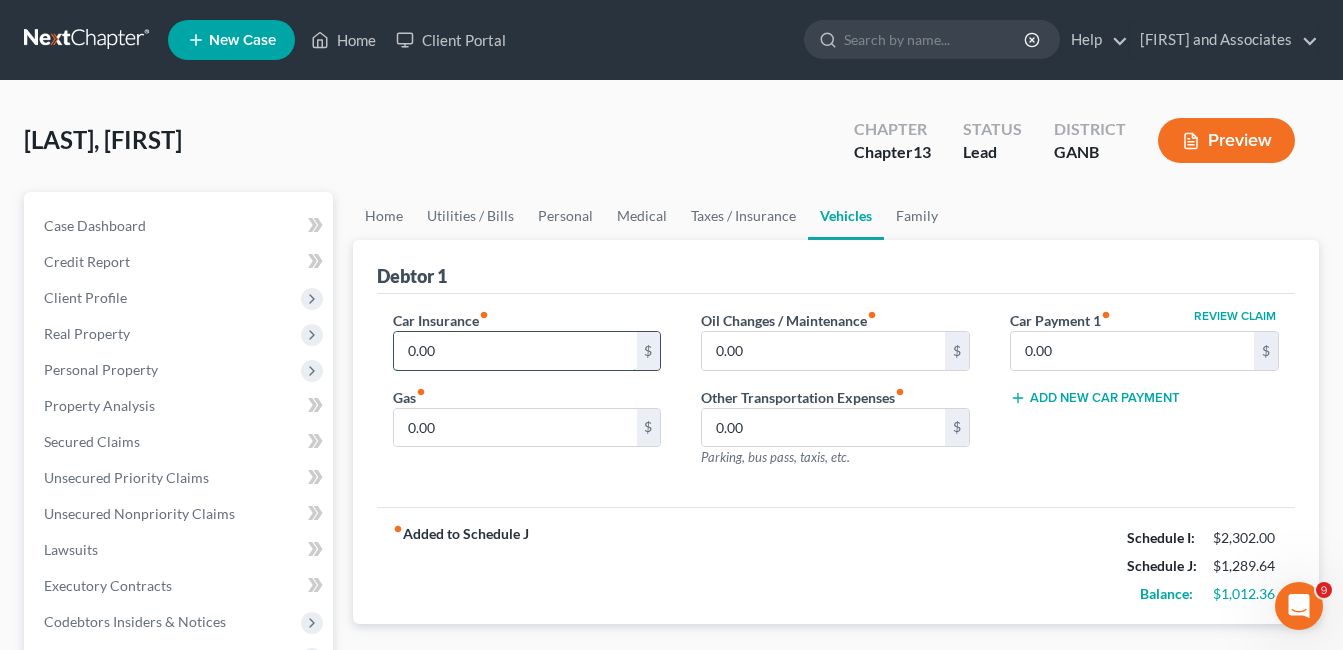click on "0.00" at bounding box center (515, 351) 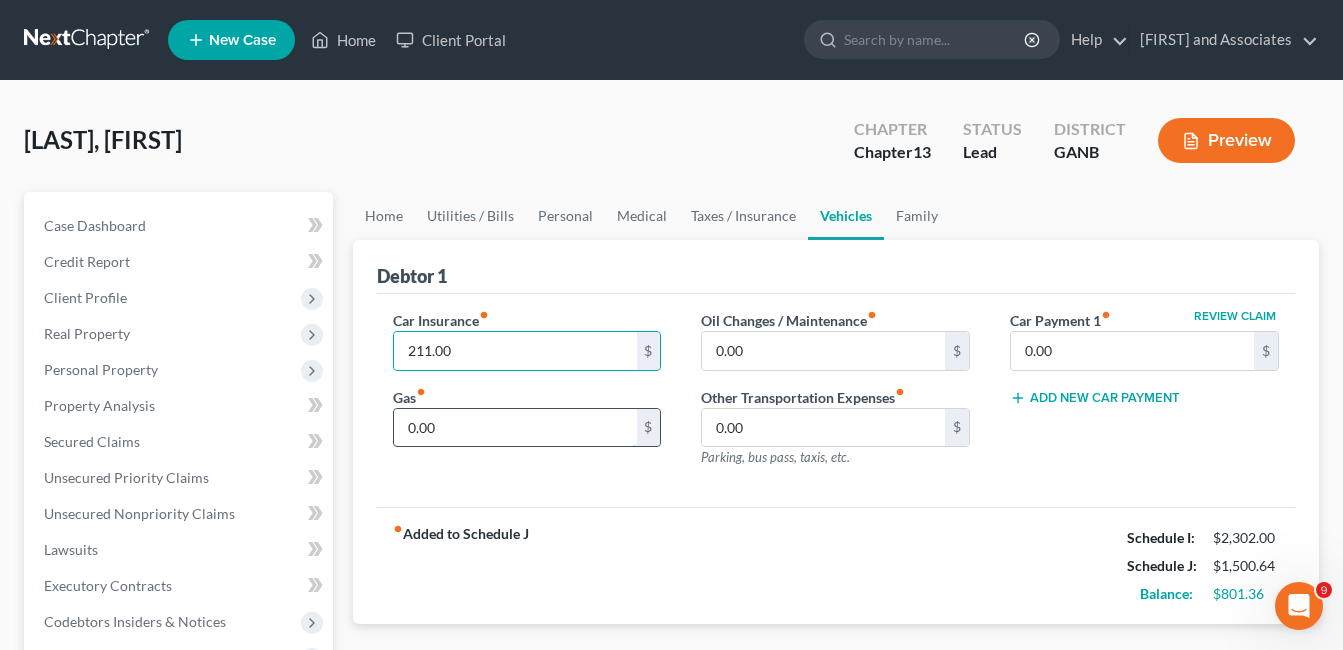 click on "0.00" at bounding box center (515, 428) 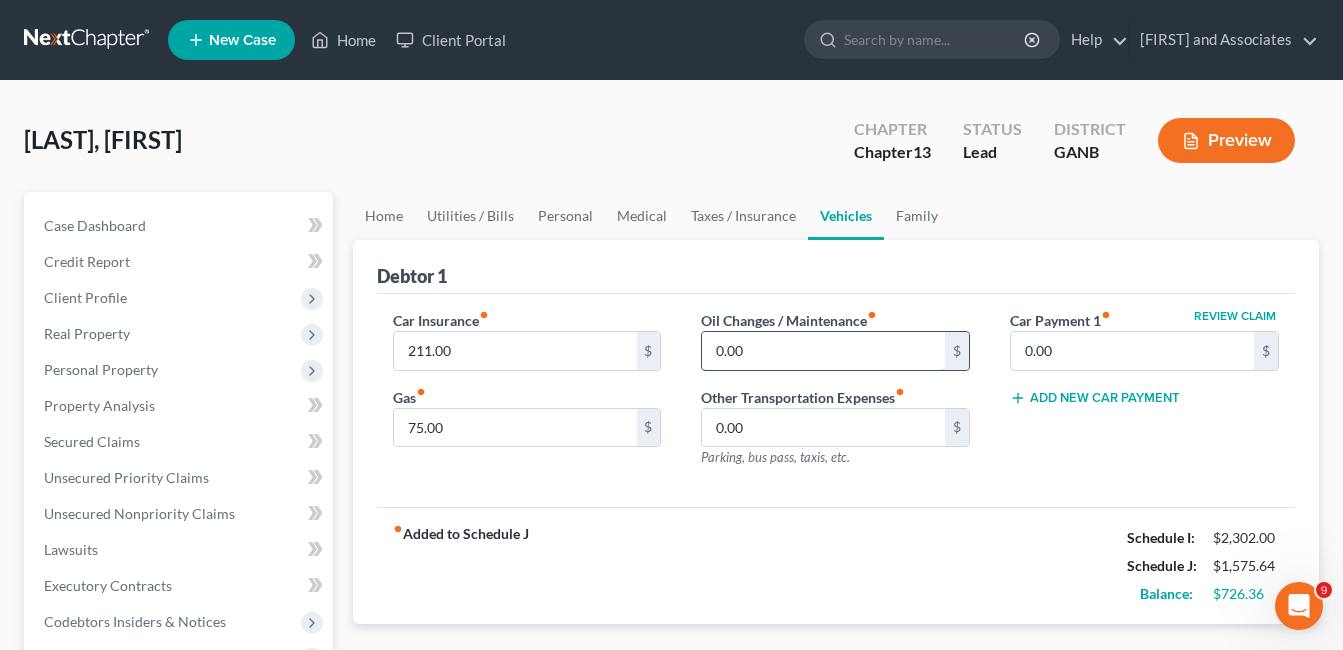 click on "0.00" at bounding box center [823, 351] 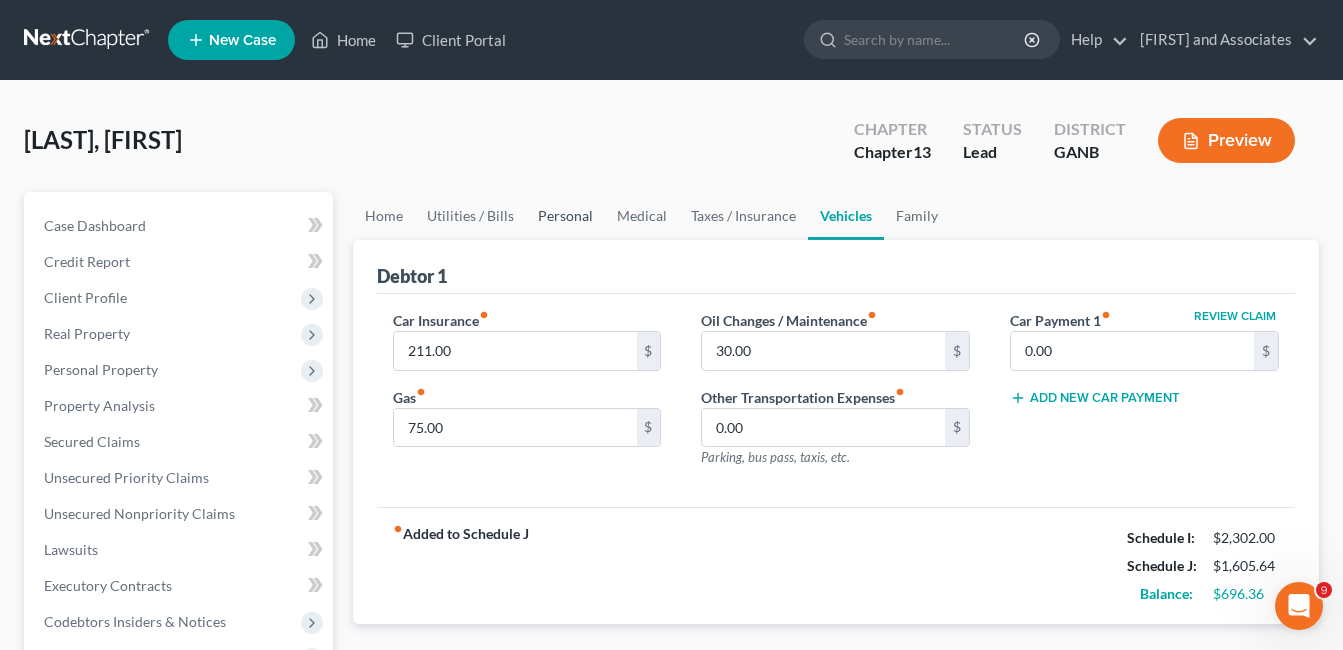 click on "Personal" at bounding box center (565, 216) 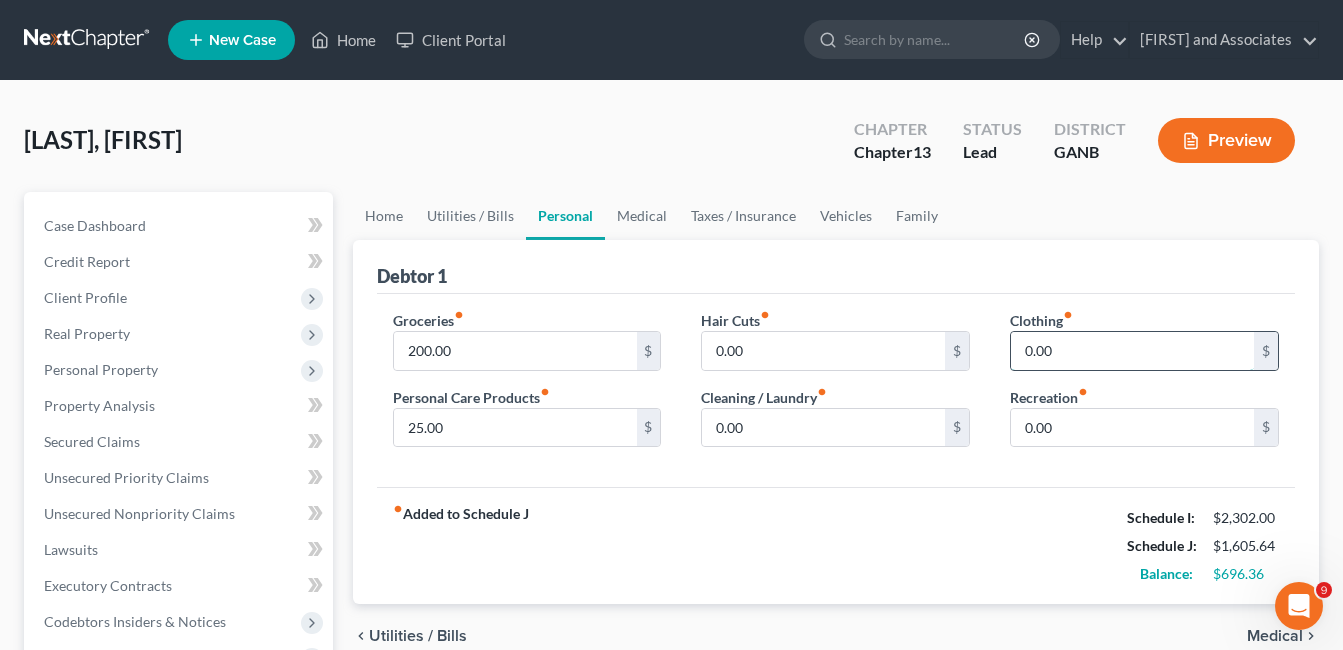 click on "0.00" at bounding box center [1132, 351] 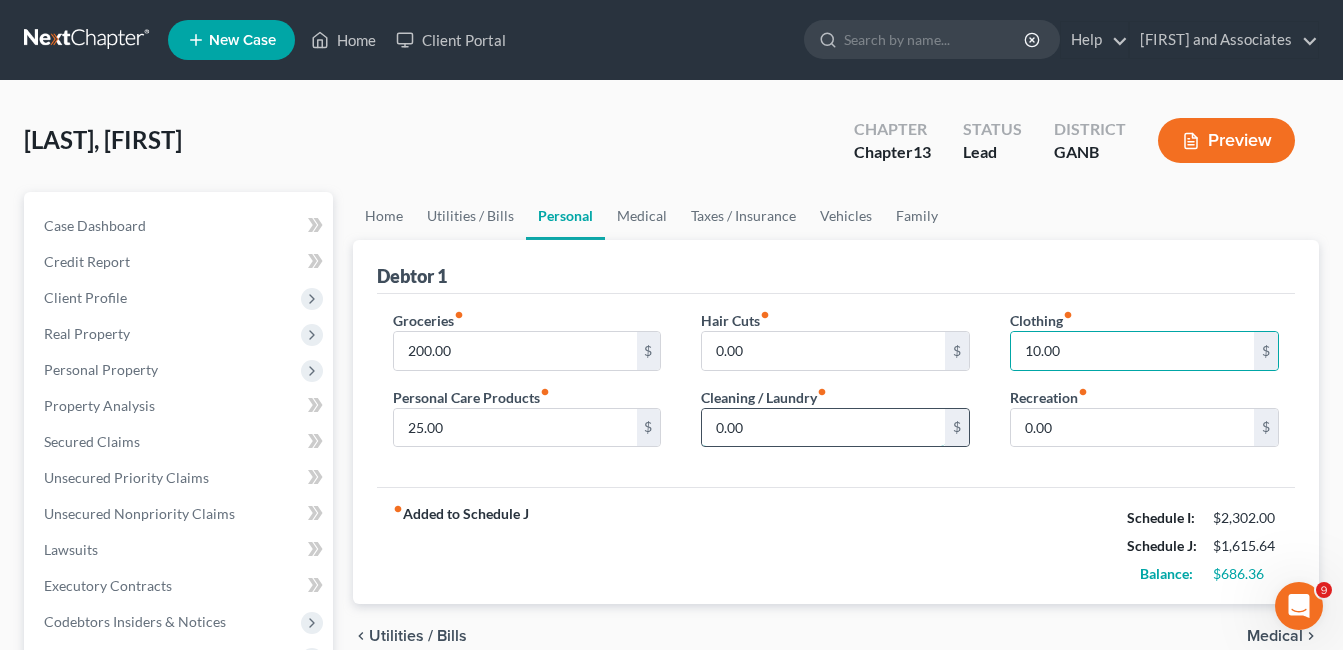 click on "0.00" at bounding box center (823, 428) 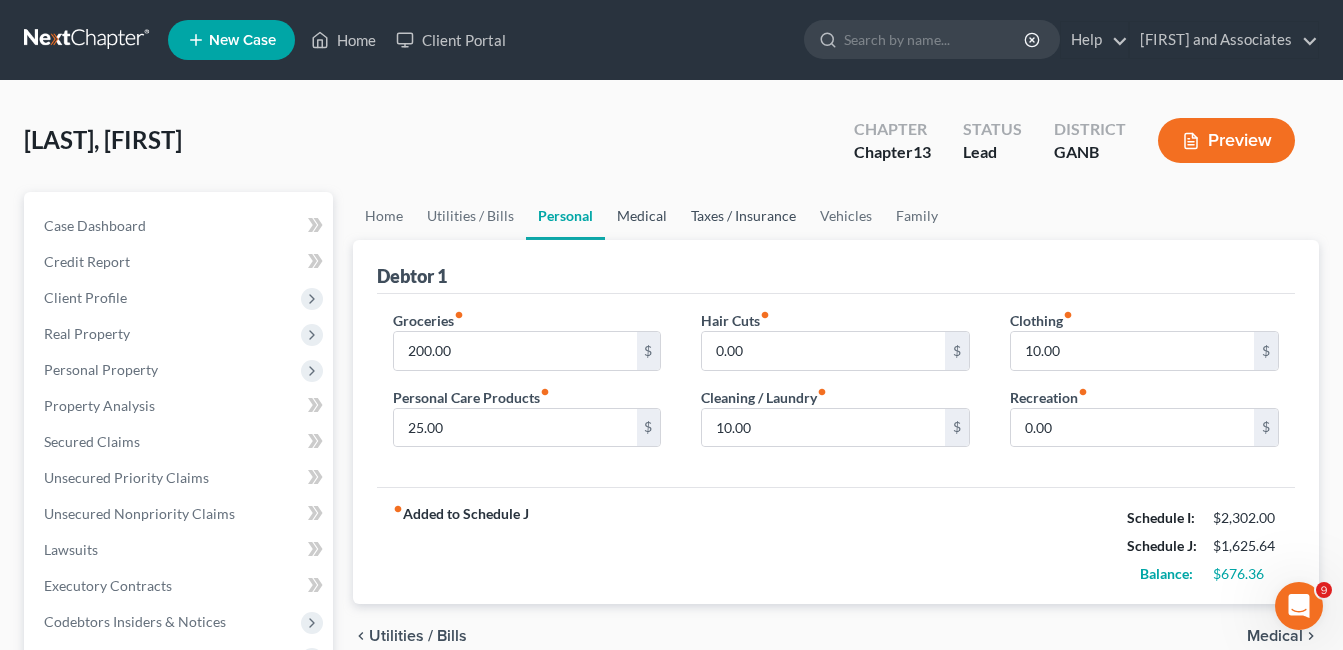 drag, startPoint x: 649, startPoint y: 208, endPoint x: 693, endPoint y: 231, distance: 49.648766 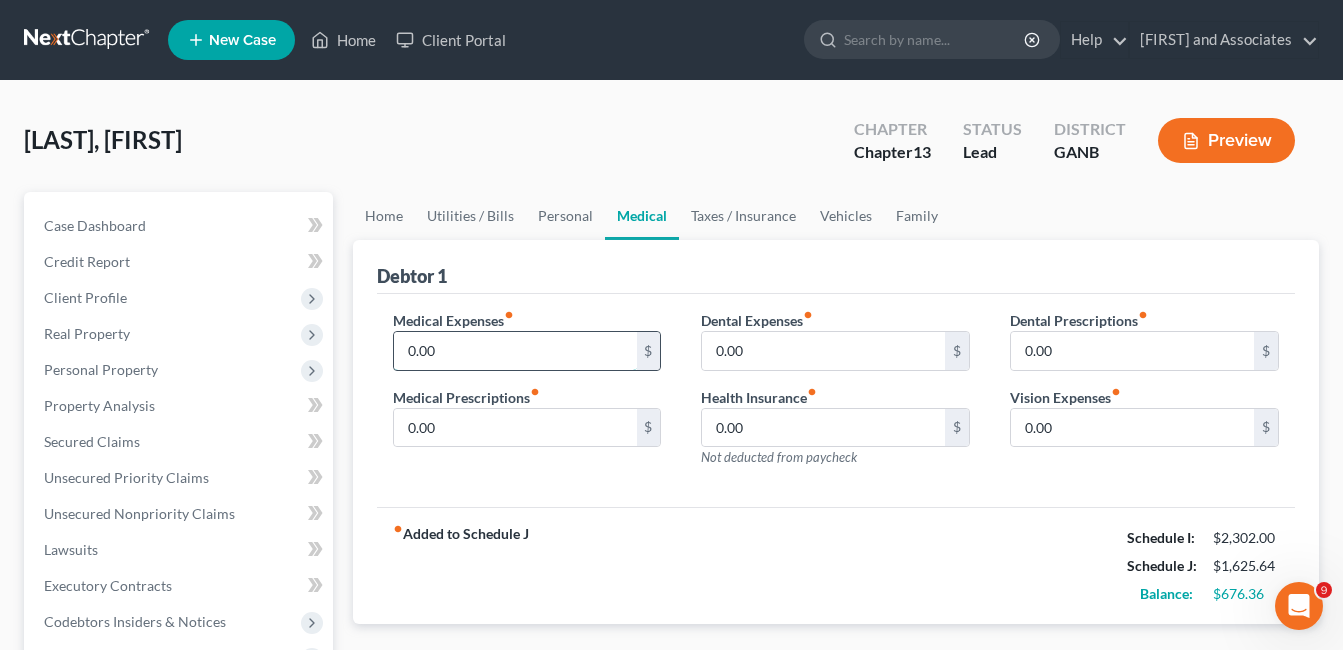 click on "0.00" at bounding box center (515, 351) 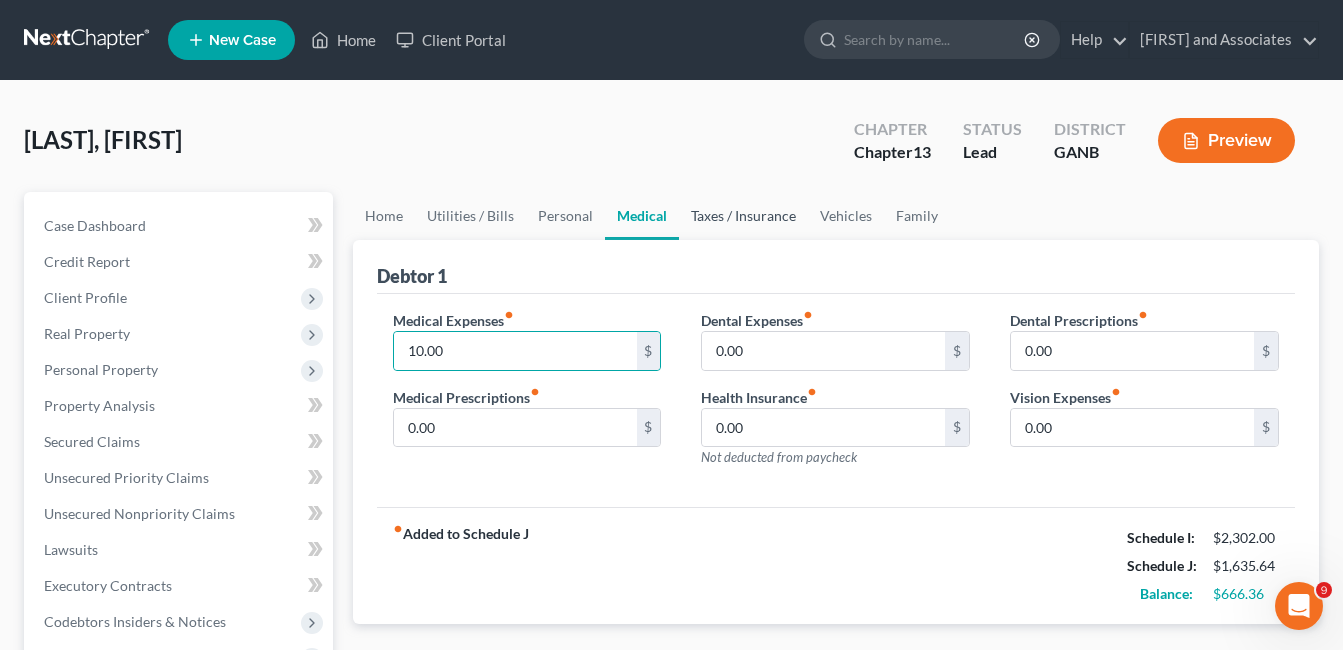 click on "Taxes / Insurance" at bounding box center [743, 216] 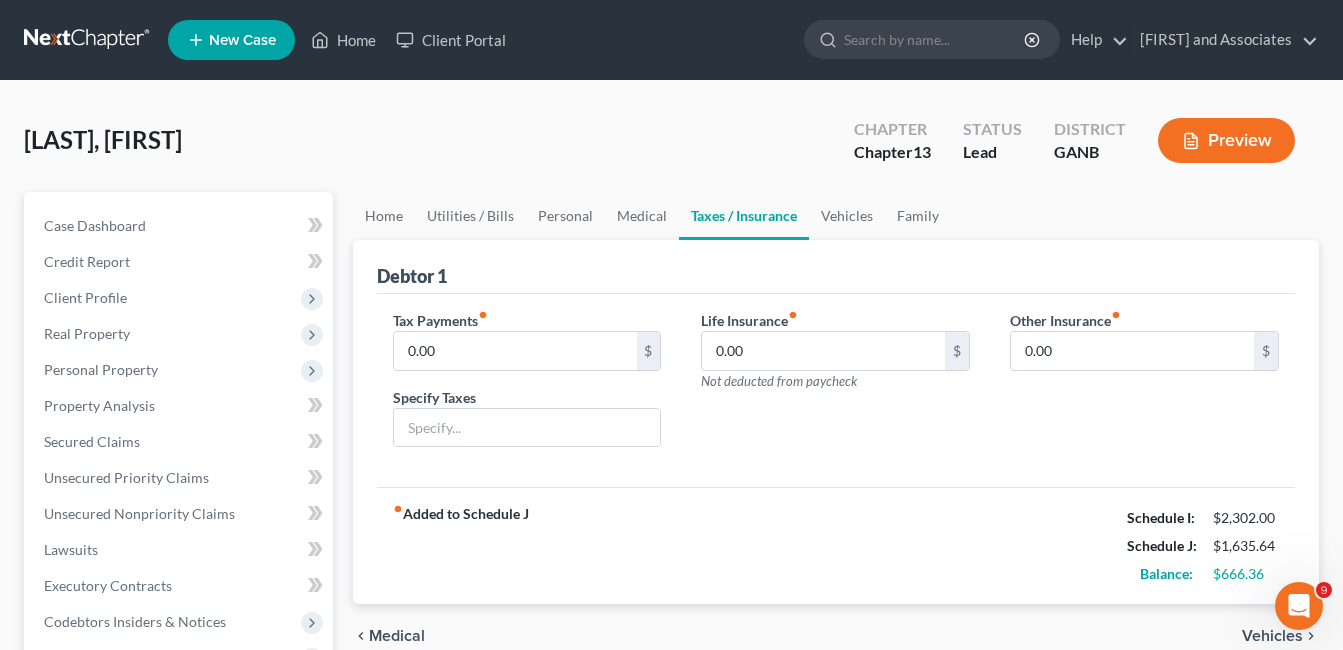 click on "Taxes / Insurance" at bounding box center (744, 216) 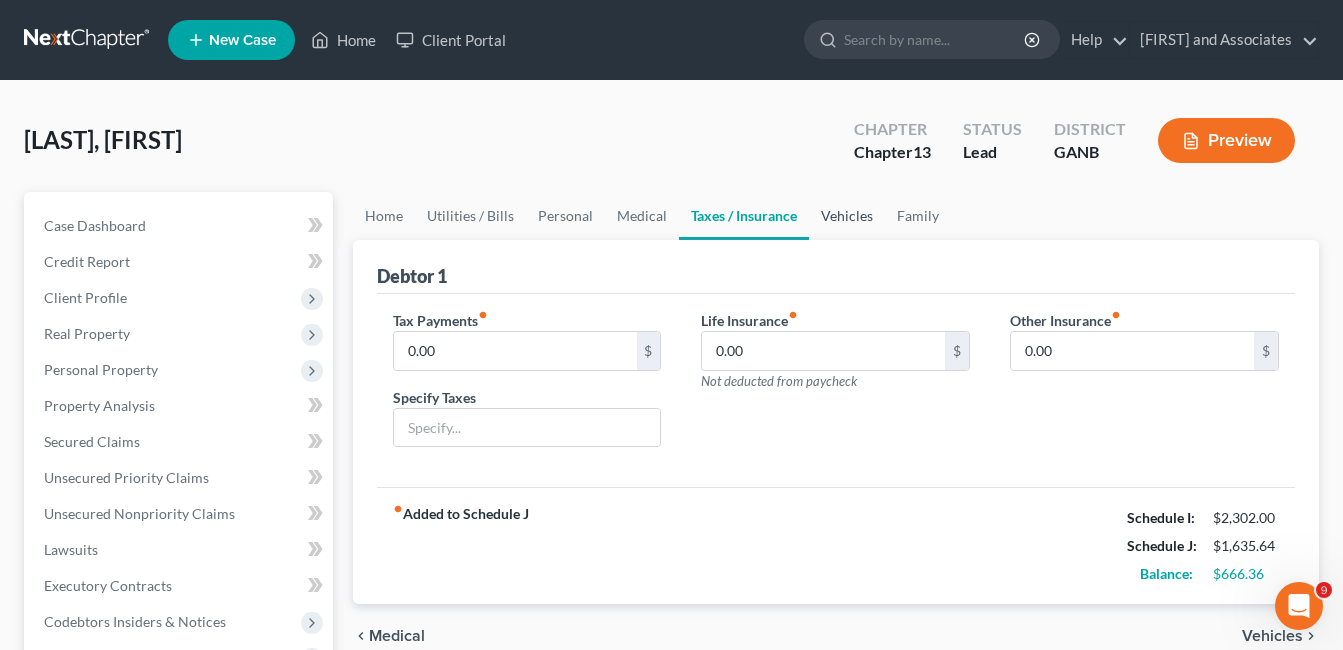click on "Vehicles" at bounding box center (847, 216) 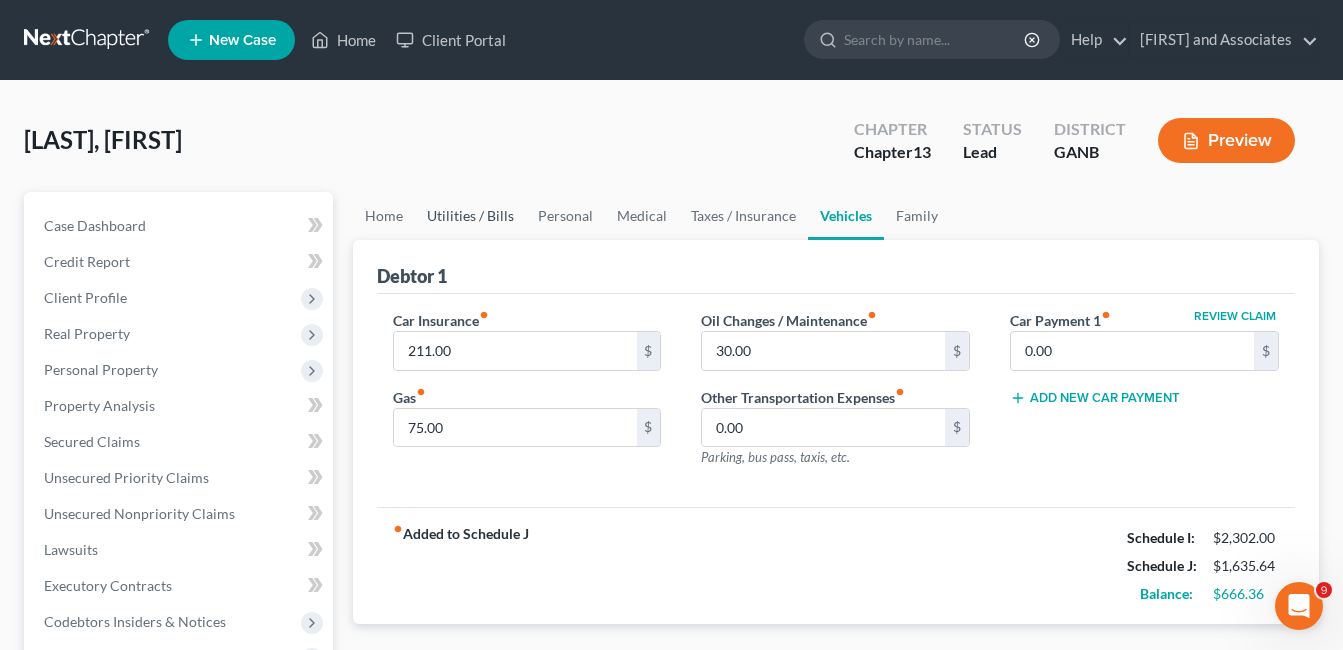 click on "Utilities / Bills" at bounding box center [470, 216] 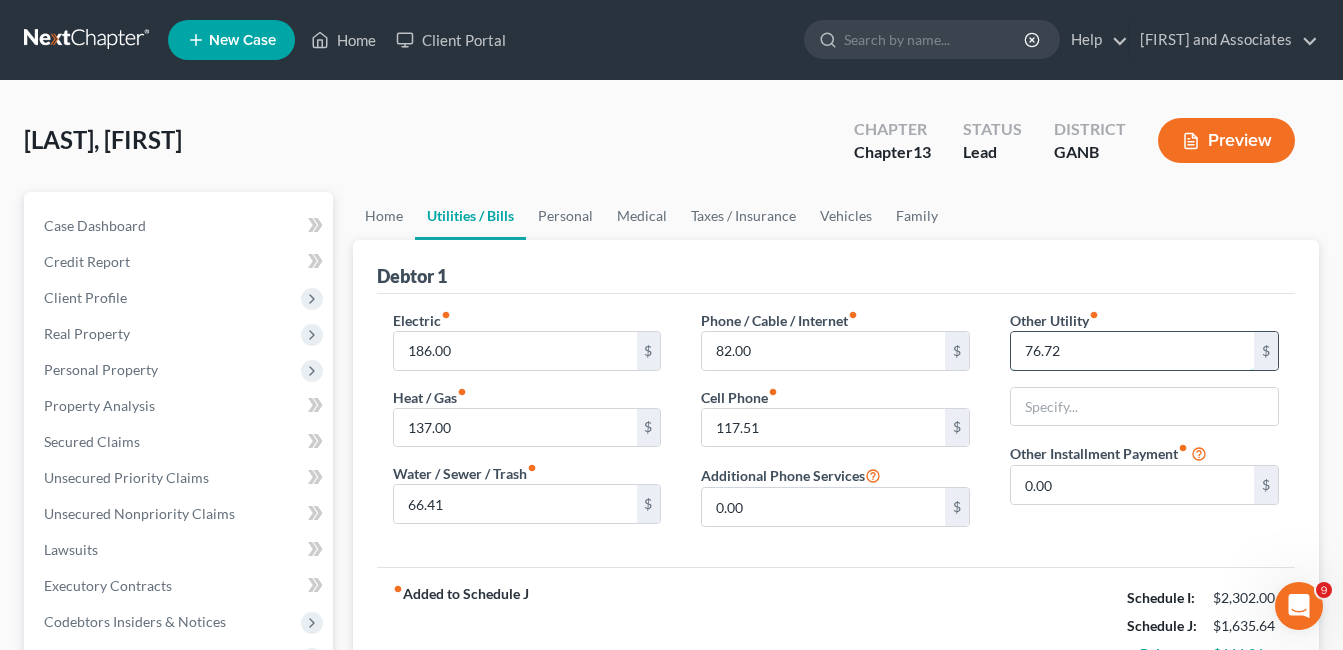 click on "76.72" at bounding box center [1132, 351] 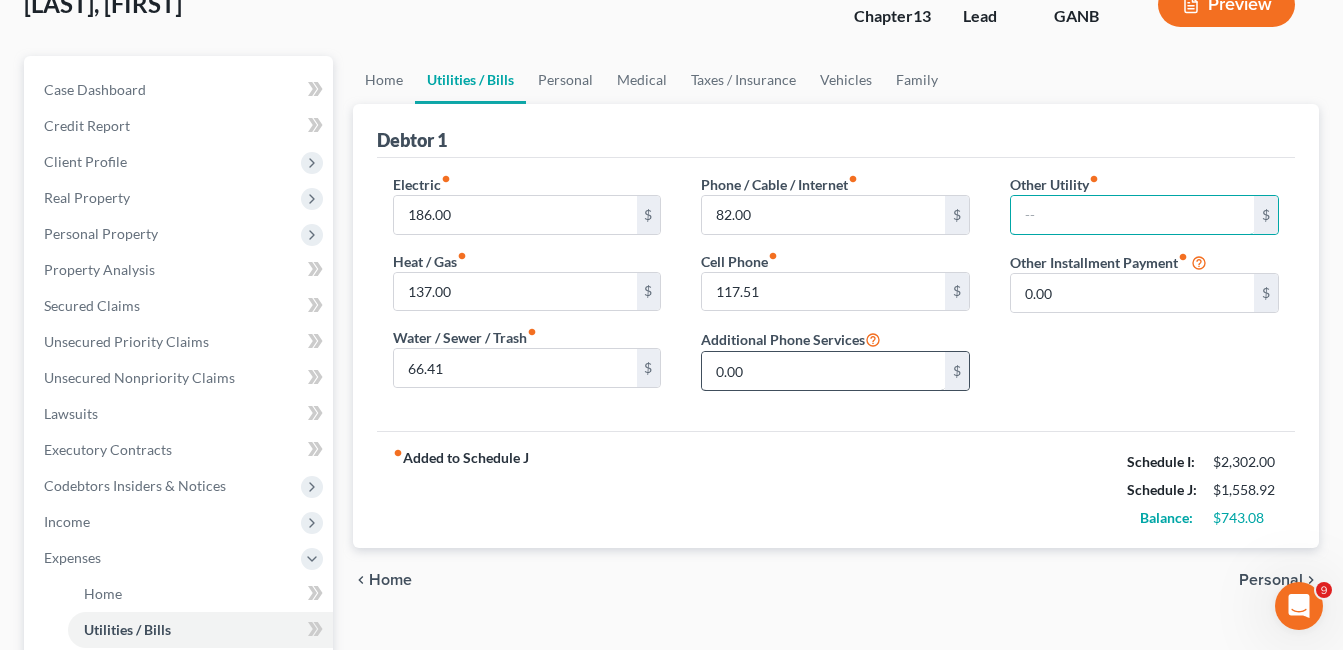 scroll, scrollTop: 100, scrollLeft: 0, axis: vertical 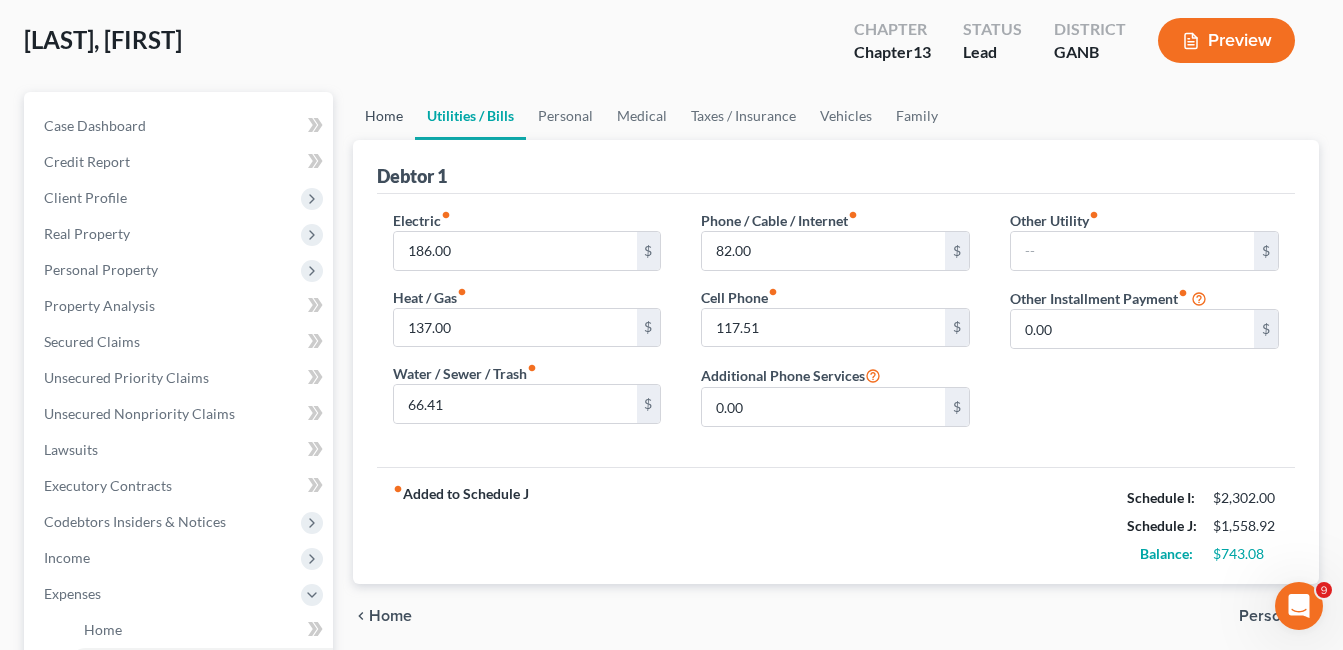 click on "Home" at bounding box center (384, 116) 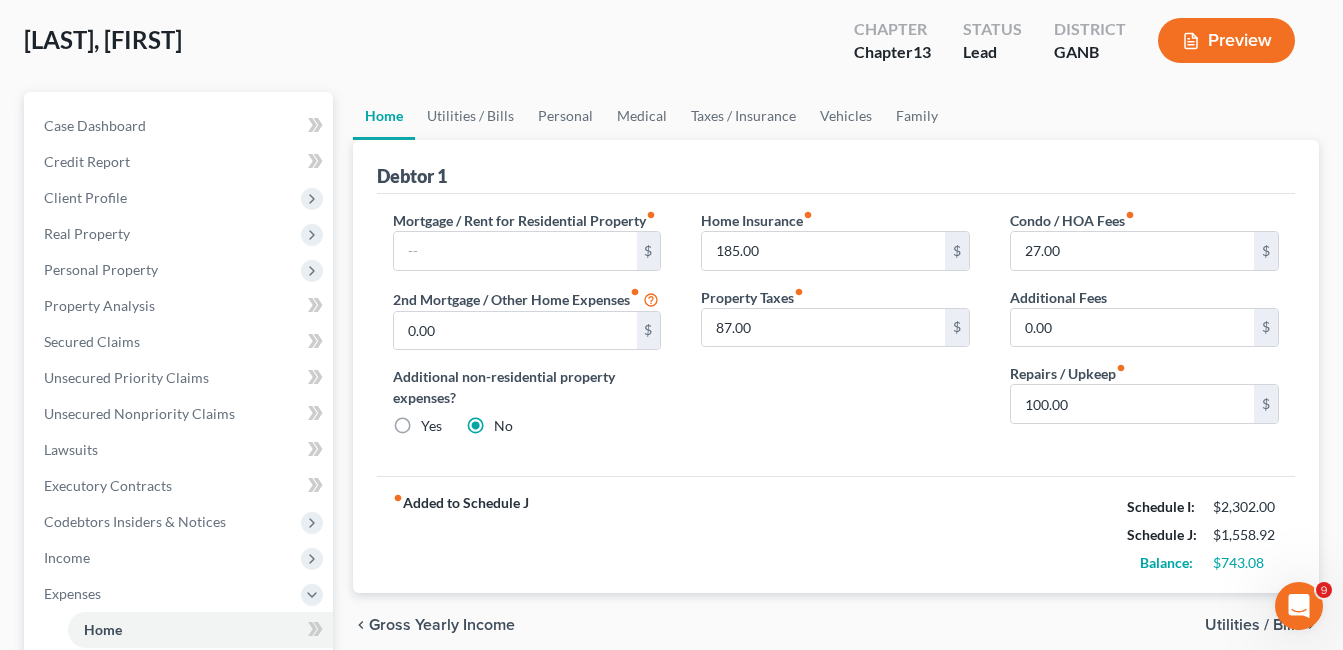 scroll, scrollTop: 0, scrollLeft: 0, axis: both 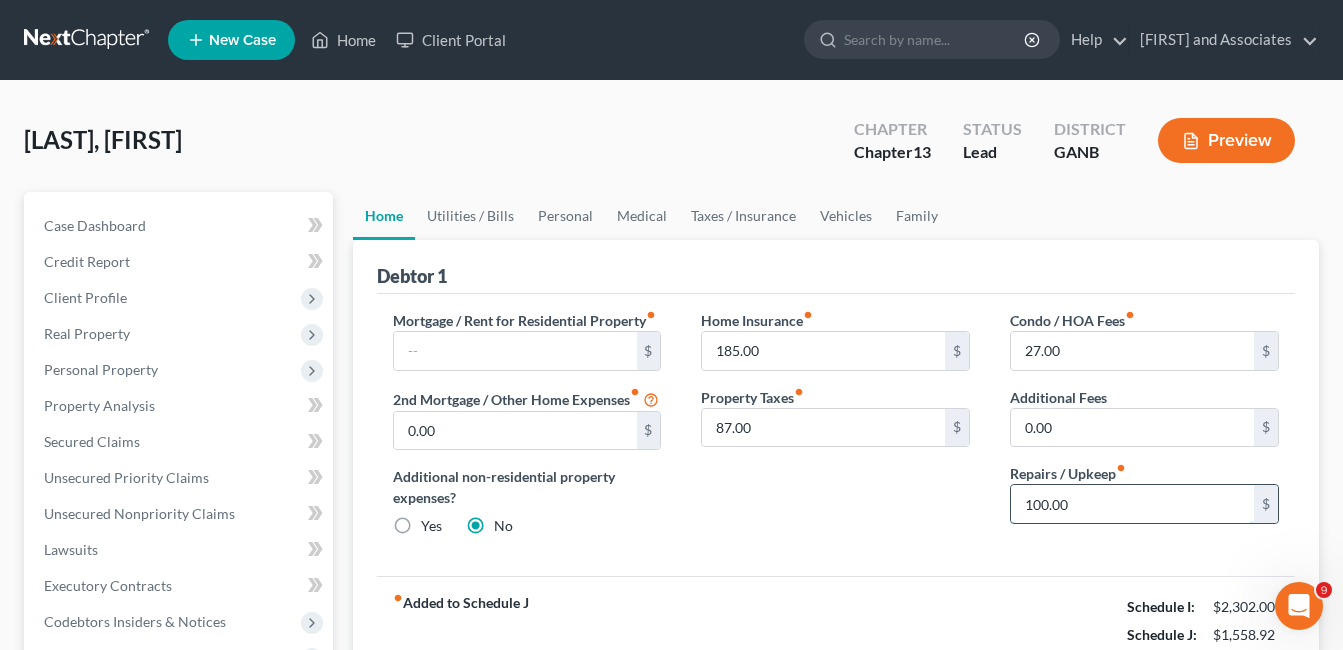 click on "100.00" at bounding box center [1132, 504] 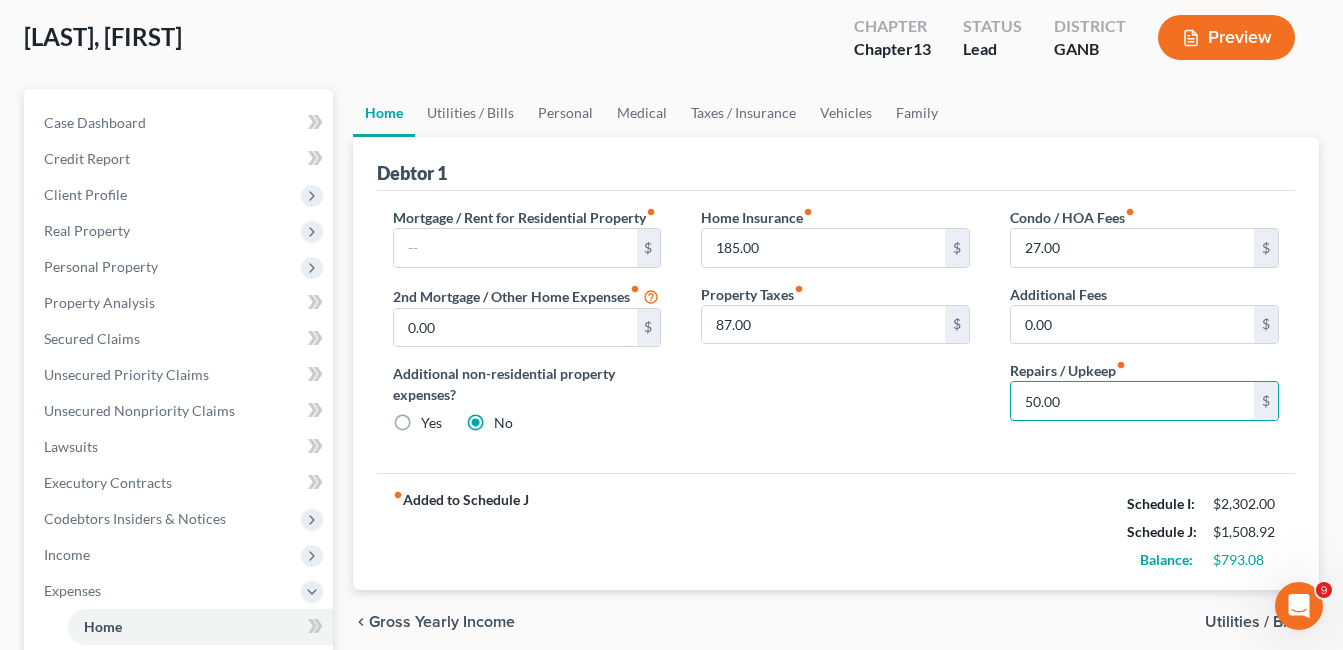 scroll, scrollTop: 200, scrollLeft: 0, axis: vertical 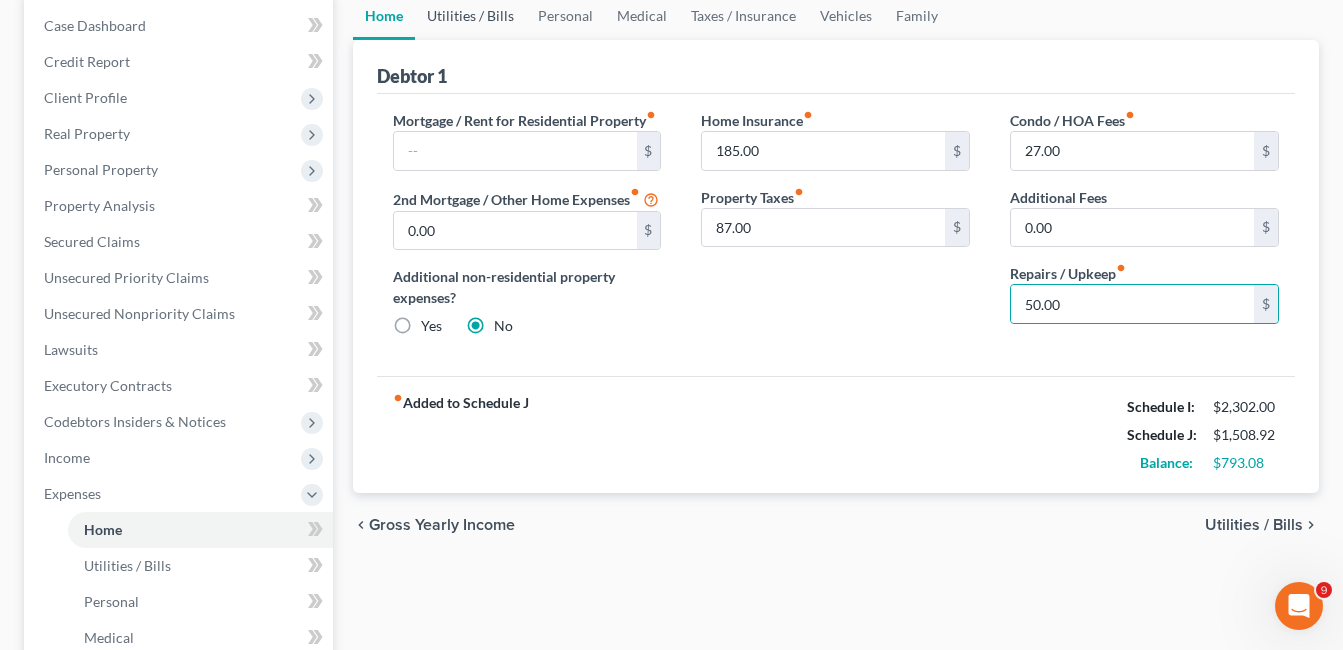 click on "Utilities / Bills" at bounding box center [470, 16] 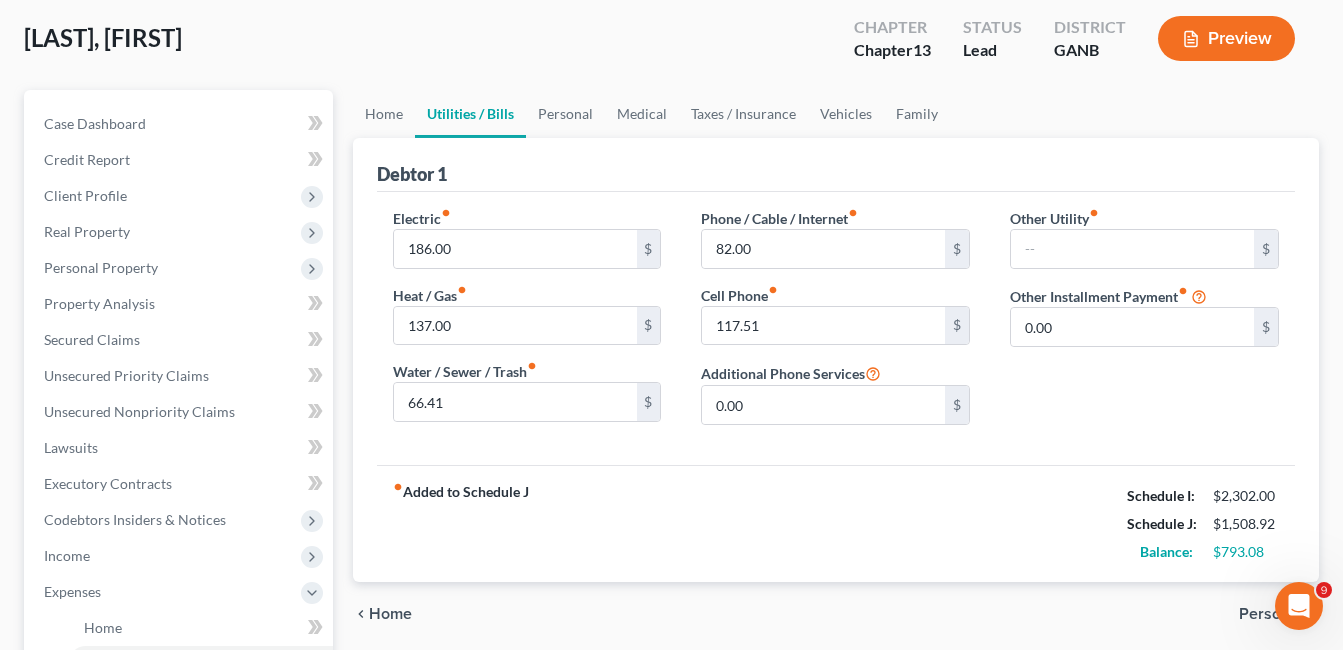 scroll, scrollTop: 0, scrollLeft: 0, axis: both 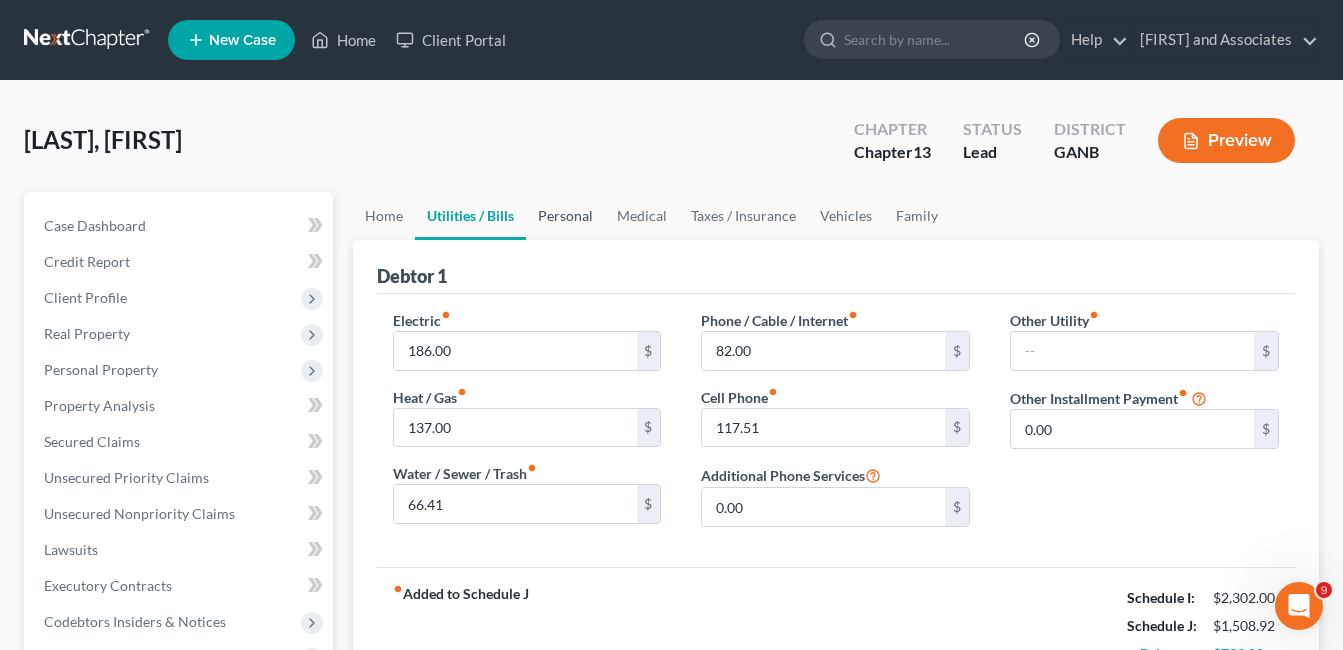 click on "Personal" at bounding box center (565, 216) 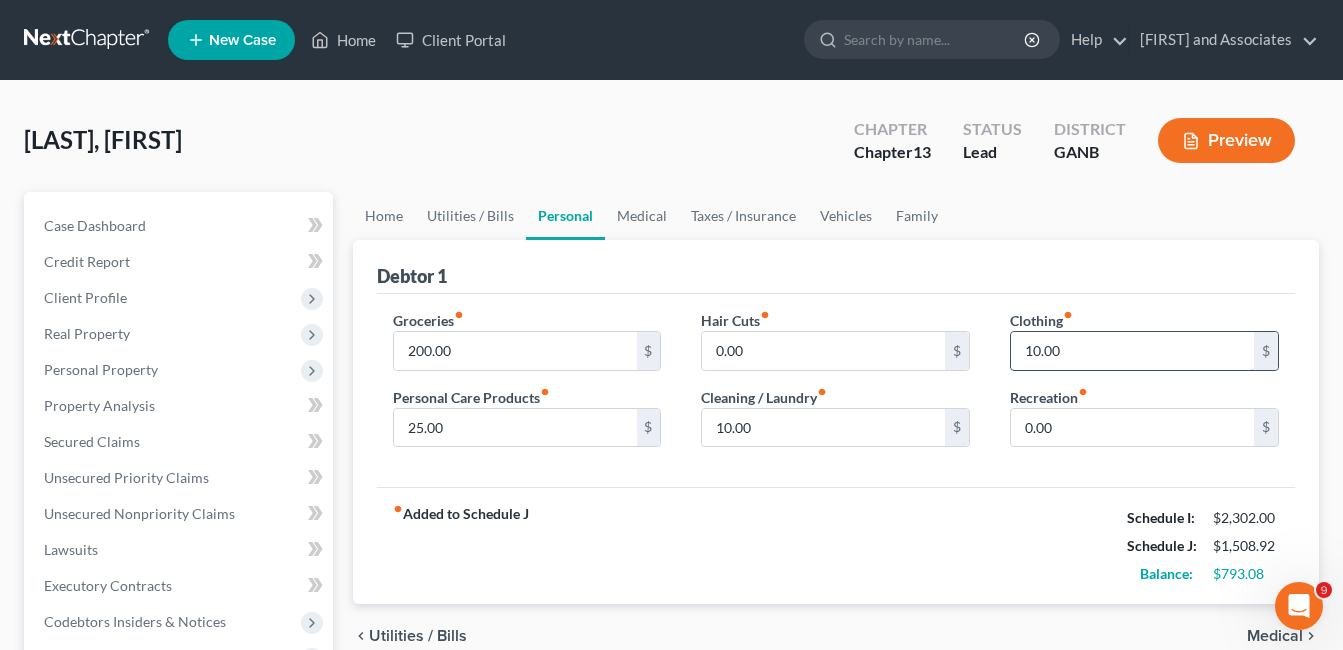 click on "10.00" at bounding box center (1132, 351) 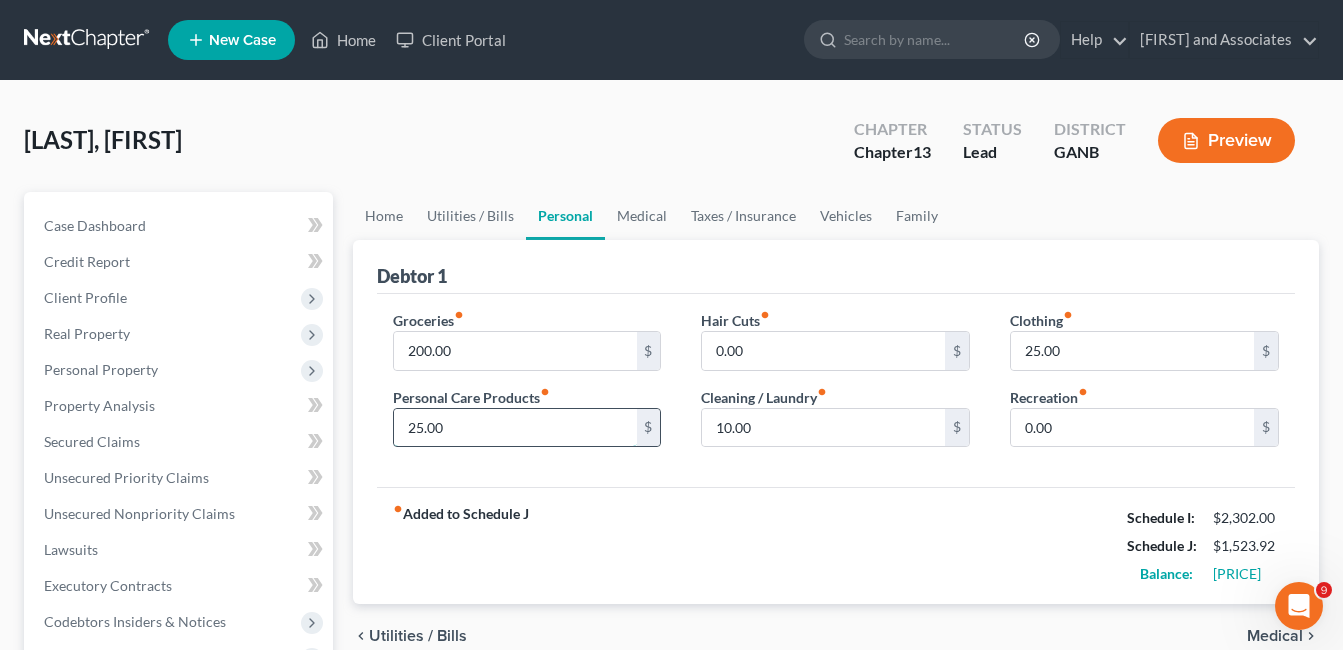 click on "25.00" at bounding box center (515, 428) 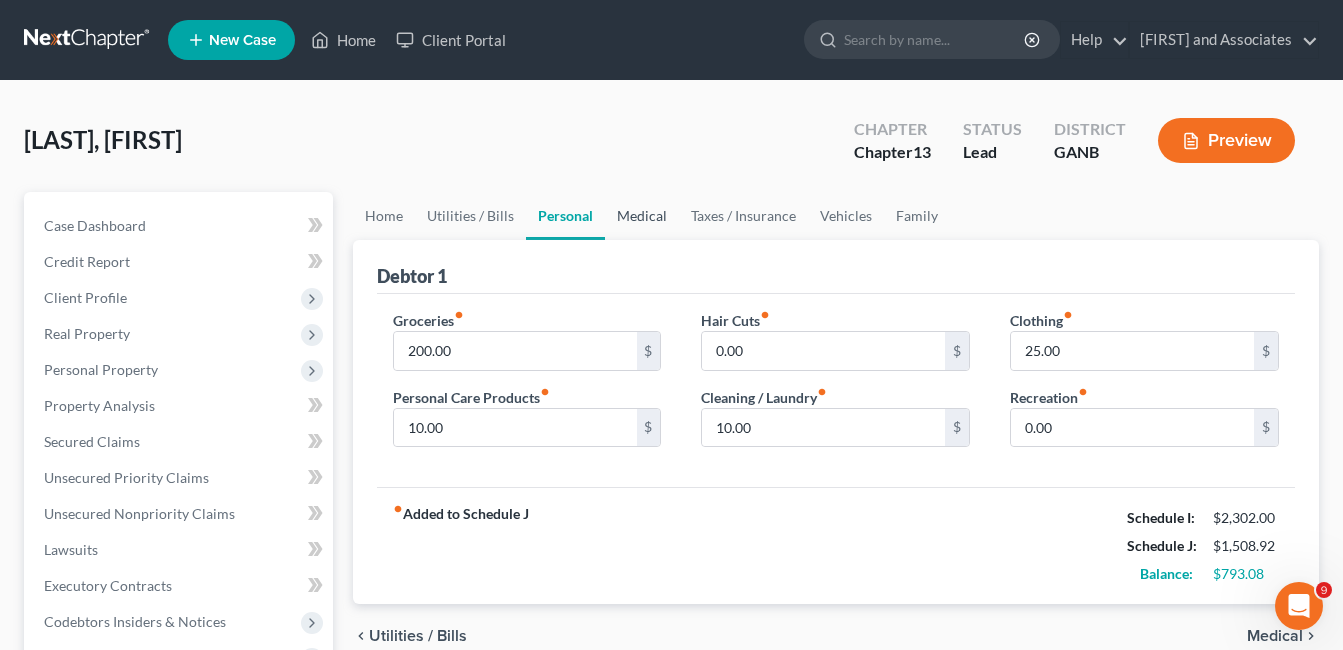 click on "Medical" at bounding box center [642, 216] 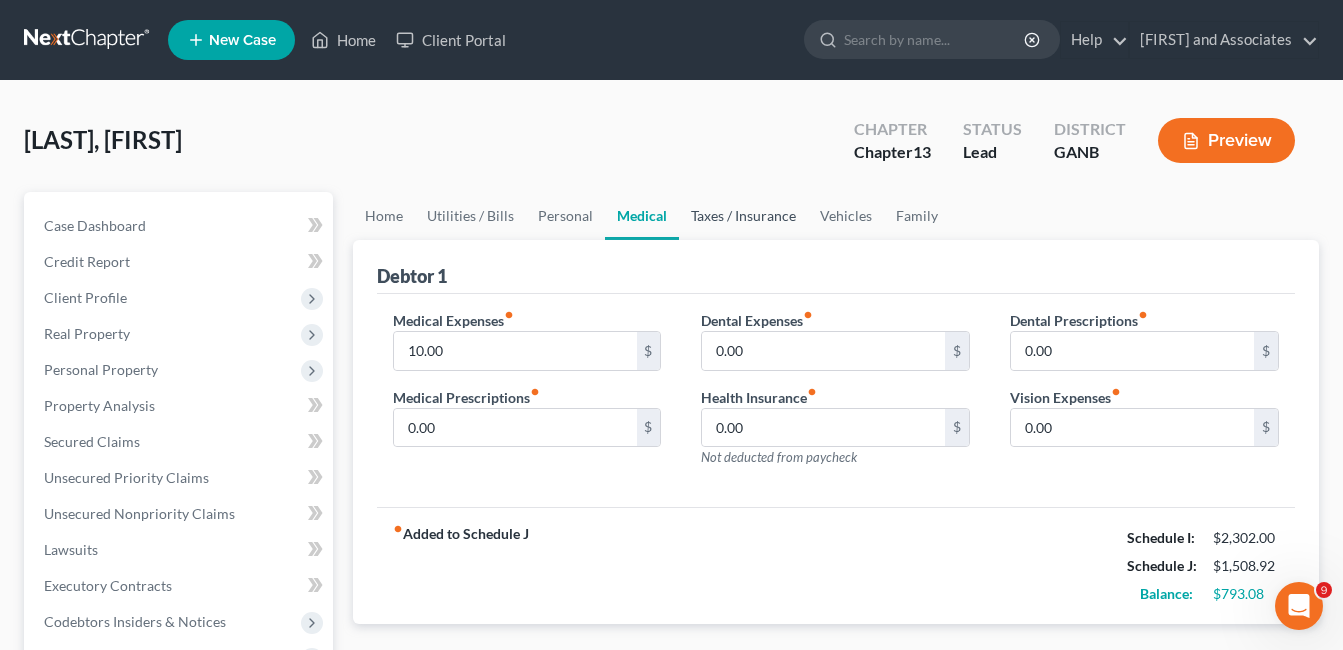 click on "Taxes / Insurance" at bounding box center (743, 216) 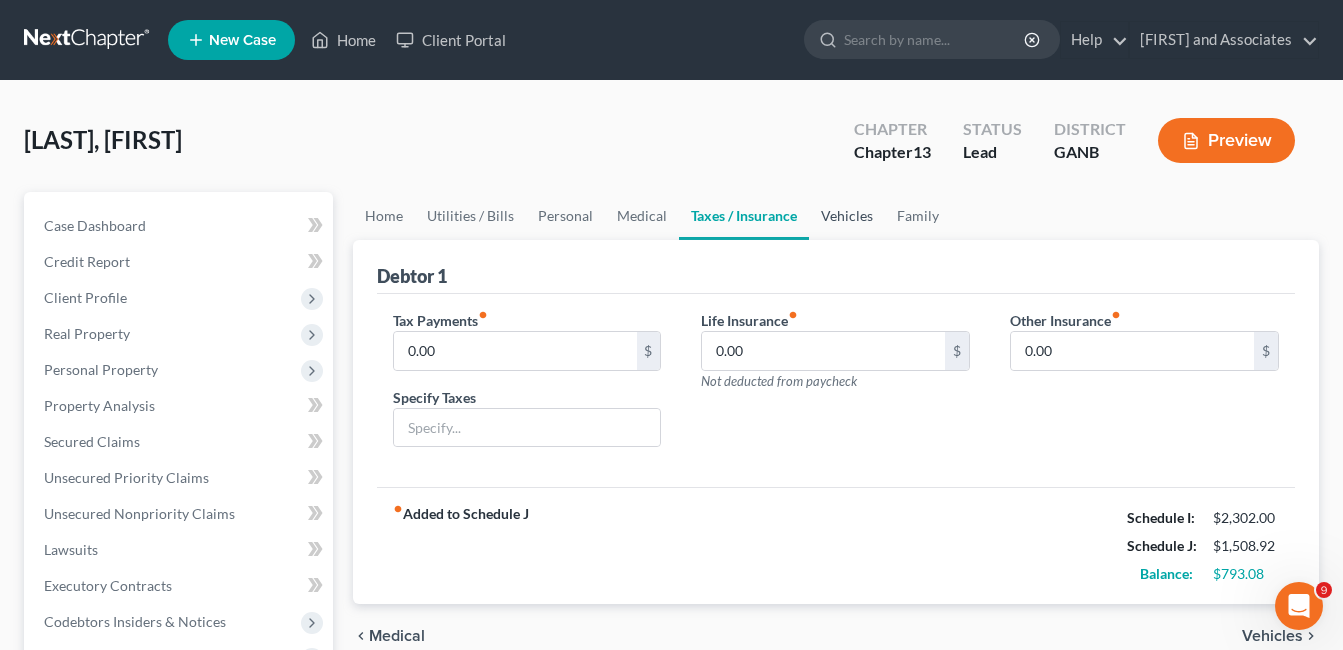 click on "Vehicles" at bounding box center [847, 216] 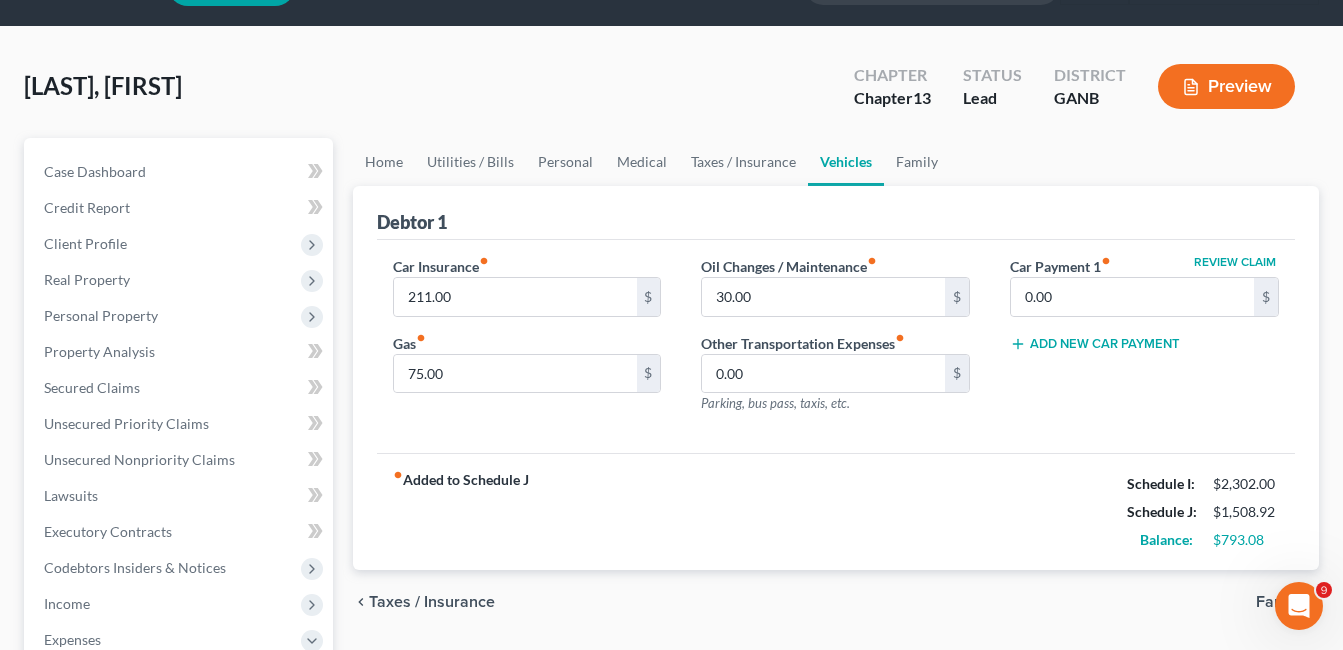 scroll, scrollTop: 100, scrollLeft: 0, axis: vertical 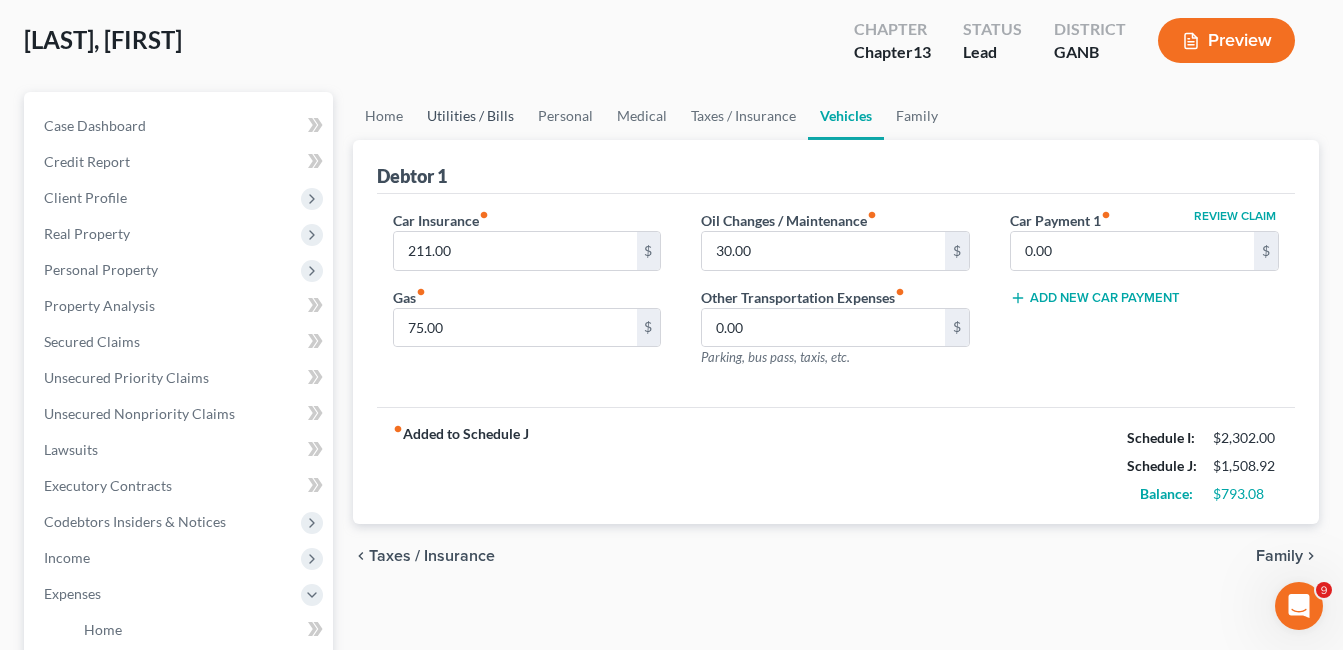 click on "Utilities / Bills" at bounding box center (470, 116) 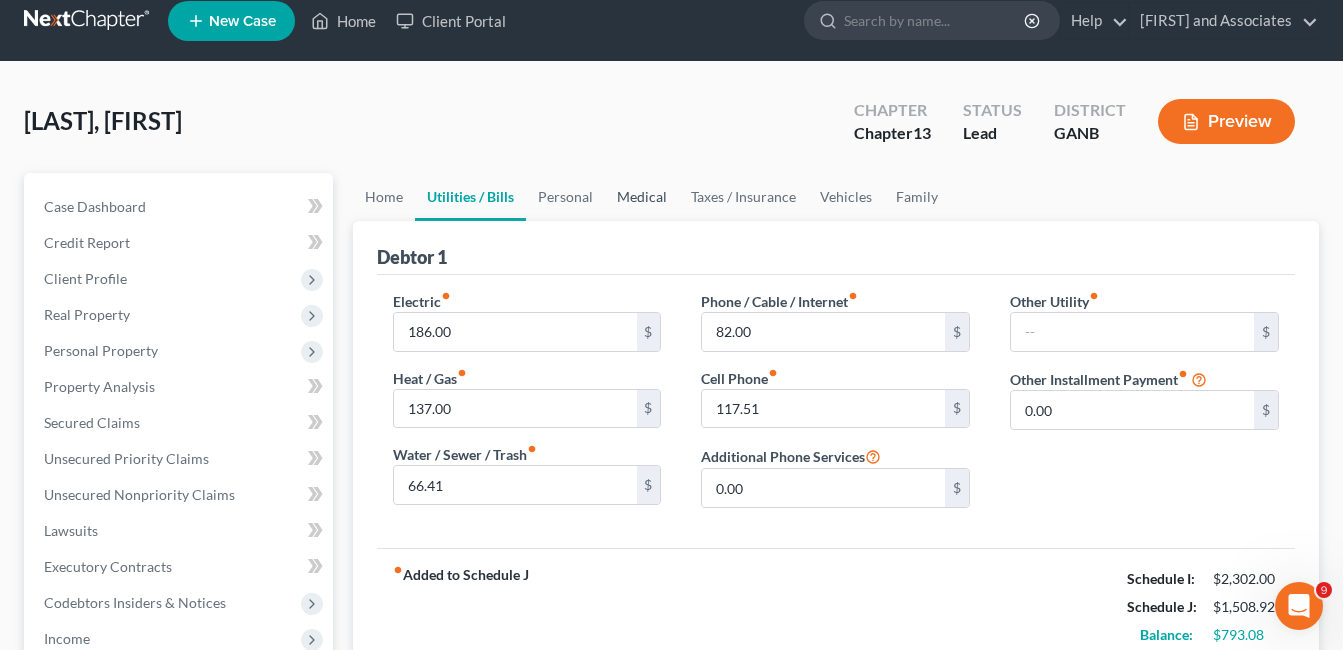 scroll, scrollTop: 0, scrollLeft: 0, axis: both 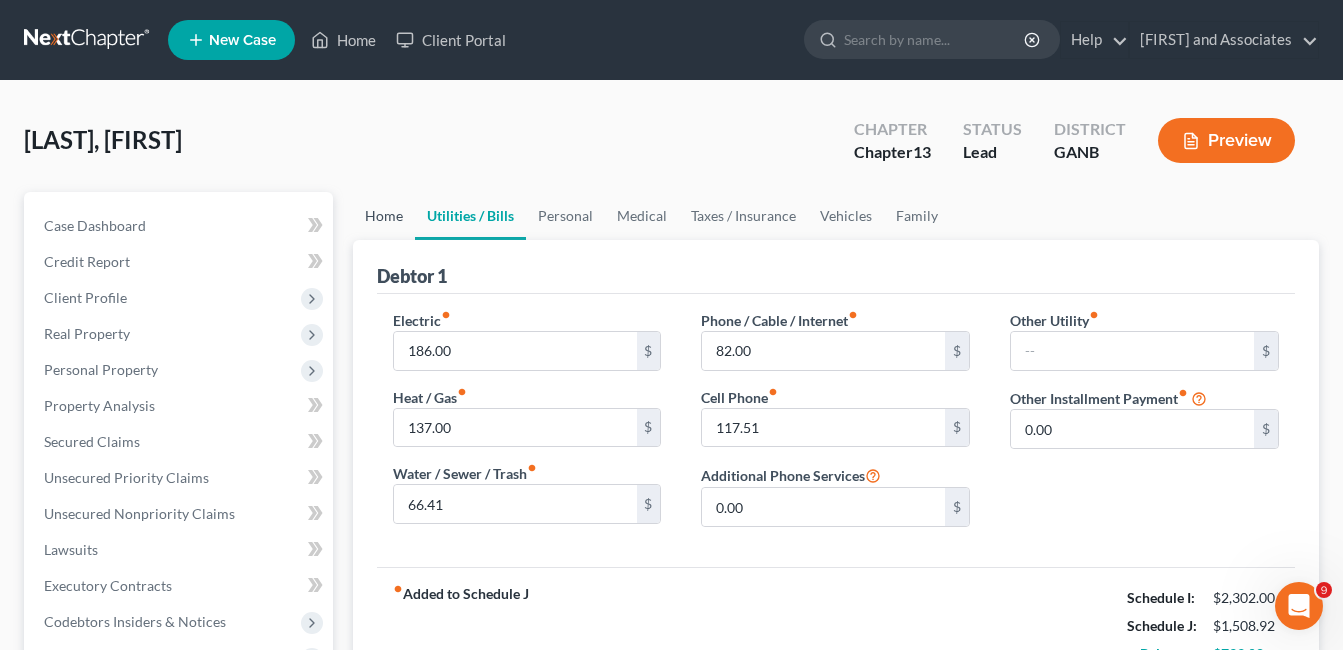 click on "Home" at bounding box center (384, 216) 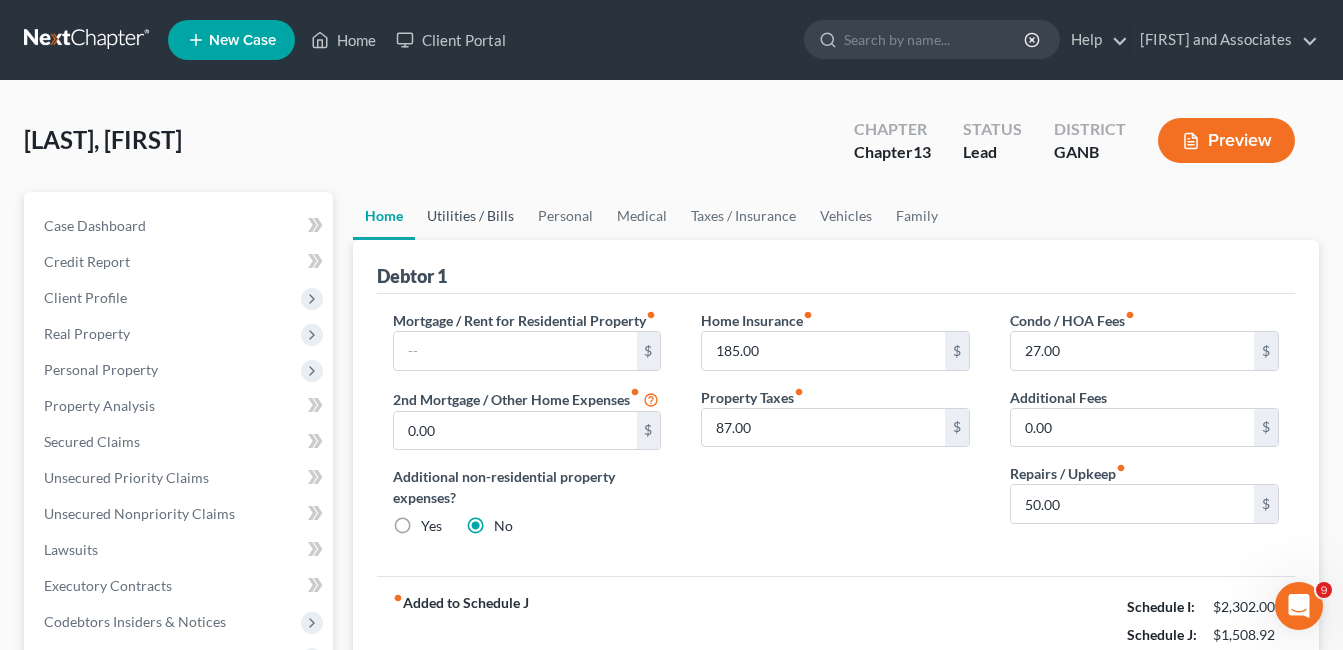 click on "Utilities / Bills" at bounding box center [470, 216] 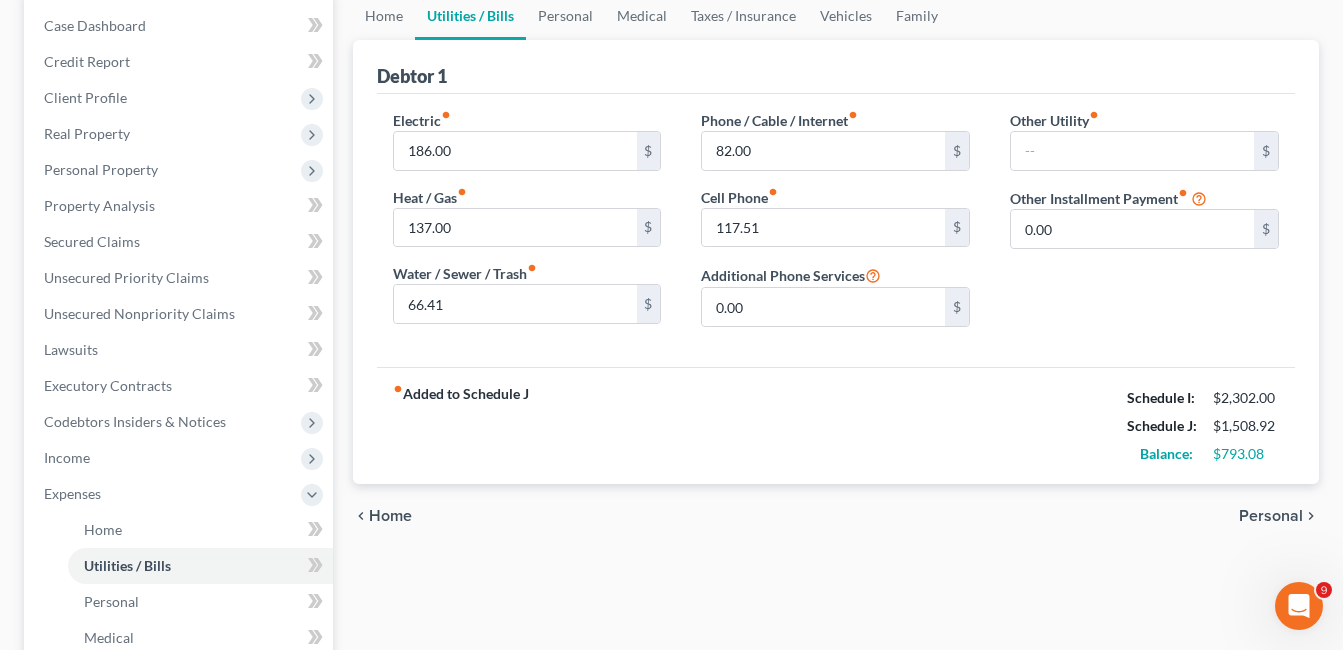 scroll, scrollTop: 100, scrollLeft: 0, axis: vertical 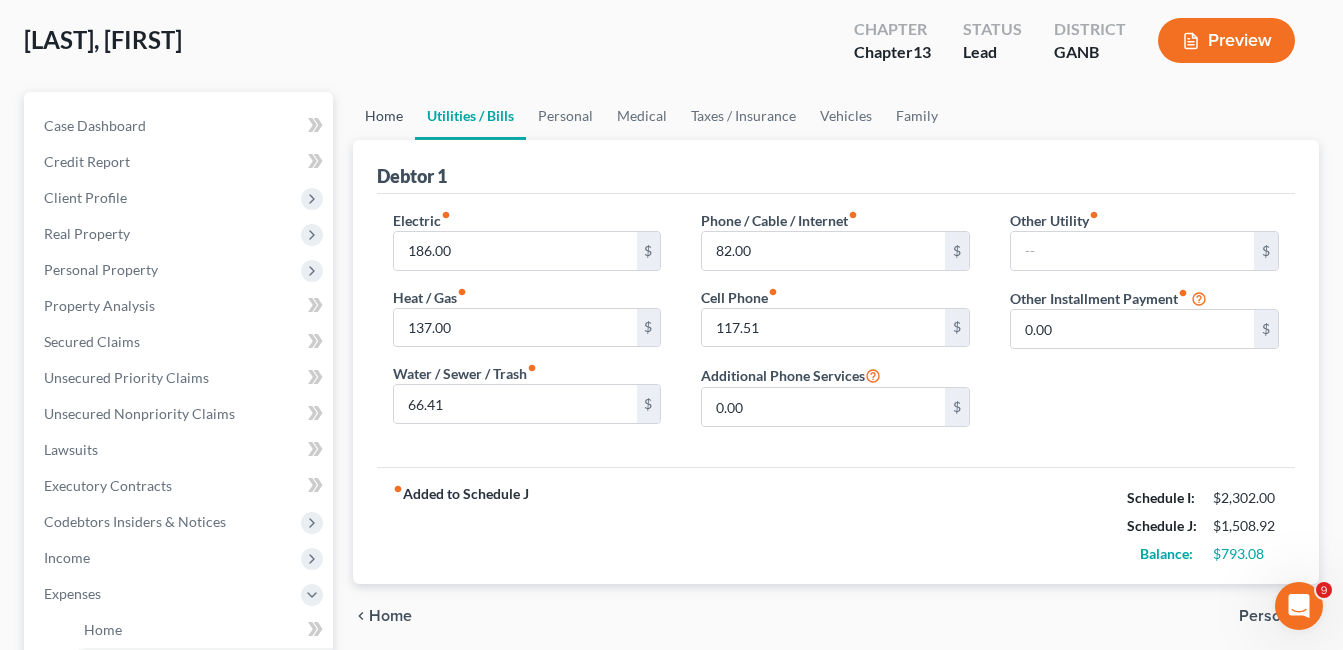 click on "Home" at bounding box center [384, 116] 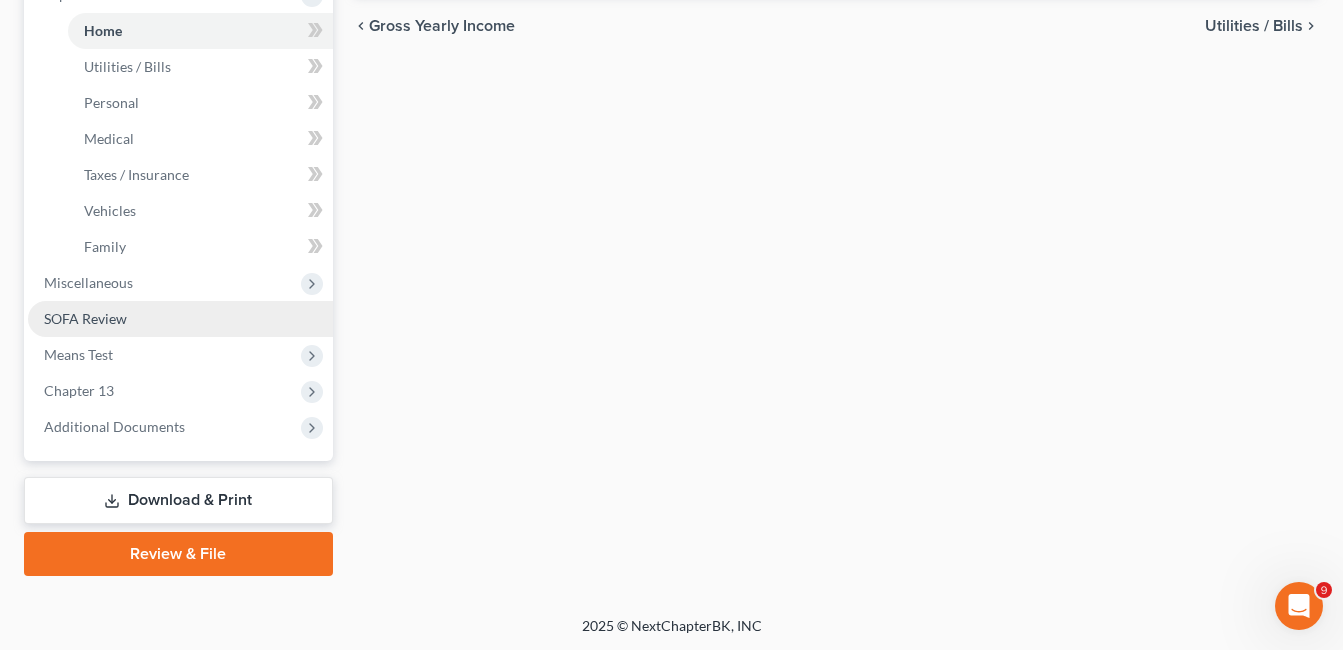 scroll, scrollTop: 700, scrollLeft: 0, axis: vertical 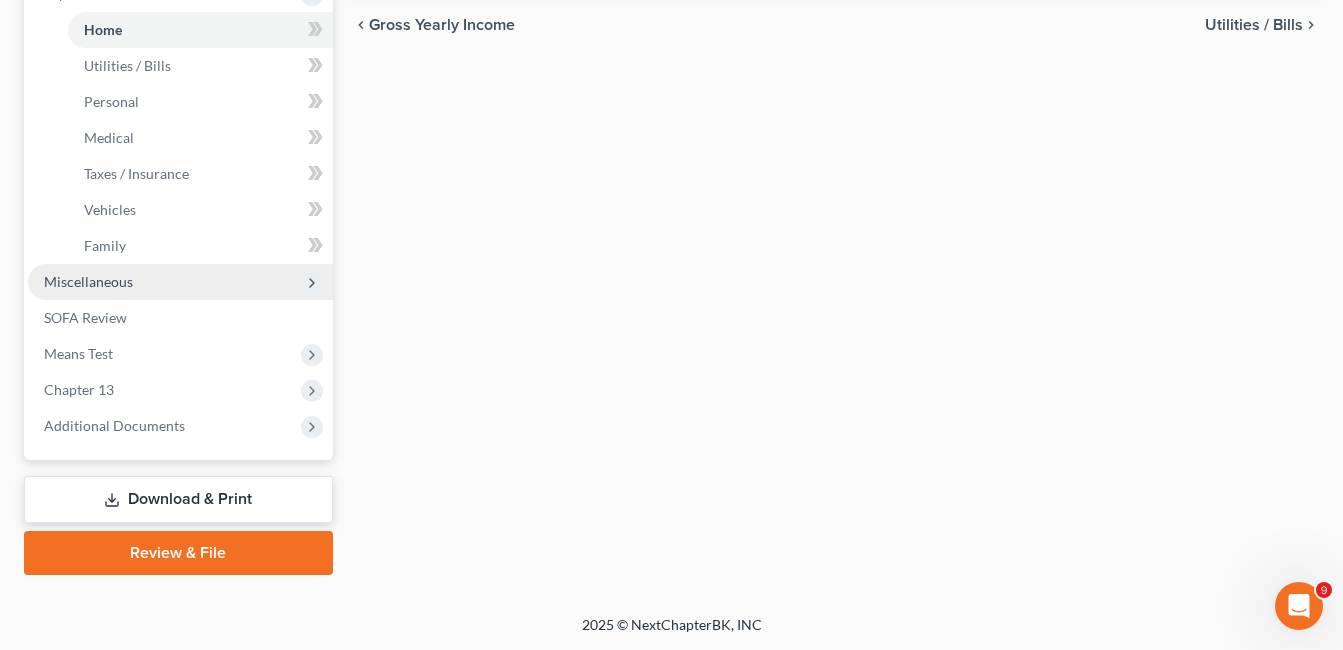 click on "Miscellaneous" at bounding box center [88, 281] 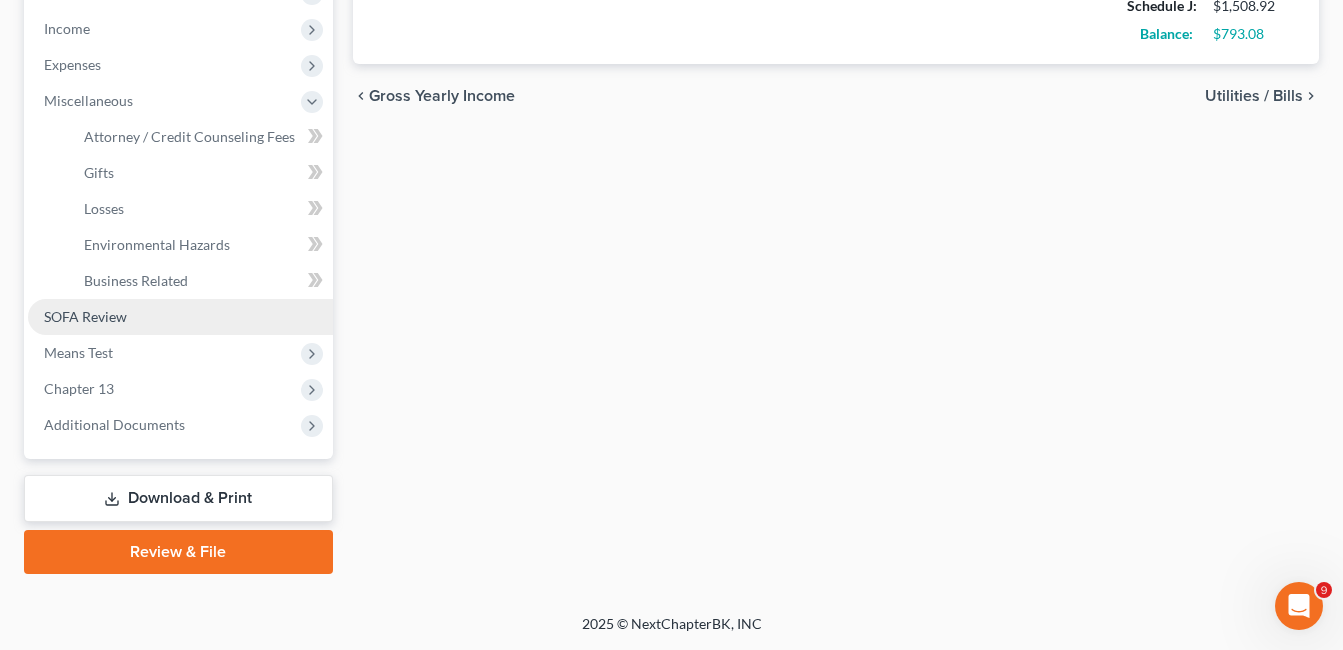 scroll, scrollTop: 629, scrollLeft: 0, axis: vertical 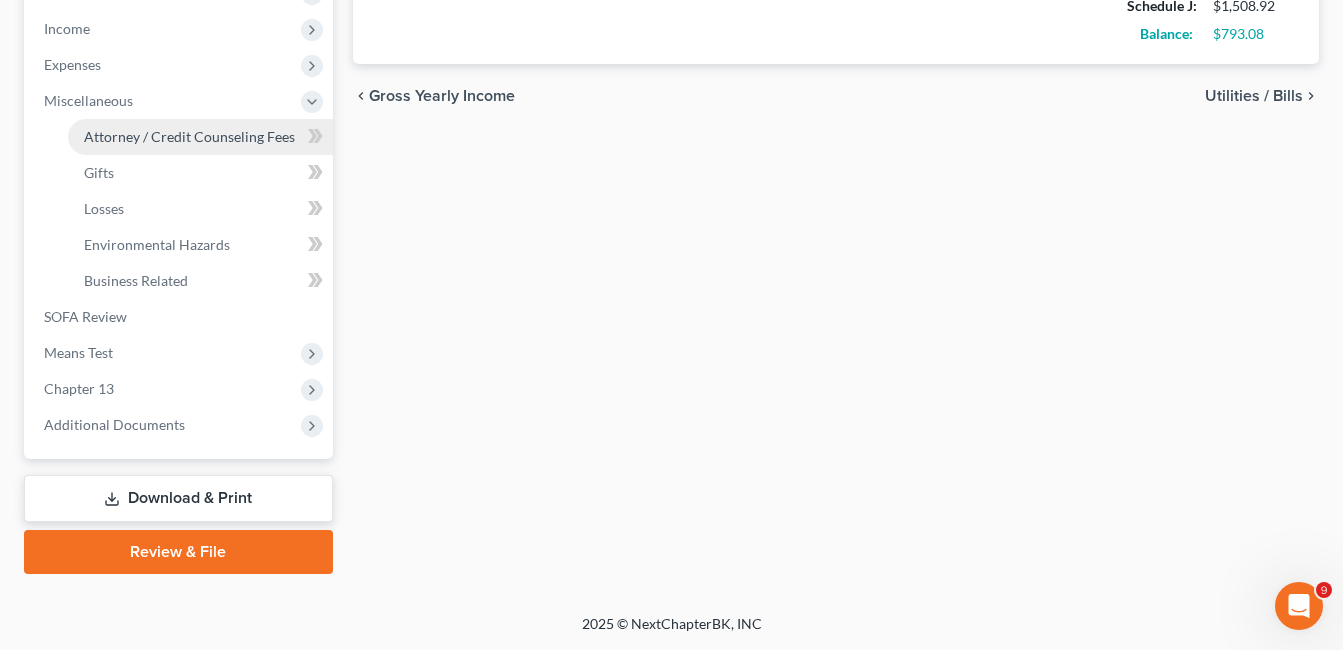 click on "Attorney / Credit Counseling Fees" at bounding box center (189, 136) 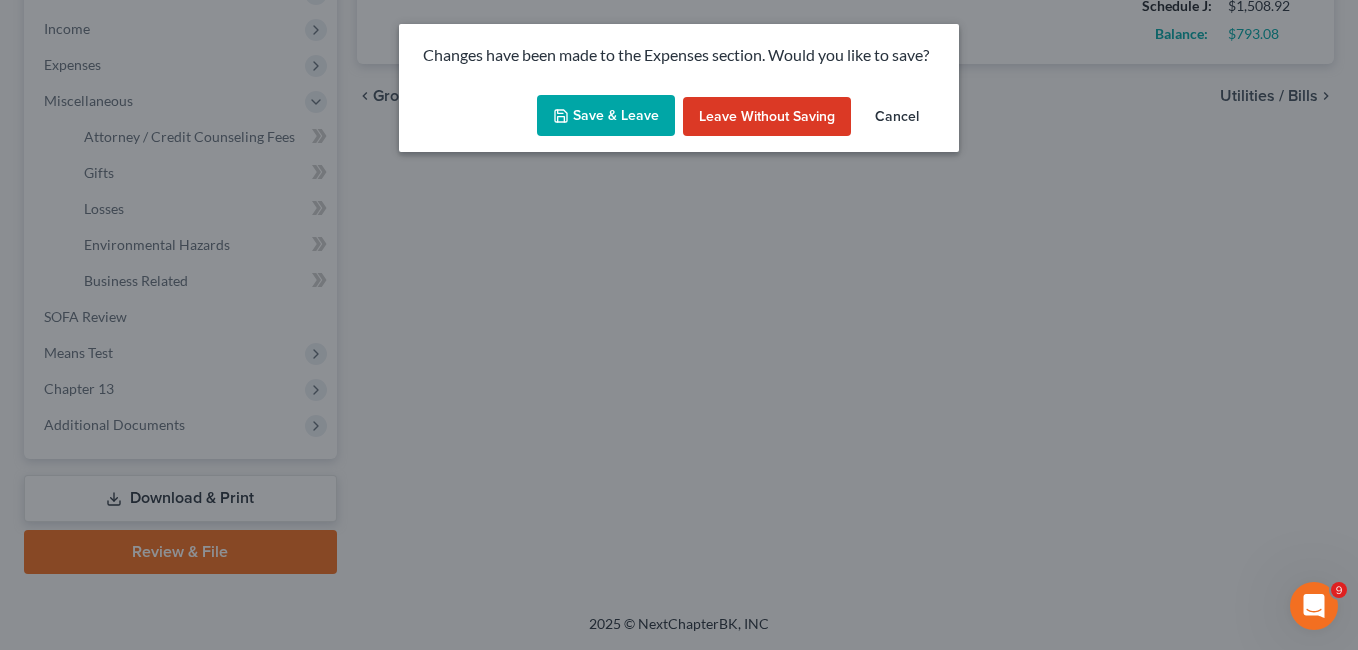 click on "Save & Leave" at bounding box center [606, 116] 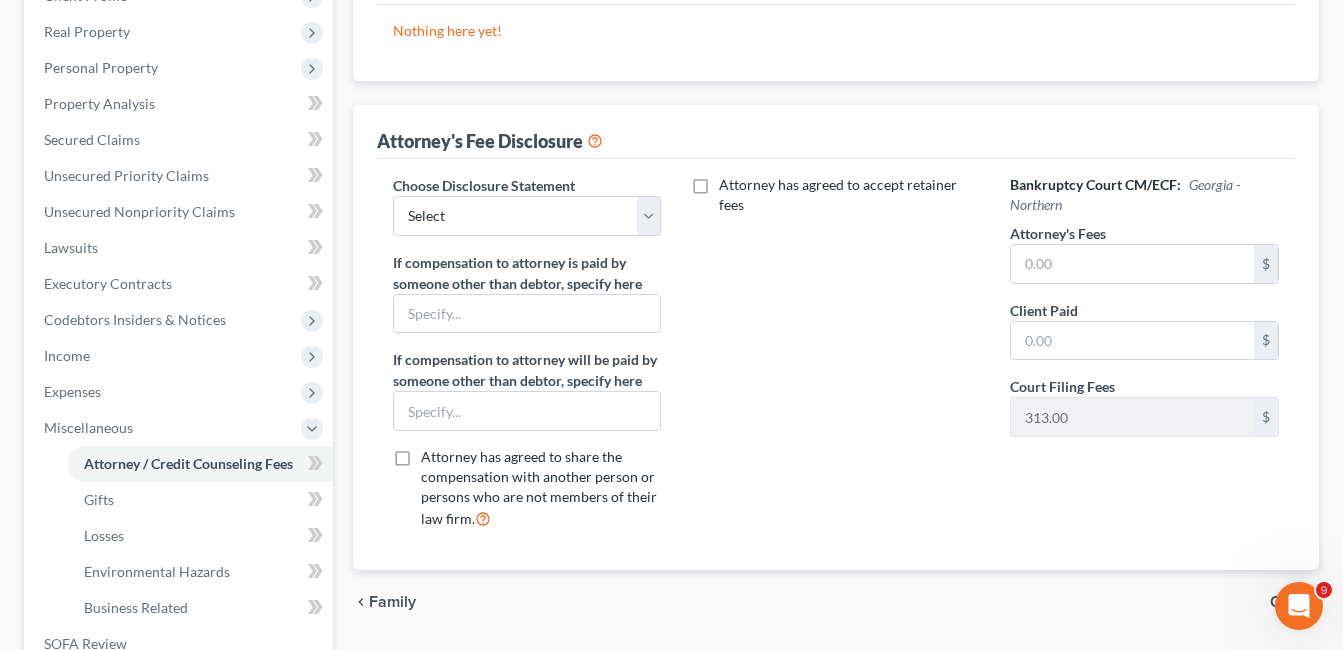 scroll, scrollTop: 336, scrollLeft: 0, axis: vertical 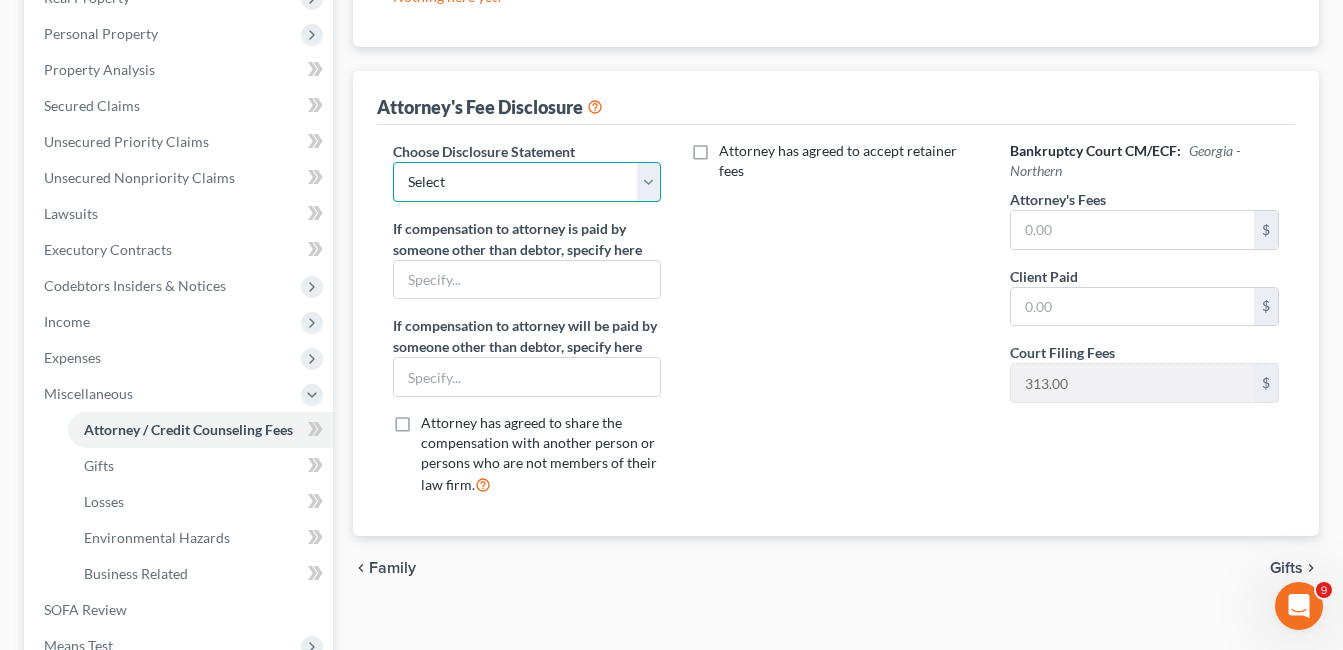 drag, startPoint x: 653, startPoint y: 178, endPoint x: 629, endPoint y: 200, distance: 32.55764 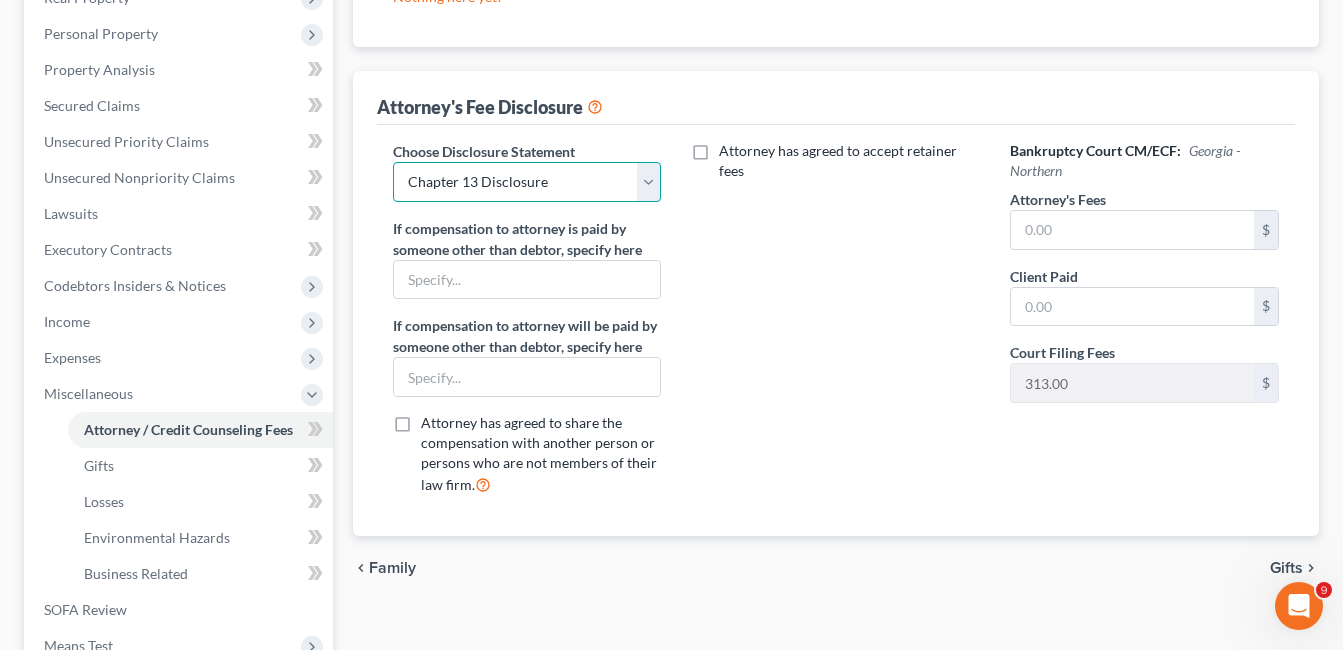click on "Select Chapter 13 Disclosure Chapter 7 Disclosure" at bounding box center (527, 182) 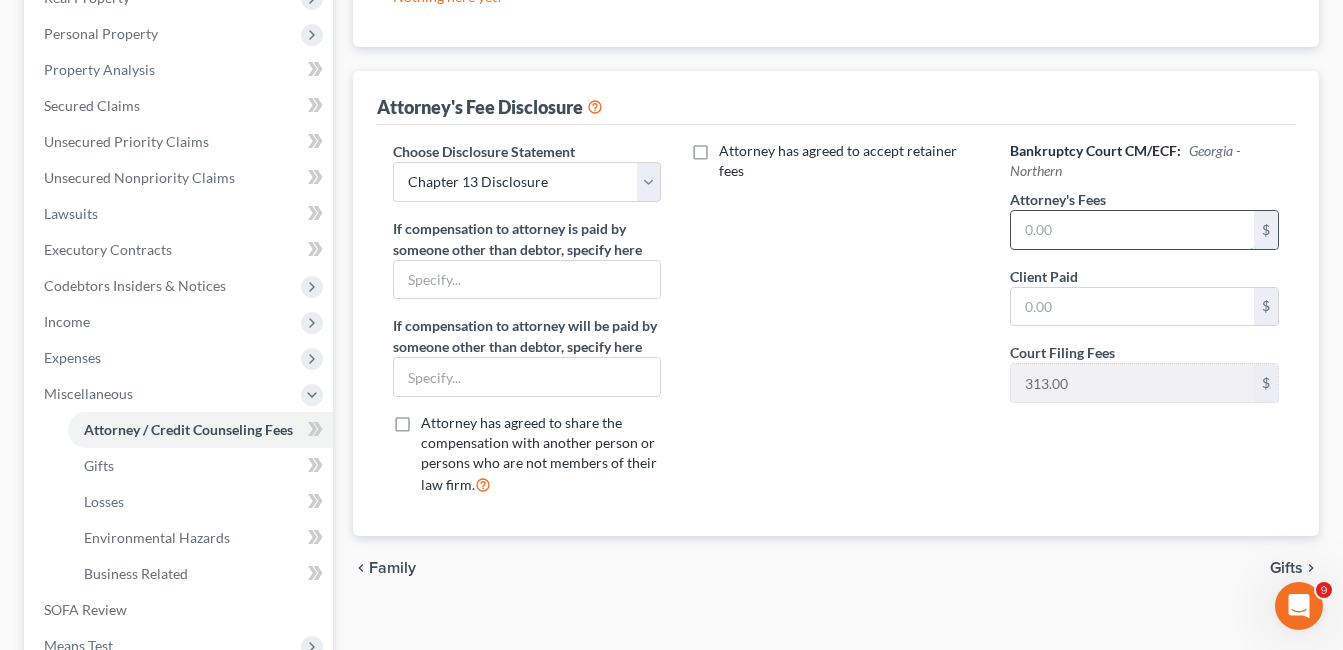 click at bounding box center (1132, 230) 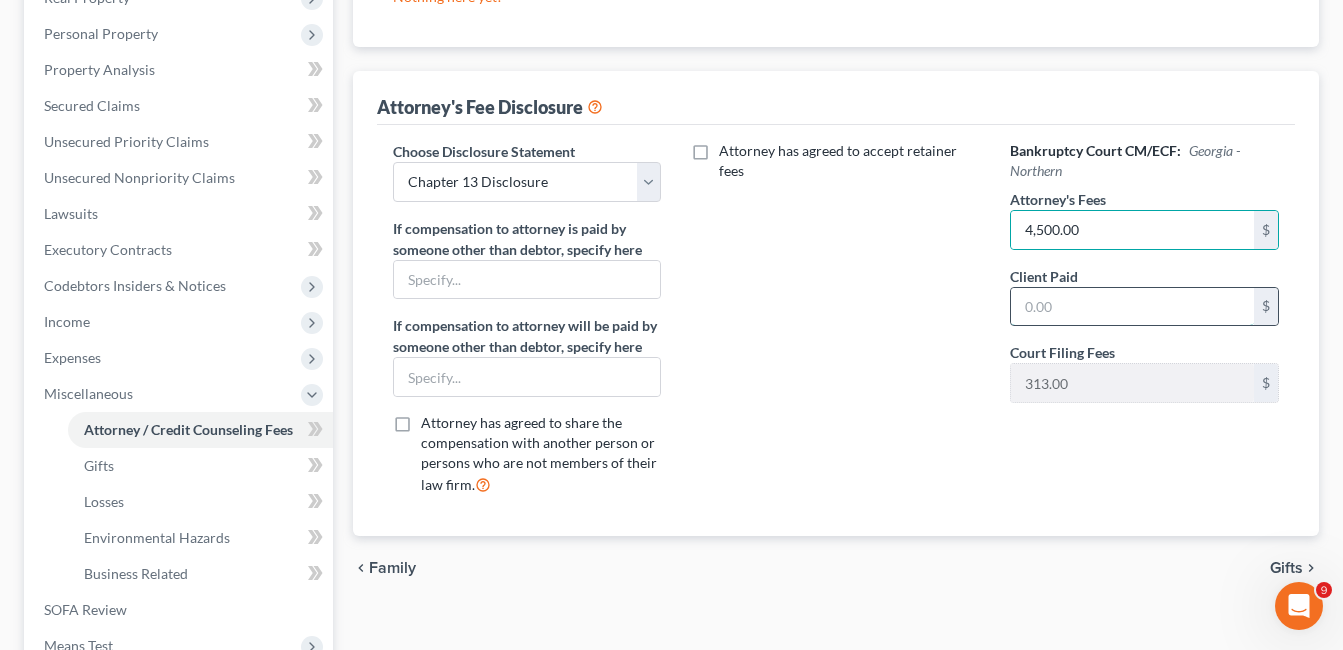 click at bounding box center (1132, 307) 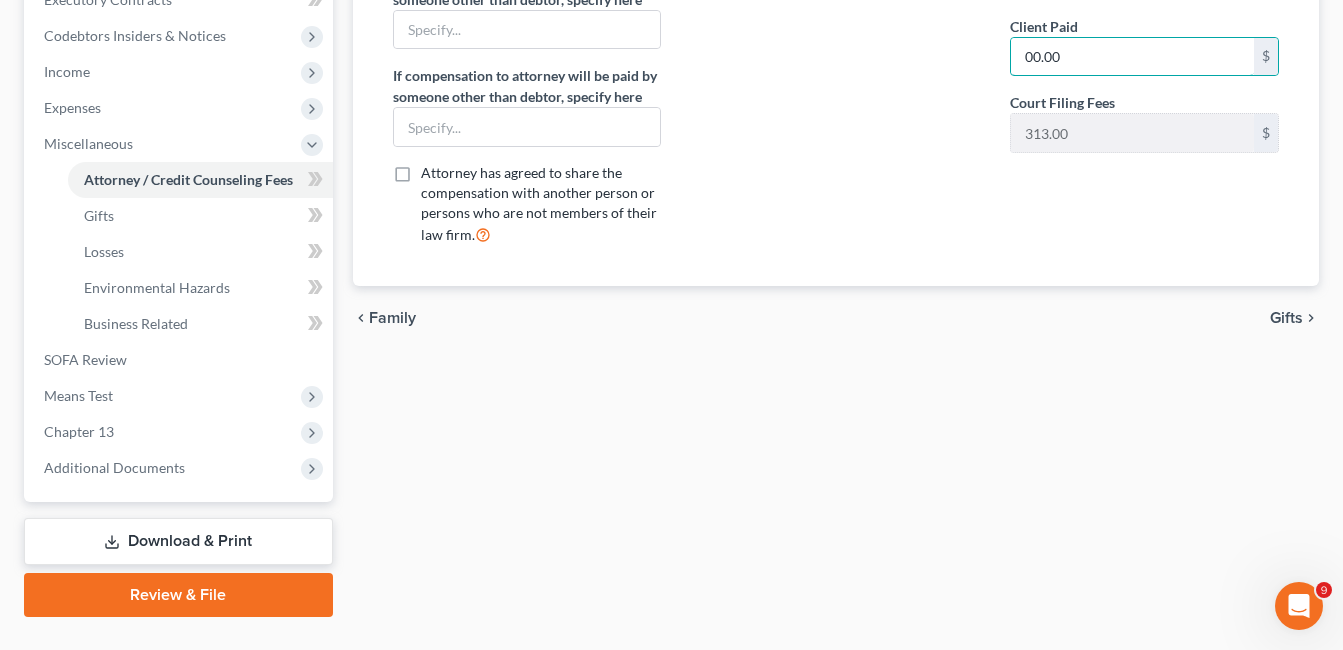 scroll, scrollTop: 629, scrollLeft: 0, axis: vertical 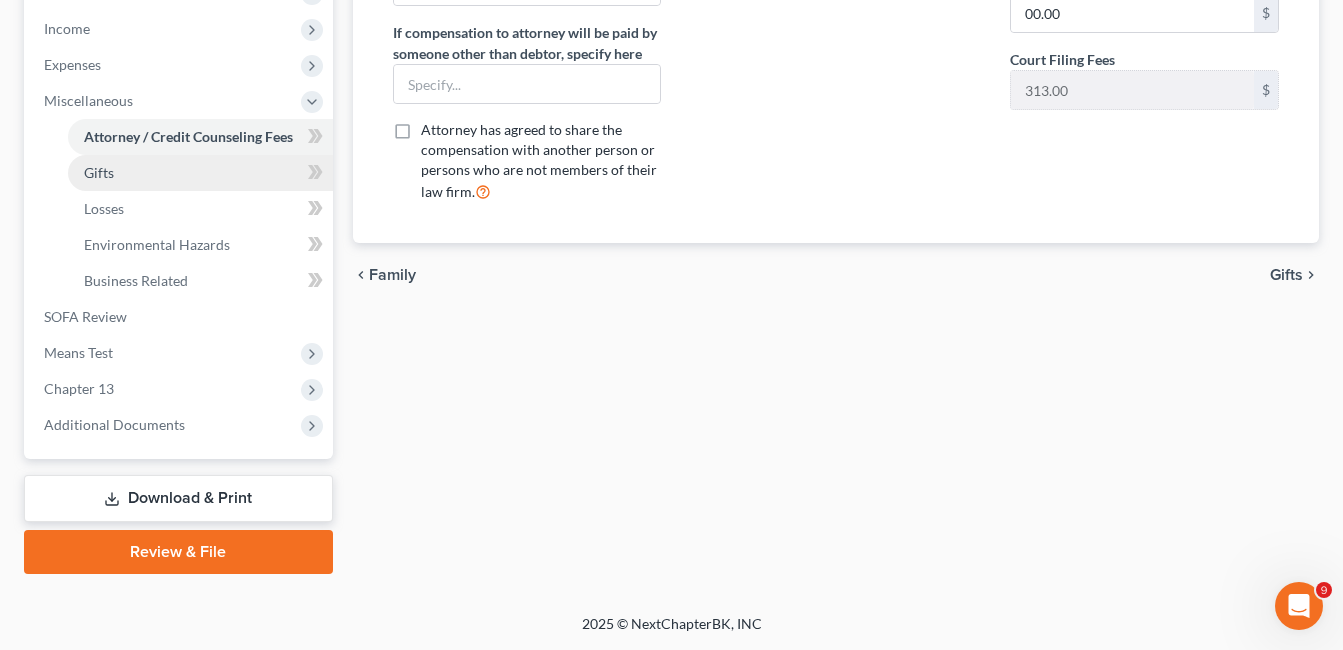 click on "Gifts" at bounding box center (99, 172) 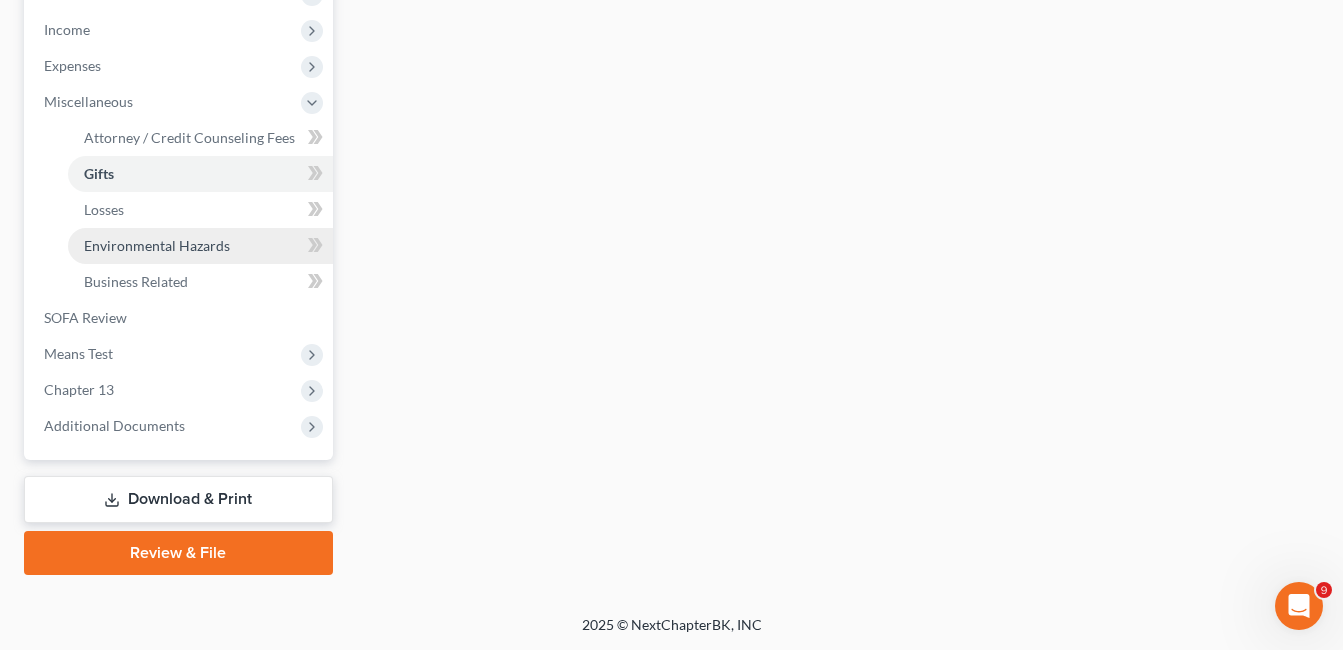 scroll, scrollTop: 629, scrollLeft: 0, axis: vertical 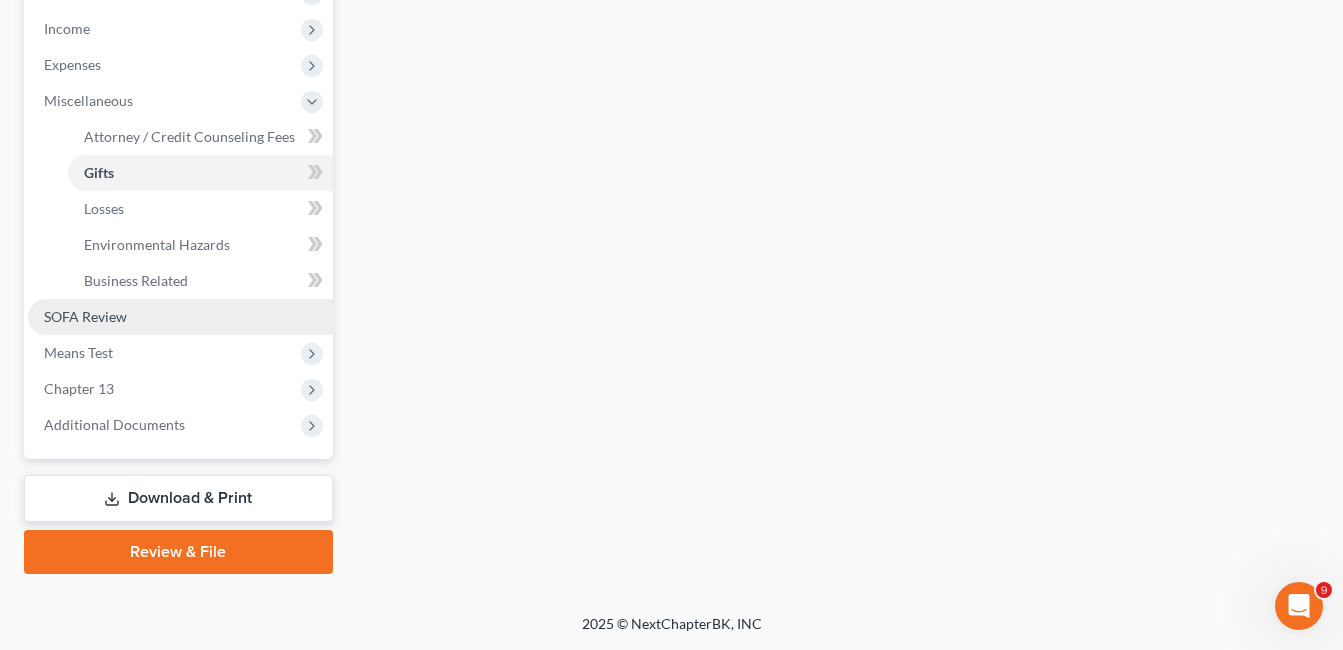 click on "SOFA Review" at bounding box center [85, 316] 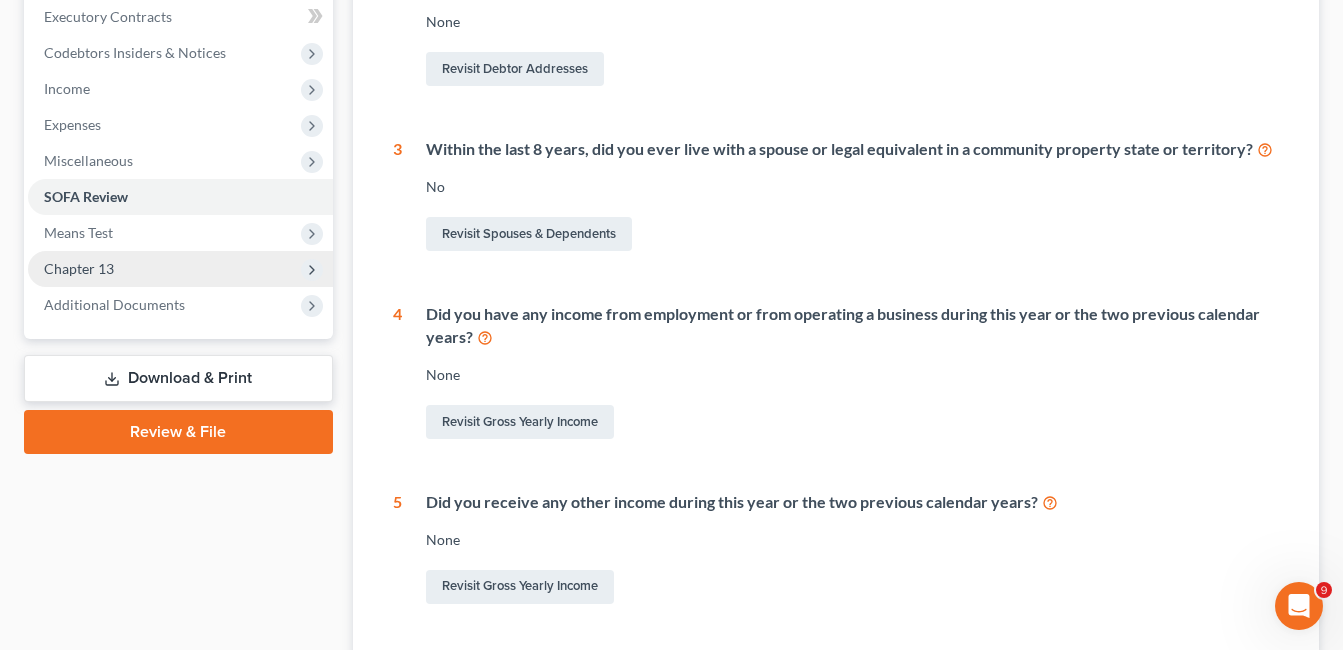 scroll, scrollTop: 200, scrollLeft: 0, axis: vertical 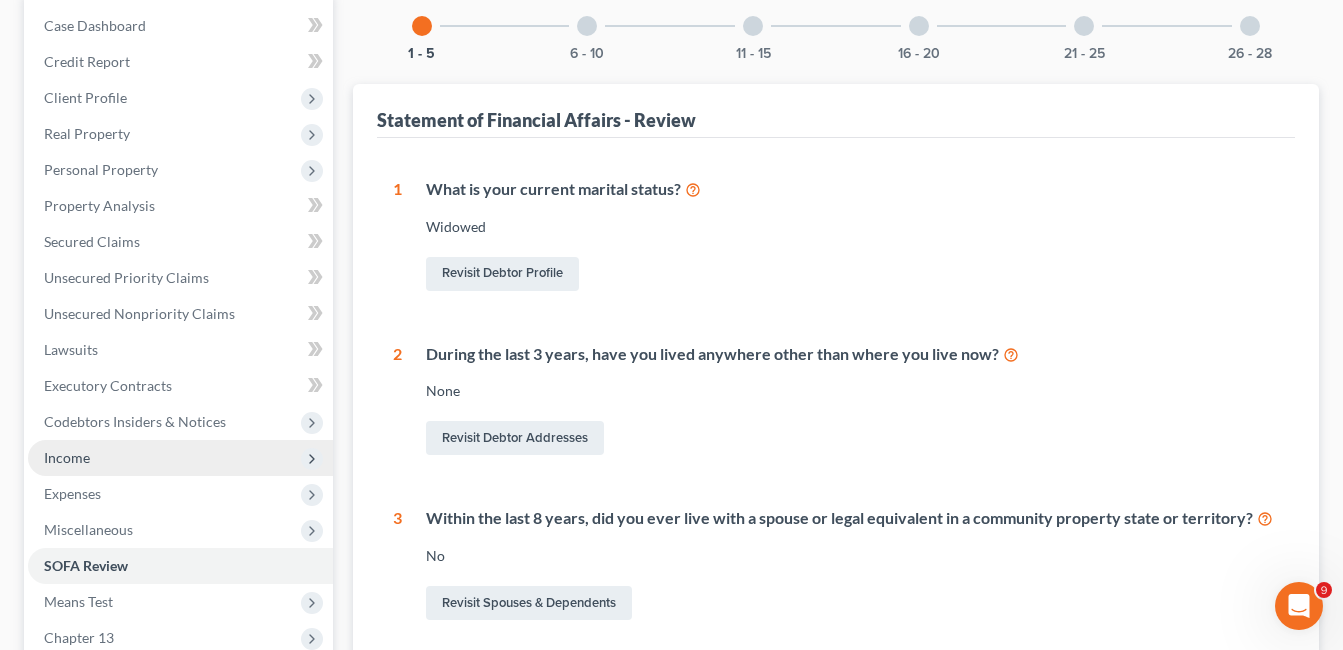 click on "Income" at bounding box center (67, 457) 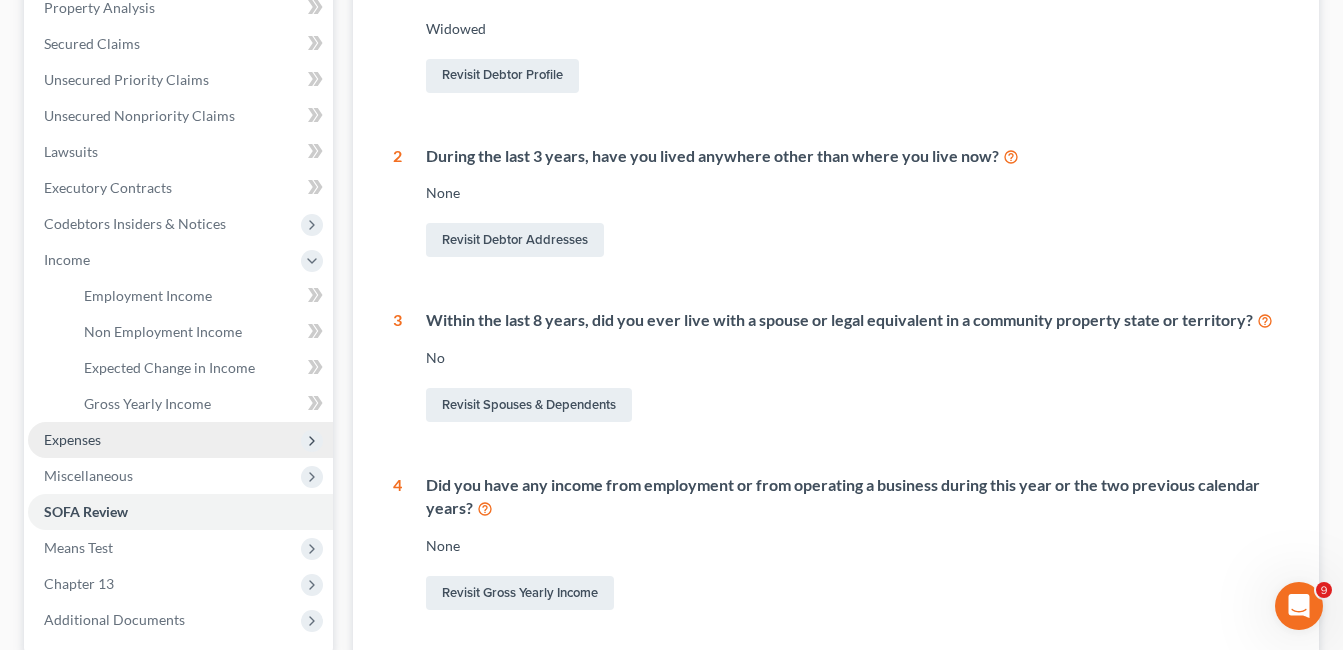 scroll, scrollTop: 400, scrollLeft: 0, axis: vertical 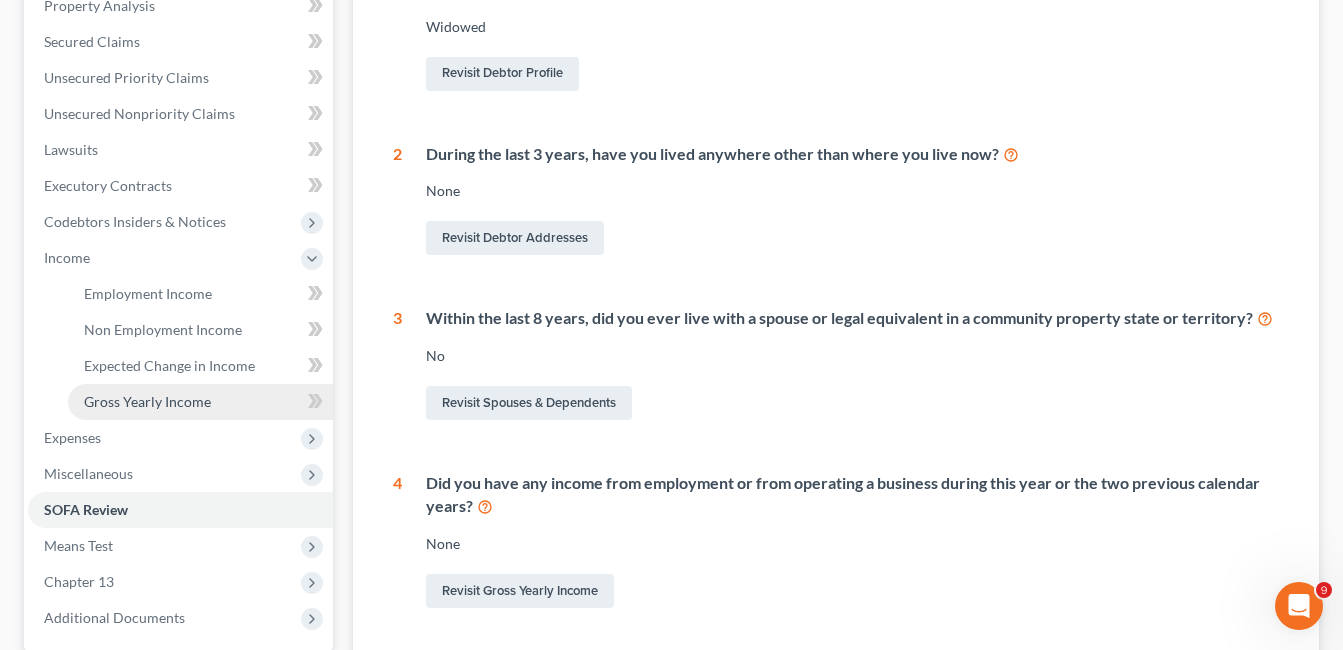 click on "Gross Yearly Income" at bounding box center (147, 401) 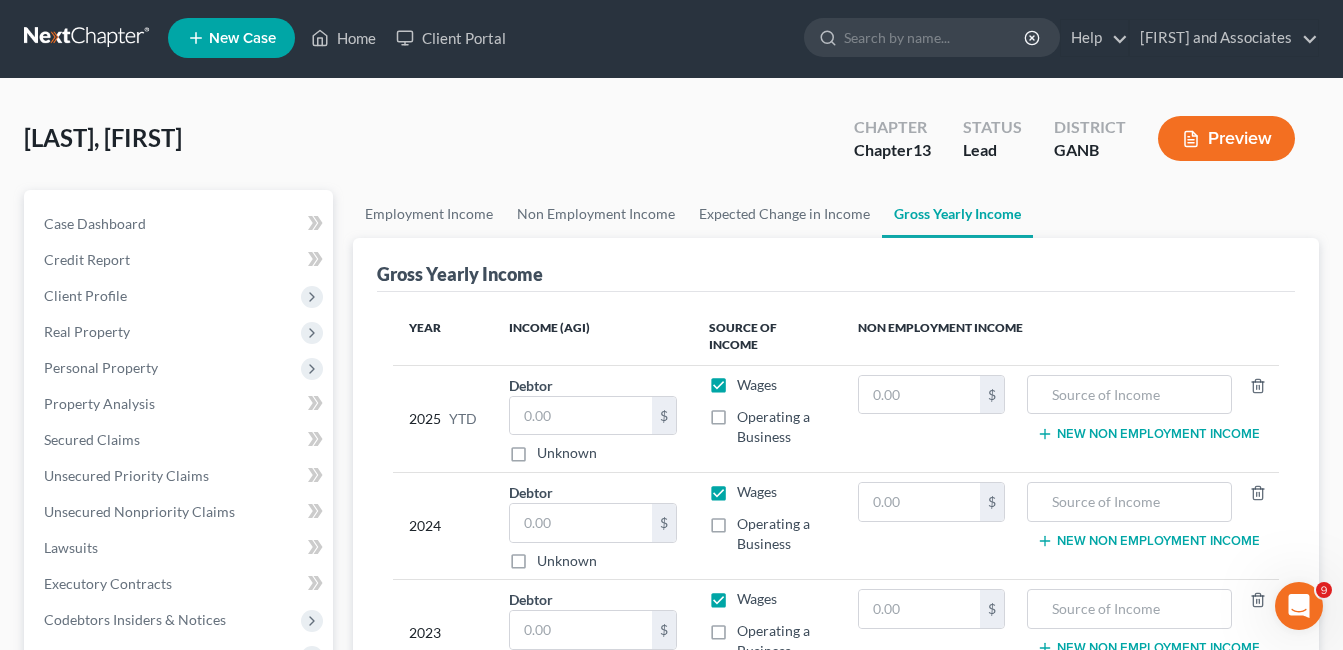 scroll, scrollTop: 0, scrollLeft: 0, axis: both 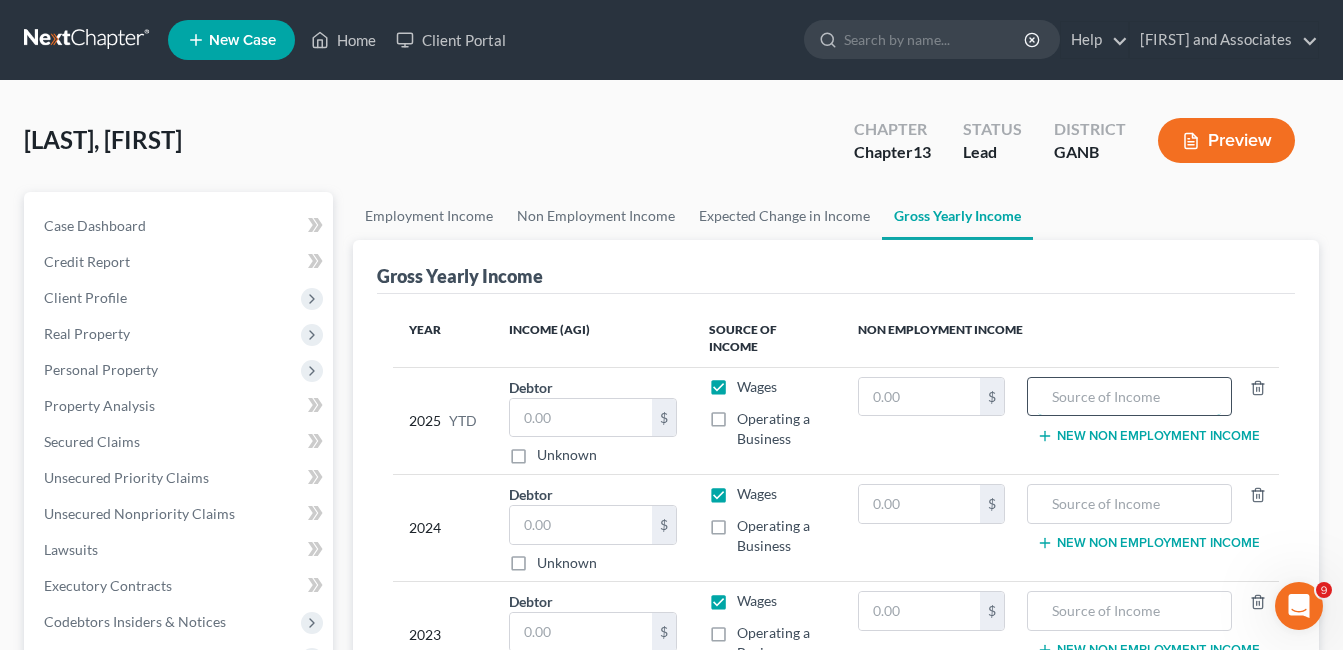 click at bounding box center (1129, 397) 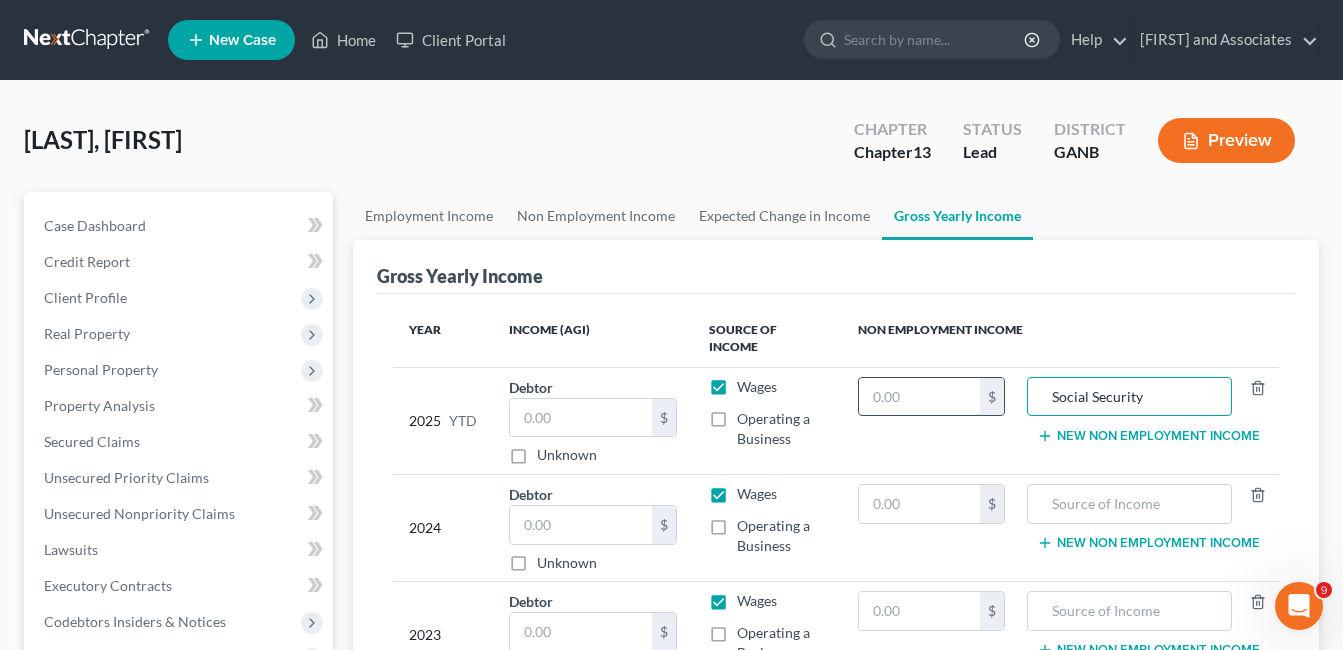 click at bounding box center [919, 397] 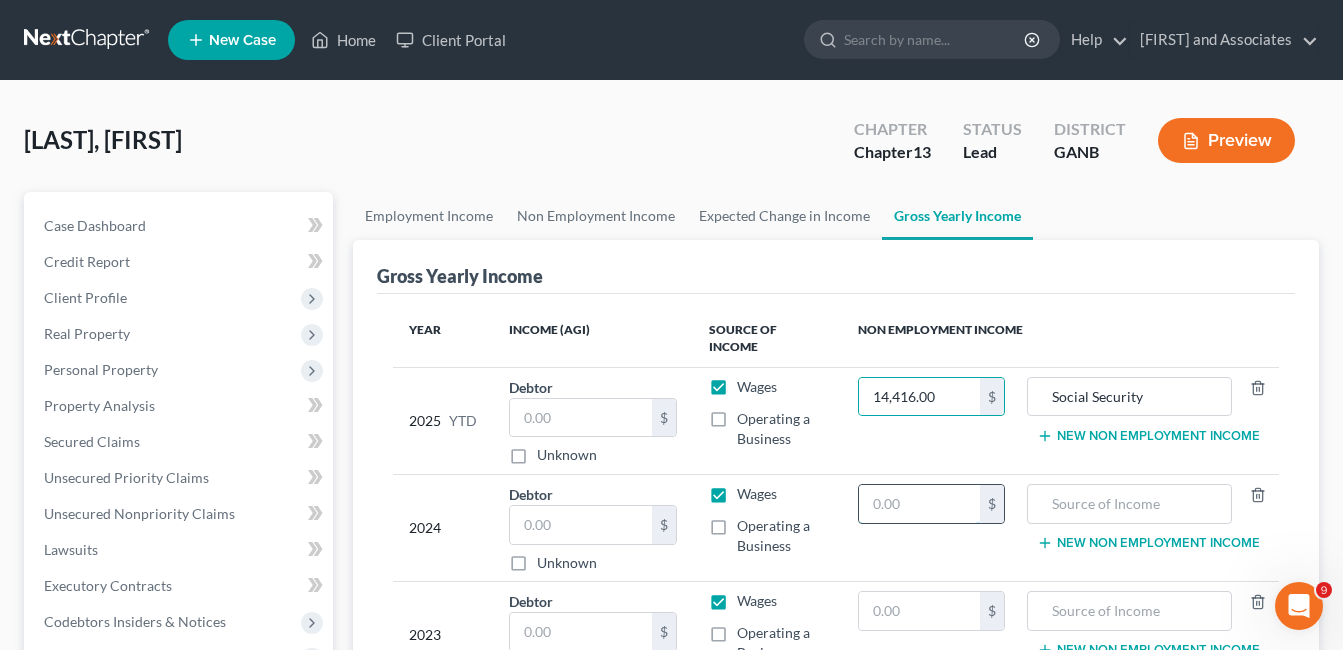 click at bounding box center [919, 504] 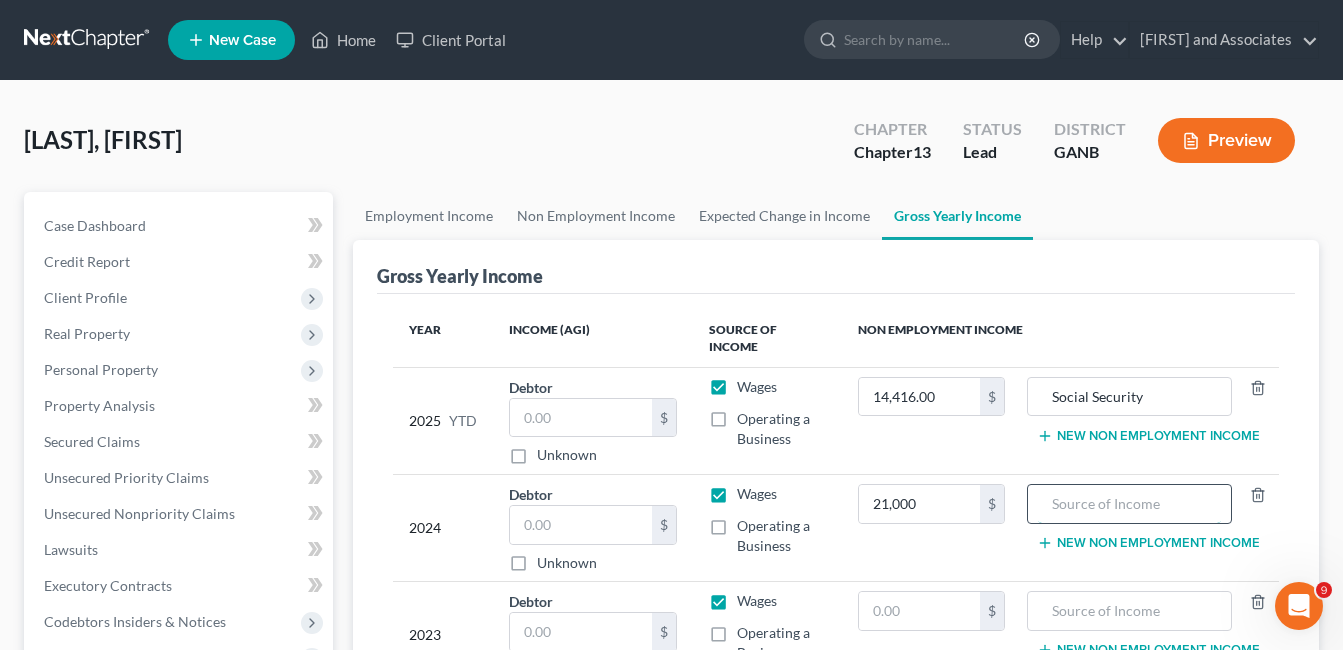 click at bounding box center [1129, 504] 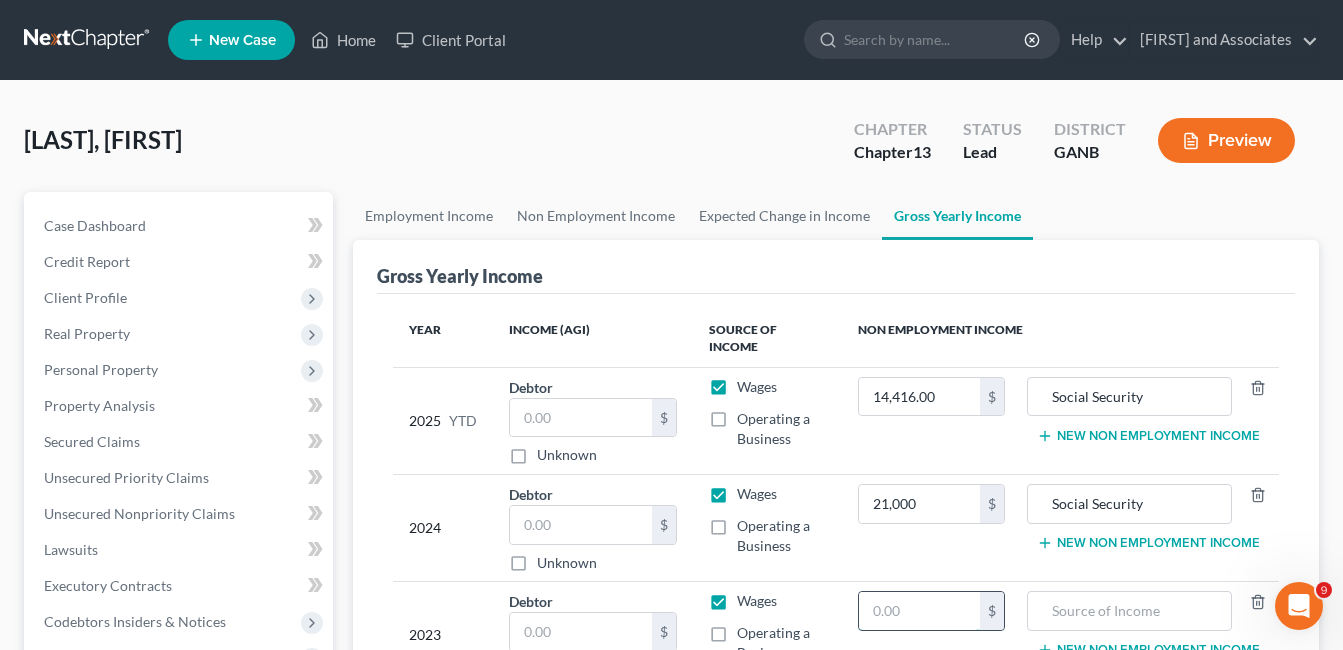 click at bounding box center (919, 611) 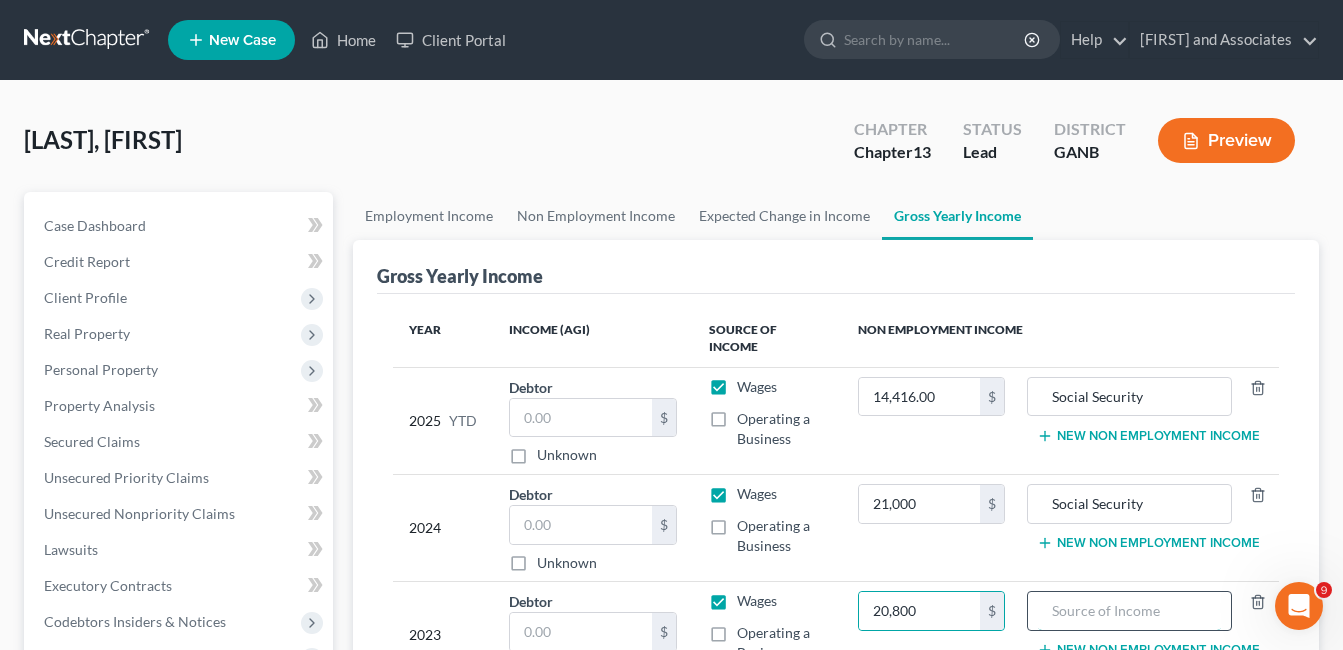 click at bounding box center [1129, 611] 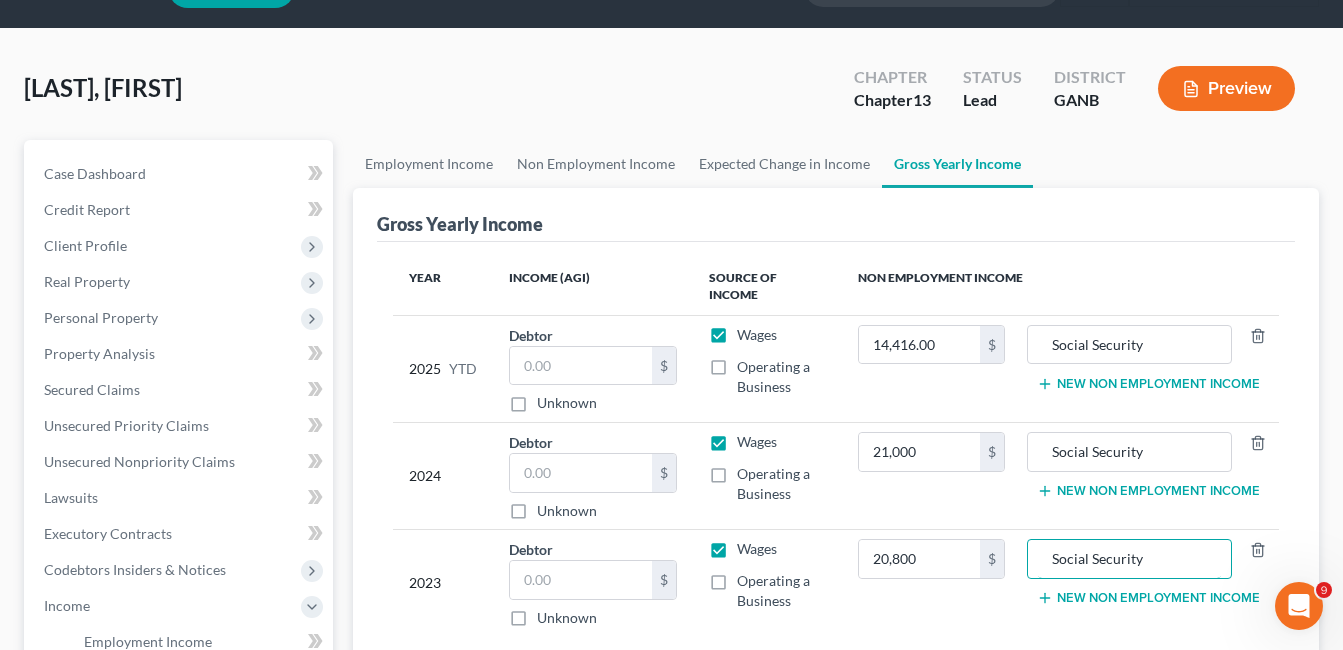 scroll, scrollTop: 100, scrollLeft: 0, axis: vertical 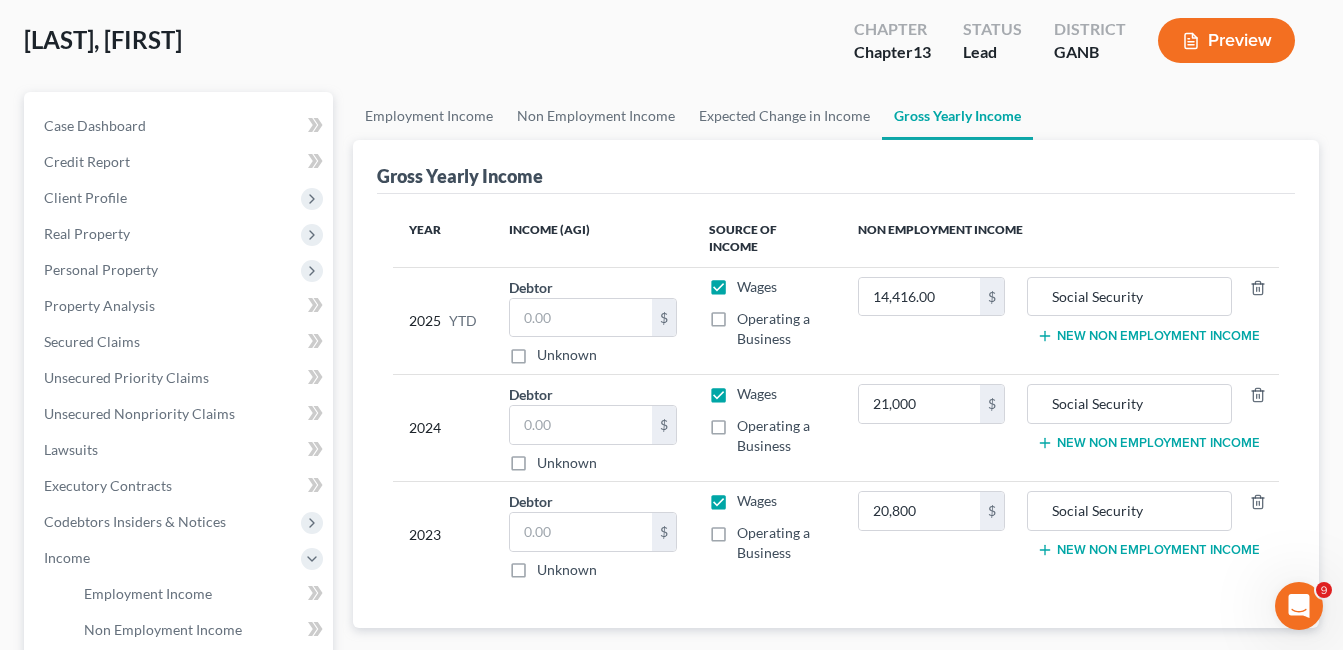 click on "New Non Employment Income" at bounding box center [1148, 336] 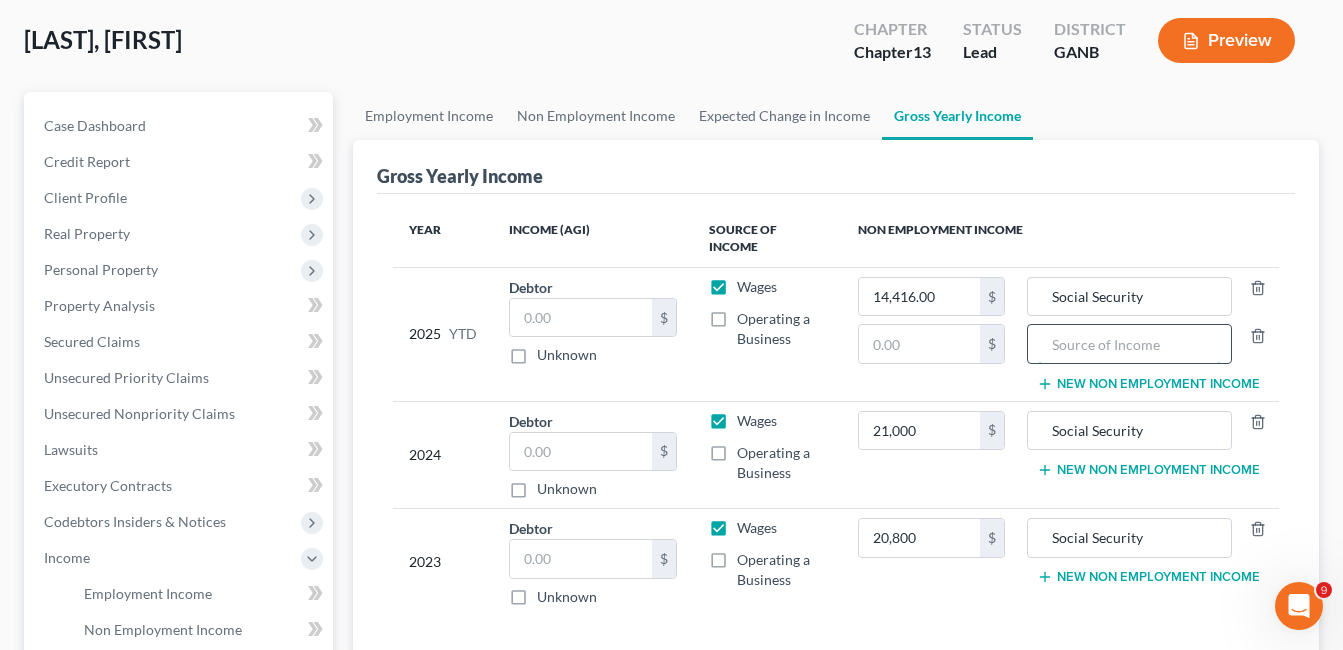 click at bounding box center (1129, 344) 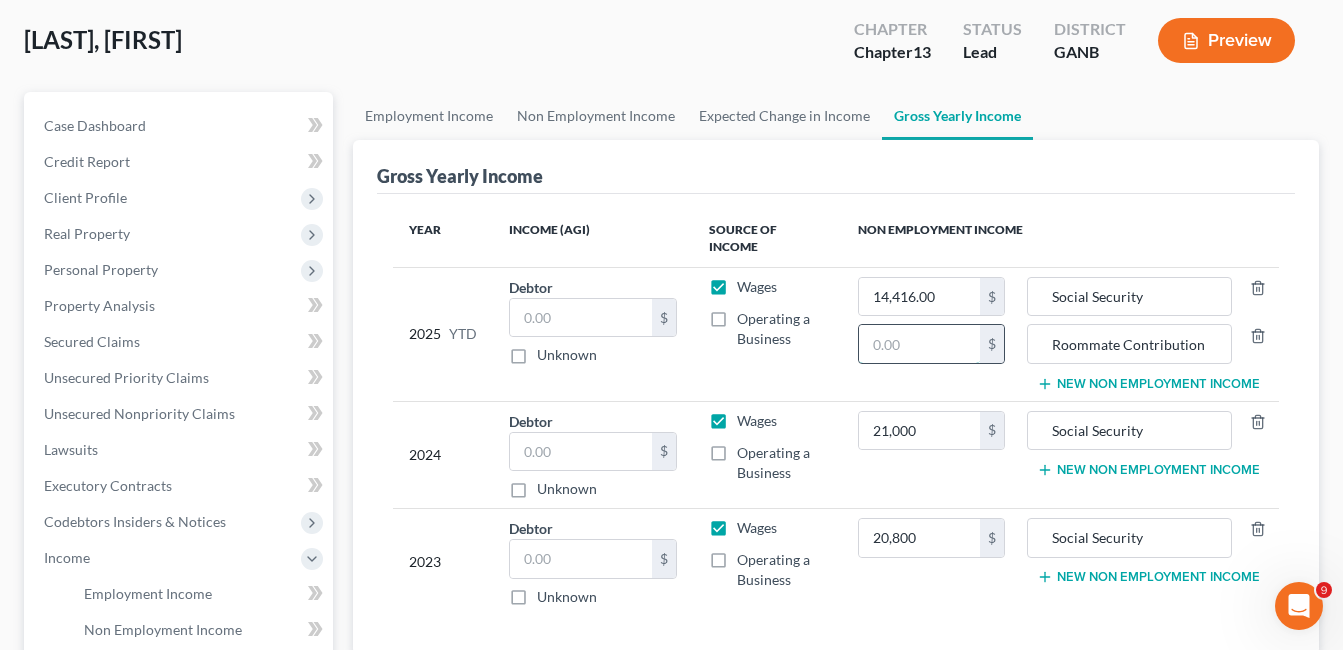 click at bounding box center (919, 344) 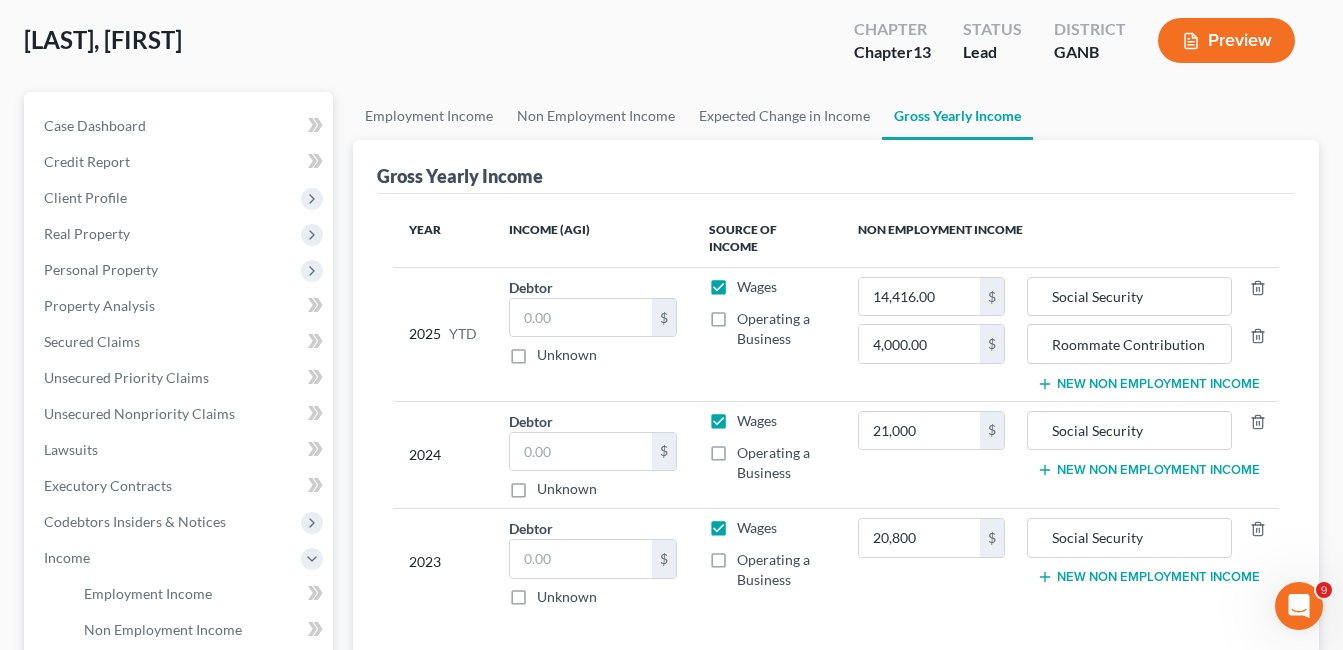 click on "New Non Employment Income" at bounding box center (1148, 470) 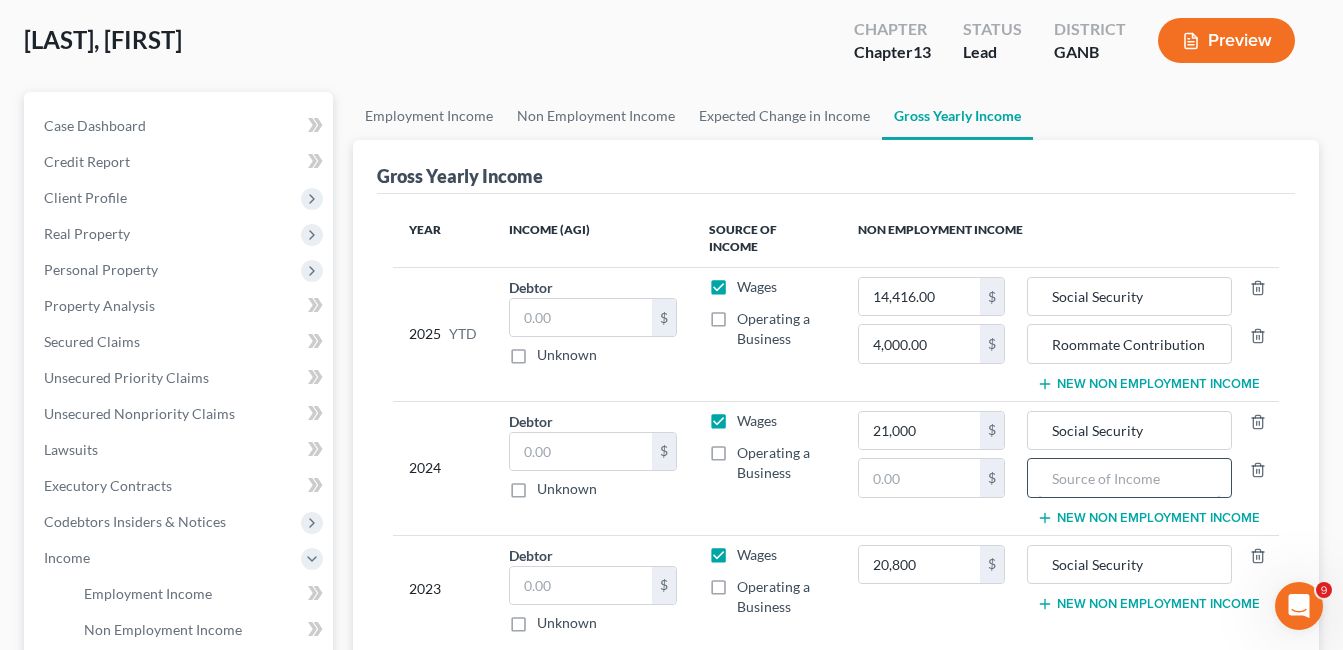 click at bounding box center [1129, 478] 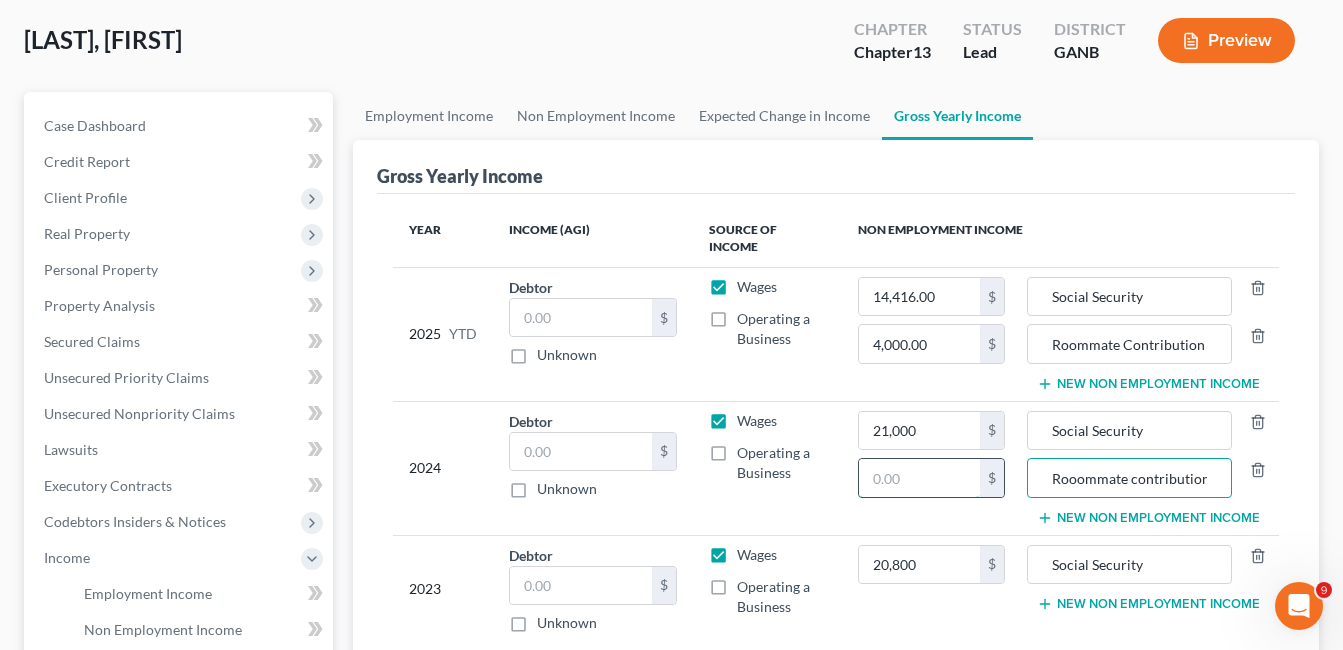 click at bounding box center (919, 478) 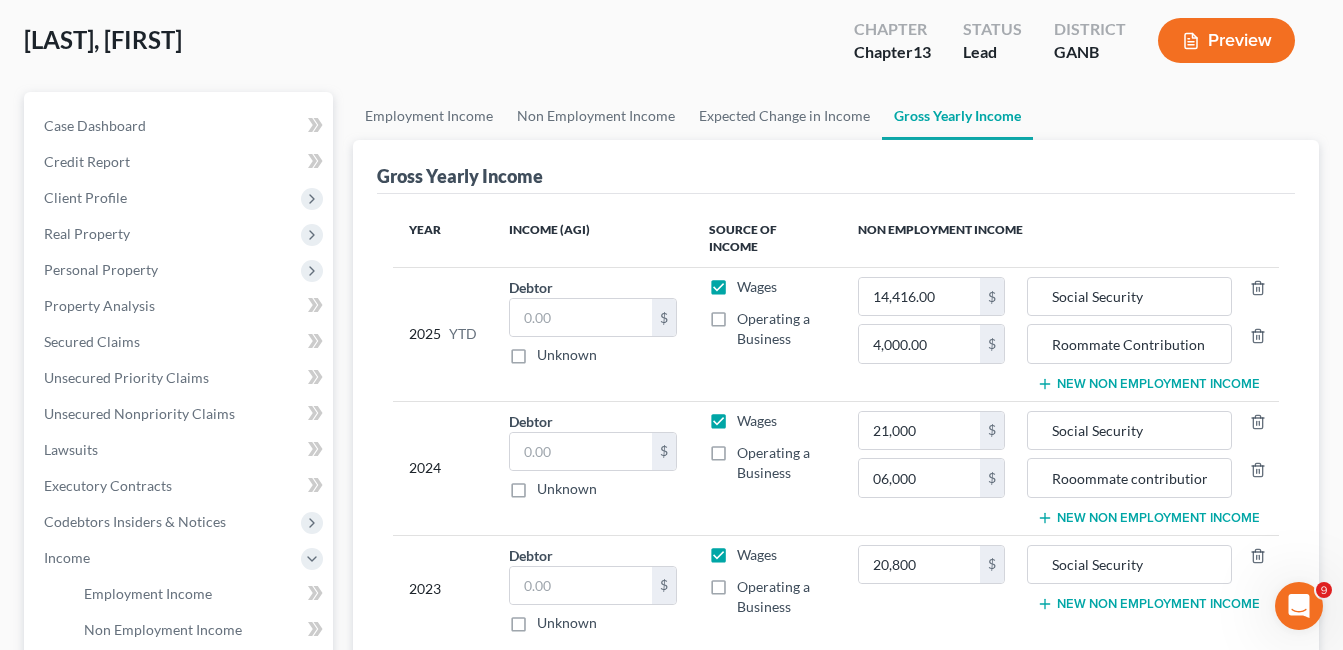 click on "[NUMBER] $ [NUMBER] $" at bounding box center (931, 468) 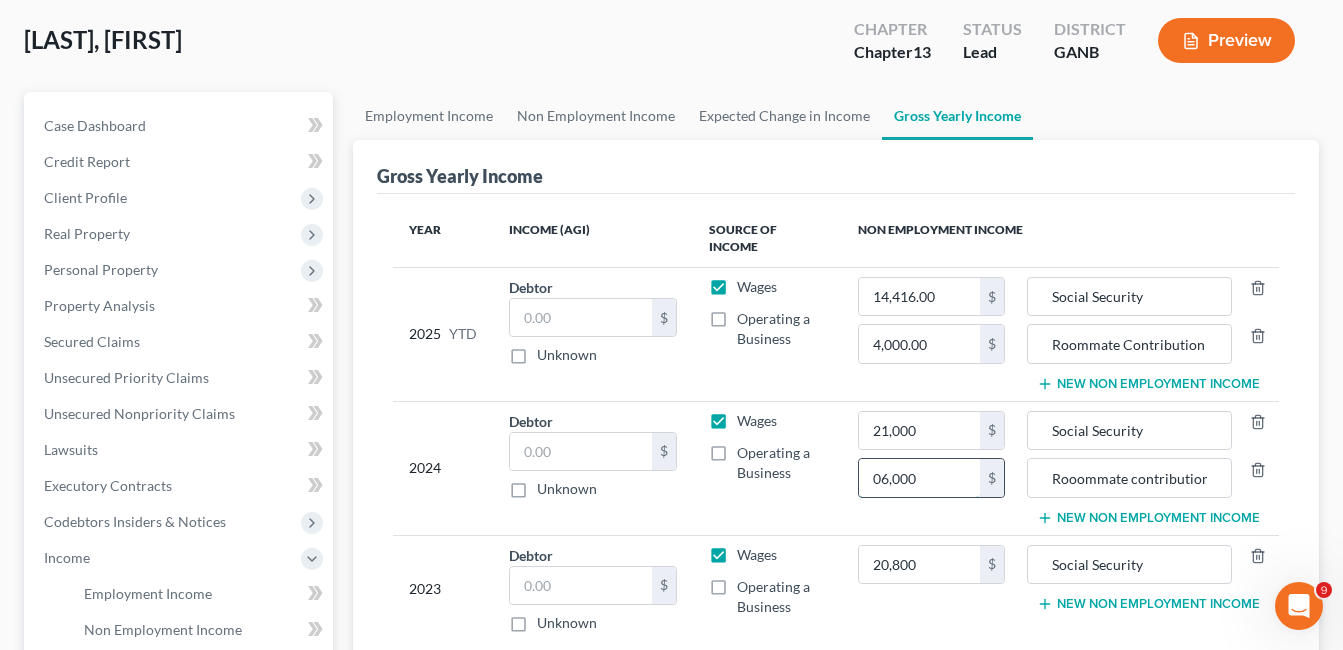 click on "06,000" at bounding box center [919, 478] 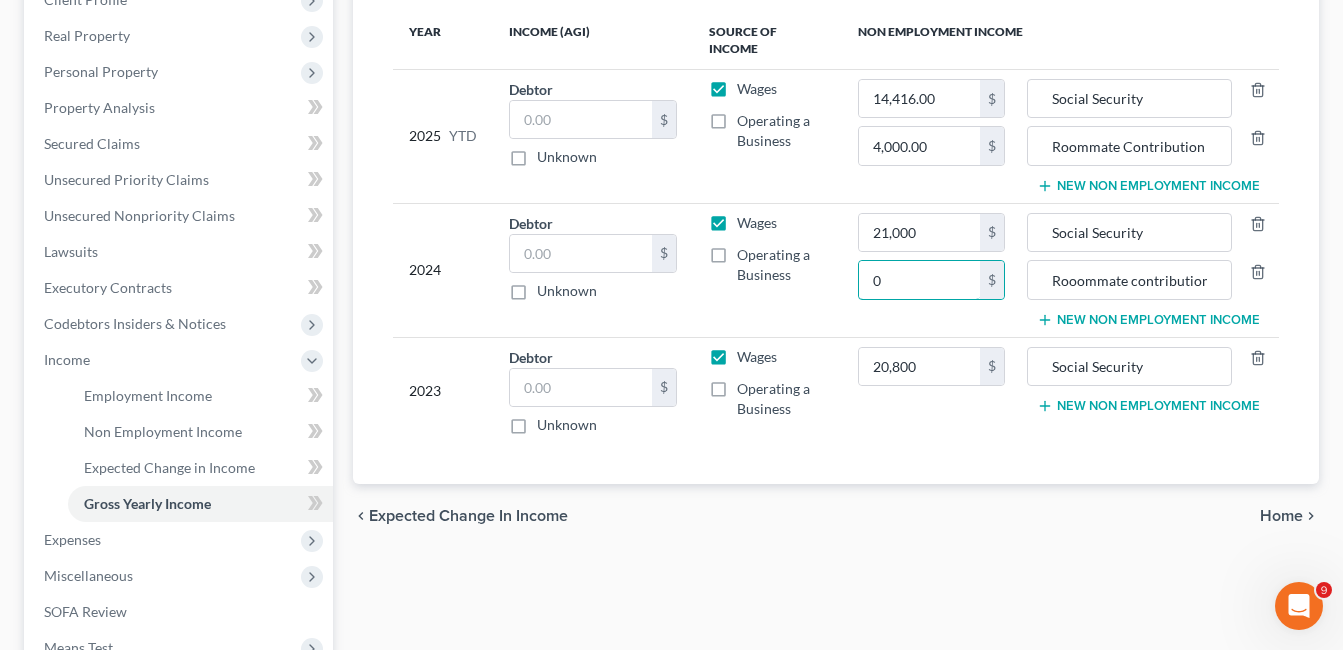 scroll, scrollTop: 300, scrollLeft: 0, axis: vertical 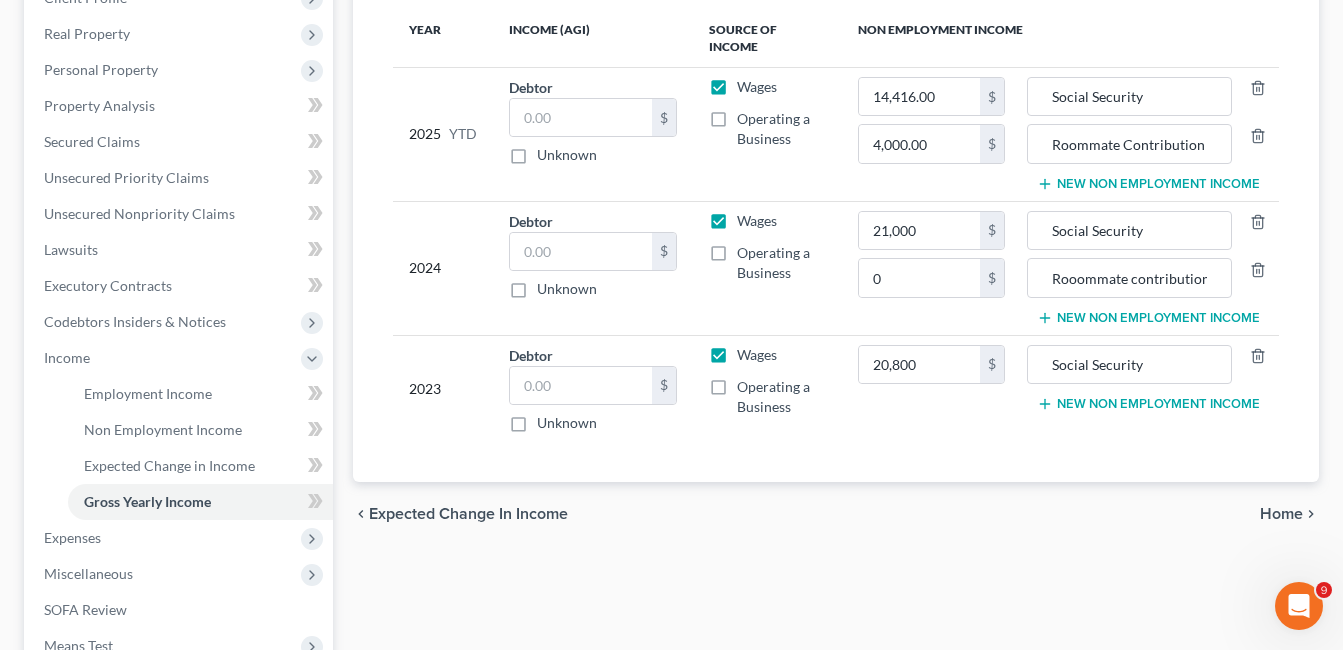click on "New Non Employment Income" at bounding box center (1148, 404) 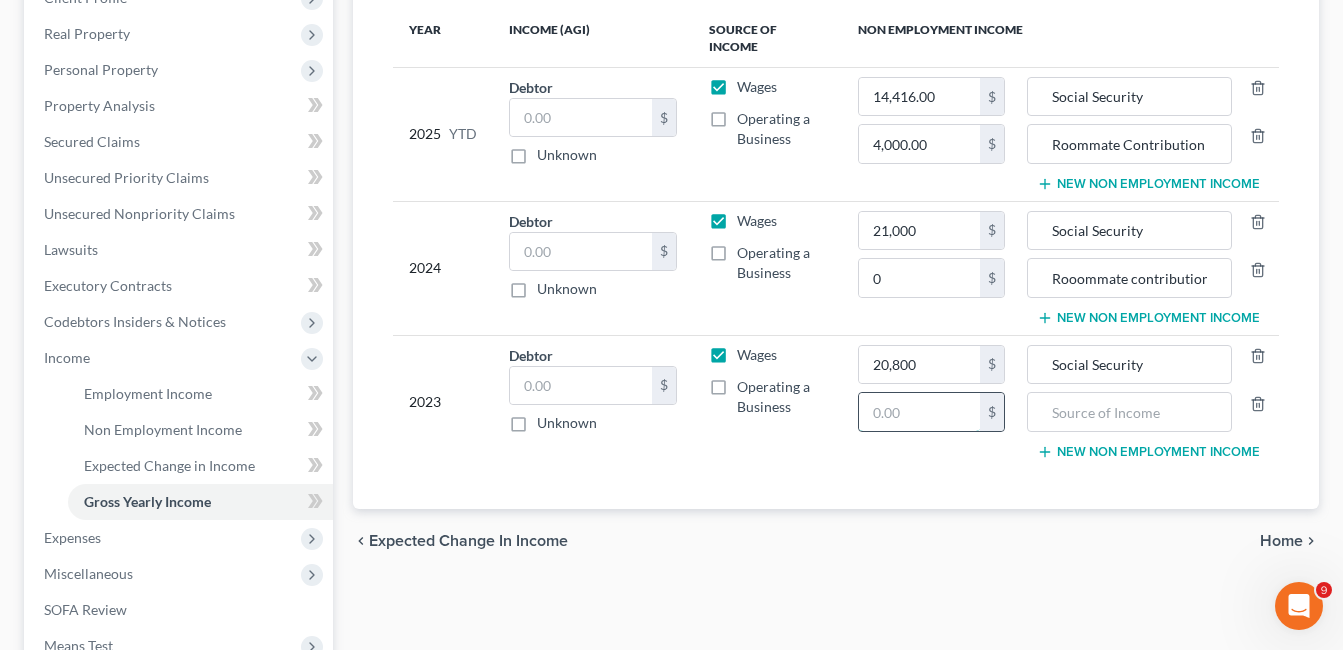 click at bounding box center [919, 412] 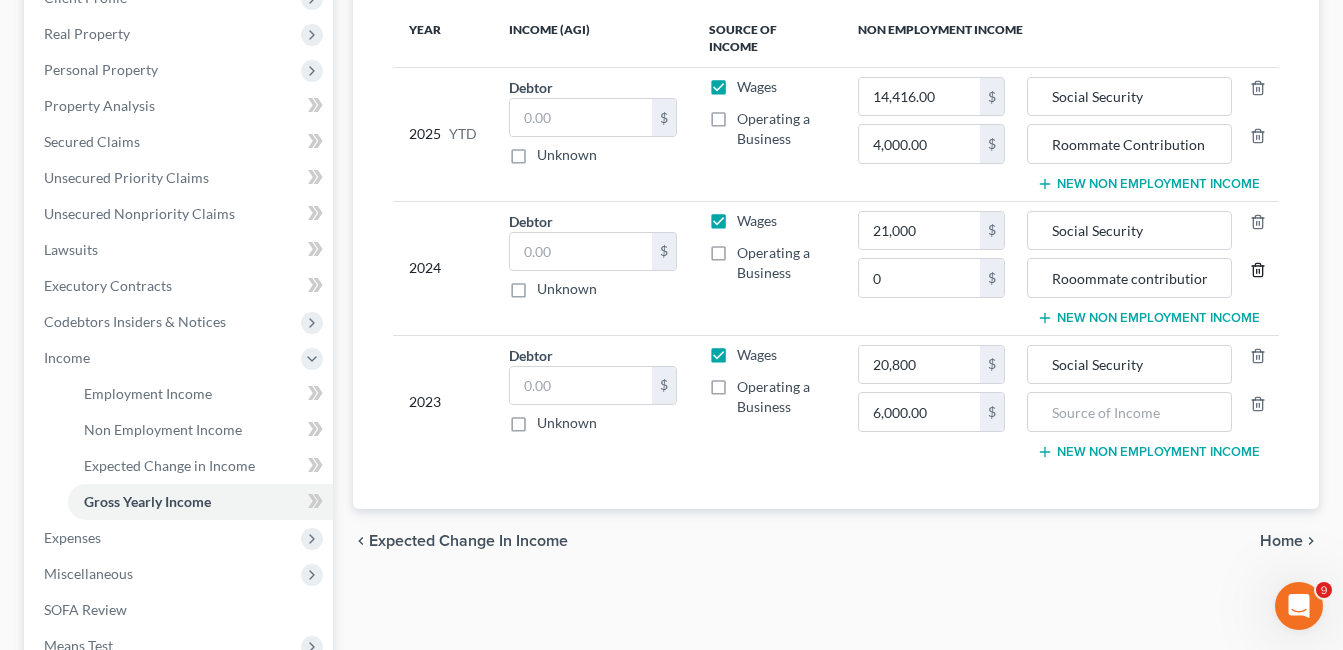click 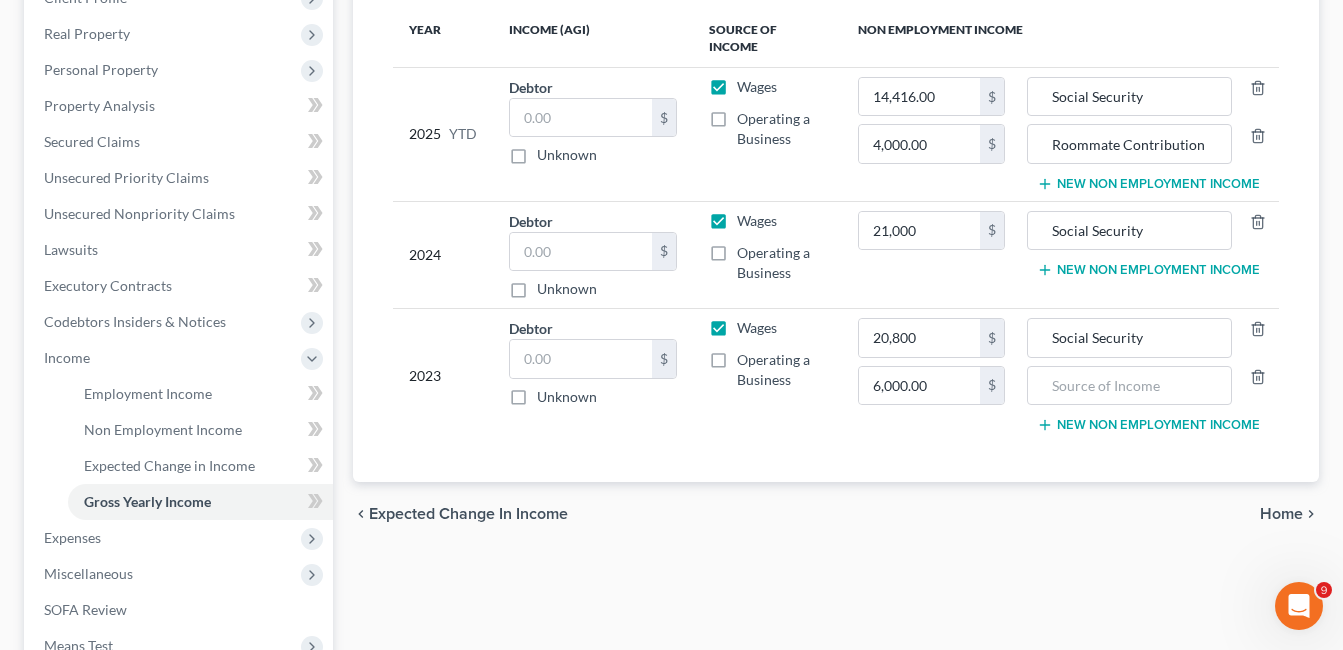 click on "New Non Employment Income" at bounding box center [1148, 270] 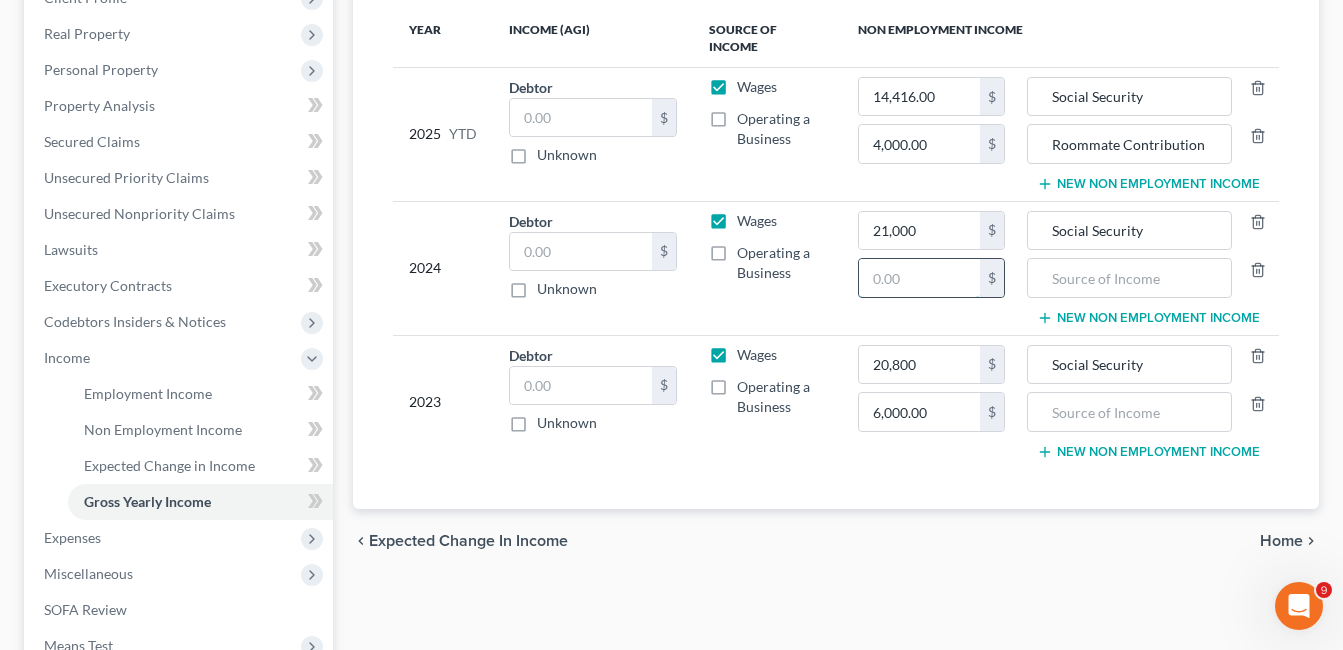 click at bounding box center [919, 278] 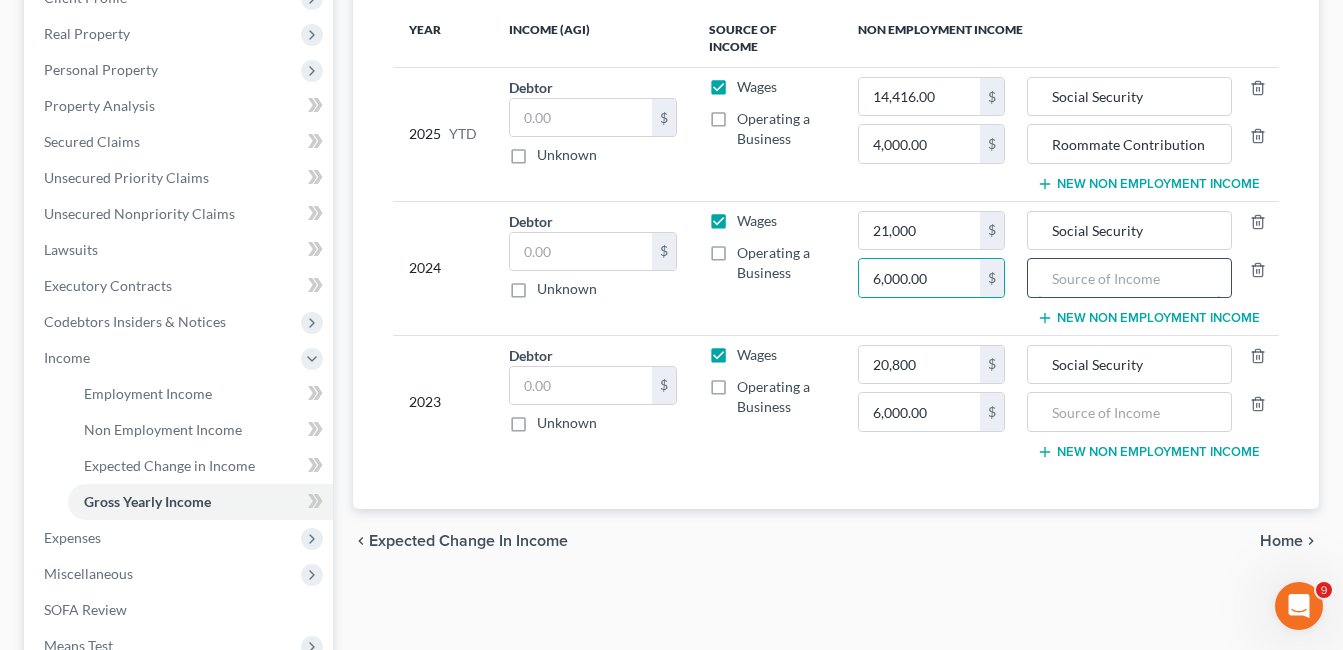 click at bounding box center (1129, 278) 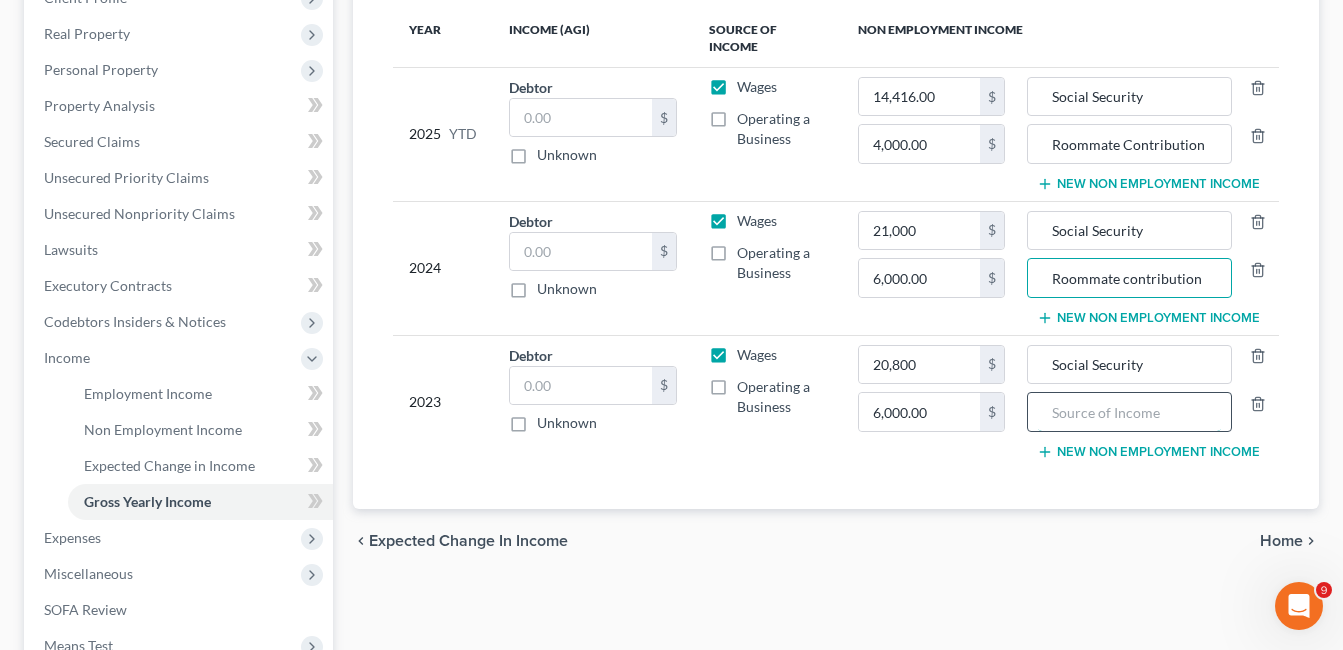 click at bounding box center (1129, 412) 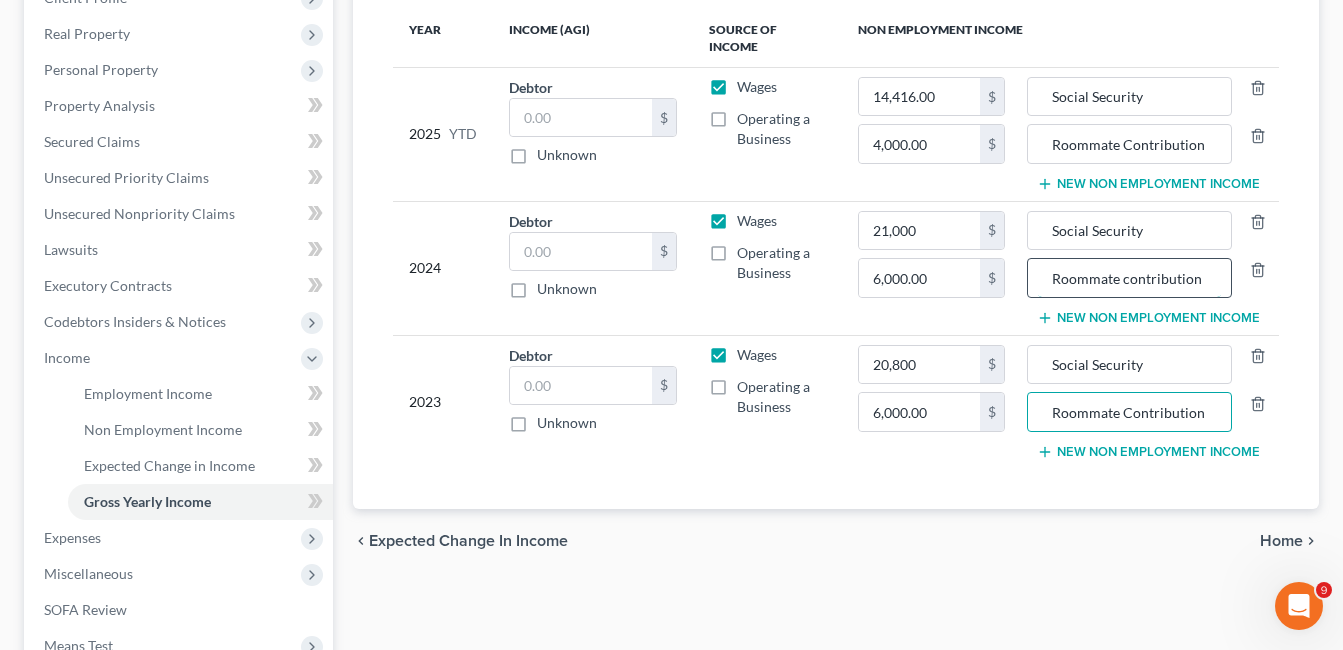 click on "Roommate contribution" at bounding box center [1129, 278] 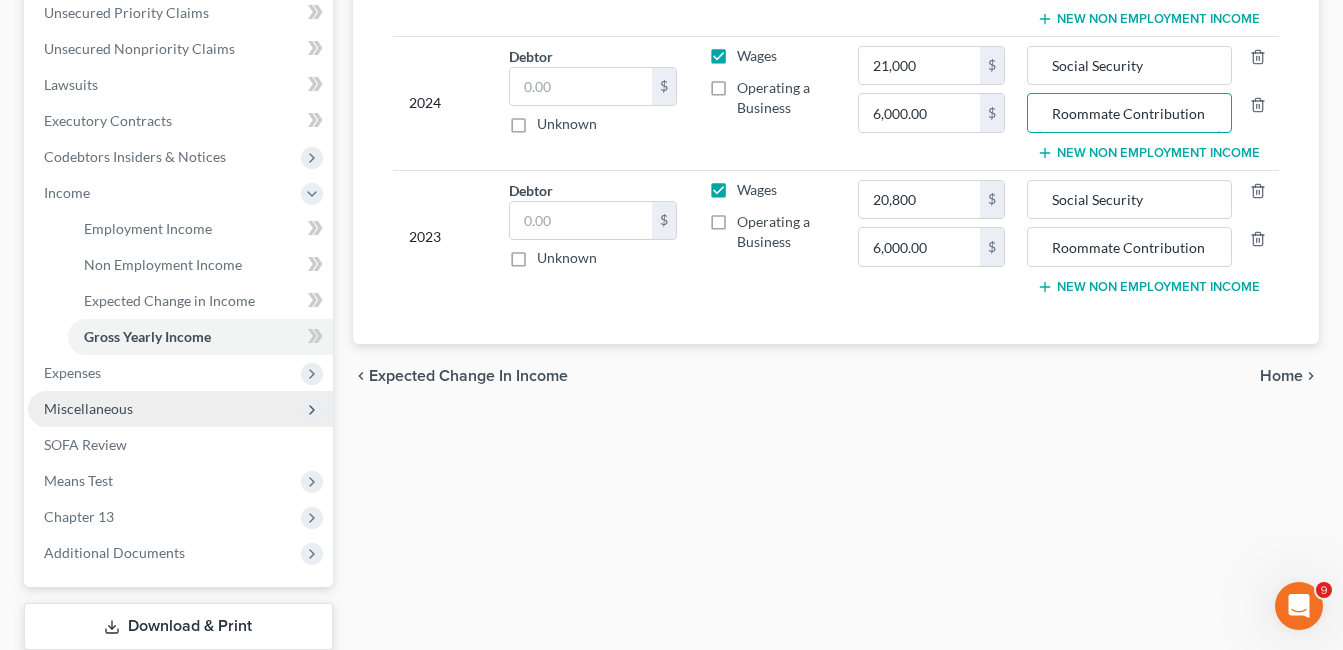 scroll, scrollTop: 500, scrollLeft: 0, axis: vertical 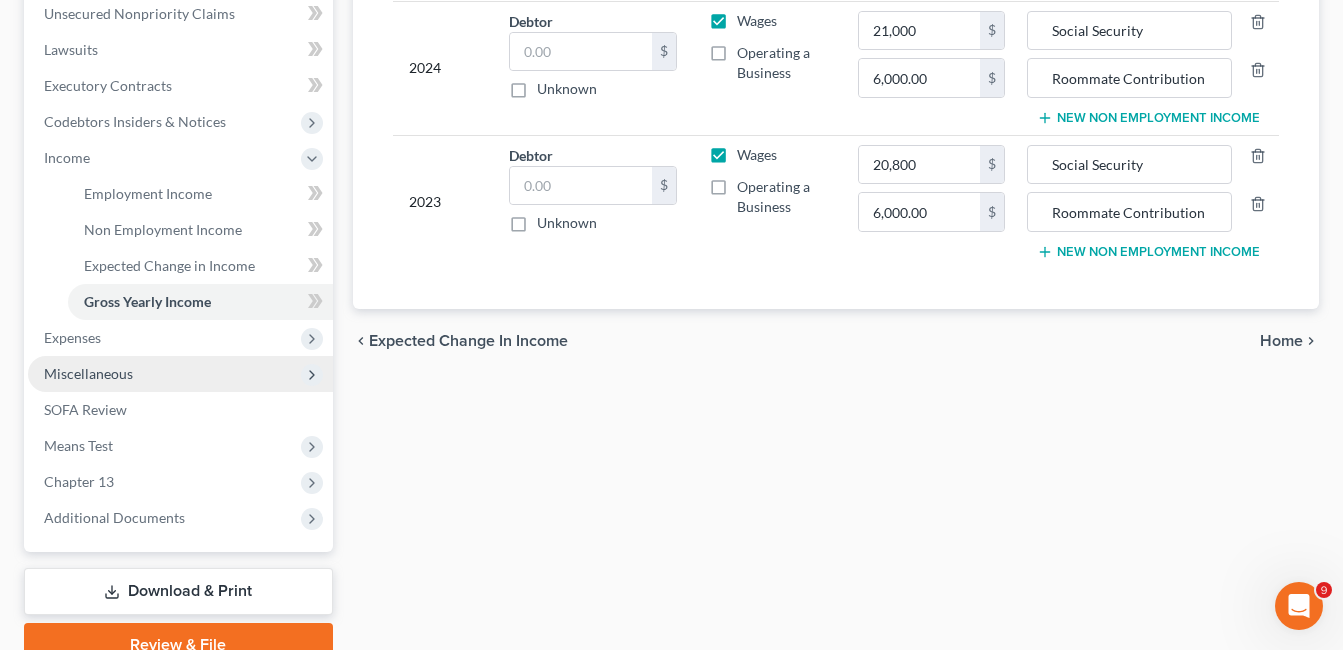 click on "Miscellaneous" at bounding box center (88, 373) 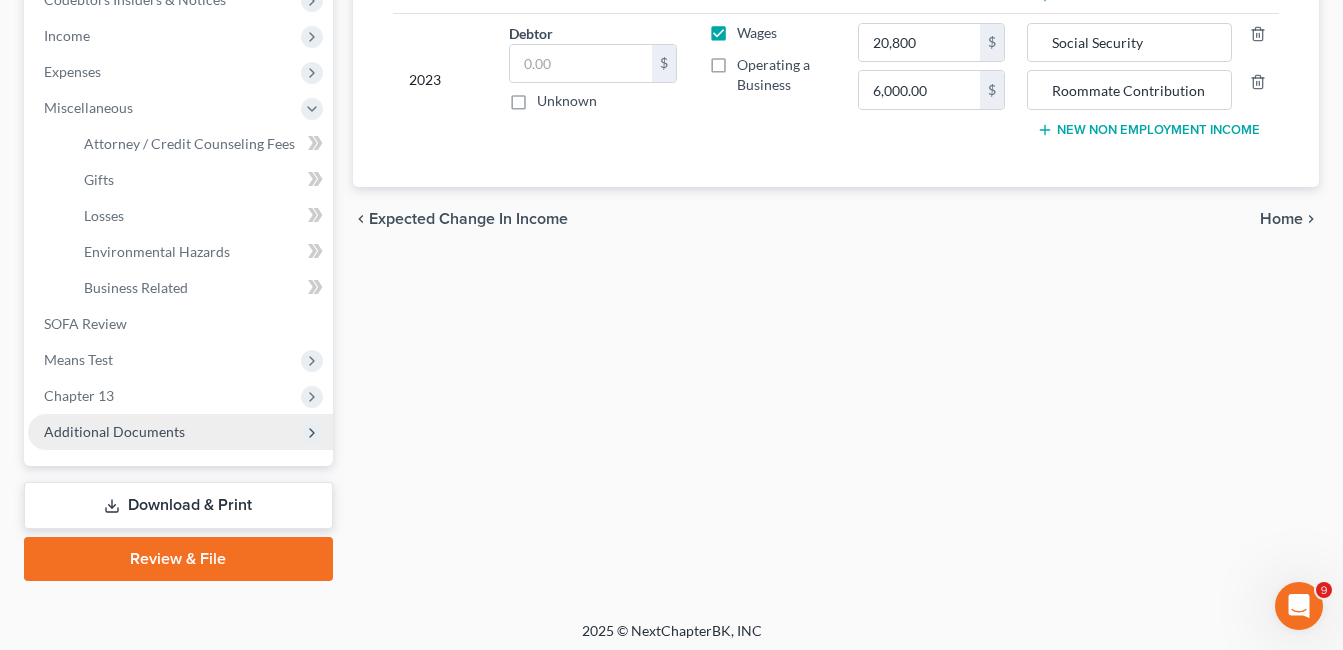scroll, scrollTop: 629, scrollLeft: 0, axis: vertical 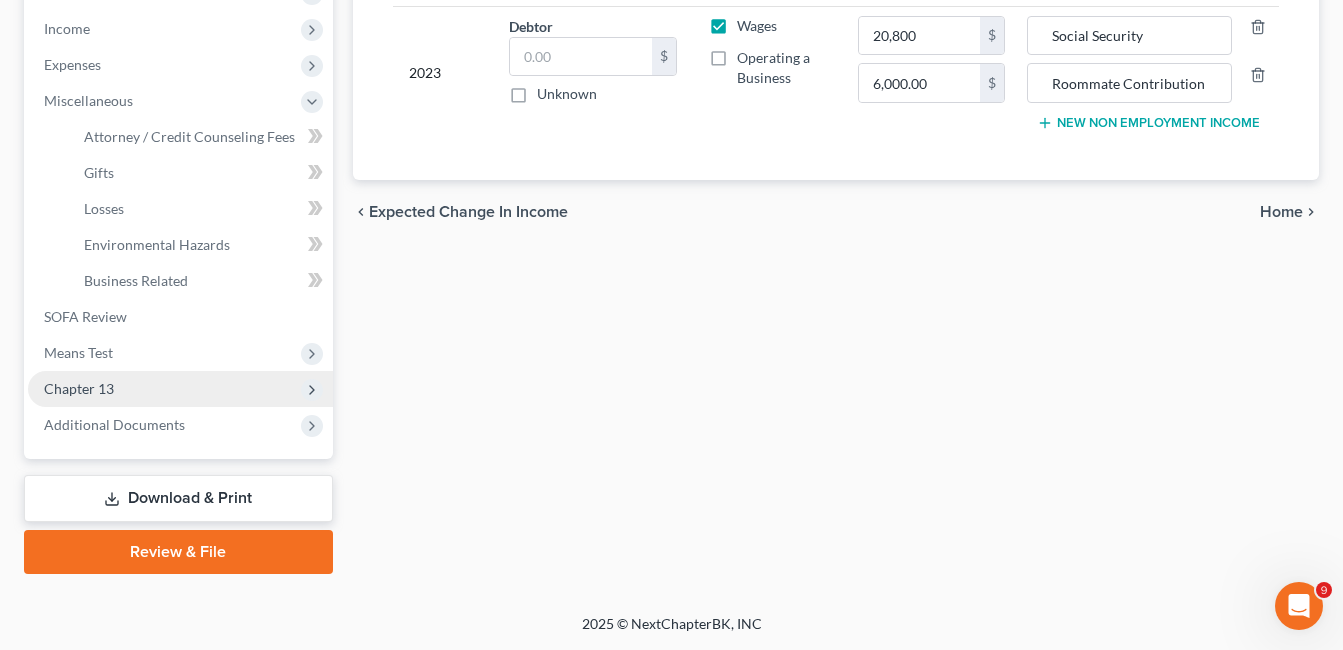 click on "Chapter 13" at bounding box center [79, 388] 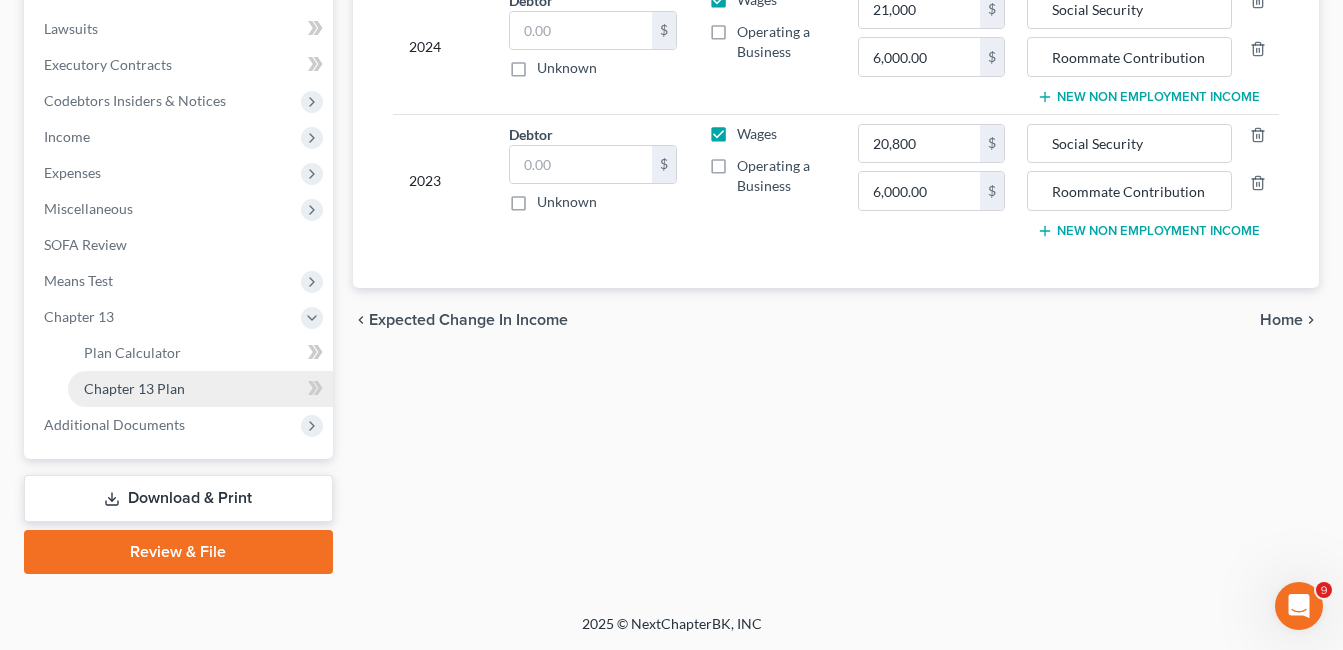 scroll, scrollTop: 521, scrollLeft: 0, axis: vertical 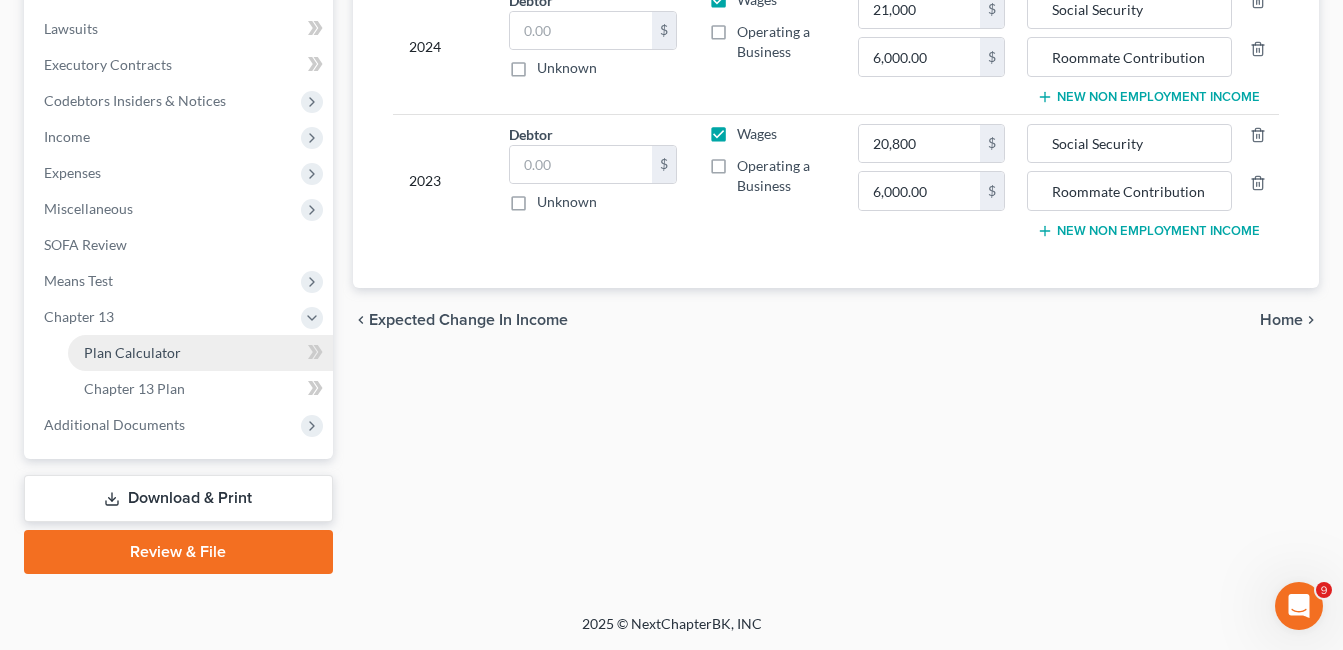 click on "Plan Calculator" at bounding box center [132, 352] 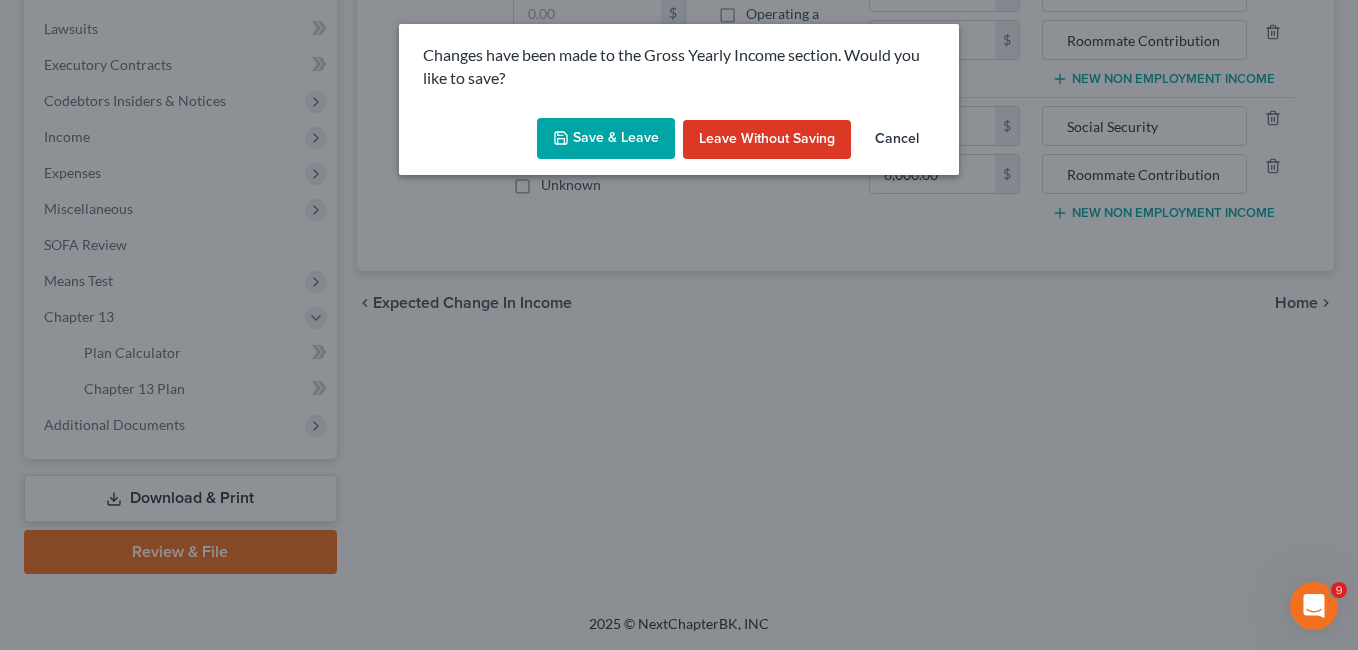 drag, startPoint x: 617, startPoint y: 137, endPoint x: 695, endPoint y: 432, distance: 305.13766 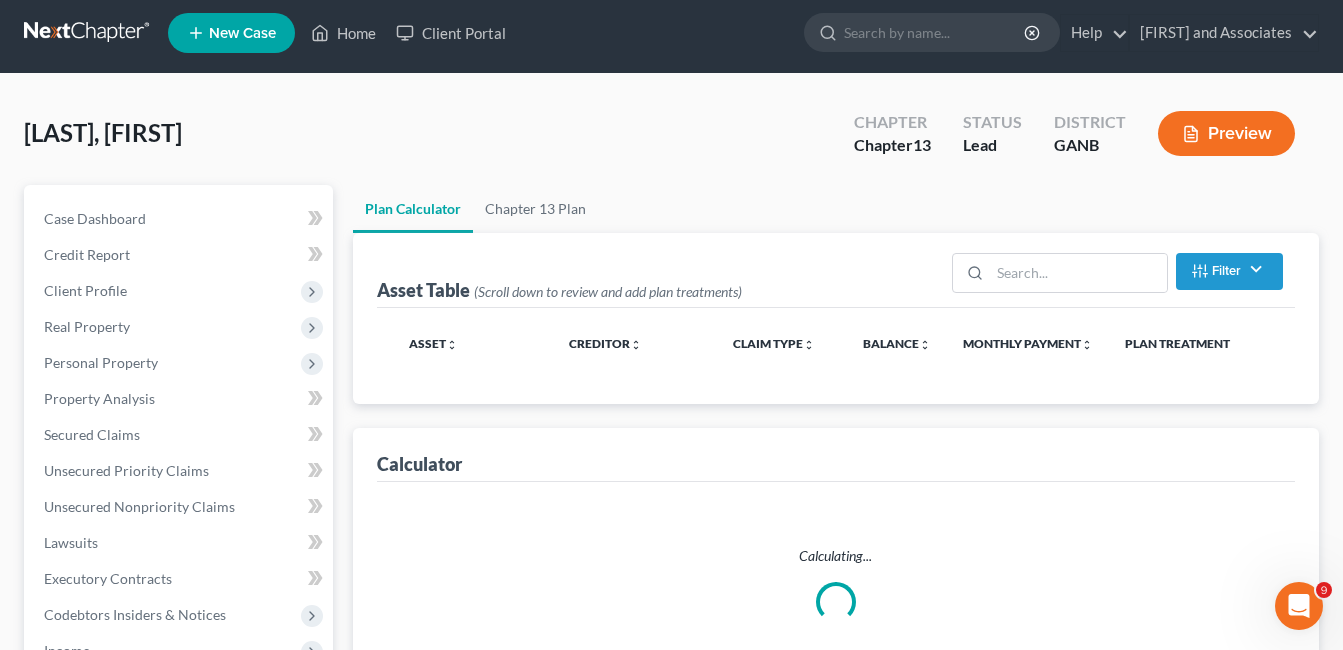 scroll, scrollTop: 0, scrollLeft: 0, axis: both 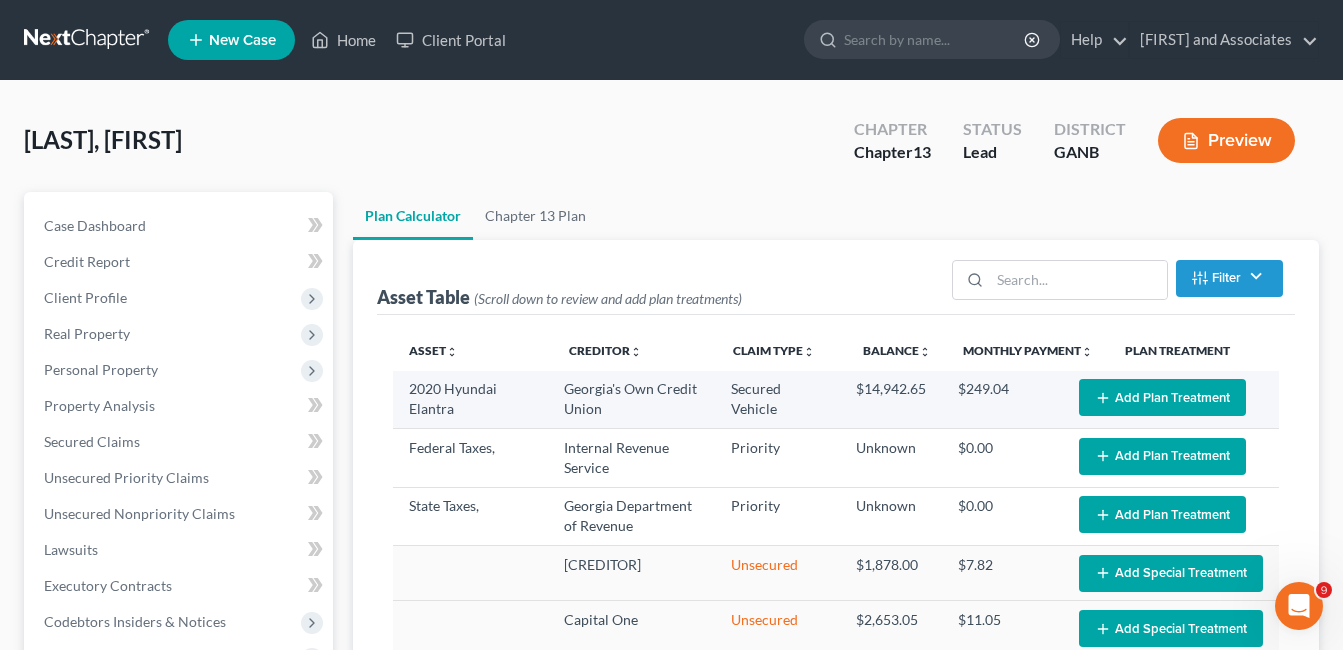 click on "Add Plan Treatment" at bounding box center [1162, 397] 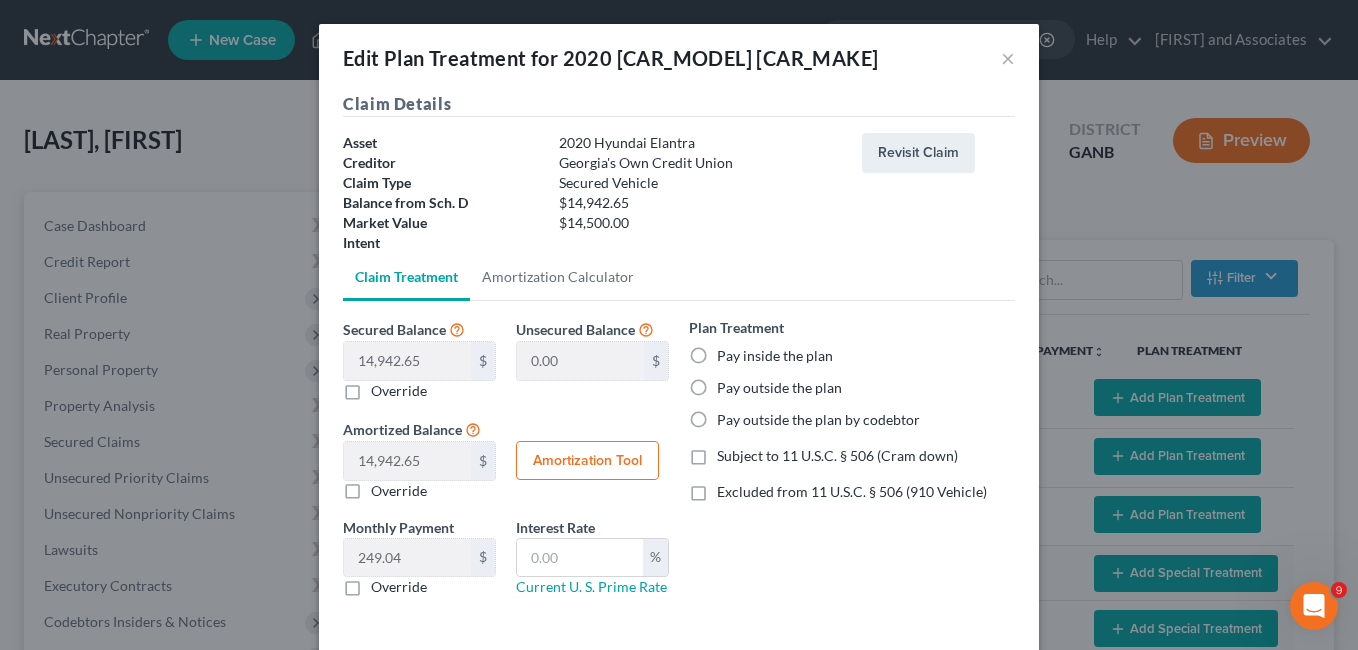 click on "Pay inside the plan" at bounding box center (775, 356) 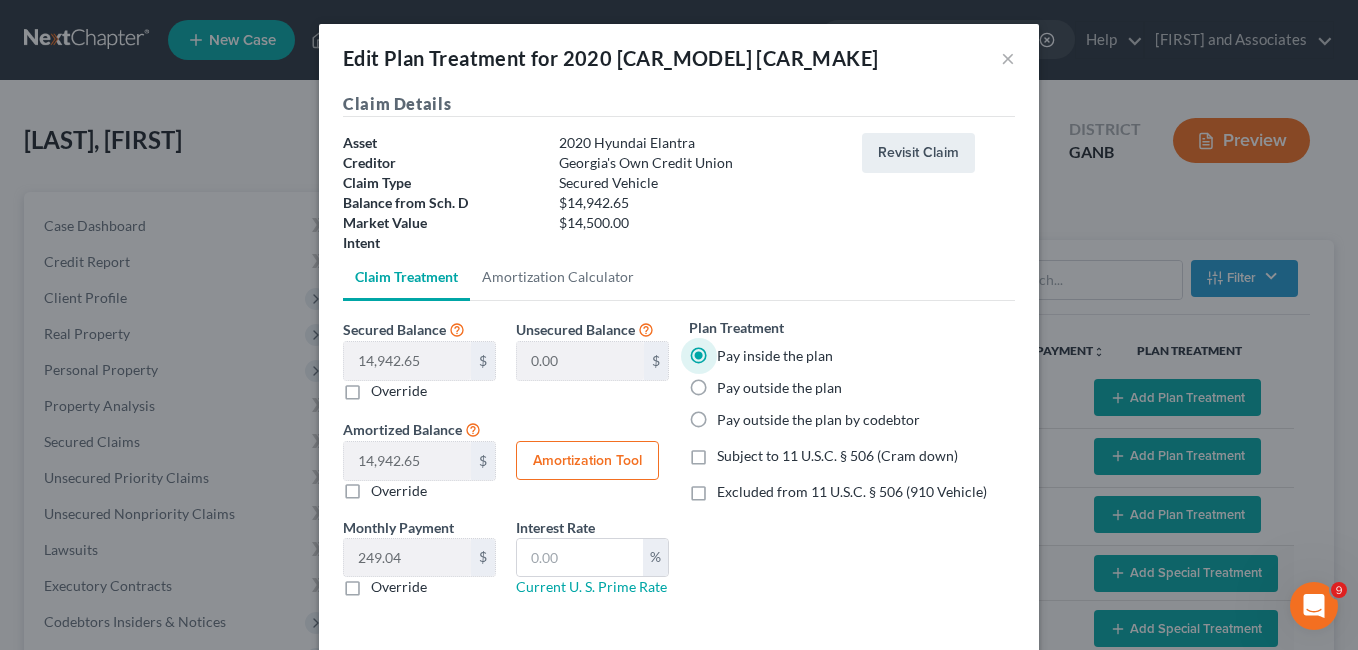 drag, startPoint x: 692, startPoint y: 494, endPoint x: 830, endPoint y: 519, distance: 140.24622 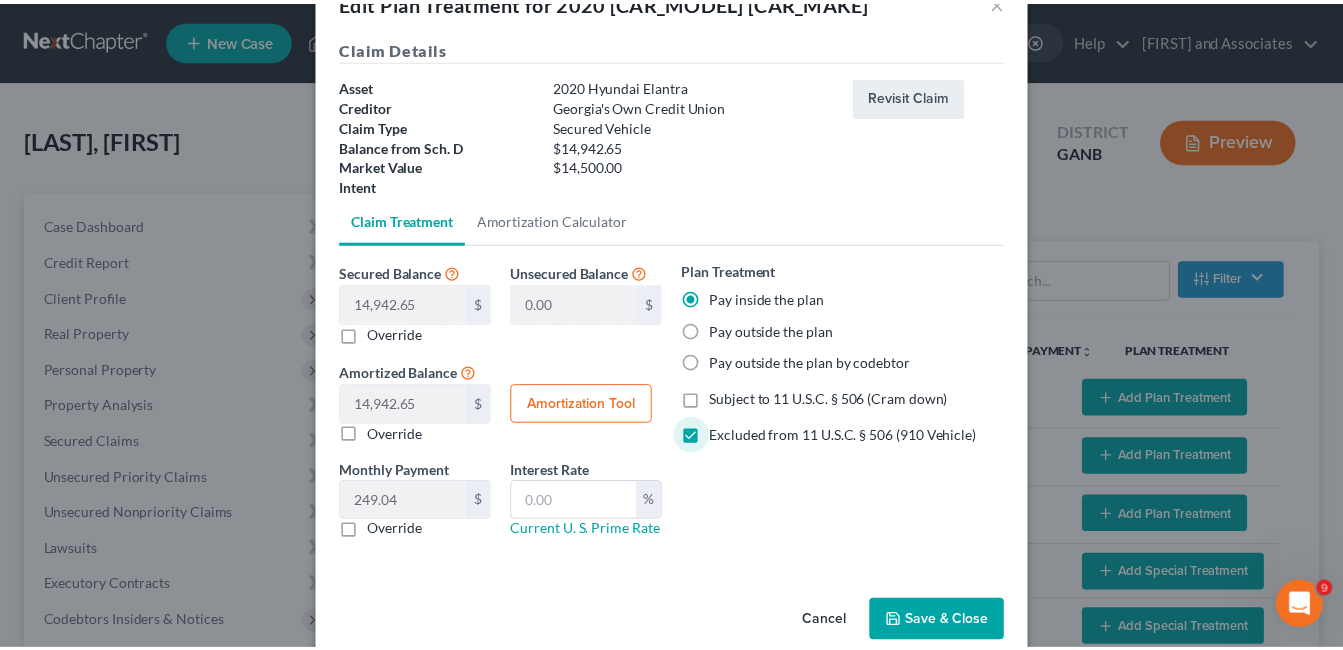 scroll, scrollTop: 89, scrollLeft: 0, axis: vertical 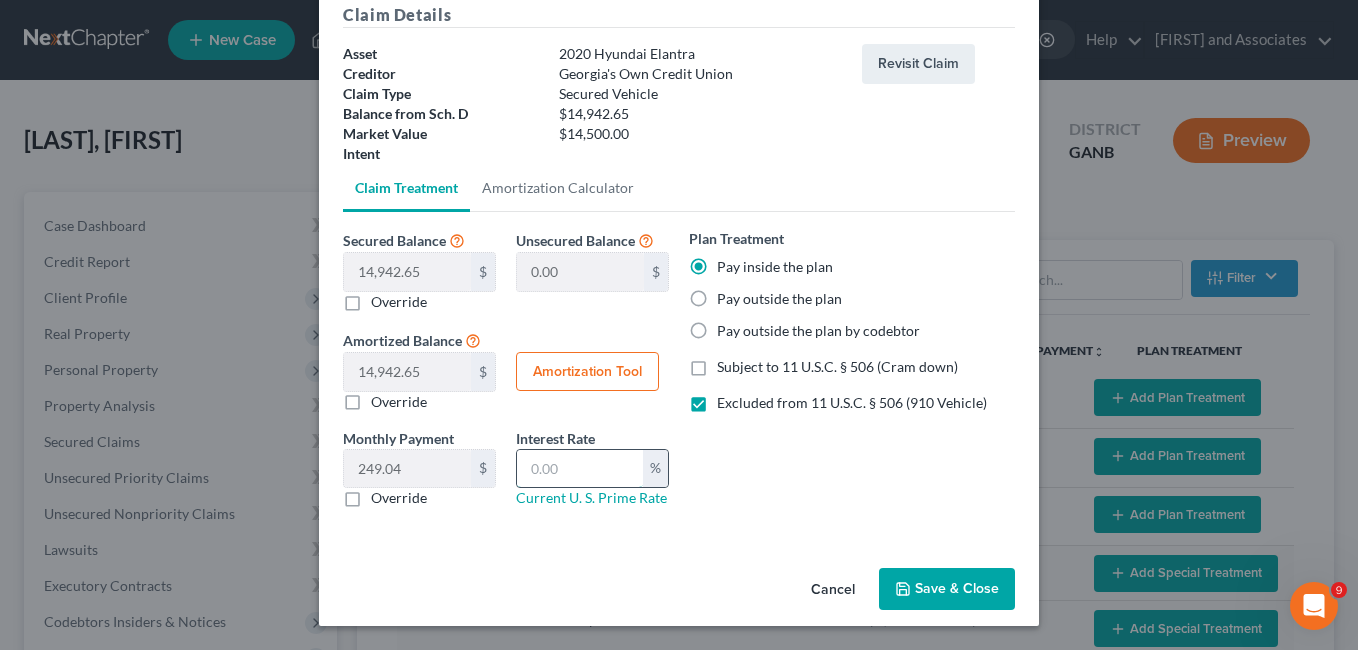 click at bounding box center [580, 469] 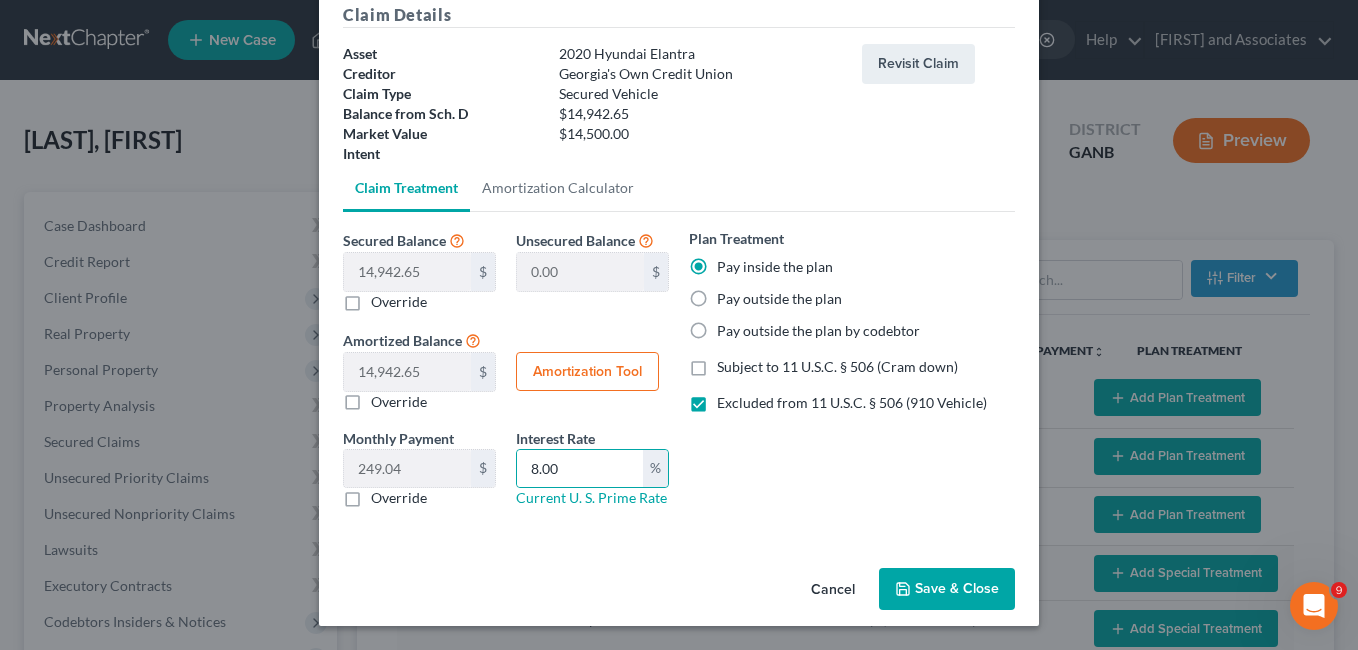 click on "Save & Close" at bounding box center (947, 589) 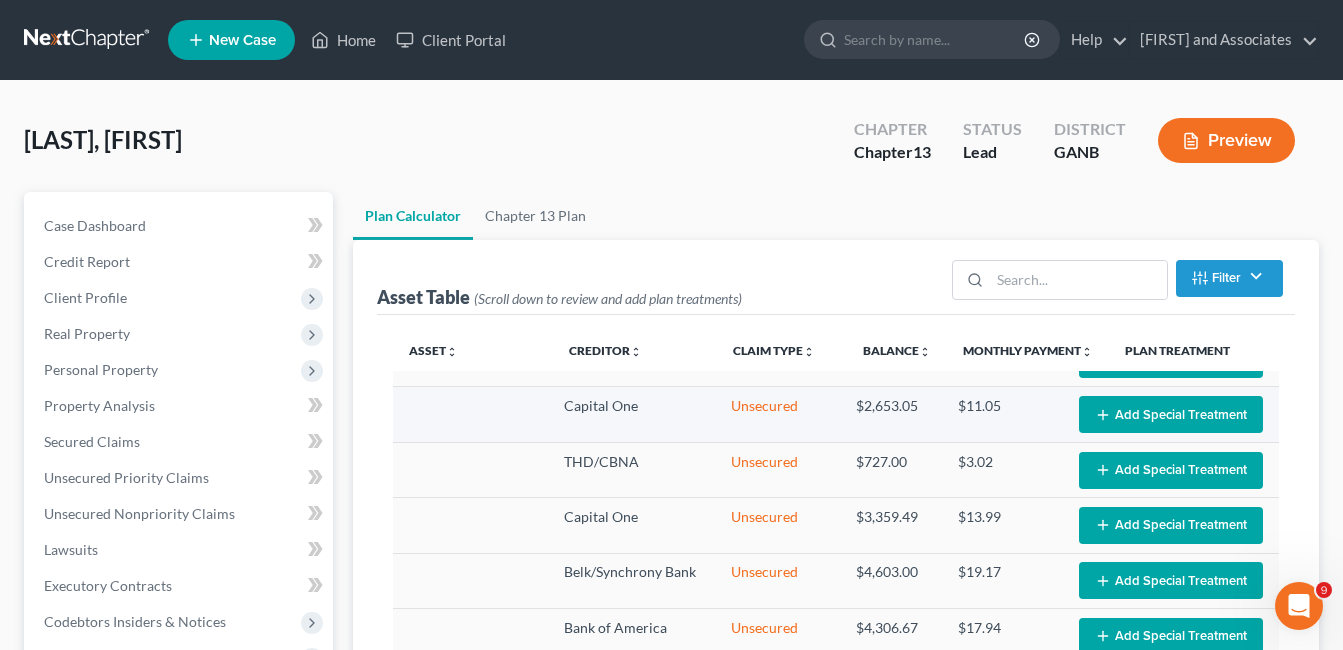 scroll, scrollTop: 218, scrollLeft: 0, axis: vertical 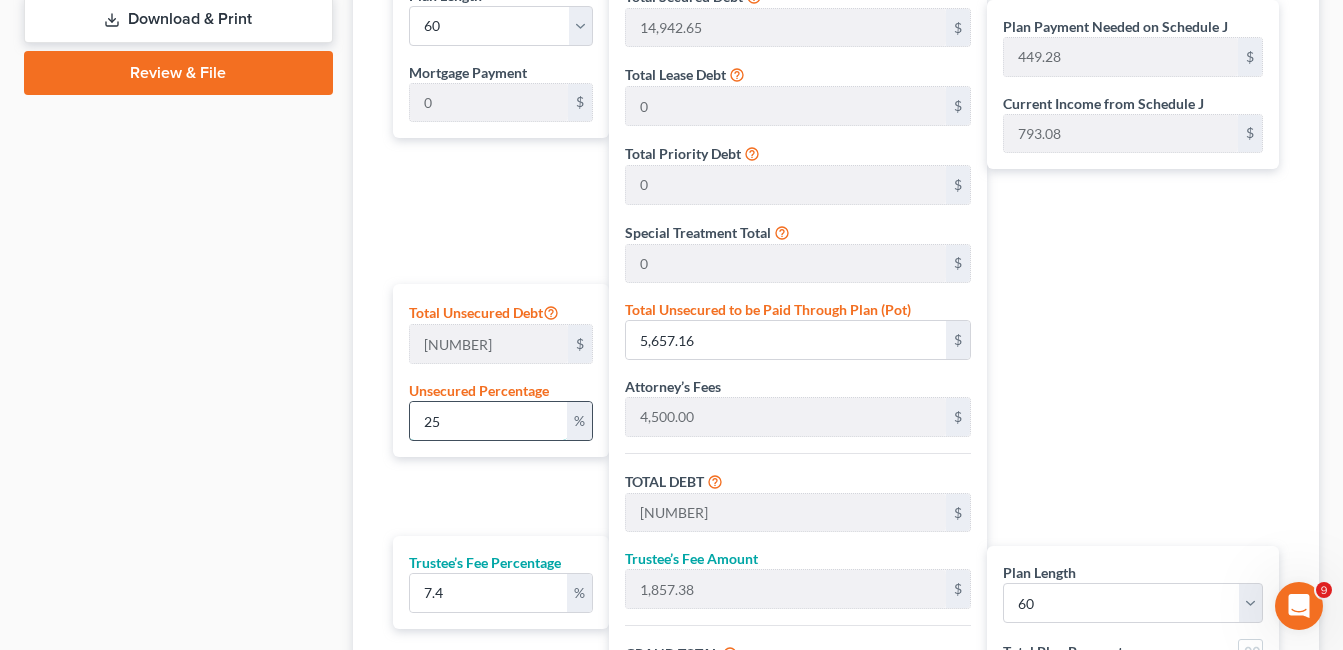 click on "25" at bounding box center (489, 421) 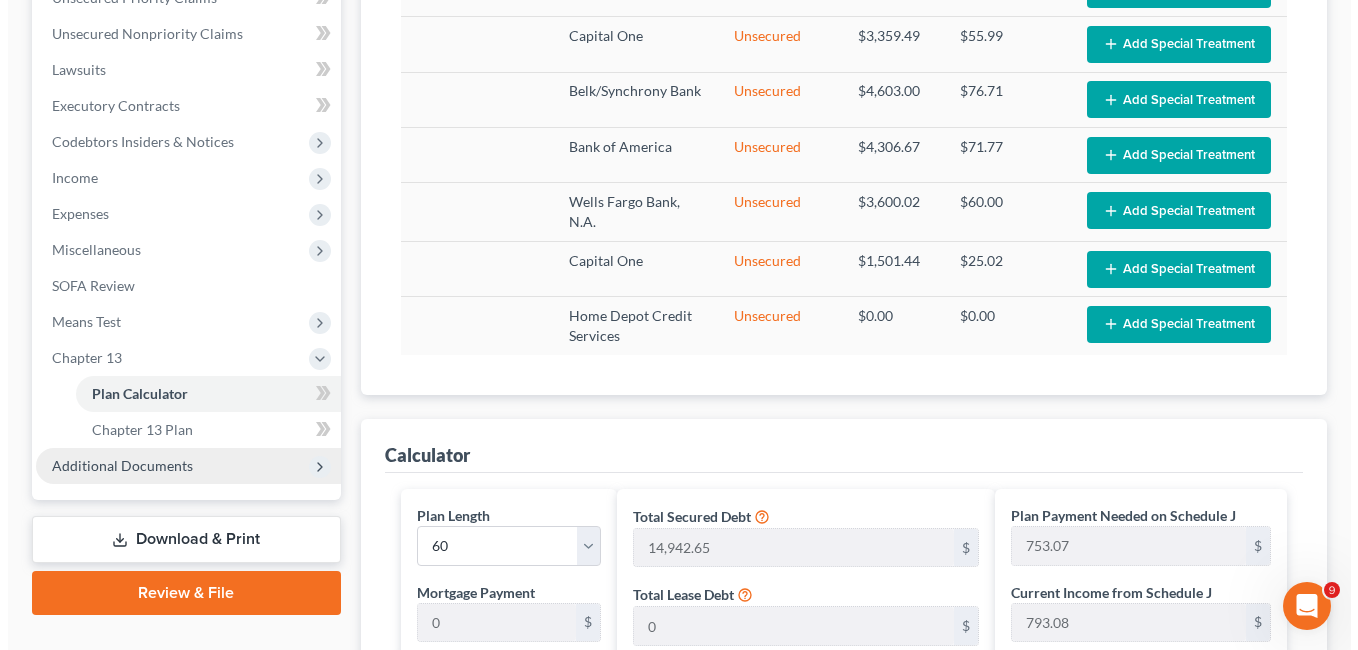 scroll, scrollTop: 595, scrollLeft: 0, axis: vertical 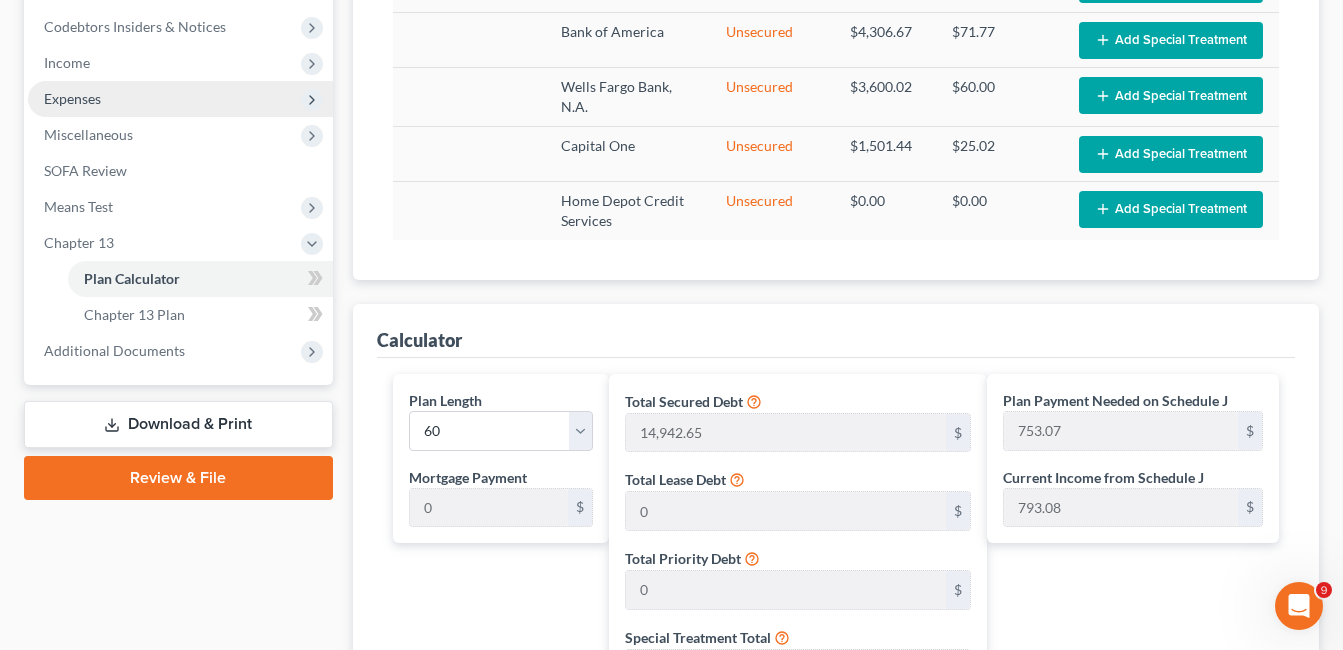 click on "Expenses" at bounding box center [72, 98] 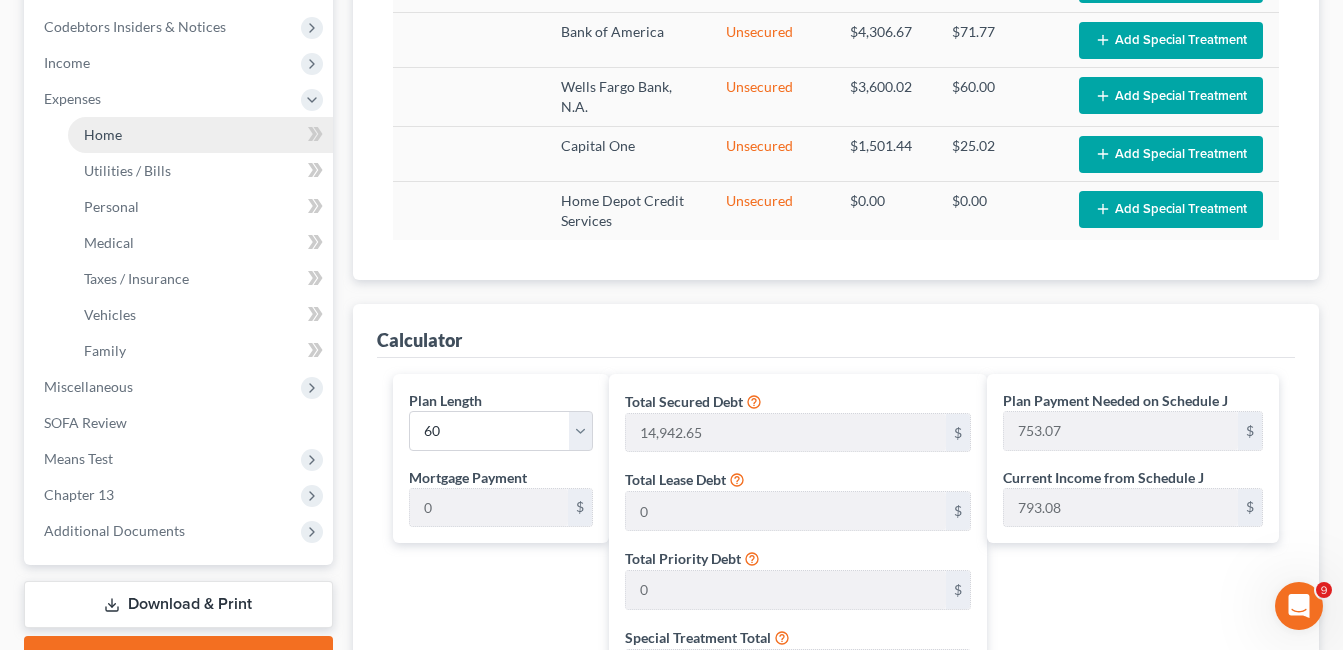 click on "Home" at bounding box center [103, 134] 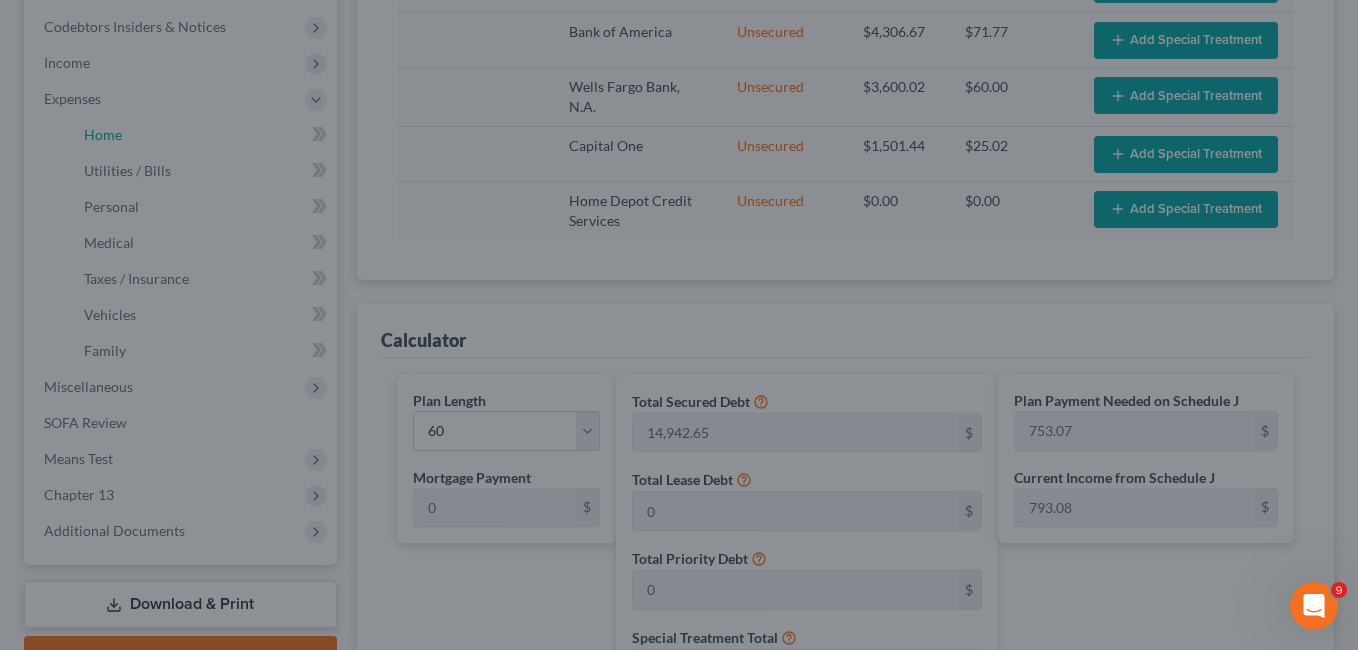 scroll, scrollTop: 215, scrollLeft: 0, axis: vertical 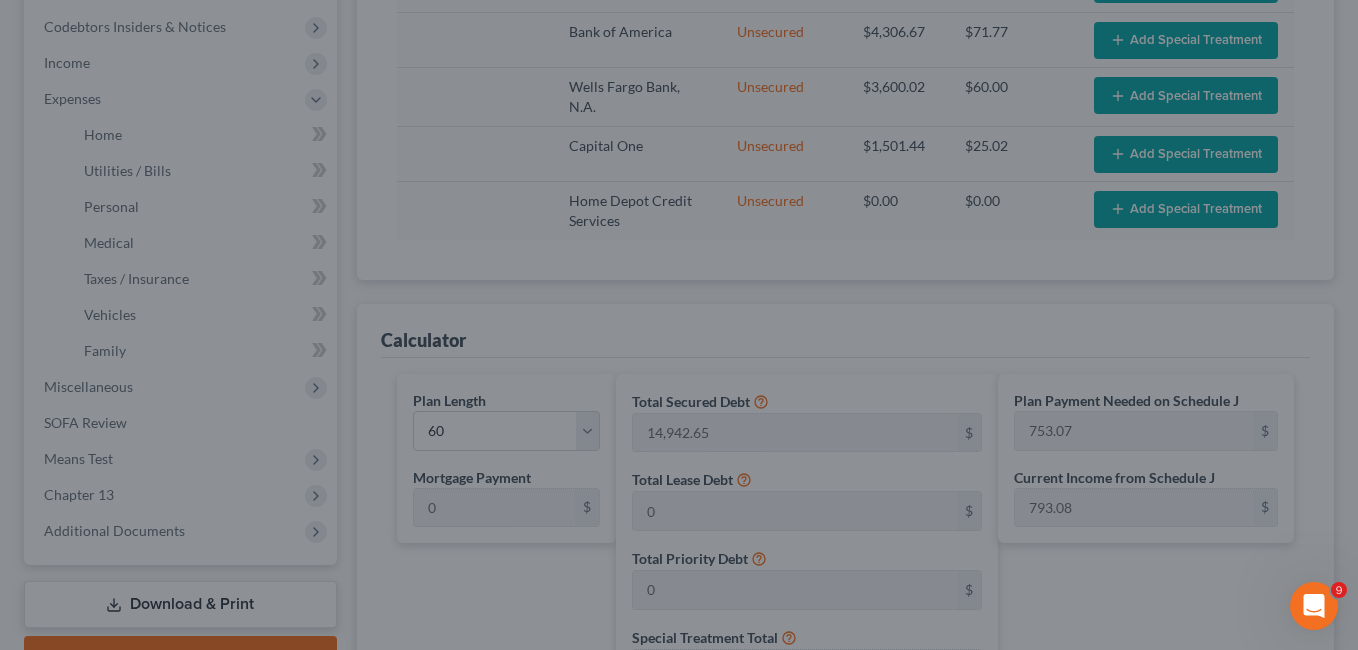 click at bounding box center [679, 325] 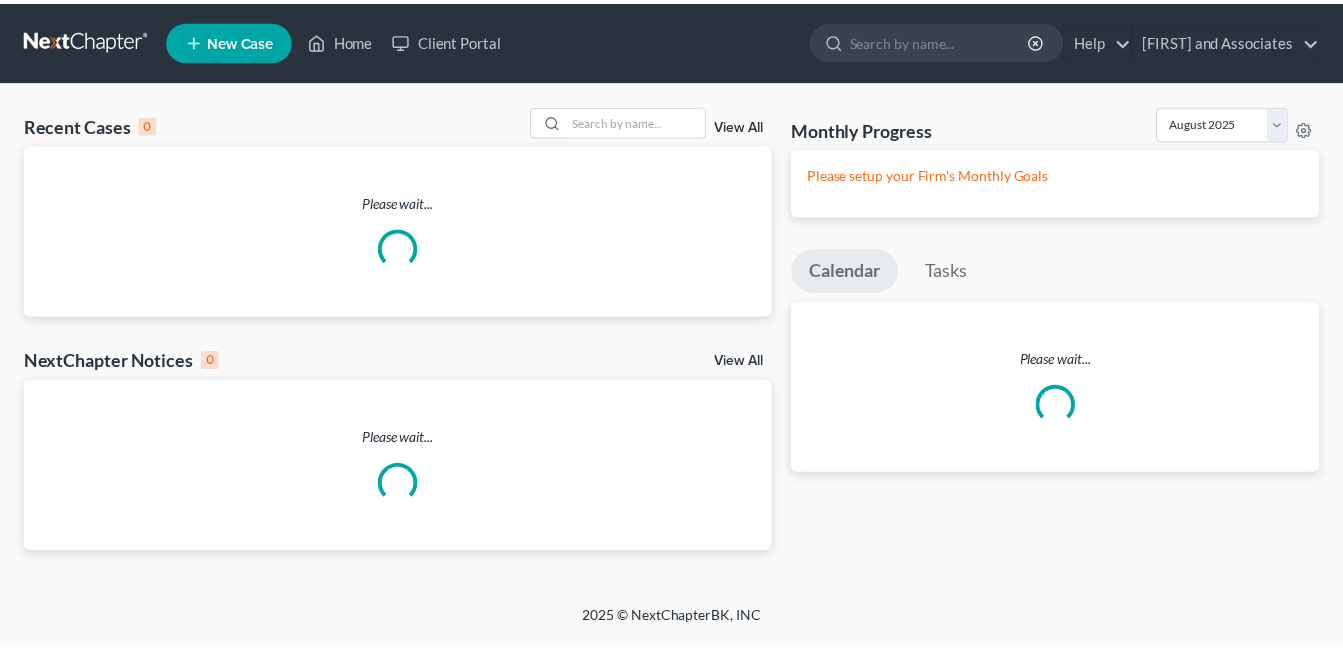scroll, scrollTop: 0, scrollLeft: 0, axis: both 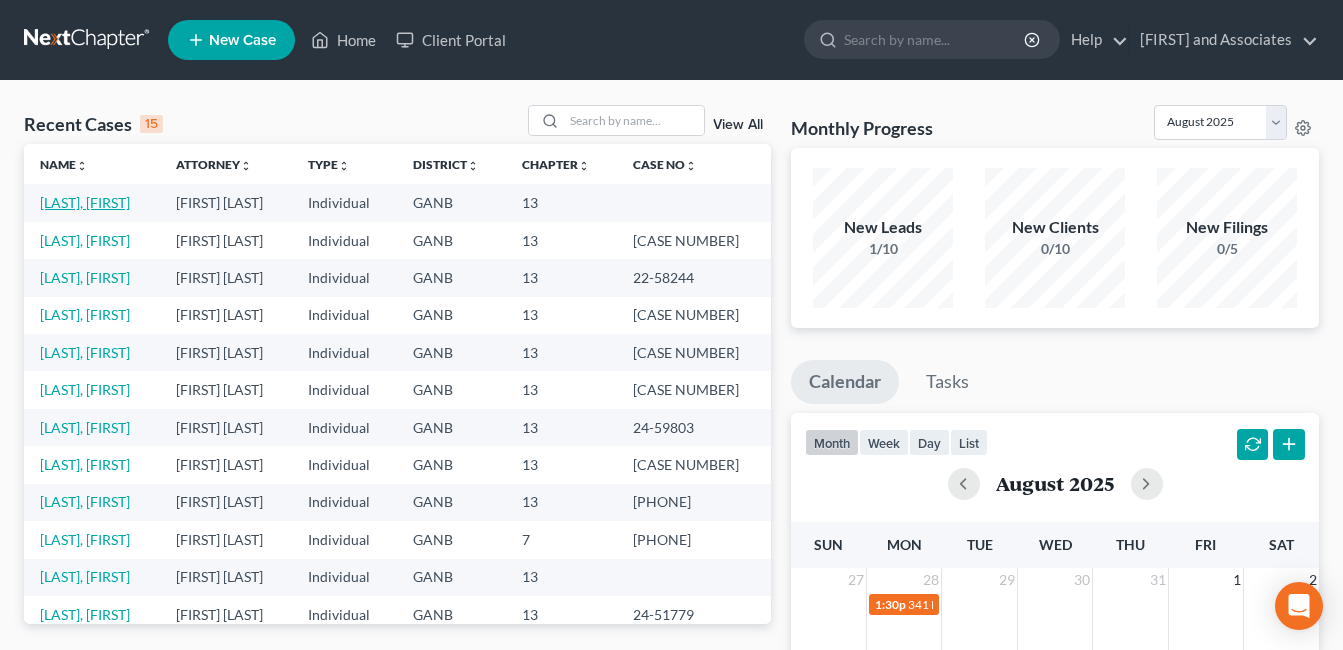 click on "[LAST], [FIRST]" at bounding box center [85, 202] 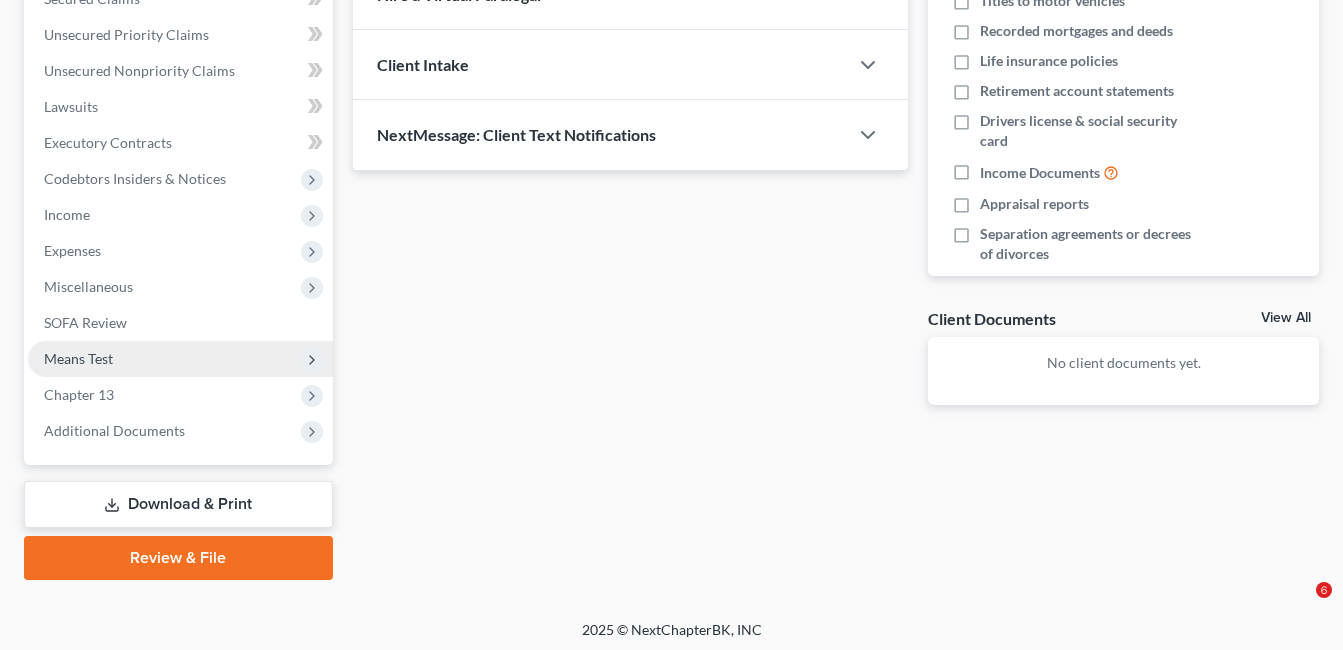 scroll, scrollTop: 449, scrollLeft: 0, axis: vertical 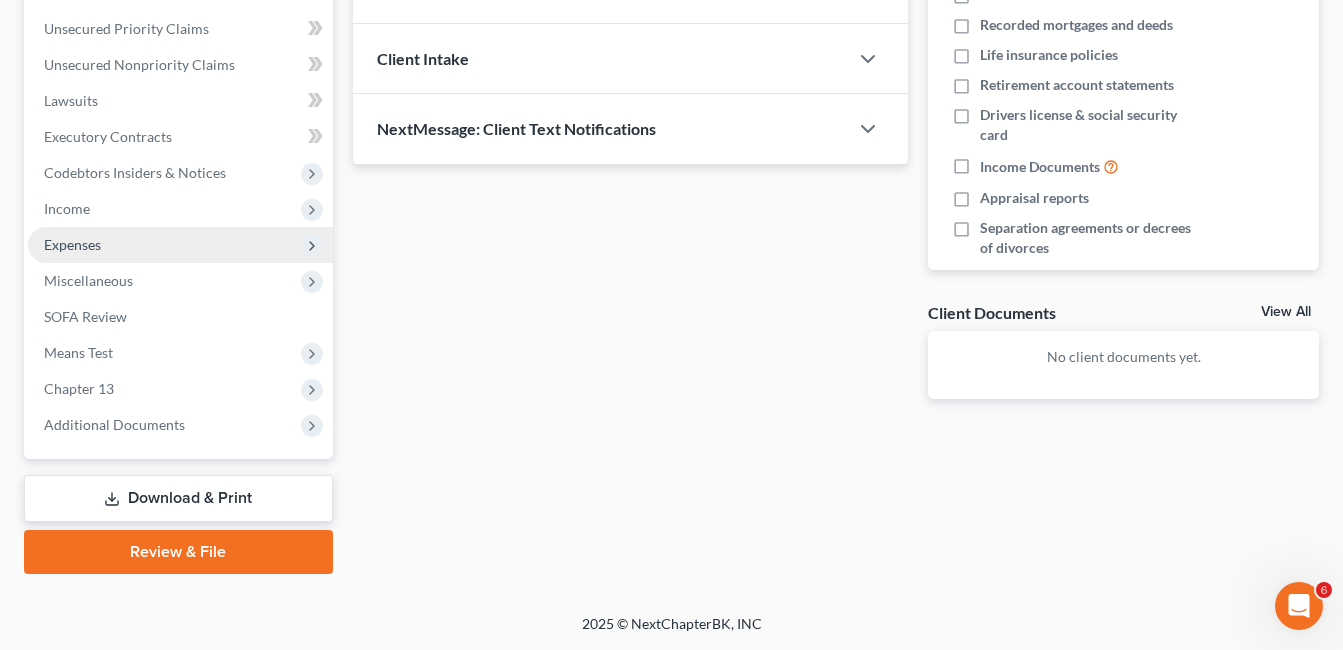 click on "Expenses" at bounding box center [72, 244] 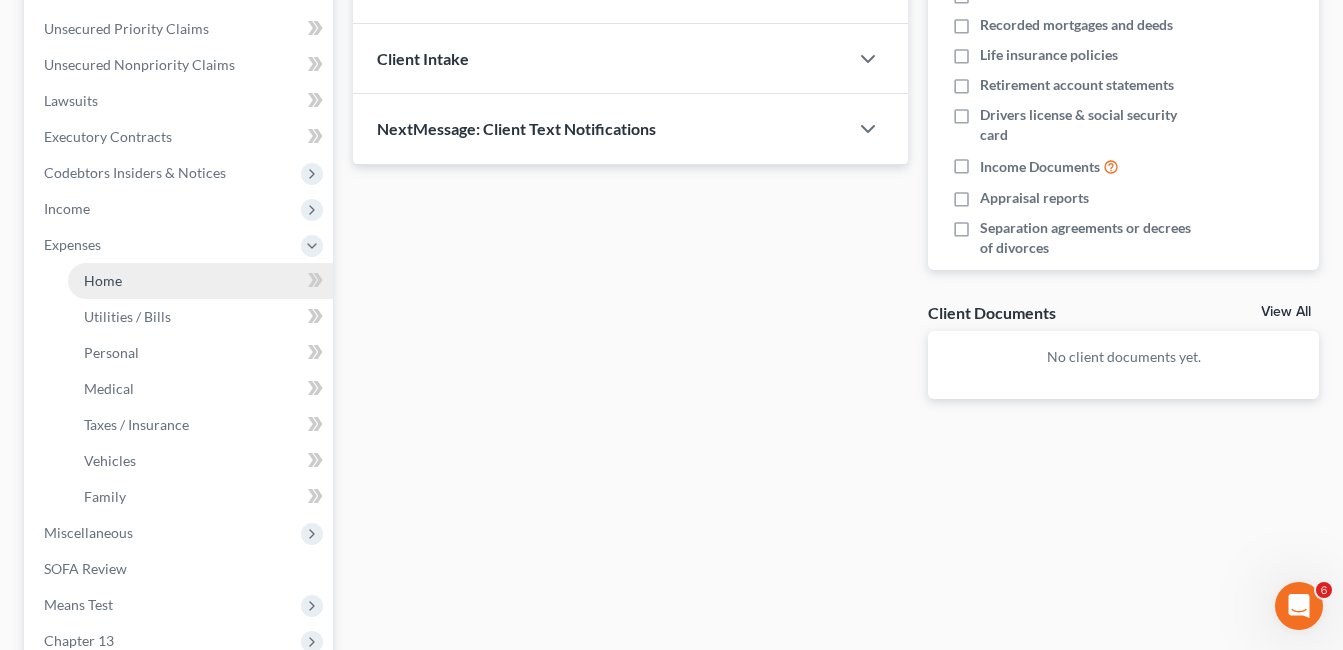click on "Home" at bounding box center [103, 280] 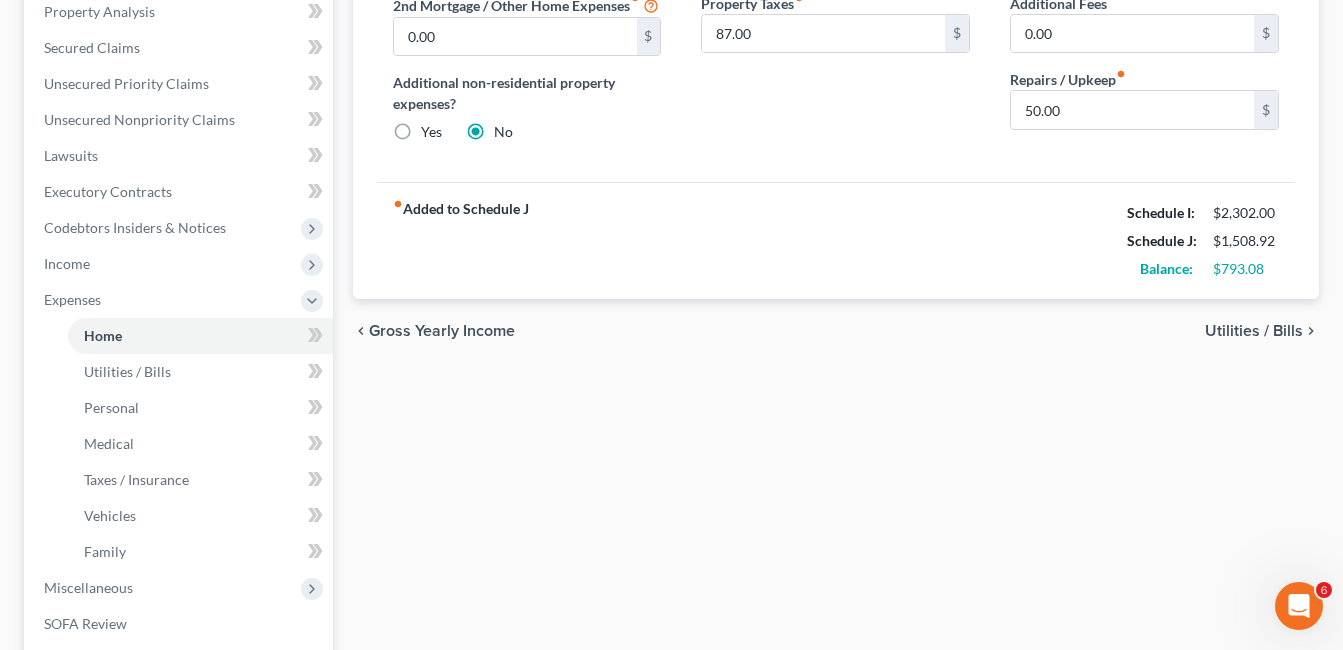 scroll, scrollTop: 200, scrollLeft: 0, axis: vertical 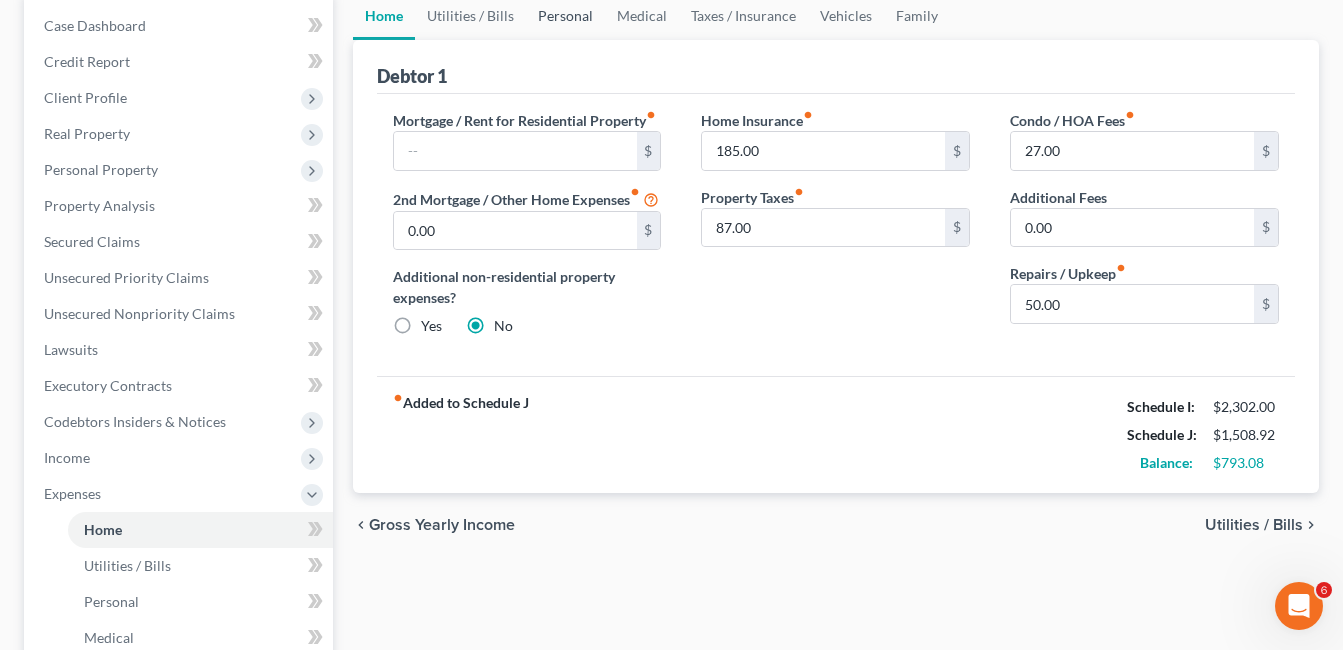 click on "Personal" at bounding box center [565, 16] 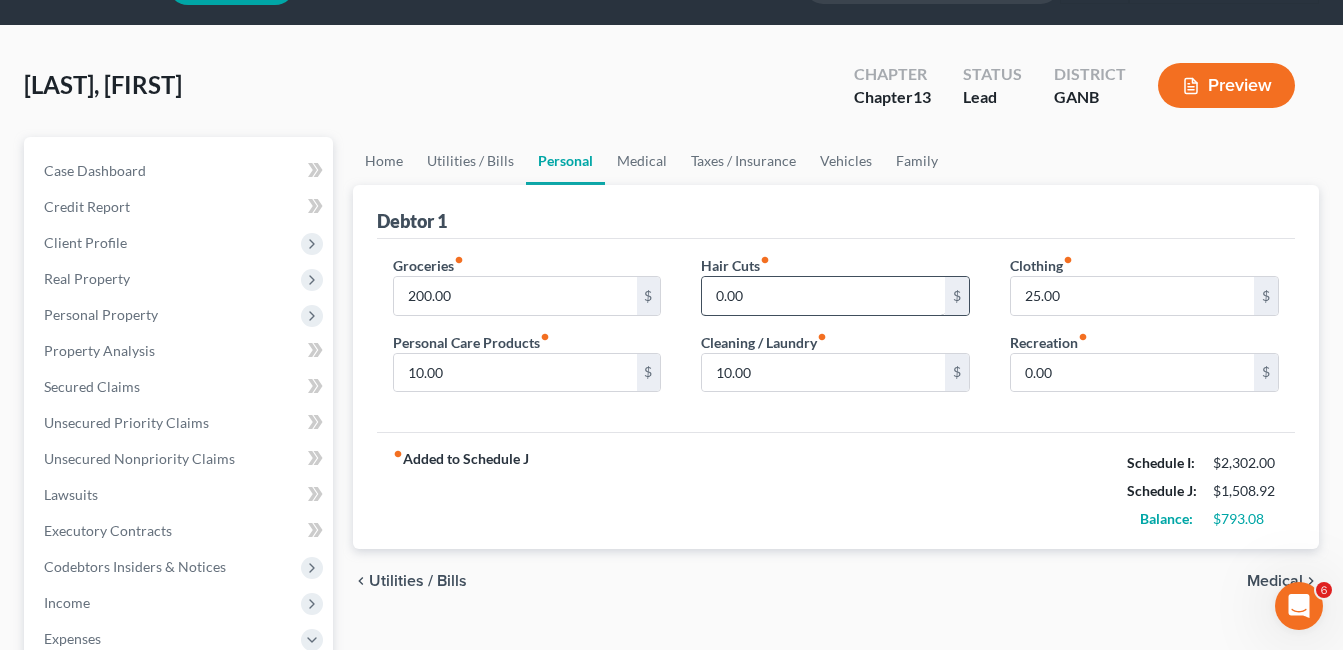 scroll, scrollTop: 100, scrollLeft: 0, axis: vertical 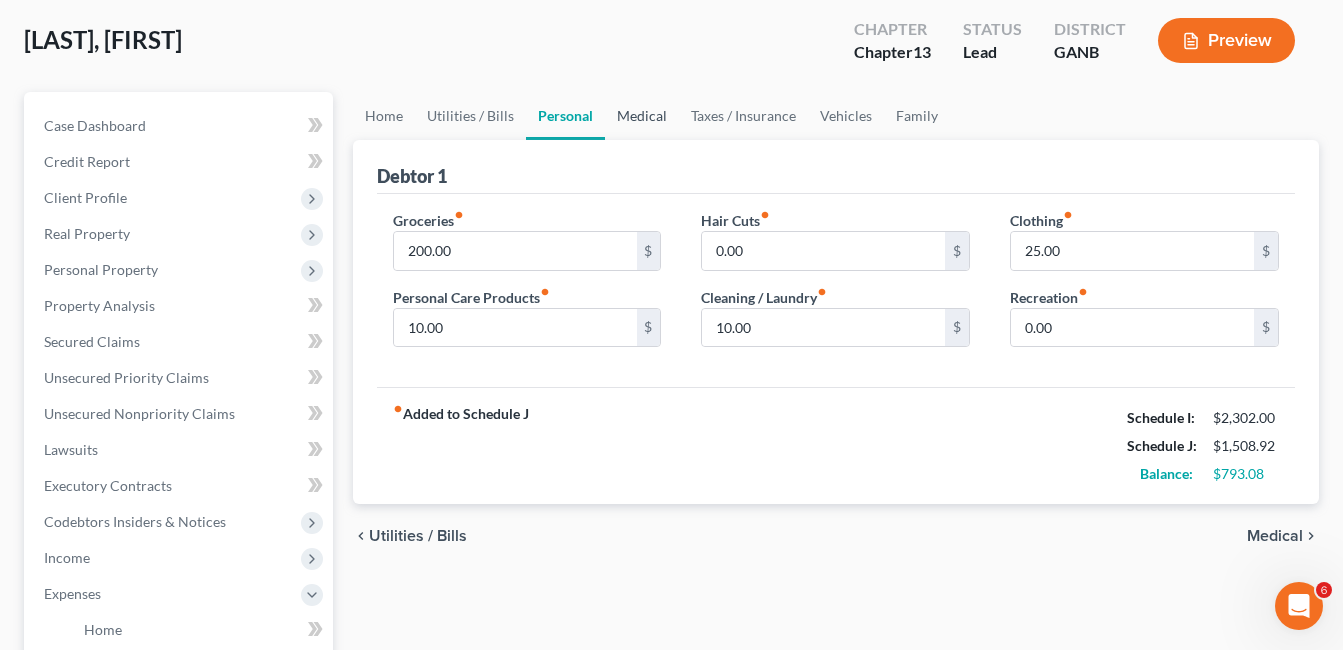 click on "Medical" at bounding box center (642, 116) 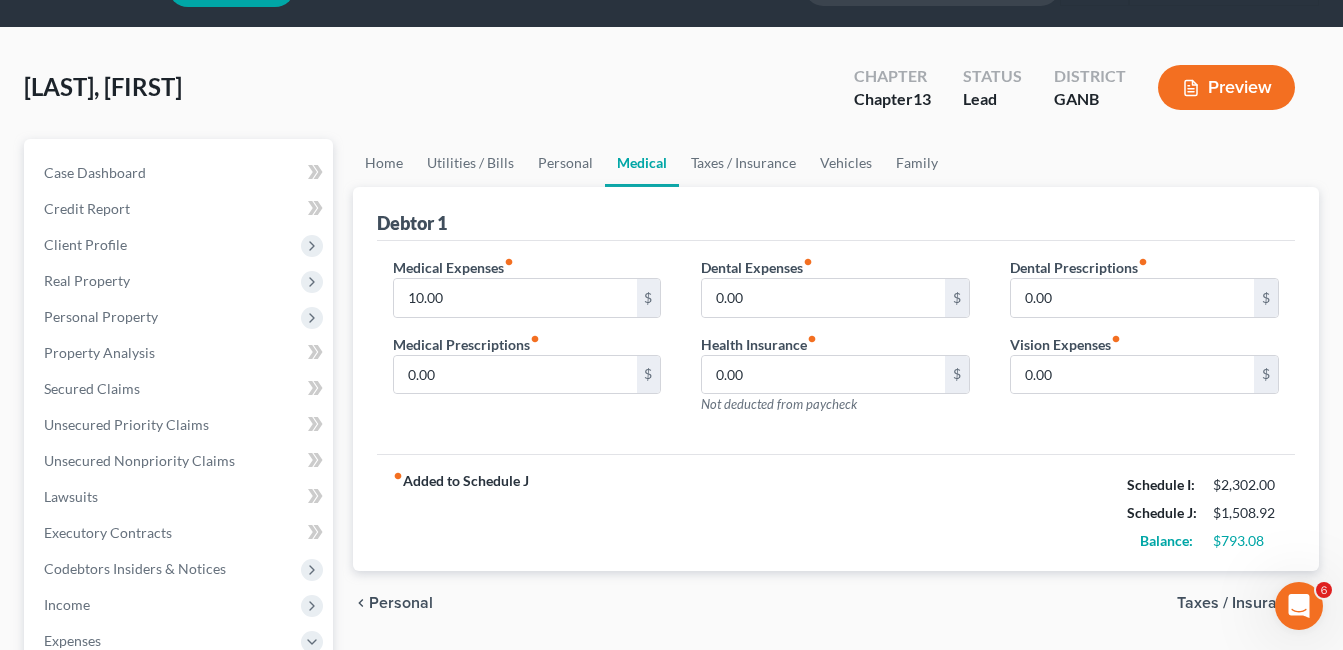 scroll, scrollTop: 200, scrollLeft: 0, axis: vertical 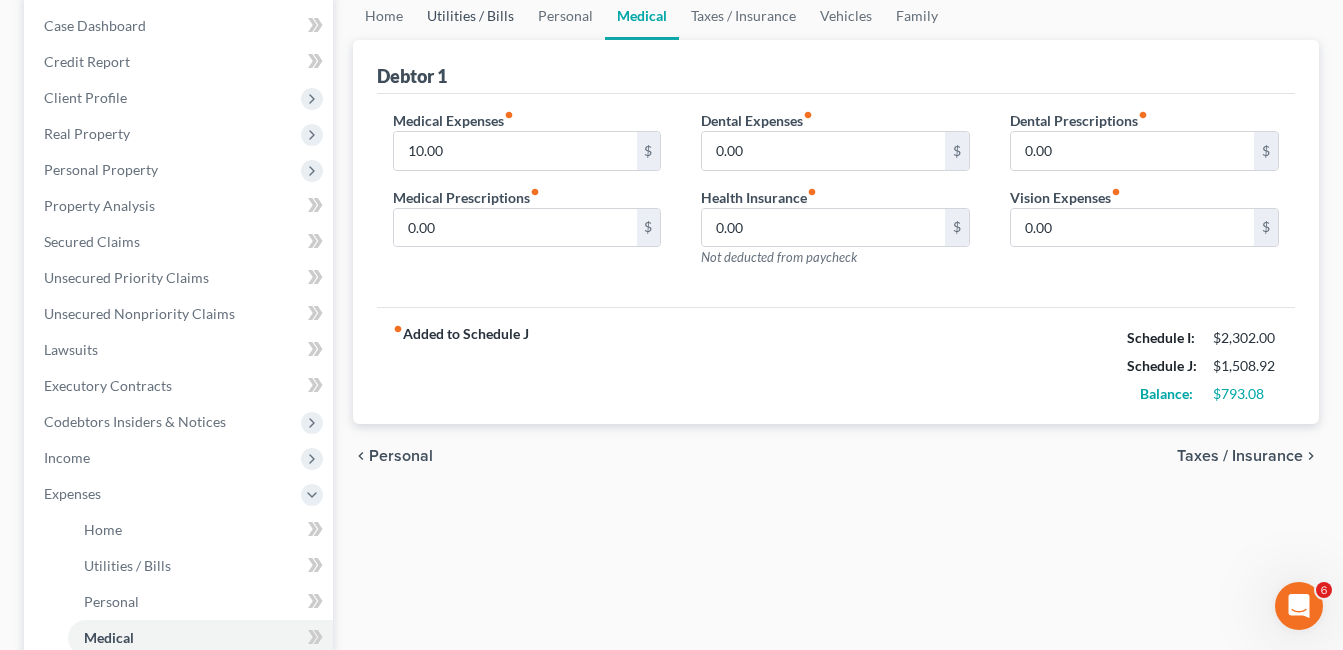 click on "Utilities / Bills" at bounding box center [470, 16] 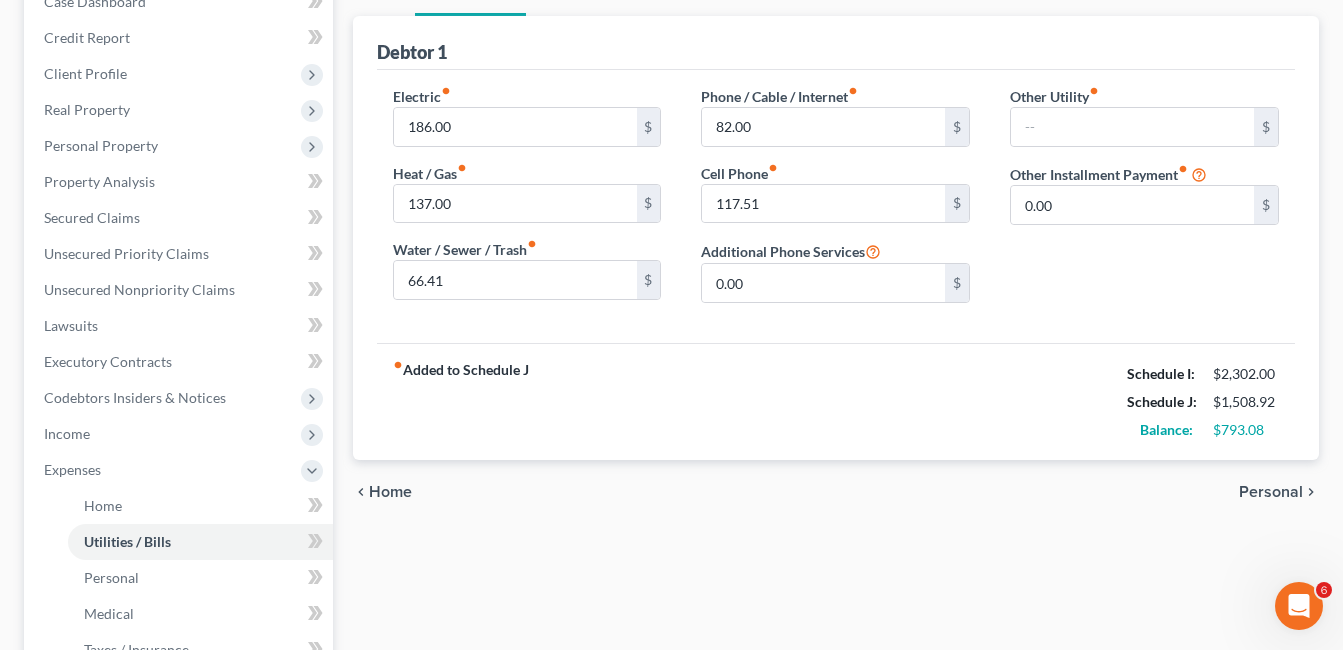 scroll, scrollTop: 100, scrollLeft: 0, axis: vertical 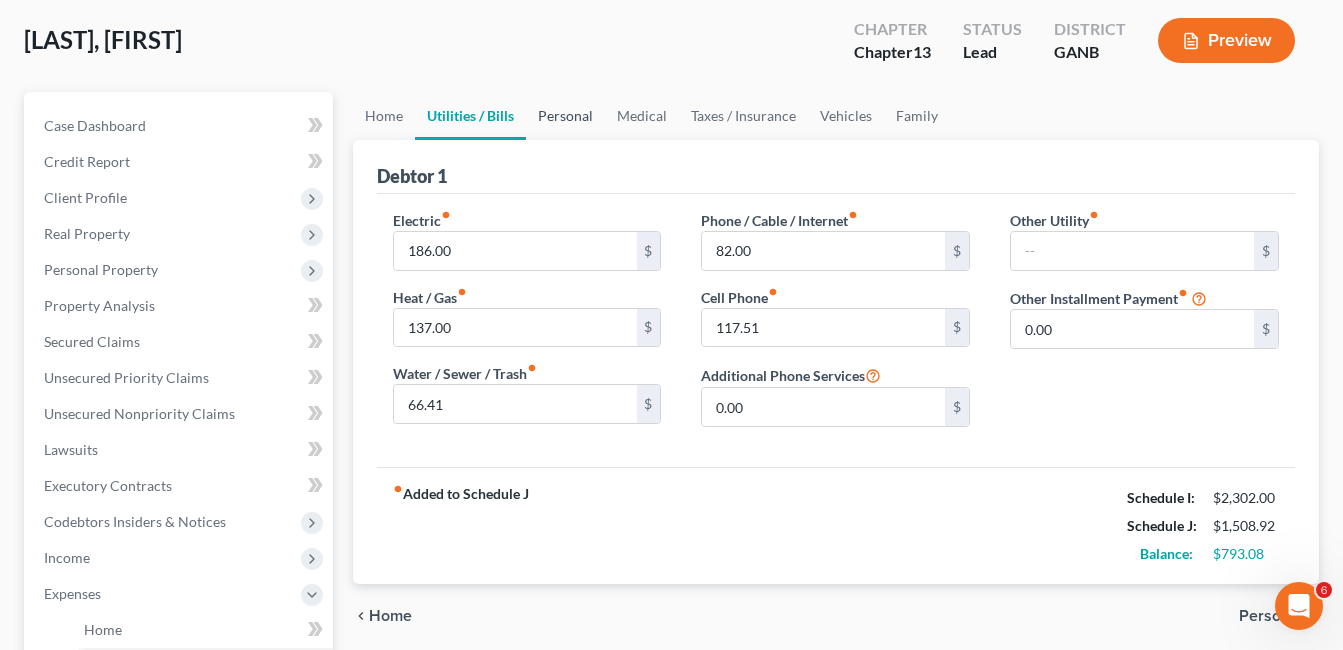 click on "Personal" at bounding box center [565, 116] 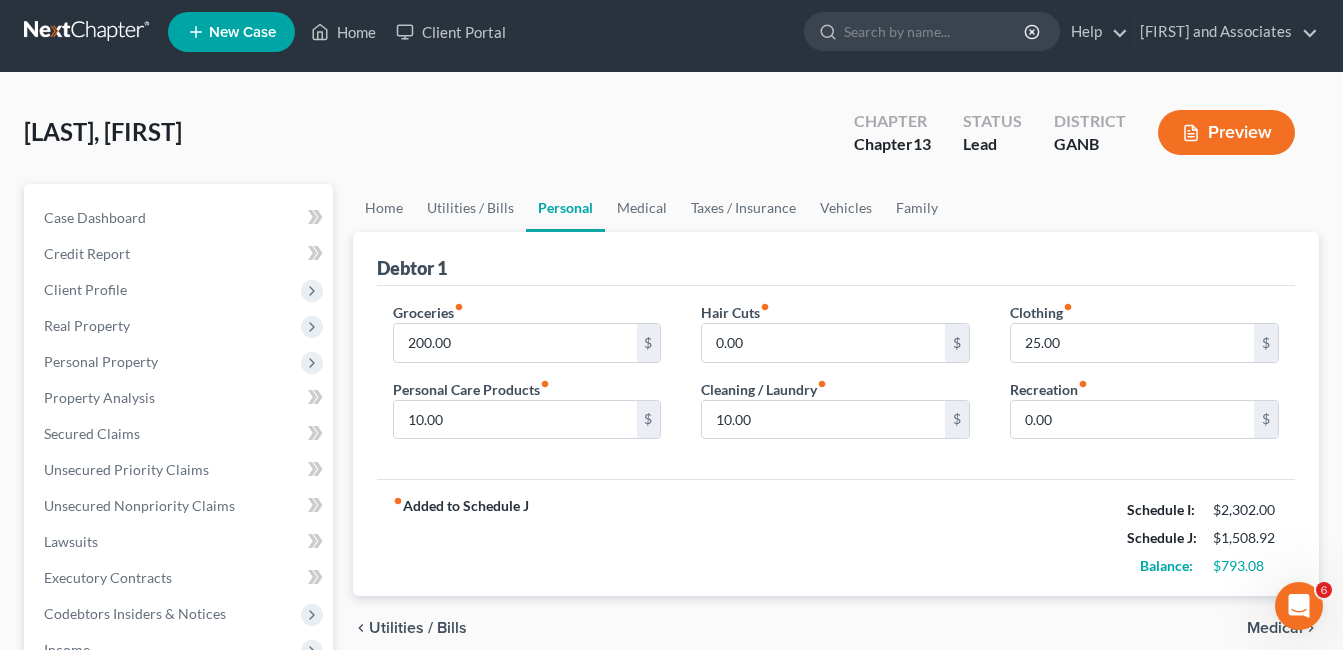scroll, scrollTop: 0, scrollLeft: 0, axis: both 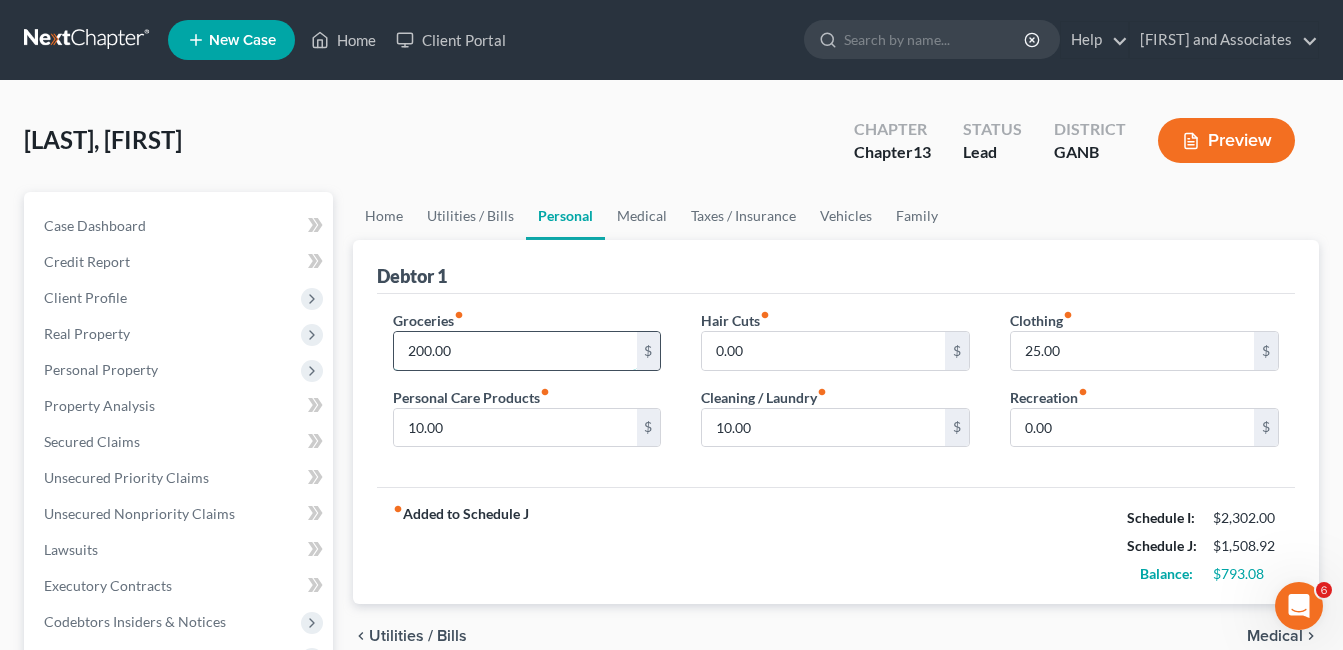 click on "200.00" at bounding box center (515, 351) 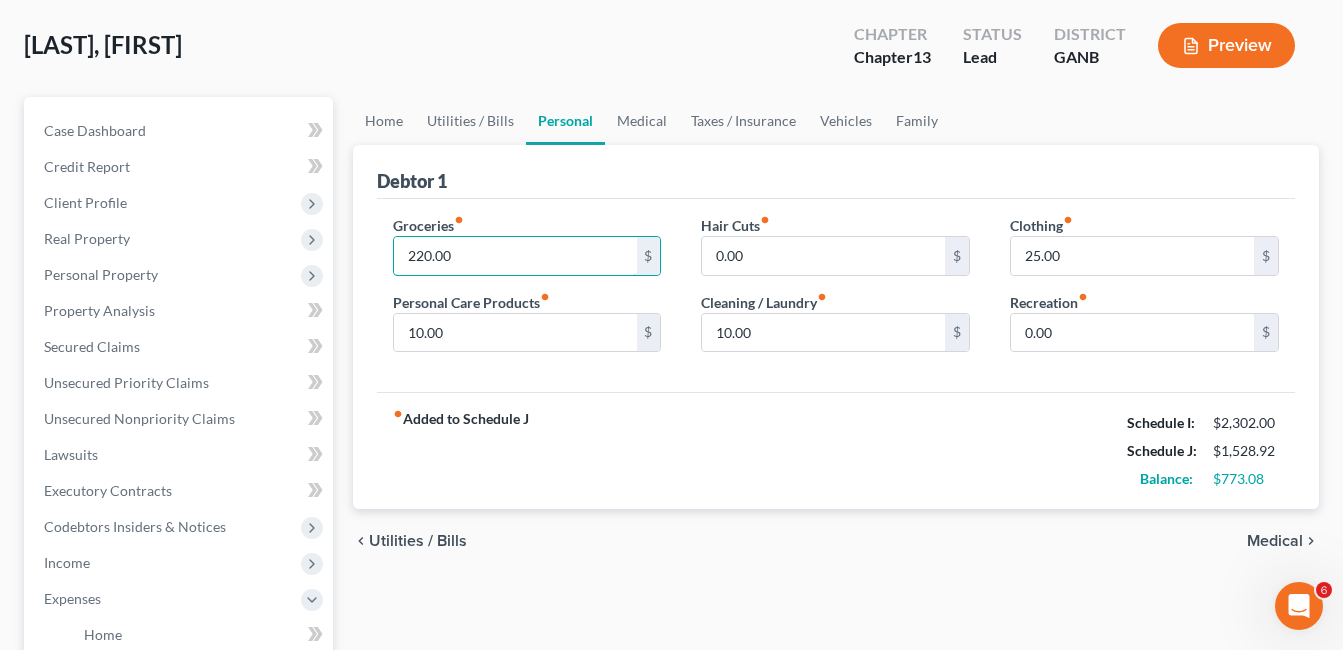 scroll, scrollTop: 100, scrollLeft: 0, axis: vertical 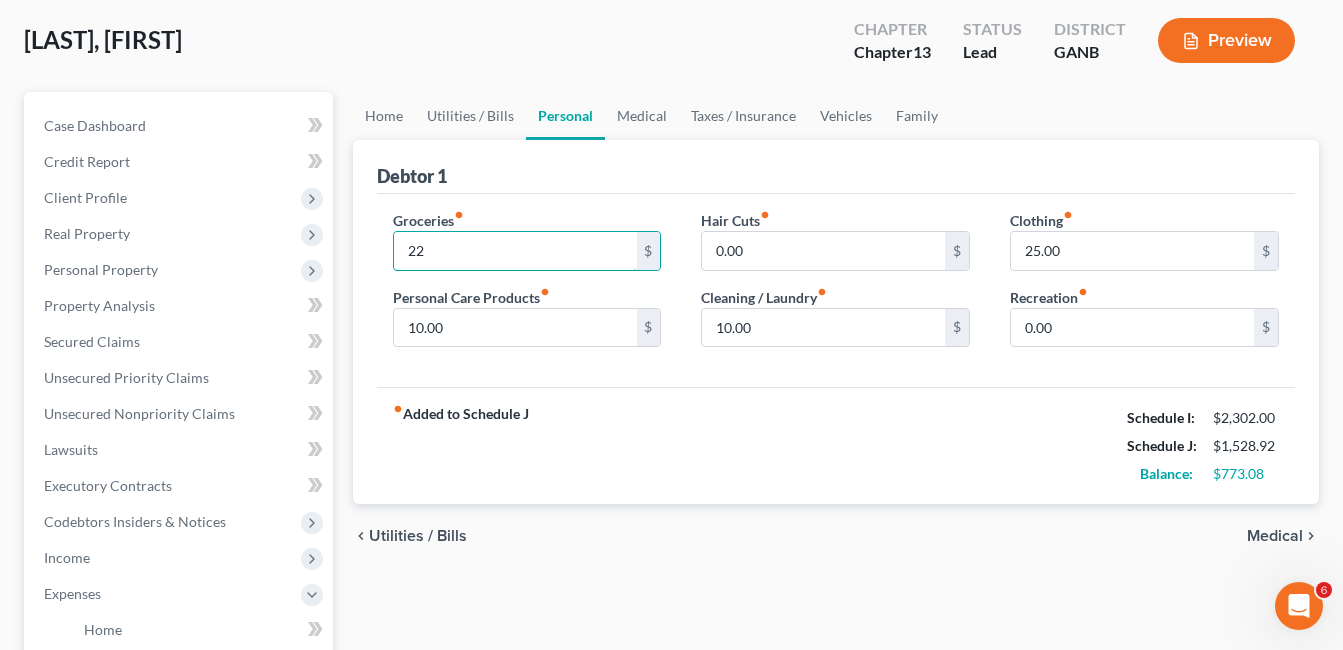 type on "2" 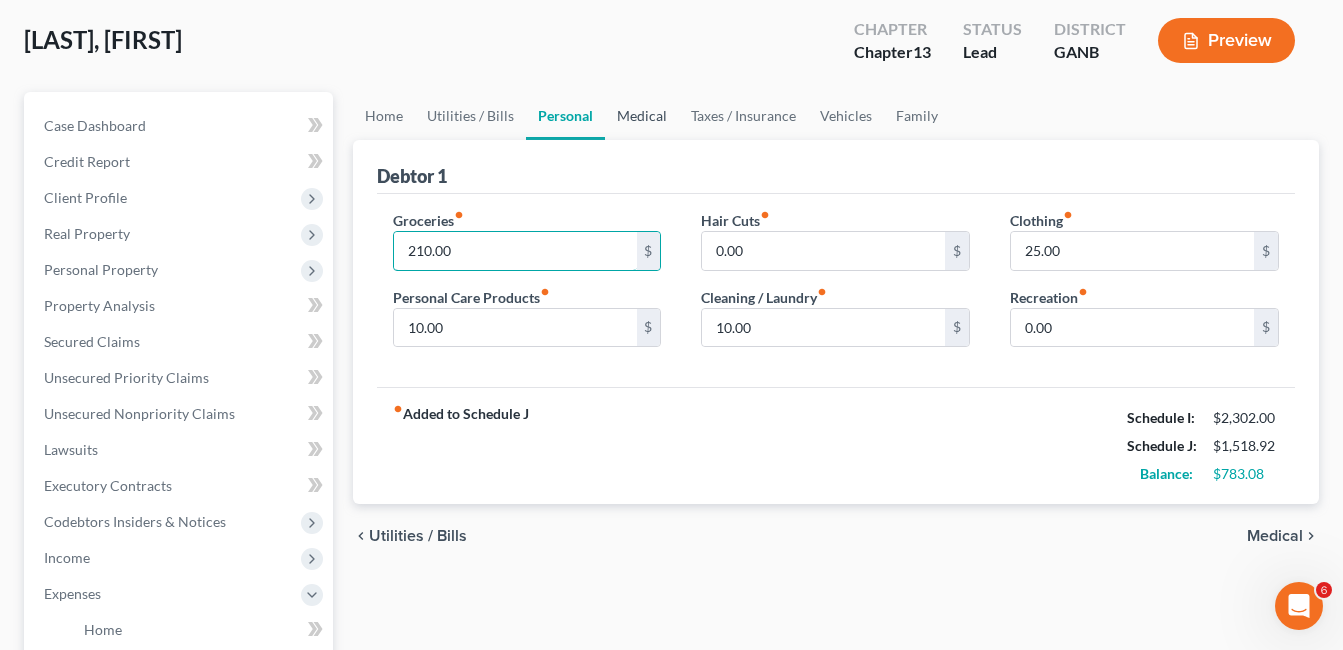 type on "210.00" 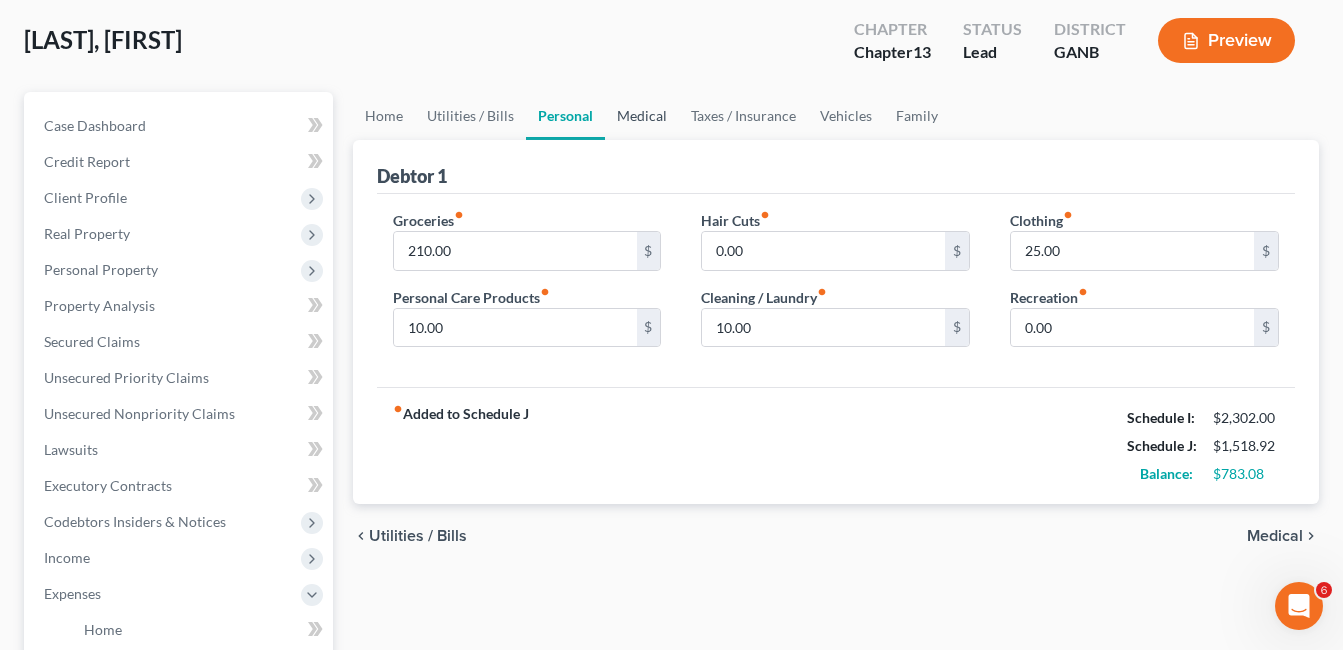 click on "Medical" at bounding box center (642, 116) 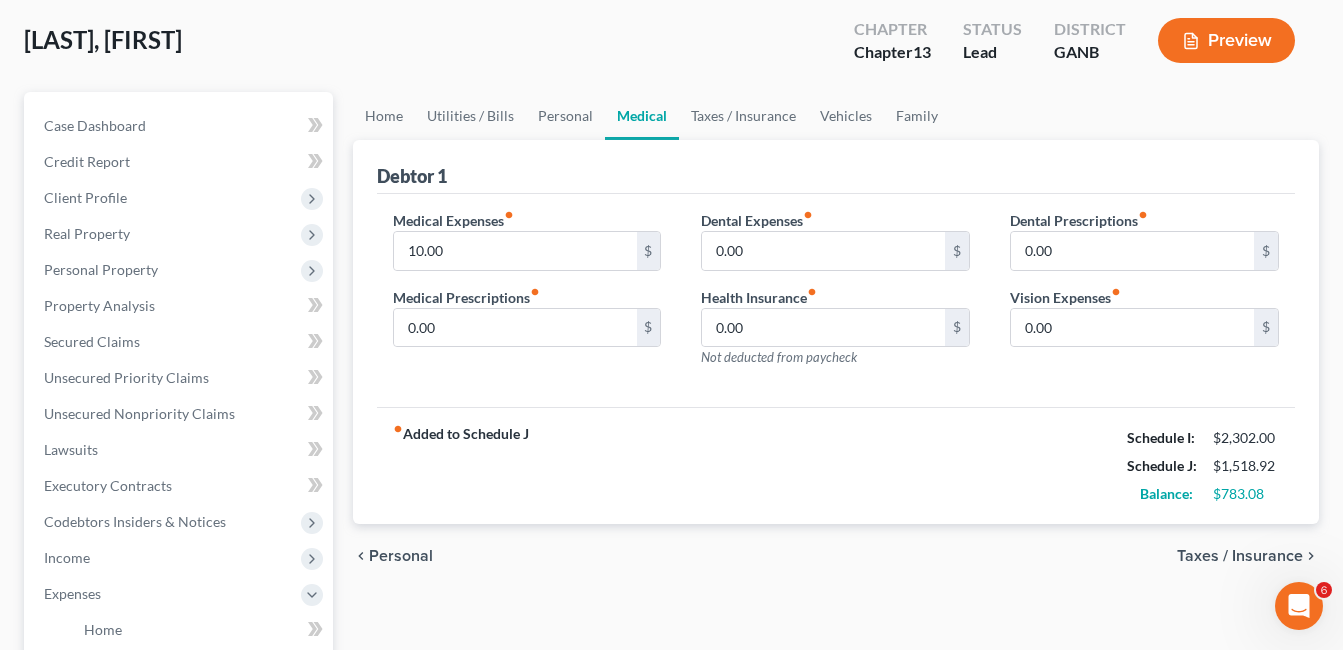 scroll, scrollTop: 0, scrollLeft: 0, axis: both 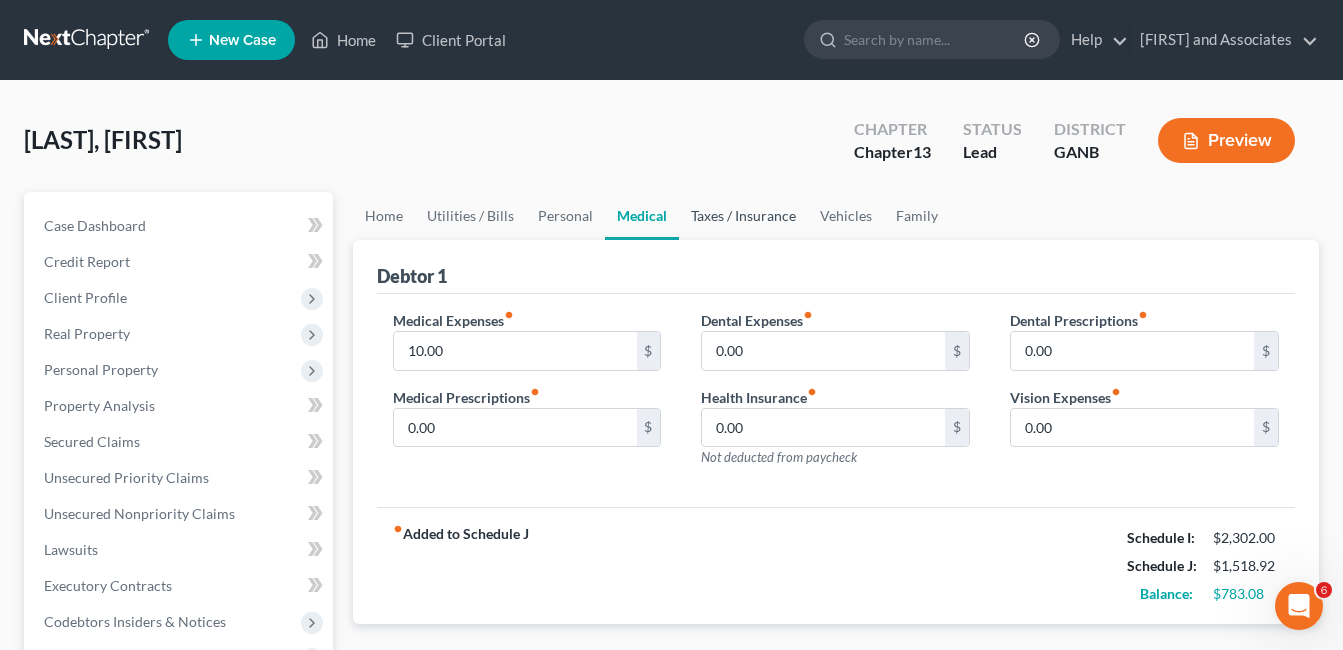 click on "Taxes / Insurance" at bounding box center (743, 216) 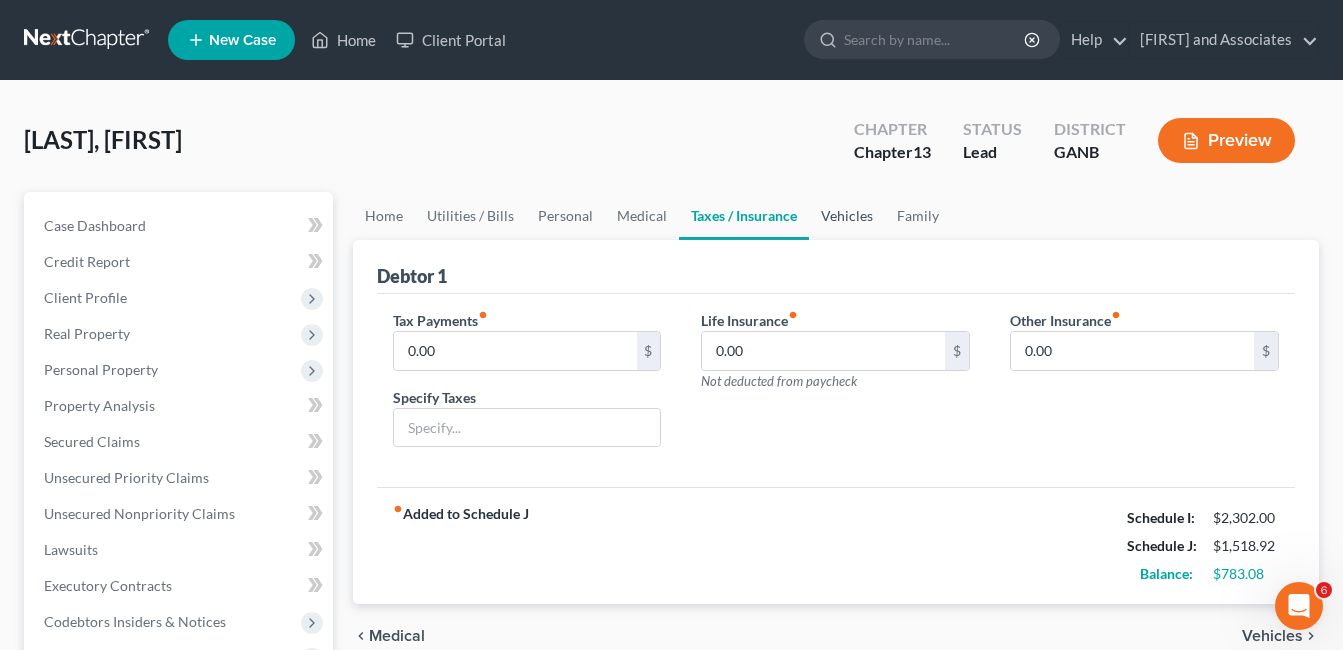 click on "Vehicles" at bounding box center (847, 216) 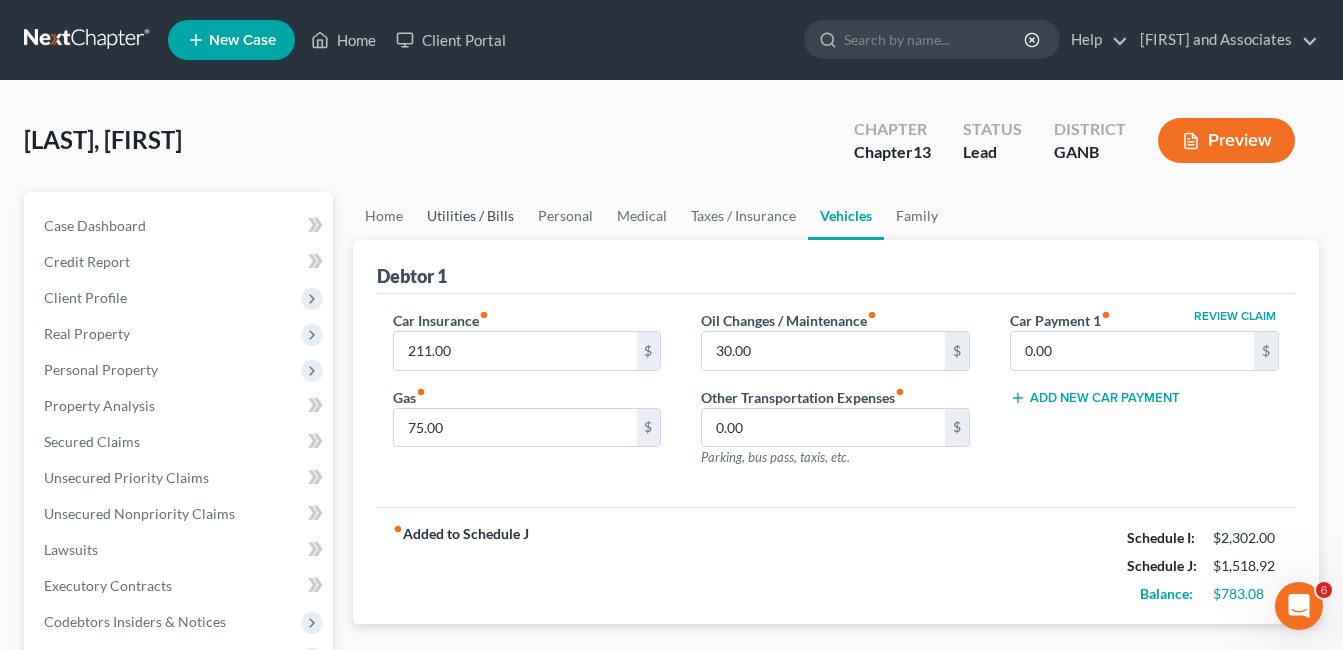 click on "Utilities / Bills" at bounding box center (470, 216) 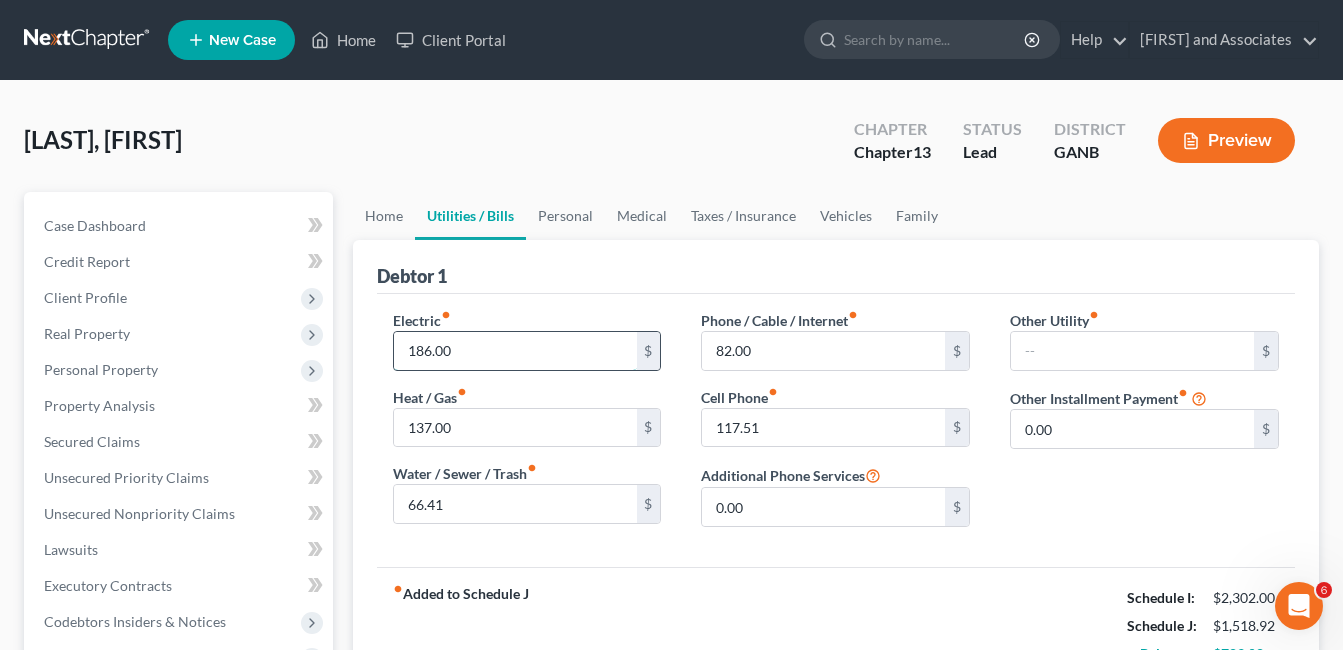 click on "186.00" at bounding box center [515, 351] 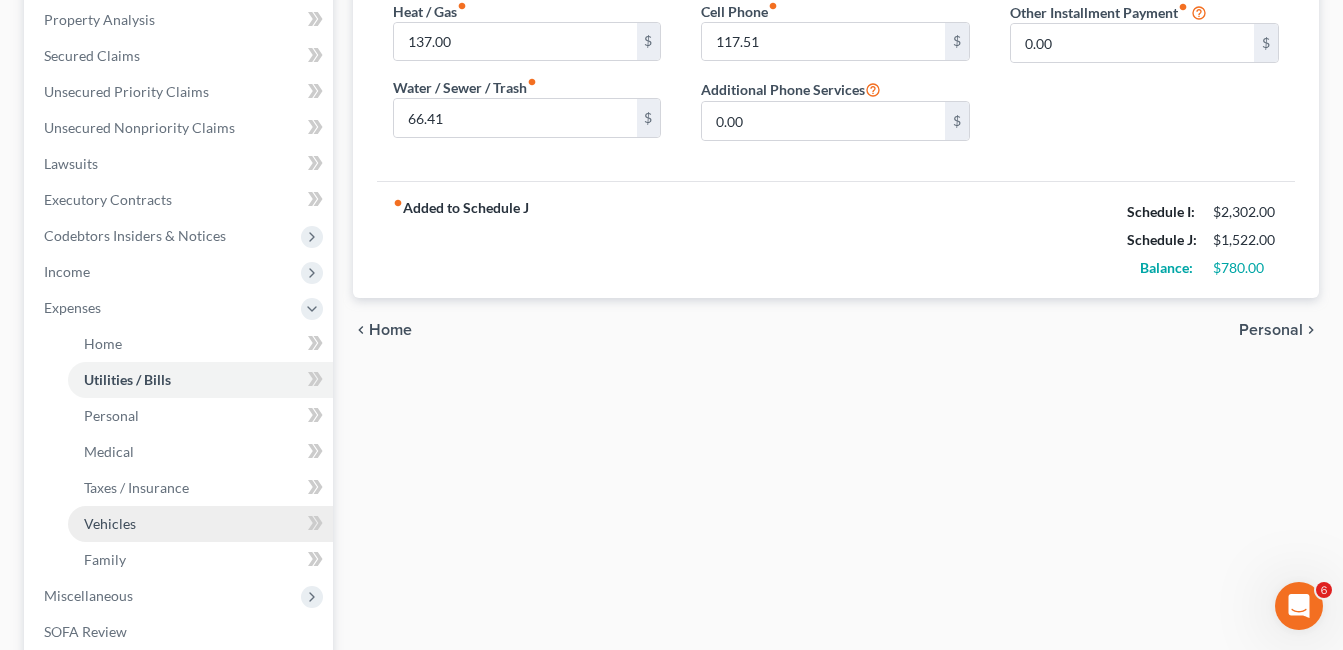 scroll, scrollTop: 500, scrollLeft: 0, axis: vertical 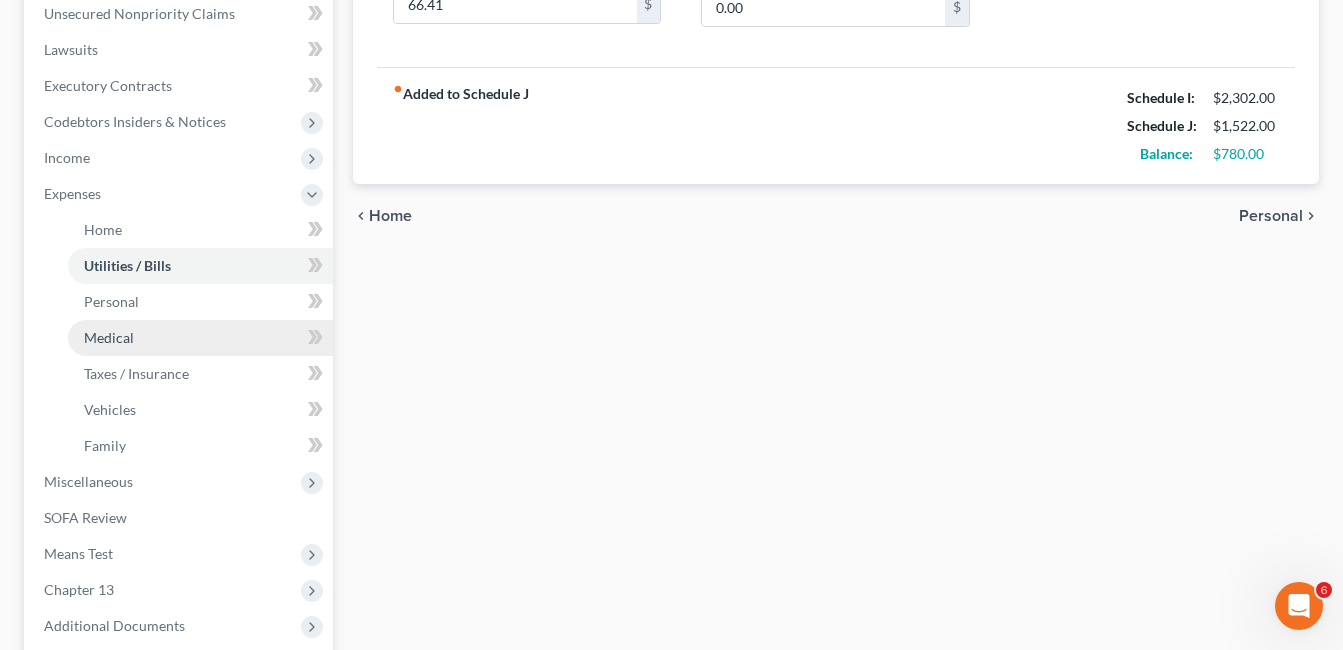 type on "189.08" 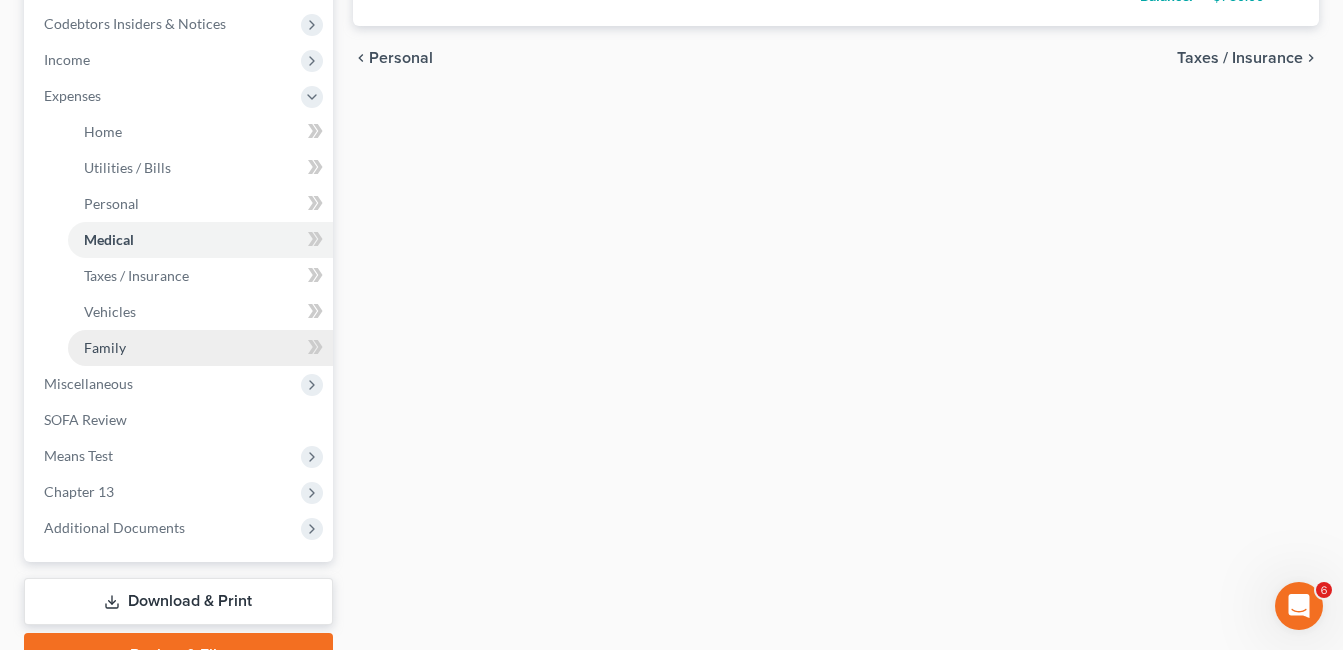 scroll, scrollTop: 600, scrollLeft: 0, axis: vertical 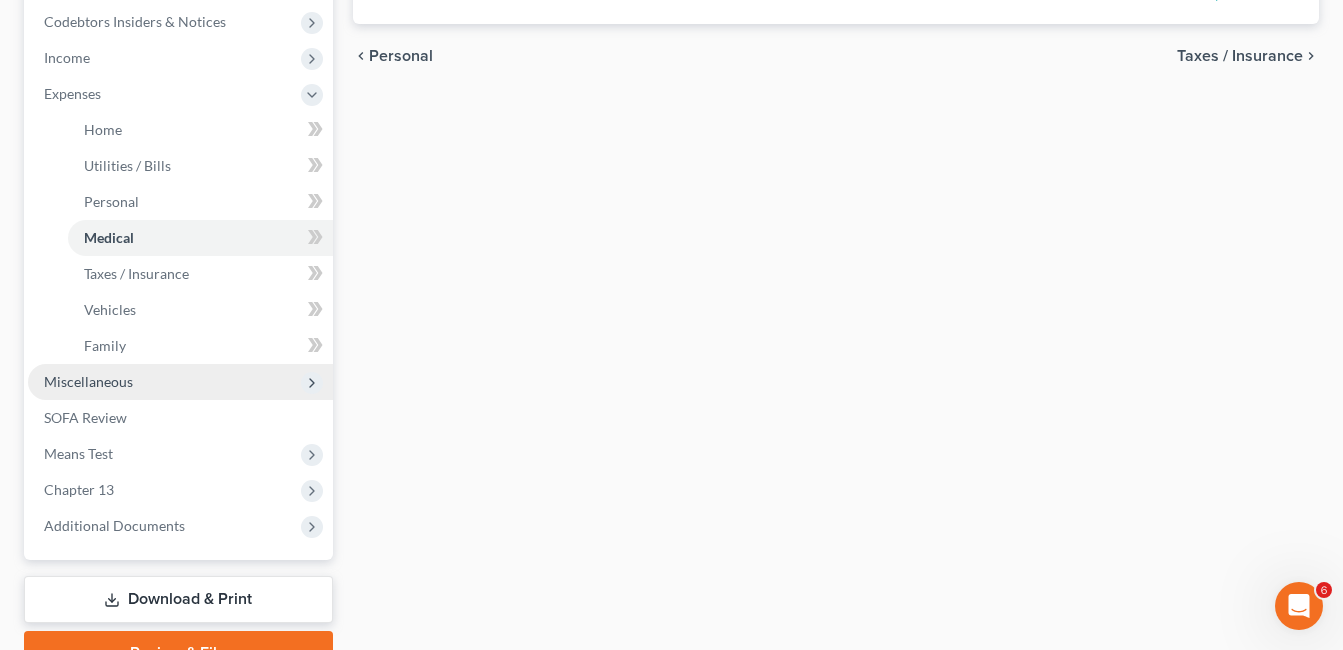 click on "Miscellaneous" at bounding box center (88, 381) 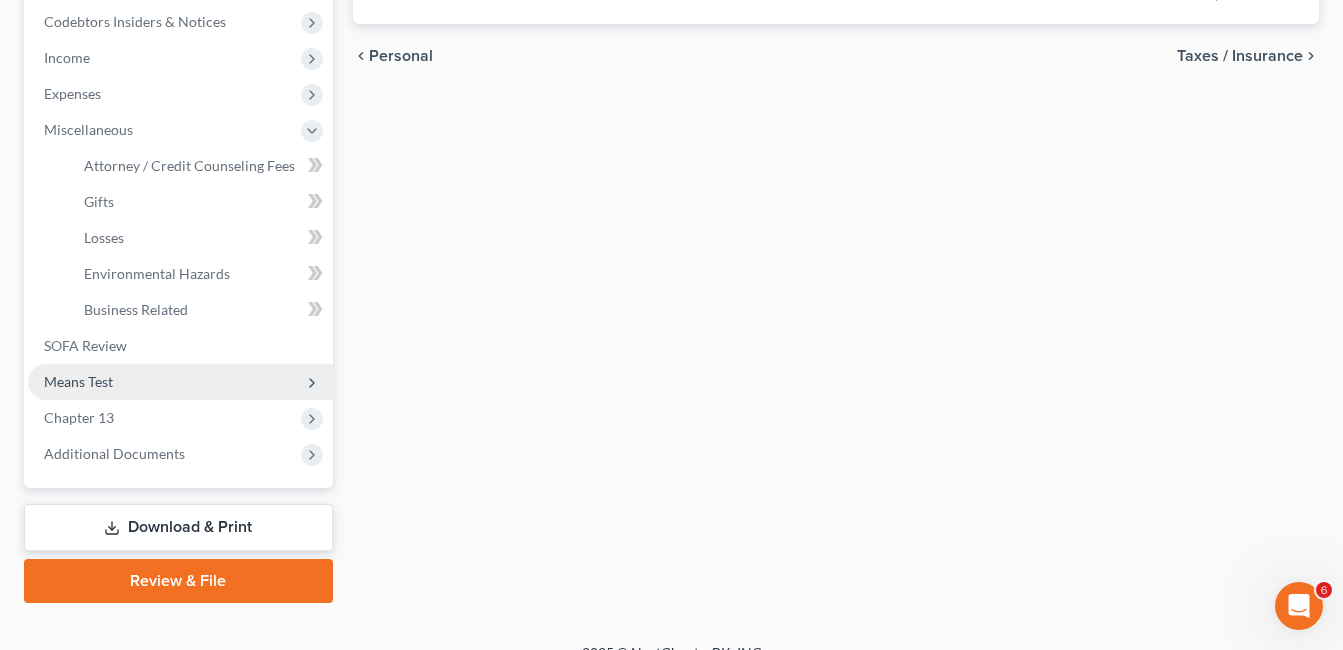 click on "Means Test" at bounding box center [78, 381] 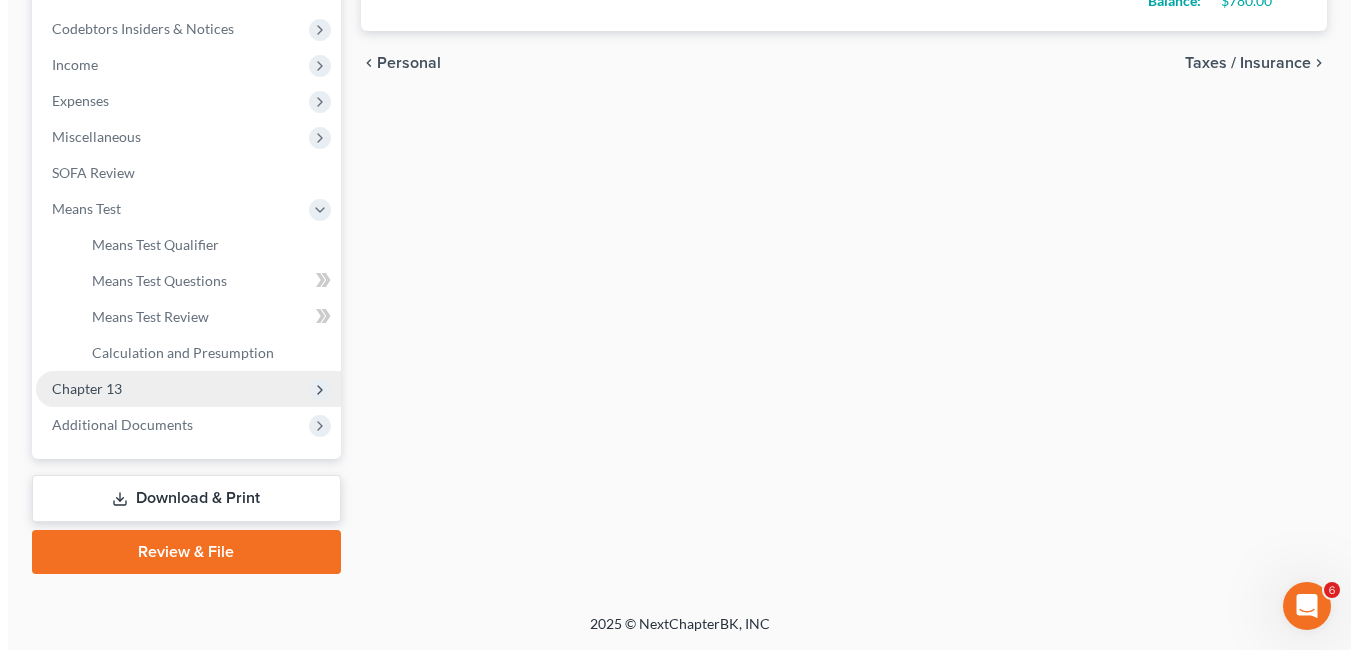 scroll, scrollTop: 593, scrollLeft: 0, axis: vertical 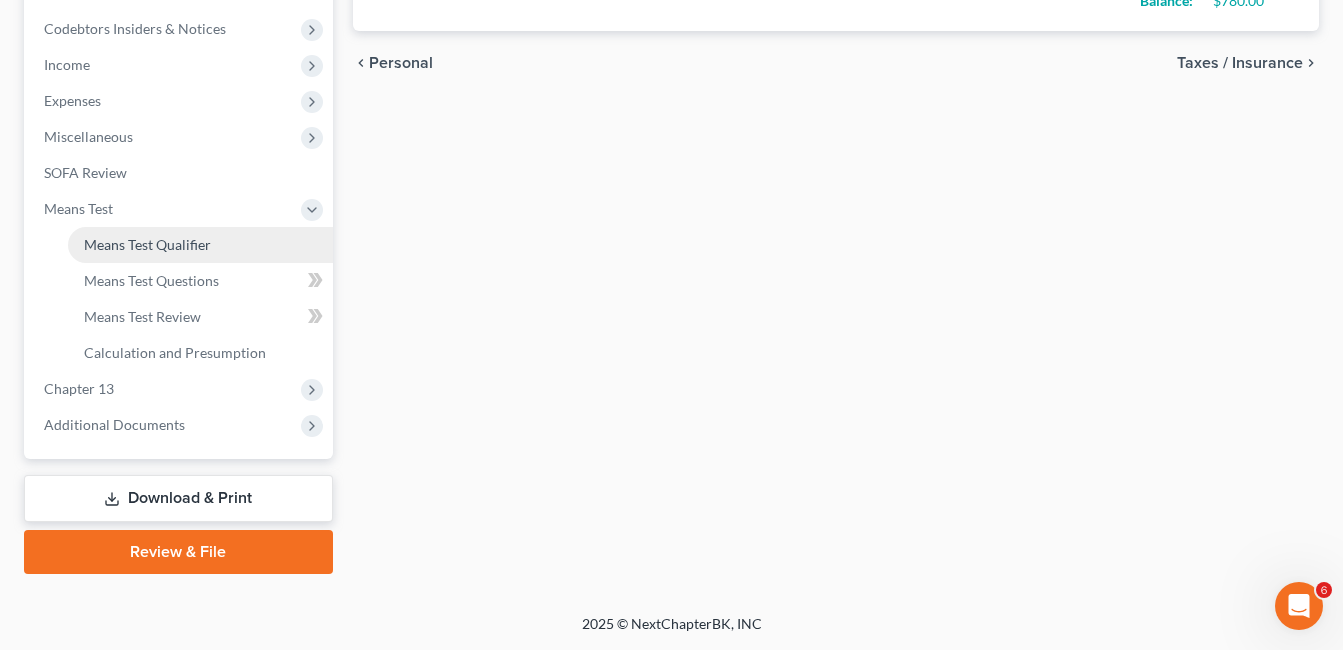 click on "Means Test Qualifier" at bounding box center [147, 244] 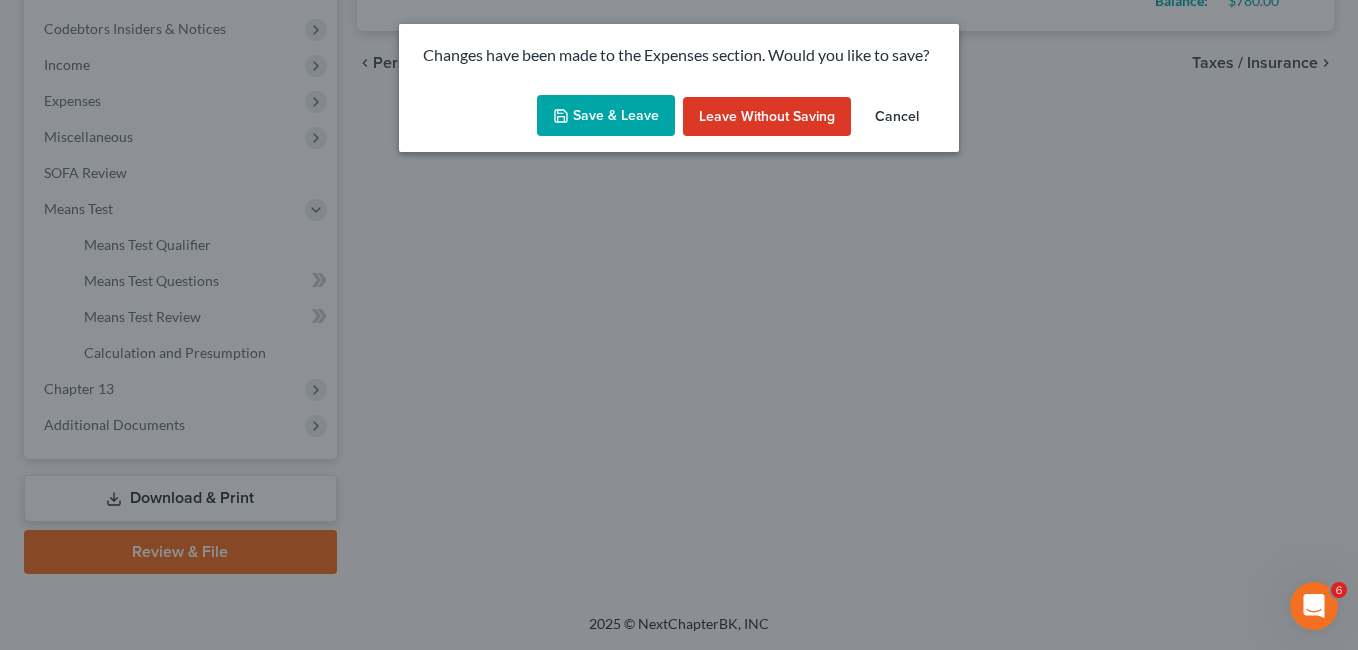 click on "Save & Leave" at bounding box center (606, 116) 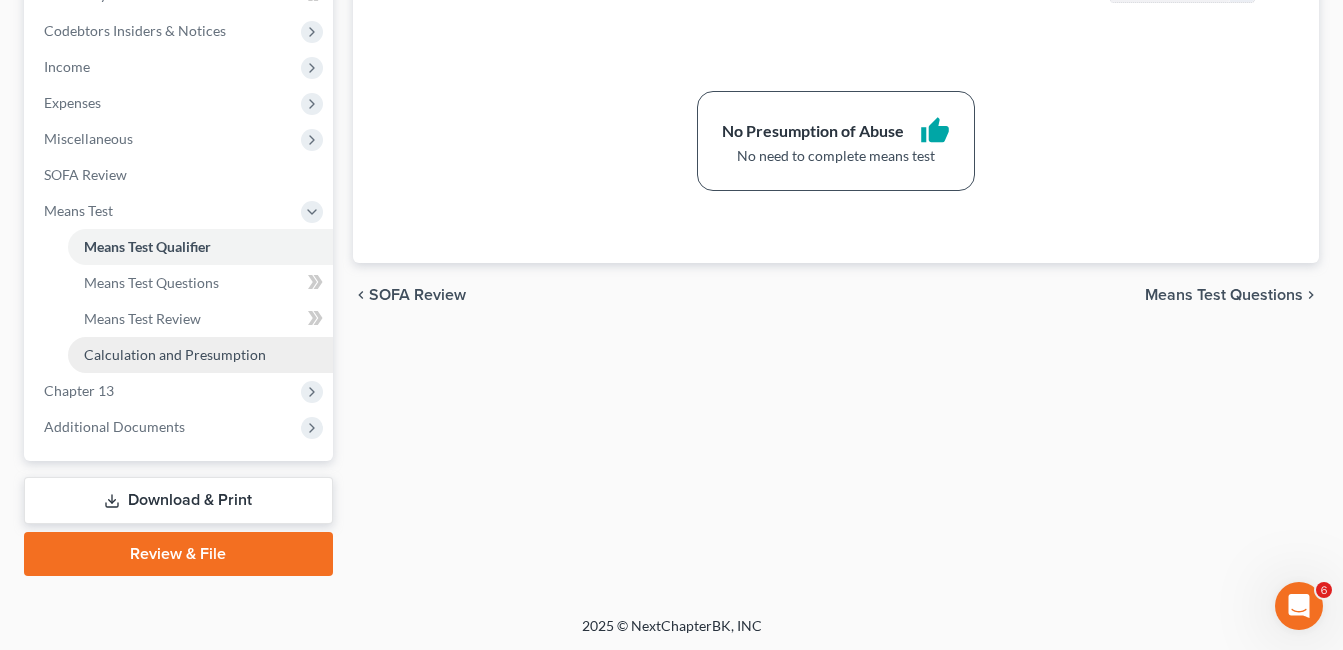 scroll, scrollTop: 593, scrollLeft: 0, axis: vertical 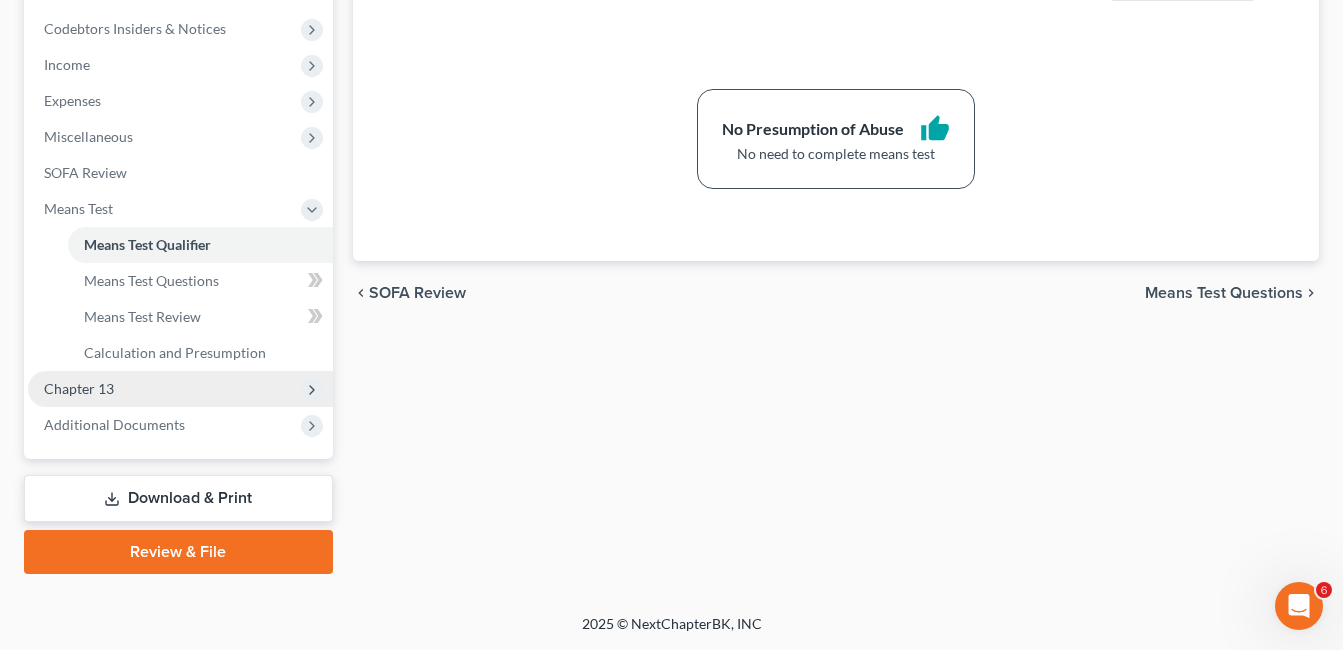 click on "Chapter 13" at bounding box center (79, 388) 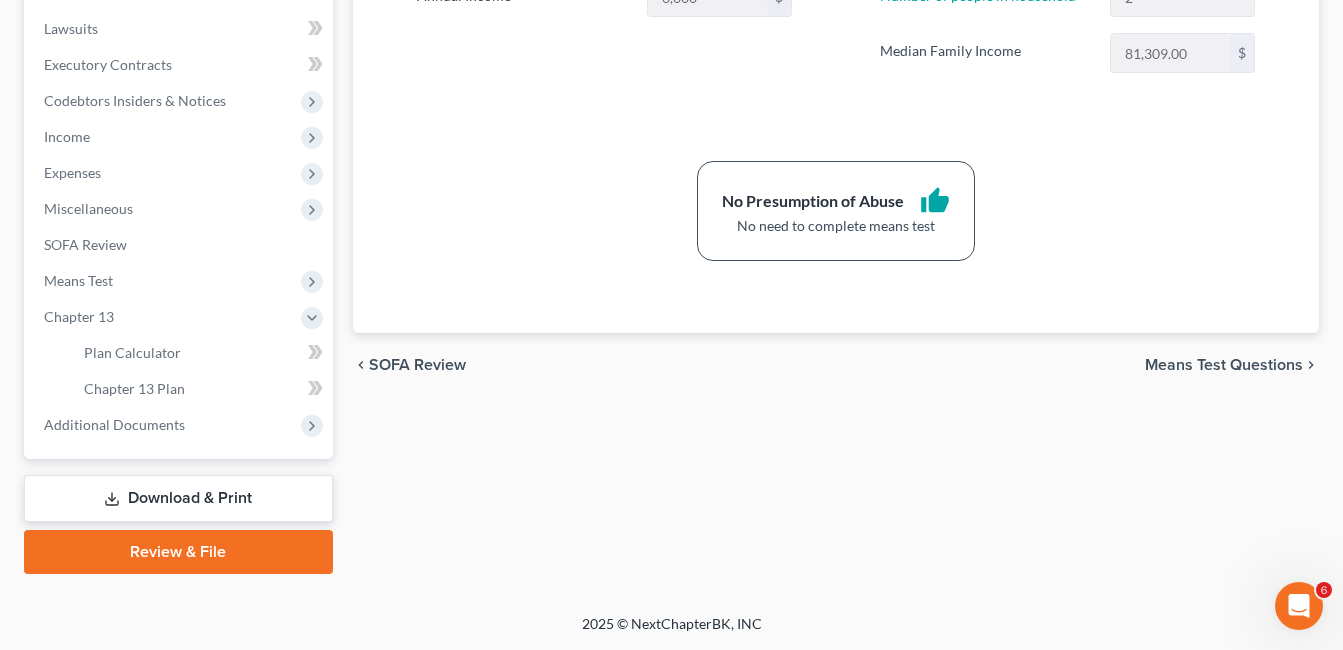scroll, scrollTop: 521, scrollLeft: 0, axis: vertical 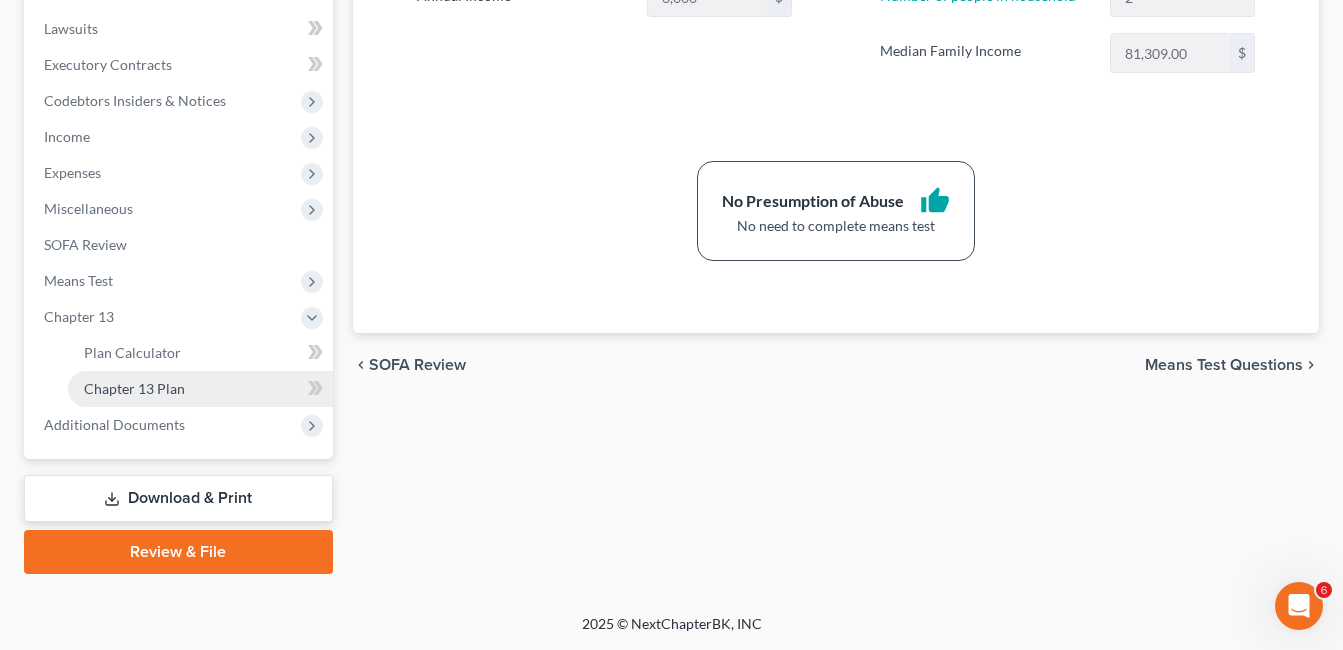 click on "Chapter 13 Plan" at bounding box center (134, 388) 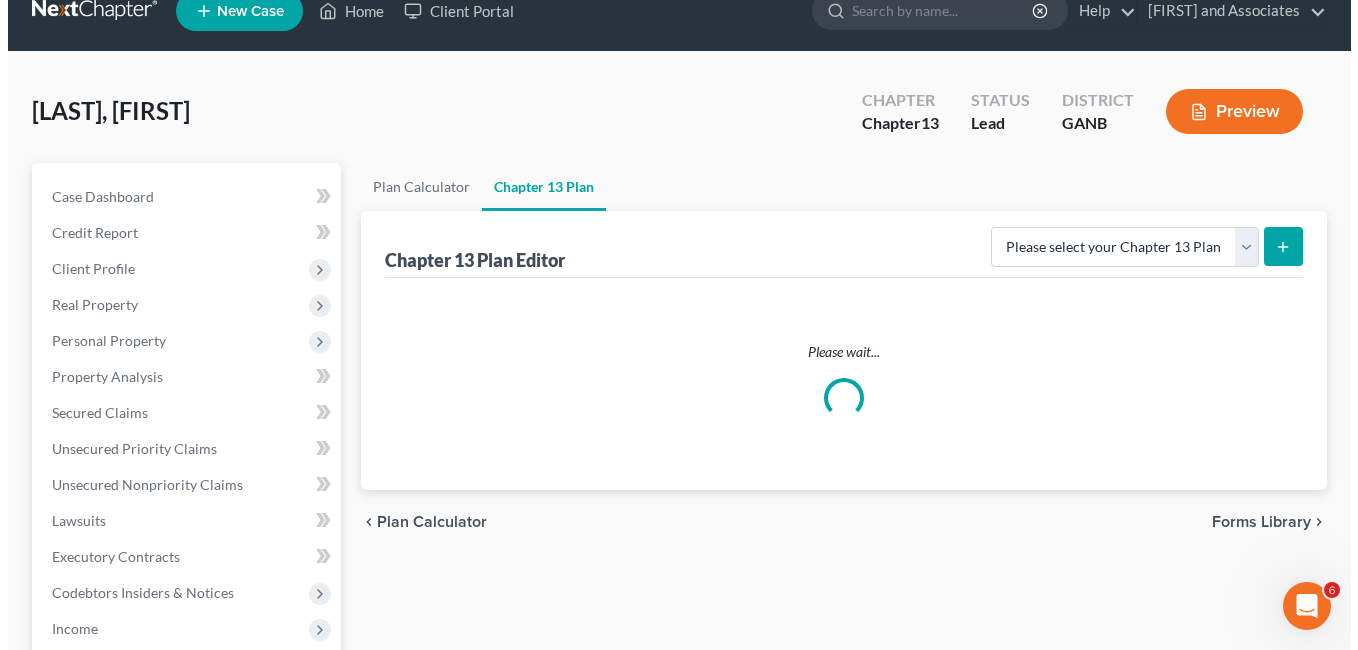 scroll, scrollTop: 0, scrollLeft: 0, axis: both 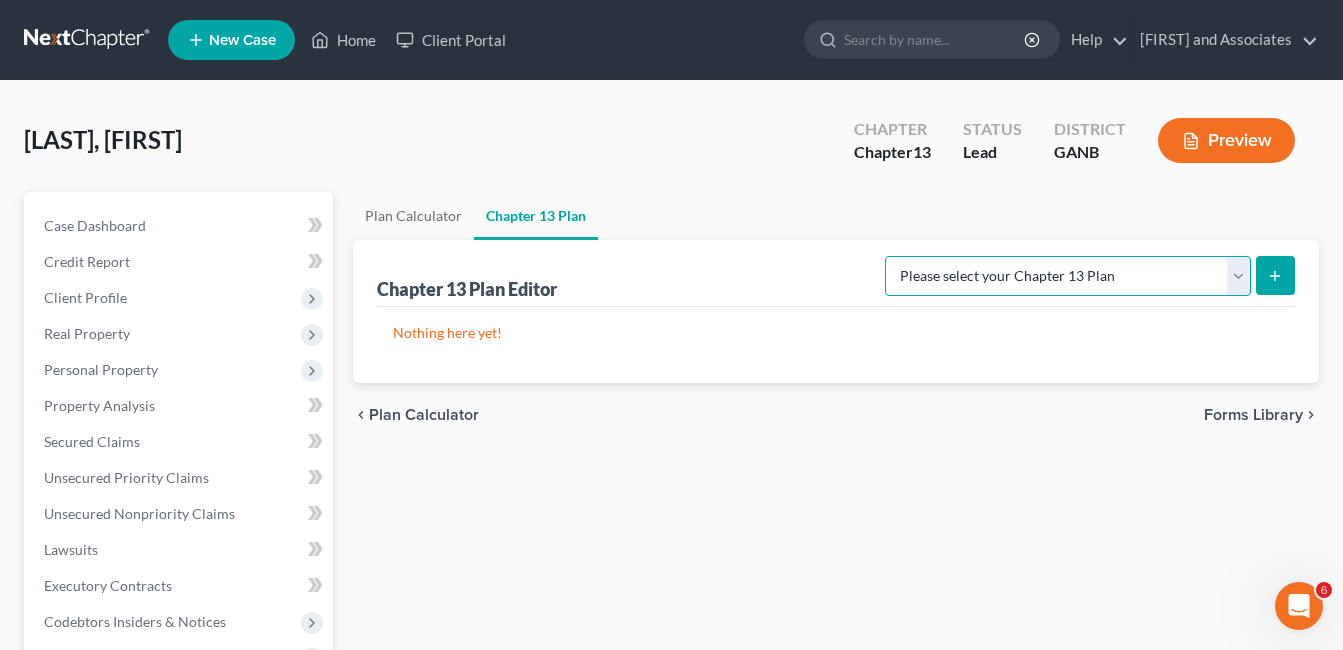 click on "Please select your Chapter 13 Plan National Form Plan - Official Form 113 Northern District of Georgia - Effective 12/1/17 Northern District of Georgia - Effective 12/1/2020" at bounding box center [1068, 276] 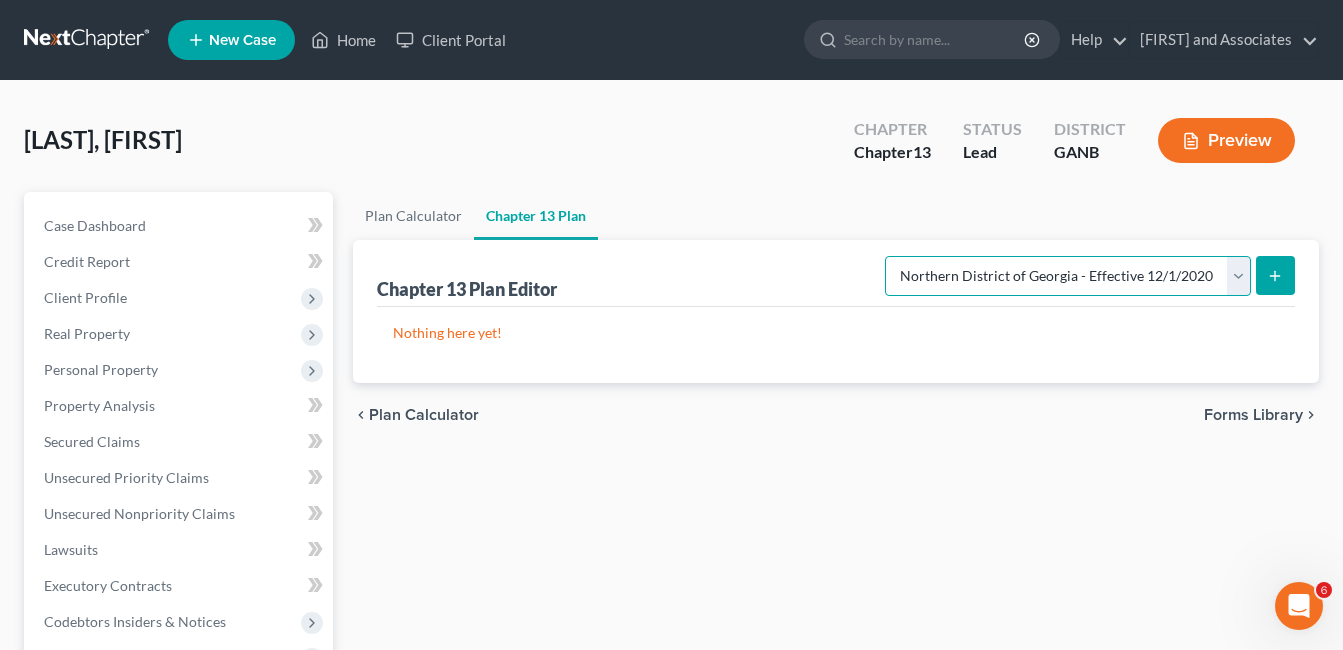click on "Please select your Chapter 13 Plan National Form Plan - Official Form 113 Northern District of Georgia - Effective 12/1/17 Northern District of Georgia - Effective 12/1/2020" at bounding box center [1068, 276] 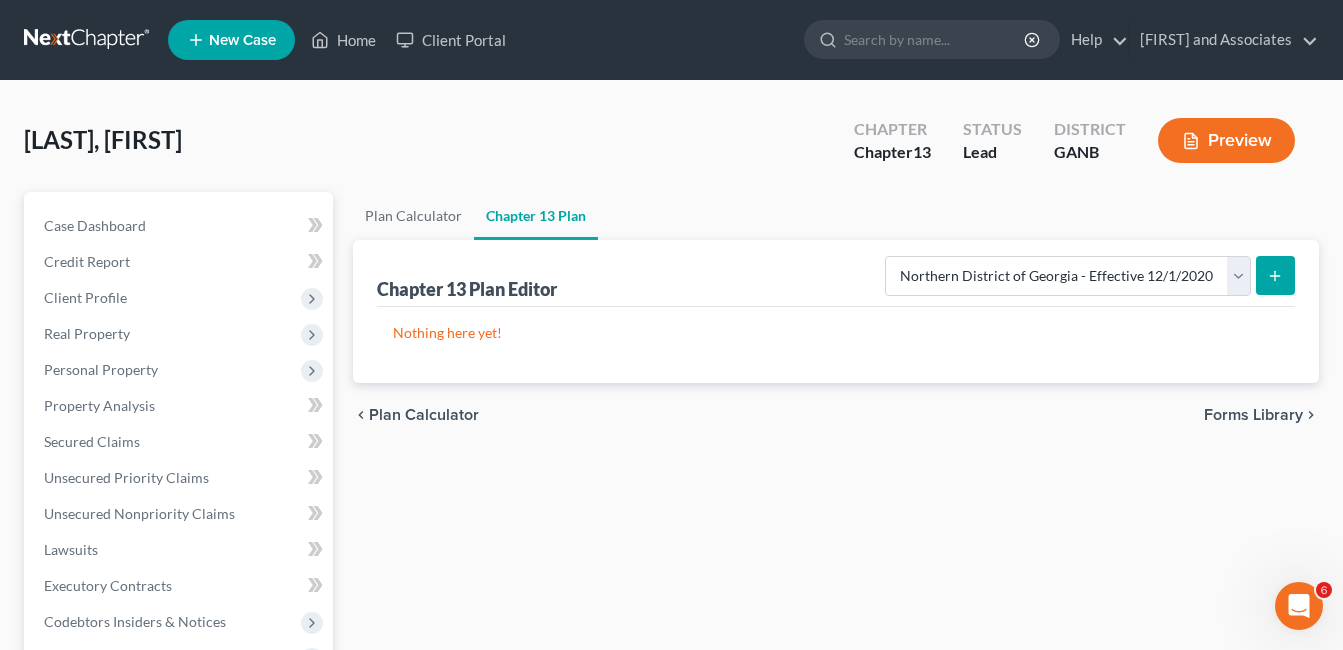 click 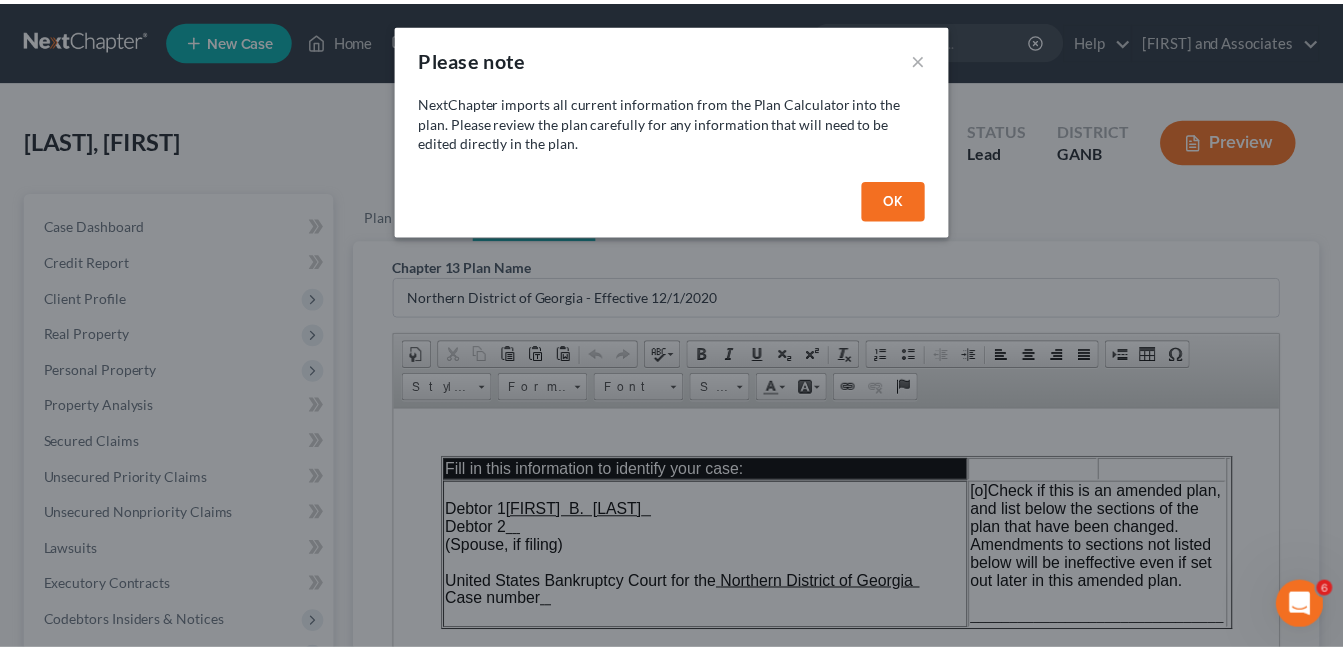 scroll, scrollTop: 0, scrollLeft: 0, axis: both 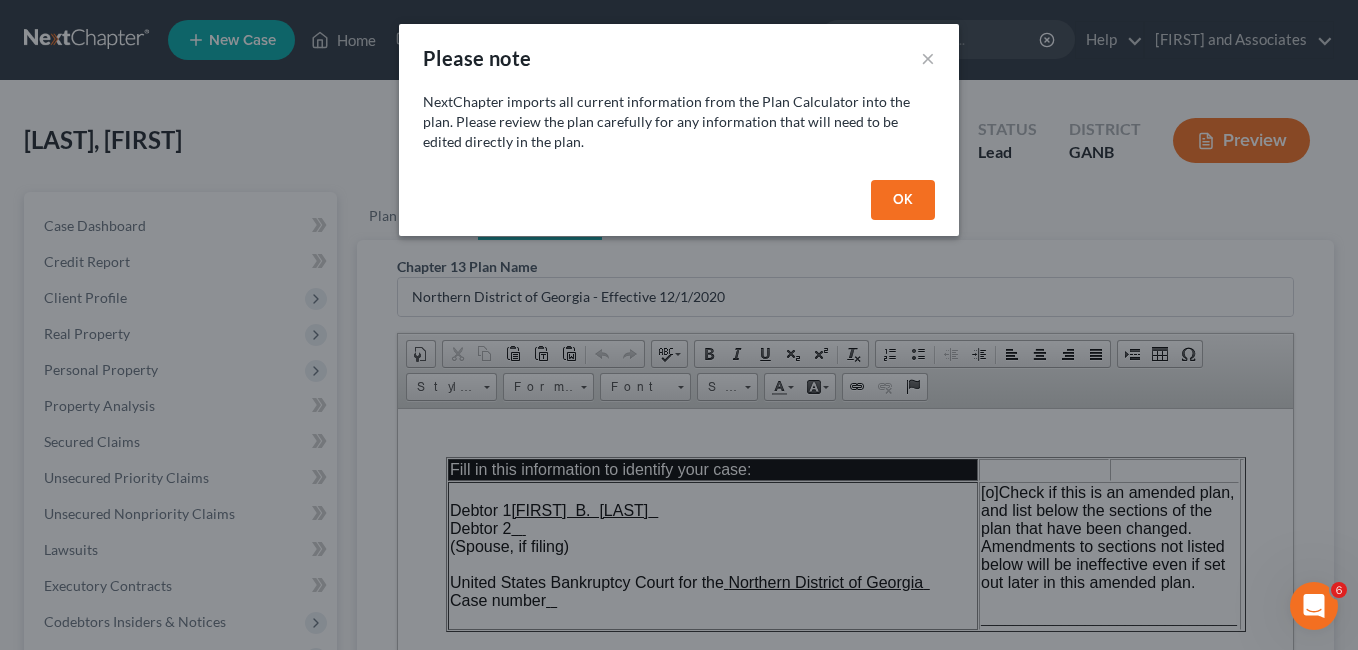 click on "OK" at bounding box center (903, 200) 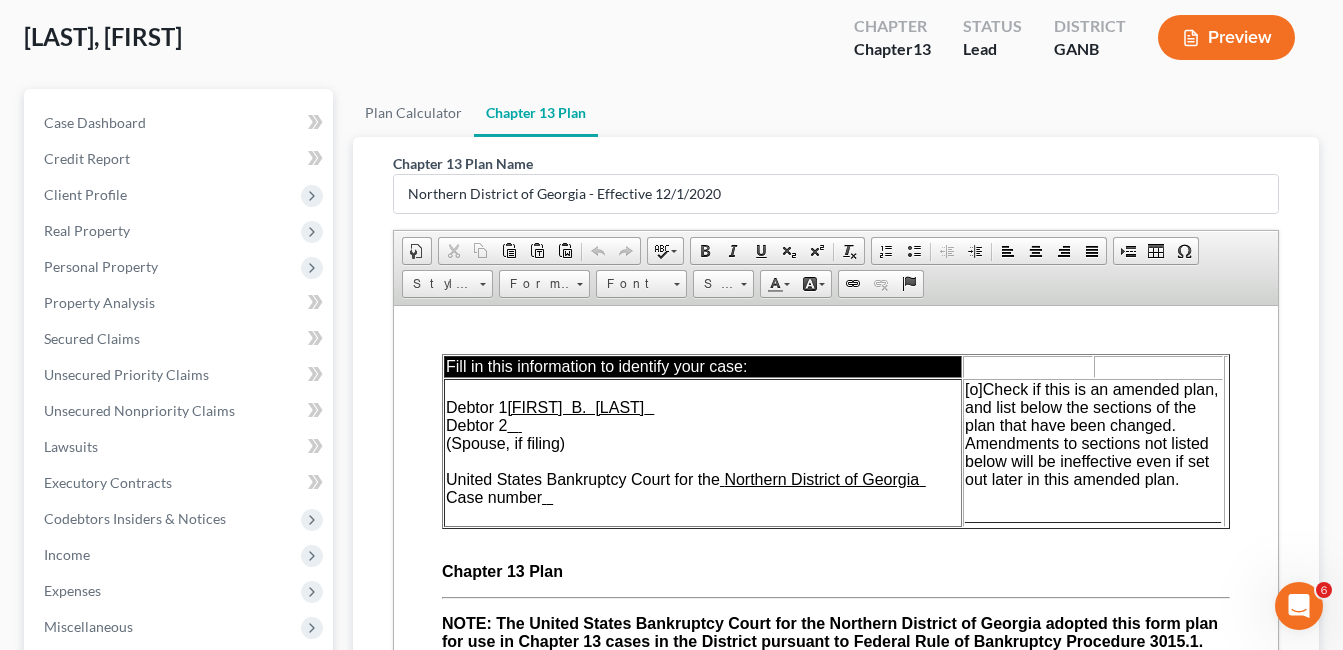 scroll, scrollTop: 200, scrollLeft: 0, axis: vertical 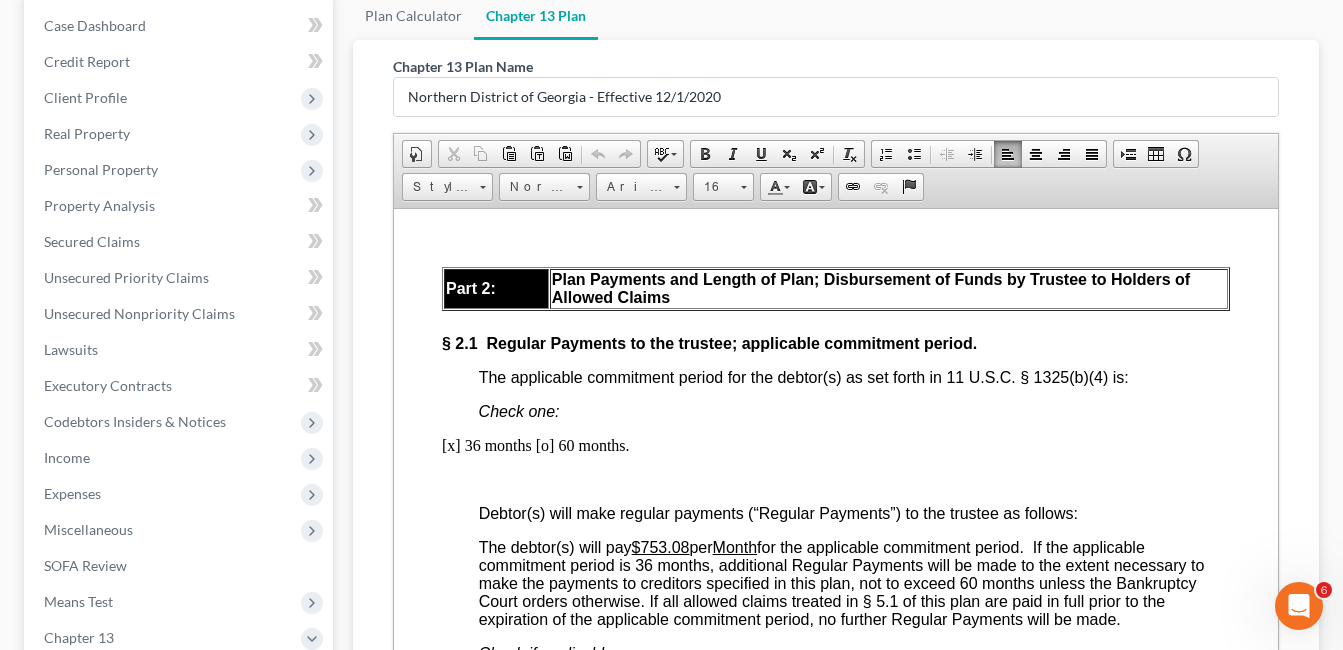 click on "The debtor(s) will pay  $753.08   per  Month  for the applicable commitment period.  If the applicable commitment period is 36 months, additional Regular Payments will be made to the extent necessary to make the payments to creditors specified in this plan, not to exceed 60 months unless the Bankruptcy Court orders otherwise. If all allowed claims treated in § 5.1 of this plan are paid in full prior to the expiration of the applicable commitment period, no further Regular Payments will be made." at bounding box center [841, 582] 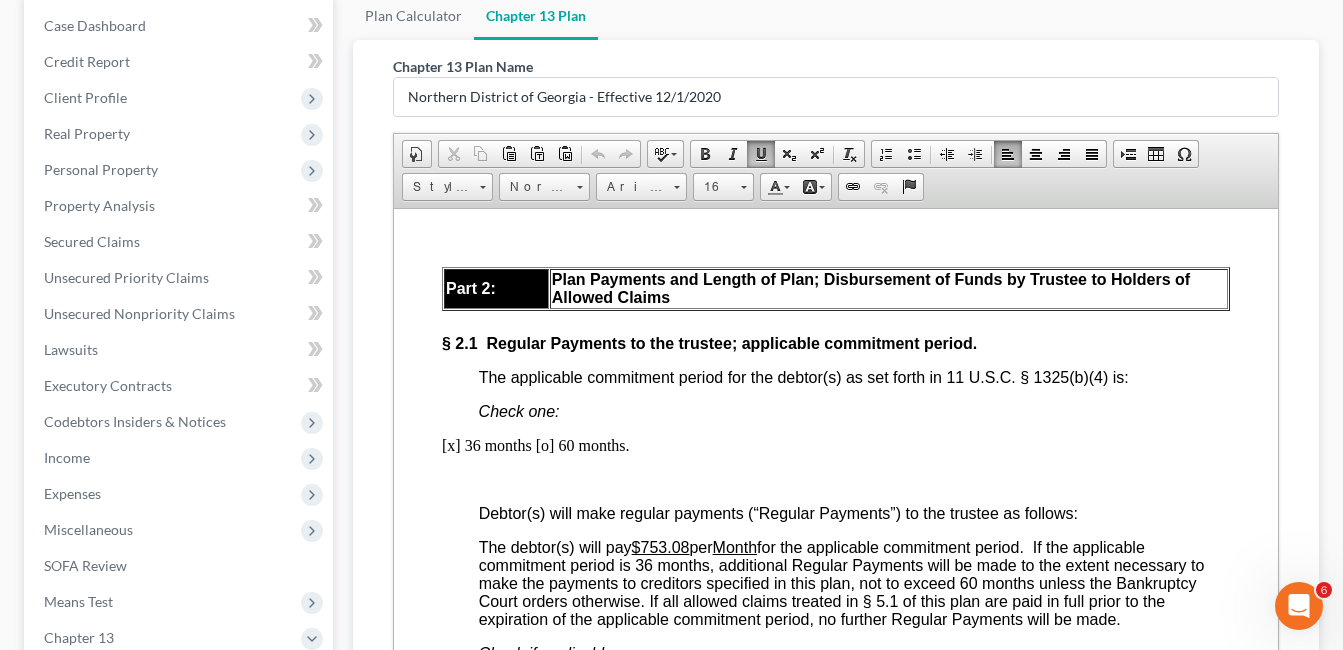type 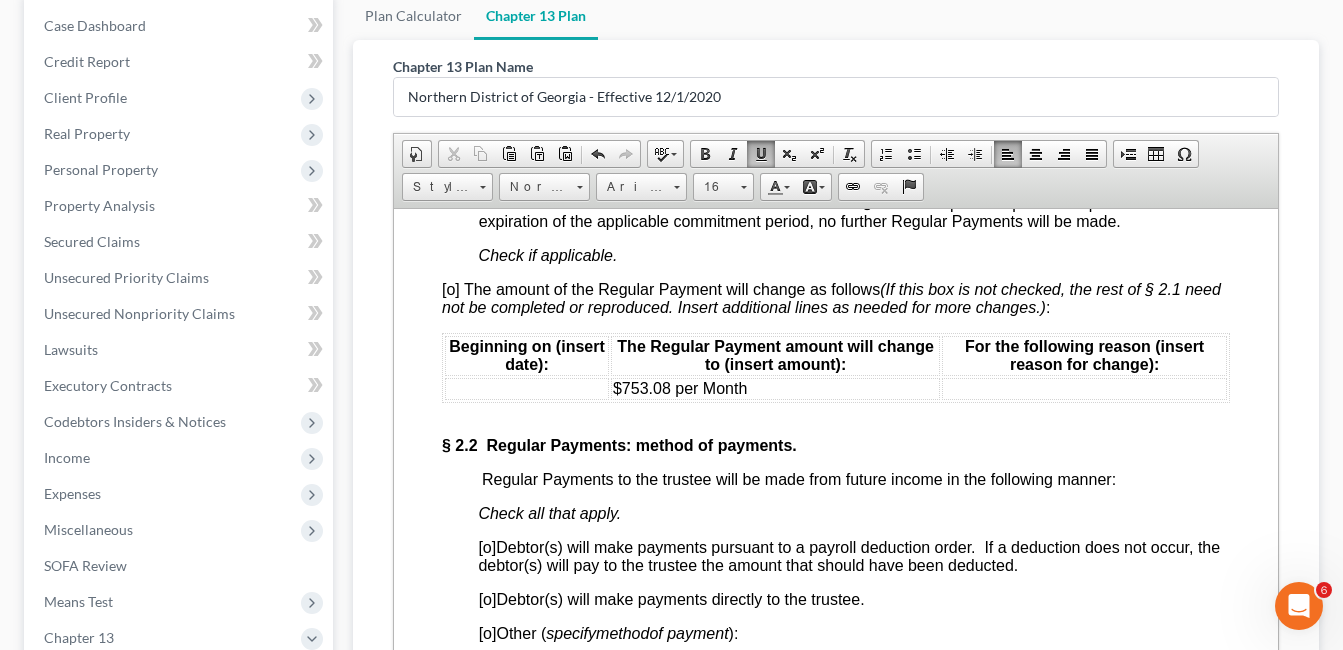 scroll, scrollTop: 1700, scrollLeft: 0, axis: vertical 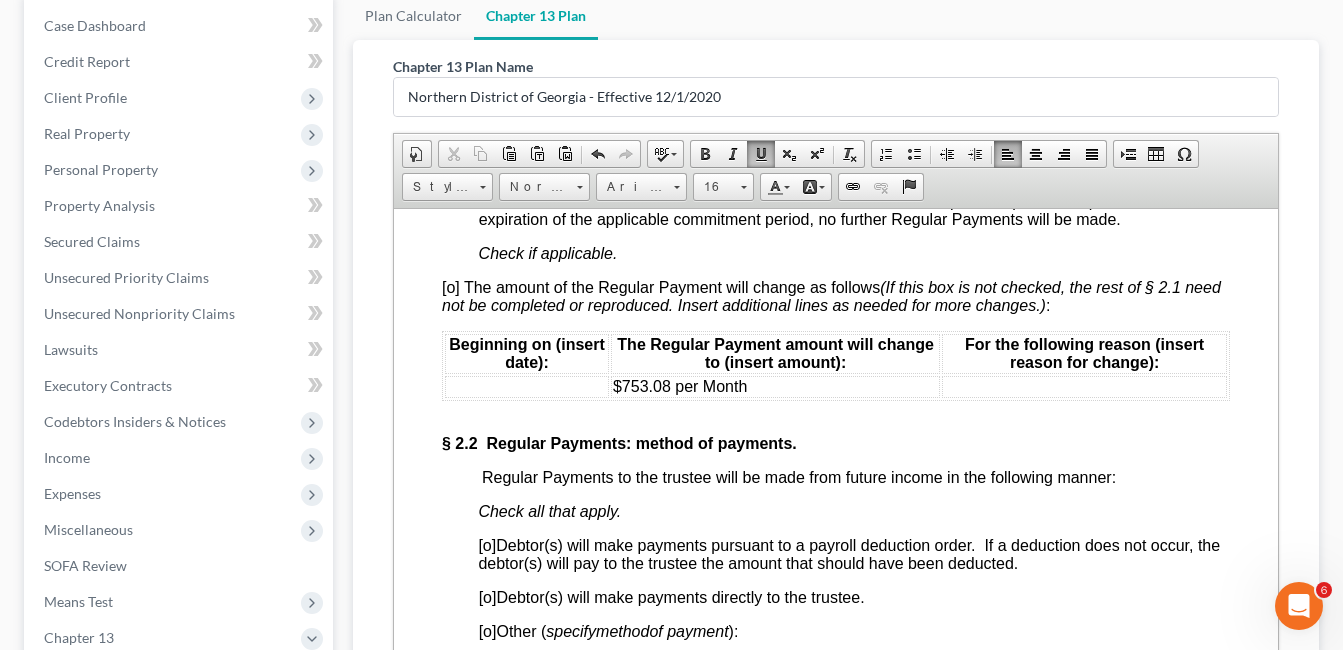 click on "$753.08 per Month" at bounding box center (774, 386) 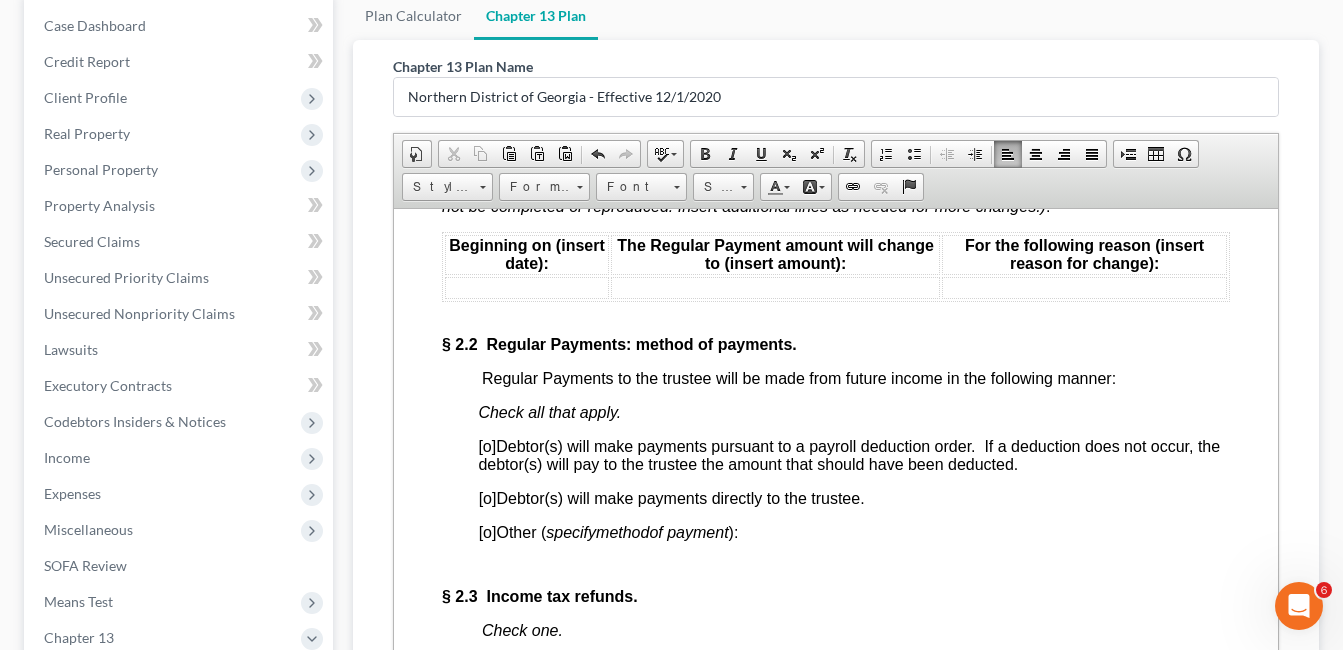 scroll, scrollTop: 1800, scrollLeft: 0, axis: vertical 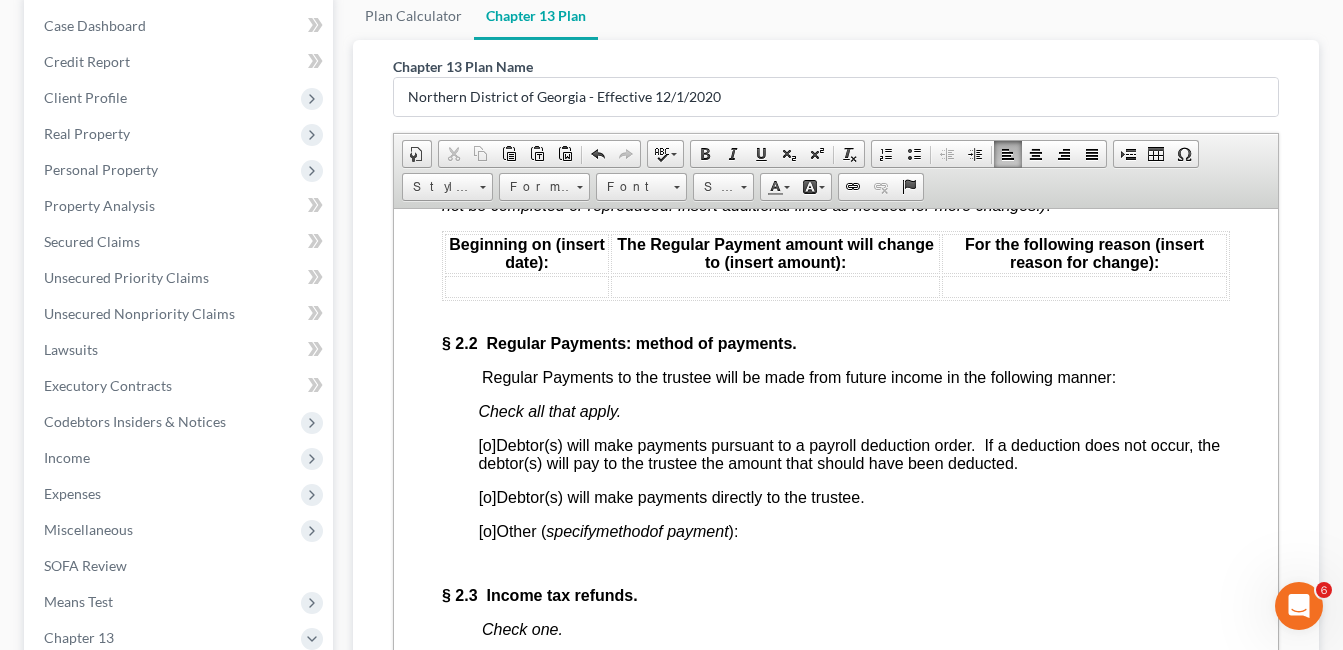click on "[o]" at bounding box center (487, 496) 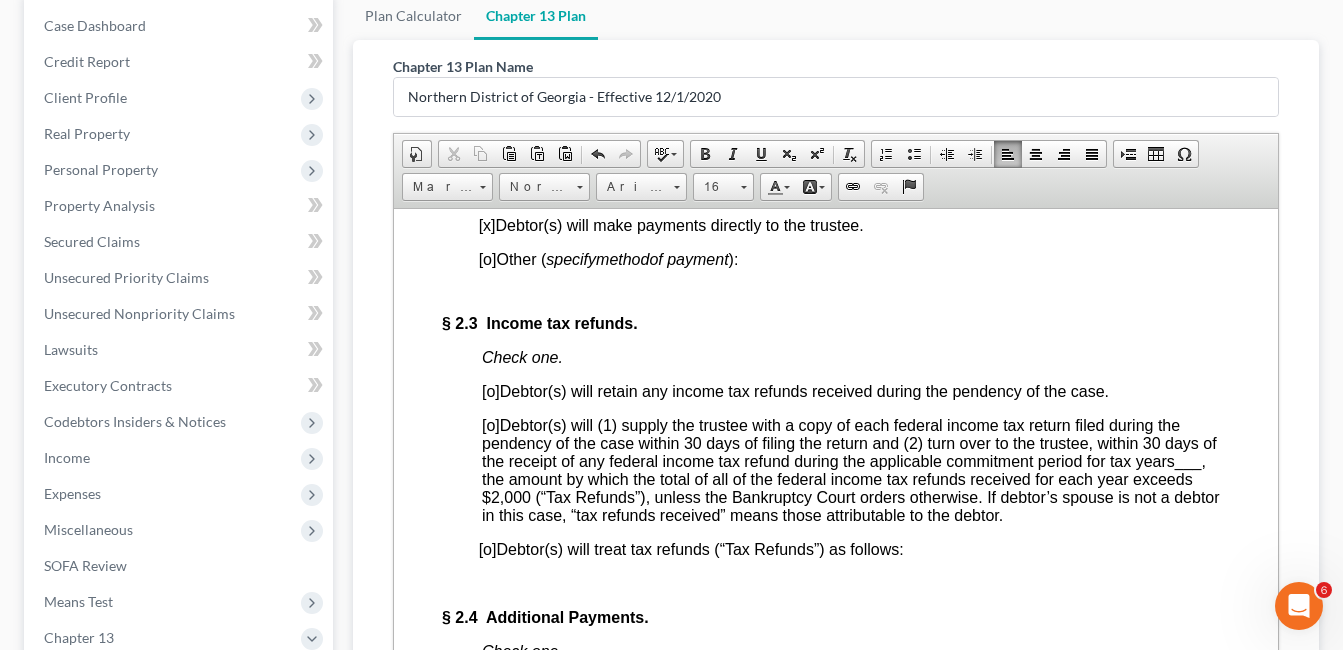 scroll, scrollTop: 2100, scrollLeft: 0, axis: vertical 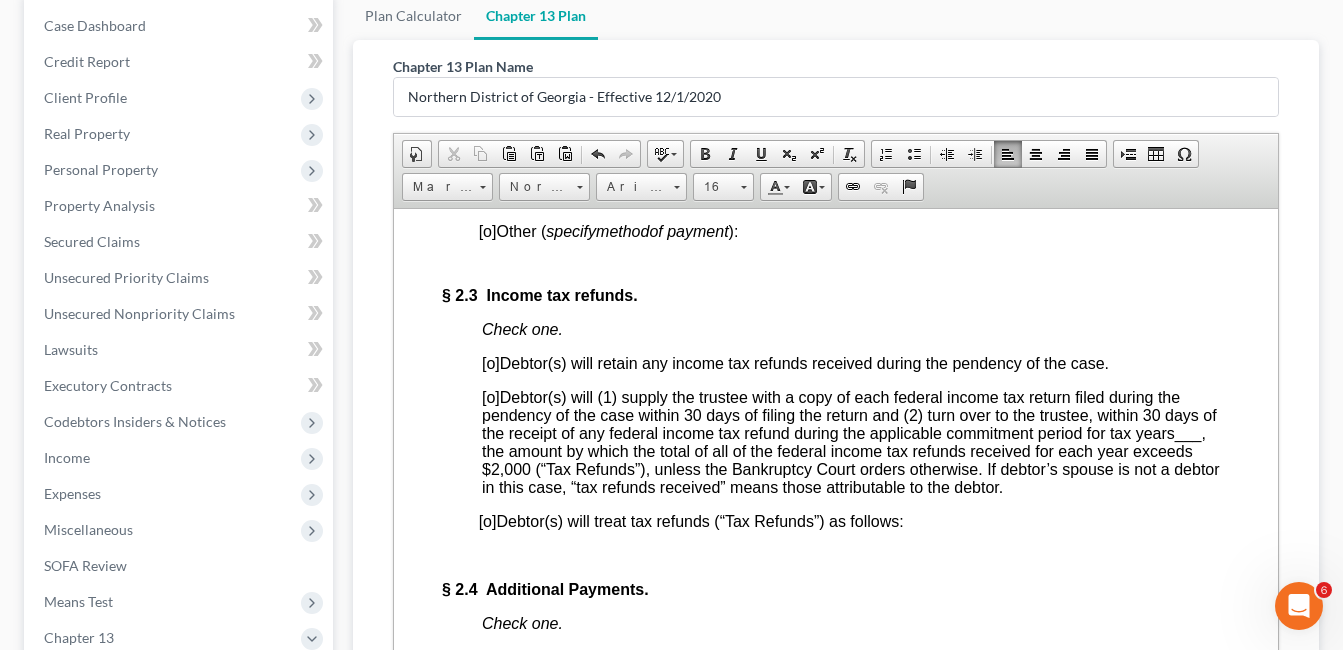 click on "[o]" at bounding box center [490, 362] 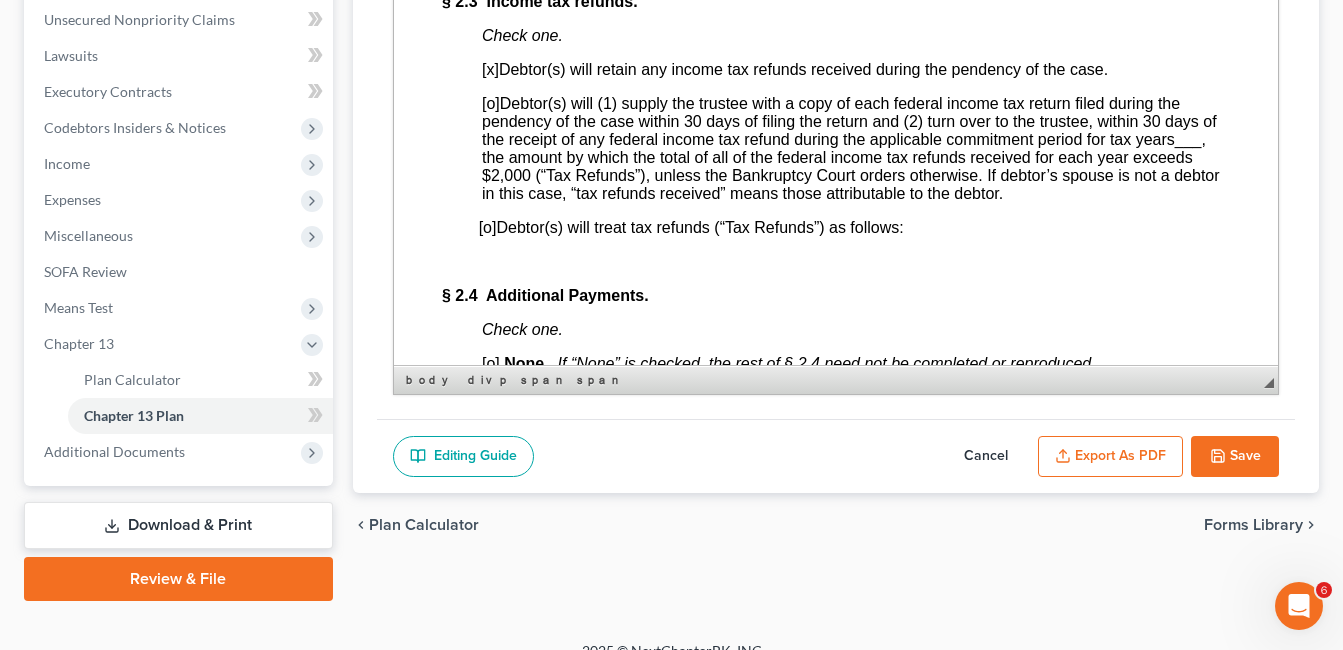 scroll, scrollTop: 500, scrollLeft: 0, axis: vertical 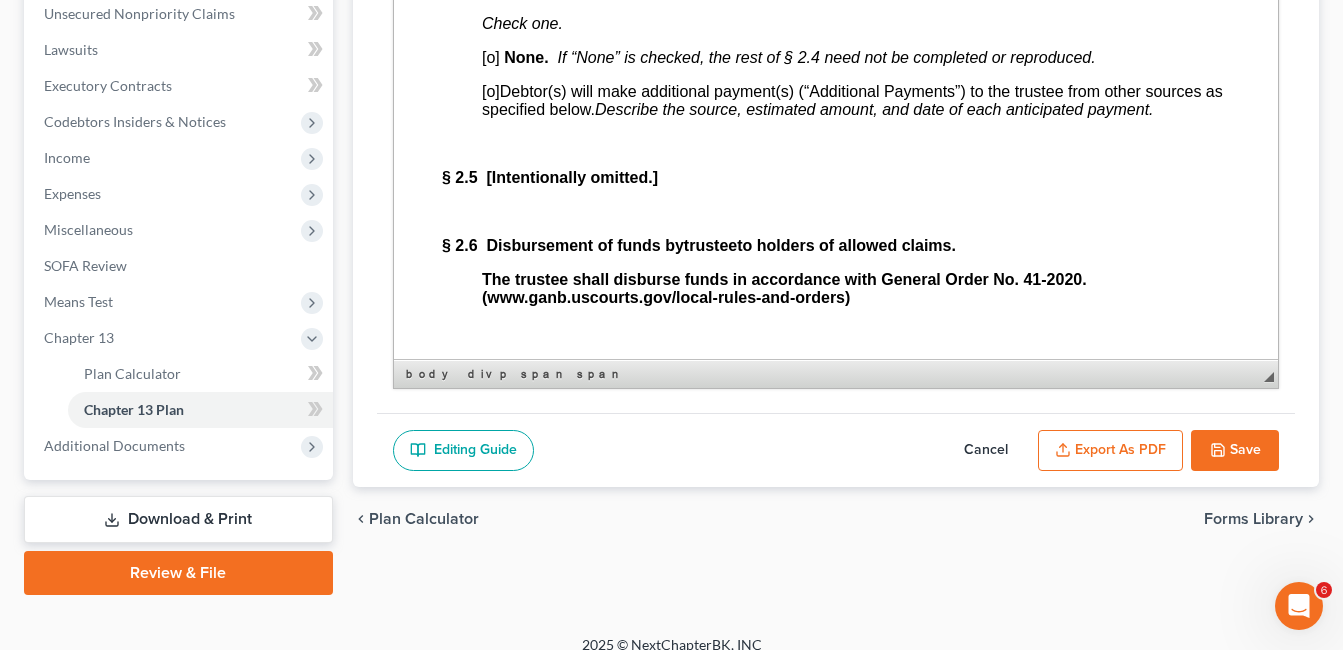 click on "[o]" at bounding box center [490, 57] 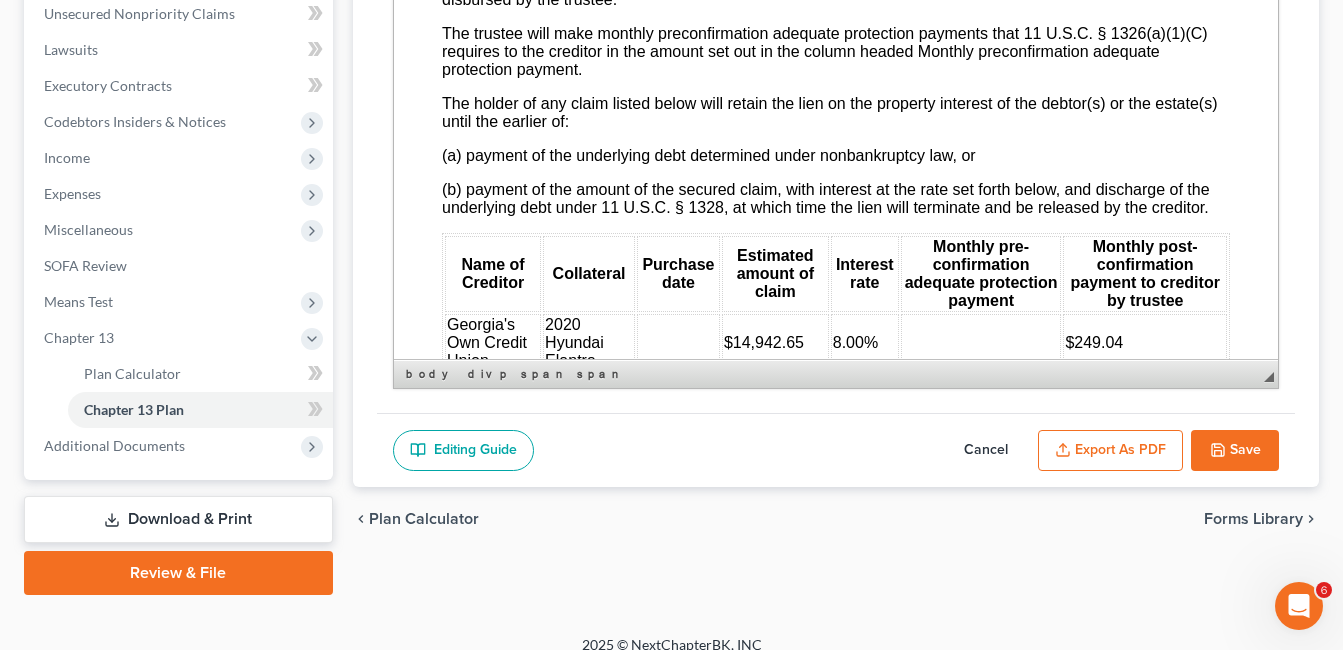 scroll, scrollTop: 3800, scrollLeft: 0, axis: vertical 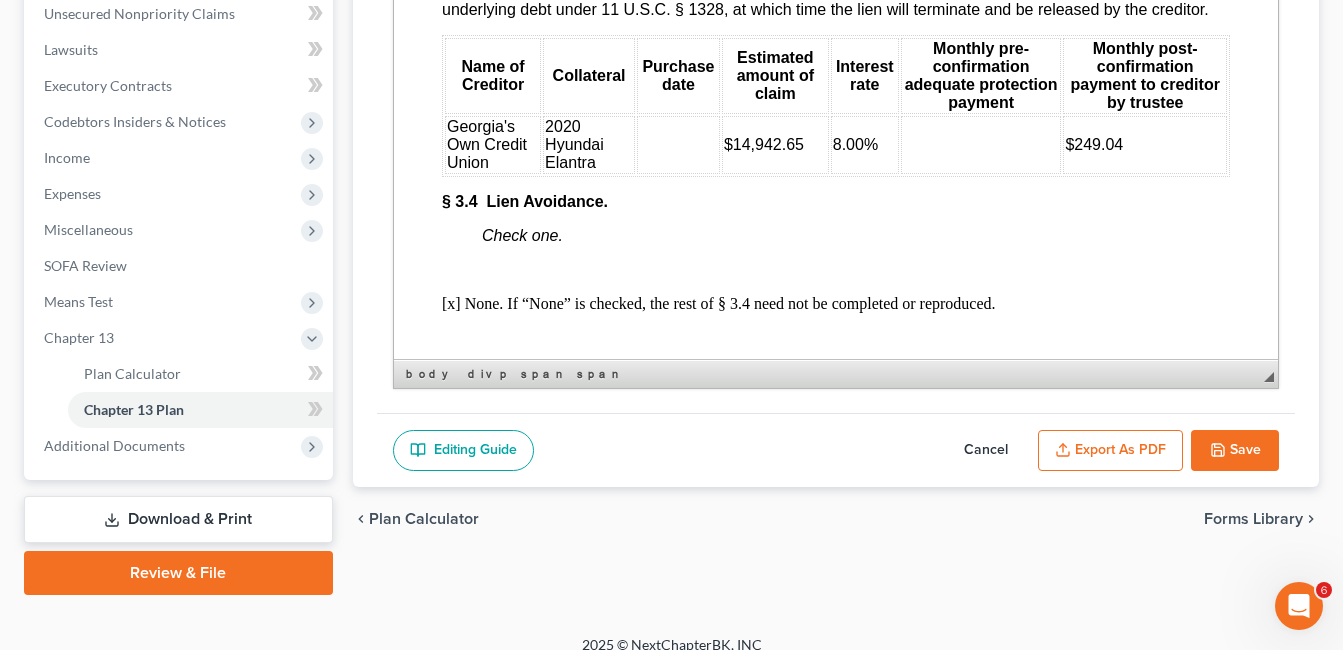 click at bounding box center (677, 145) 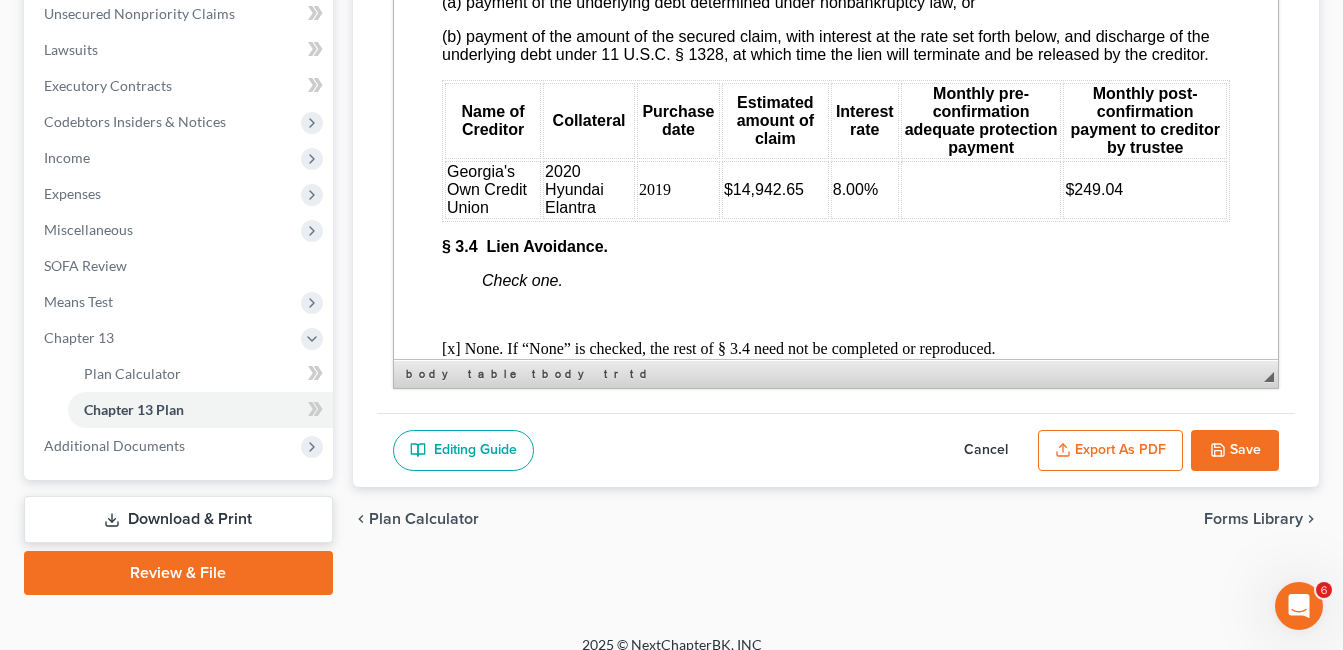 scroll, scrollTop: 3800, scrollLeft: 0, axis: vertical 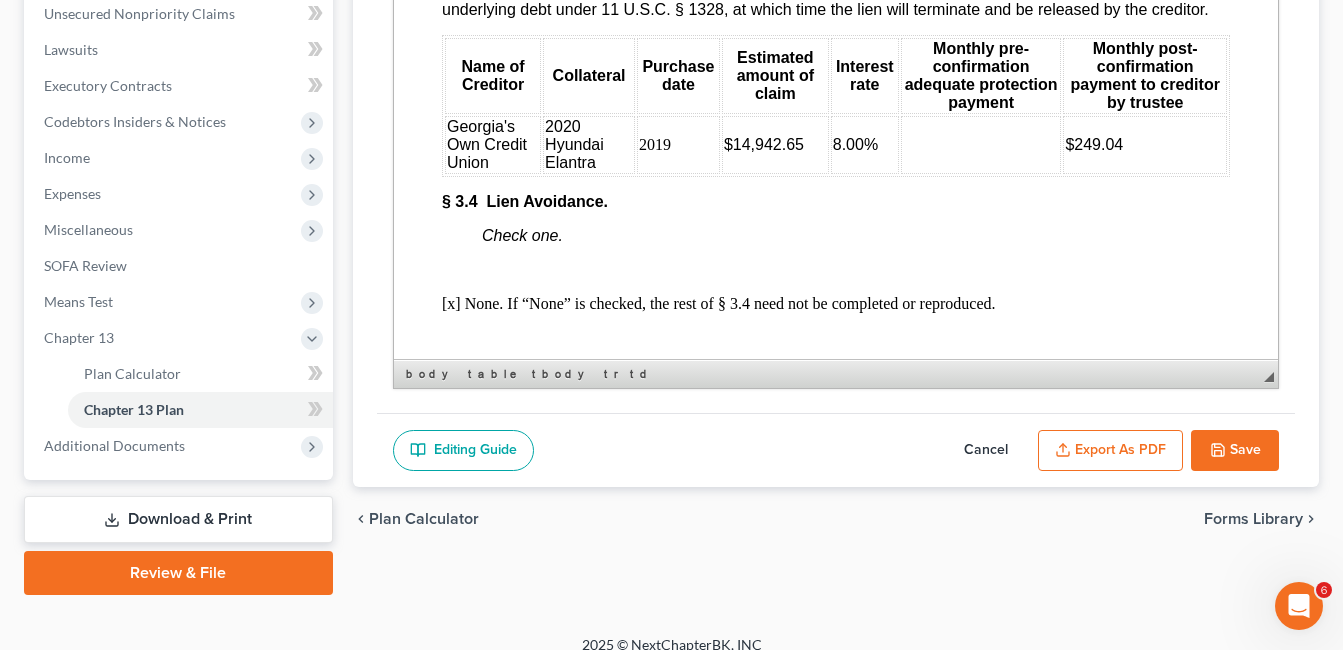click at bounding box center [980, 145] 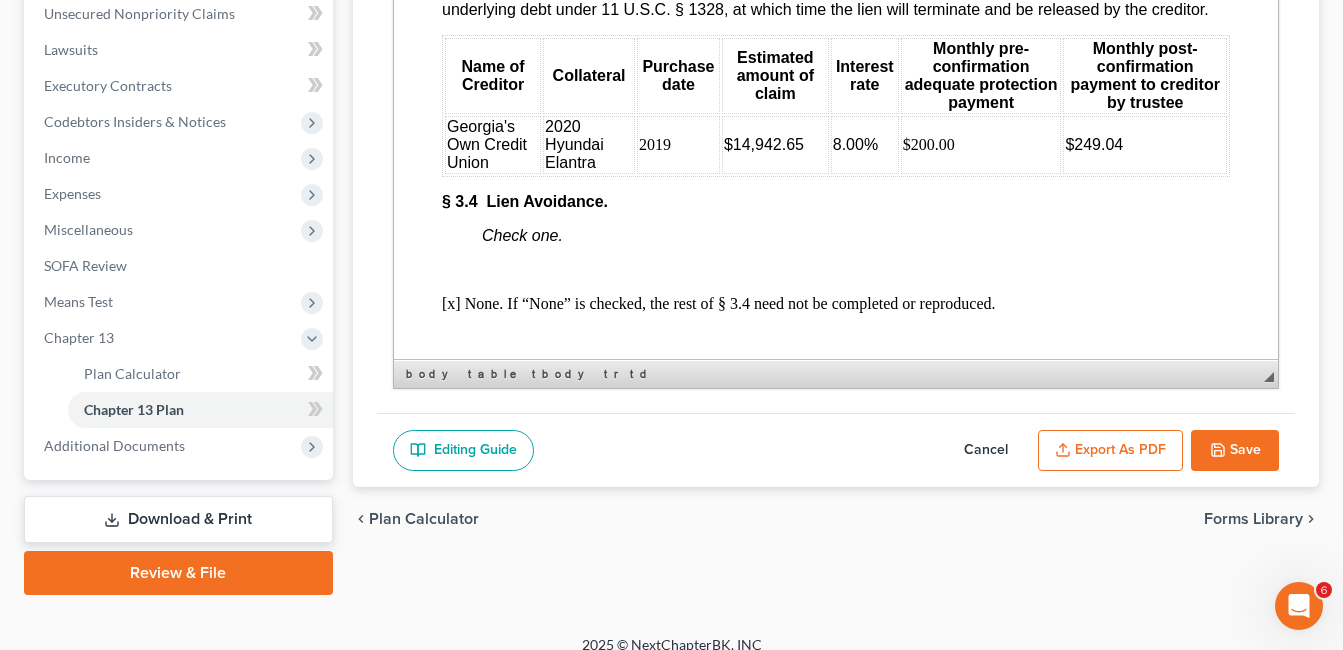 click on "$249.04" at bounding box center [1144, 145] 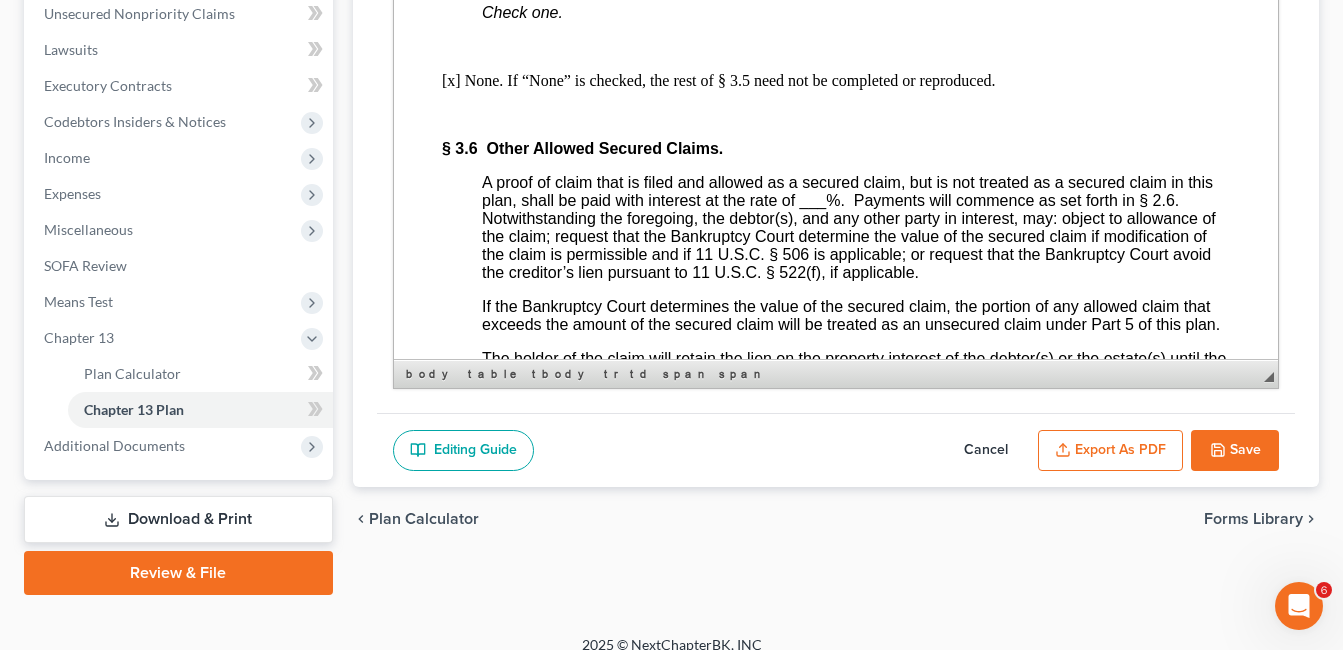 scroll, scrollTop: 4200, scrollLeft: 0, axis: vertical 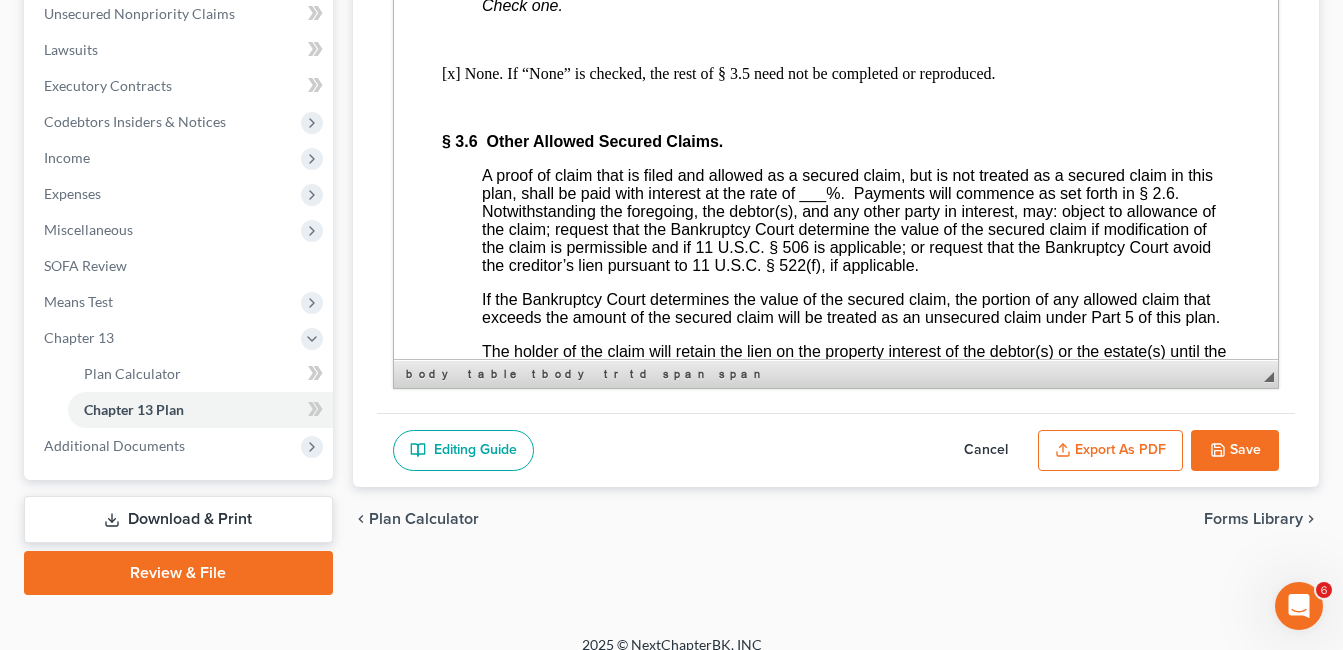 click on "___" at bounding box center (812, 193) 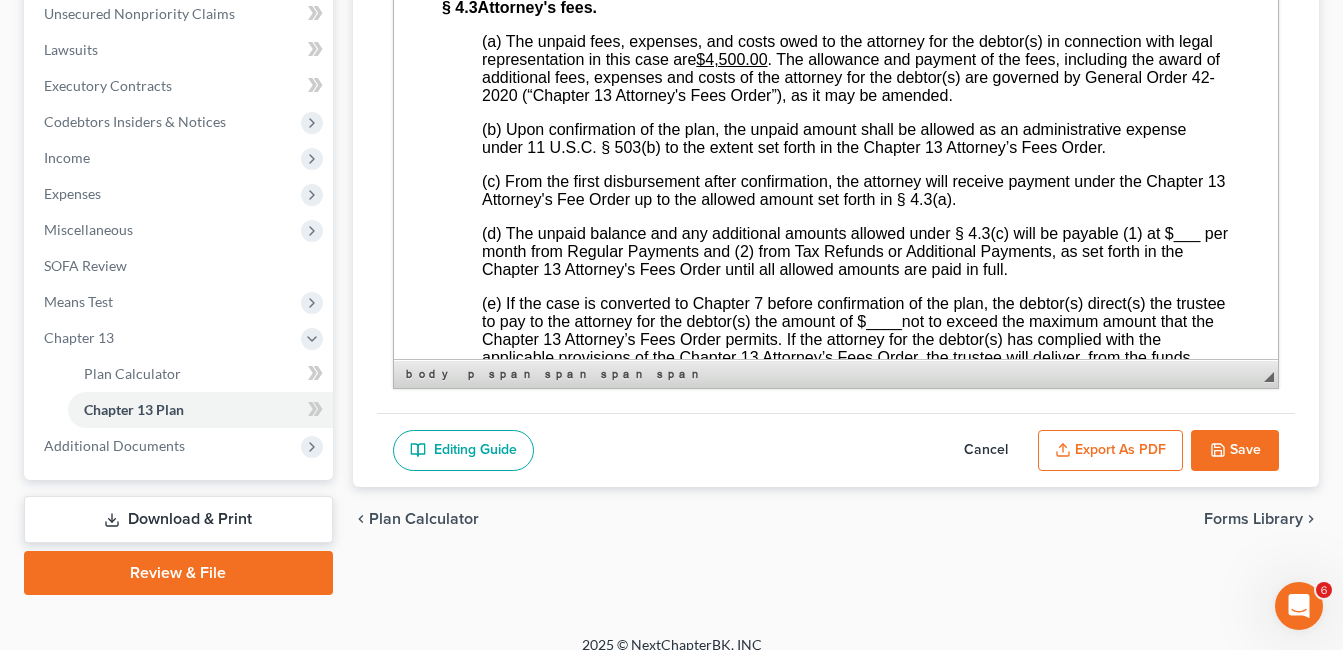 scroll, scrollTop: 5000, scrollLeft: 0, axis: vertical 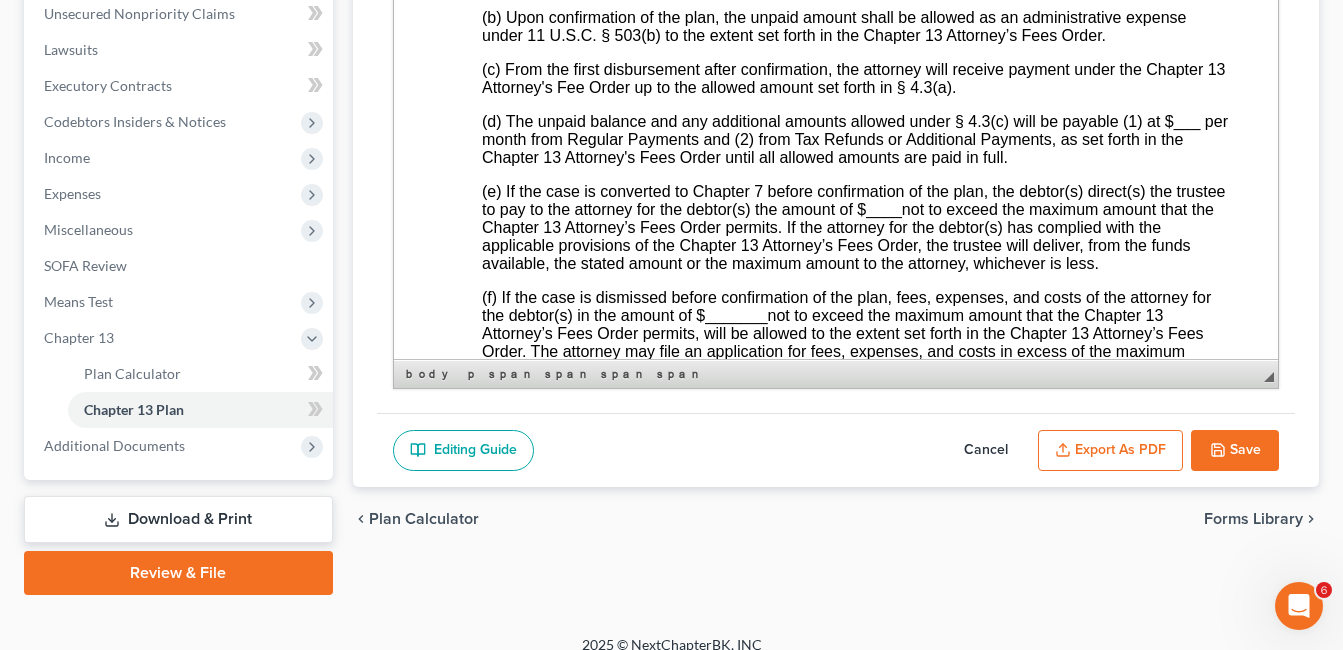 click on "___" at bounding box center [1186, 121] 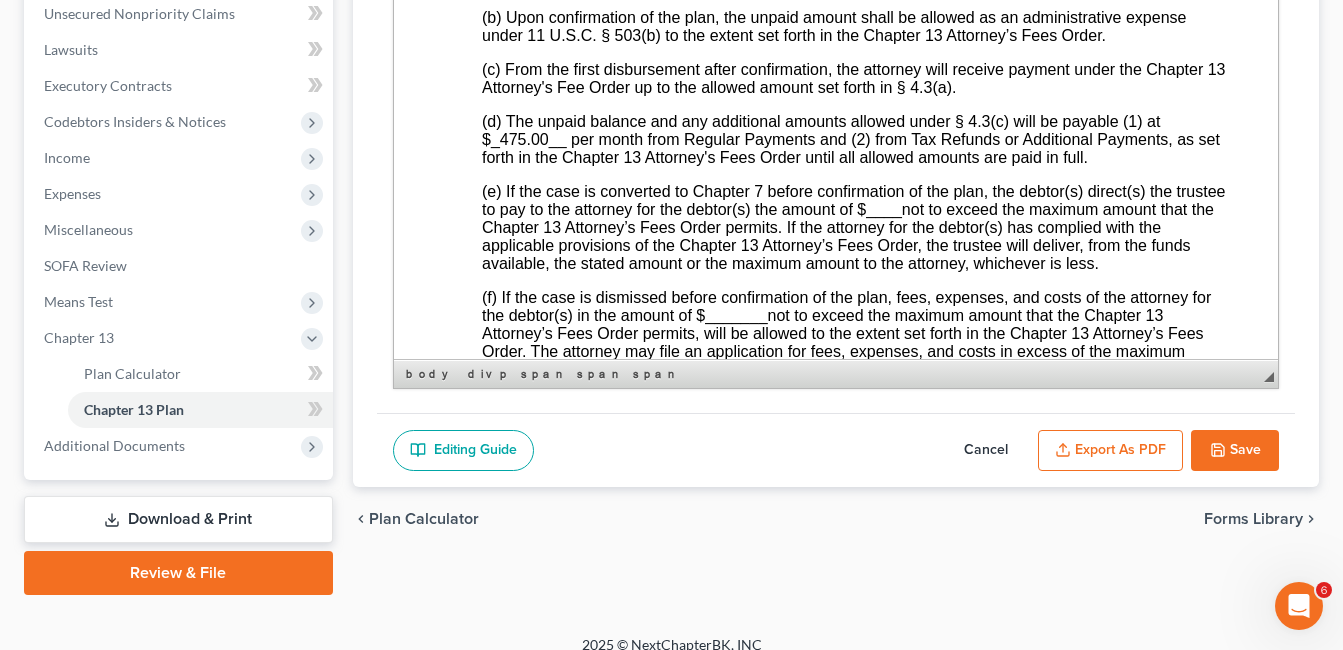 click on "____" at bounding box center [883, 209] 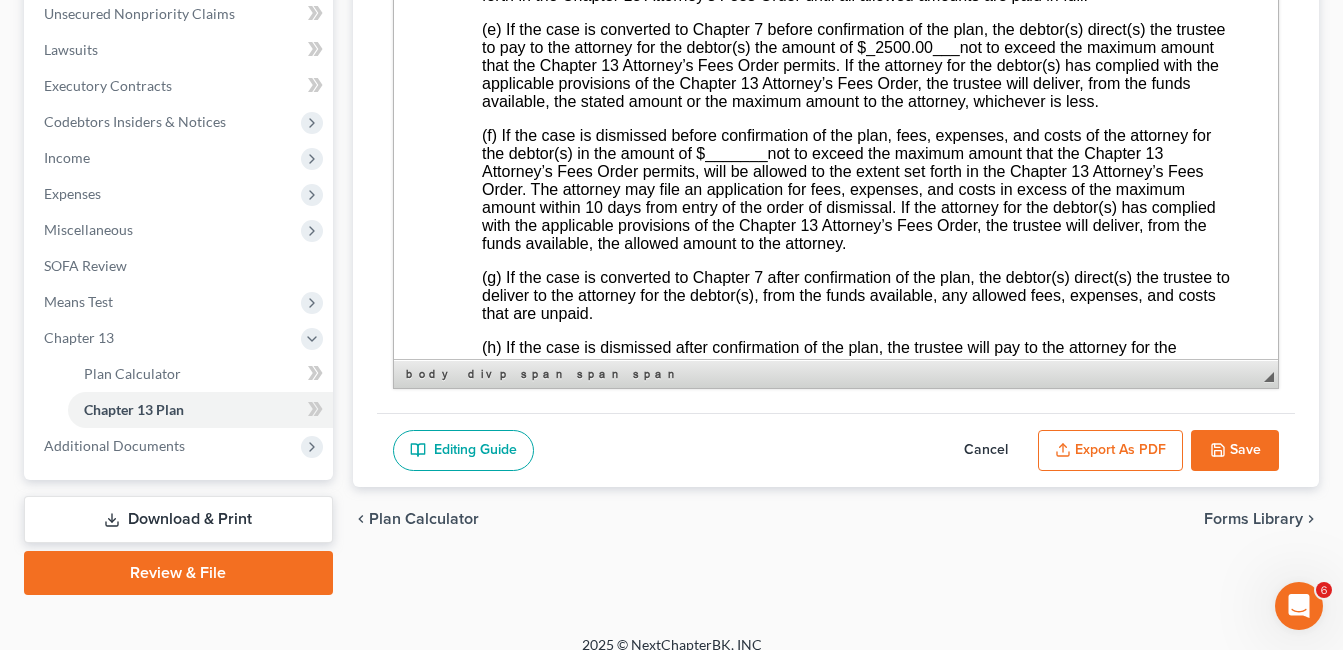 scroll, scrollTop: 5200, scrollLeft: 0, axis: vertical 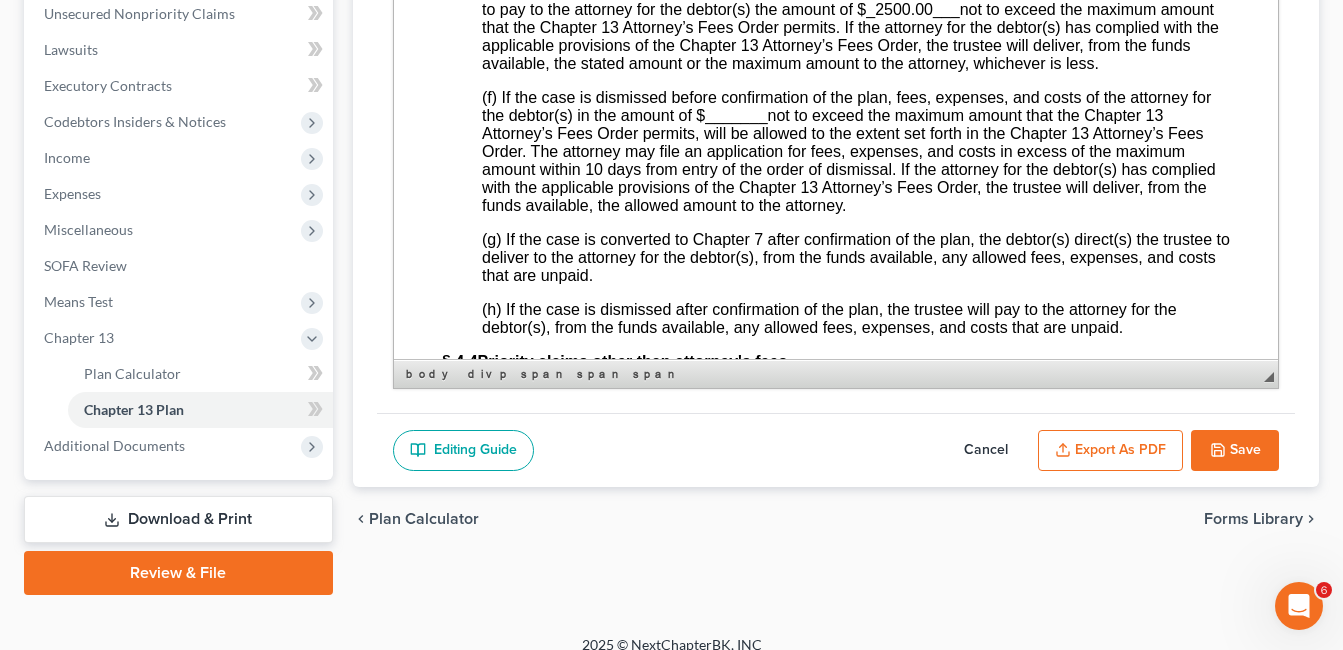 click on "_______" at bounding box center [735, 115] 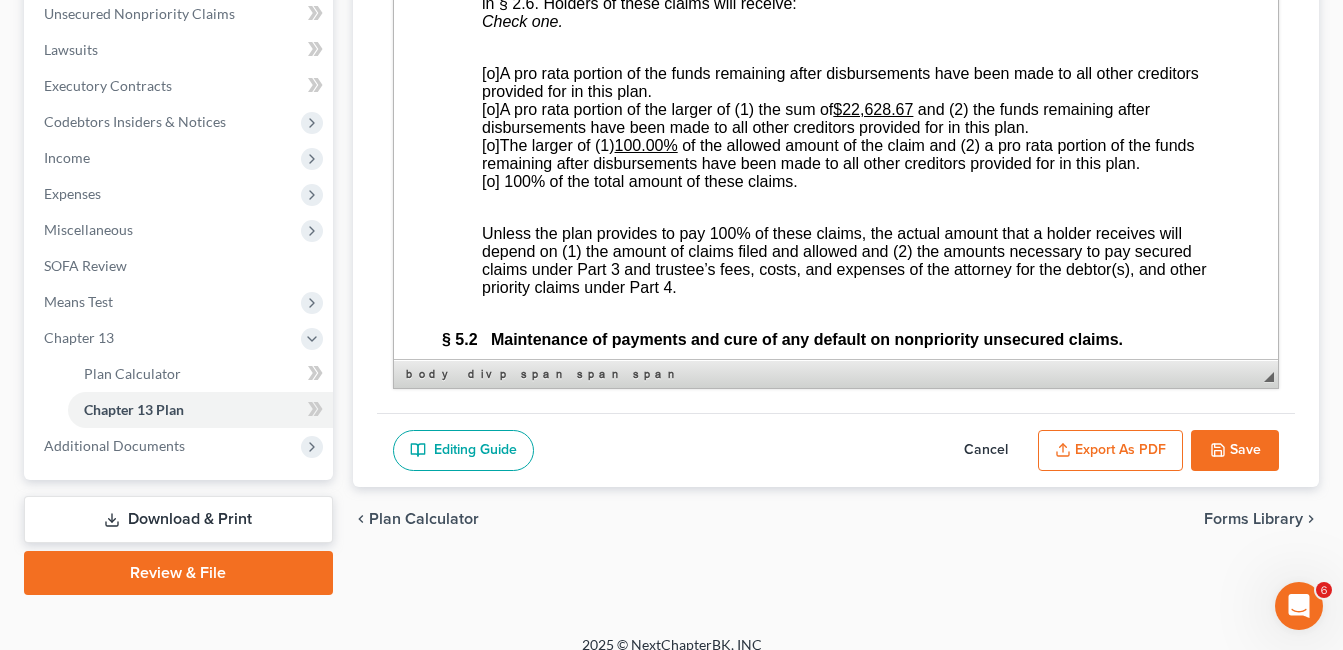 scroll, scrollTop: 5900, scrollLeft: 0, axis: vertical 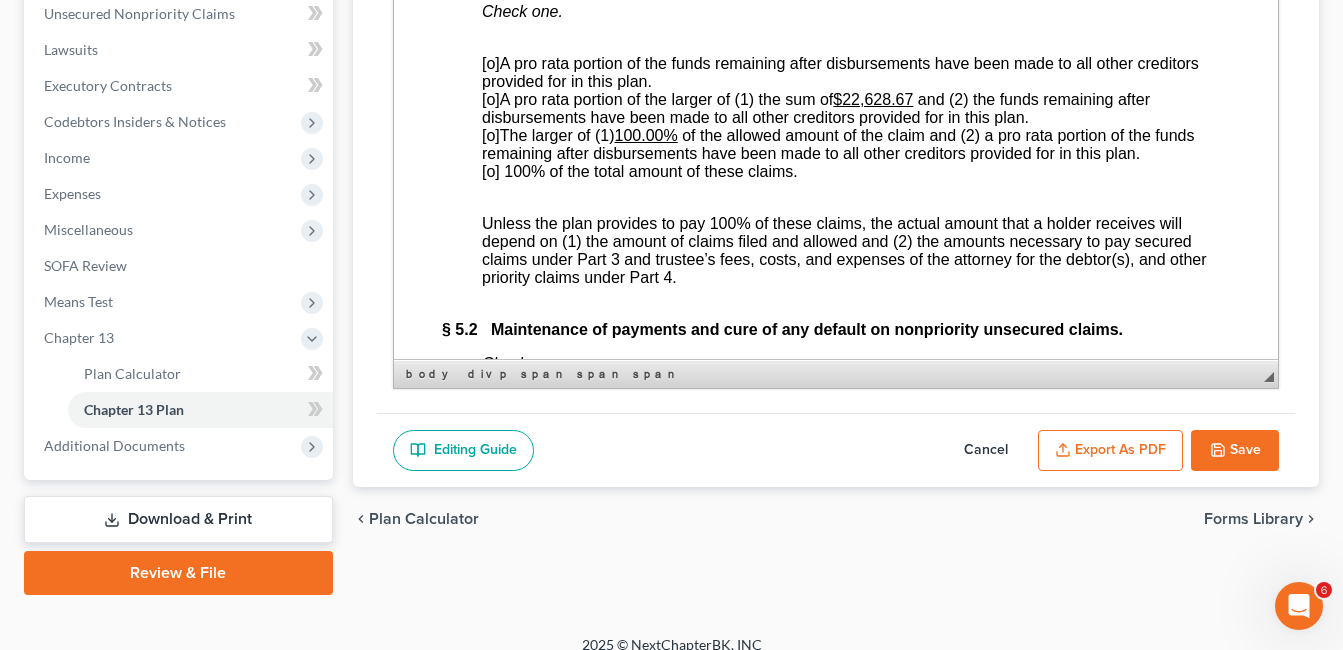 click on "[o]" at bounding box center (490, 135) 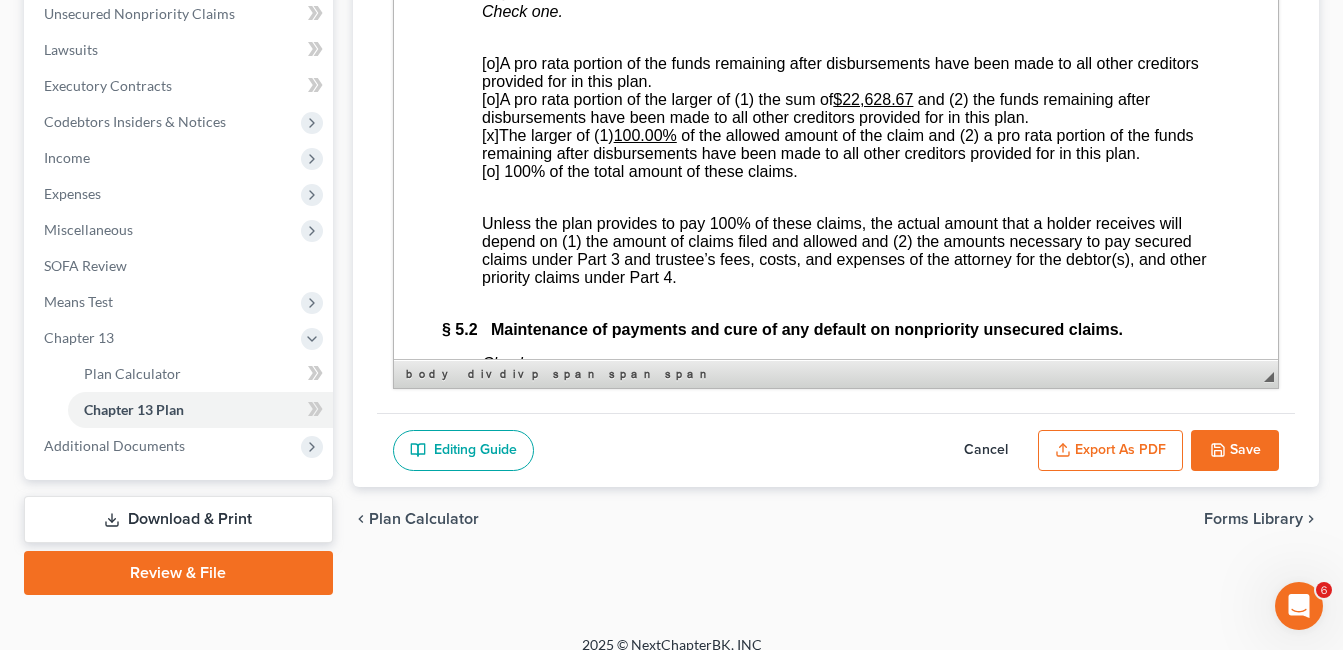 click at bounding box center [914, 99] 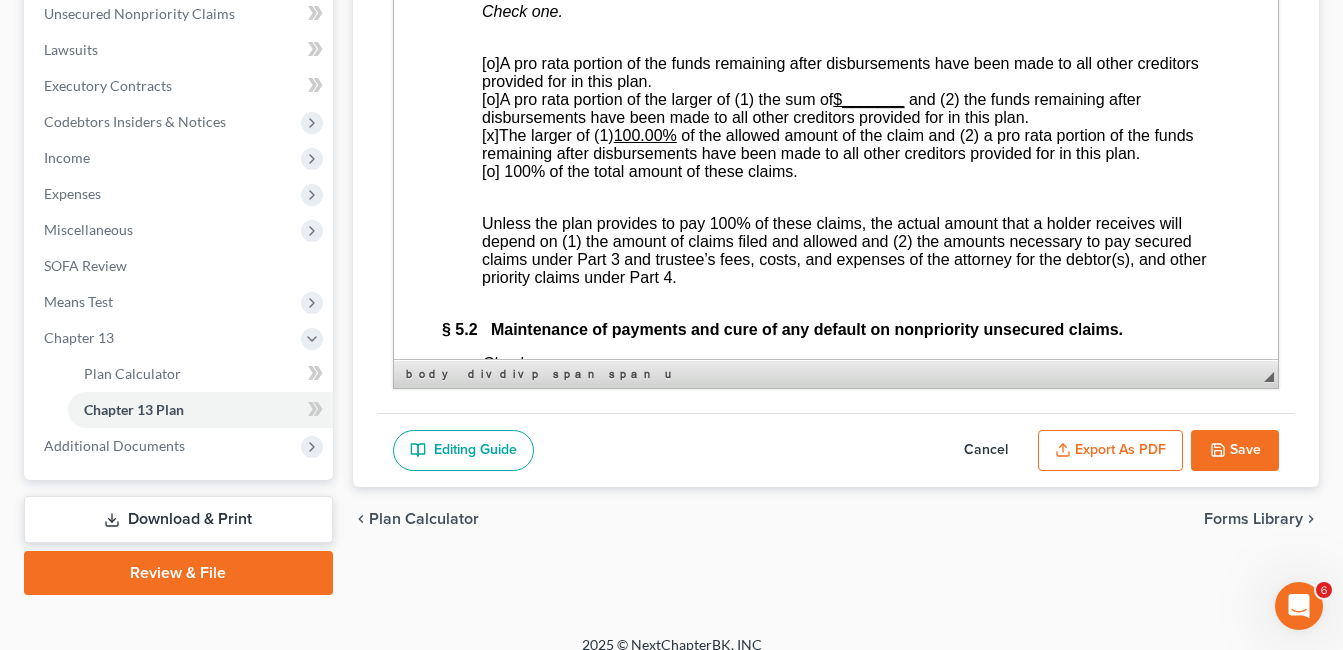 click on "100.00%" at bounding box center (644, 135) 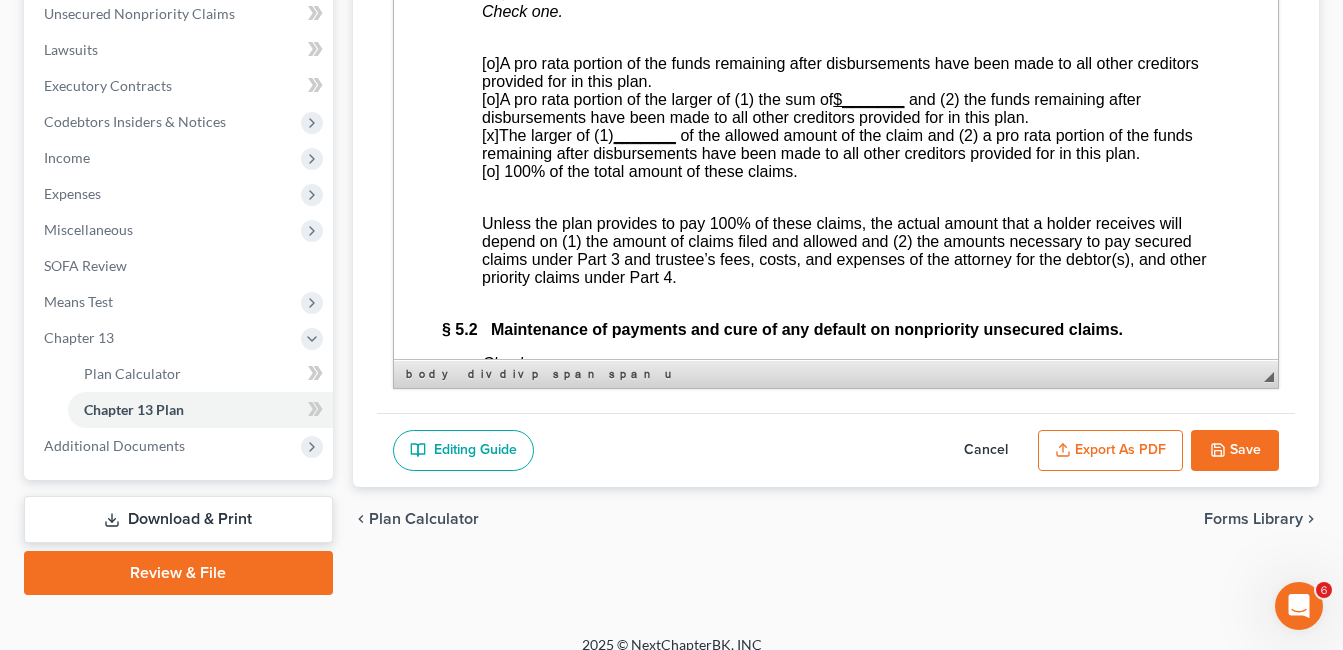 click on "[x ]" at bounding box center (489, 135) 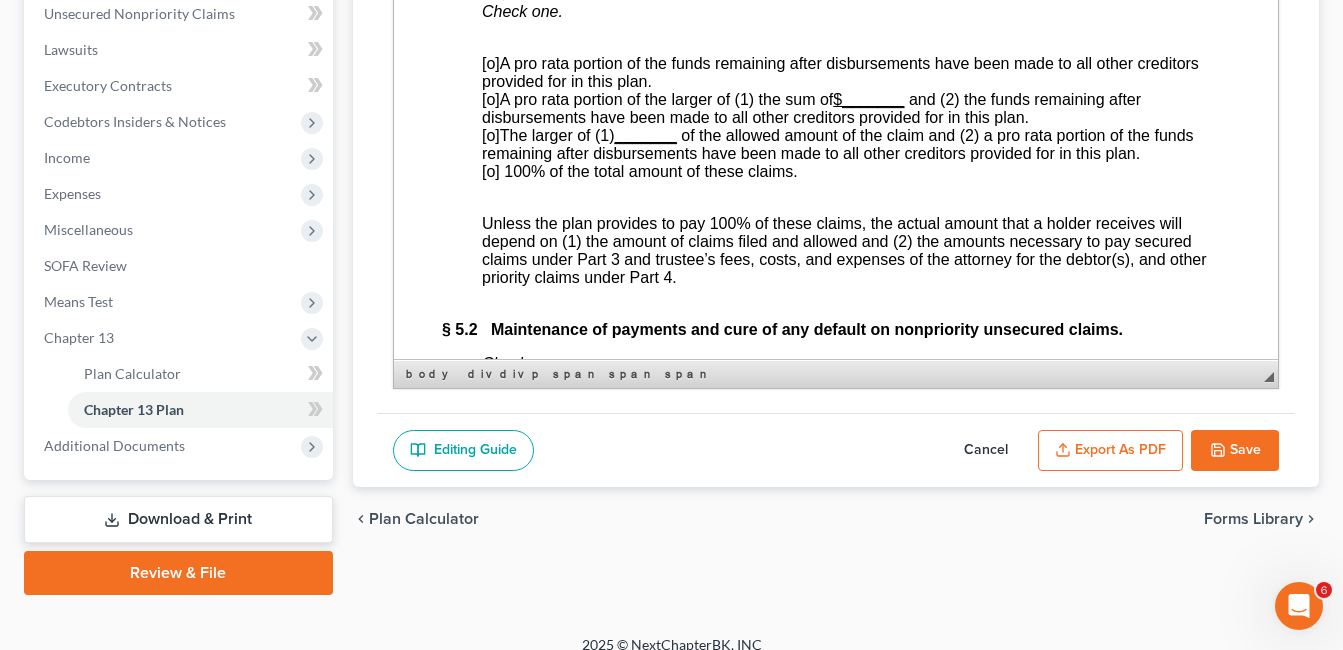 click on "[o]   100% of the total amount of these claims." at bounding box center (639, 171) 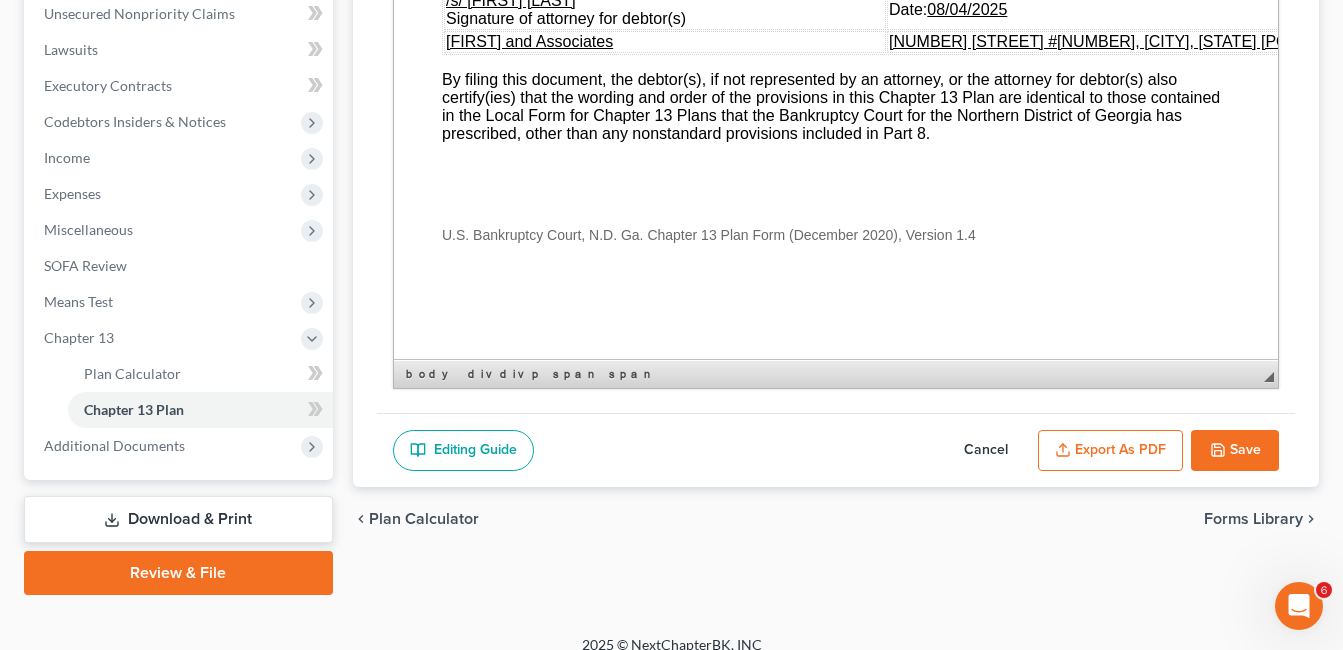 scroll, scrollTop: 7666, scrollLeft: 0, axis: vertical 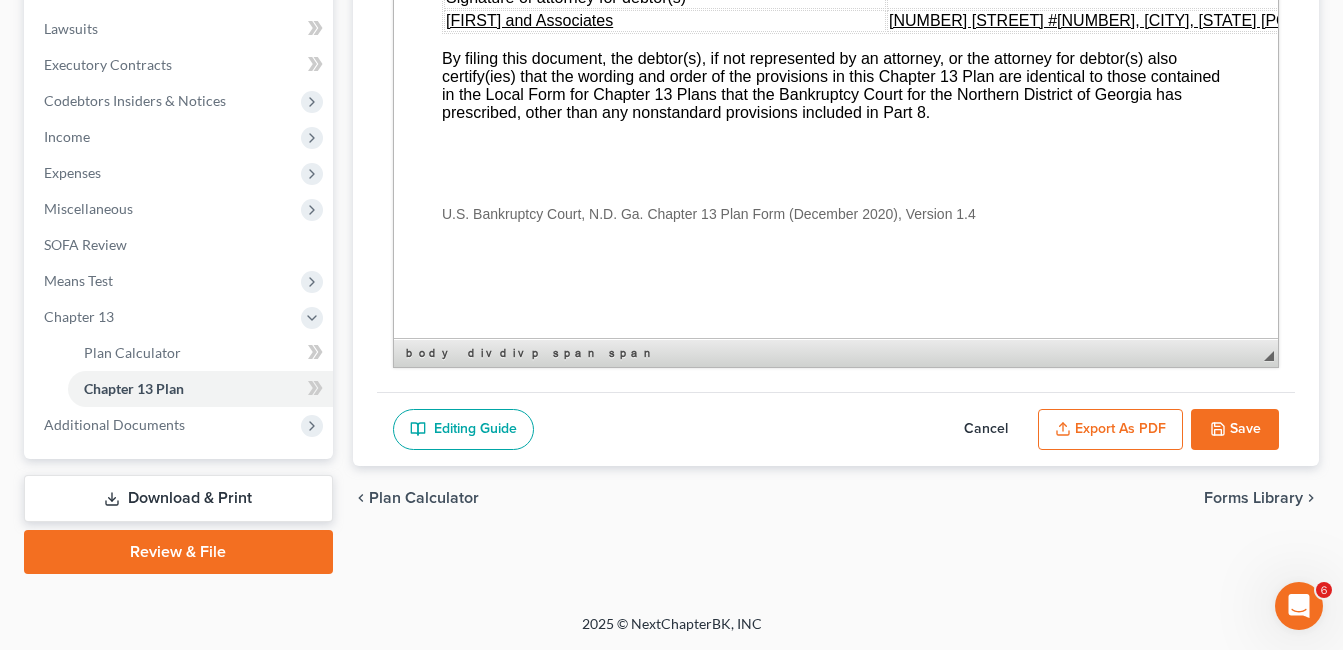 click on "Save" at bounding box center [1235, 430] 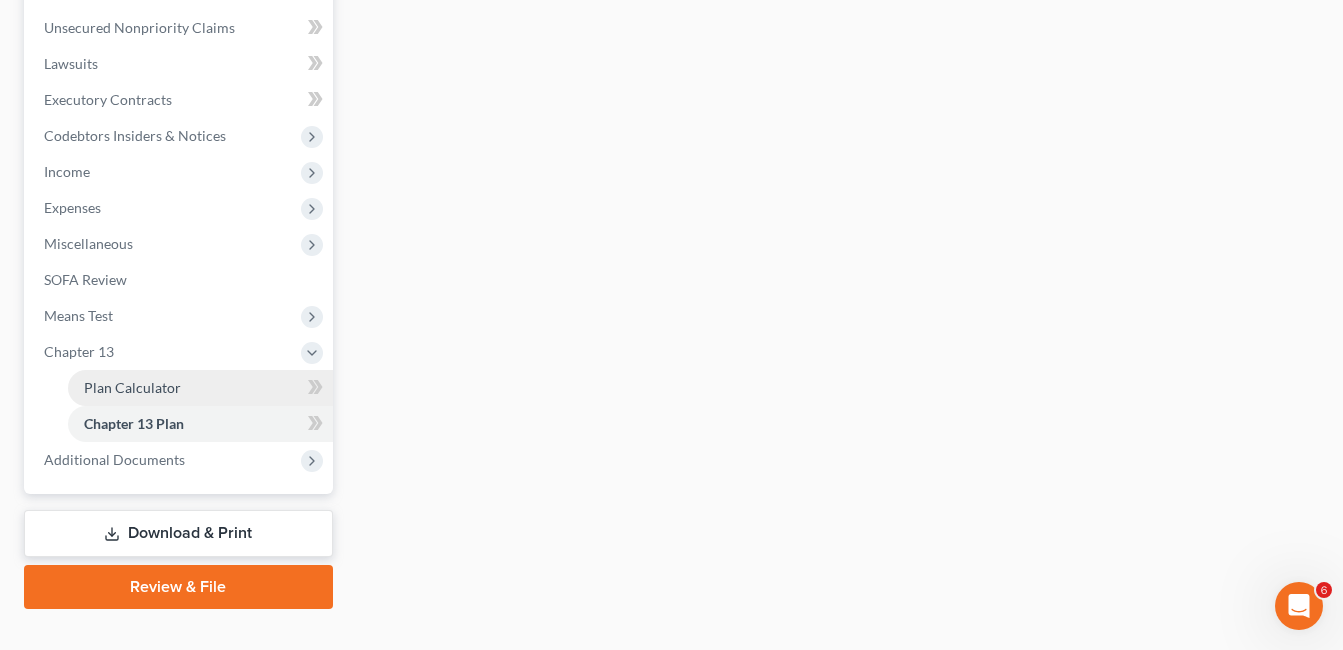 scroll, scrollTop: 521, scrollLeft: 0, axis: vertical 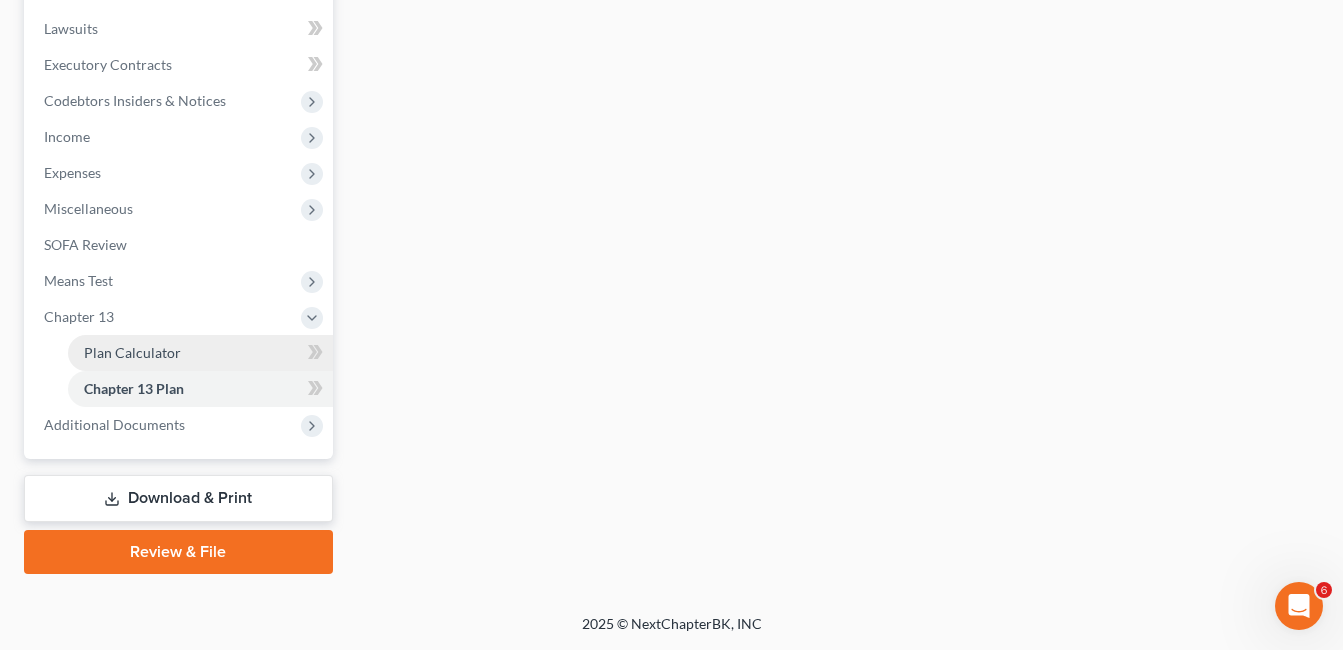 click on "Plan Calculator" at bounding box center [132, 352] 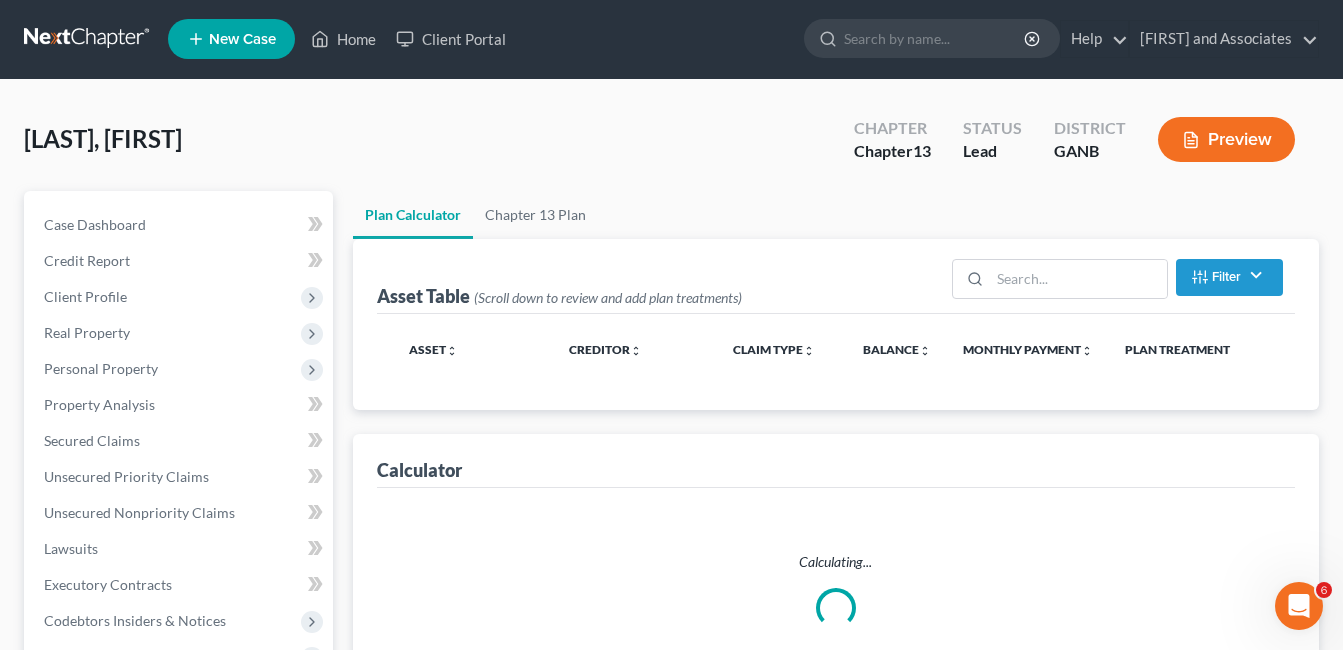 scroll, scrollTop: 0, scrollLeft: 0, axis: both 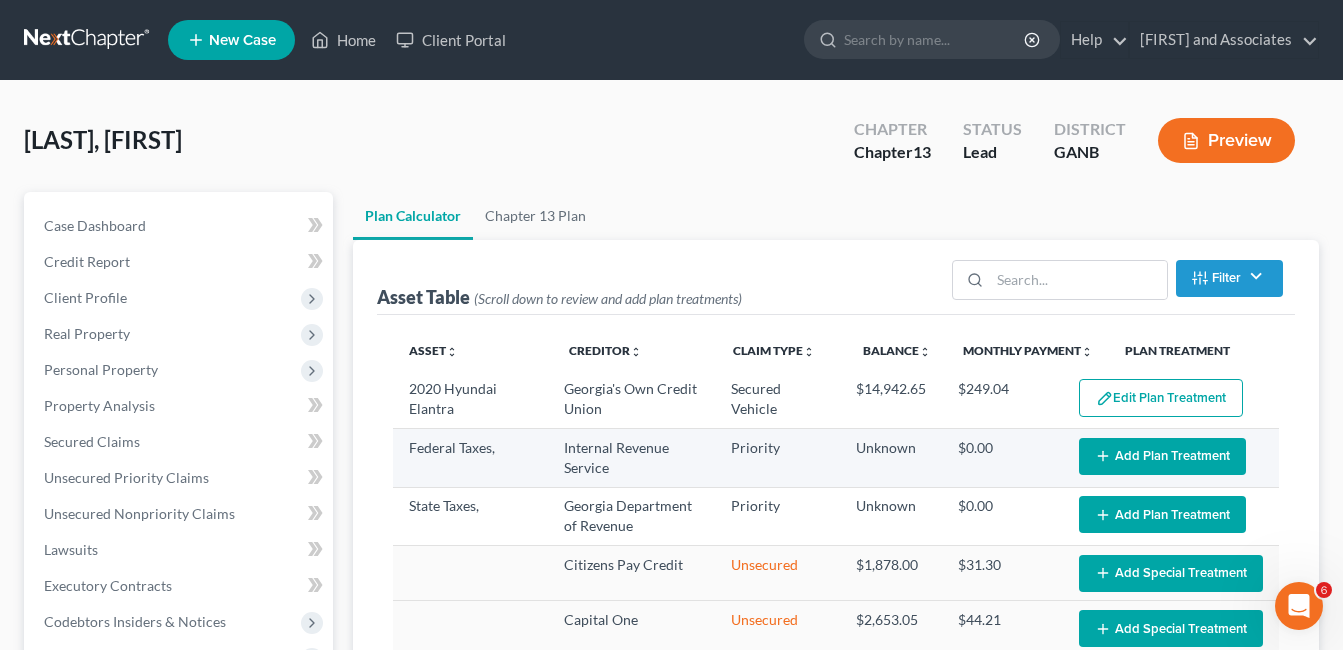 select on "59" 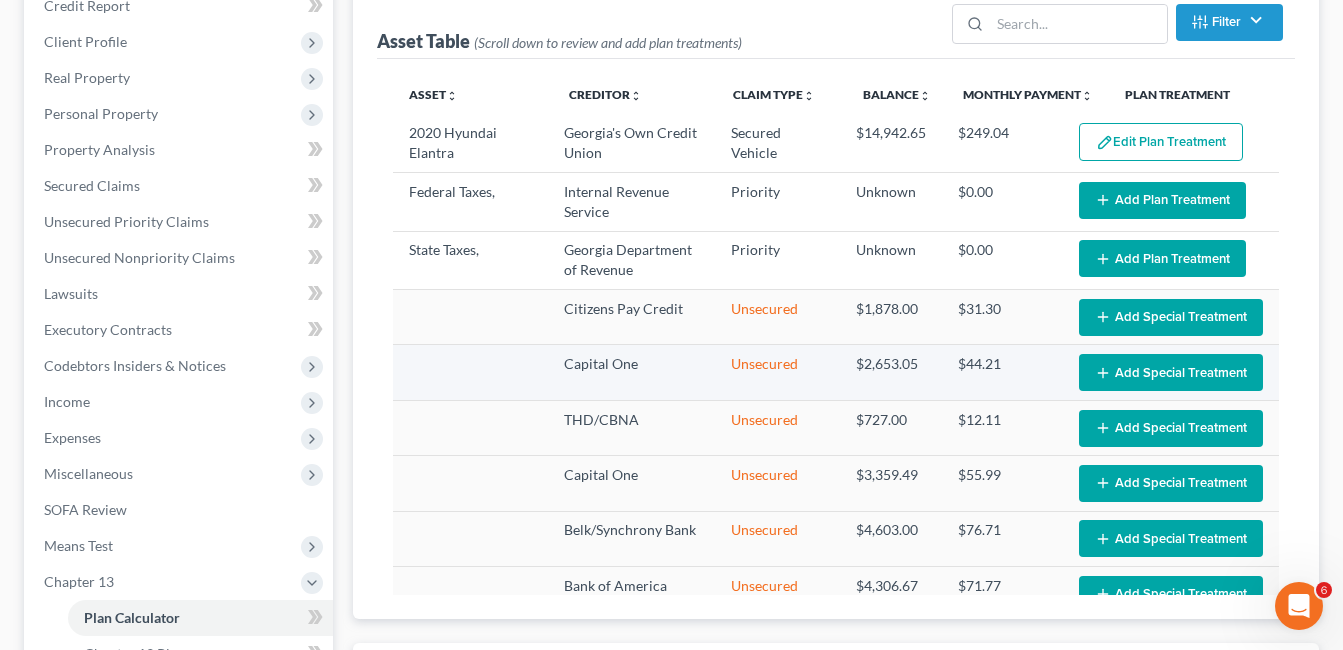 scroll, scrollTop: 300, scrollLeft: 0, axis: vertical 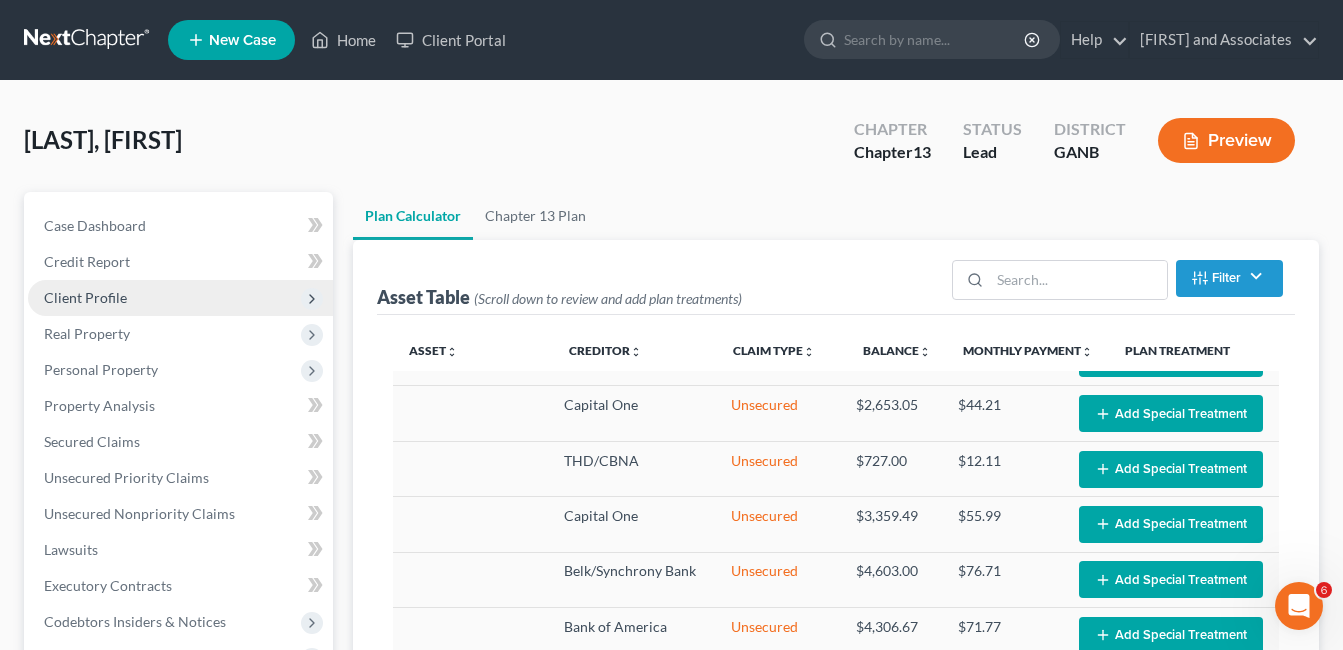click on "Client Profile" at bounding box center (85, 297) 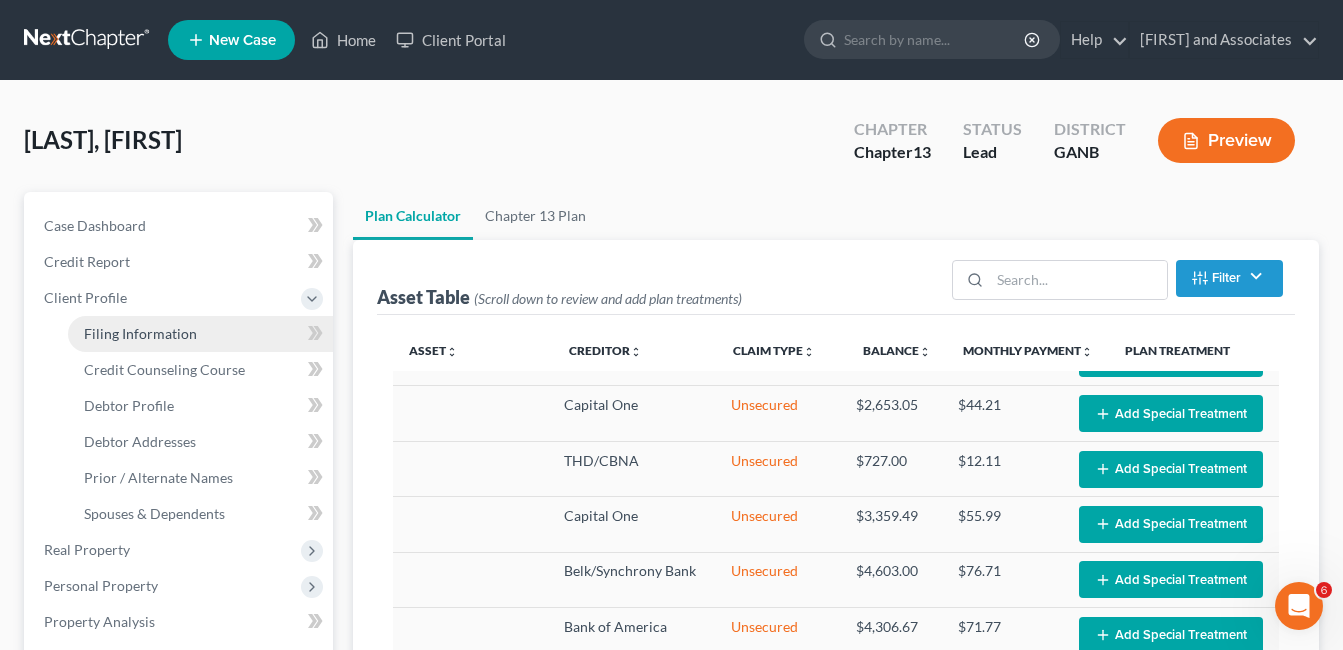 click on "Filing Information" at bounding box center [140, 333] 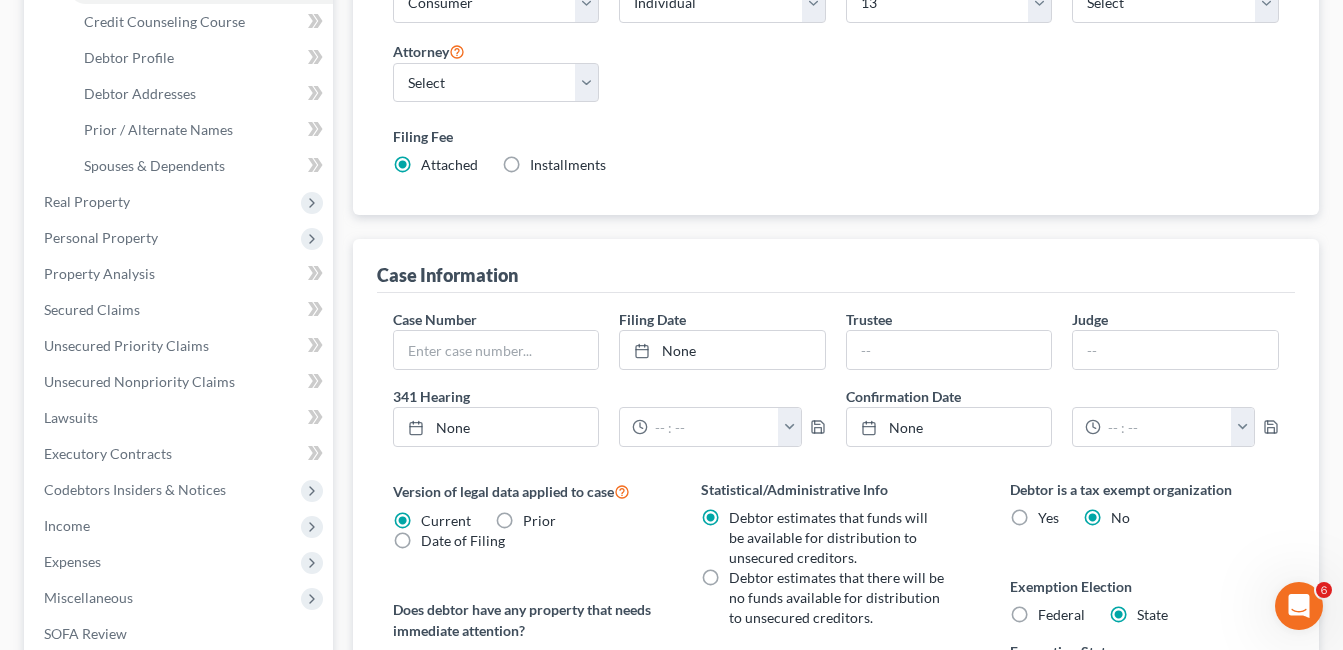 scroll, scrollTop: 100, scrollLeft: 0, axis: vertical 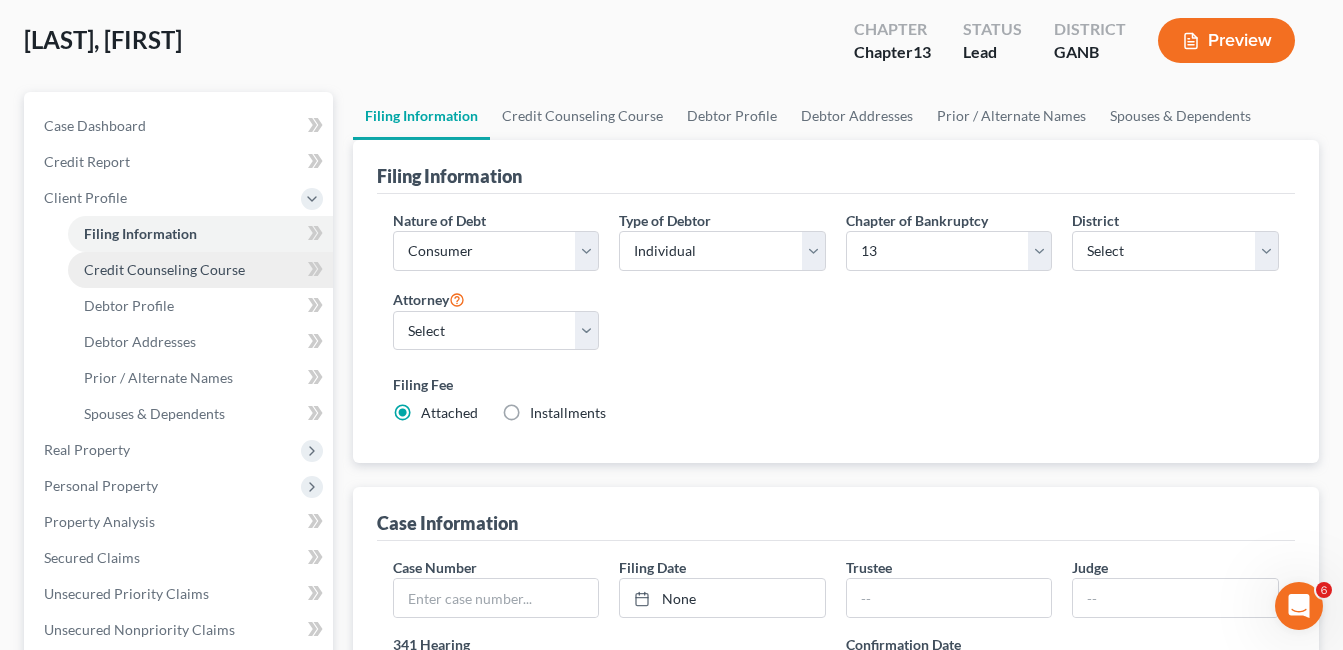 click on "Credit Counseling Course" at bounding box center (164, 269) 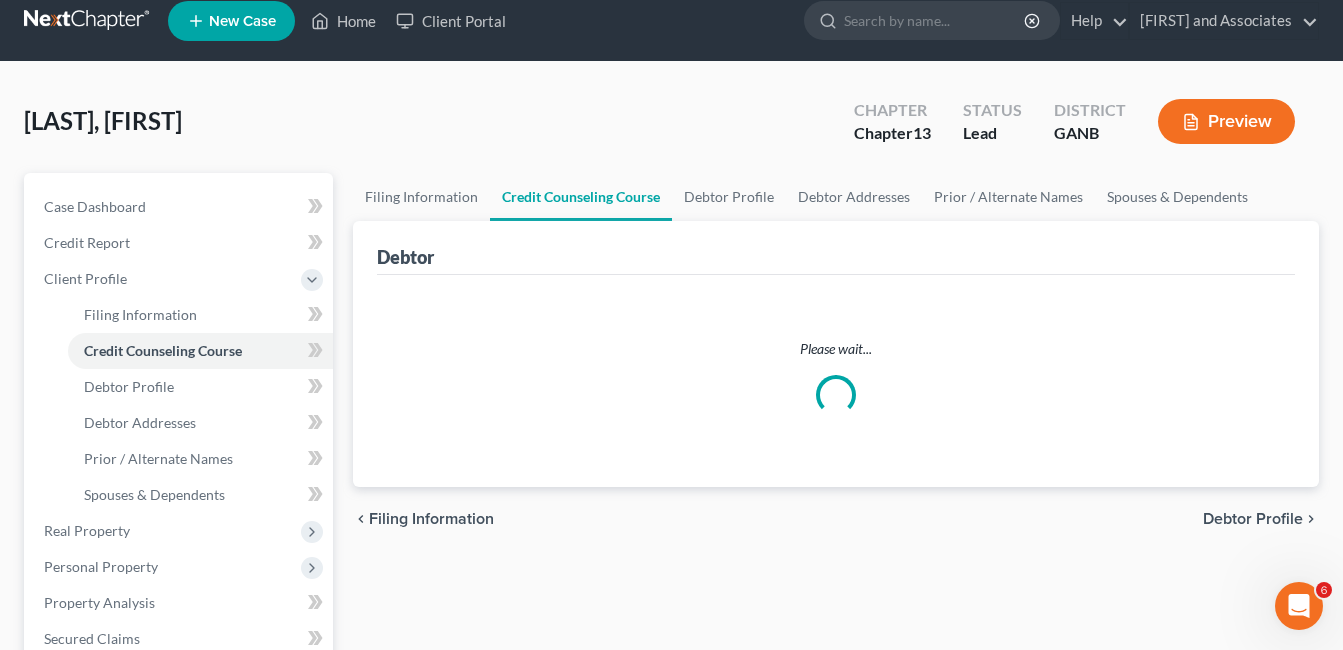 scroll, scrollTop: 0, scrollLeft: 0, axis: both 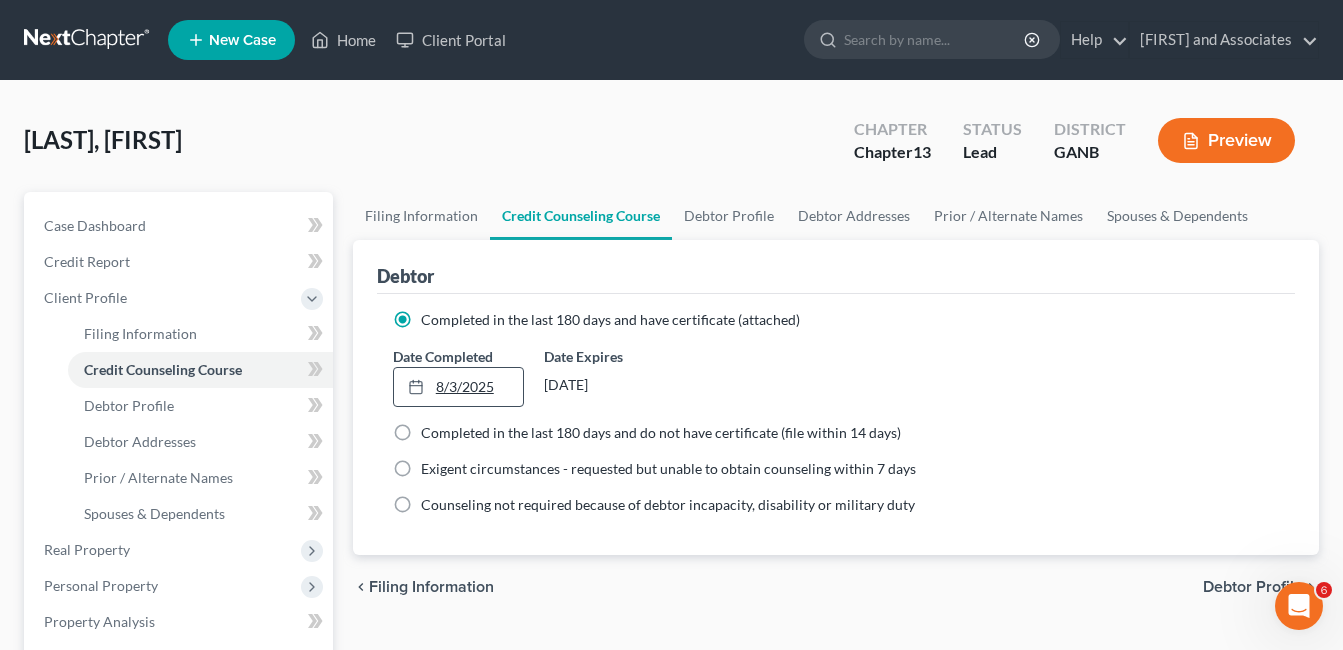click 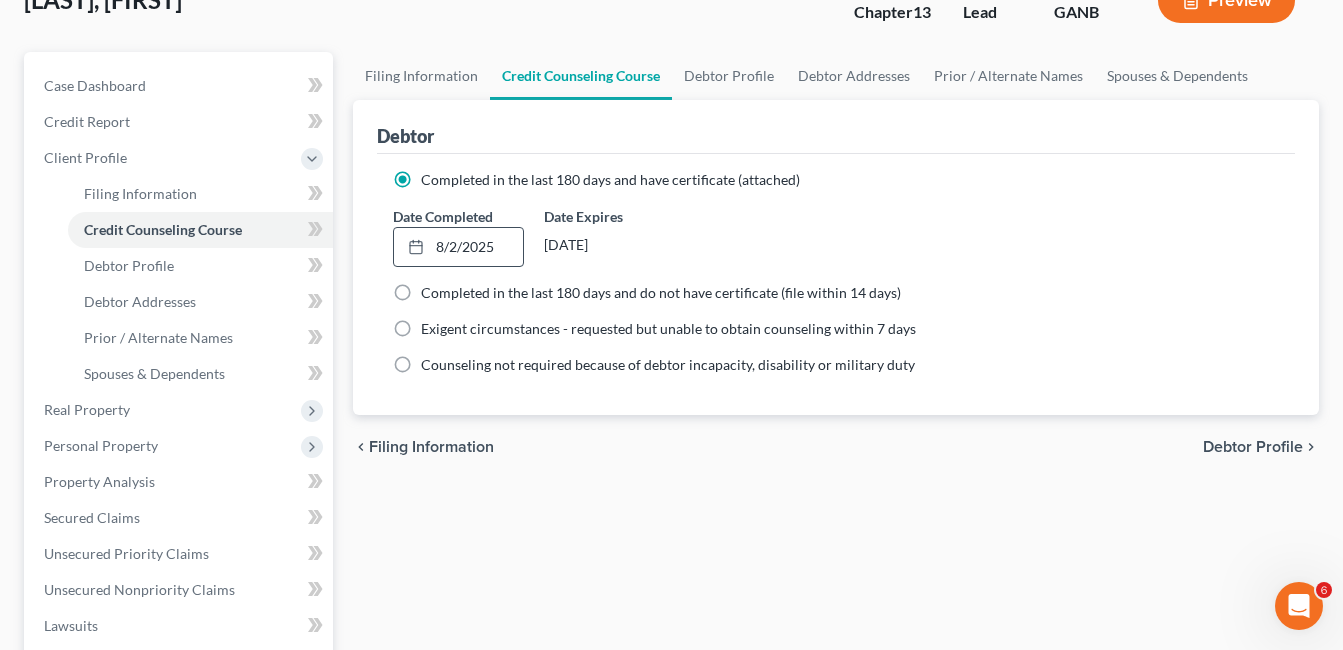 scroll, scrollTop: 200, scrollLeft: 0, axis: vertical 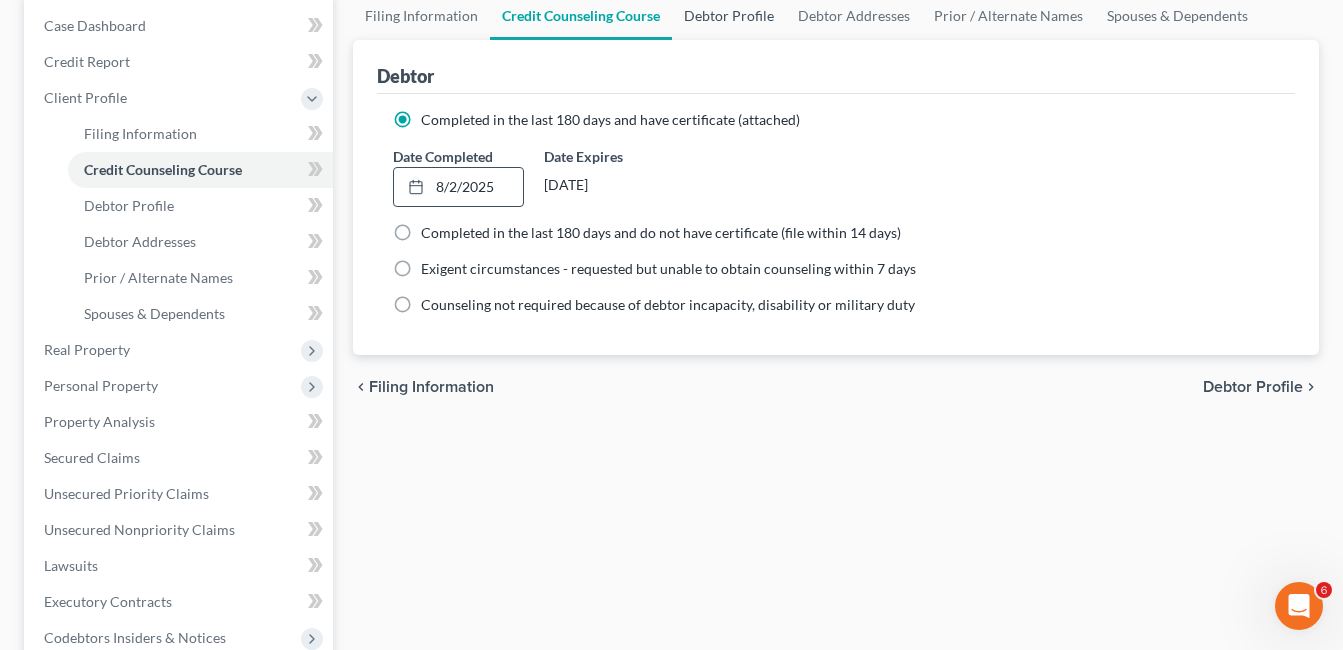 click on "Debtor Profile" at bounding box center [729, 16] 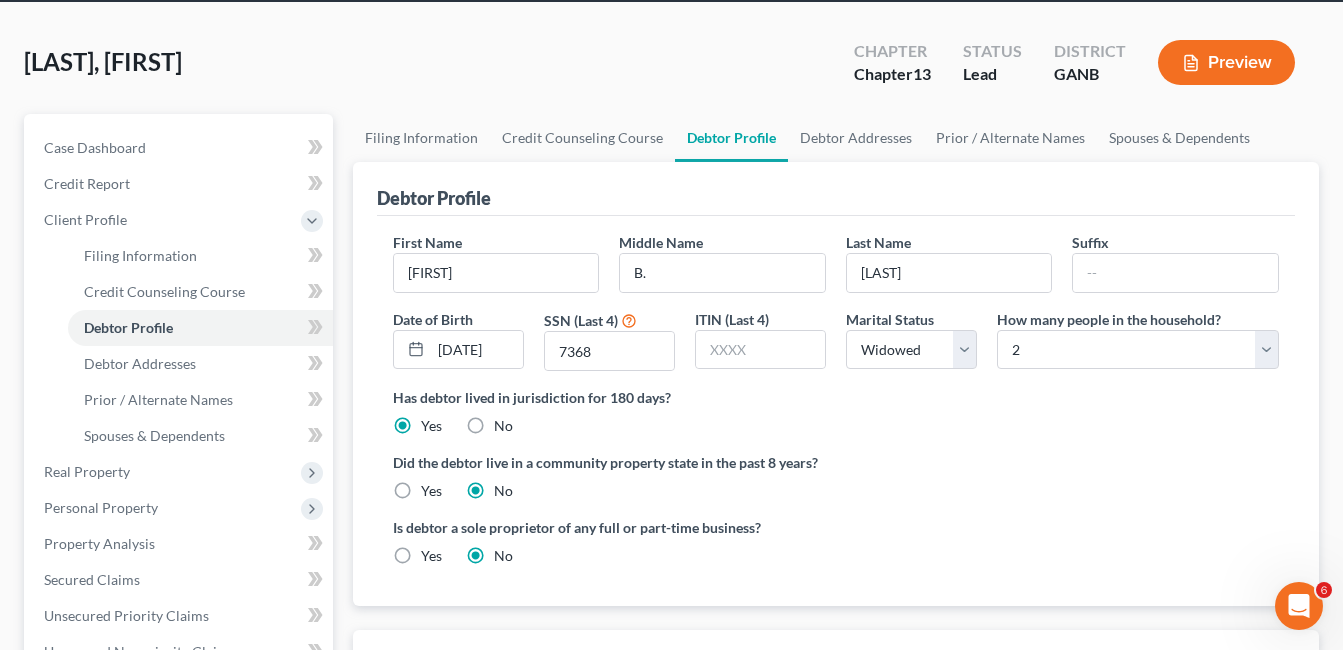 scroll, scrollTop: 0, scrollLeft: 0, axis: both 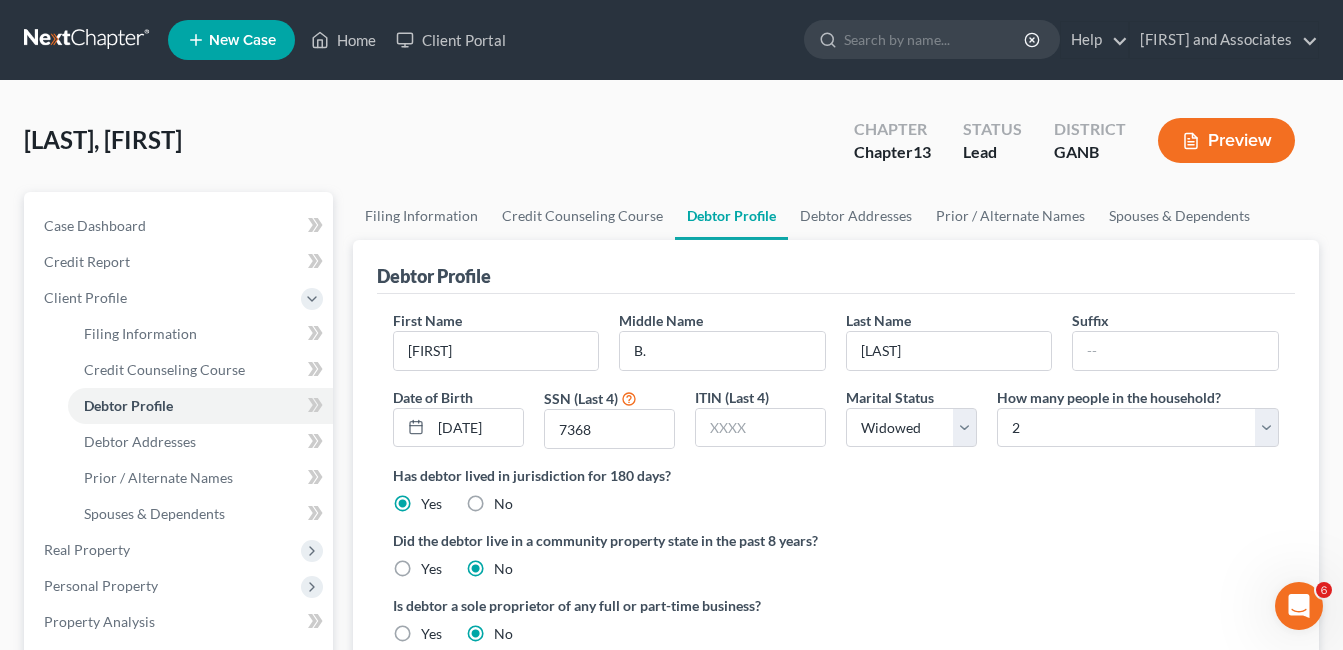 radio on "true" 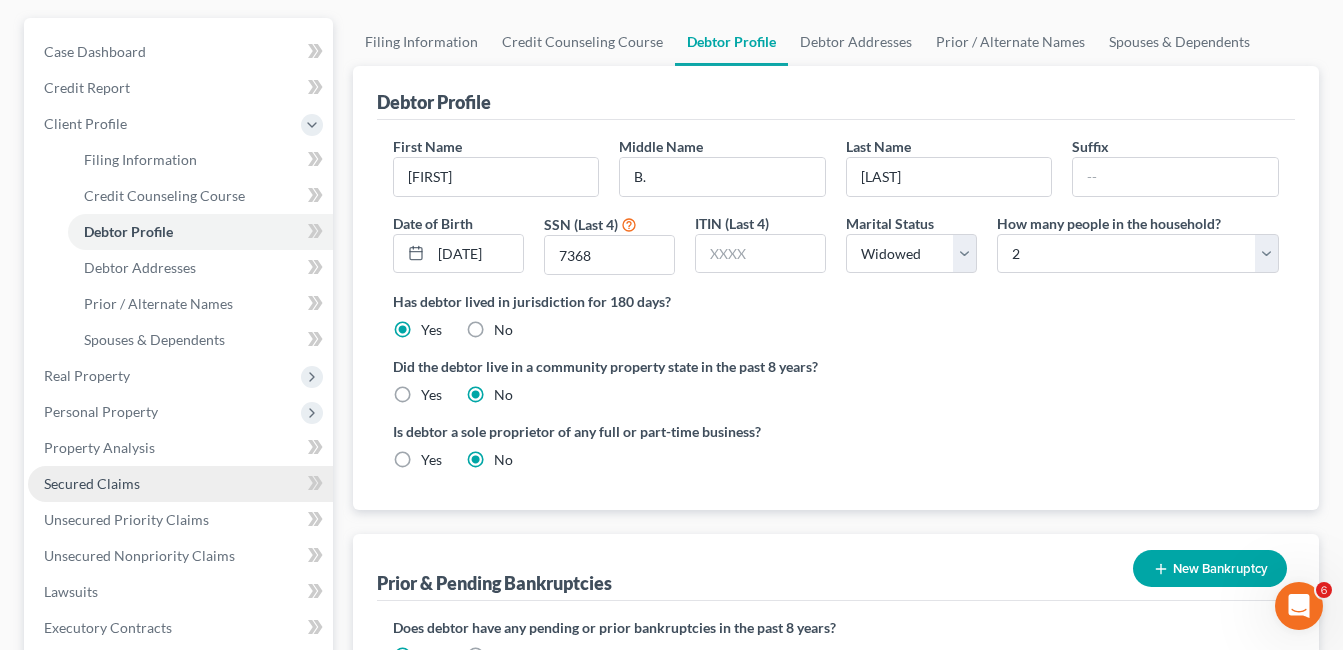 scroll, scrollTop: 200, scrollLeft: 0, axis: vertical 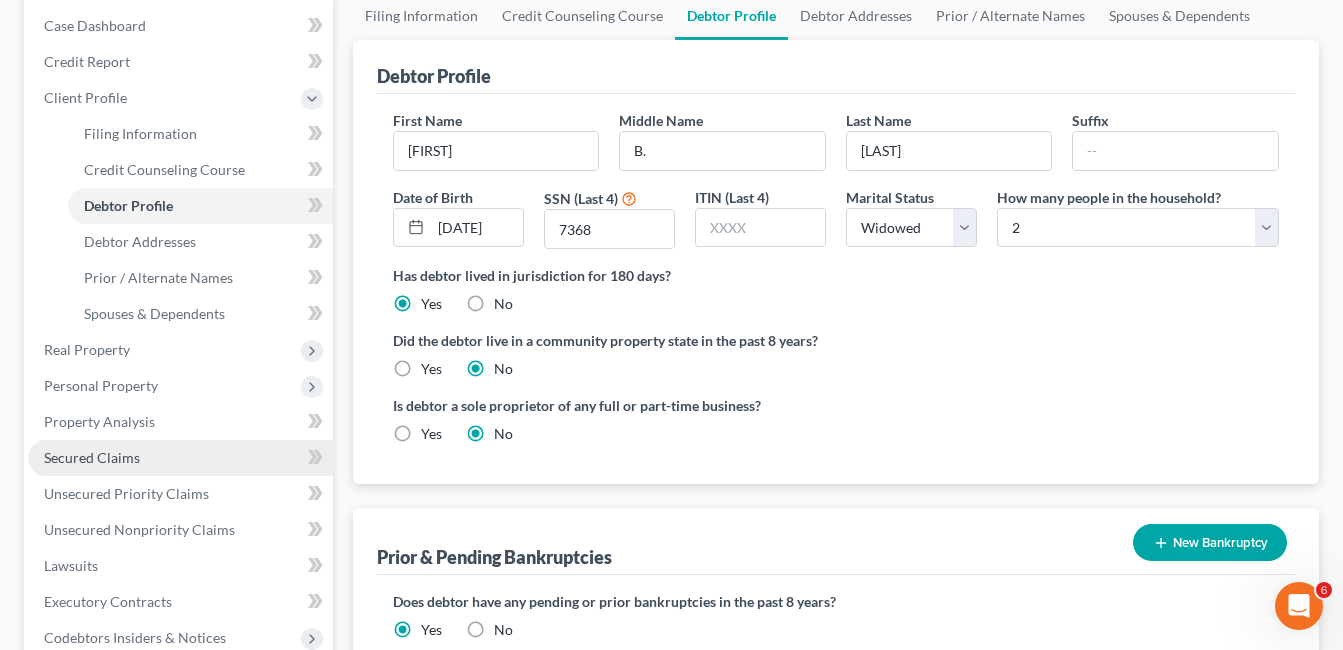 click on "Secured Claims" at bounding box center (92, 457) 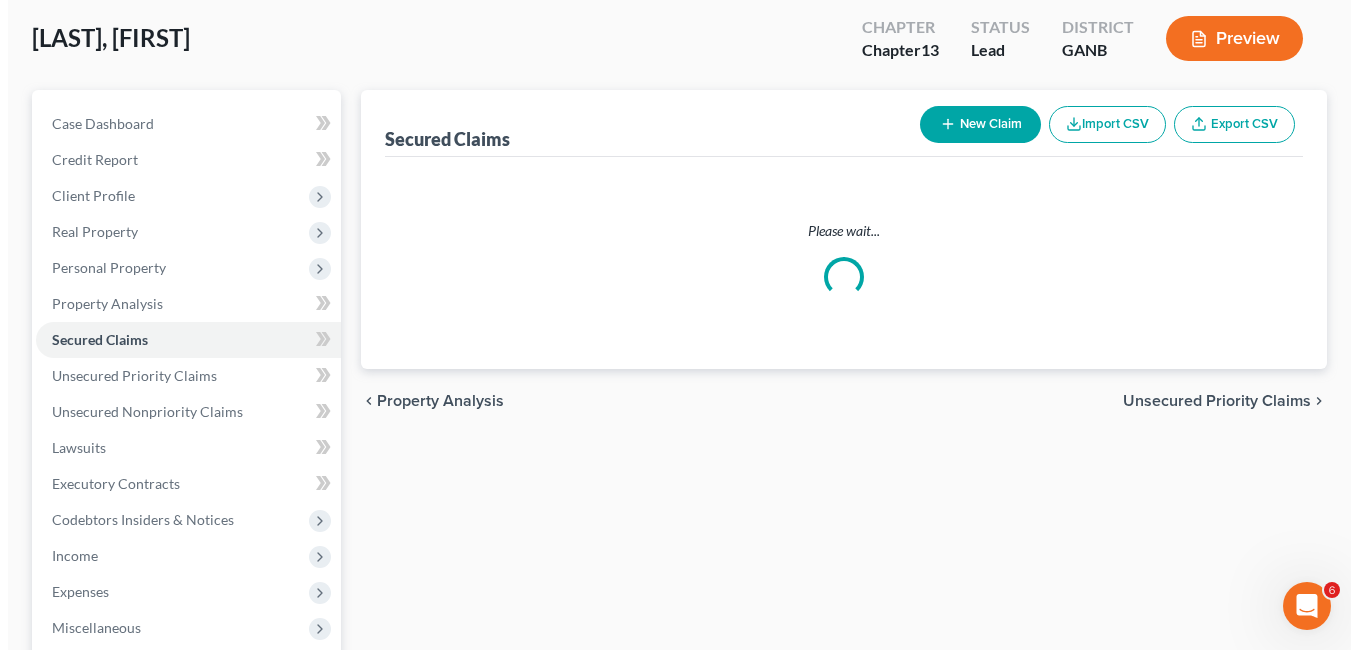 scroll, scrollTop: 0, scrollLeft: 0, axis: both 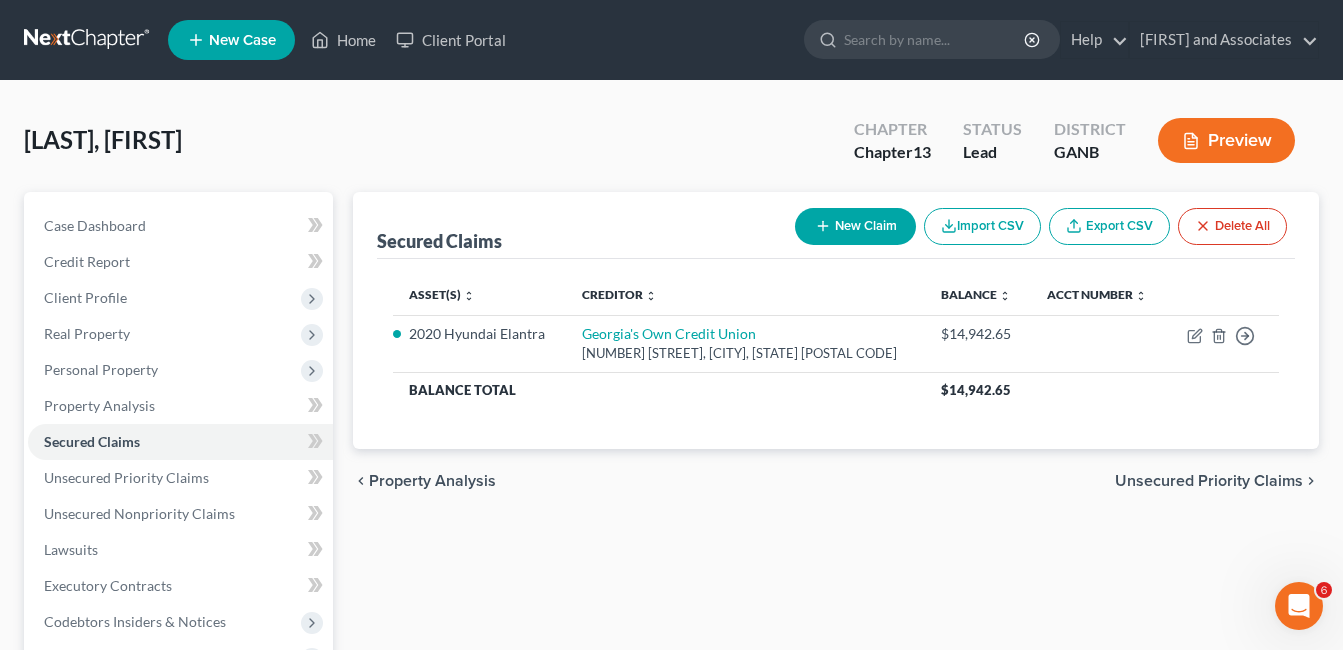 click on "New Claim" at bounding box center [855, 226] 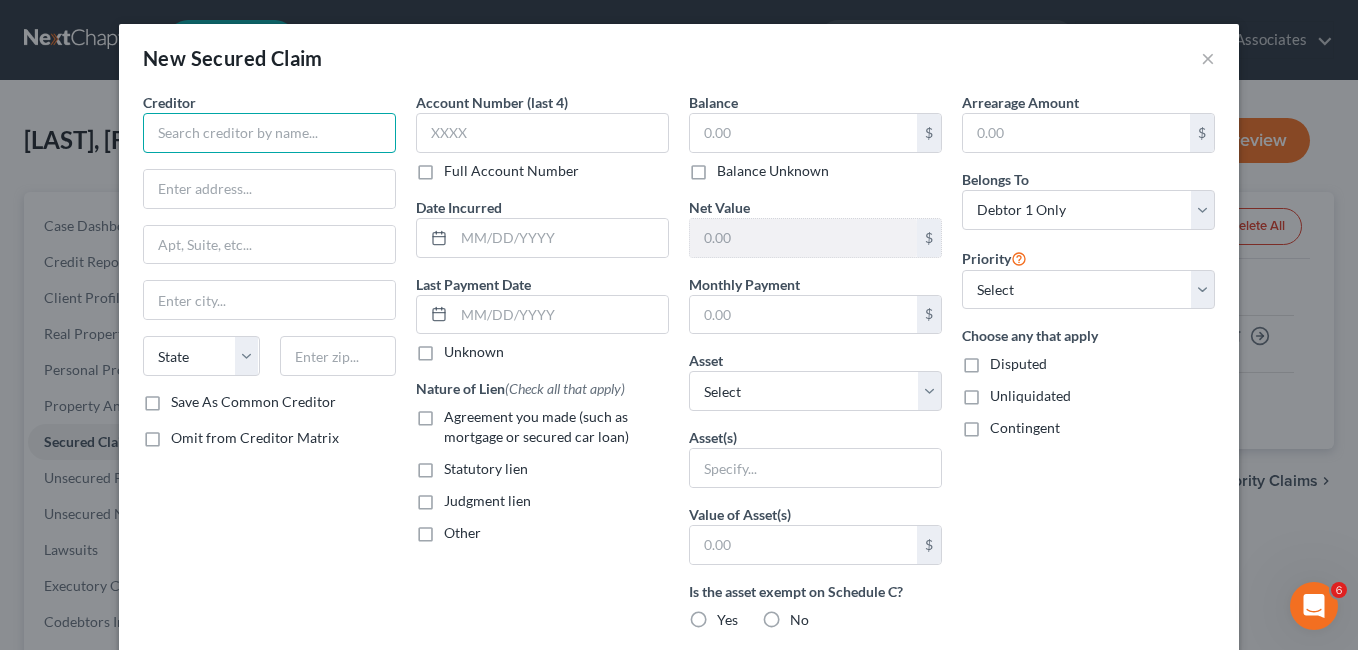click at bounding box center (269, 133) 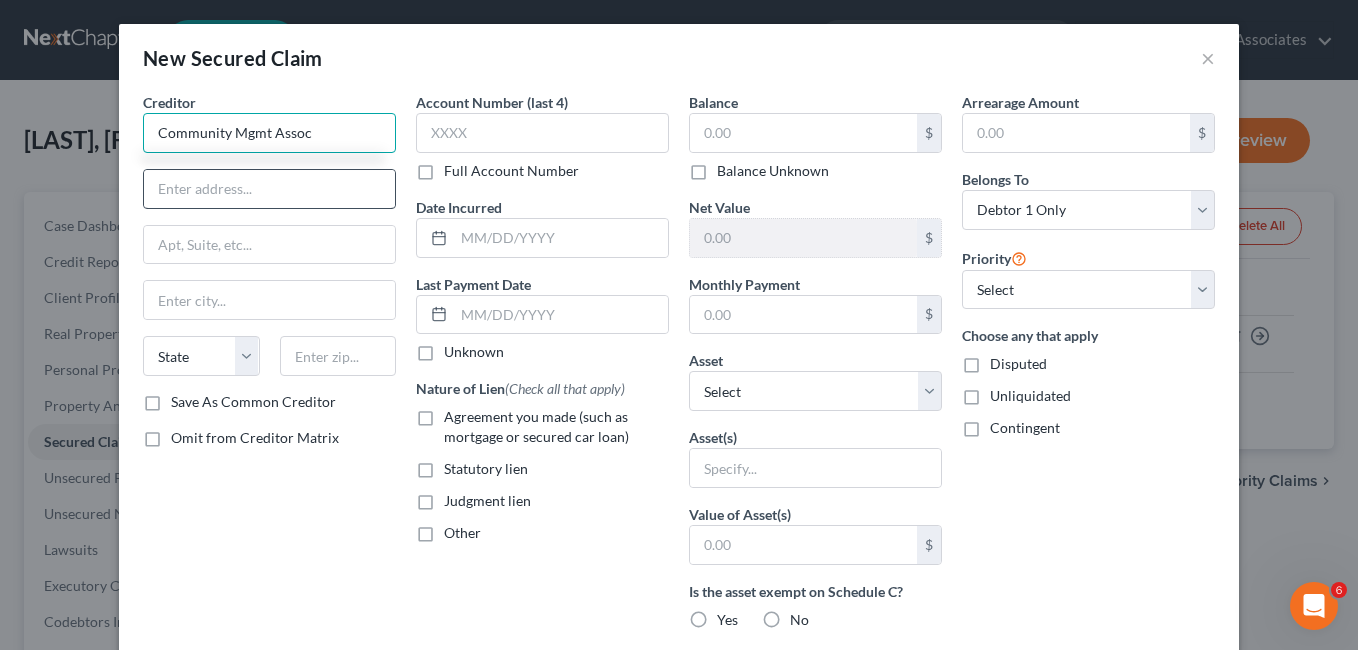 type on "Community Mgmt Assoc" 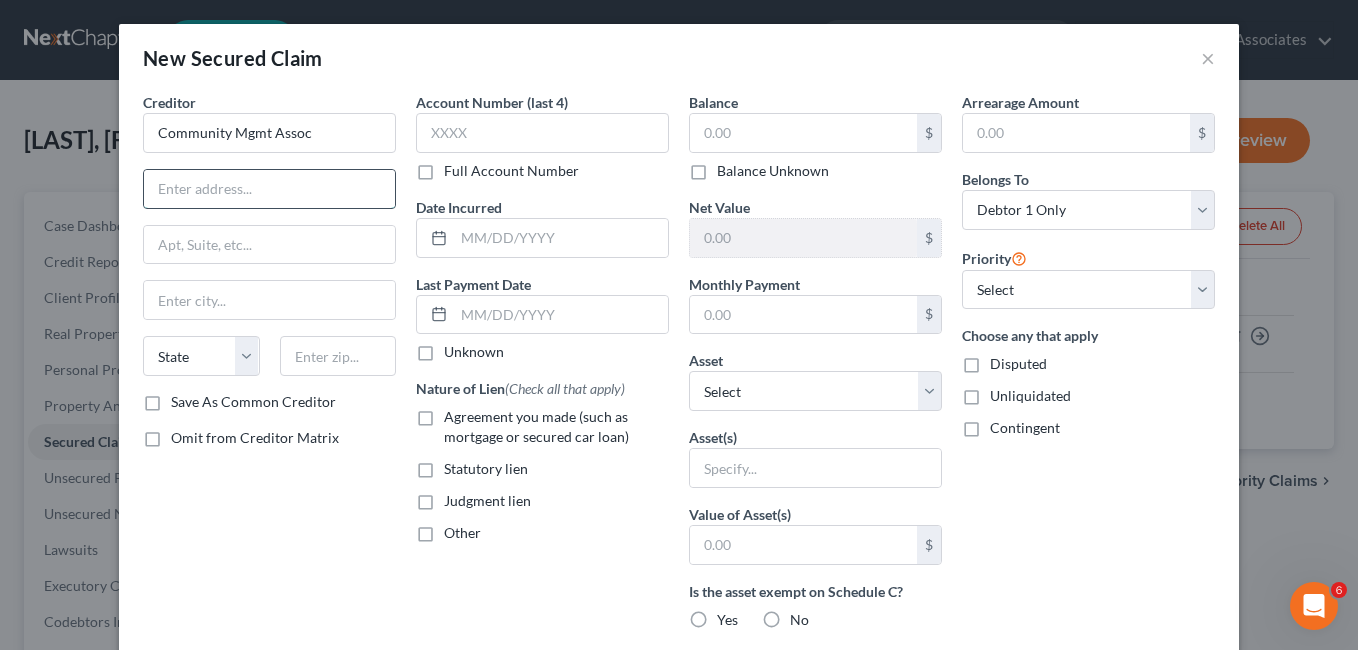 click at bounding box center [269, 189] 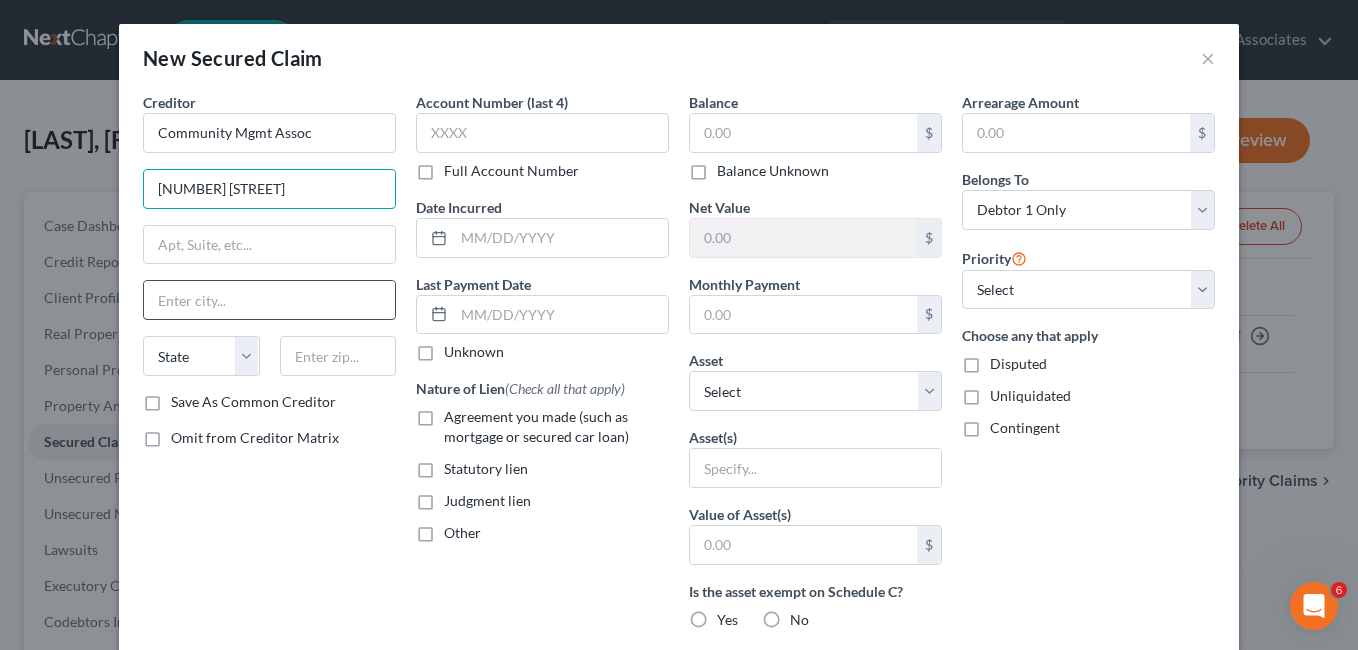type on "1465 N S Drive" 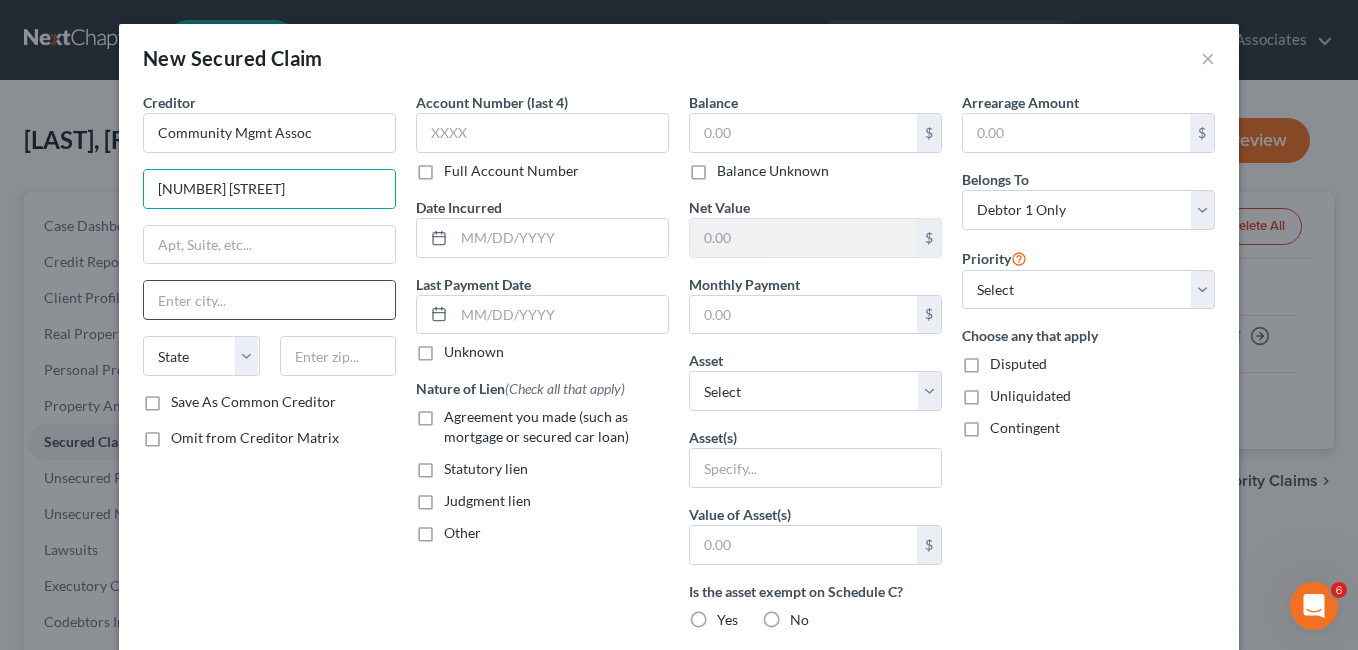 click at bounding box center [269, 300] 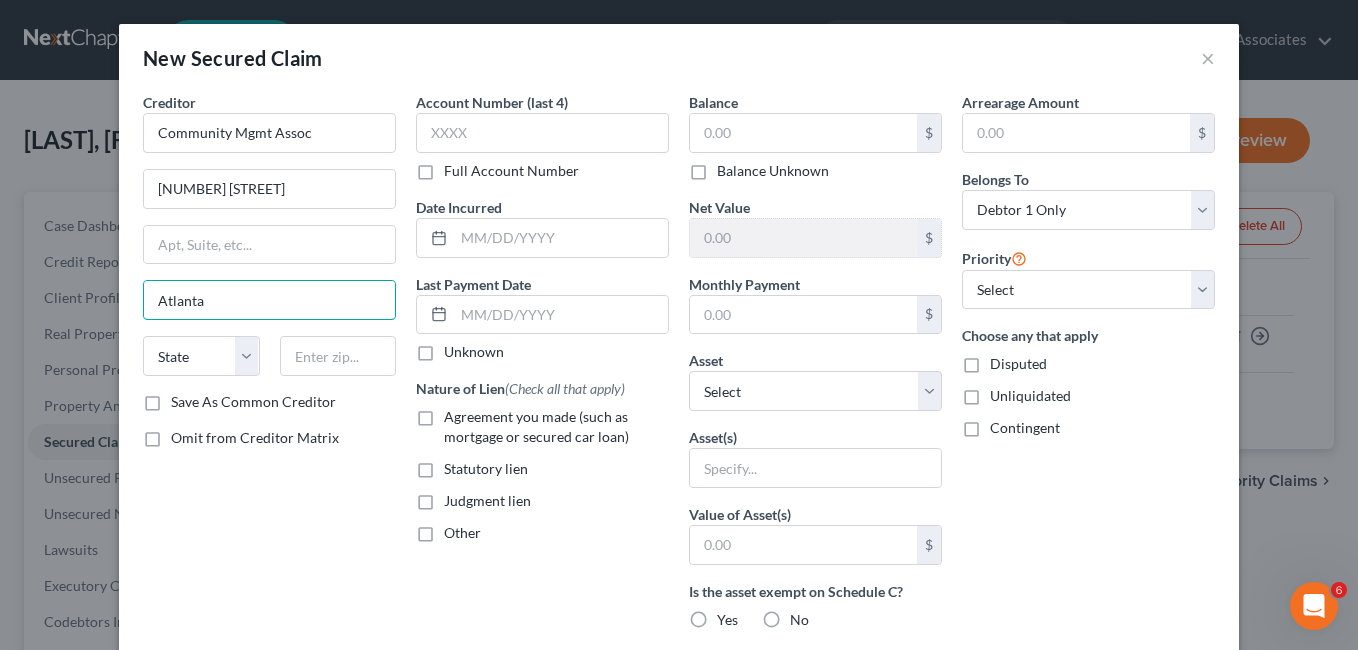 type on "Atlanta" 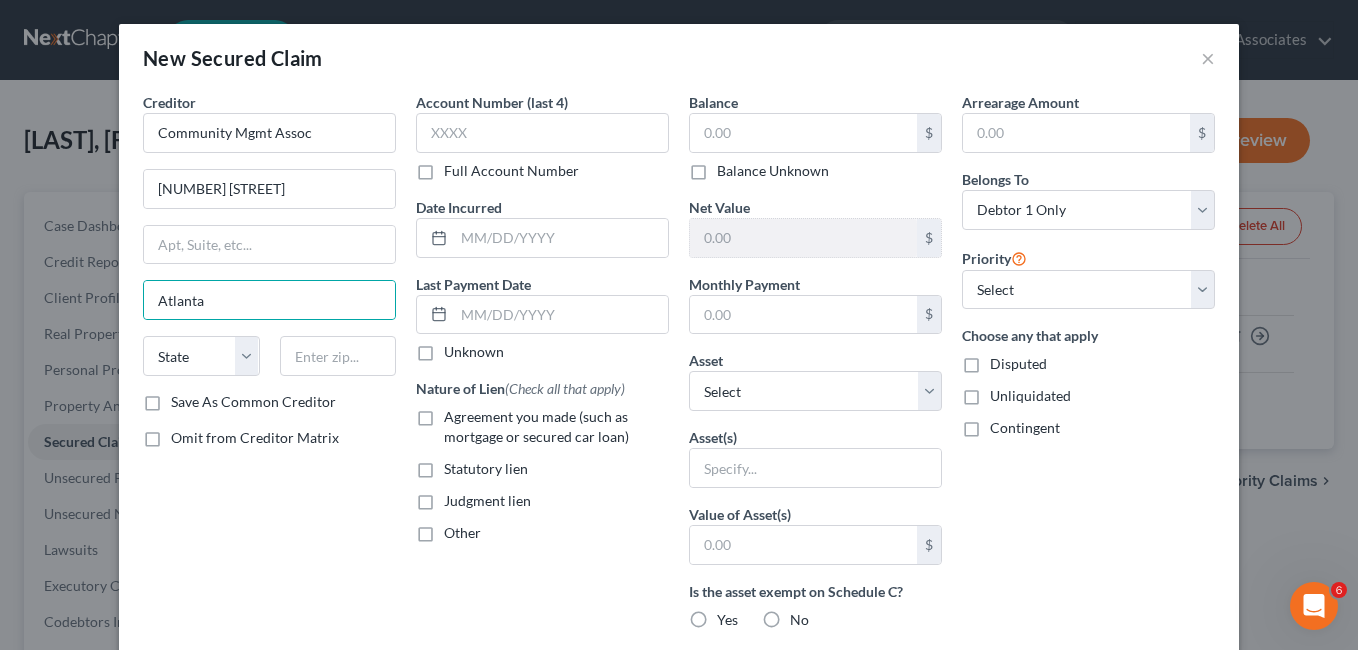 click on "Account Number (last 4)
Full Account Number
Date Incurred         Last Payment Date         Unknown Nature of Lien  (Check all that apply) Agreement you made (such as mortgage or secured car loan) Statutory lien Judgment lien Other" at bounding box center [542, 538] 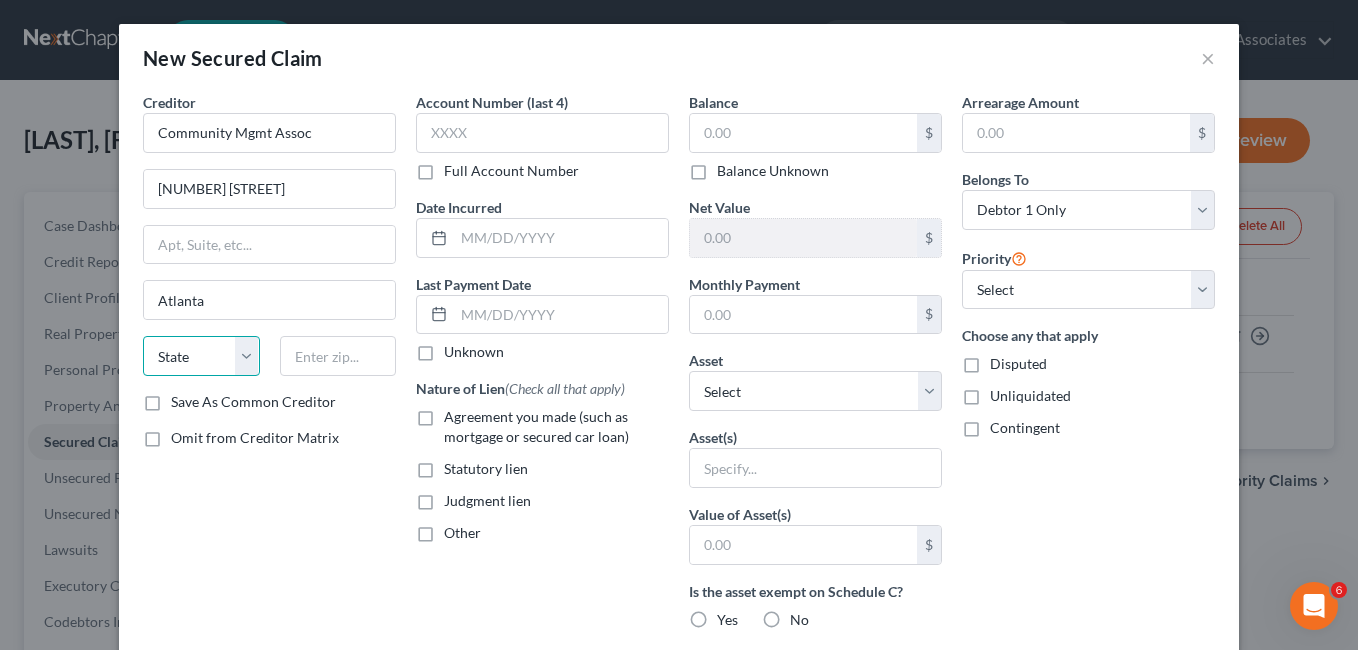 click on "State AL AK AR AZ CA CO CT DE DC FL GA GU HI ID IL IN IA KS KY LA ME MD MA MI MN MS MO MT NC ND NE NV NH NJ NM NY OH OK OR PA PR RI SC SD TN TX UT VI VA VT WA WV WI WY" at bounding box center [201, 356] 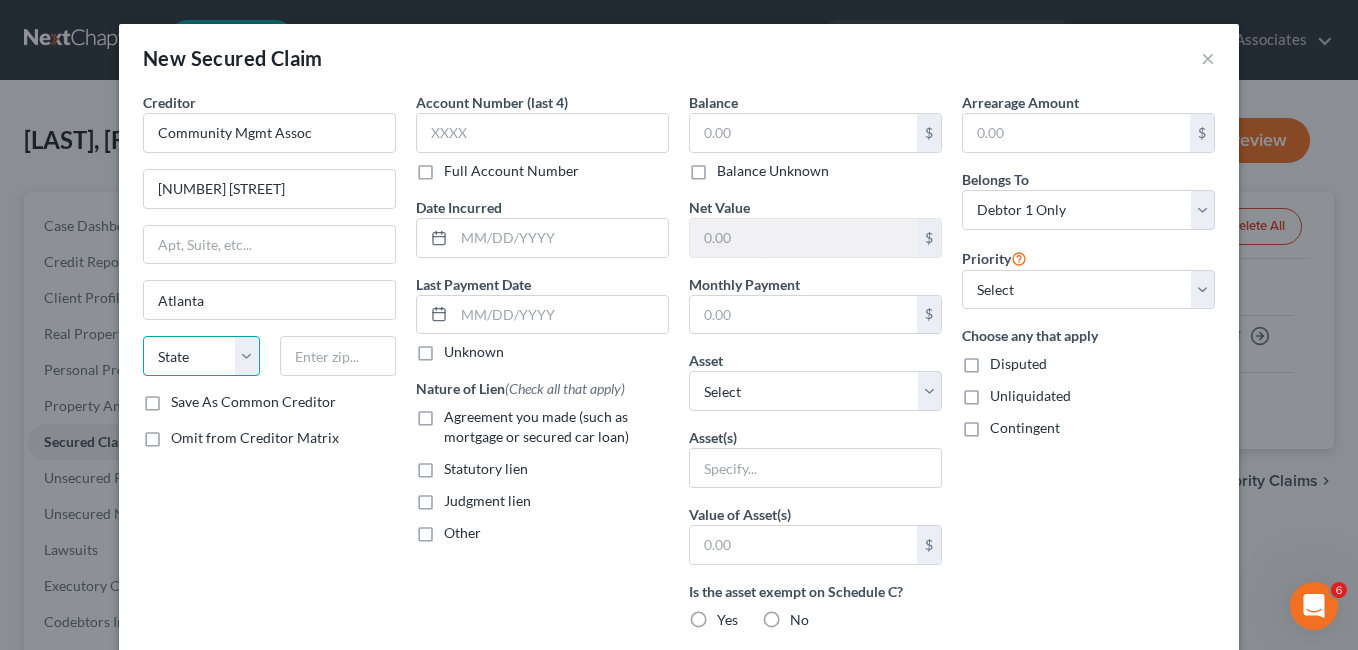 select on "10" 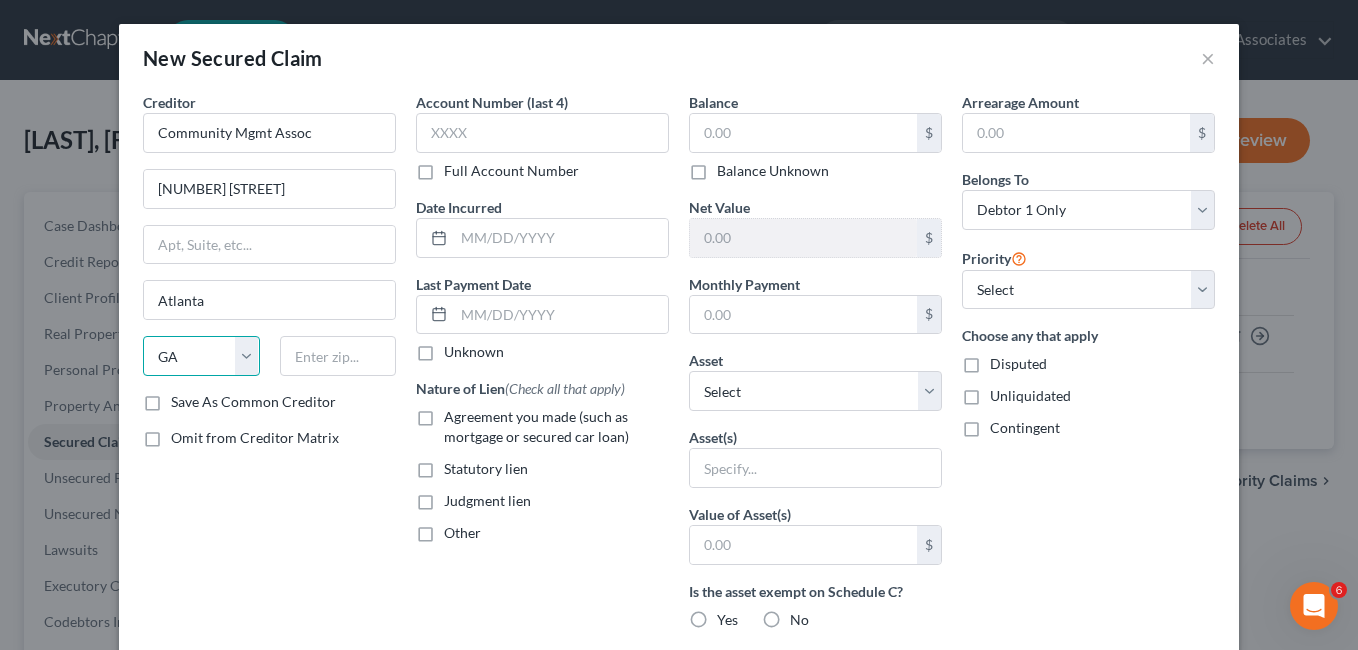 click on "State AL AK AR AZ CA CO CT DE DC FL GA GU HI ID IL IN IA KS KY LA ME MD MA MI MN MS MO MT NC ND NE NV NH NJ NM NY OH OK OR PA PR RI SC SD TN TX UT VI VA VT WA WV WI WY" at bounding box center [201, 356] 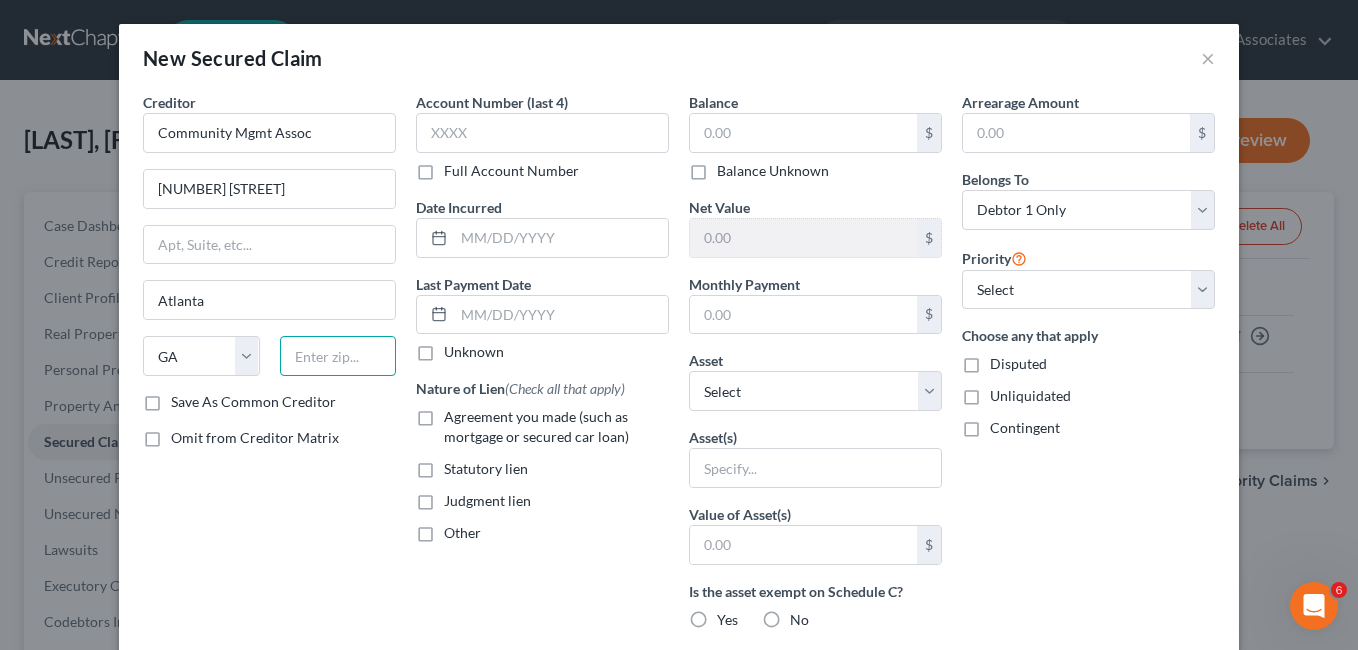 click at bounding box center (338, 356) 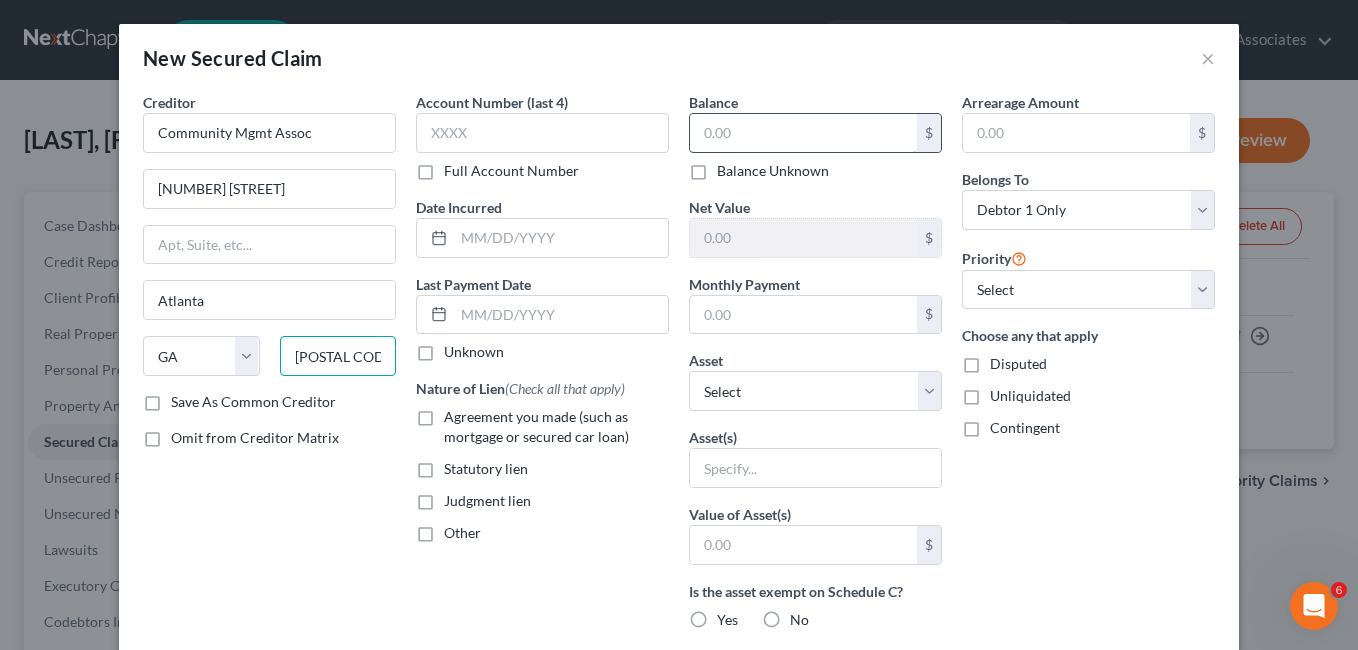 type on "30318" 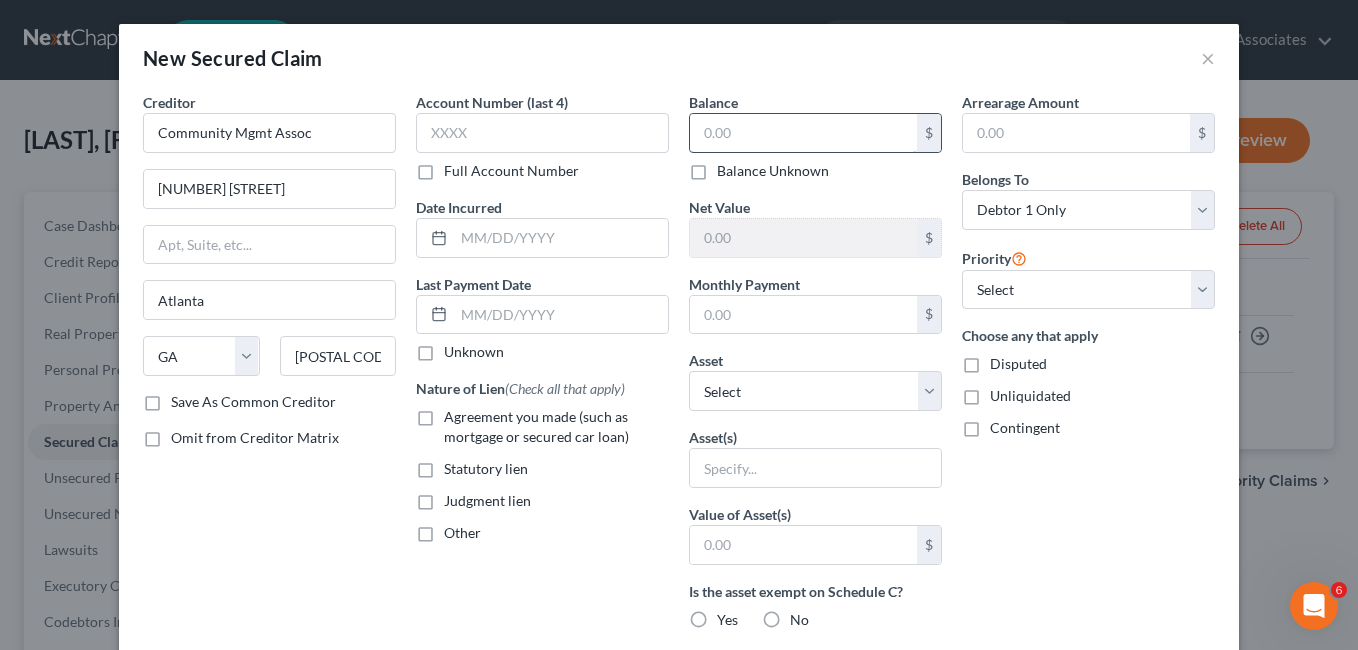 click at bounding box center (803, 133) 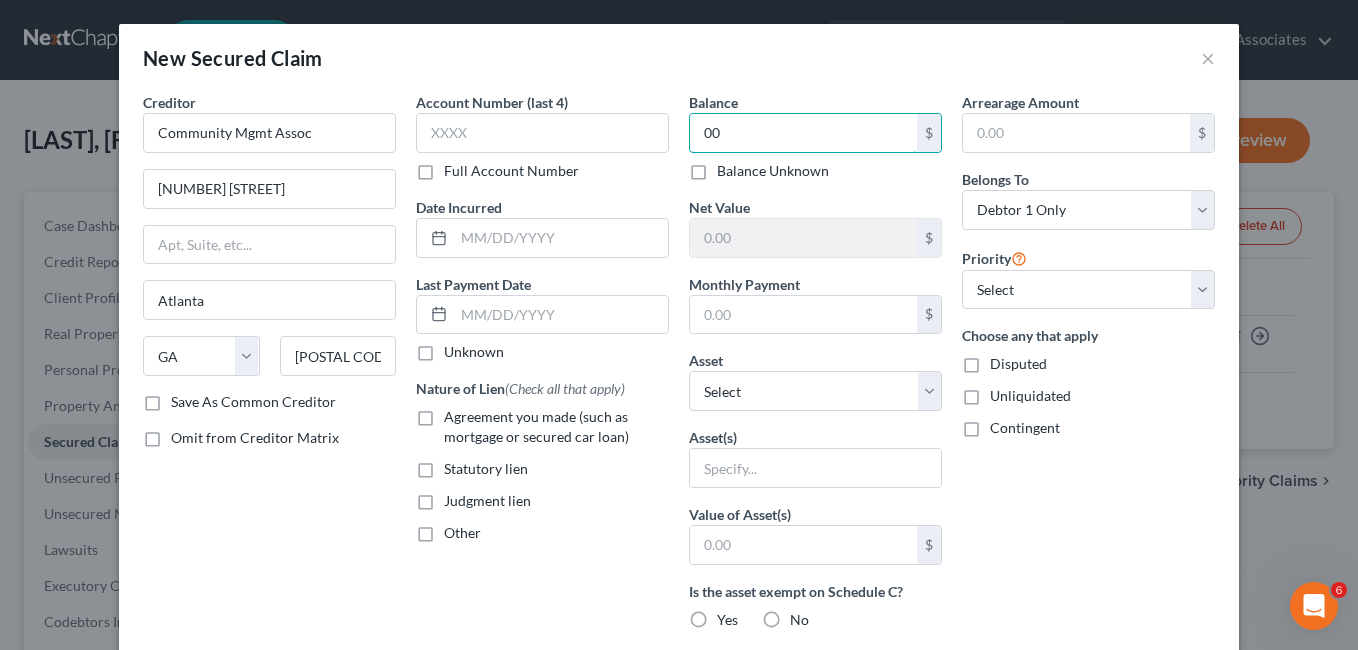 type on "00" 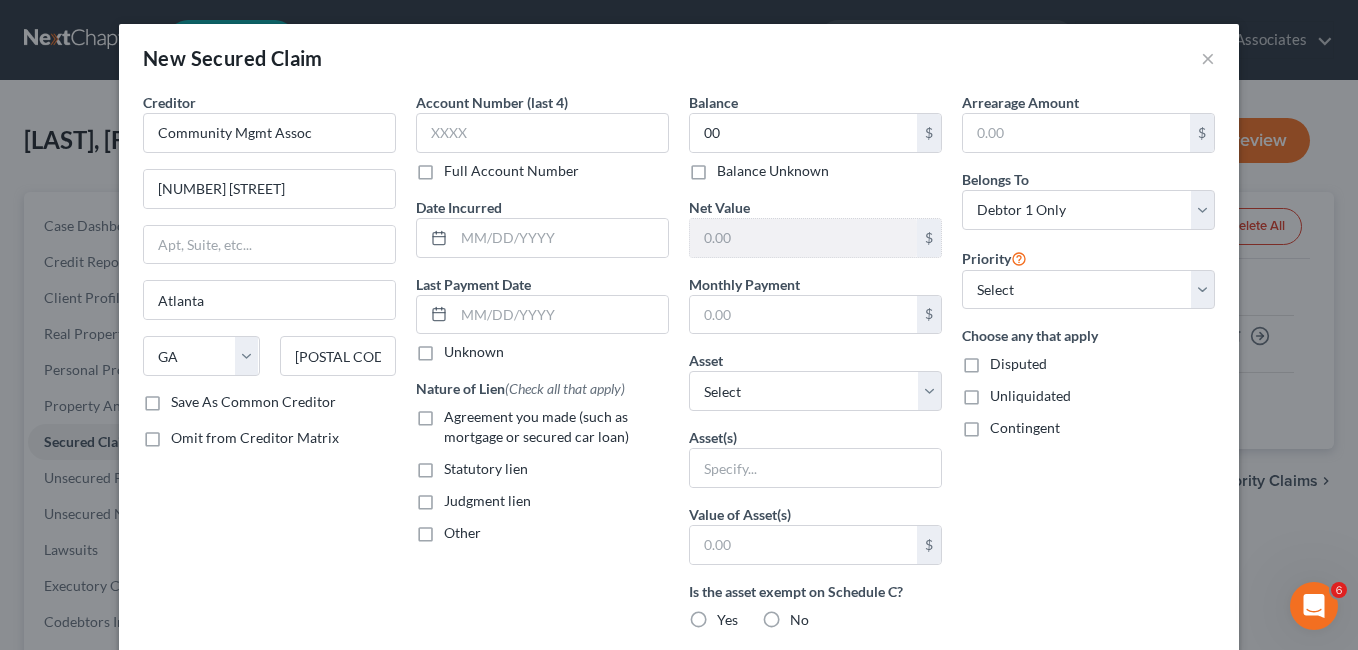 click on "Agreement you made (such as mortgage or secured car loan)" at bounding box center (556, 427) 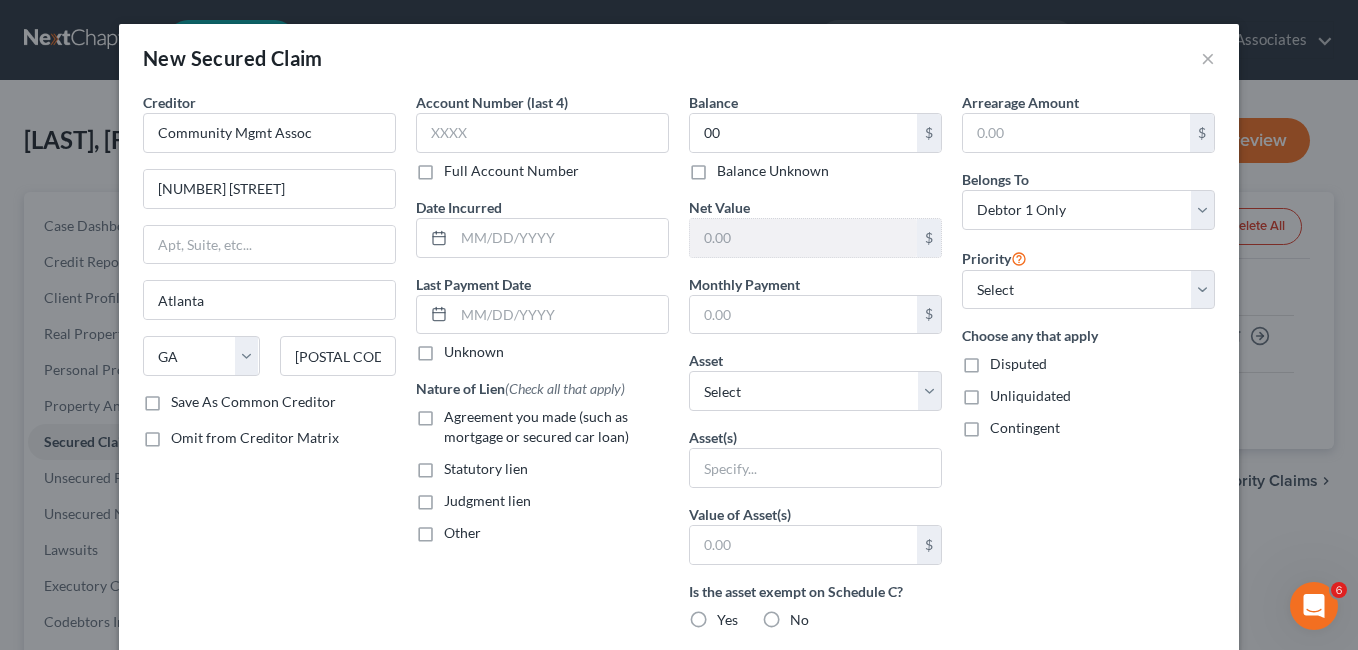 click on "Agreement you made (such as mortgage or secured car loan)" at bounding box center [458, 413] 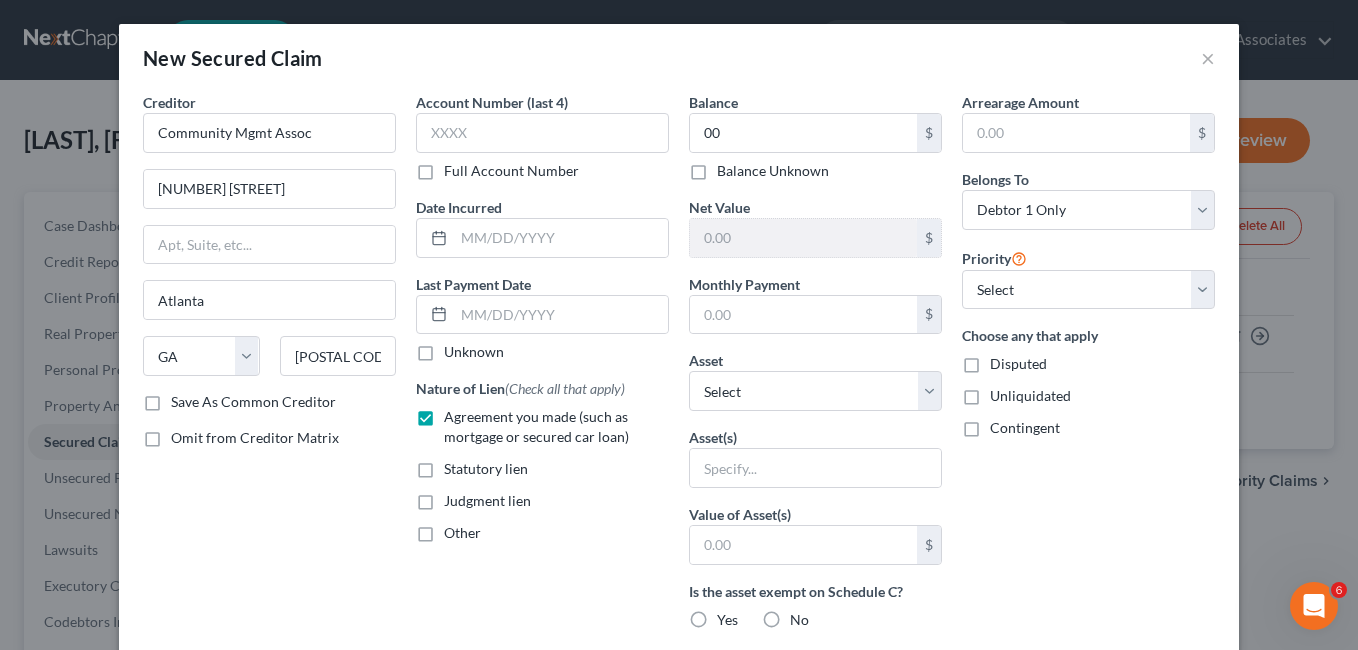 scroll, scrollTop: 200, scrollLeft: 0, axis: vertical 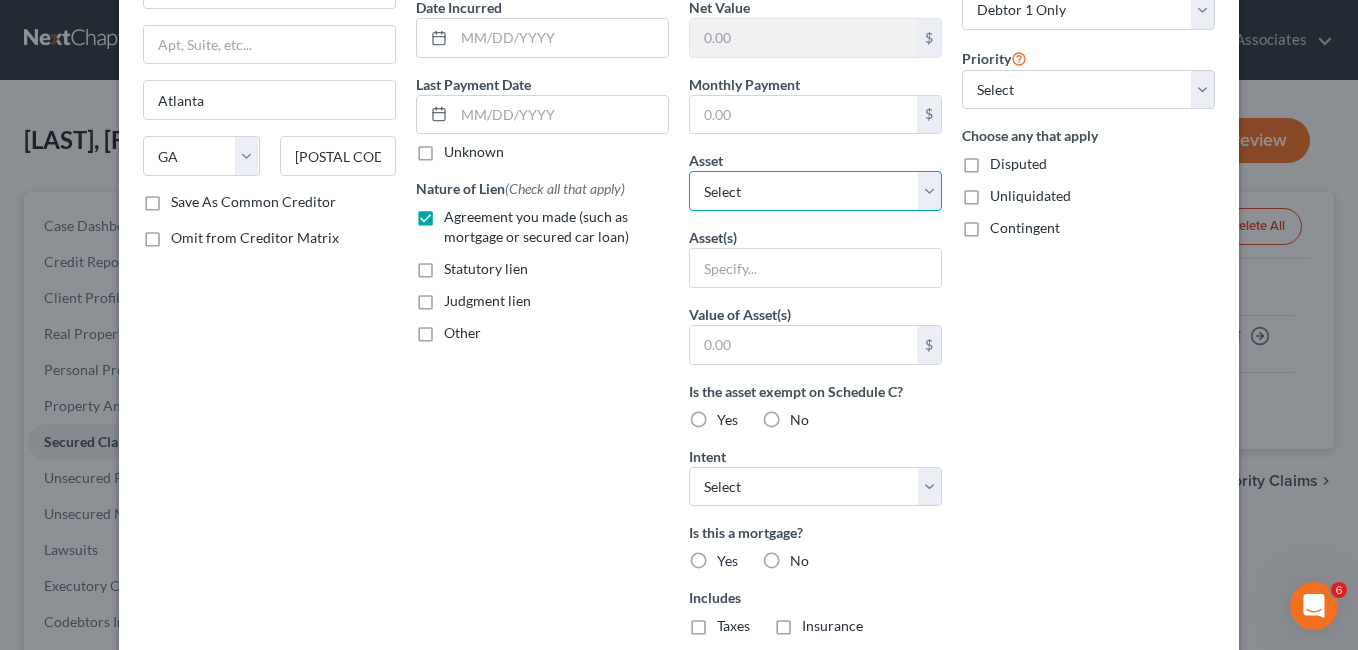 click on "Select Other Multiple Assets [NUMBER] [STREET] - $[AMOUNT] [YEAR] [VEHICLE] - $[AMOUNT] Household Goods - General HH Goodws - $[AMOUNT] Clothing - Personal Clothing - $[AMOUNT] Electronics - TV, Cell Phone - $[AMOUNT] Truist Bank (Checking Account) - $[AMOUNT] Truist Bank (Savings Account) - $[AMOUNT]" at bounding box center [815, 191] 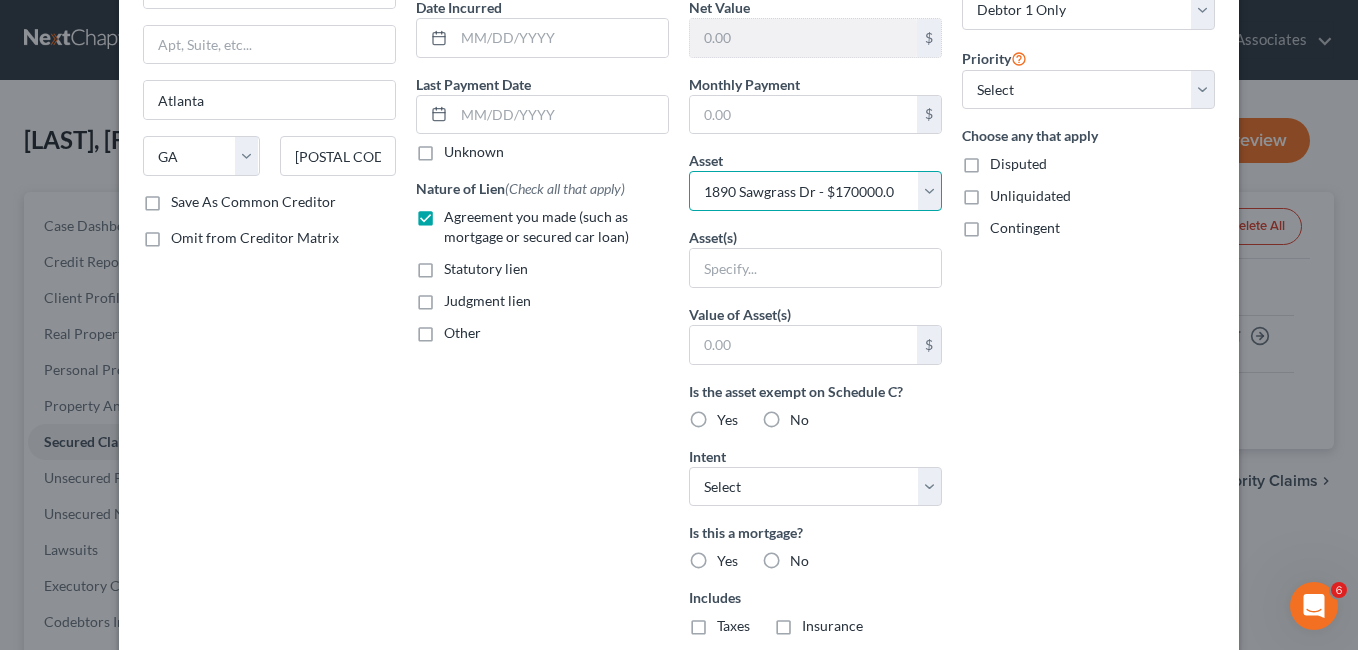 click on "Select Other Multiple Assets [NUMBER] [STREET] - $[AMOUNT] [YEAR] [VEHICLE] - $[AMOUNT] Household Goods - General HH Goodws - $[AMOUNT] Clothing - Personal Clothing - $[AMOUNT] Electronics - TV, Cell Phone - $[AMOUNT] Truist Bank (Checking Account) - $[AMOUNT] Truist Bank (Savings Account) - $[AMOUNT]" at bounding box center (815, 191) 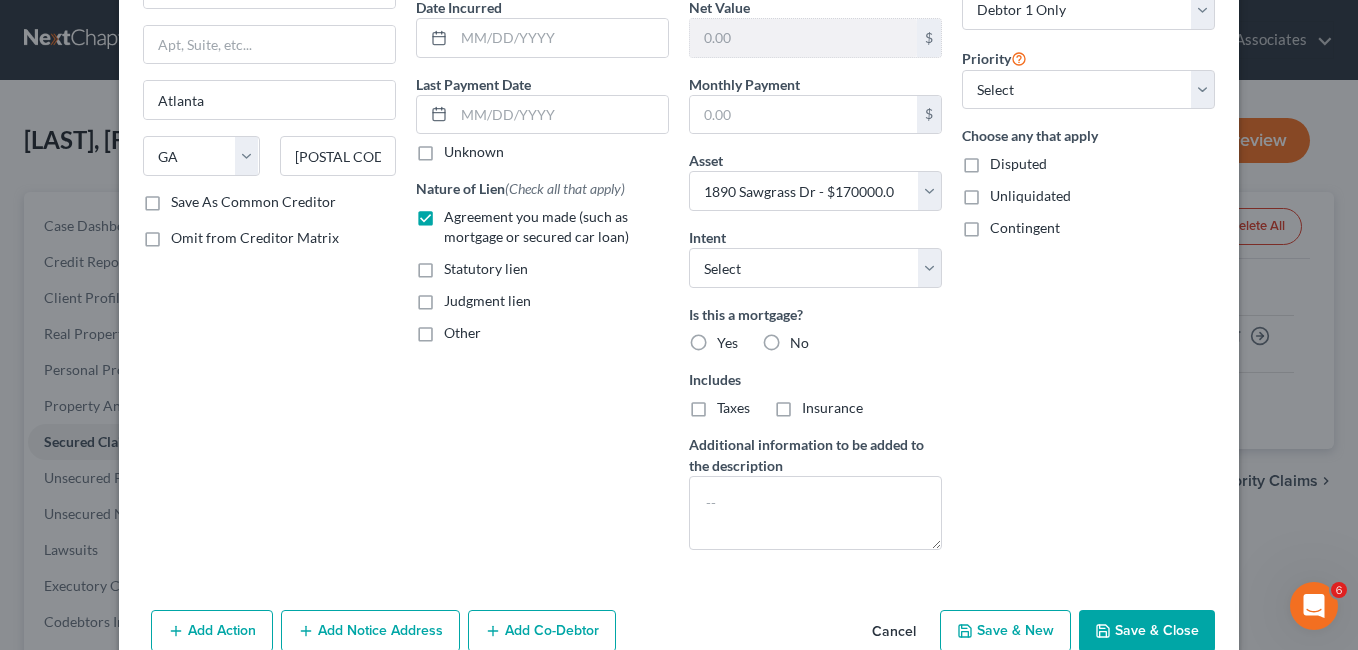 click on "Yes" at bounding box center [727, 343] 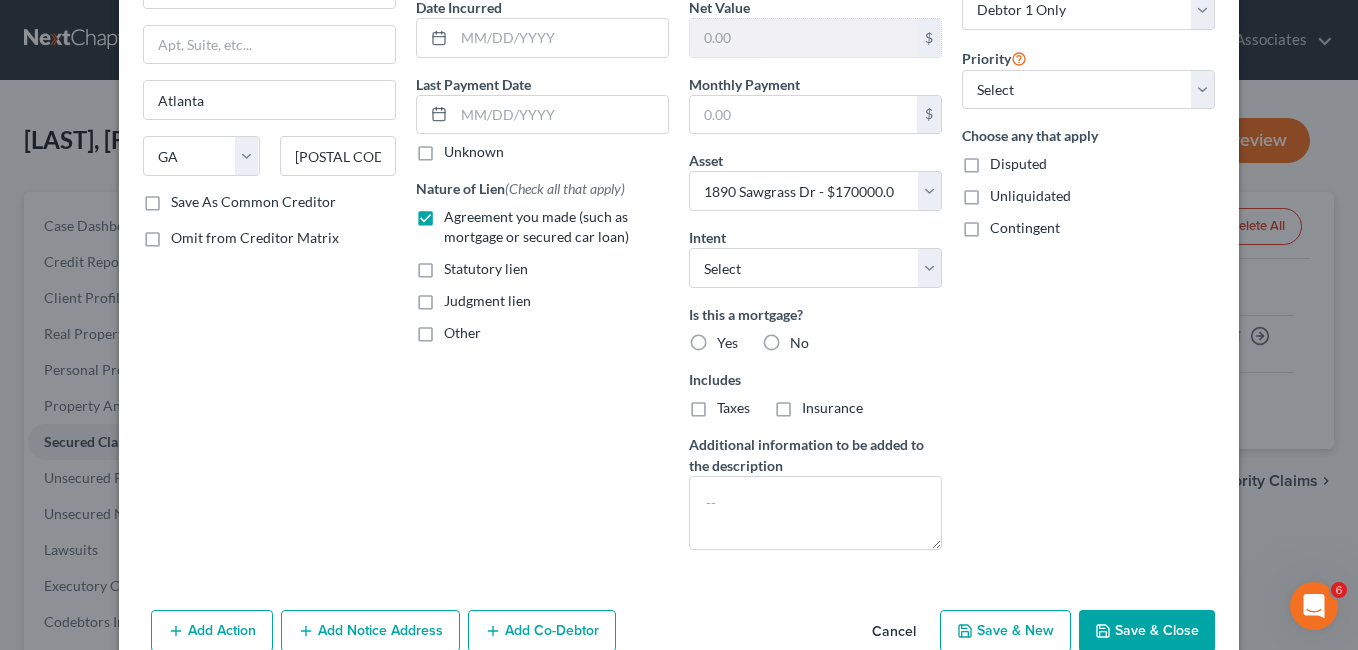 click on "Yes" at bounding box center (731, 339) 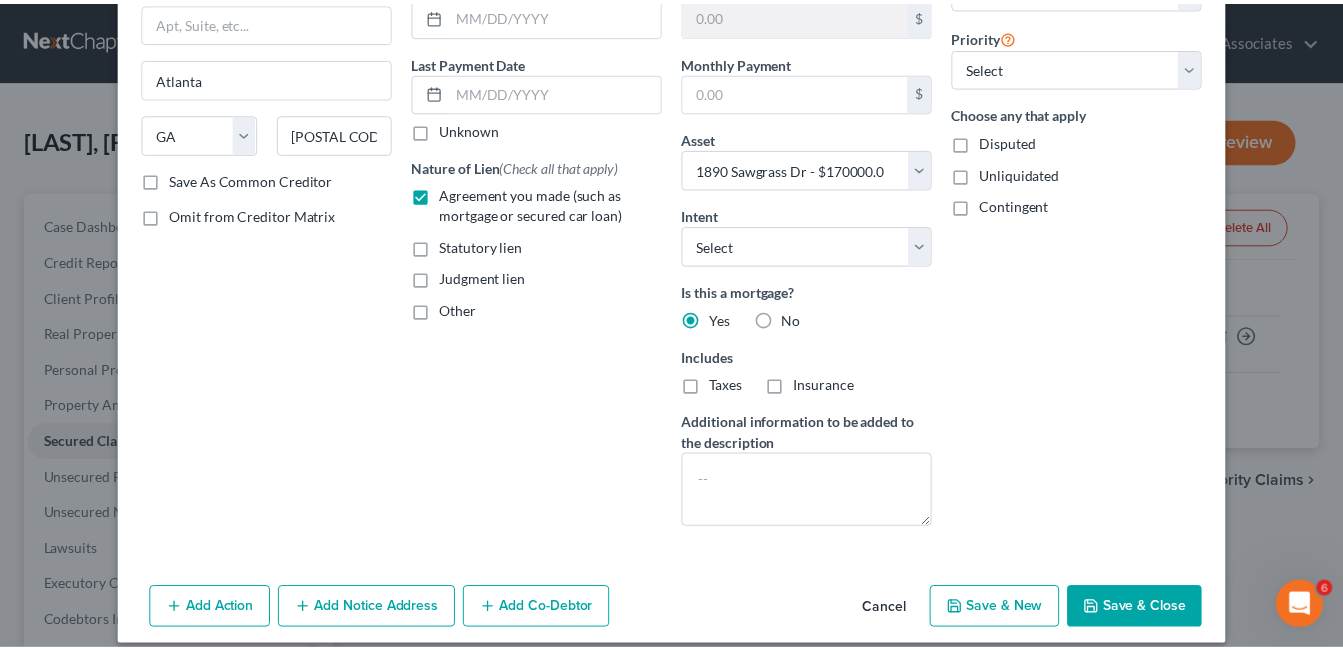 scroll, scrollTop: 242, scrollLeft: 0, axis: vertical 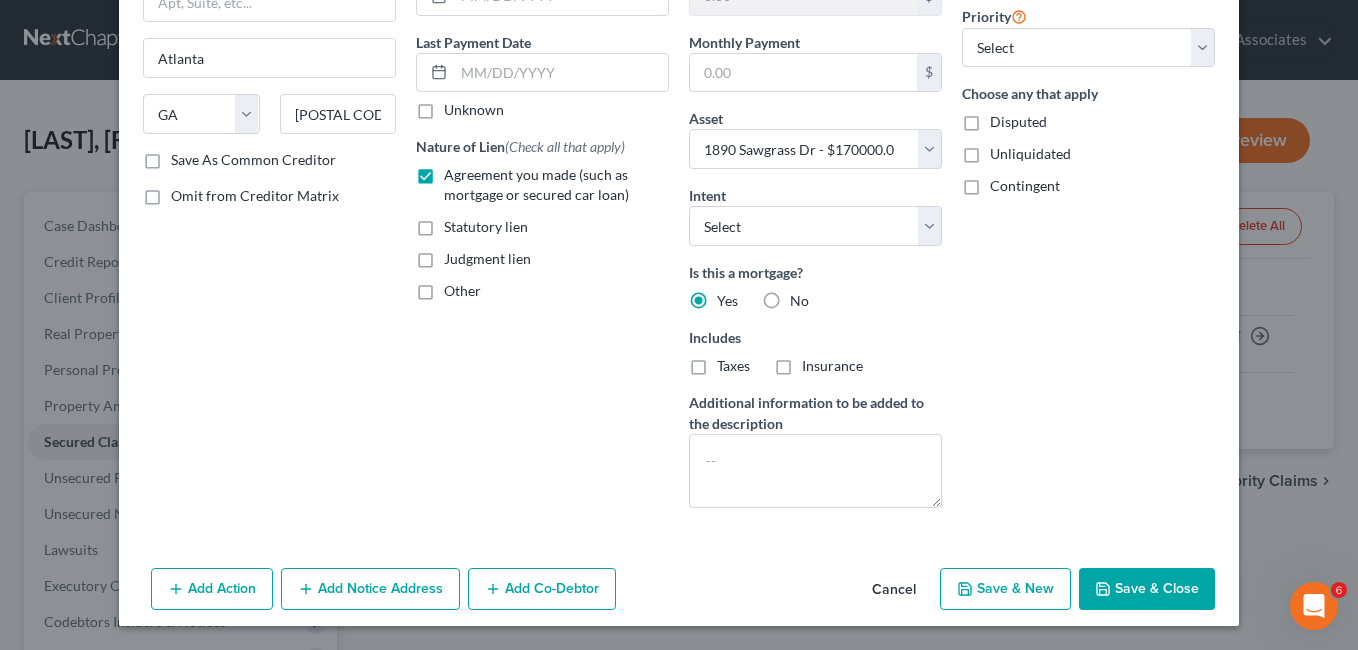 click on "Taxes" at bounding box center [733, 366] 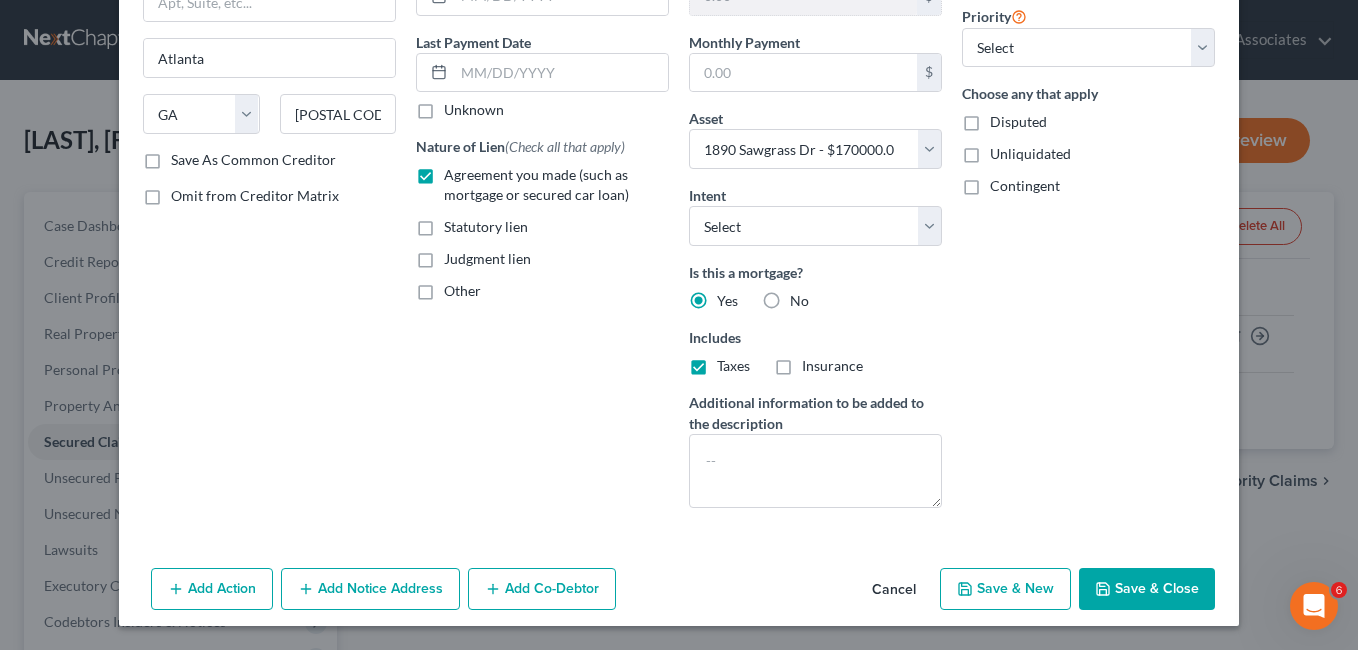 click on "Insurance" at bounding box center (832, 366) 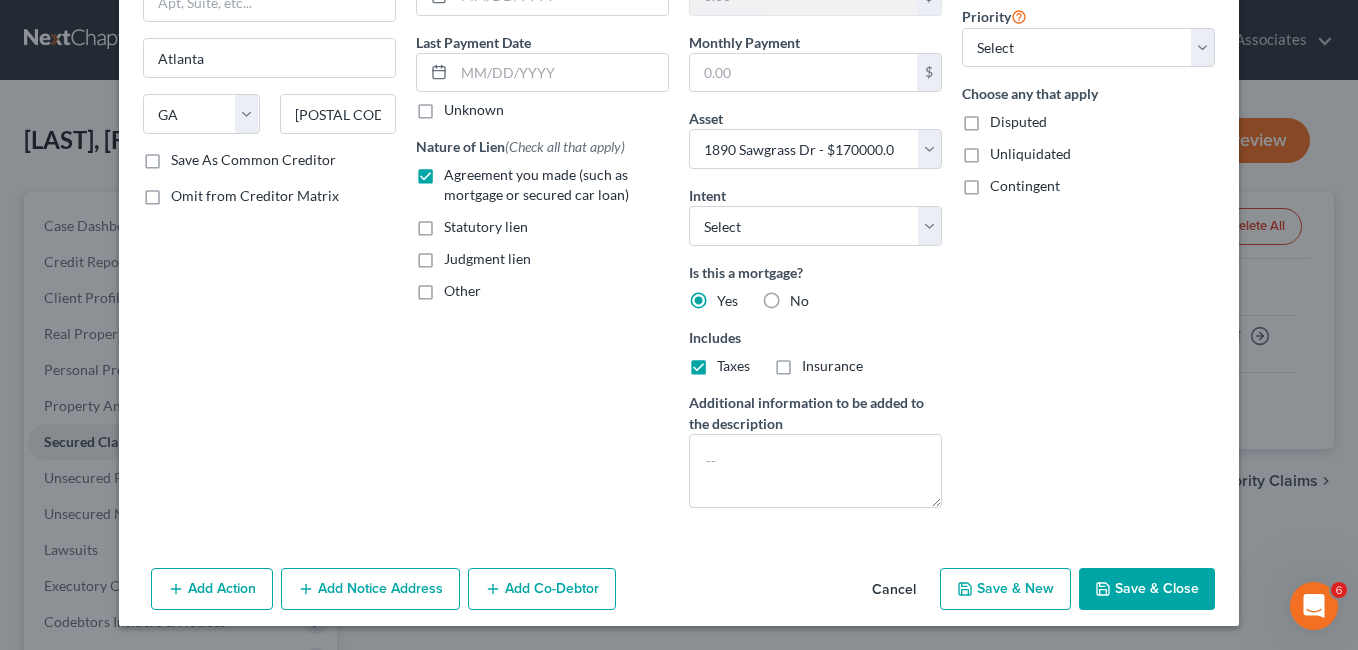 click on "Insurance" at bounding box center (816, 362) 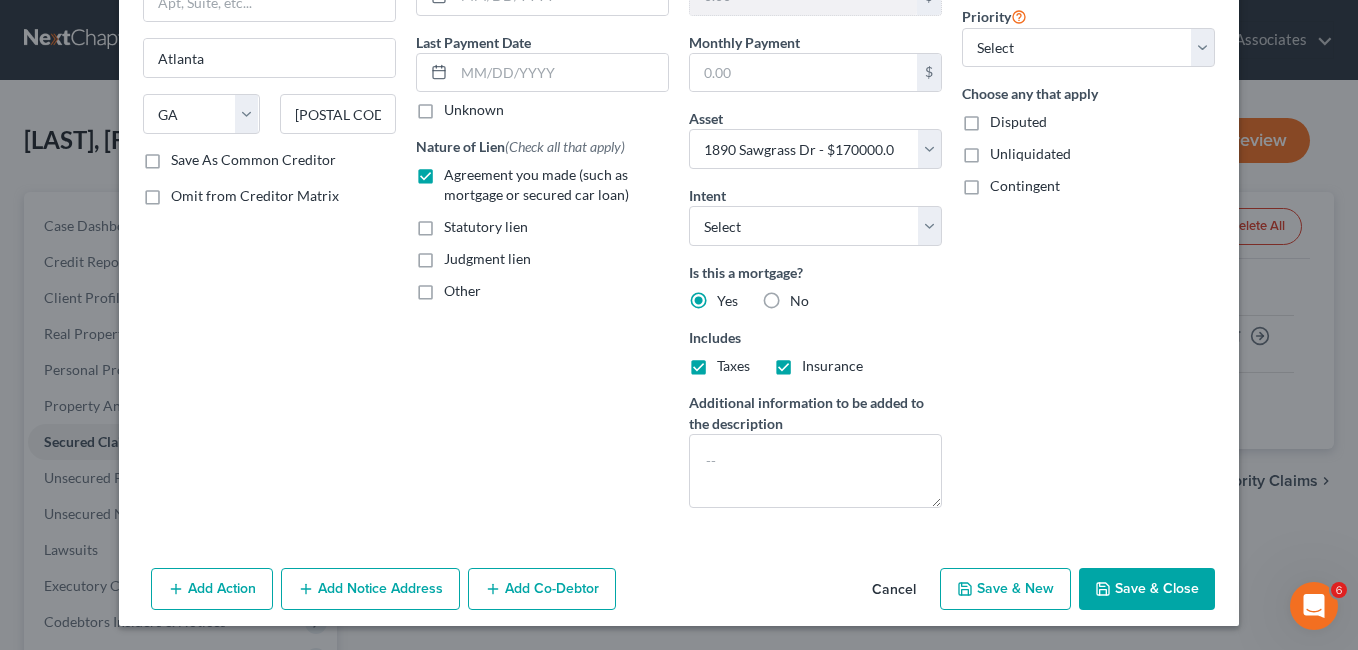 click on "Save & Close" at bounding box center (1147, 589) 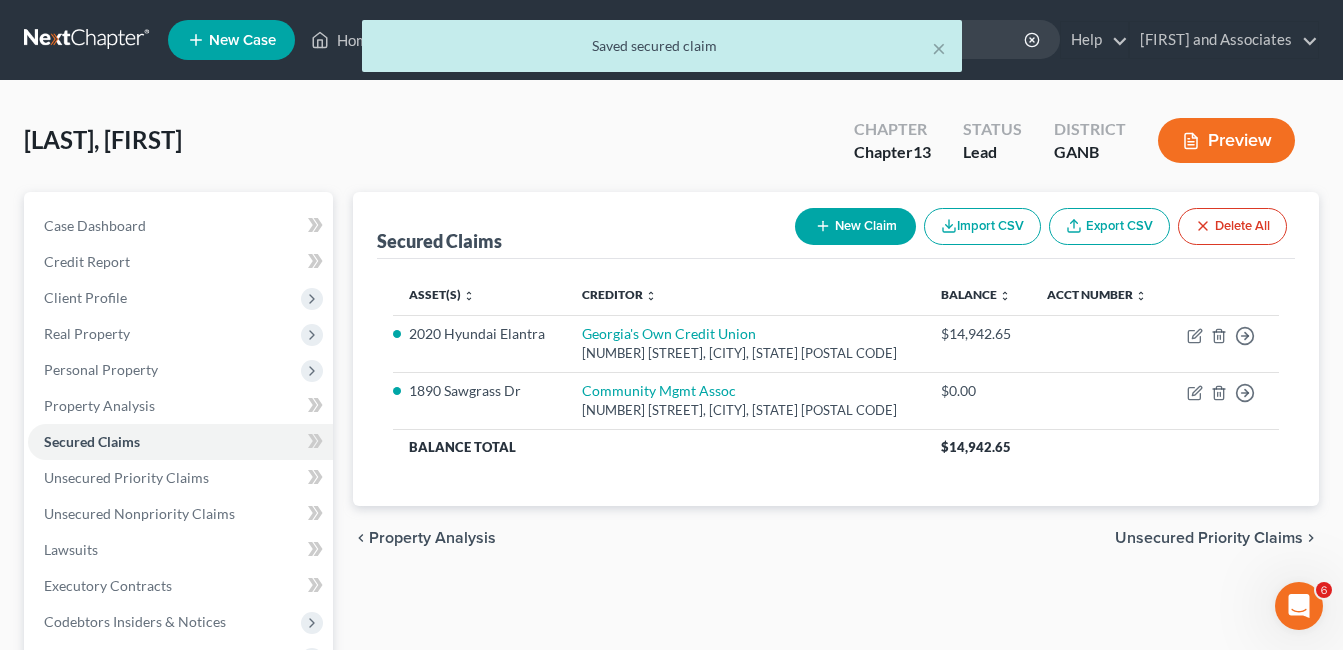 click on "Truitt, Catherine Upgraded Chapter Chapter  13 Status Lead District GANB Preview" at bounding box center [671, 148] 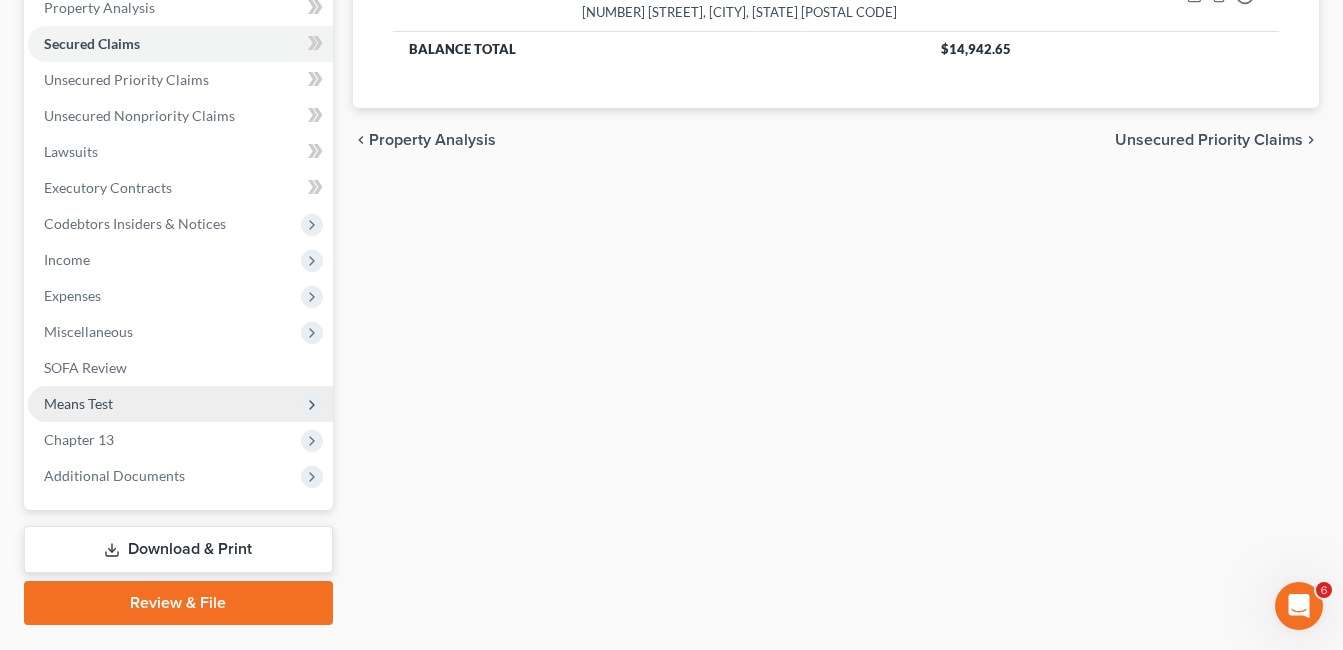 scroll, scrollTop: 400, scrollLeft: 0, axis: vertical 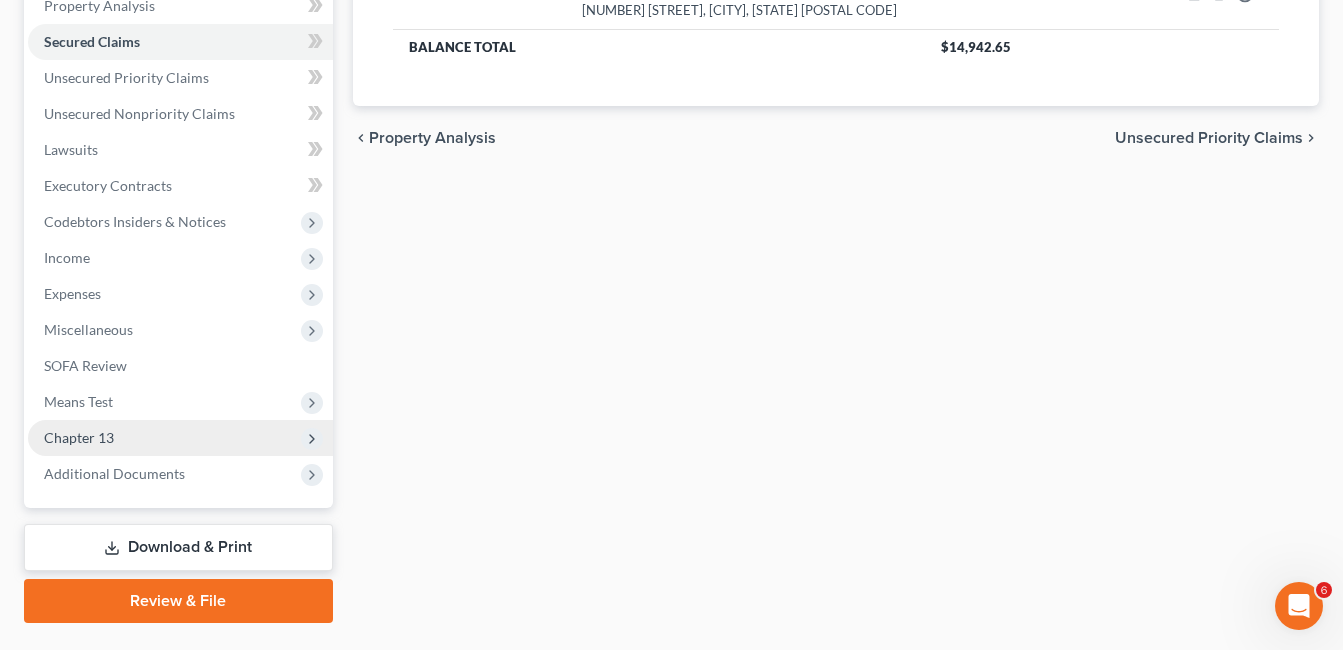 click on "Chapter 13" at bounding box center (79, 437) 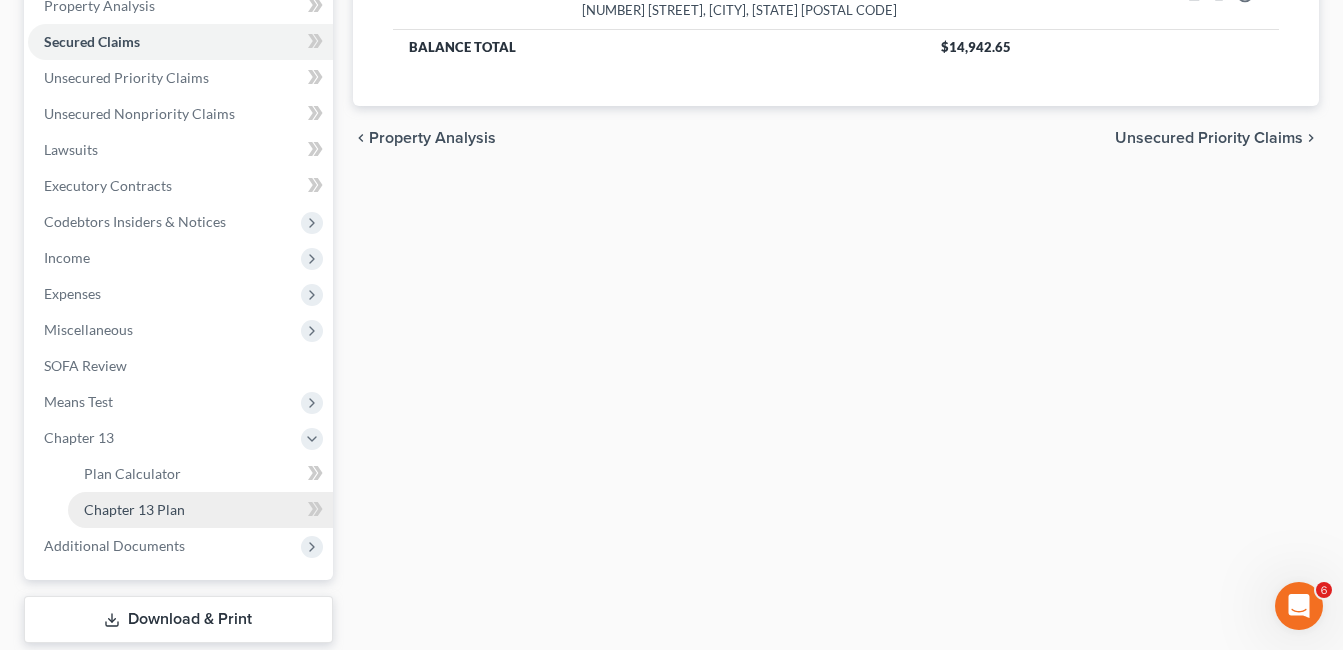 drag, startPoint x: 147, startPoint y: 509, endPoint x: 552, endPoint y: 479, distance: 406.1096 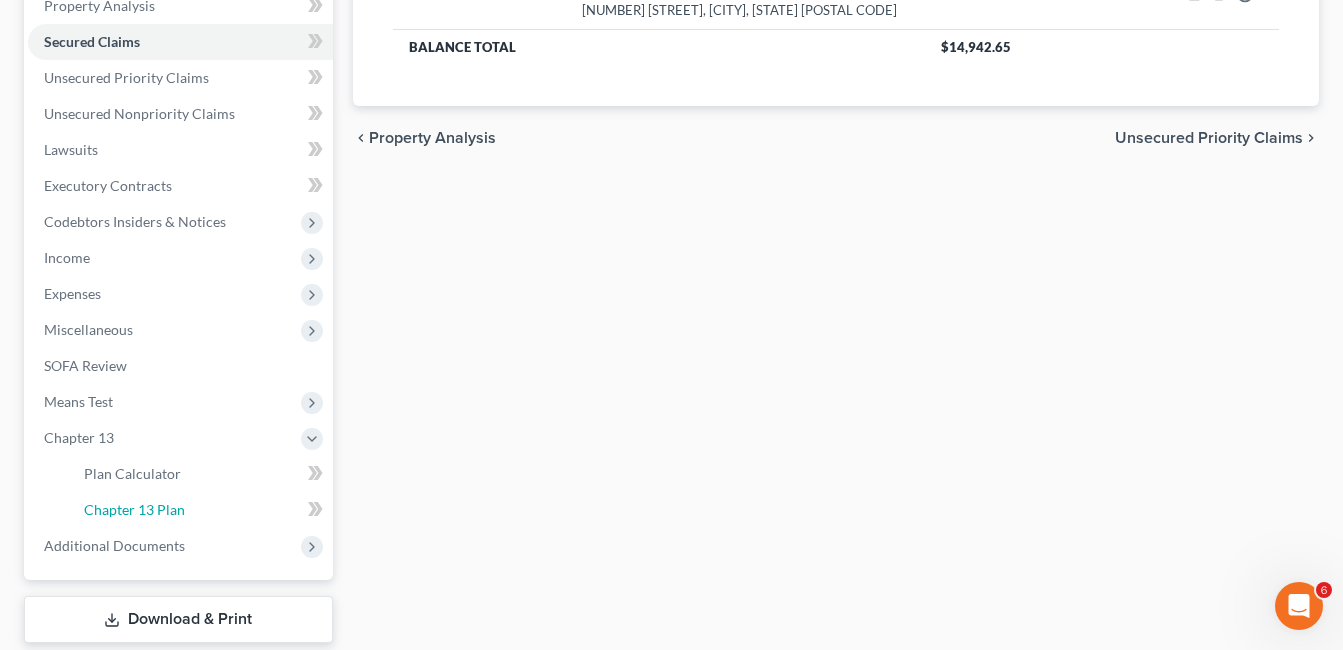 click on "Chapter 13 Plan" at bounding box center [134, 509] 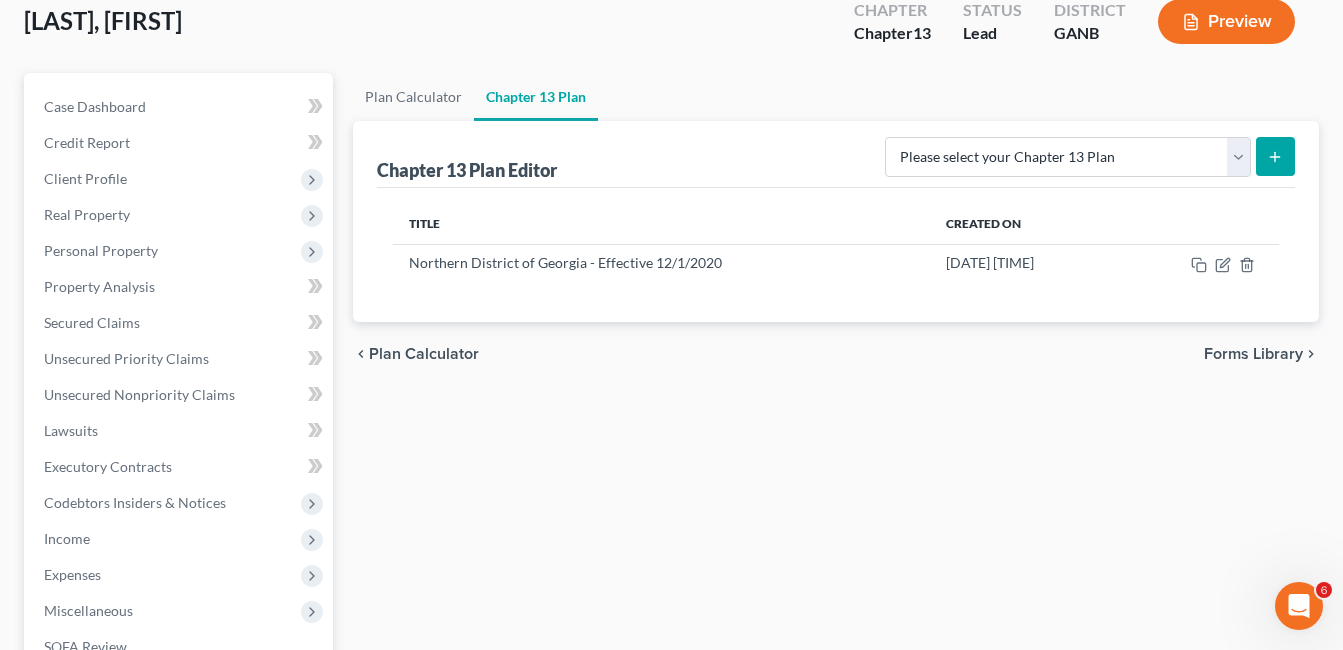scroll, scrollTop: 0, scrollLeft: 0, axis: both 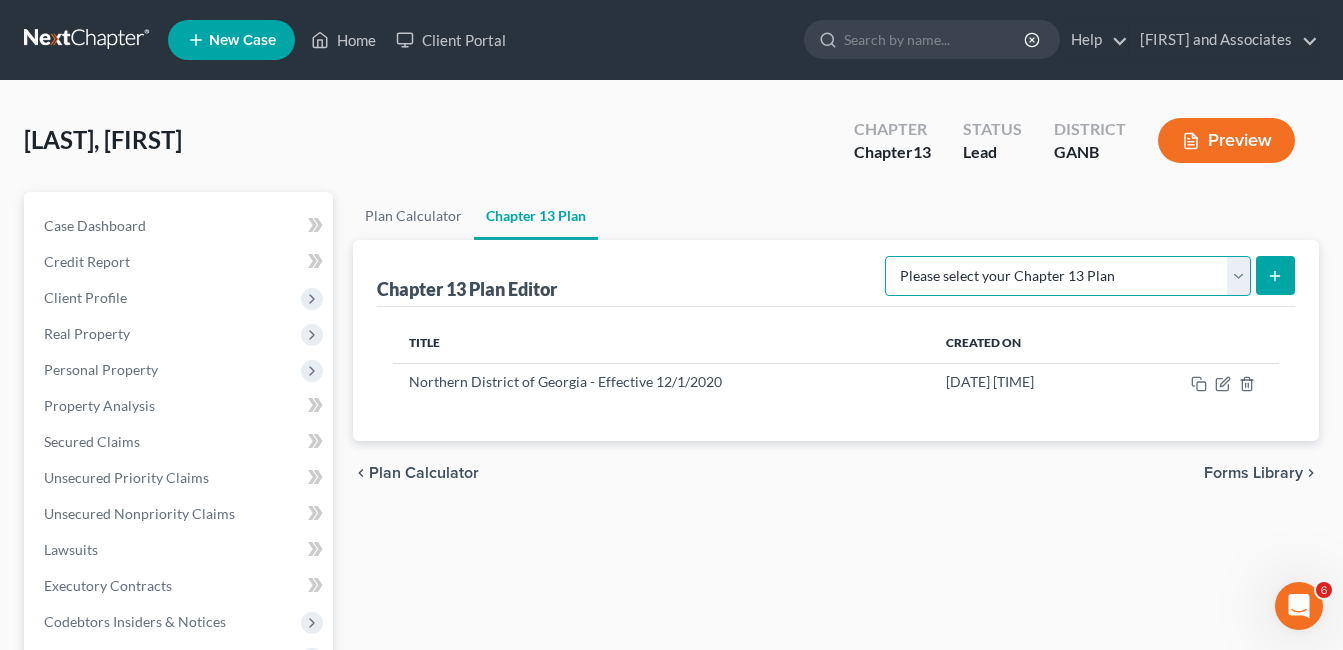 click on "Please select your Chapter 13 Plan National Form Plan - Official Form 113 Northern District of Georgia - Effective 12/1/17 Northern District of Georgia - Effective 12/1/2020" at bounding box center [1068, 276] 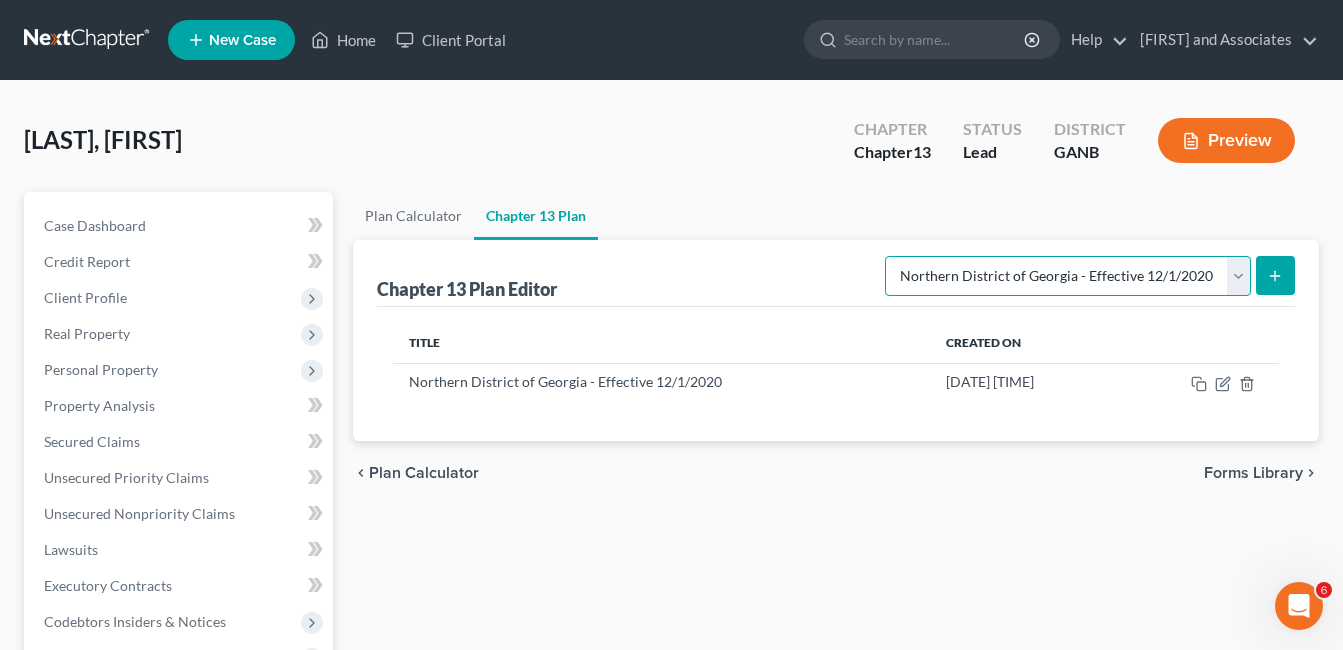 click on "Please select your Chapter 13 Plan National Form Plan - Official Form 113 Northern District of Georgia - Effective 12/1/17 Northern District of Georgia - Effective 12/1/2020" at bounding box center [1068, 276] 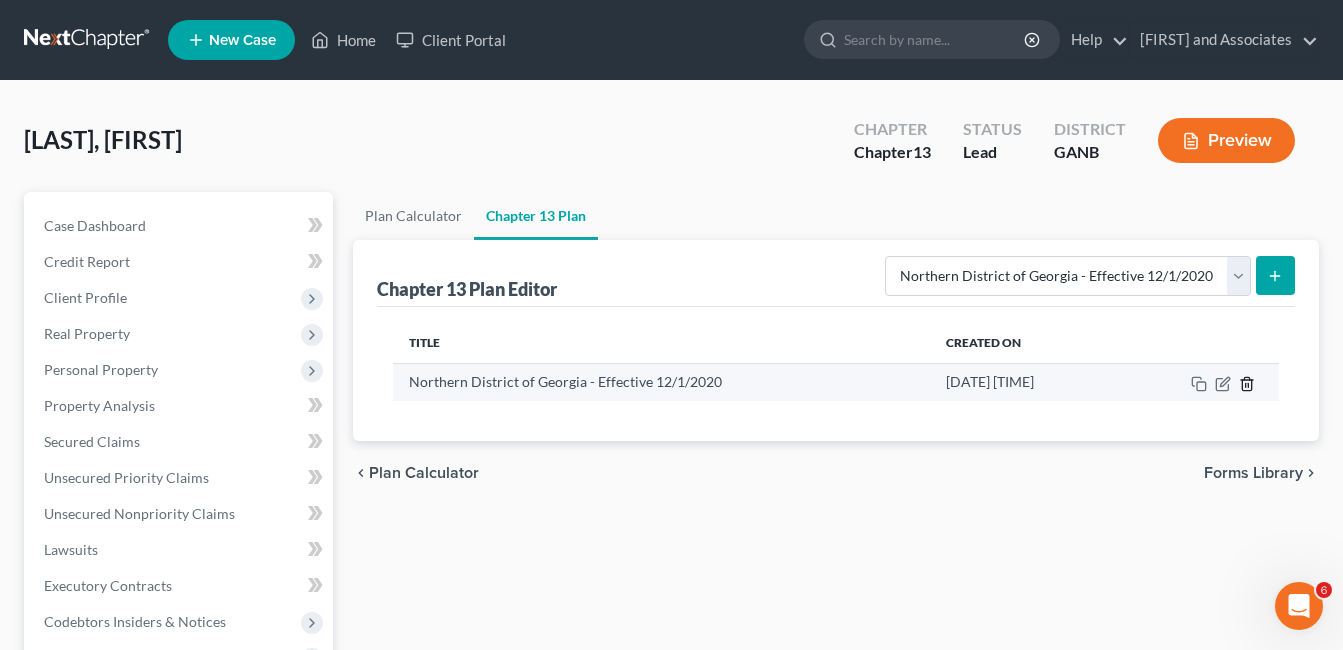 click 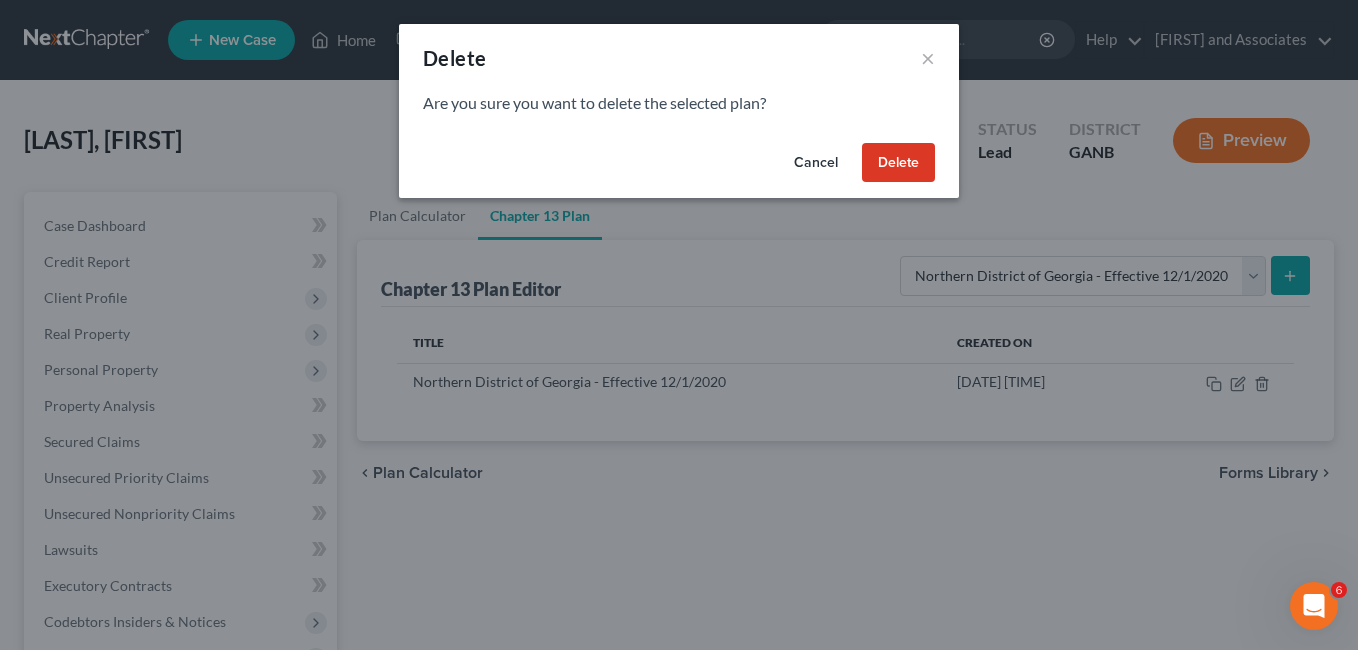 click on "Delete" at bounding box center [898, 163] 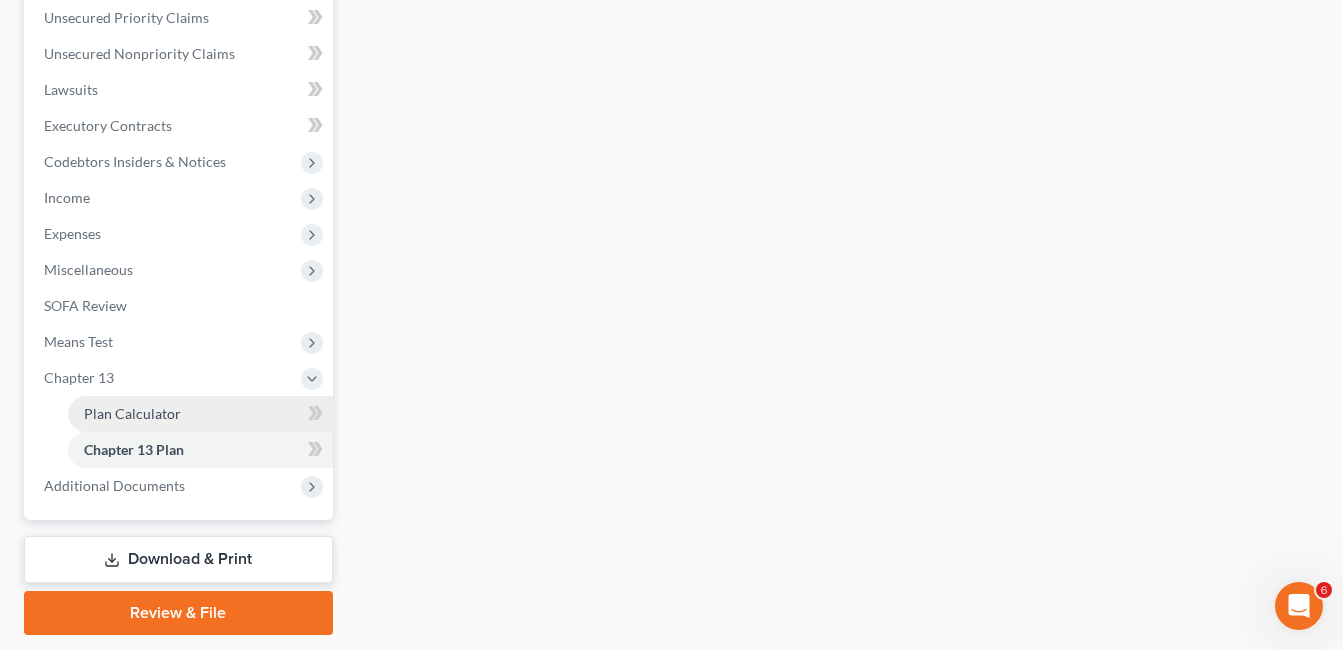 scroll, scrollTop: 521, scrollLeft: 0, axis: vertical 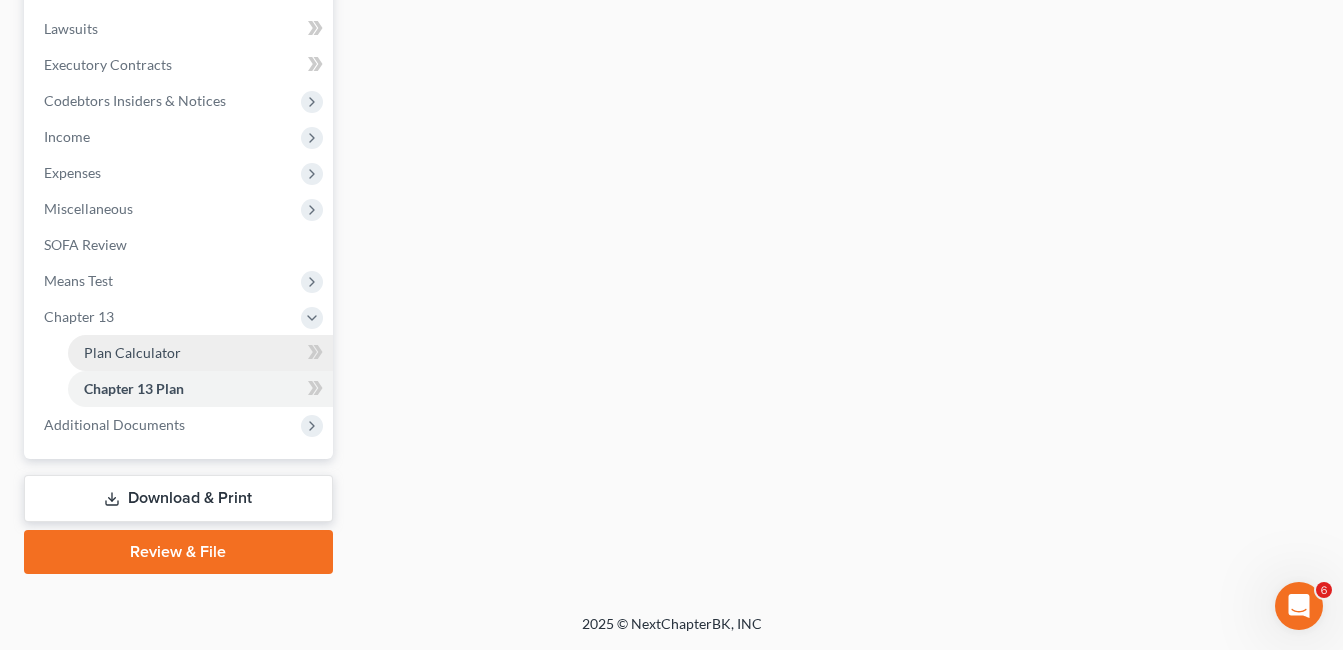click on "Plan Calculator" at bounding box center [132, 352] 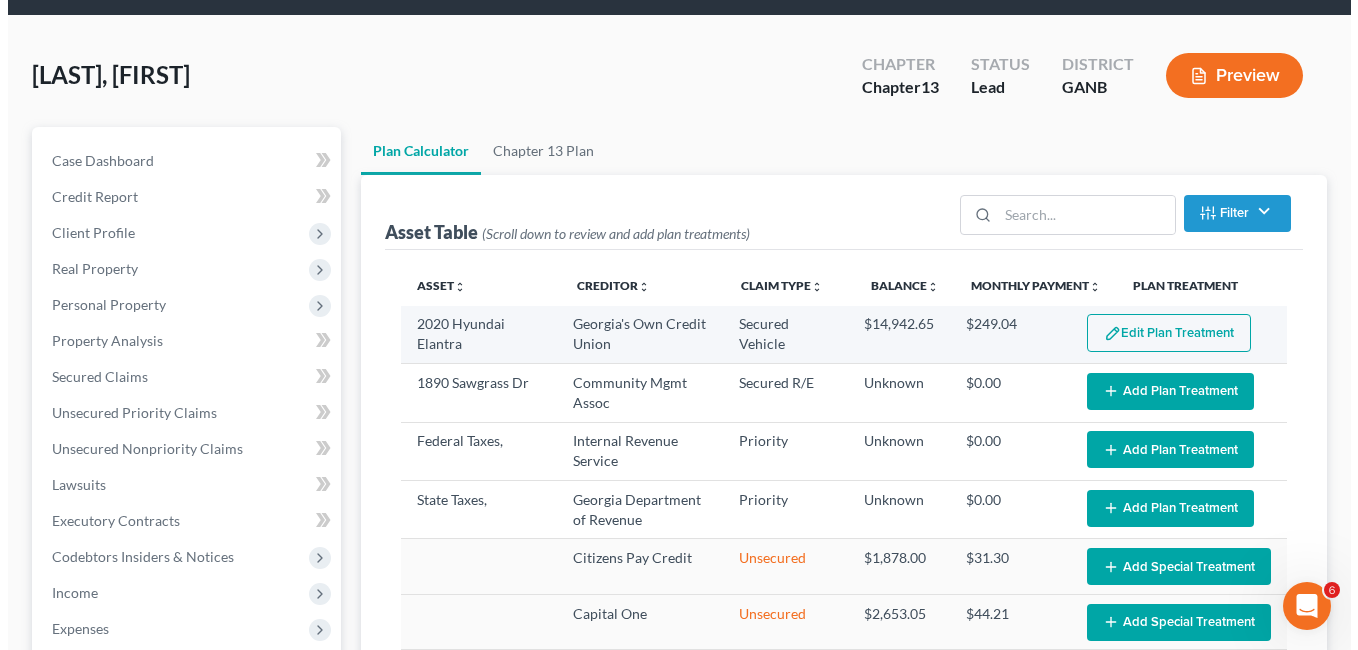 scroll, scrollTop: 100, scrollLeft: 0, axis: vertical 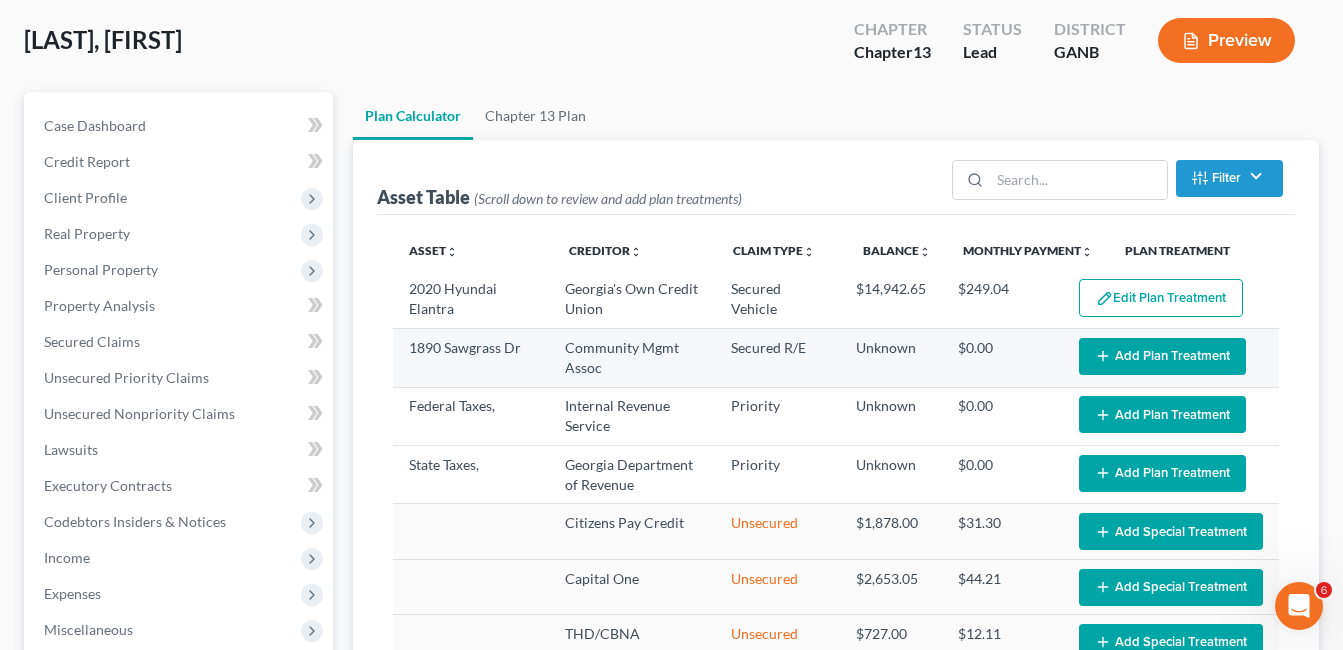 click on "Add Plan Treatment" at bounding box center [1162, 356] 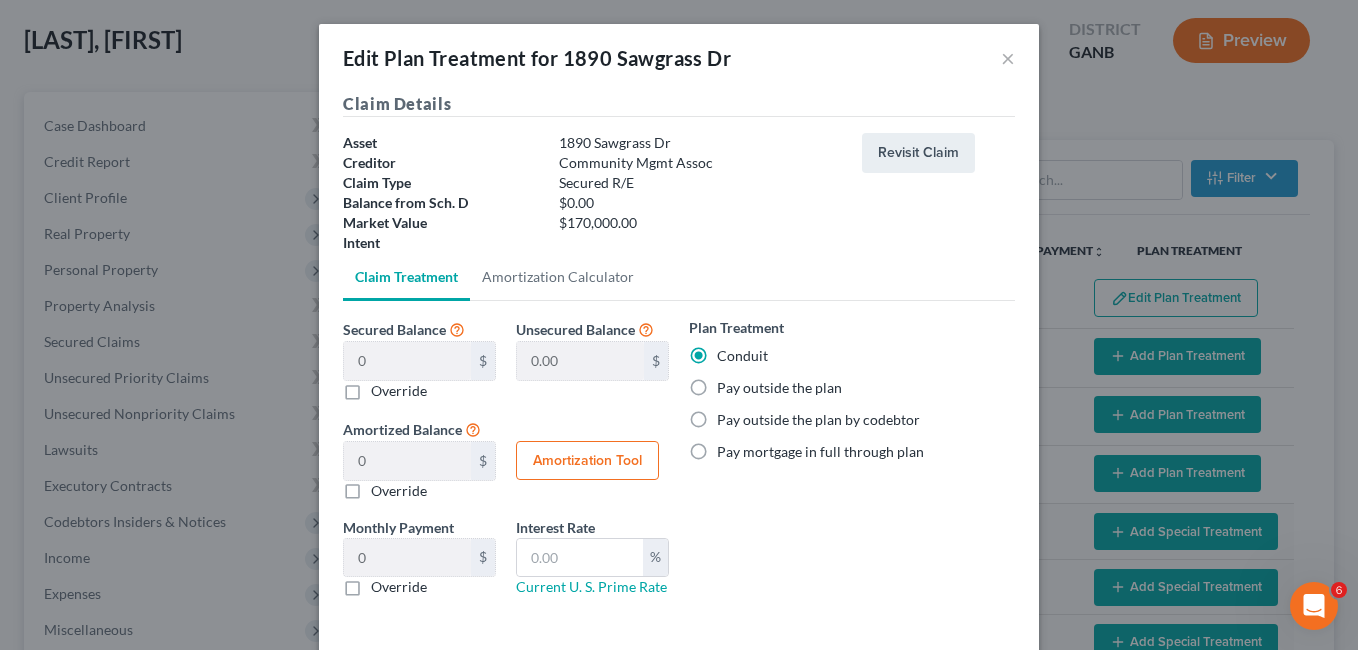 click on "Pay outside the plan" at bounding box center (779, 388) 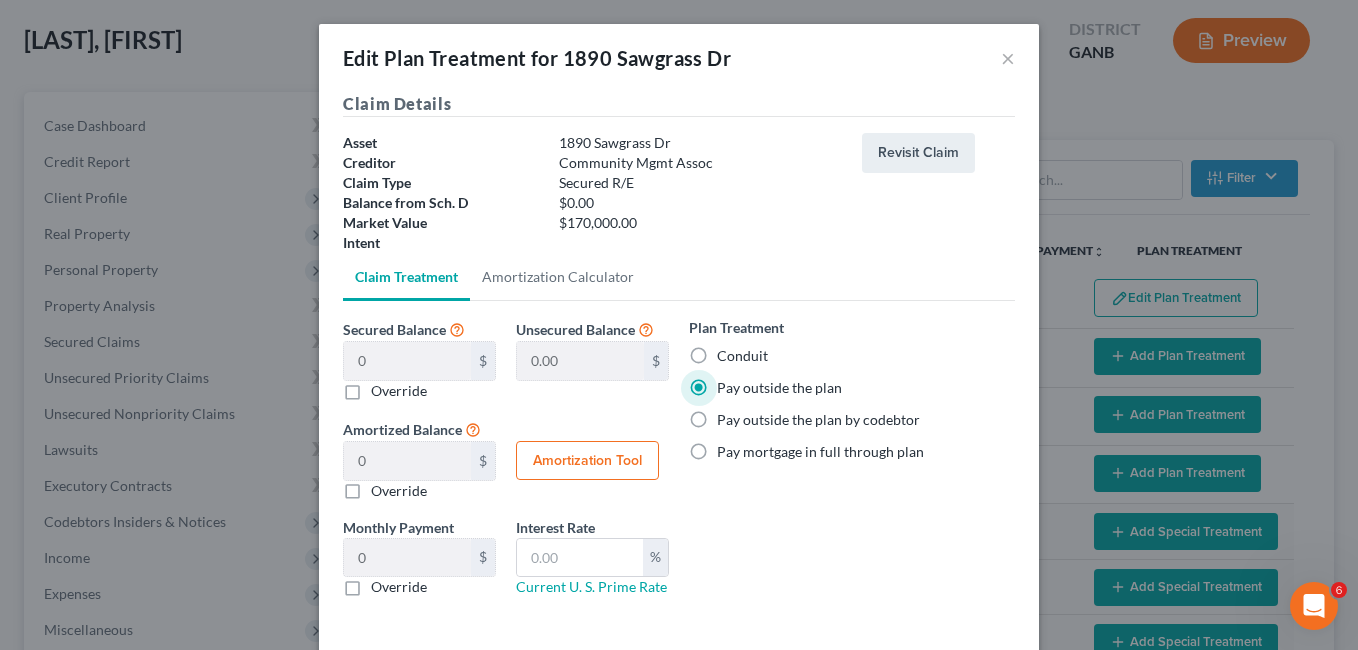 select on "59" 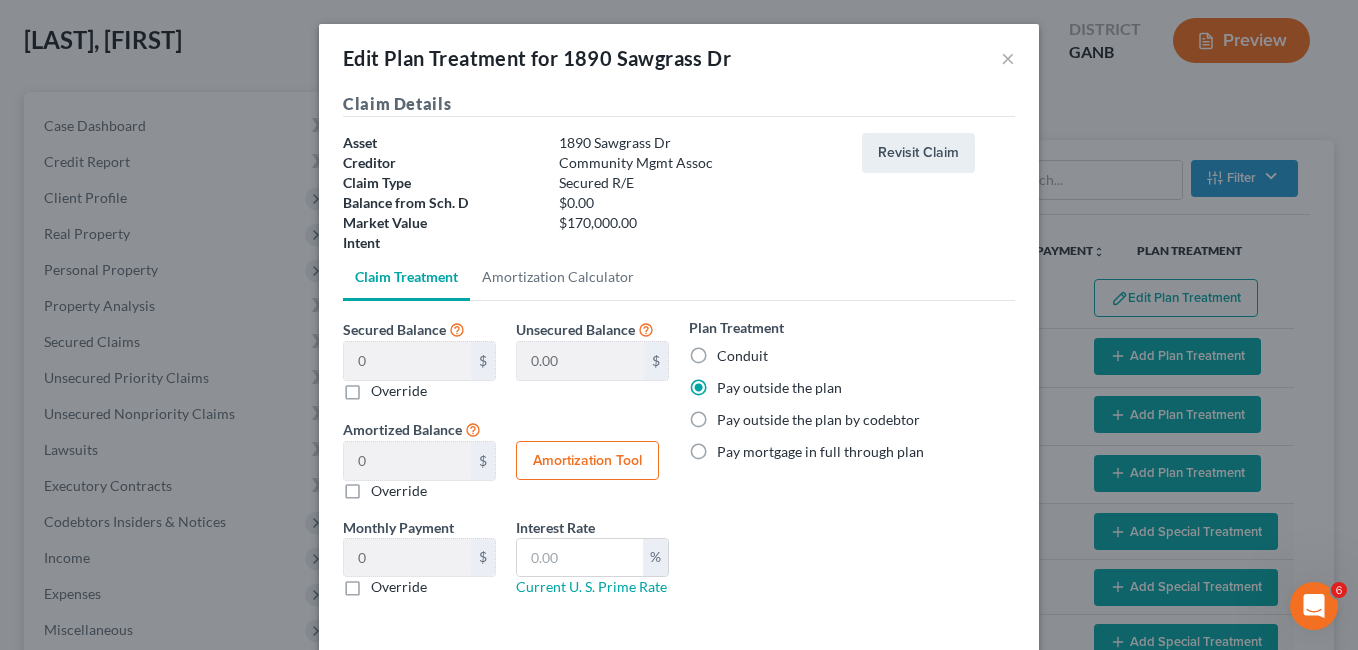 click on "Pay mortgage in full through plan" at bounding box center [820, 452] 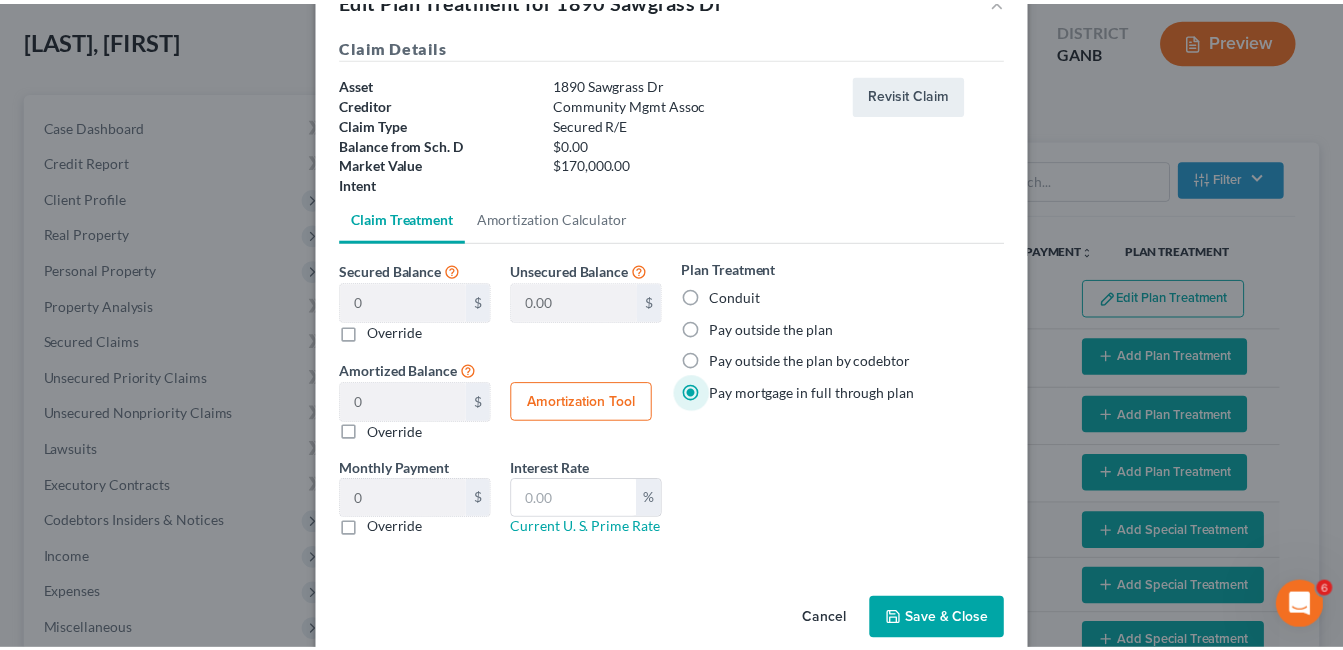 scroll, scrollTop: 89, scrollLeft: 0, axis: vertical 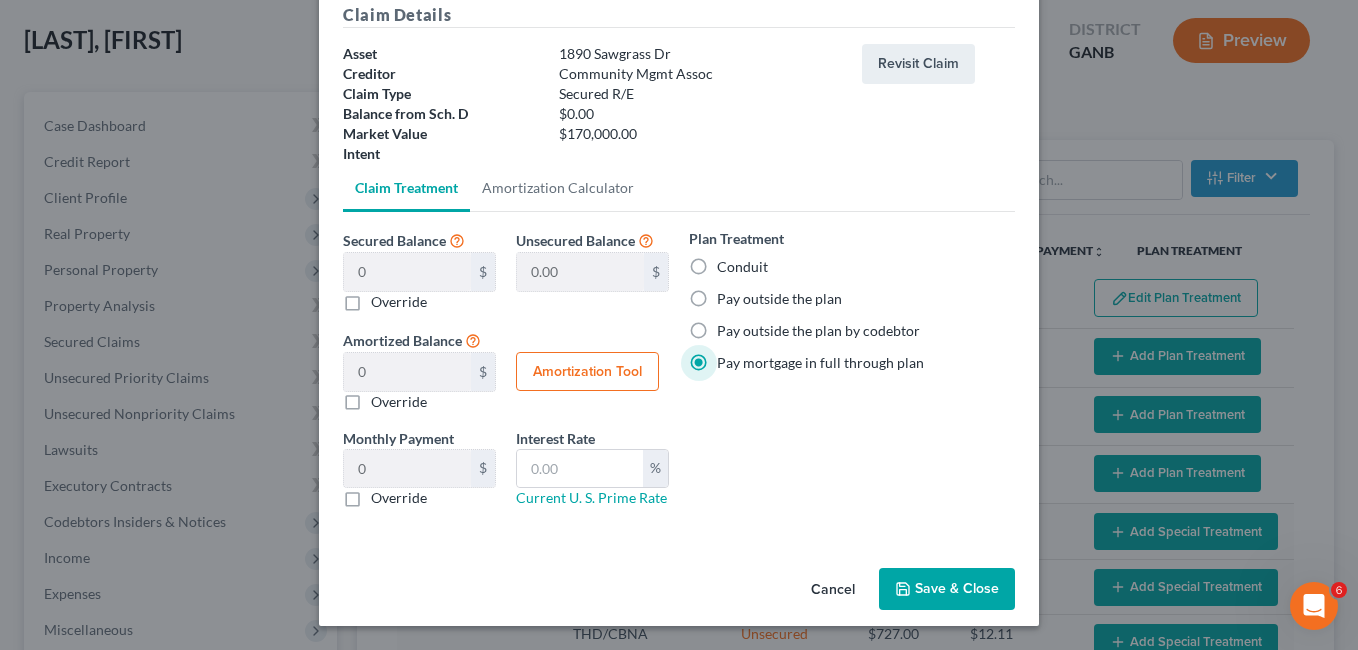 click on "Save & Close" at bounding box center (947, 589) 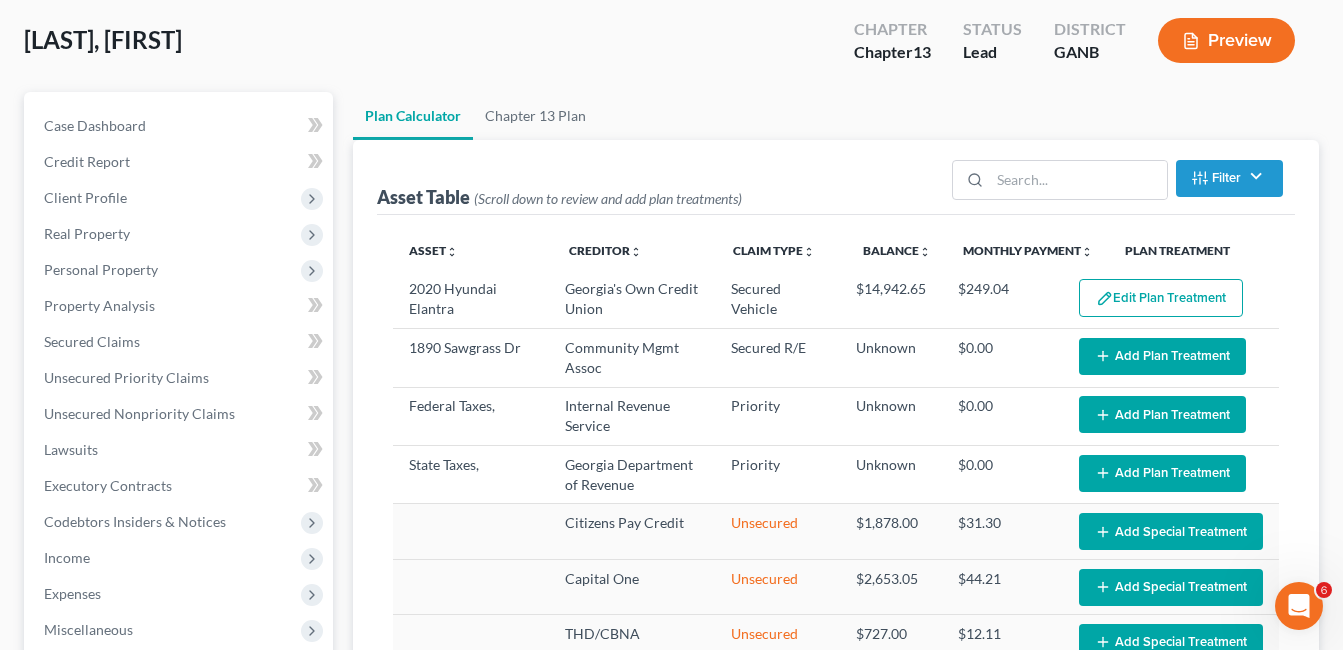 select on "59" 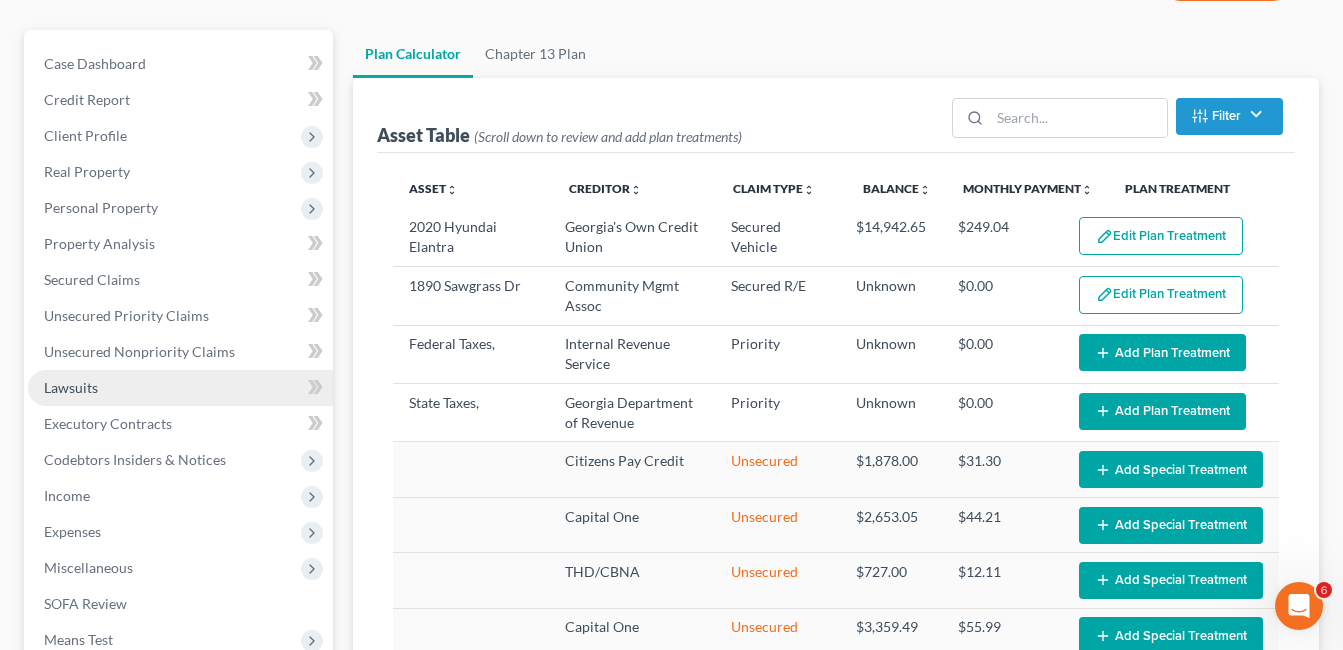 scroll, scrollTop: 200, scrollLeft: 0, axis: vertical 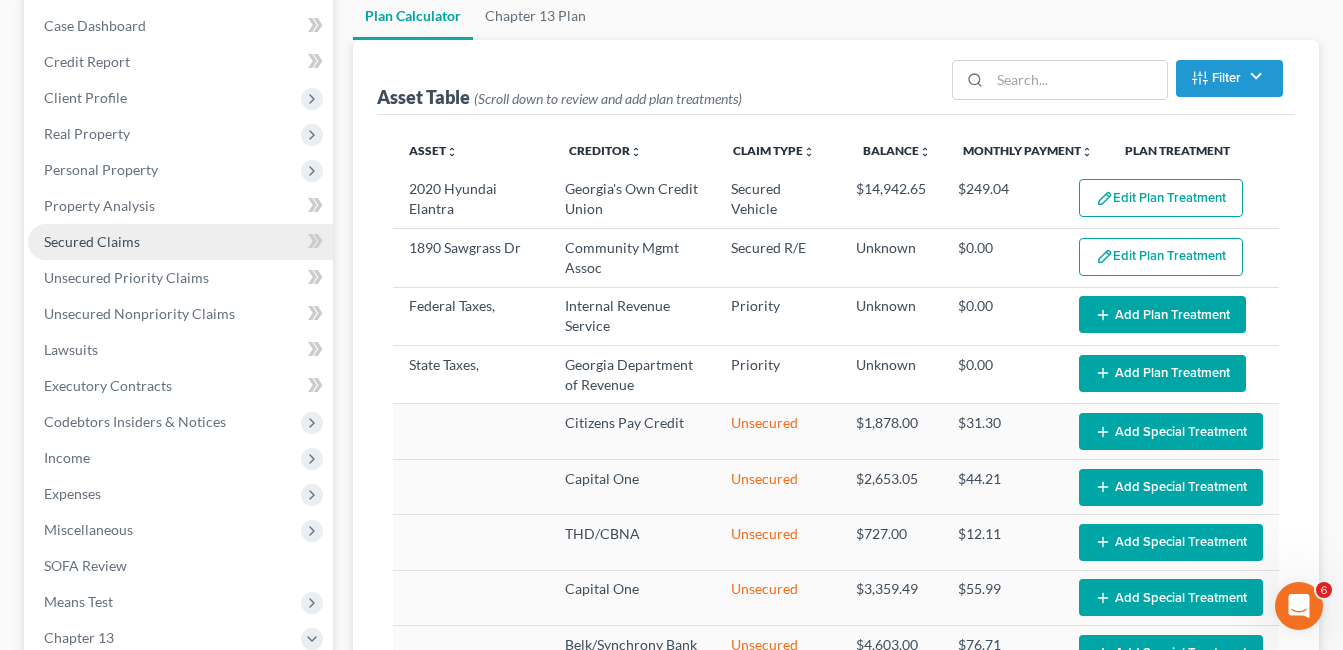 click on "Secured Claims" at bounding box center [92, 241] 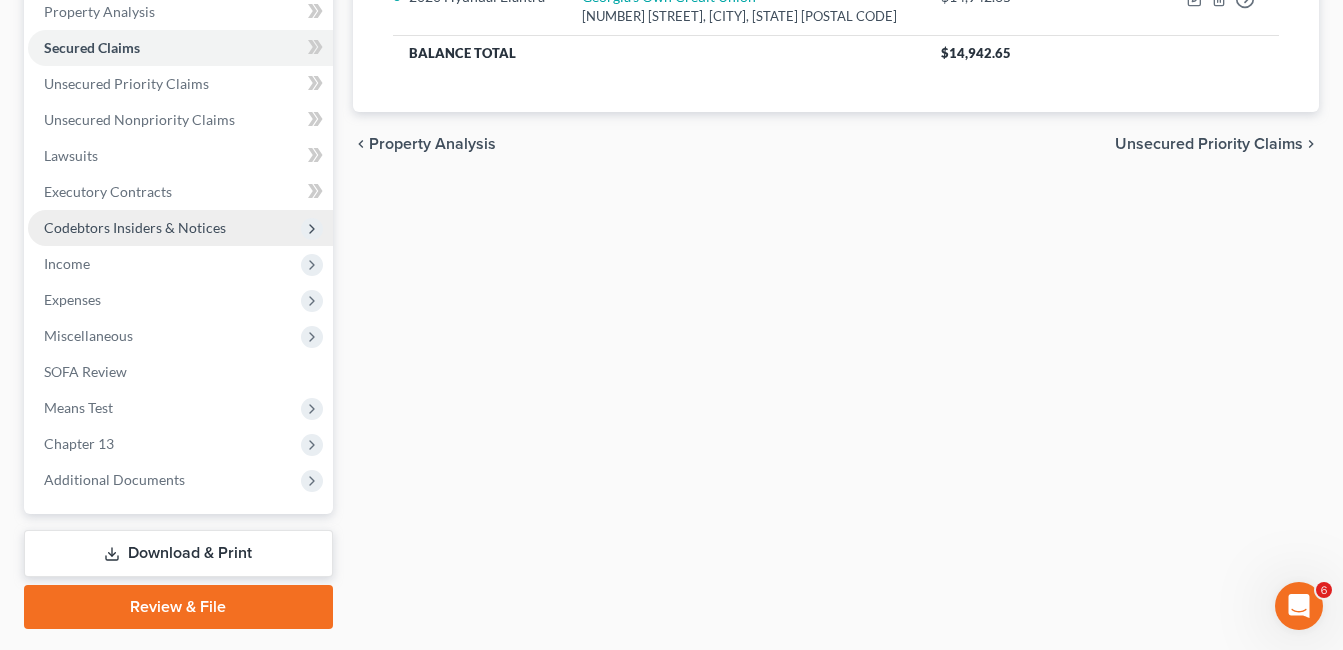 scroll, scrollTop: 400, scrollLeft: 0, axis: vertical 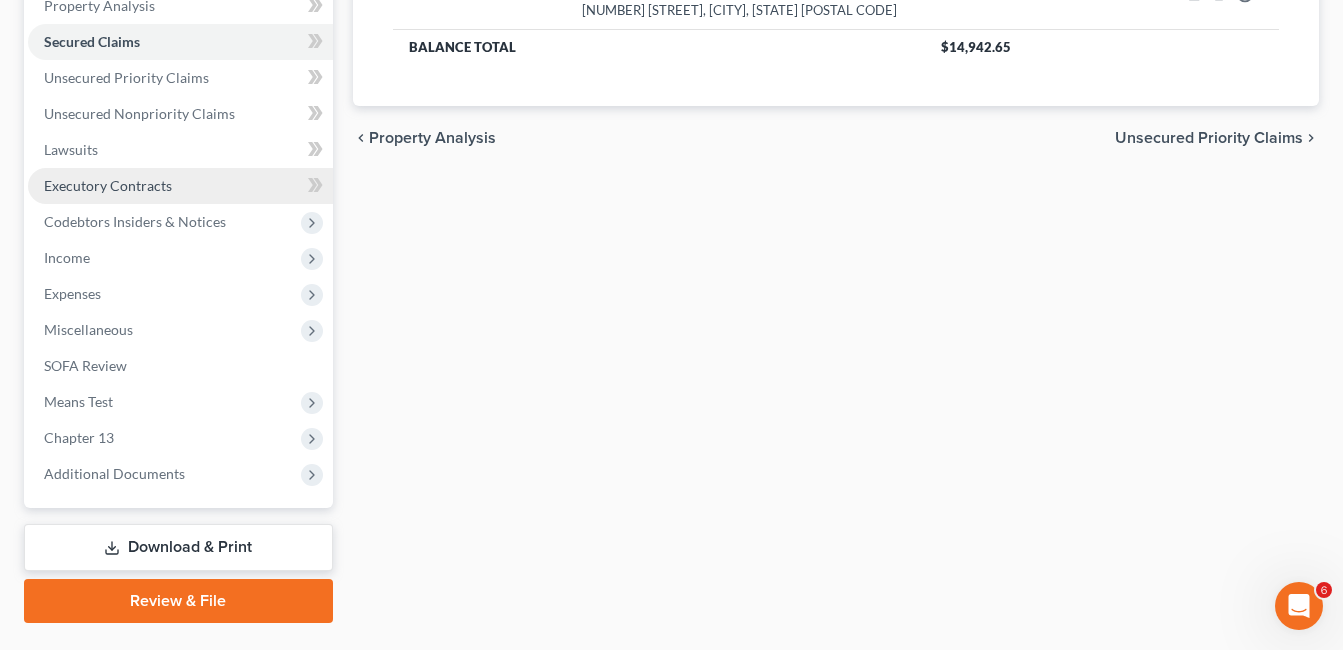 click on "Executory Contracts" at bounding box center (108, 185) 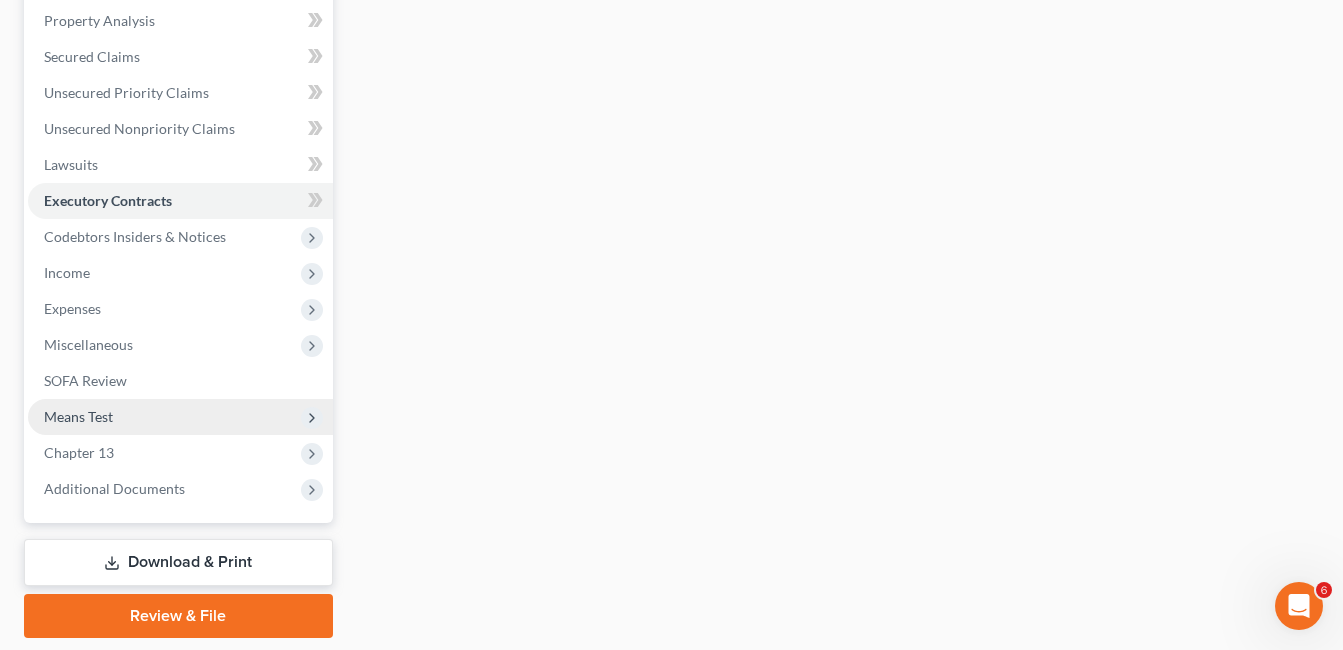 scroll, scrollTop: 400, scrollLeft: 0, axis: vertical 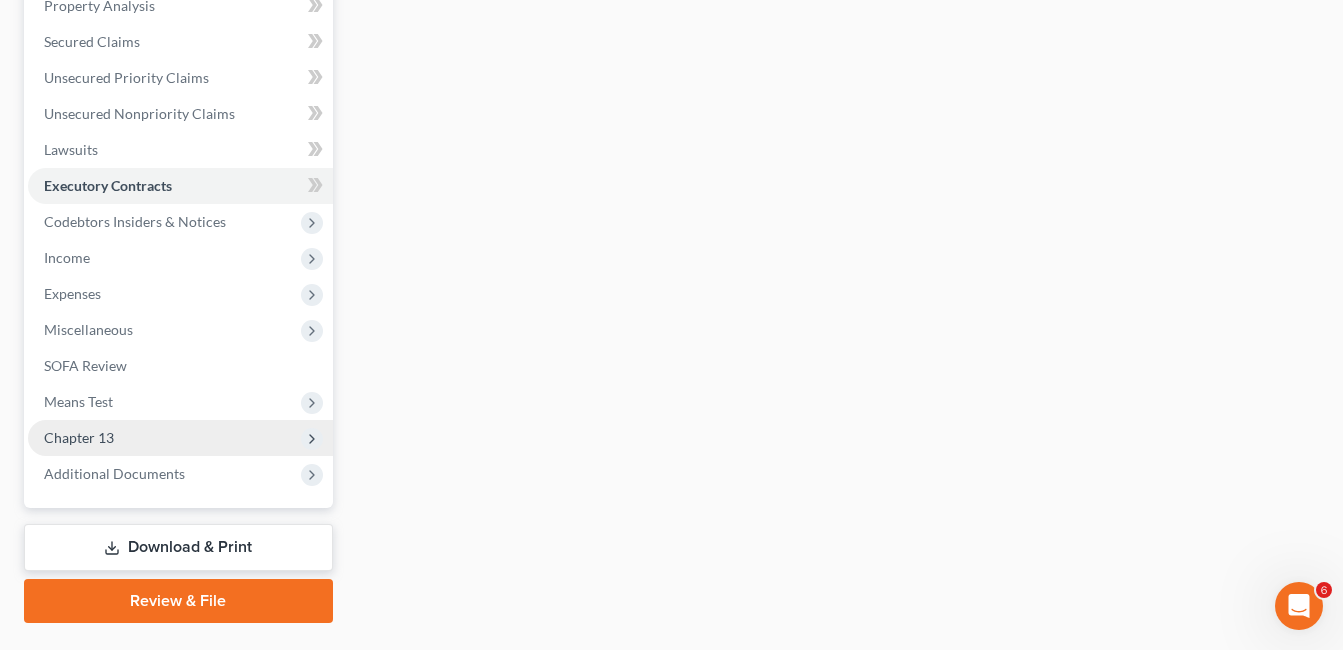 click on "Chapter 13" at bounding box center [79, 437] 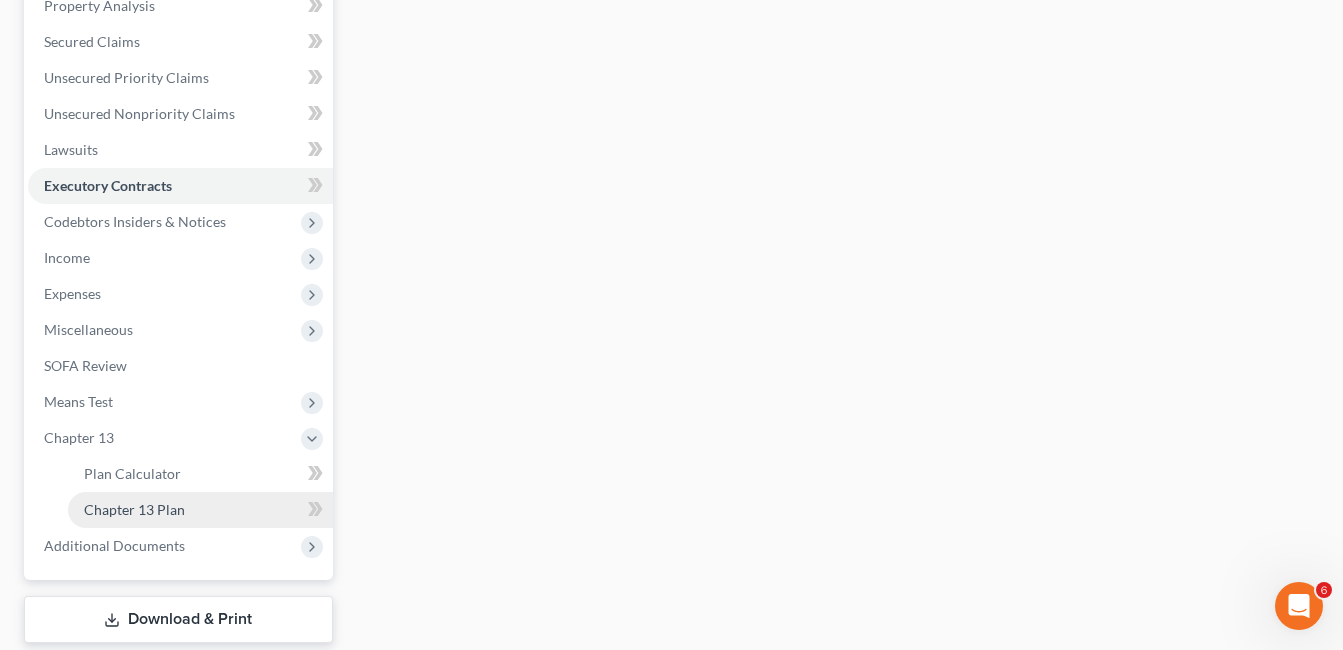 click on "Chapter 13 Plan" at bounding box center (134, 509) 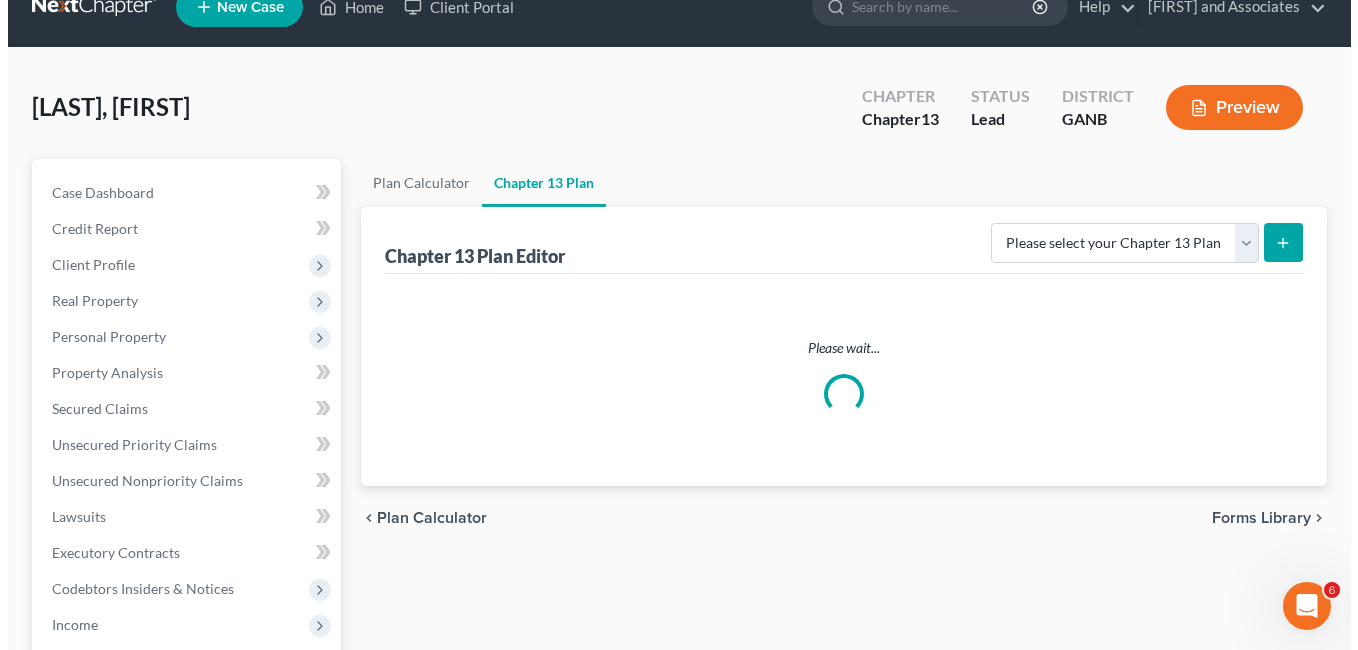 scroll, scrollTop: 0, scrollLeft: 0, axis: both 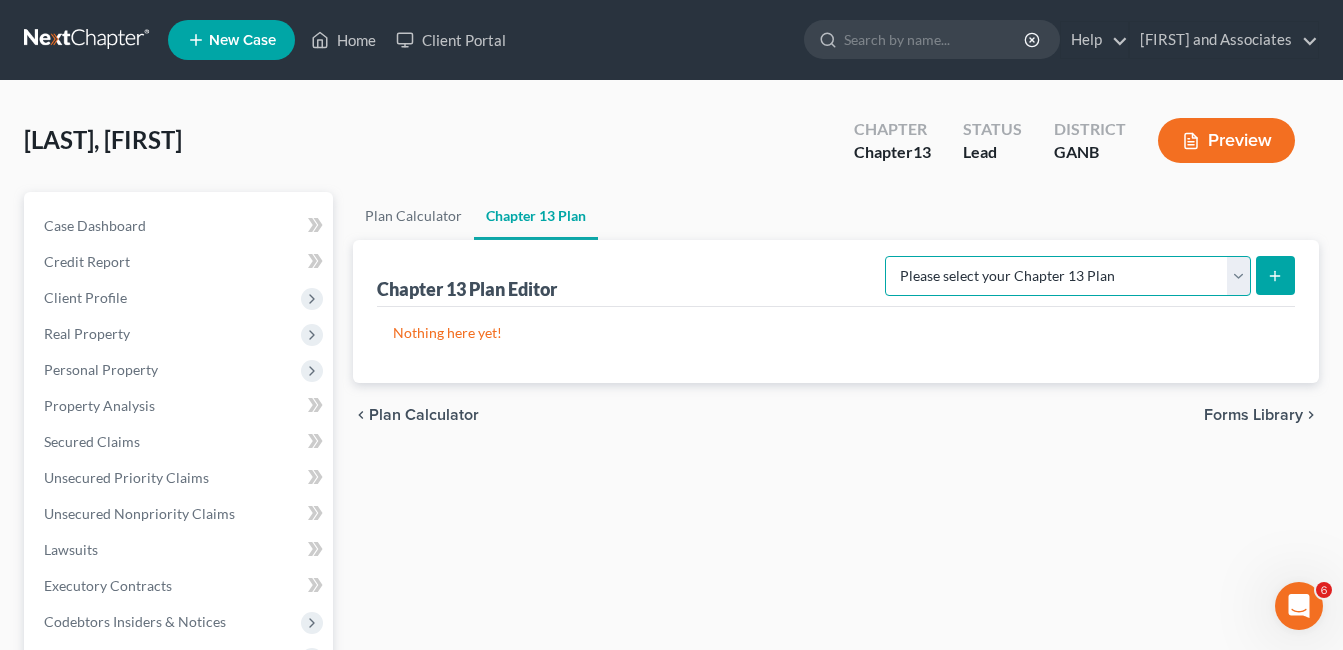 click on "Please select your Chapter 13 Plan National Form Plan - Official Form 113 Northern District of Georgia - Effective 12/1/17 Northern District of Georgia - Effective 12/1/2020" at bounding box center (1068, 276) 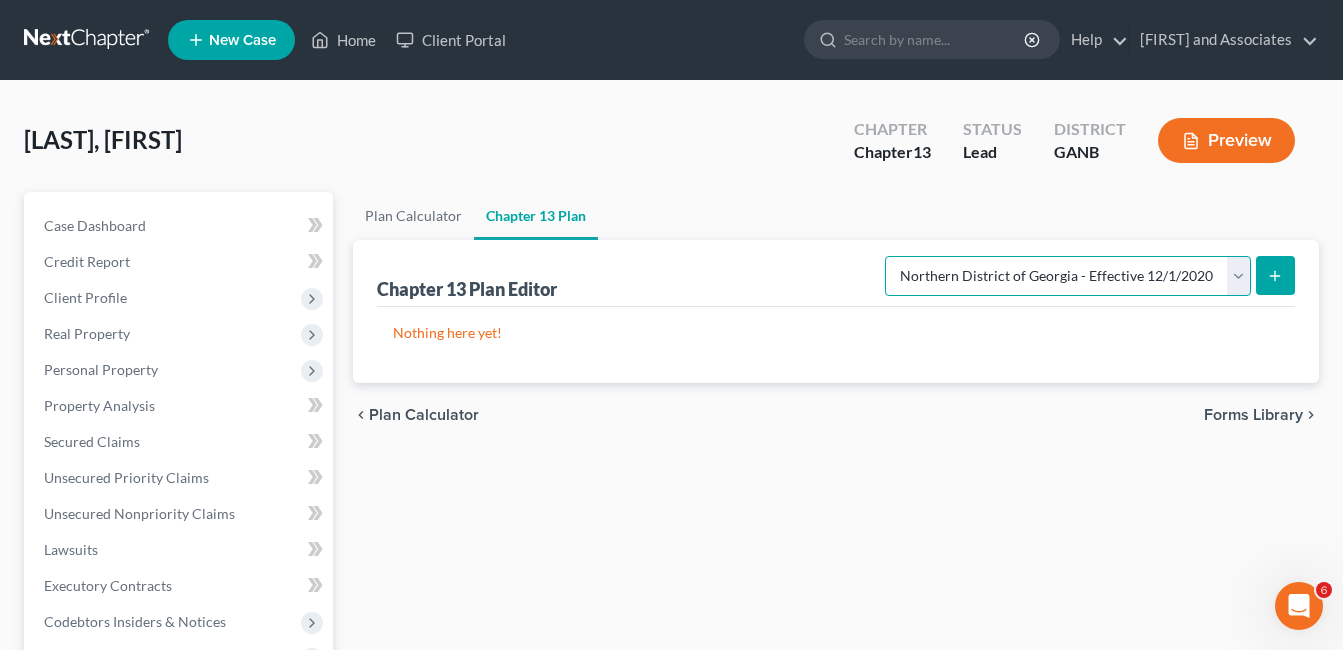 click on "Please select your Chapter 13 Plan National Form Plan - Official Form 113 Northern District of Georgia - Effective 12/1/17 Northern District of Georgia - Effective 12/1/2020" at bounding box center (1068, 276) 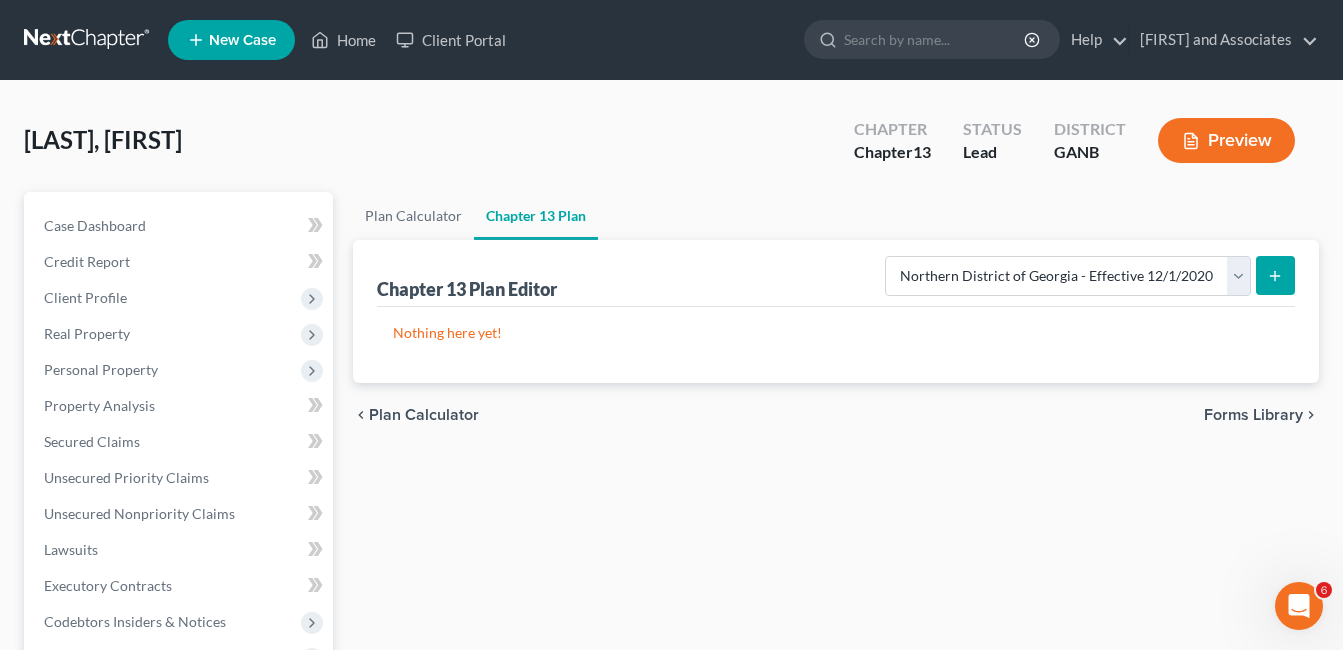 click 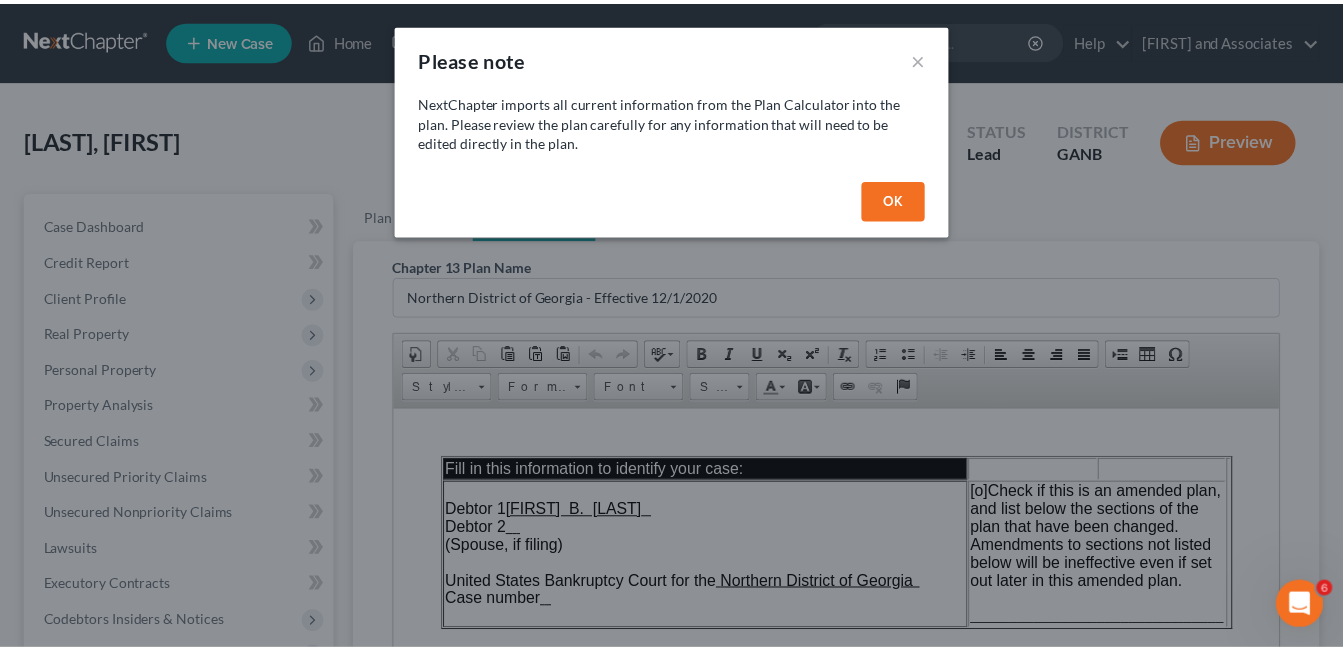 scroll, scrollTop: 0, scrollLeft: 0, axis: both 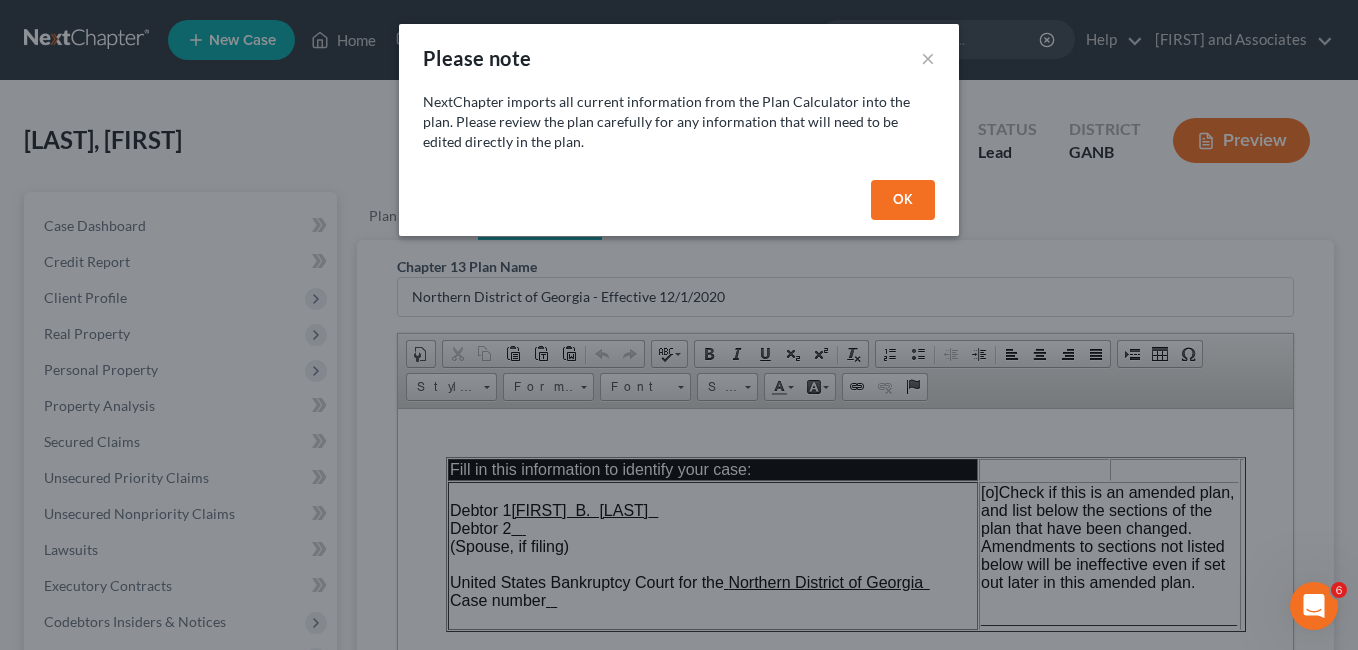 click on "OK" at bounding box center [903, 200] 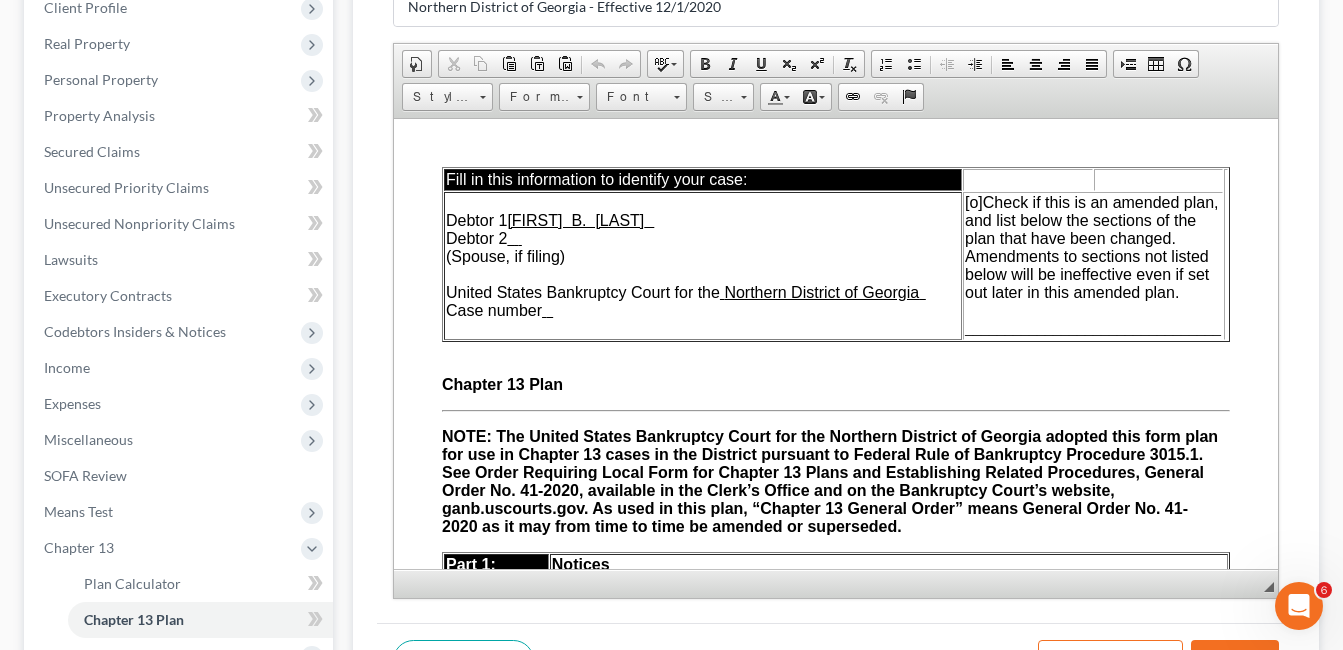 scroll, scrollTop: 300, scrollLeft: 0, axis: vertical 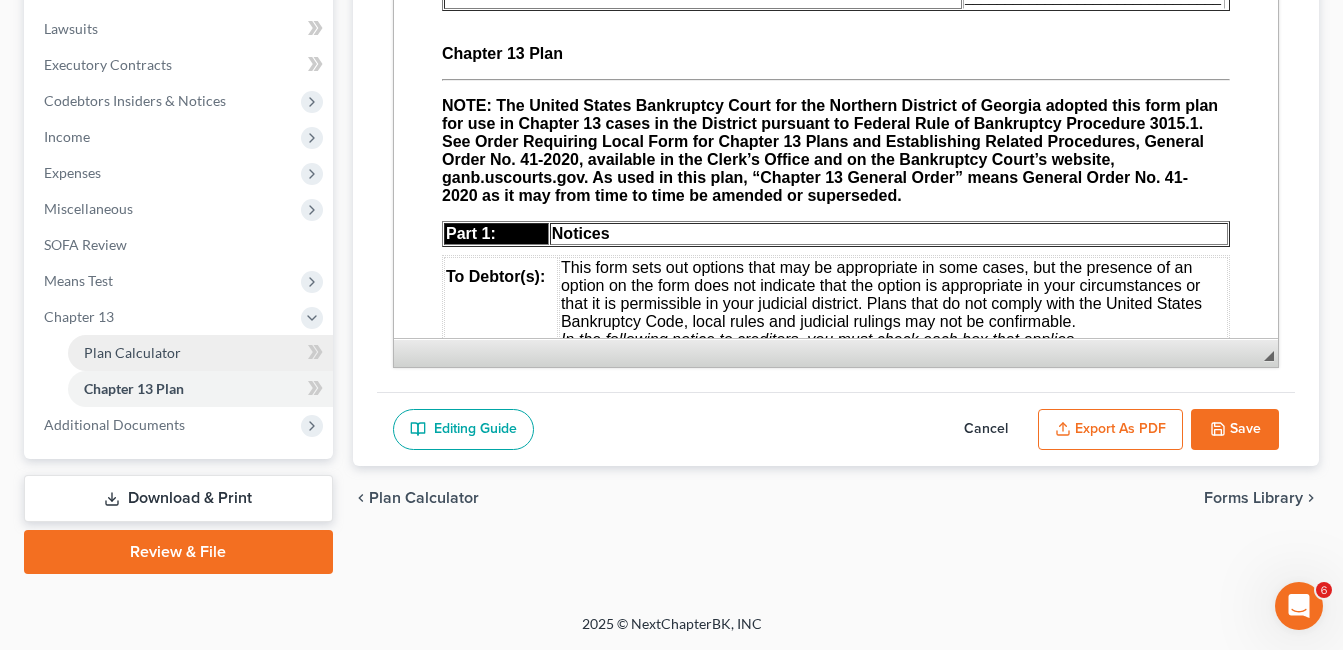 click on "Plan Calculator" at bounding box center [132, 352] 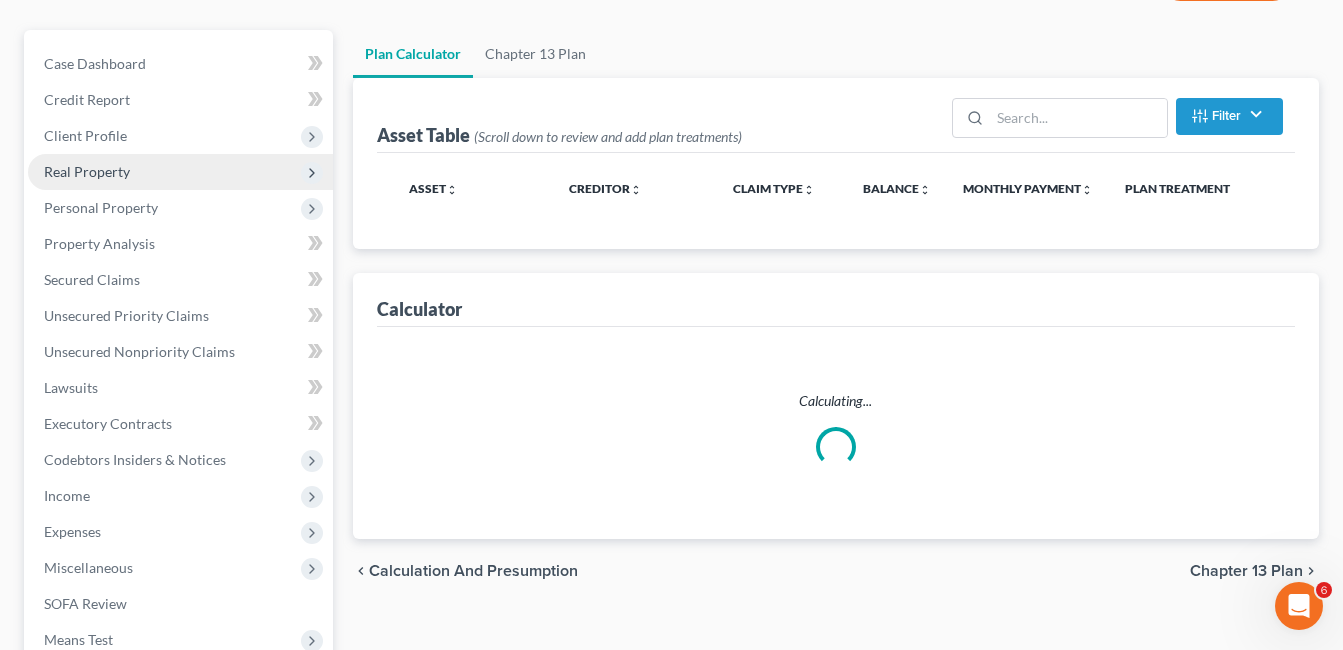 scroll, scrollTop: 7, scrollLeft: 0, axis: vertical 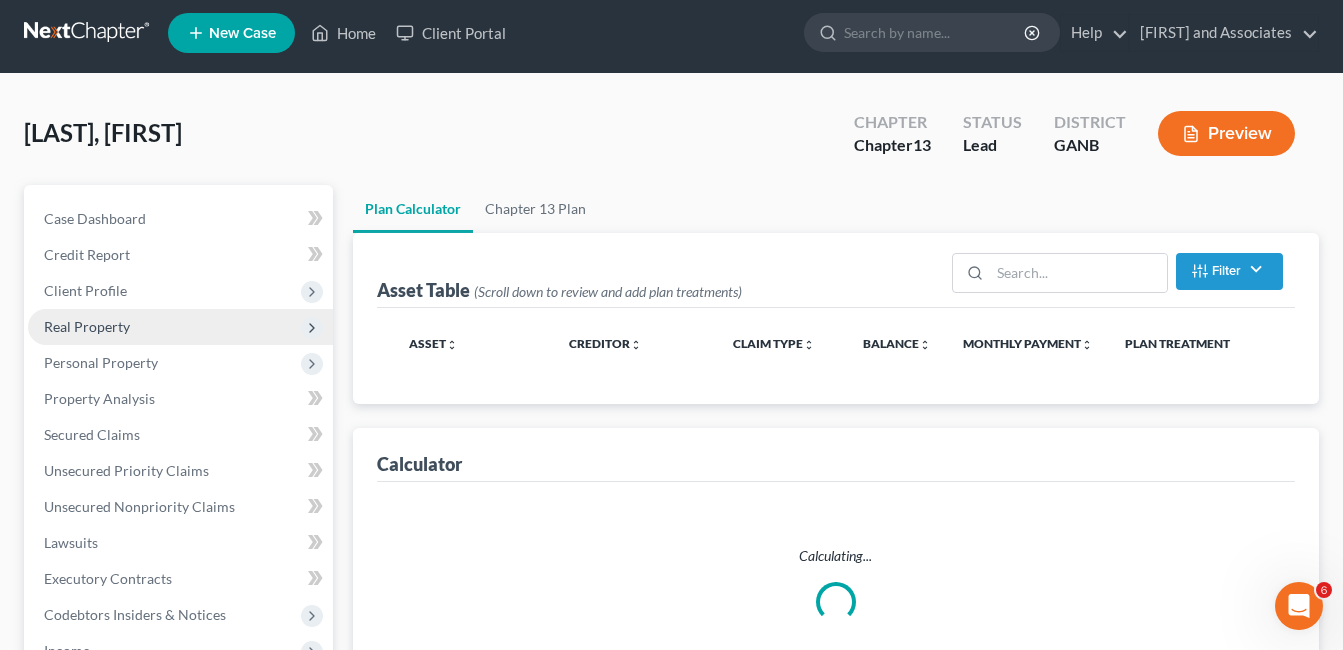 select on "59" 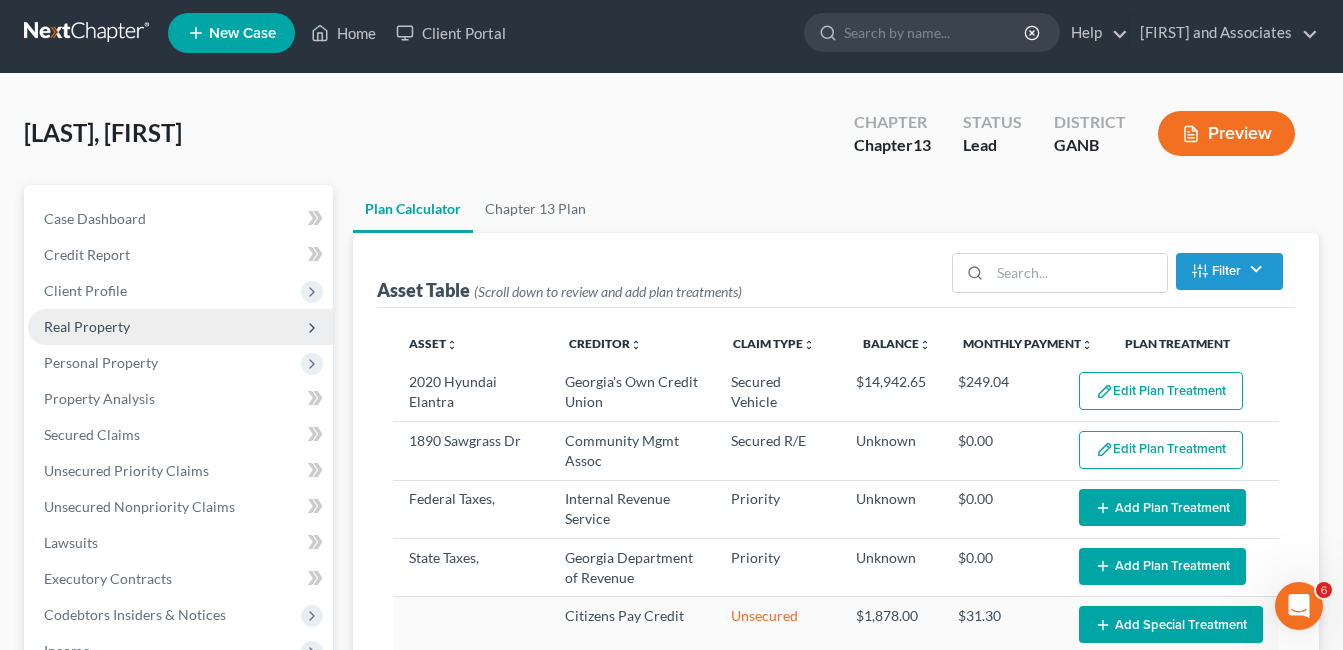 scroll, scrollTop: 0, scrollLeft: 0, axis: both 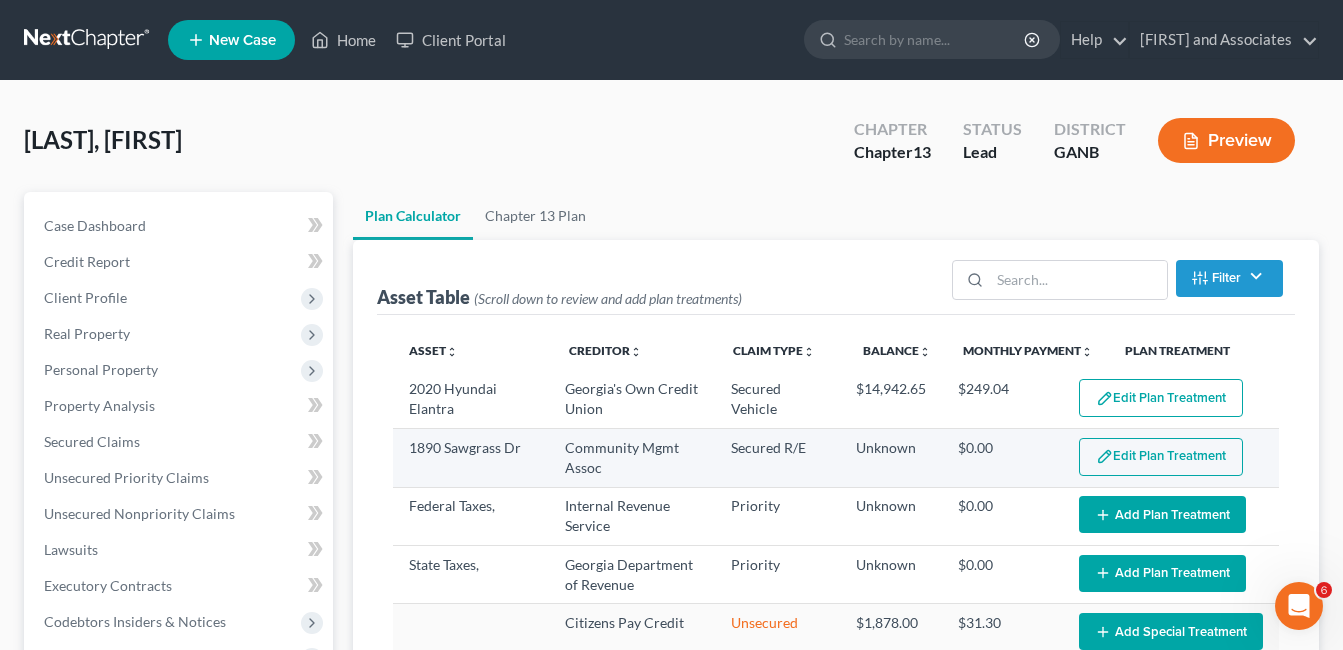 click on "Edit Plan Treatment" at bounding box center [1161, 457] 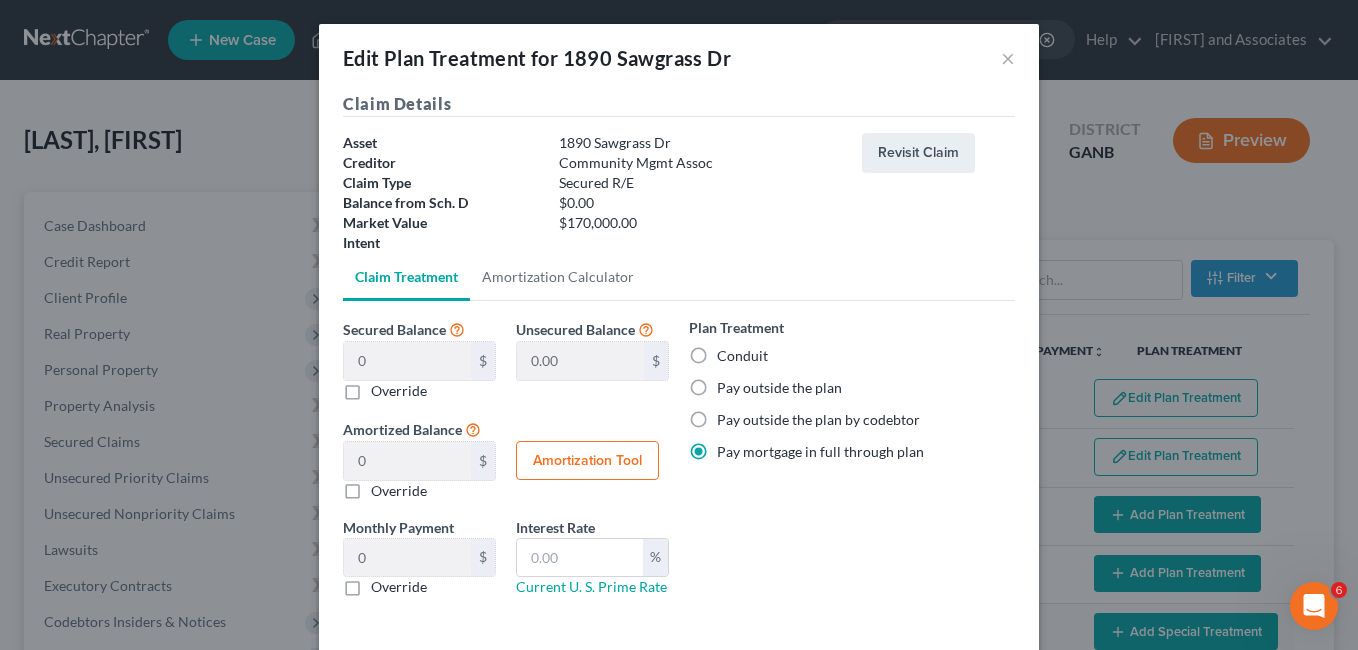 click on "Pay outside the plan" at bounding box center [779, 388] 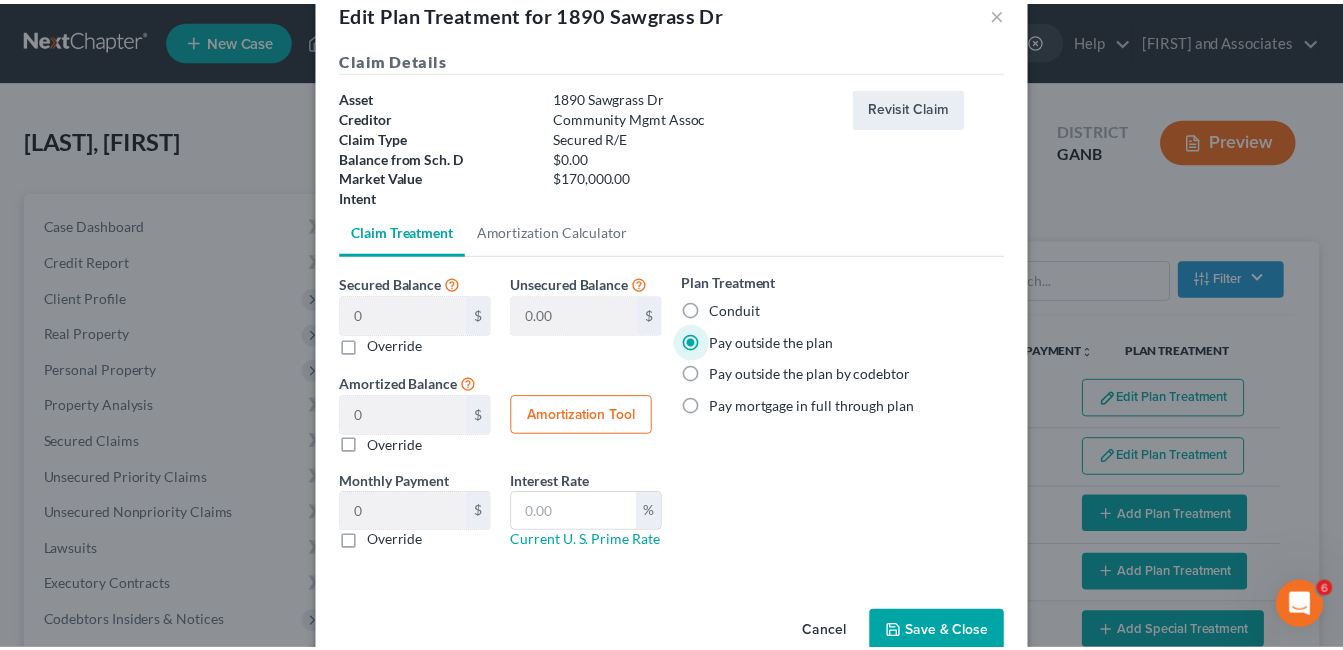 scroll, scrollTop: 89, scrollLeft: 0, axis: vertical 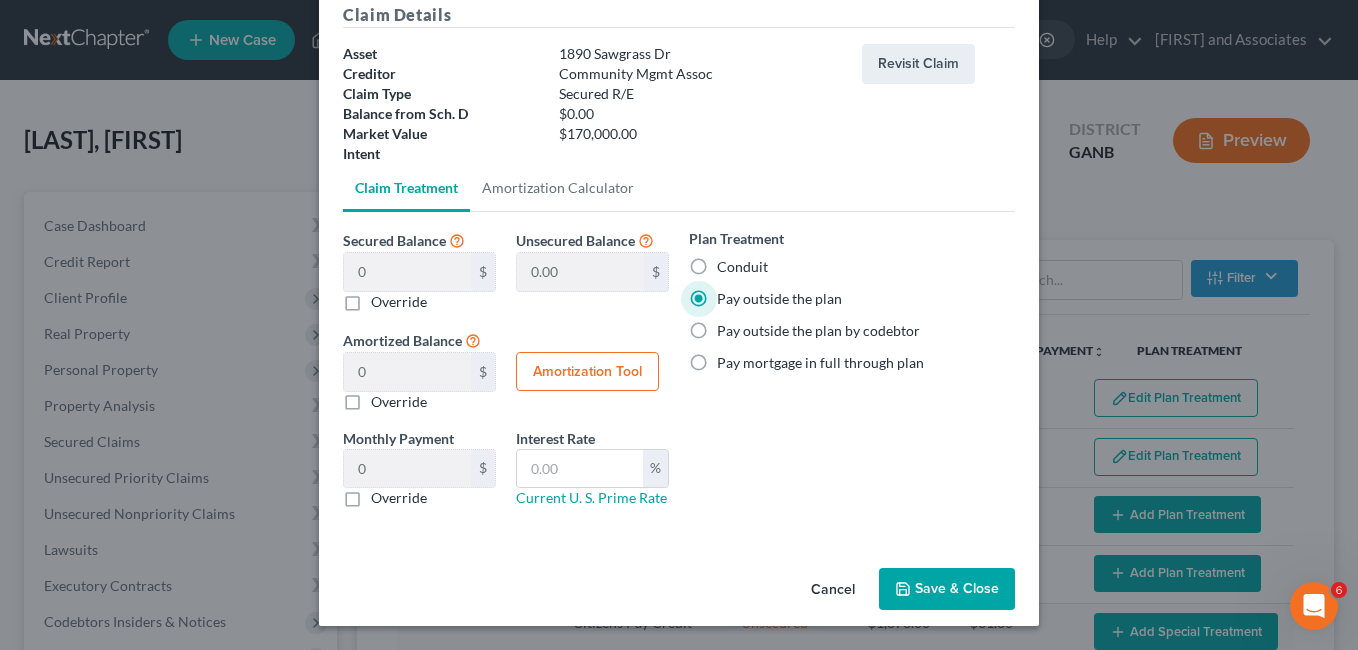 click on "Save & Close" at bounding box center (947, 589) 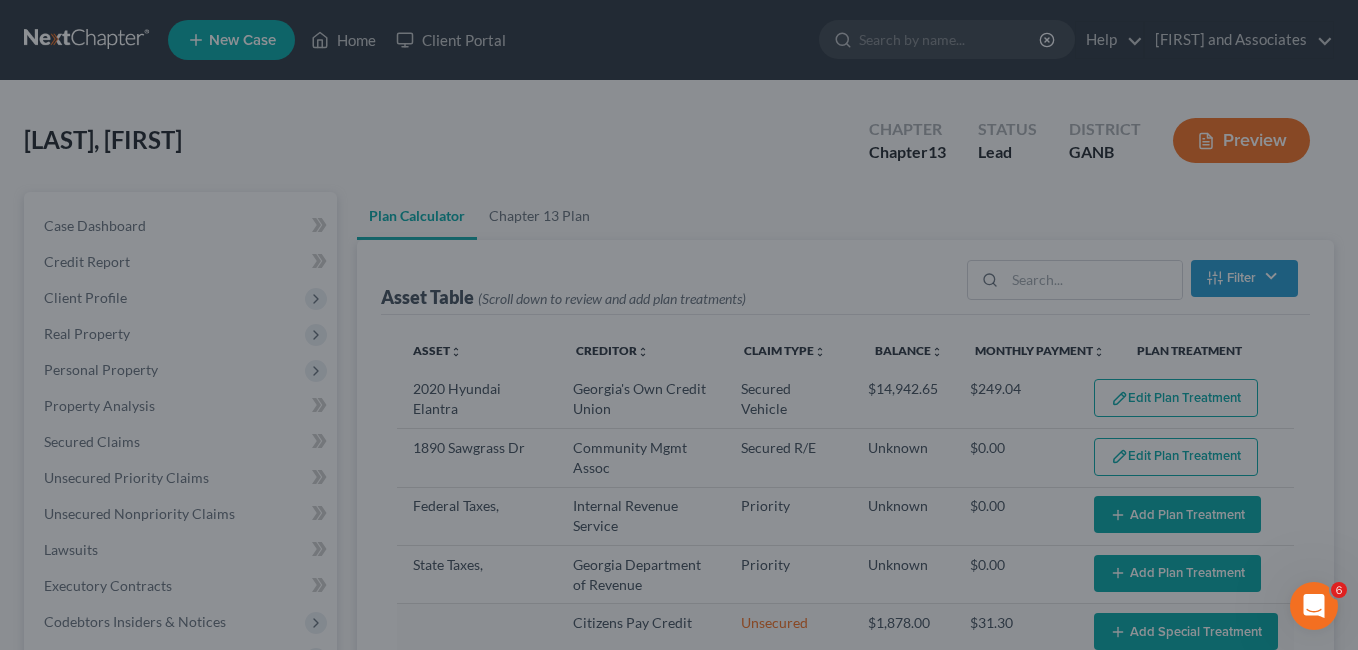 select on "59" 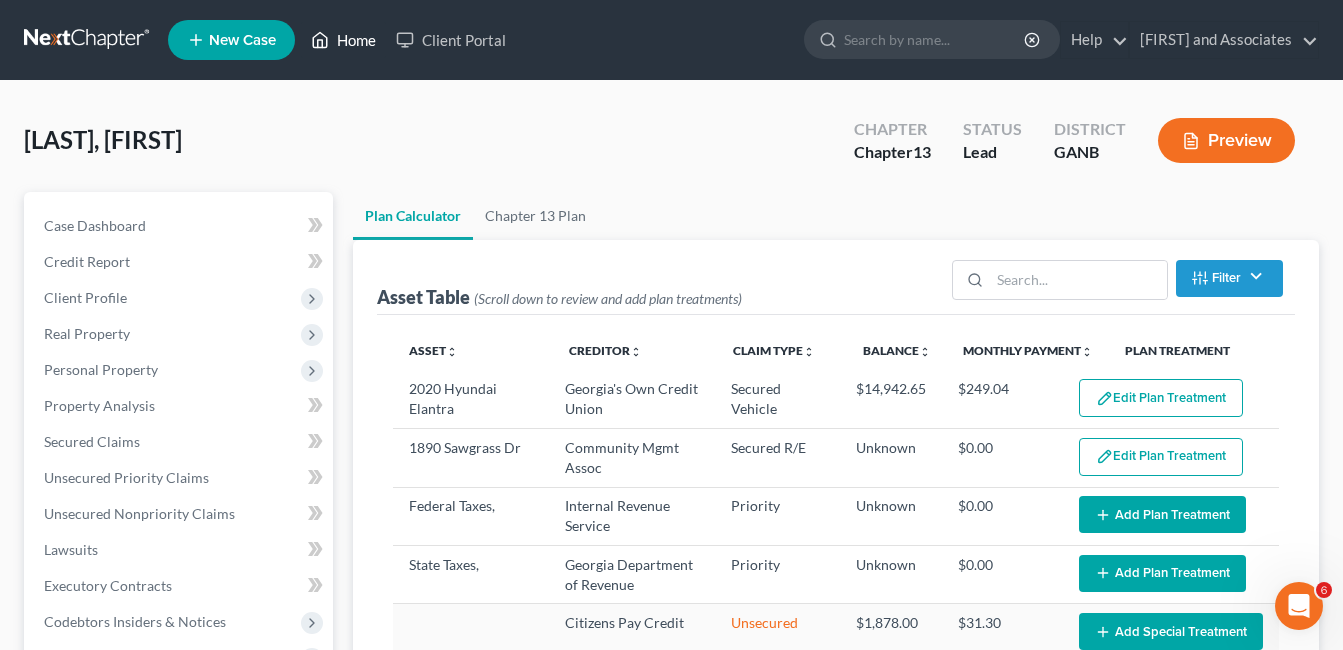 click on "Home" at bounding box center [343, 40] 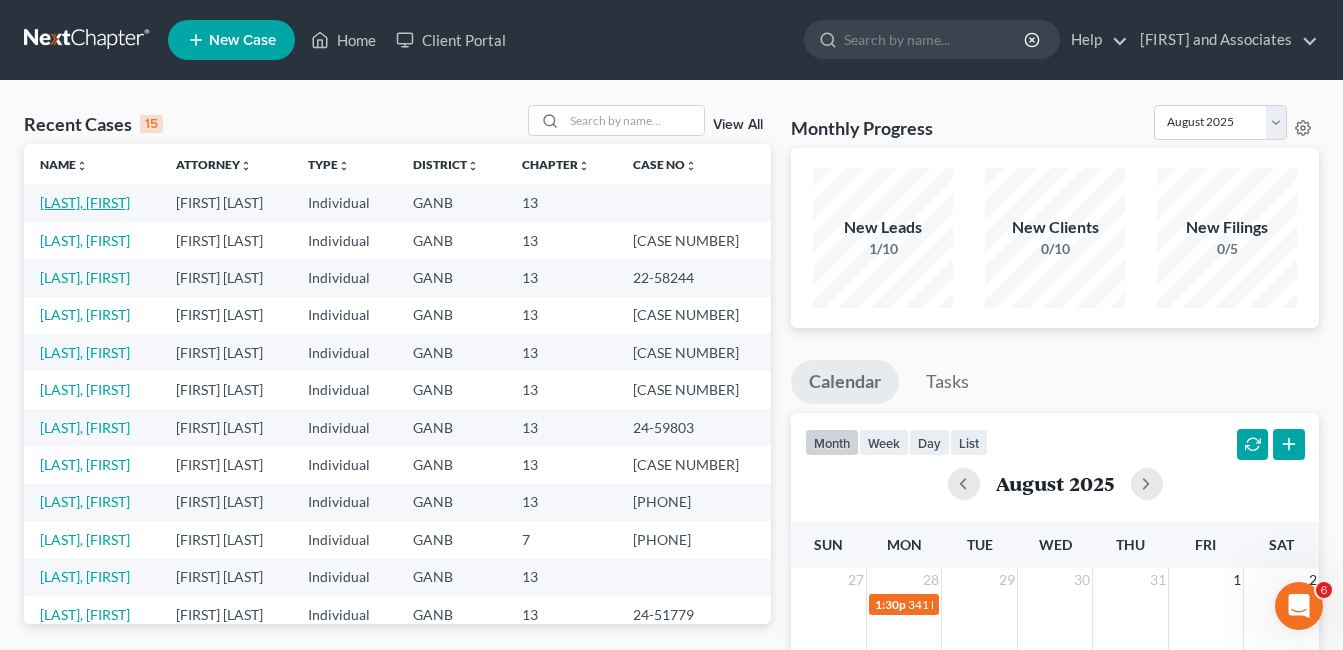 click on "[LAST], [FIRST]" at bounding box center (85, 202) 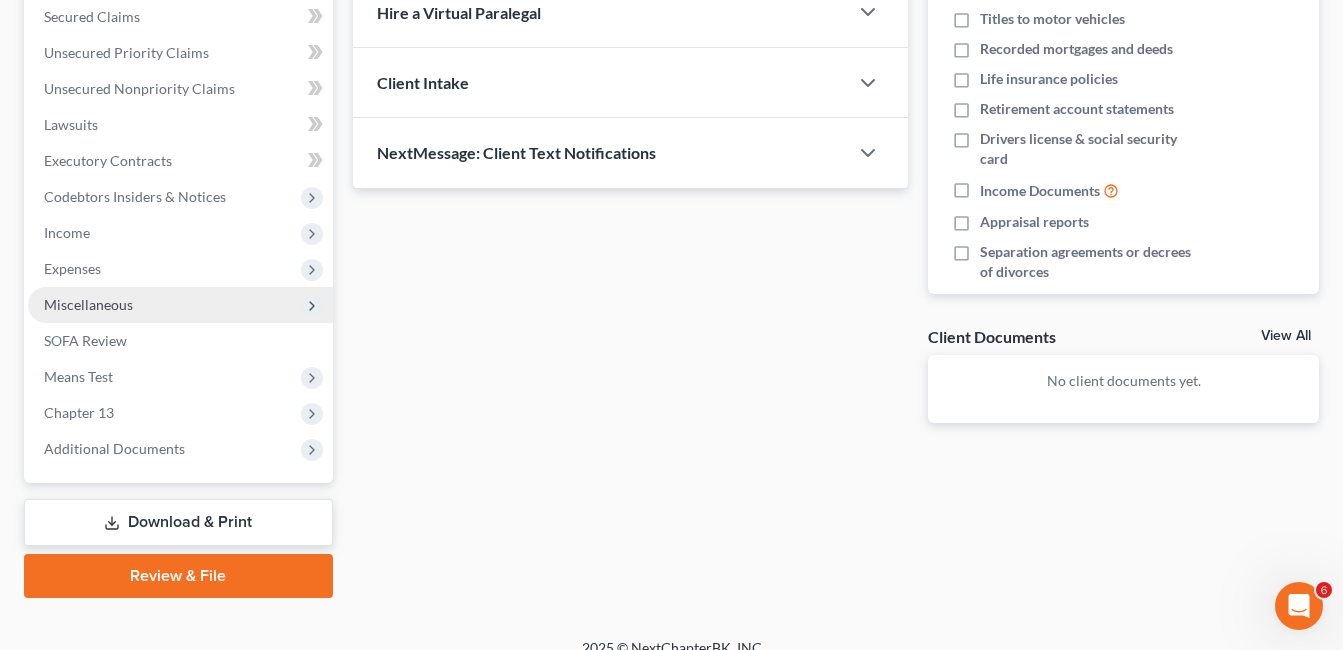 scroll, scrollTop: 449, scrollLeft: 0, axis: vertical 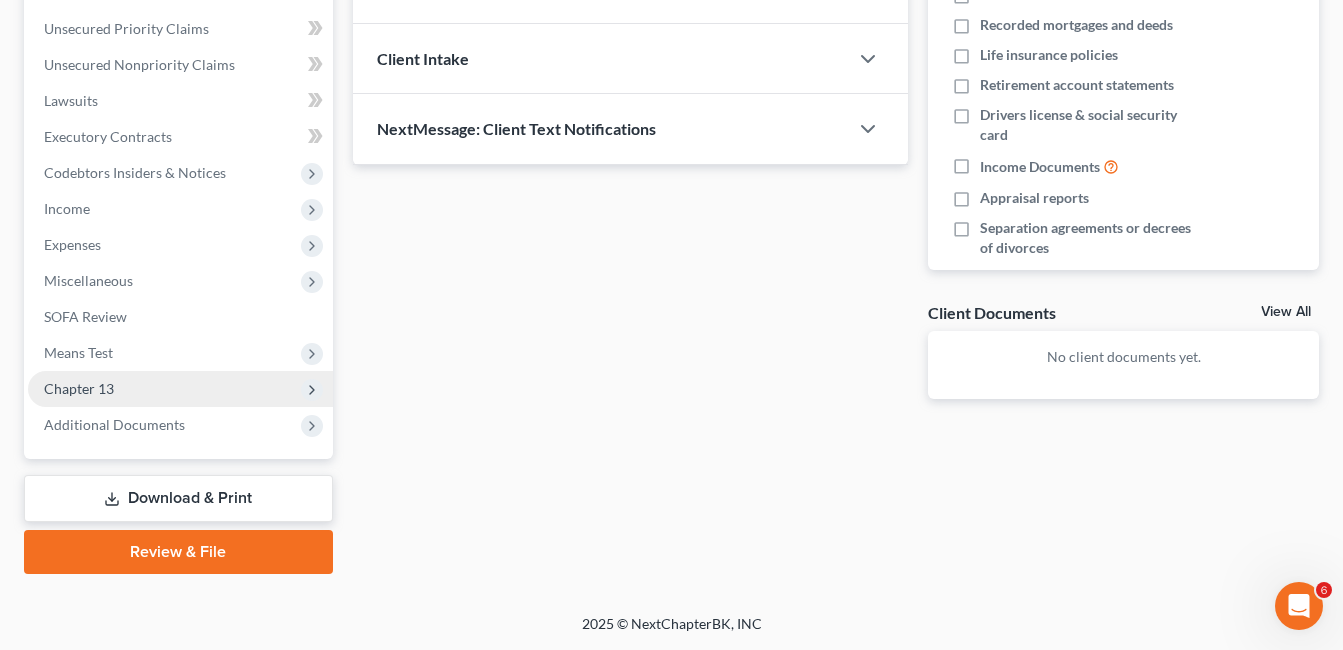 click on "Chapter 13" at bounding box center [79, 388] 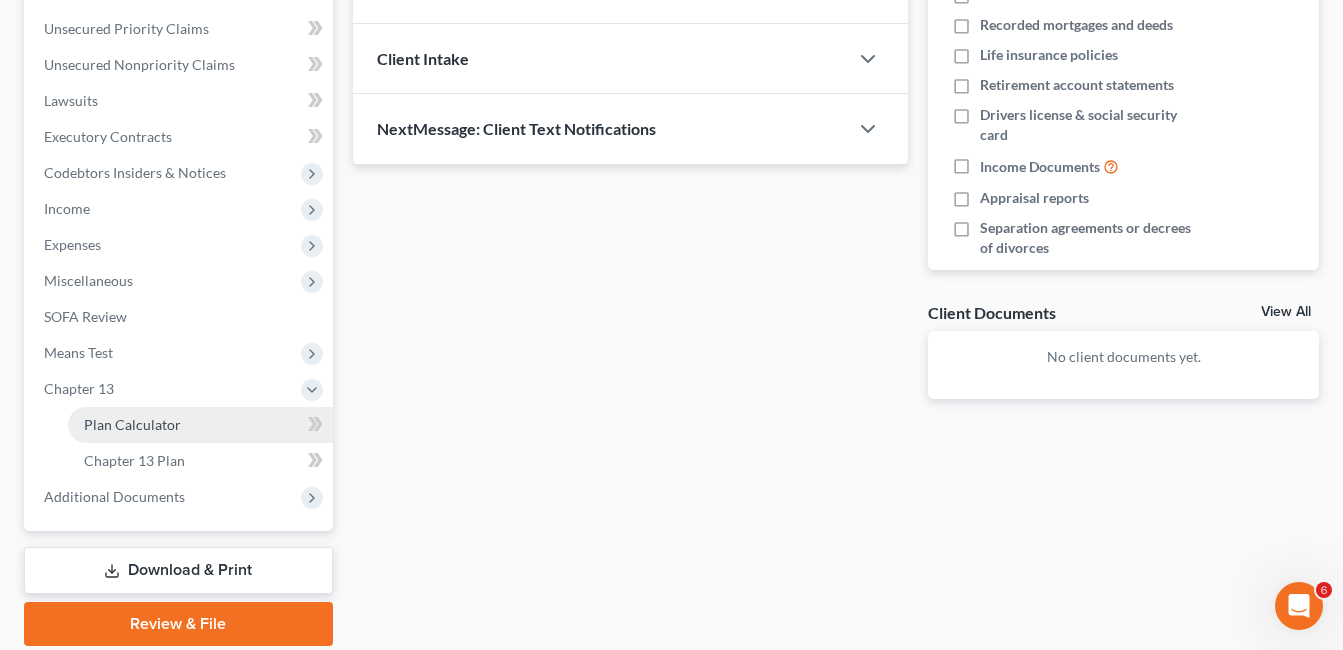 click on "Plan Calculator" at bounding box center [132, 424] 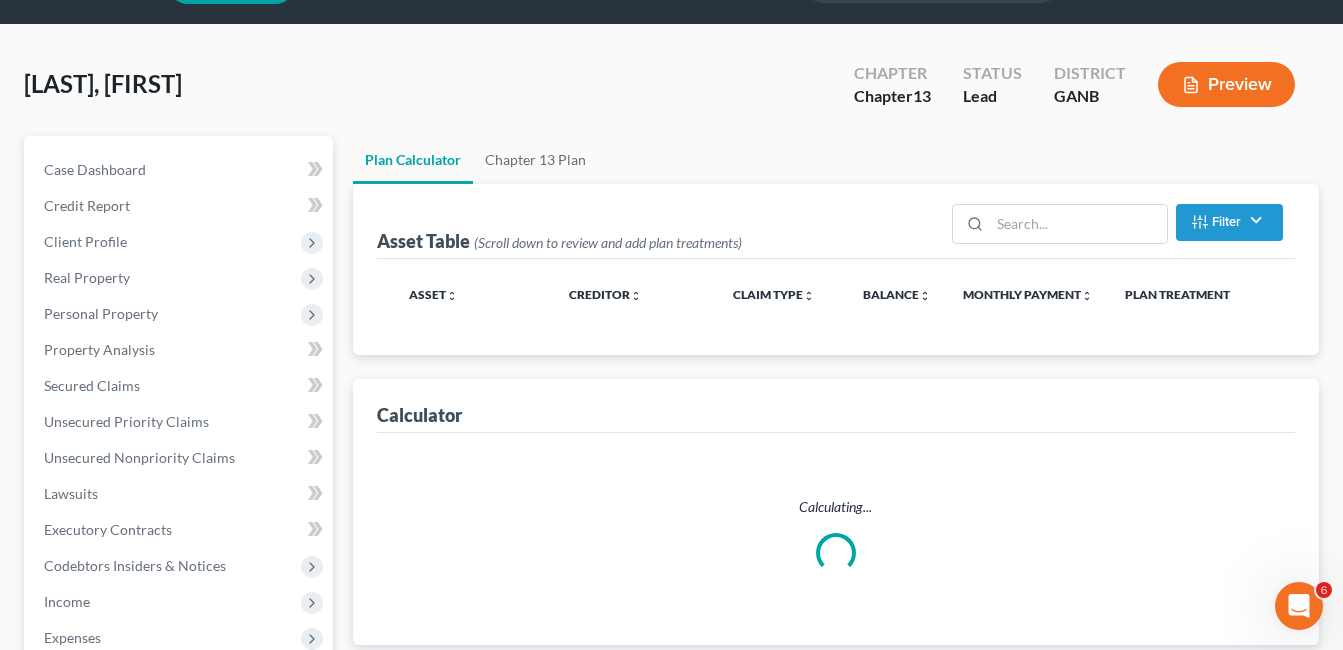 scroll, scrollTop: 0, scrollLeft: 0, axis: both 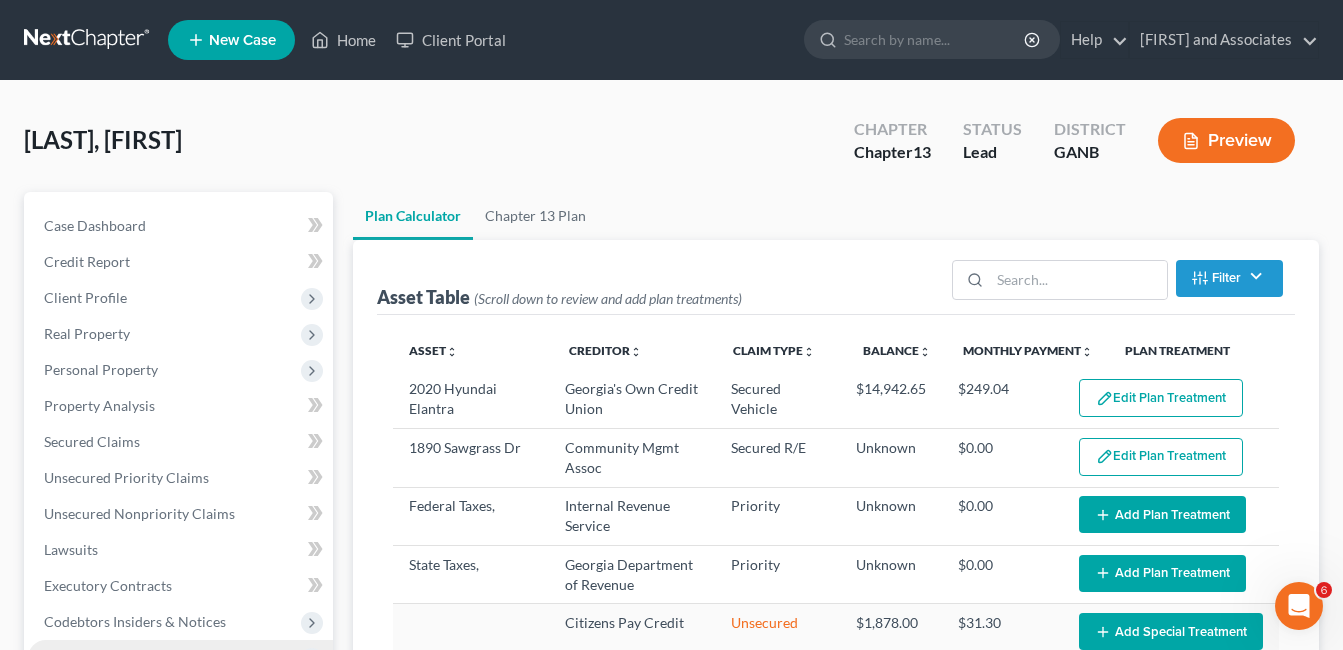 select on "59" 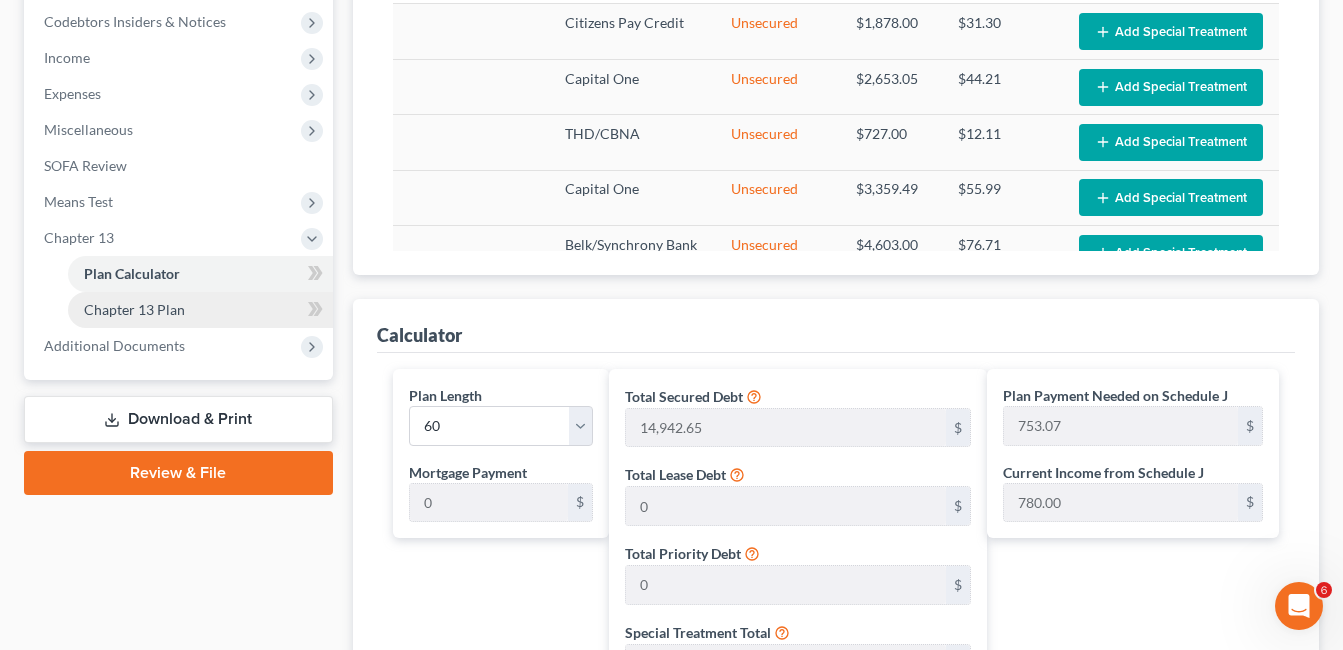 click on "Chapter 13 Plan" at bounding box center [134, 309] 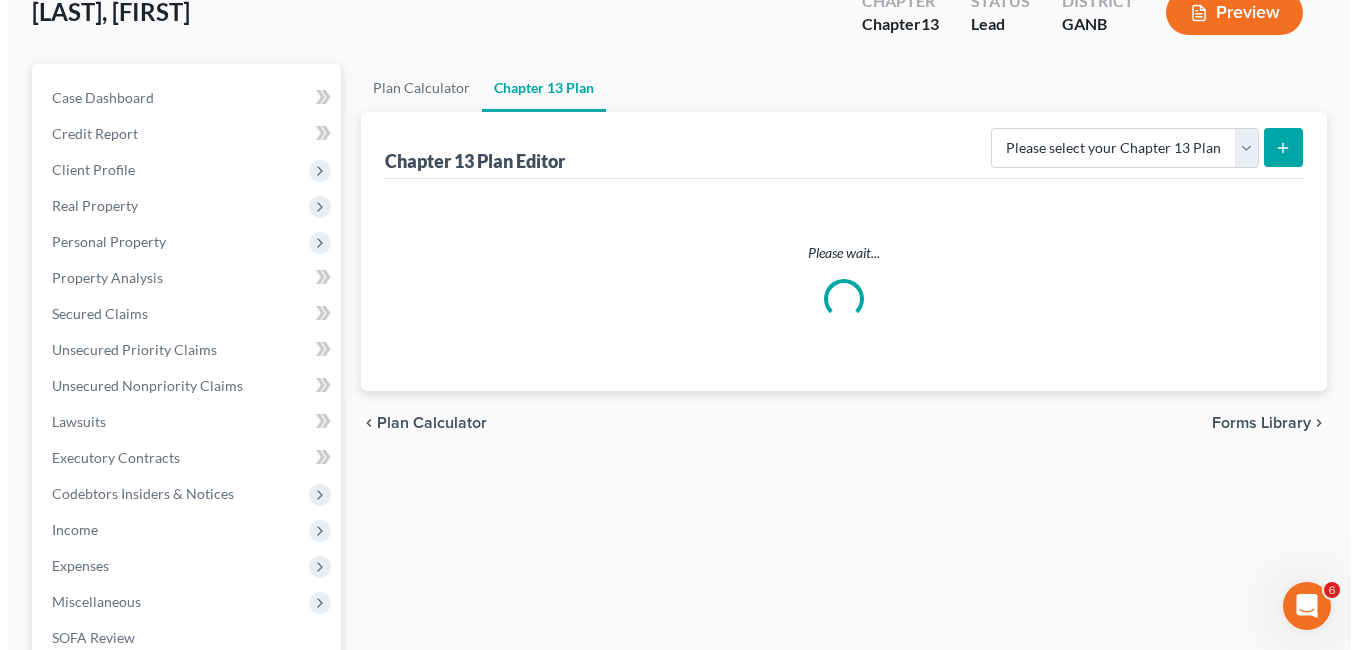 scroll, scrollTop: 0, scrollLeft: 0, axis: both 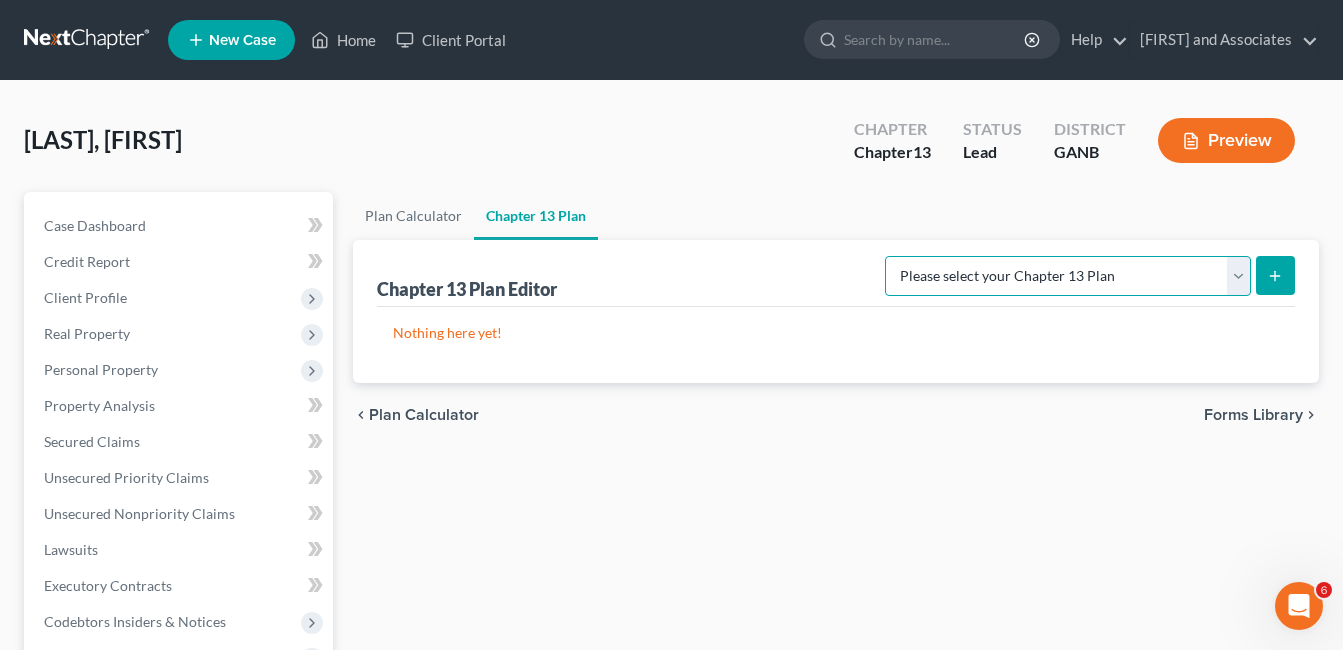 click on "Please select your Chapter 13 Plan National Form Plan - Official Form 113 Northern District of Georgia - Effective 12/1/17 Northern District of Georgia - Effective 12/1/2020" at bounding box center [1068, 276] 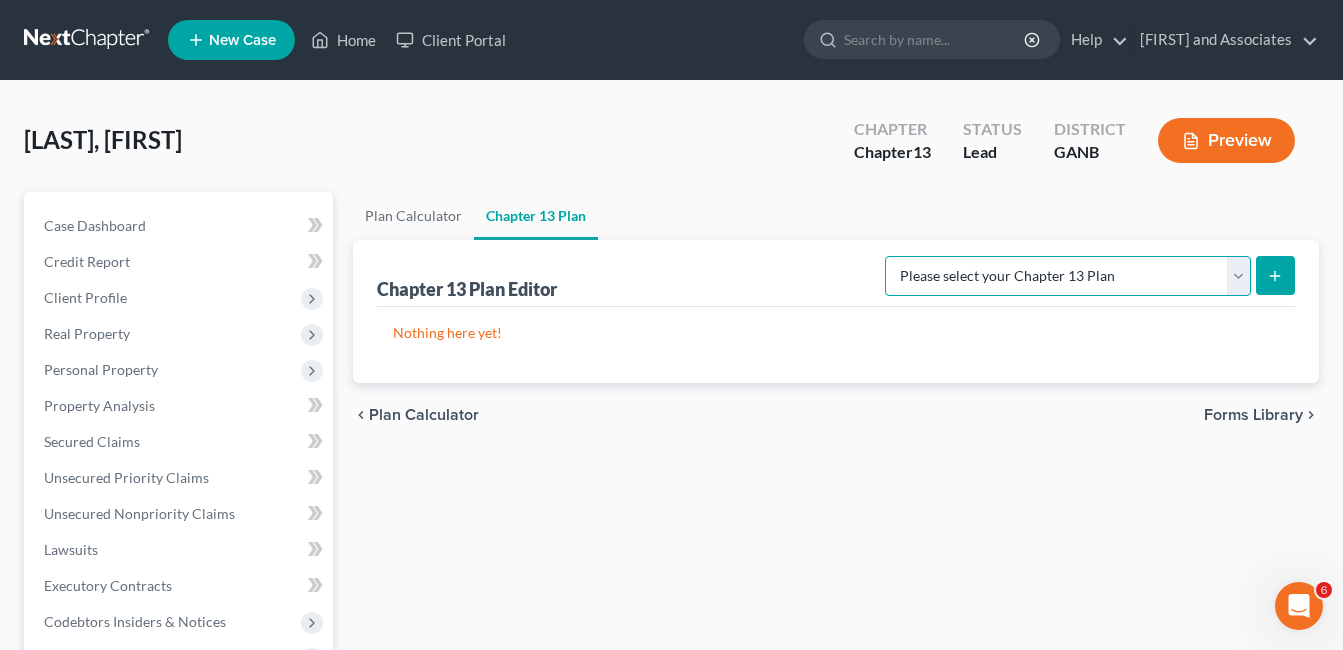 select on "2" 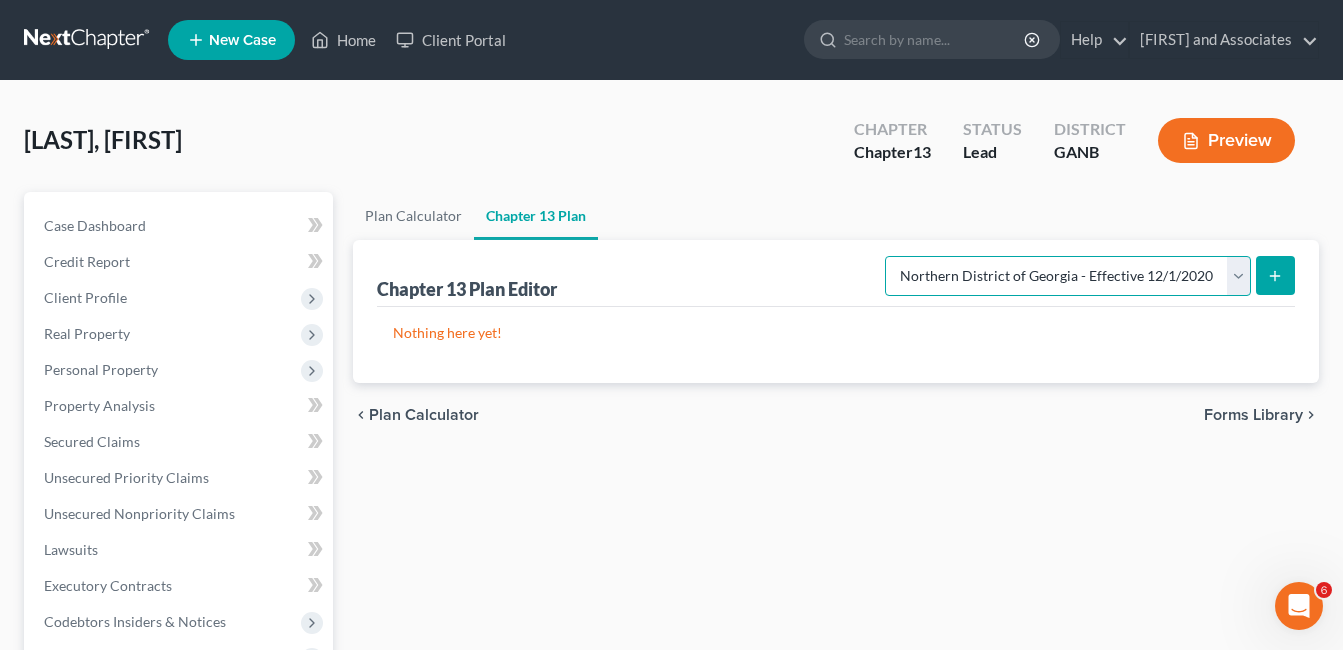 click on "Please select your Chapter 13 Plan National Form Plan - Official Form 113 Northern District of Georgia - Effective 12/1/17 Northern District of Georgia - Effective 12/1/2020" at bounding box center [1068, 276] 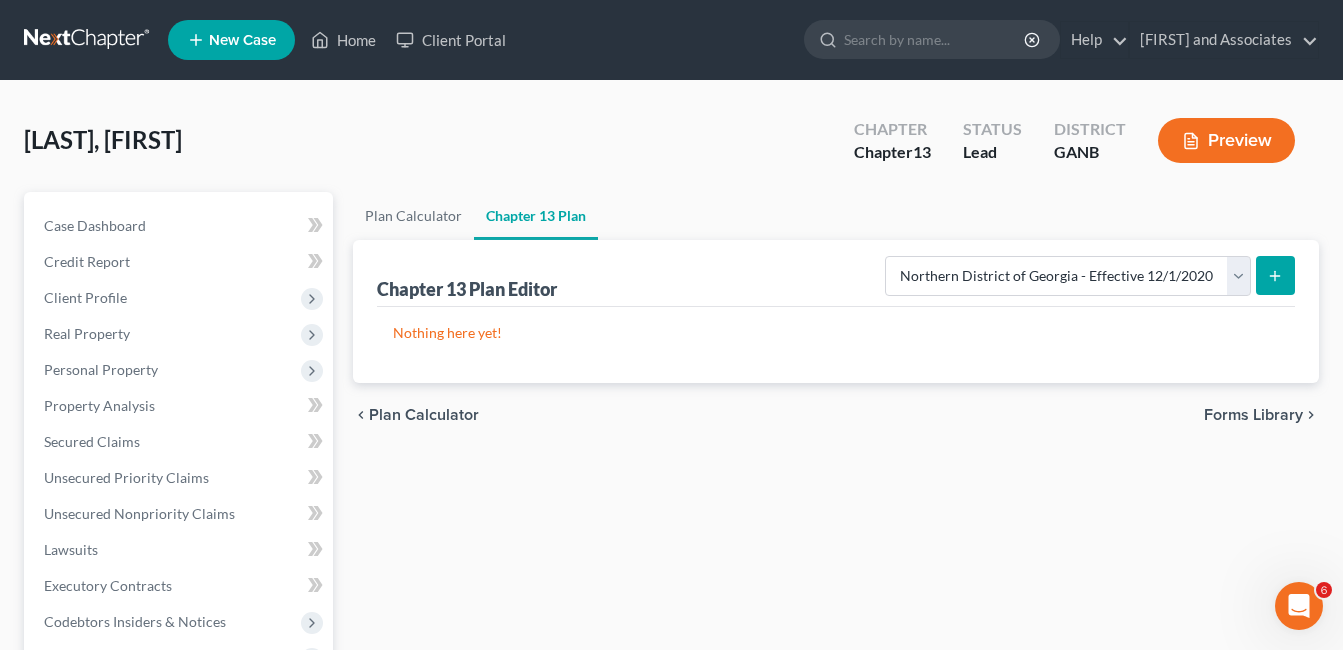 click 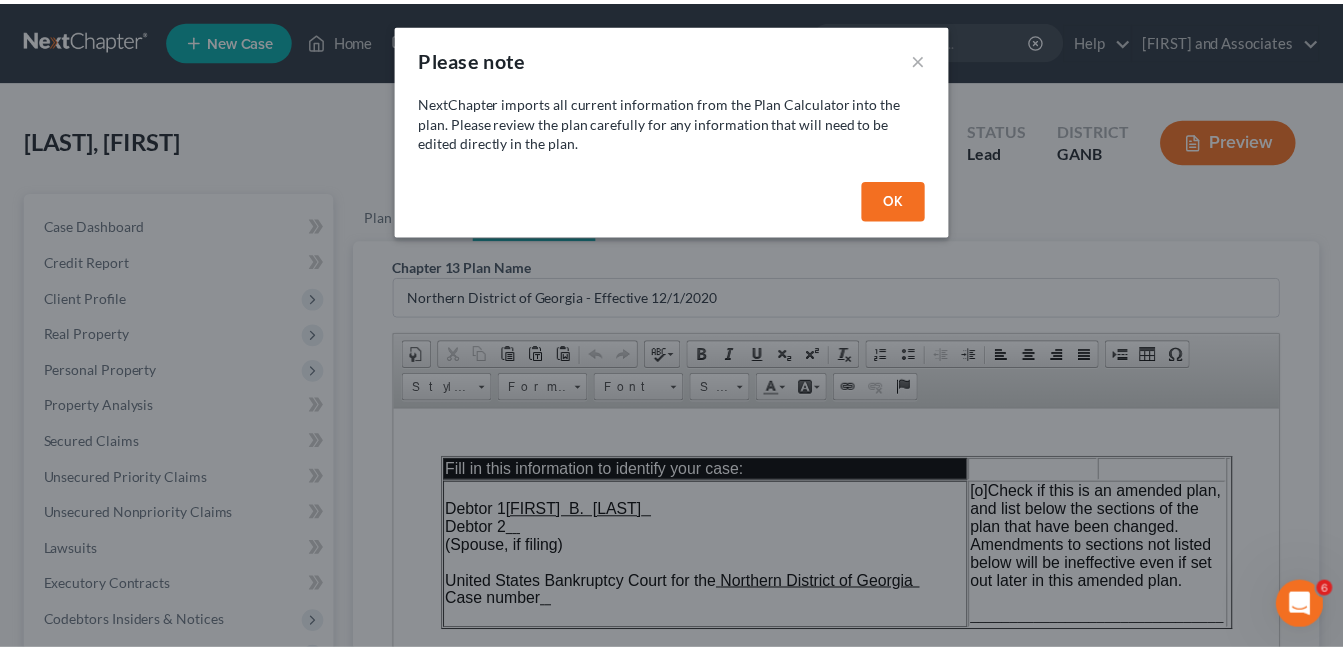 scroll, scrollTop: 0, scrollLeft: 0, axis: both 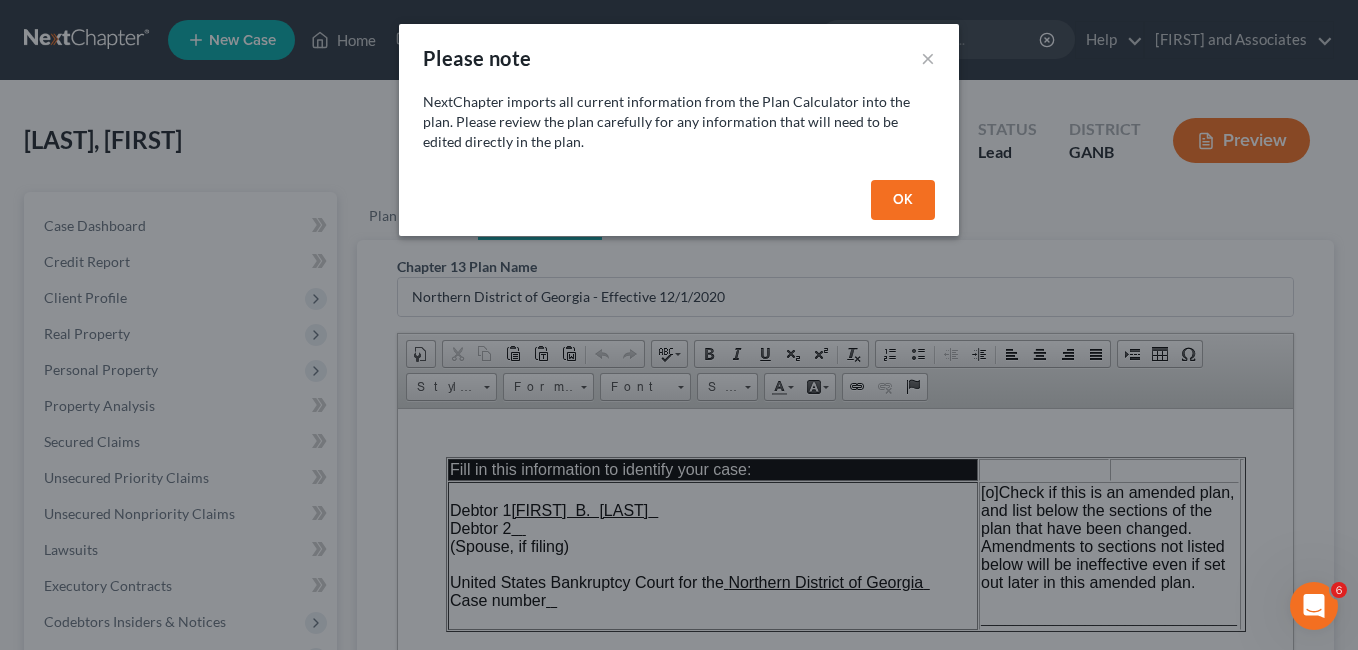 click on "OK" at bounding box center (903, 200) 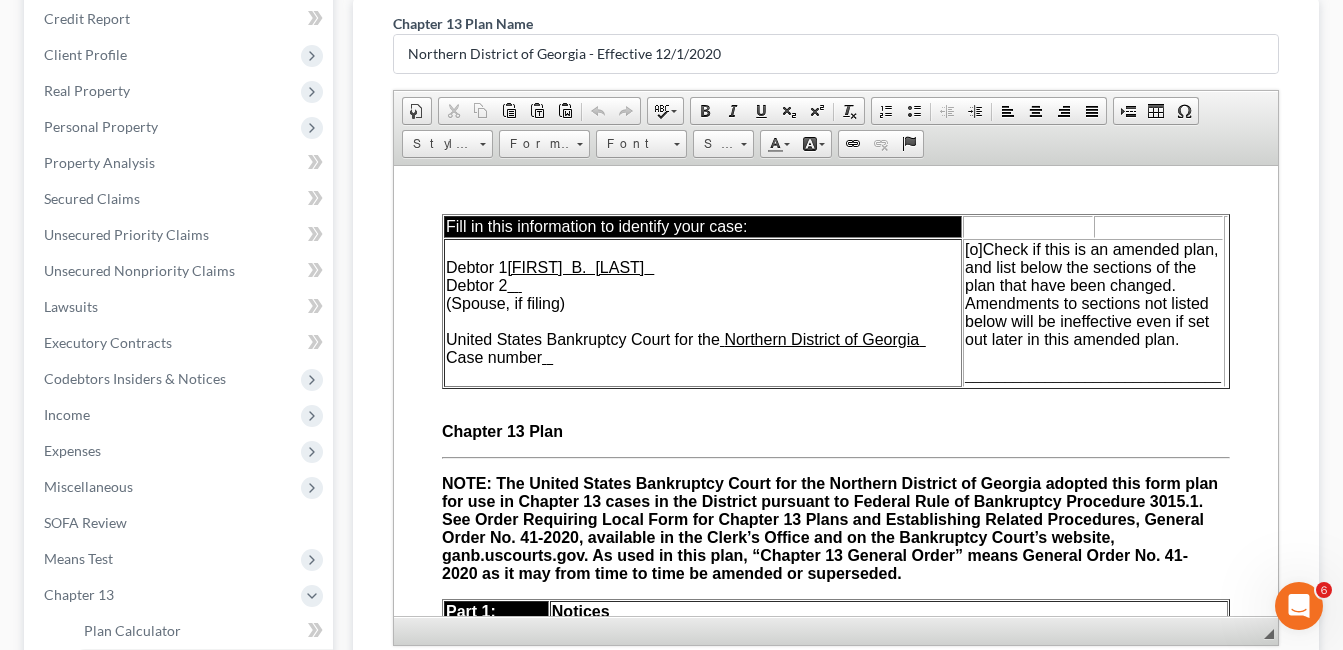 scroll, scrollTop: 300, scrollLeft: 0, axis: vertical 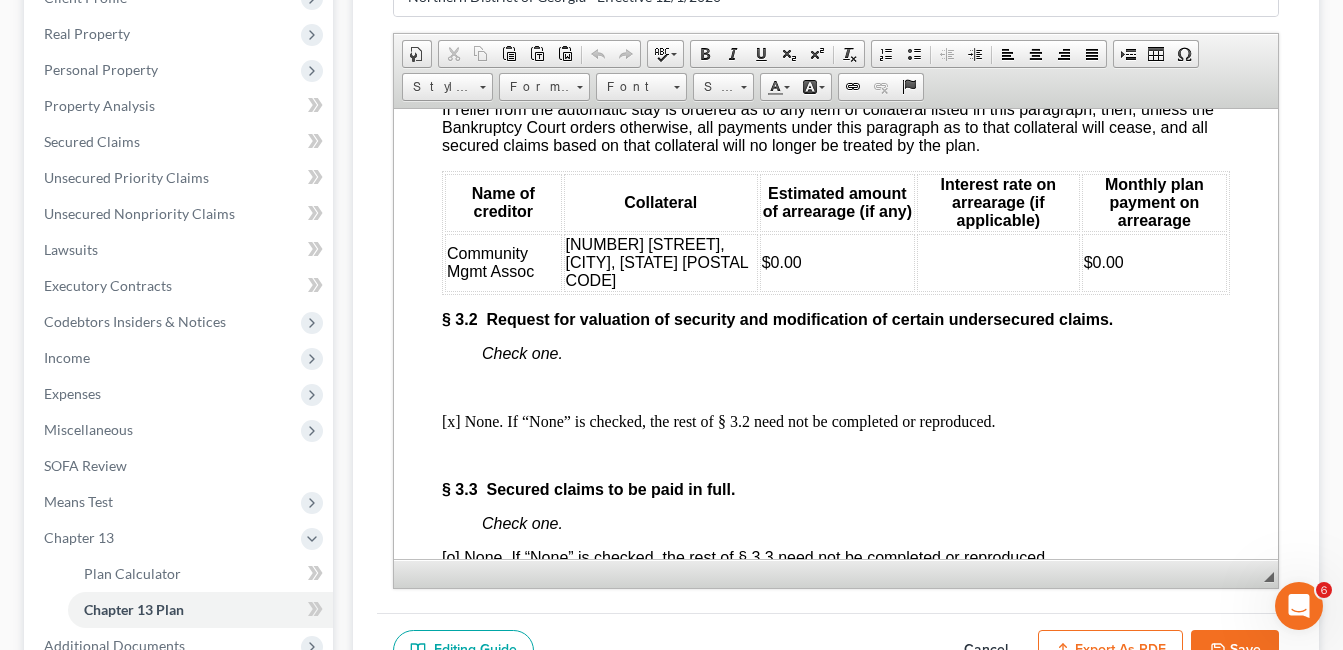 click on "Community Mgmt Assoc" at bounding box center (502, 262) 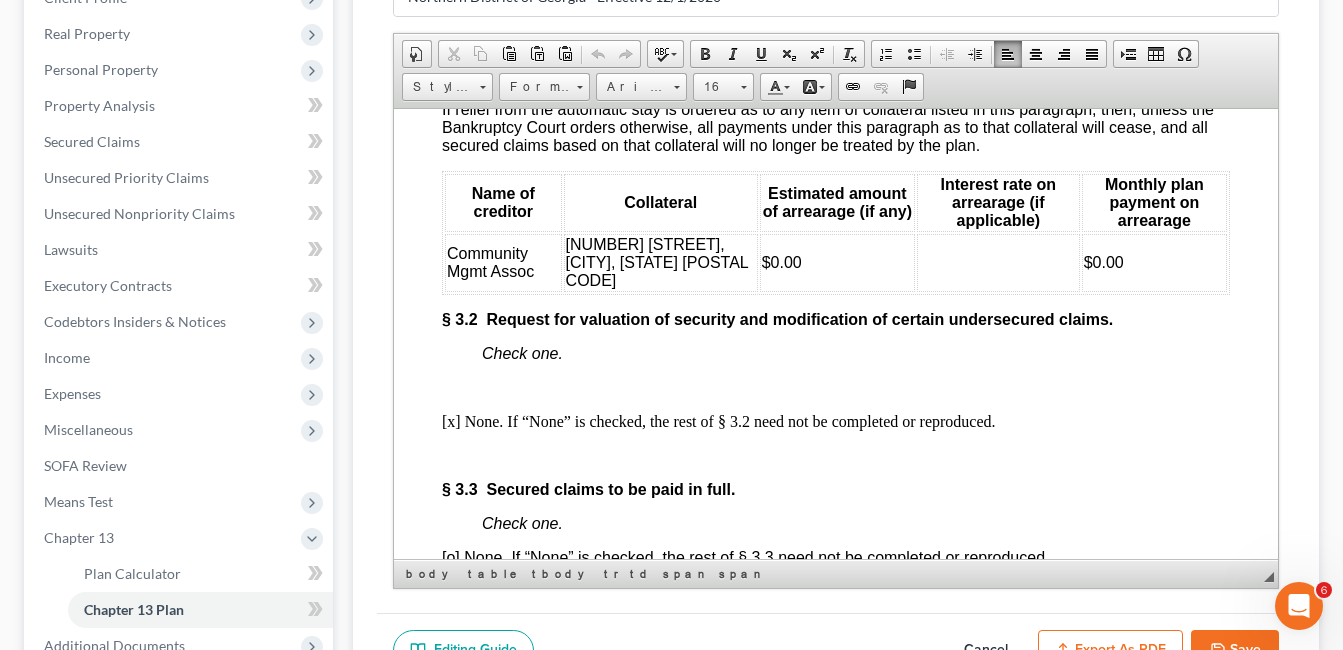 type 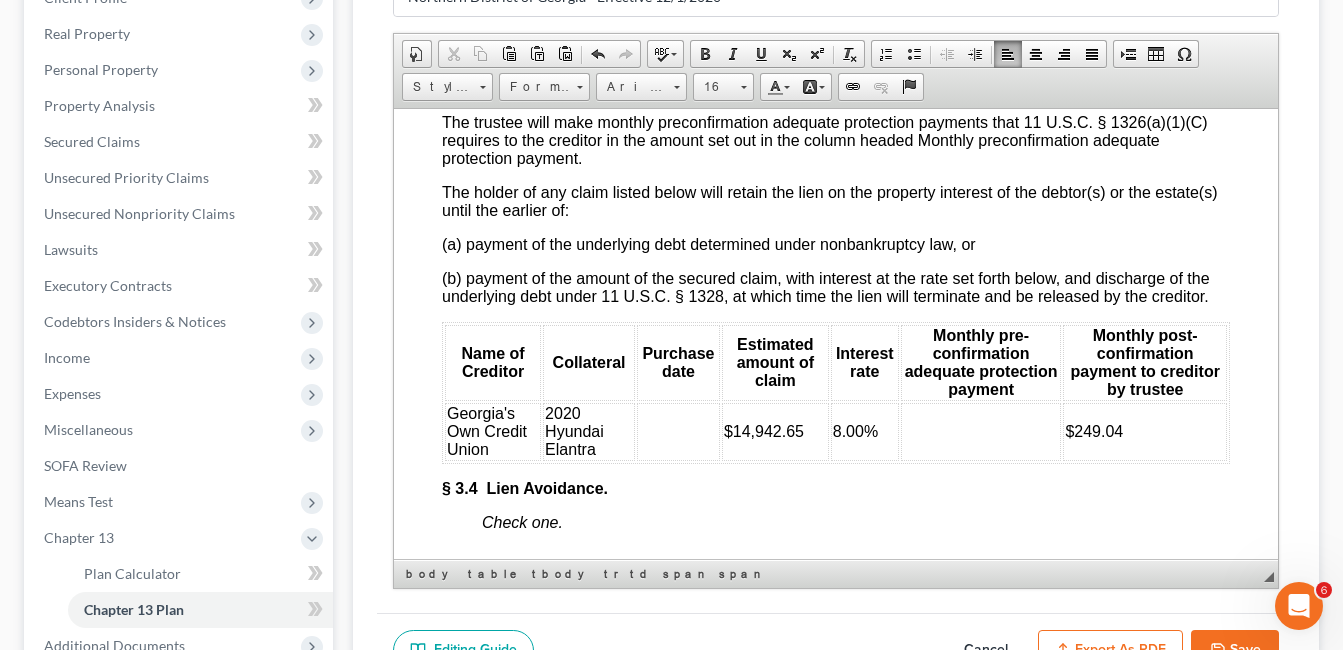 scroll, scrollTop: 4100, scrollLeft: 0, axis: vertical 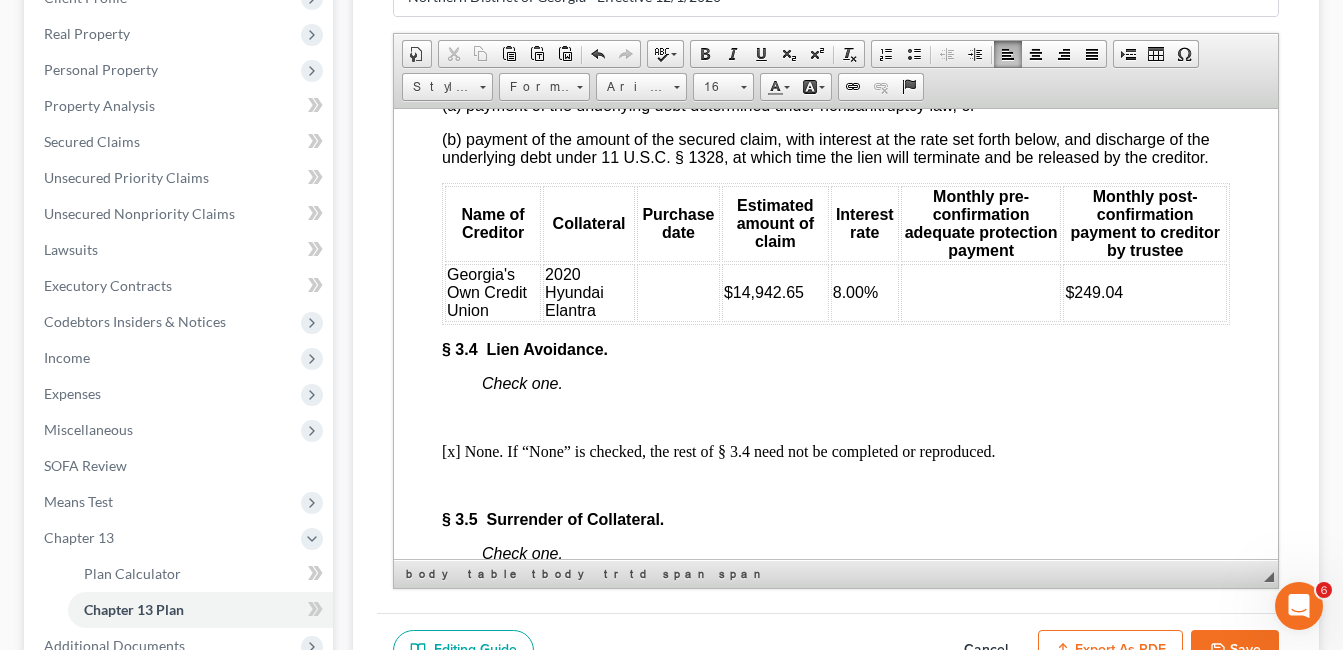 click at bounding box center [677, 292] 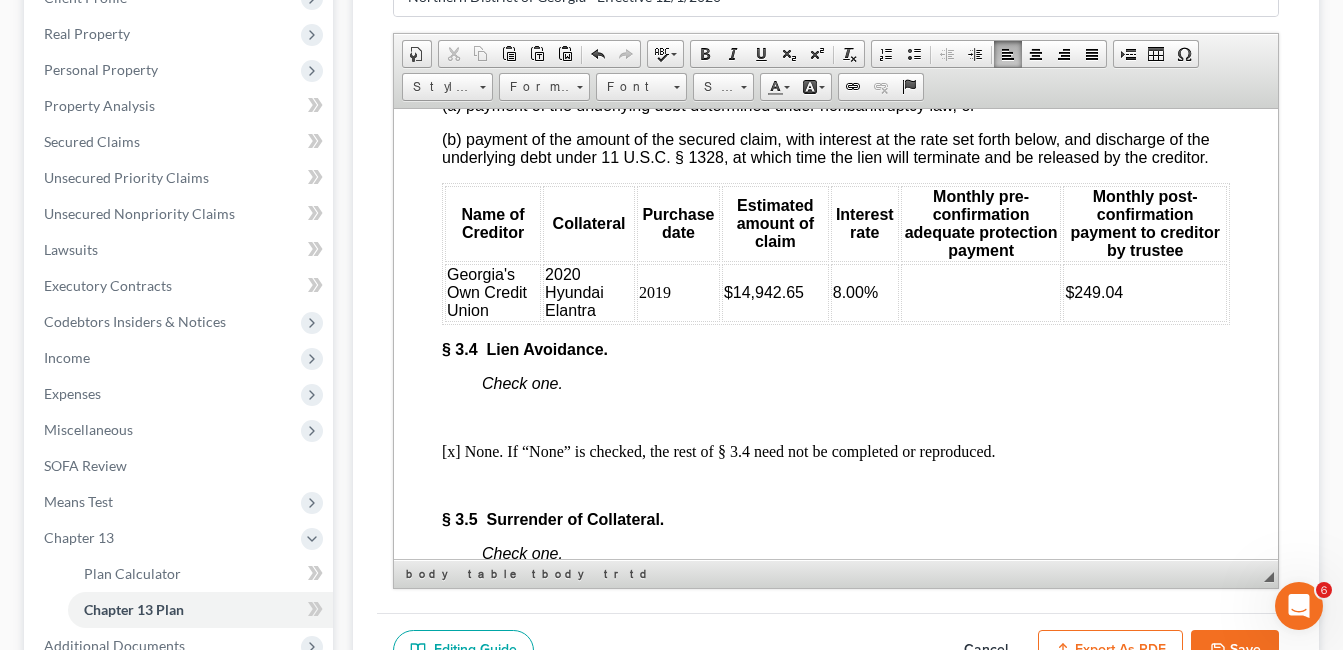 click at bounding box center [980, 292] 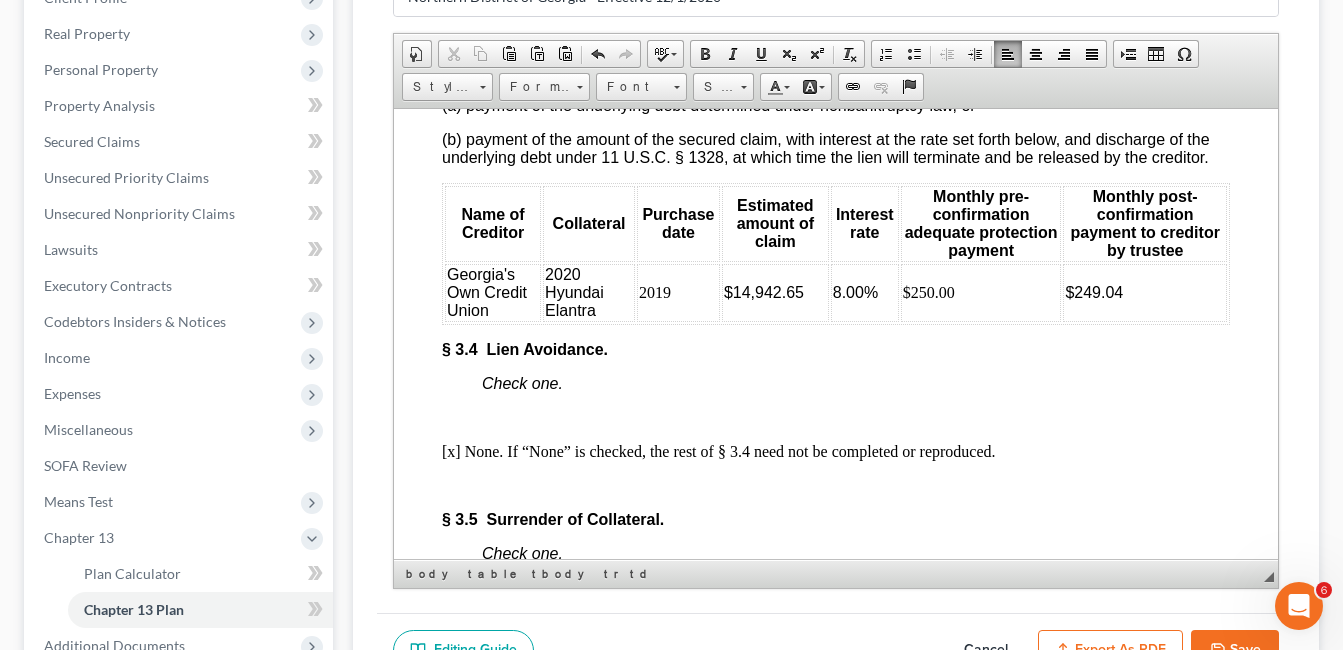 click on "$249.04" at bounding box center (1144, 292) 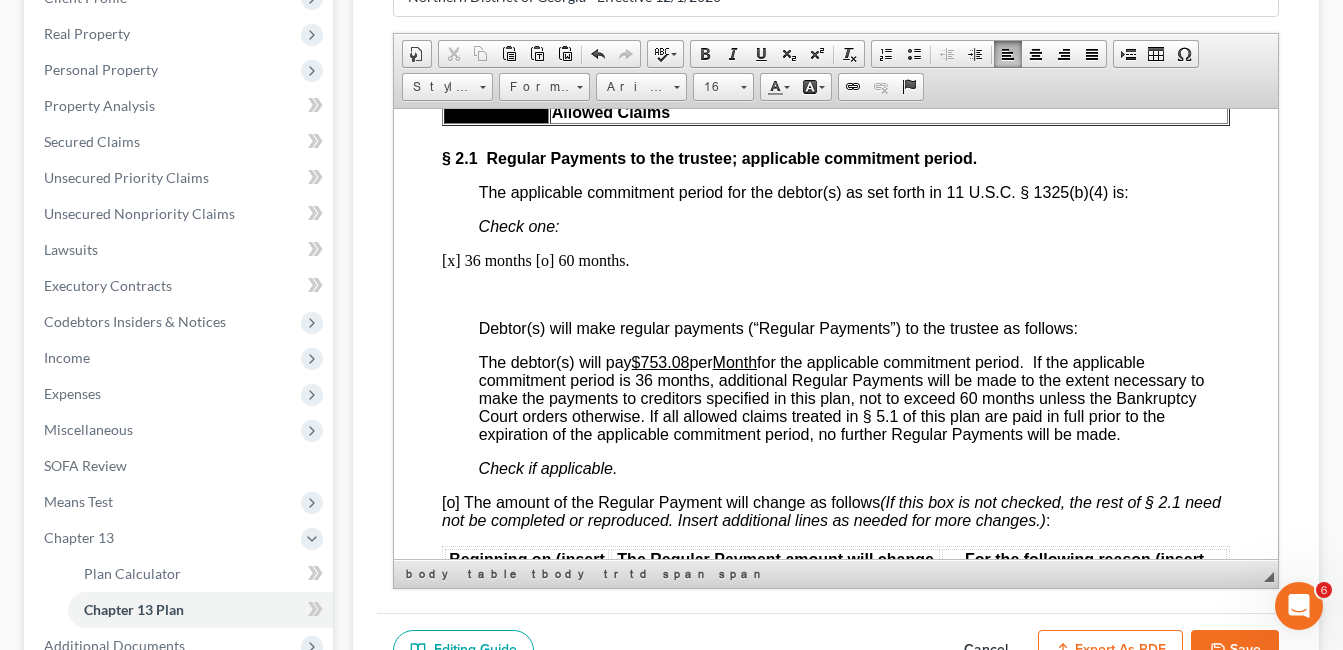 scroll, scrollTop: 1500, scrollLeft: 0, axis: vertical 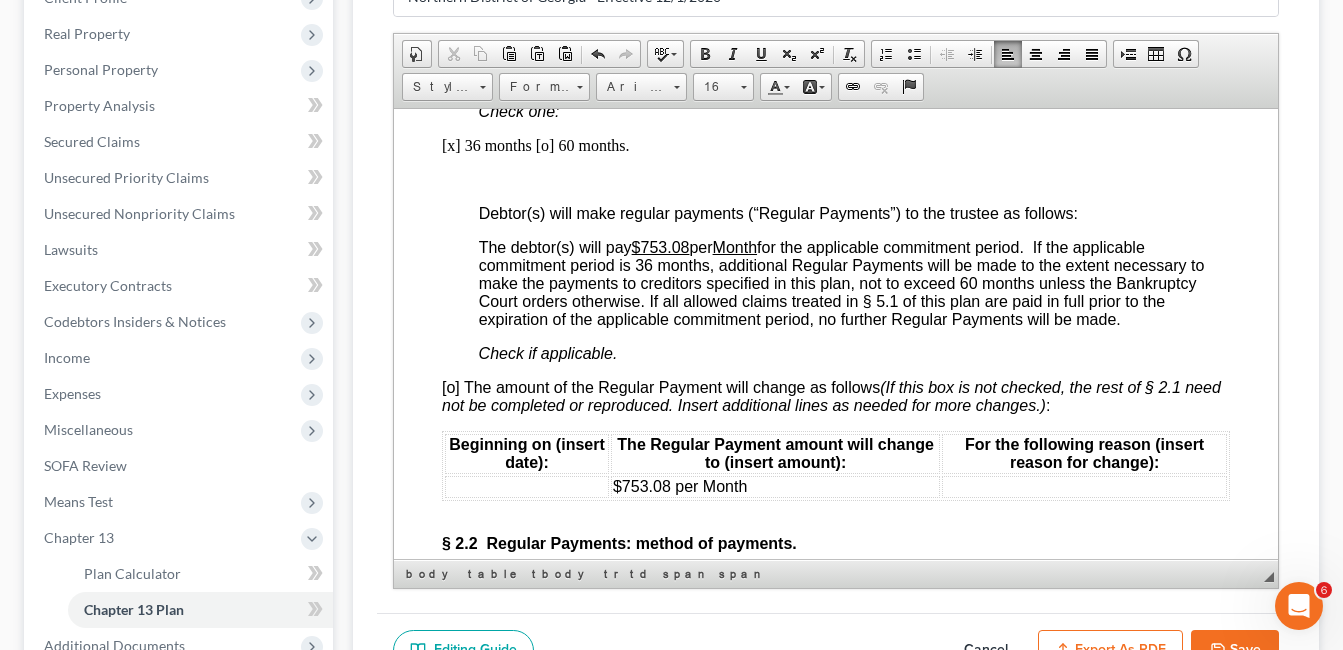 click on "$753.08" at bounding box center (660, 246) 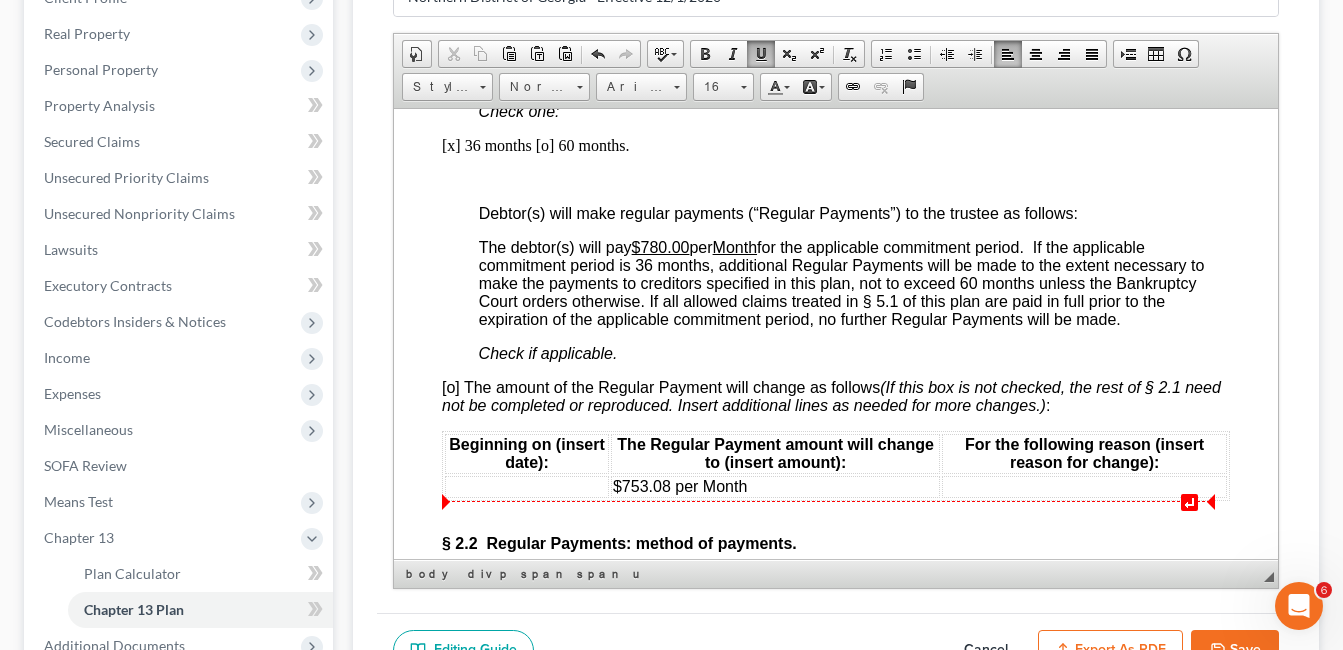 click on "$753.08 per Month" at bounding box center [774, 486] 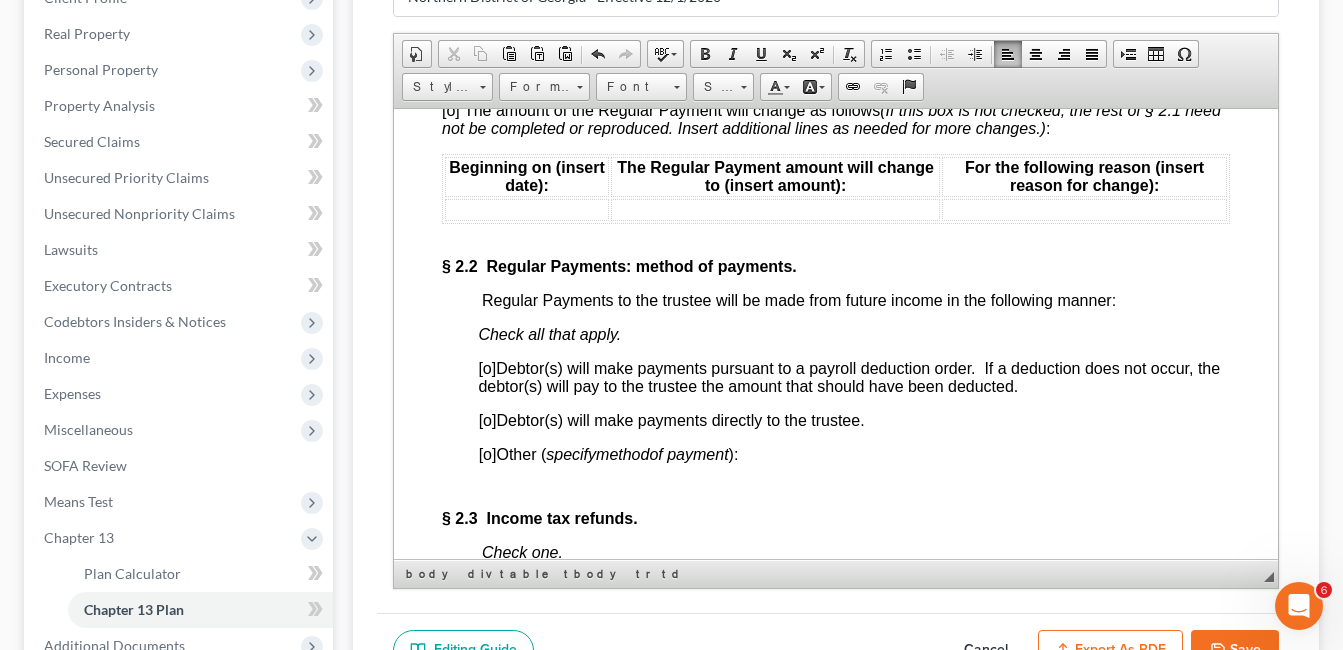 scroll, scrollTop: 1800, scrollLeft: 0, axis: vertical 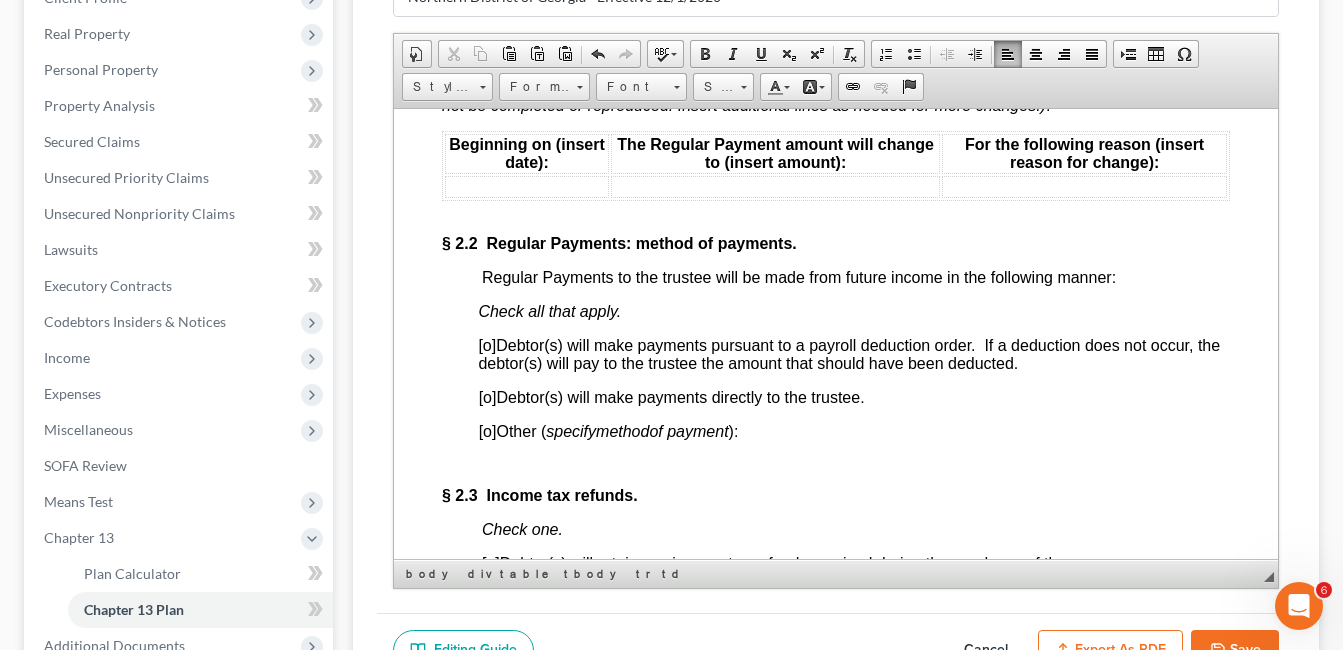 click on "[o]" at bounding box center (487, 396) 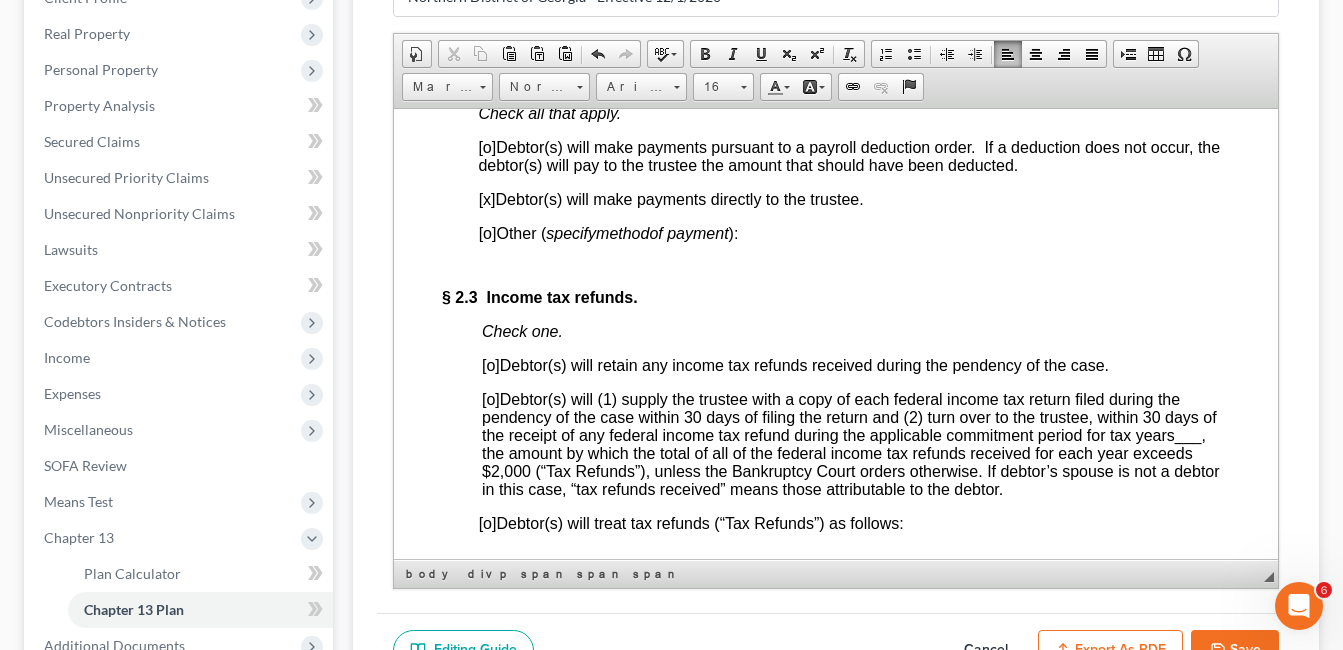 scroll, scrollTop: 2000, scrollLeft: 0, axis: vertical 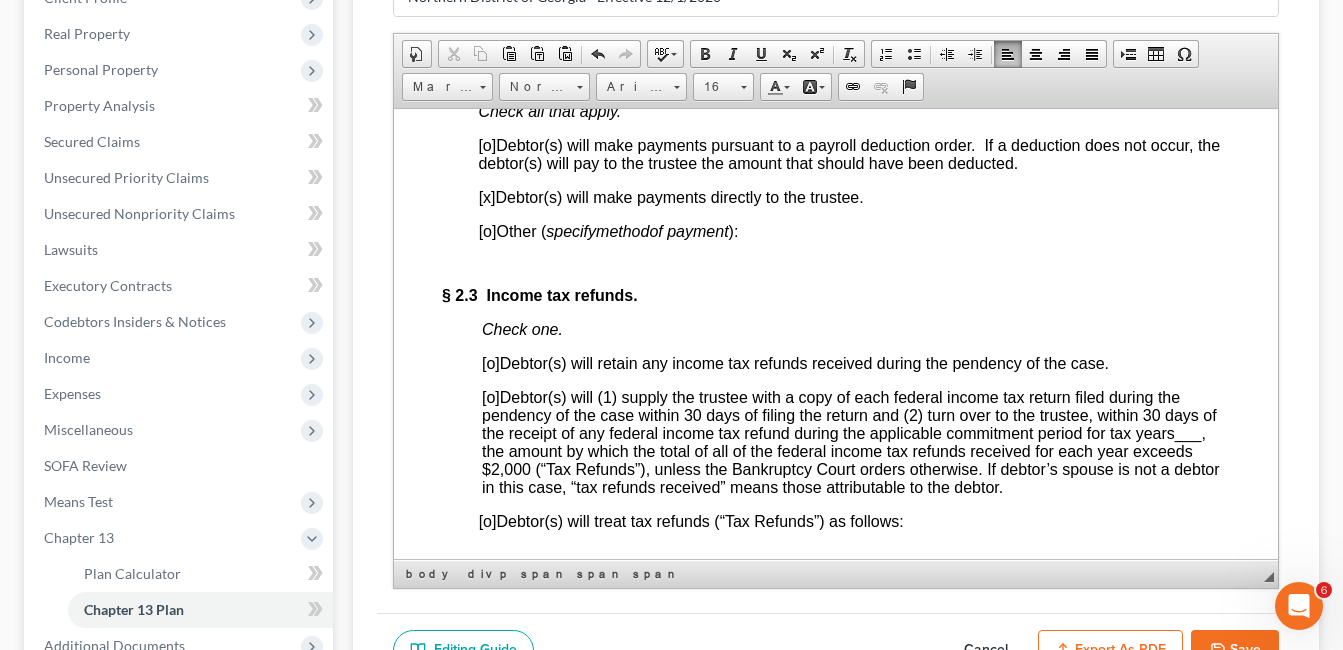 click on "[o]" at bounding box center [490, 362] 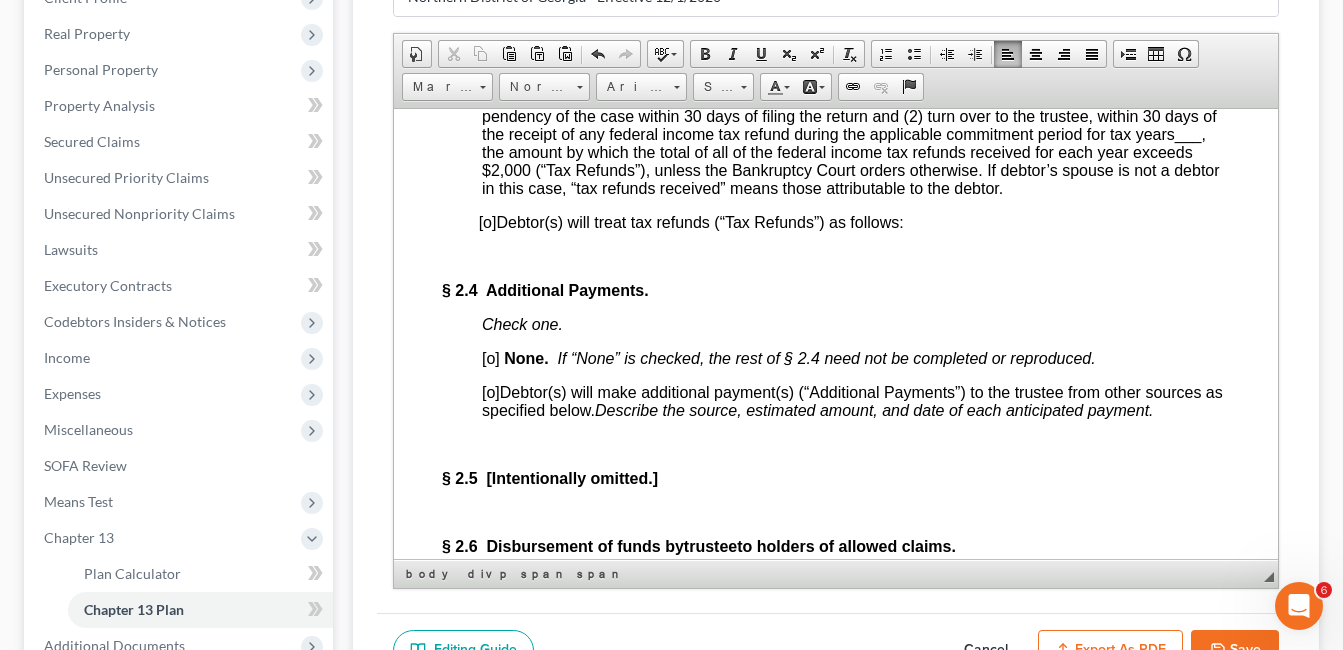 scroll, scrollTop: 2300, scrollLeft: 0, axis: vertical 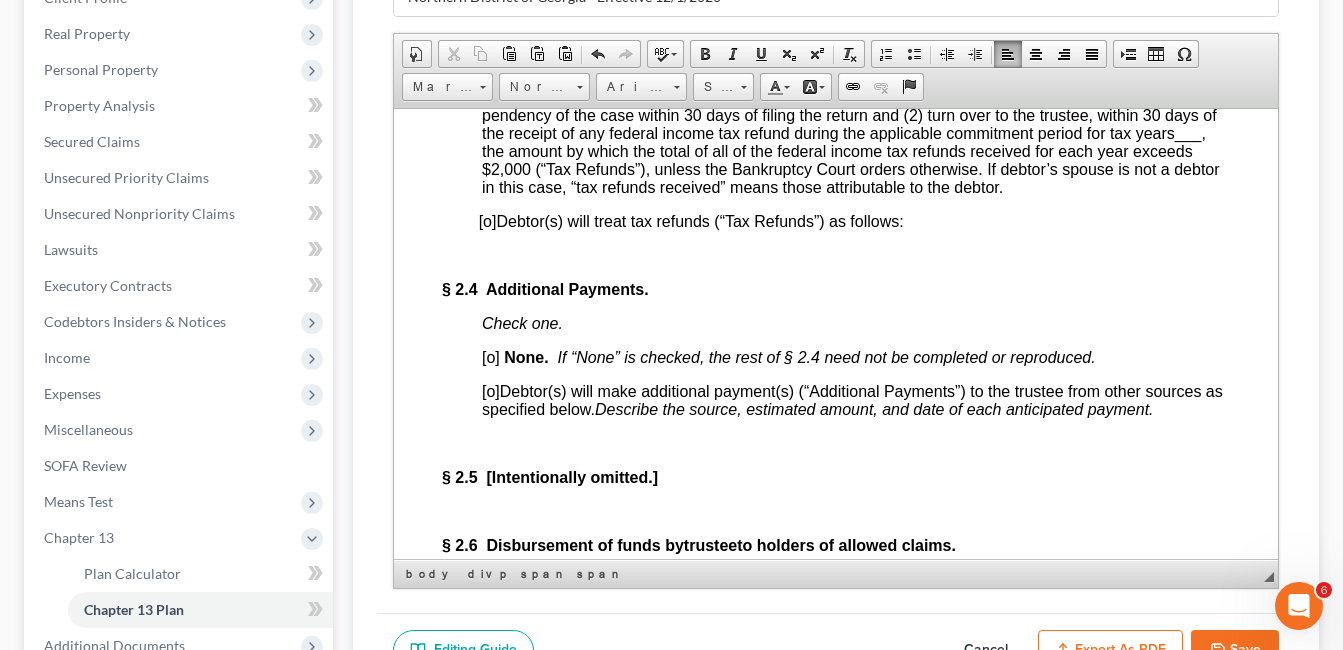 click on "[o]" at bounding box center [490, 356] 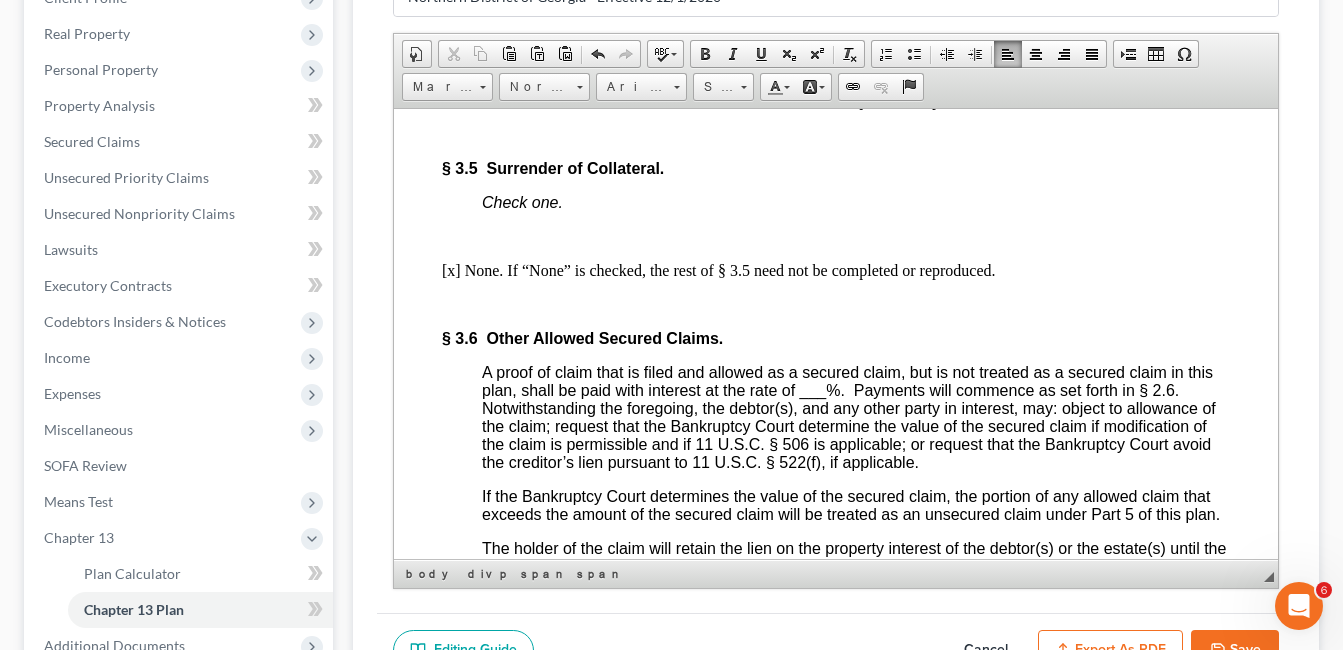 scroll, scrollTop: 4500, scrollLeft: 0, axis: vertical 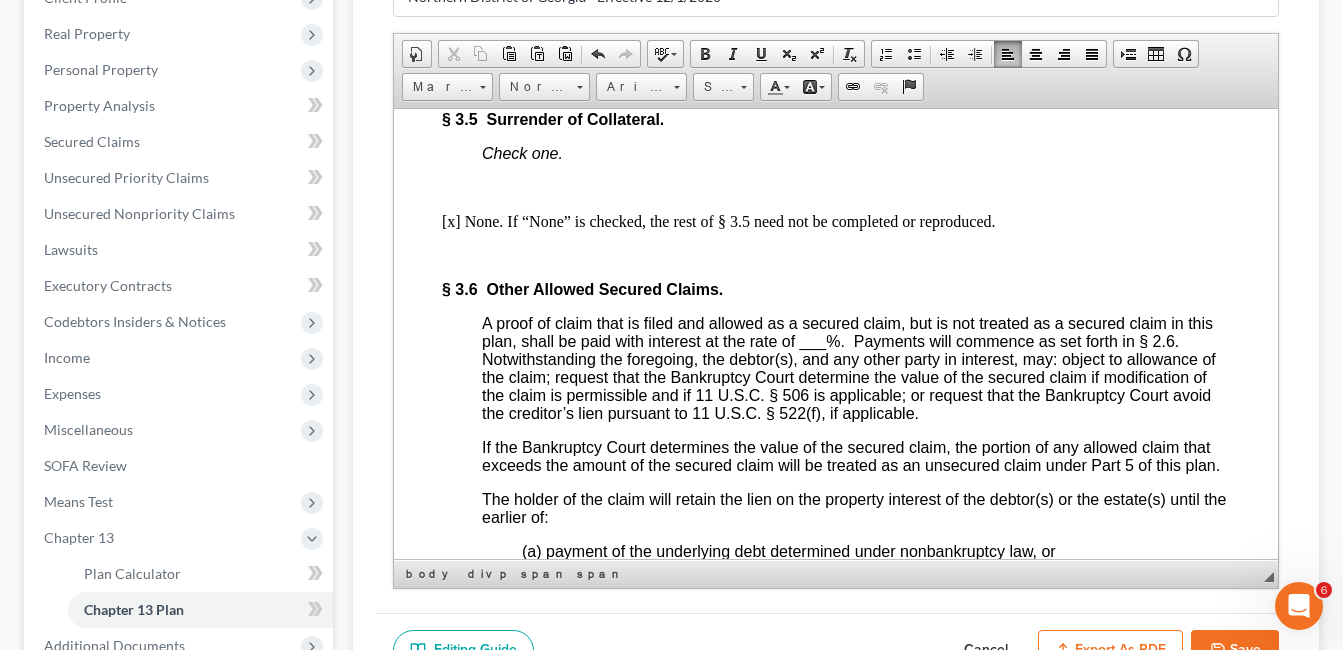 click on "___" at bounding box center (812, 340) 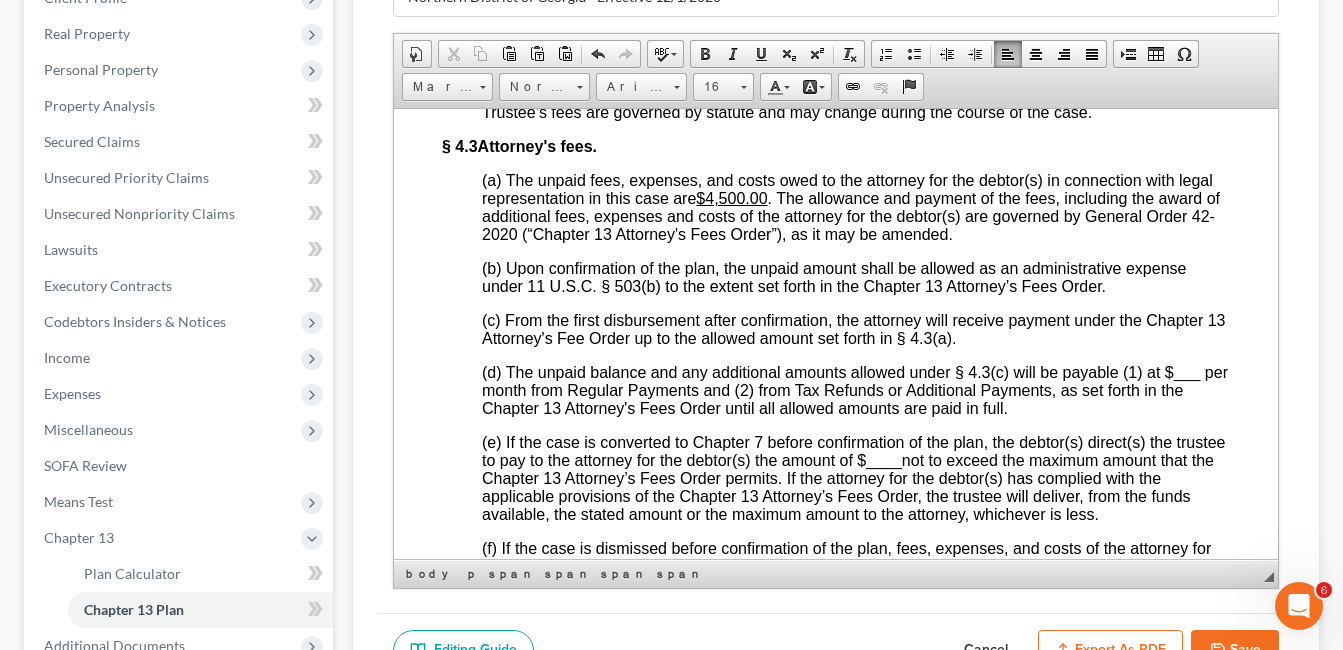 scroll, scrollTop: 5300, scrollLeft: 0, axis: vertical 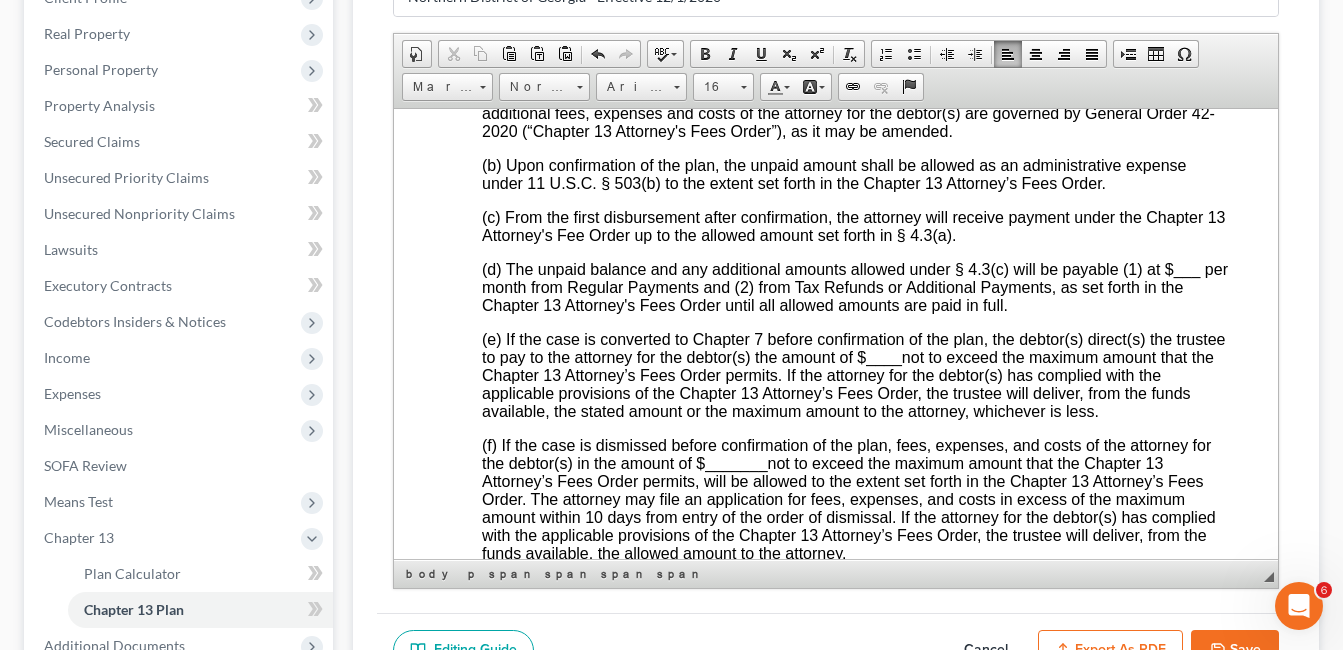 click on "___" at bounding box center (1186, 268) 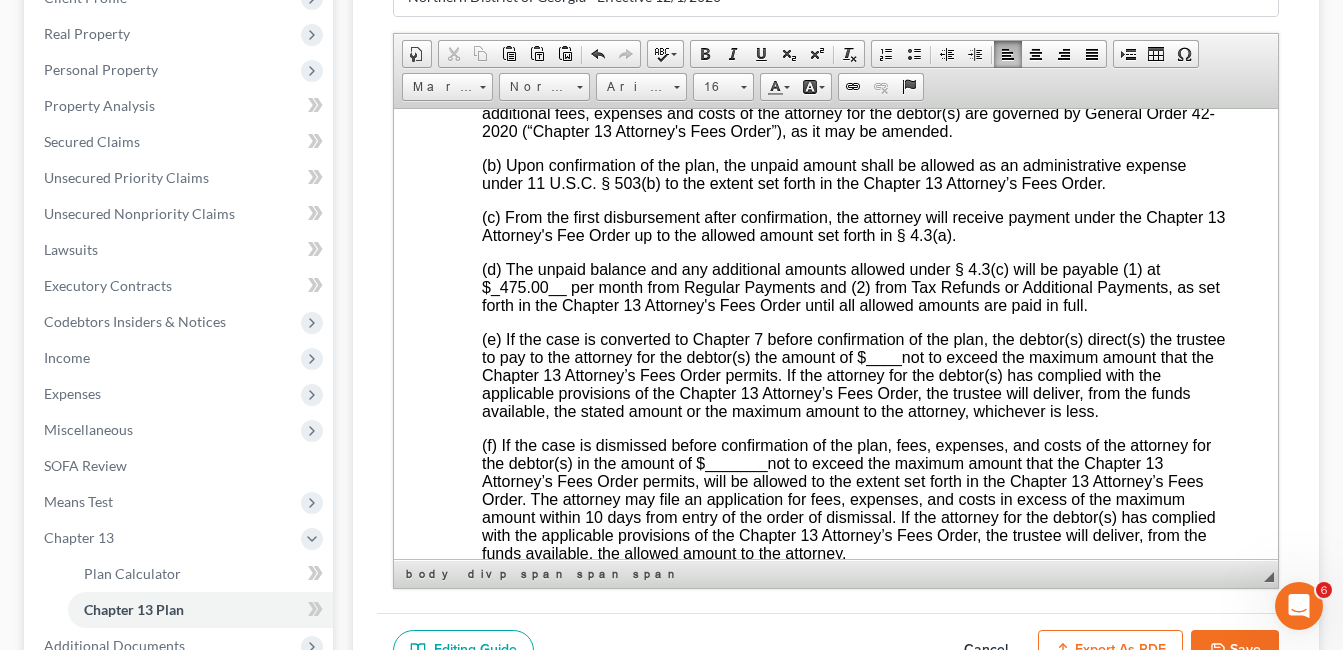 click on "____" at bounding box center [883, 356] 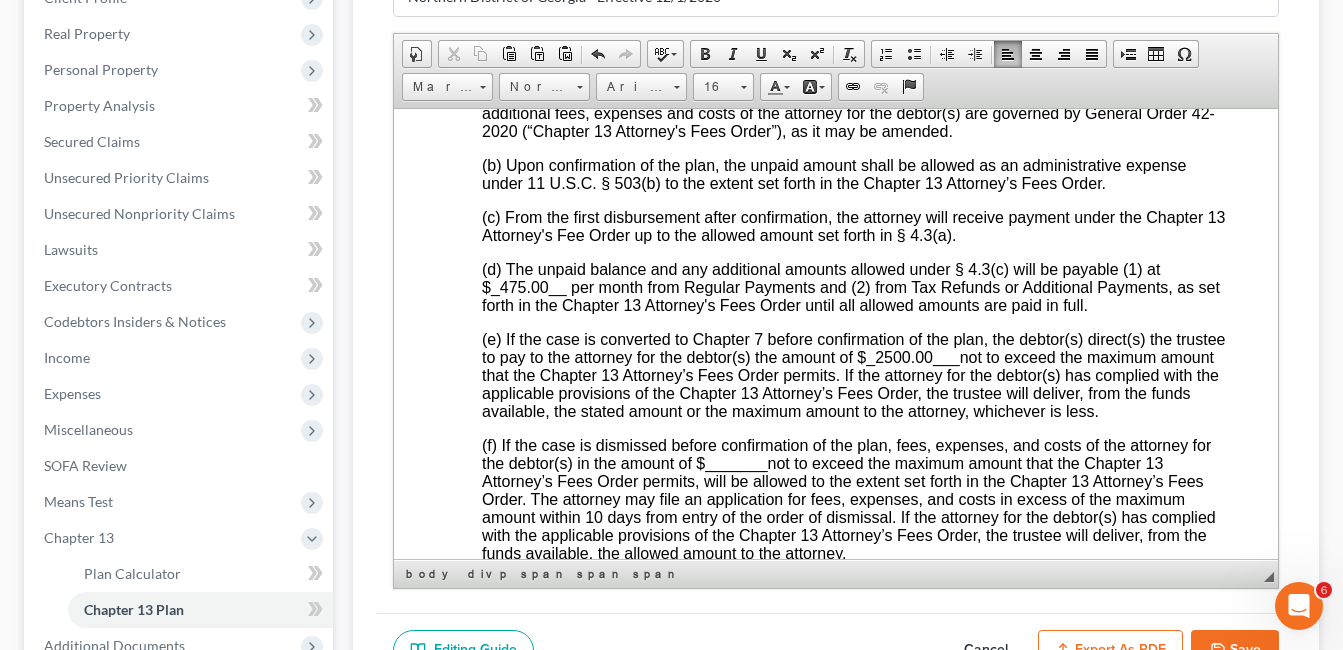 click on "_475.00__" at bounding box center [528, 286] 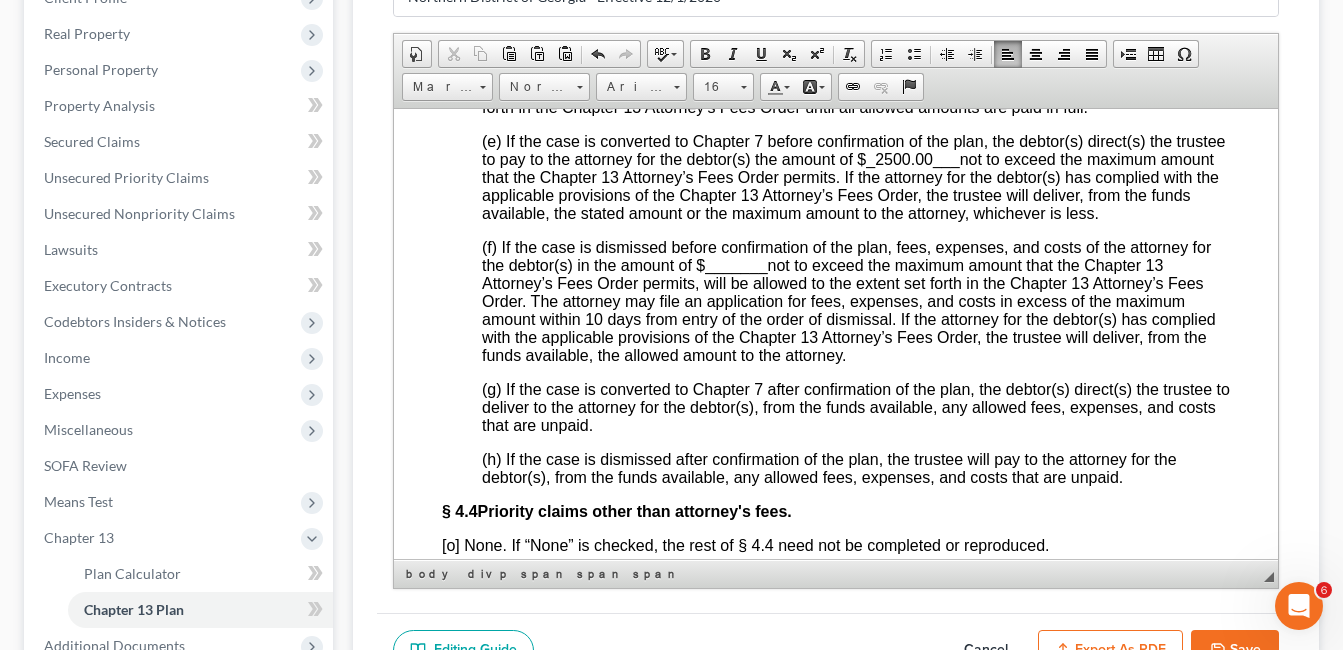 scroll, scrollTop: 5500, scrollLeft: 0, axis: vertical 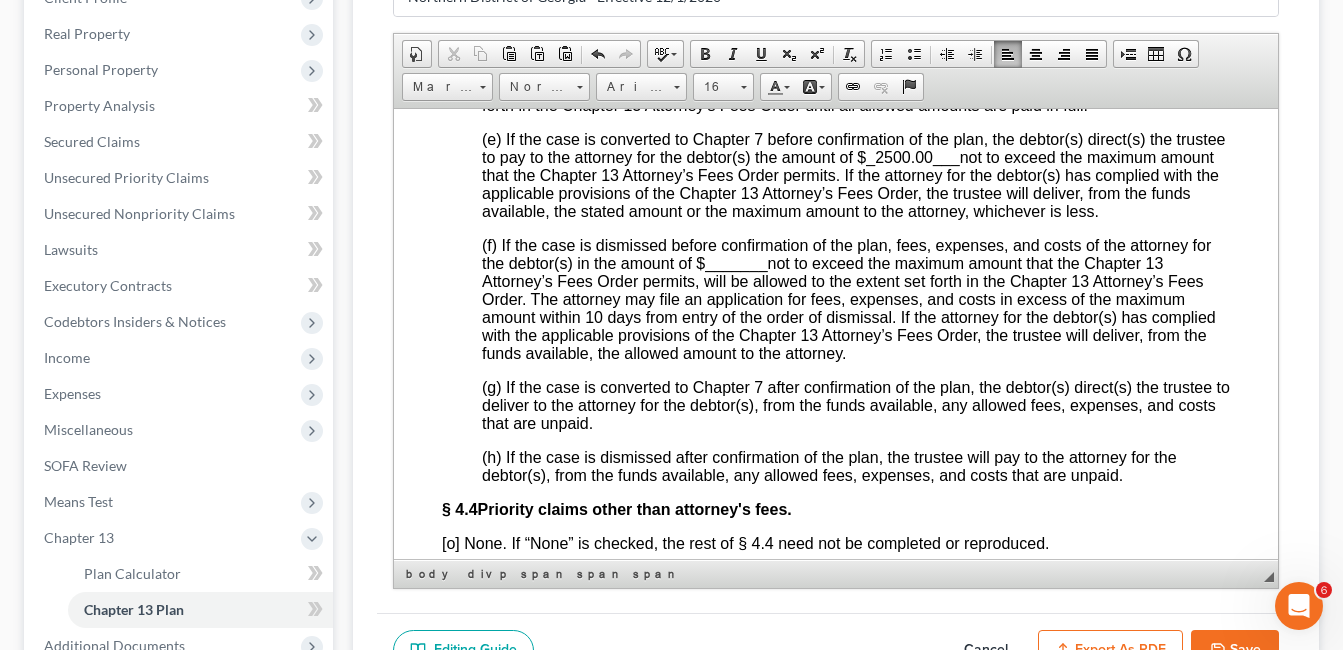 click on "_______" at bounding box center [735, 262] 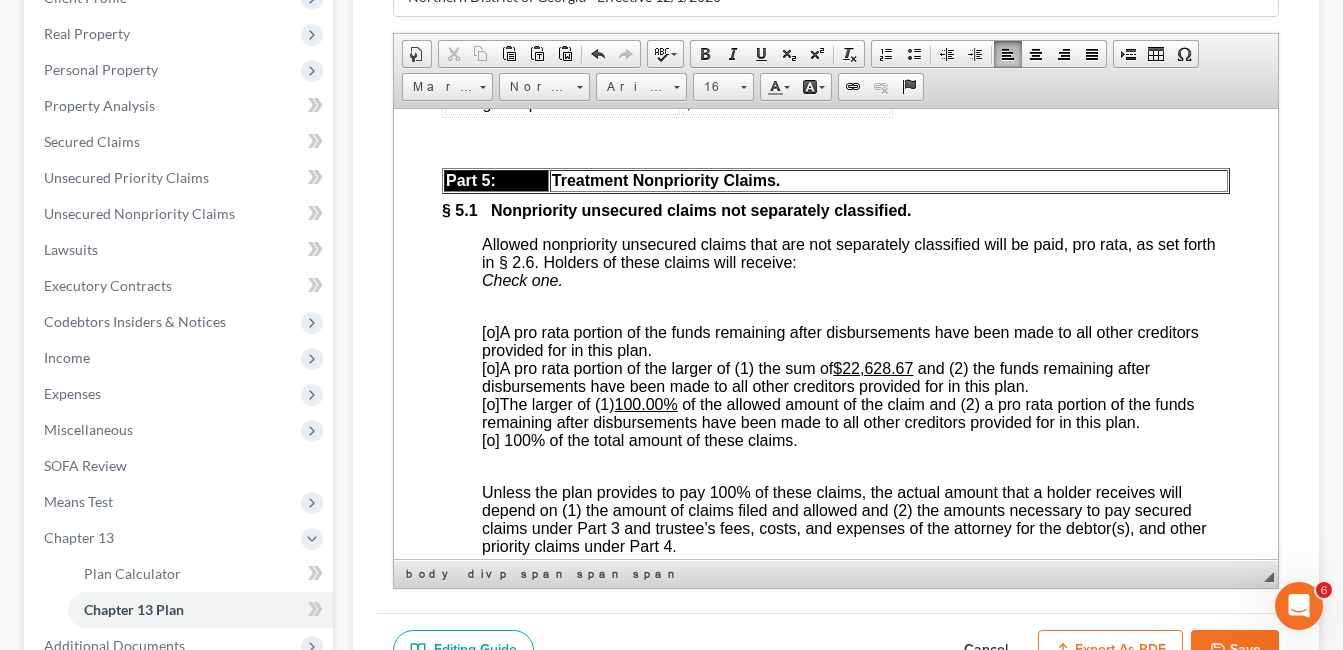scroll, scrollTop: 6100, scrollLeft: 0, axis: vertical 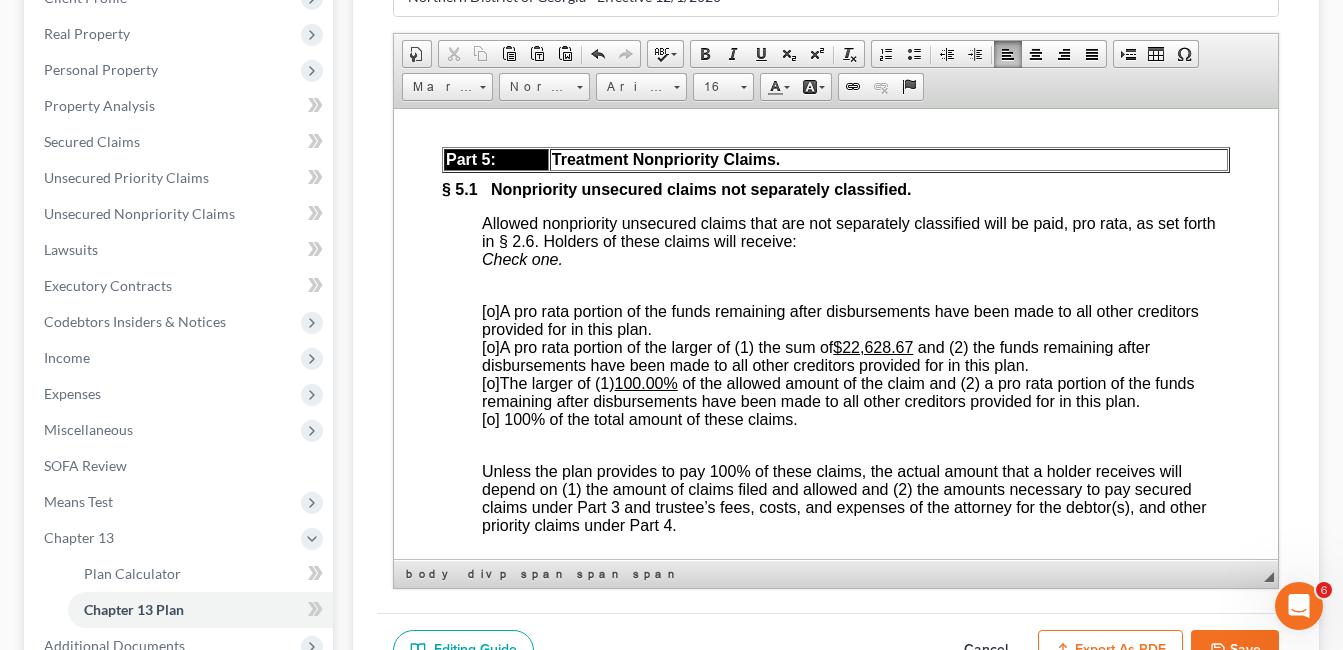 click on "[o]   100% of the total amount of these claims." at bounding box center [639, 418] 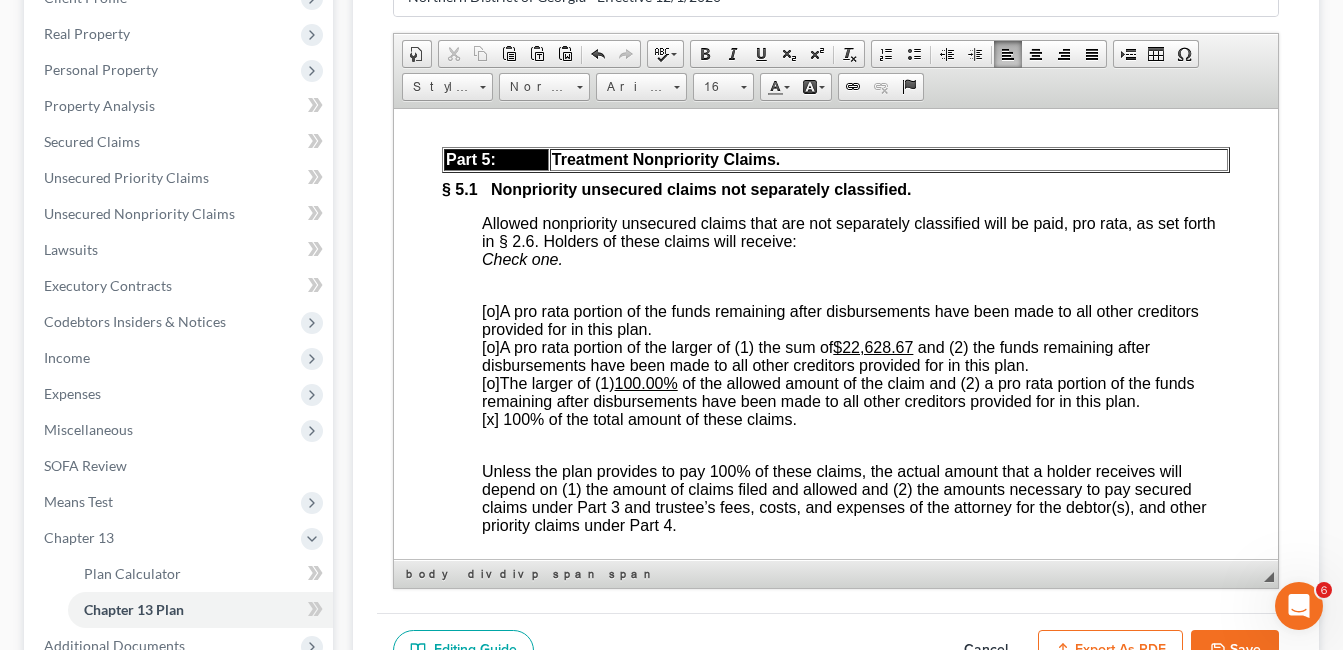 click on "100.00%" at bounding box center (645, 382) 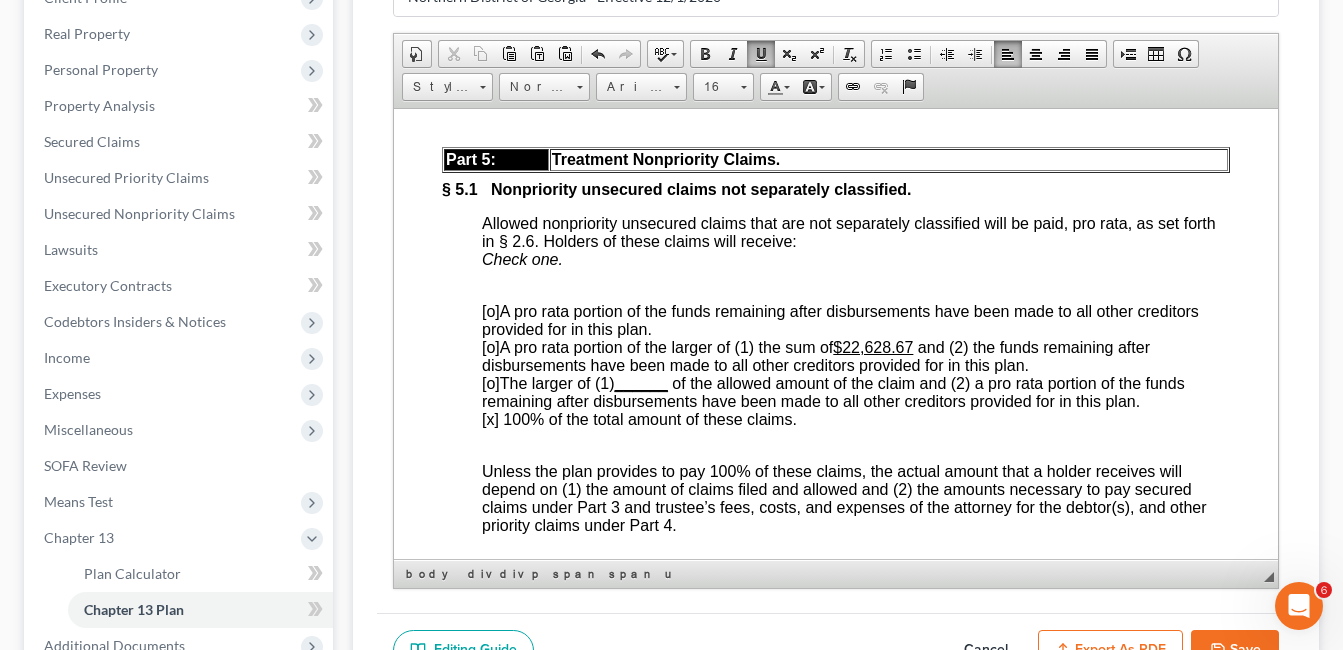 click on "$[NUMBER]" at bounding box center [872, 346] 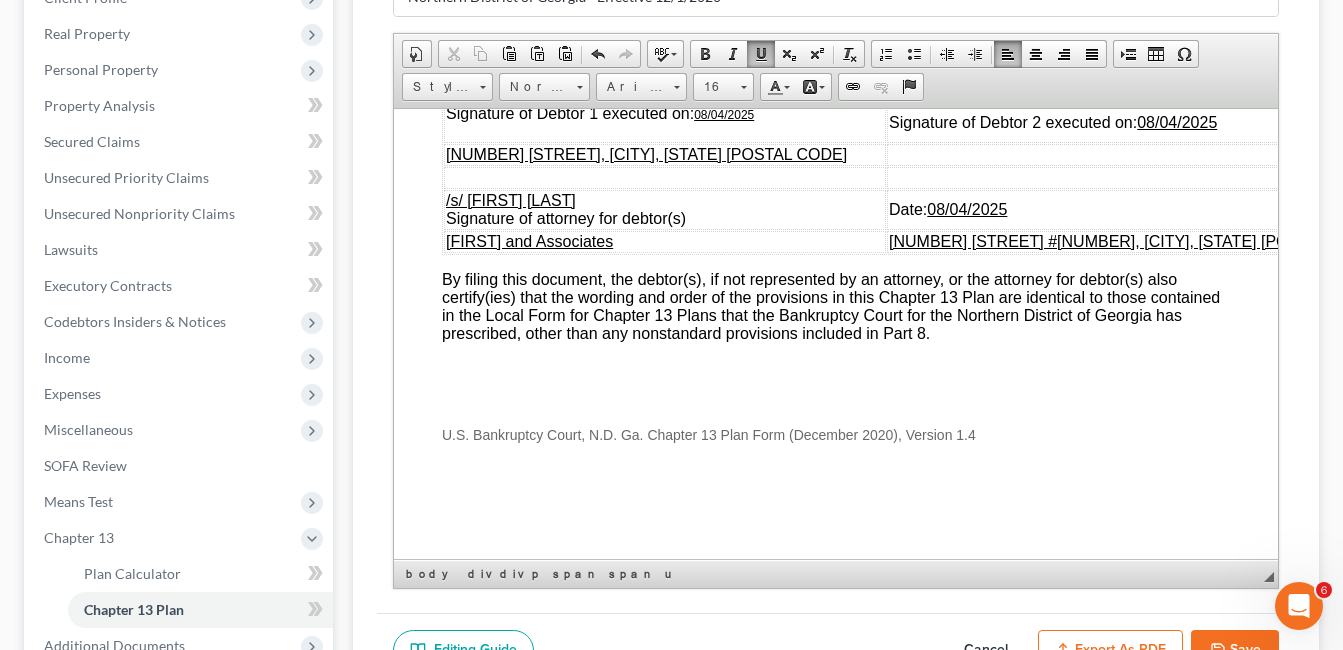 scroll, scrollTop: 7896, scrollLeft: 0, axis: vertical 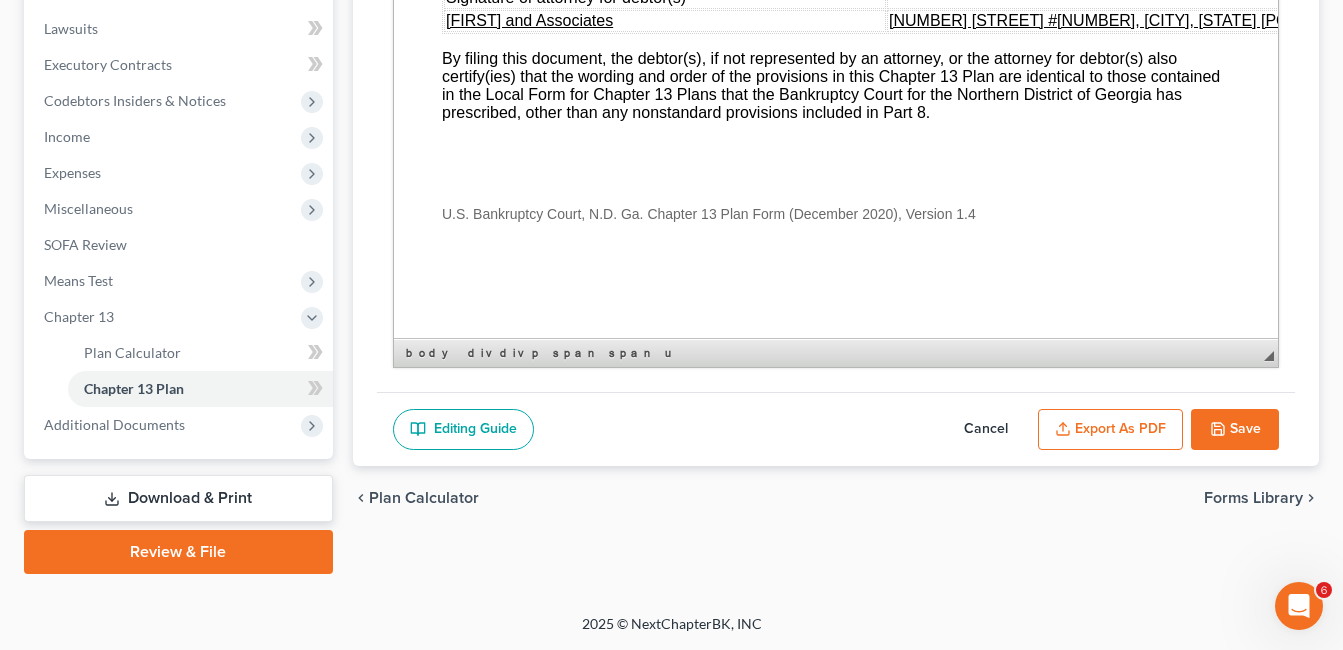 click on "Save" at bounding box center [1235, 430] 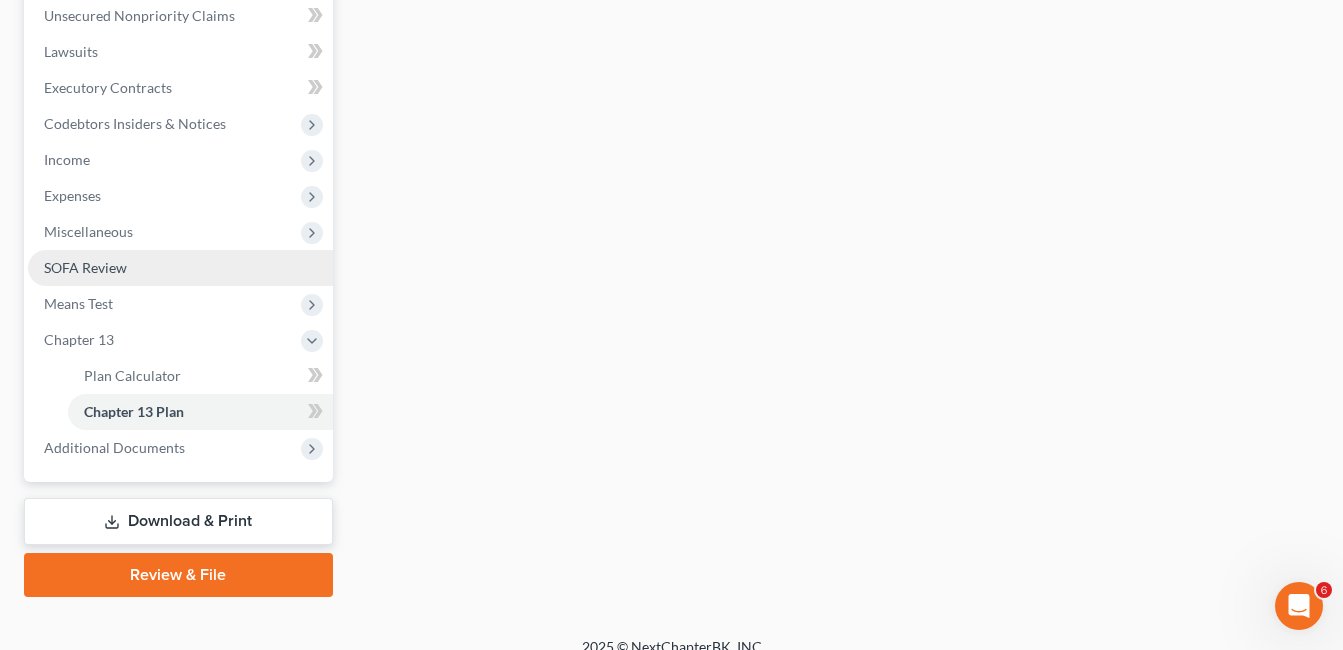scroll, scrollTop: 500, scrollLeft: 0, axis: vertical 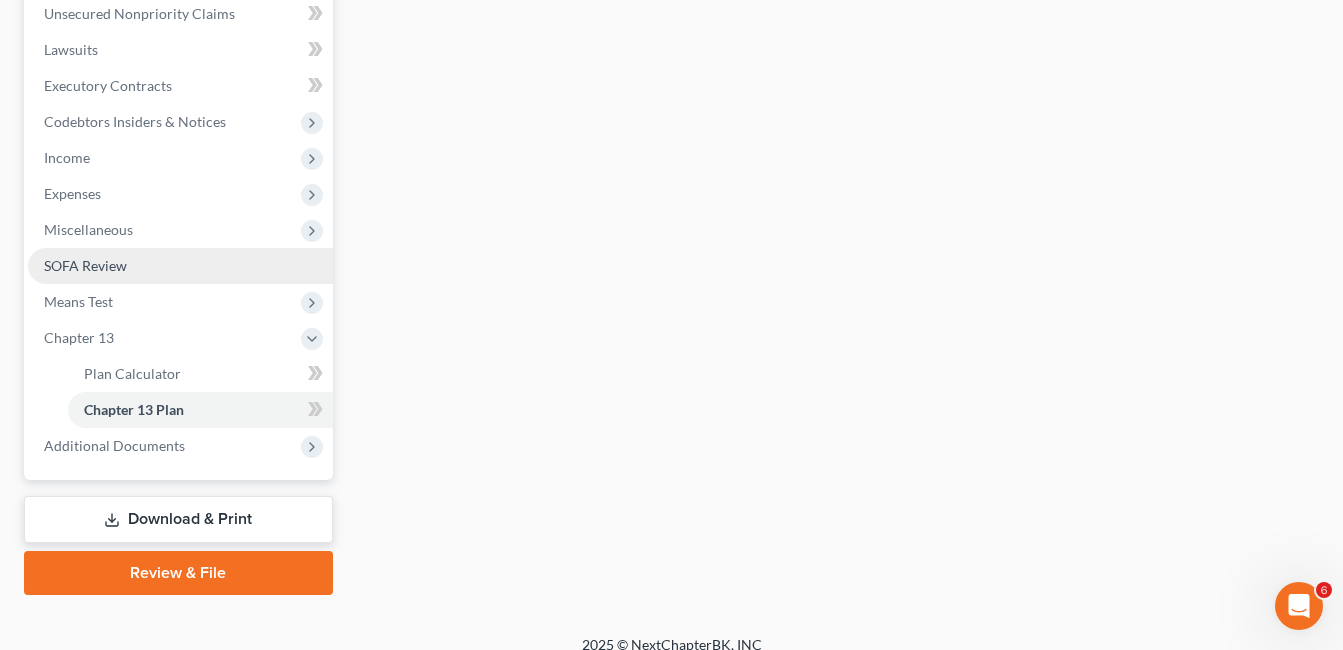 click on "SOFA Review" at bounding box center [85, 265] 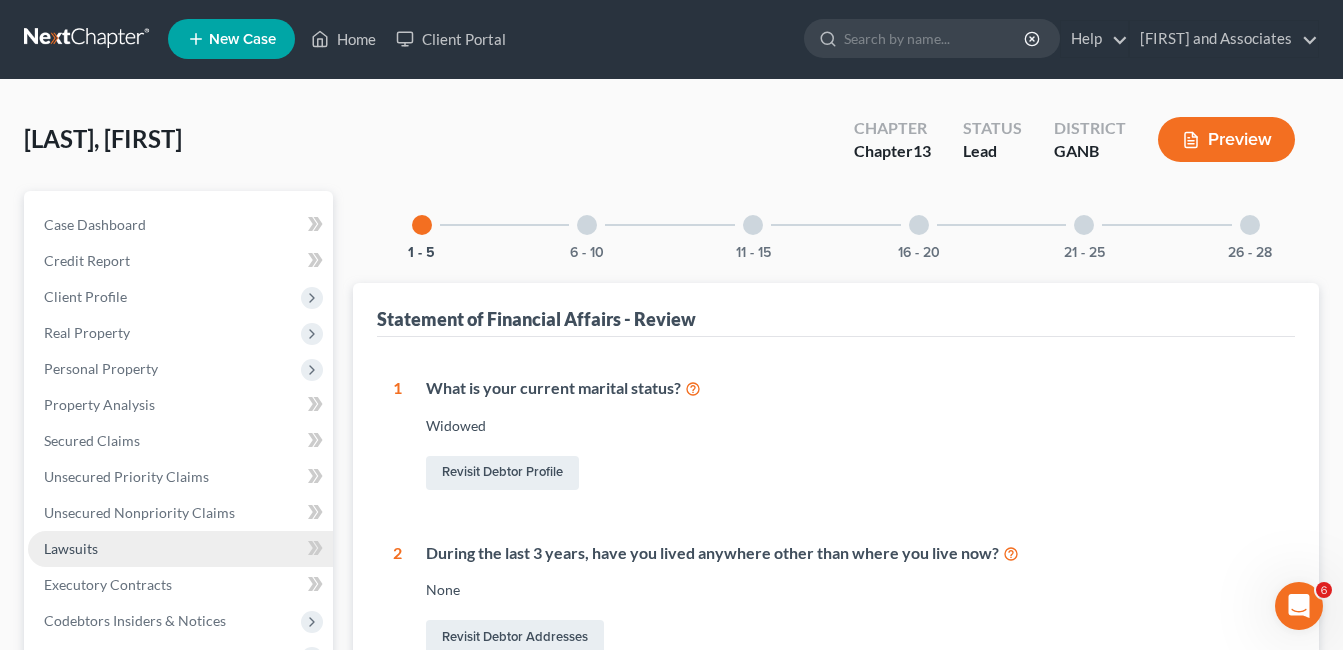 scroll, scrollTop: 0, scrollLeft: 0, axis: both 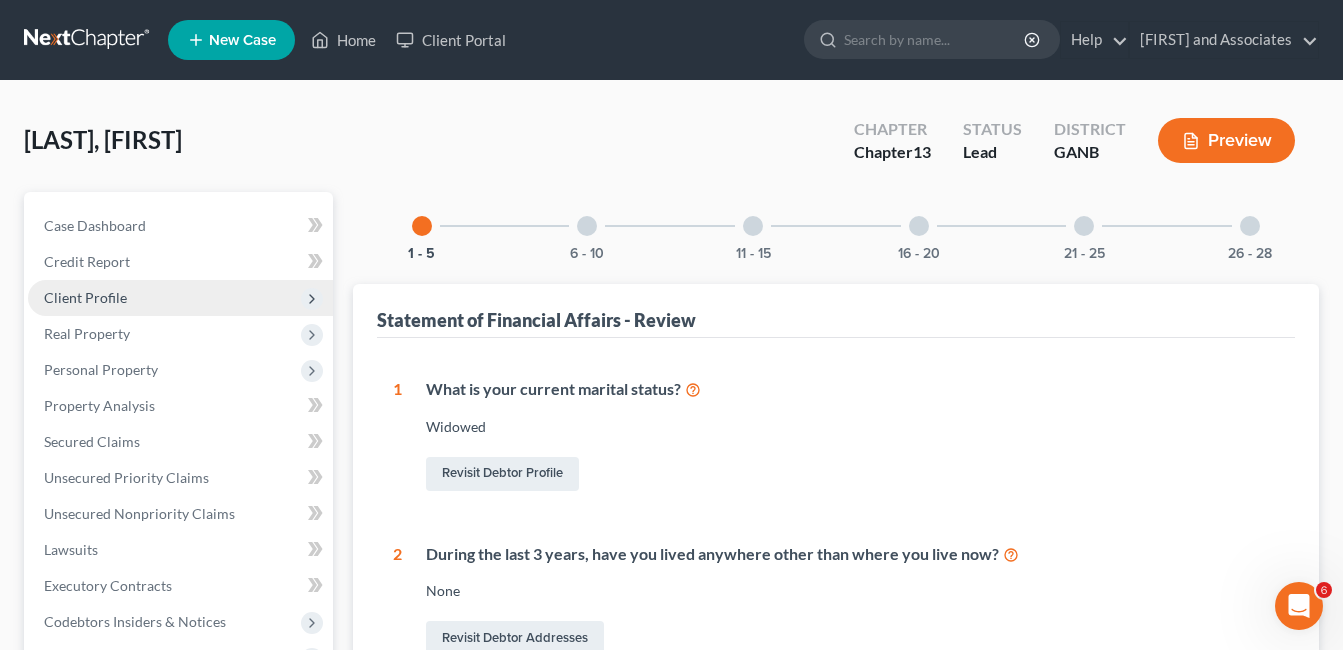 click on "Client Profile" at bounding box center (85, 297) 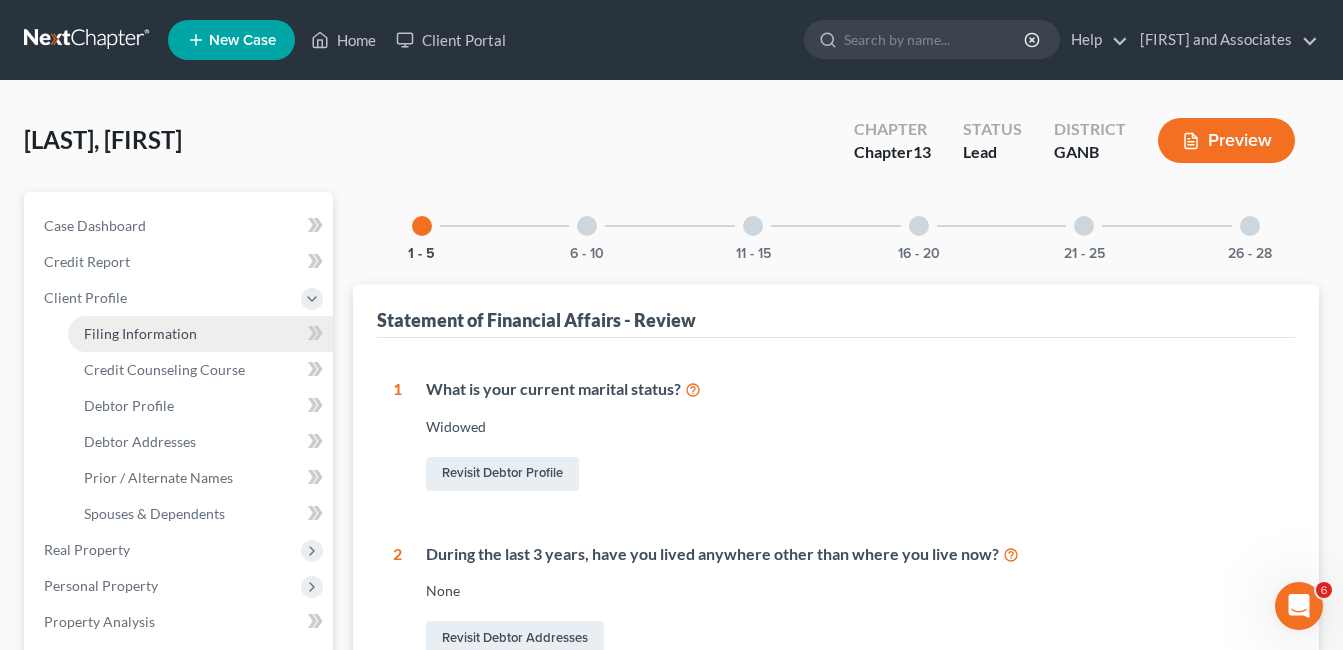 click on "Filing Information" at bounding box center (140, 333) 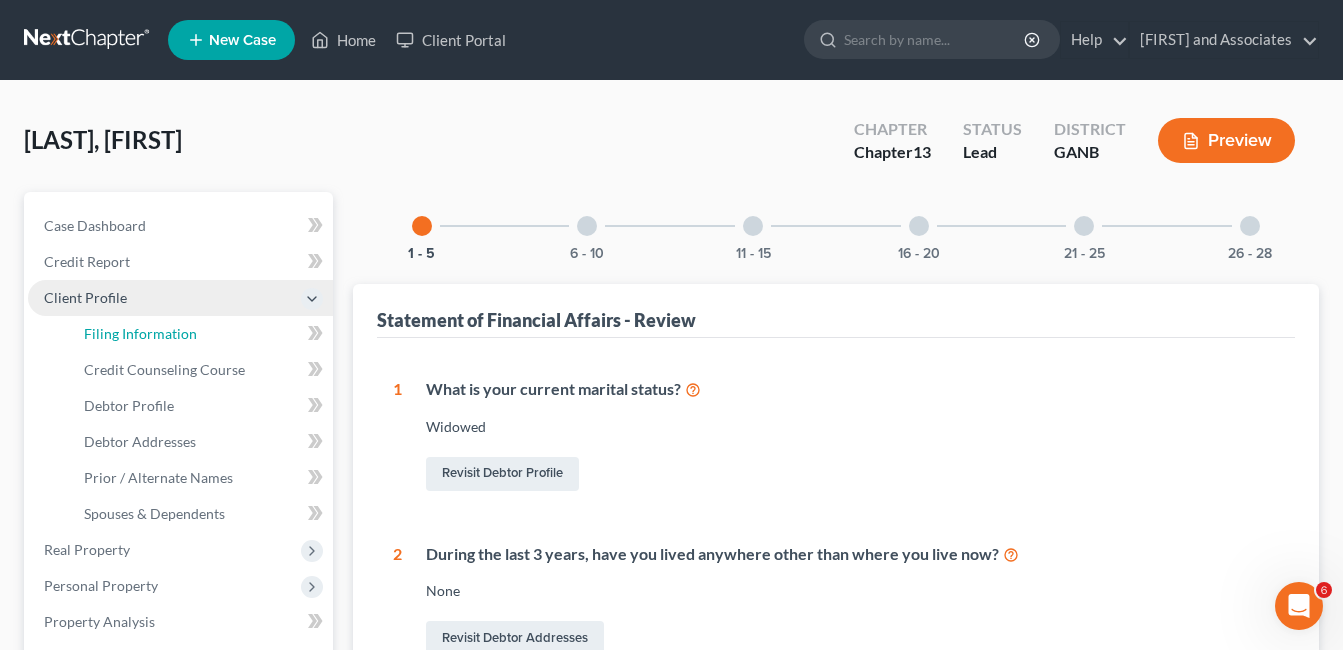 select on "1" 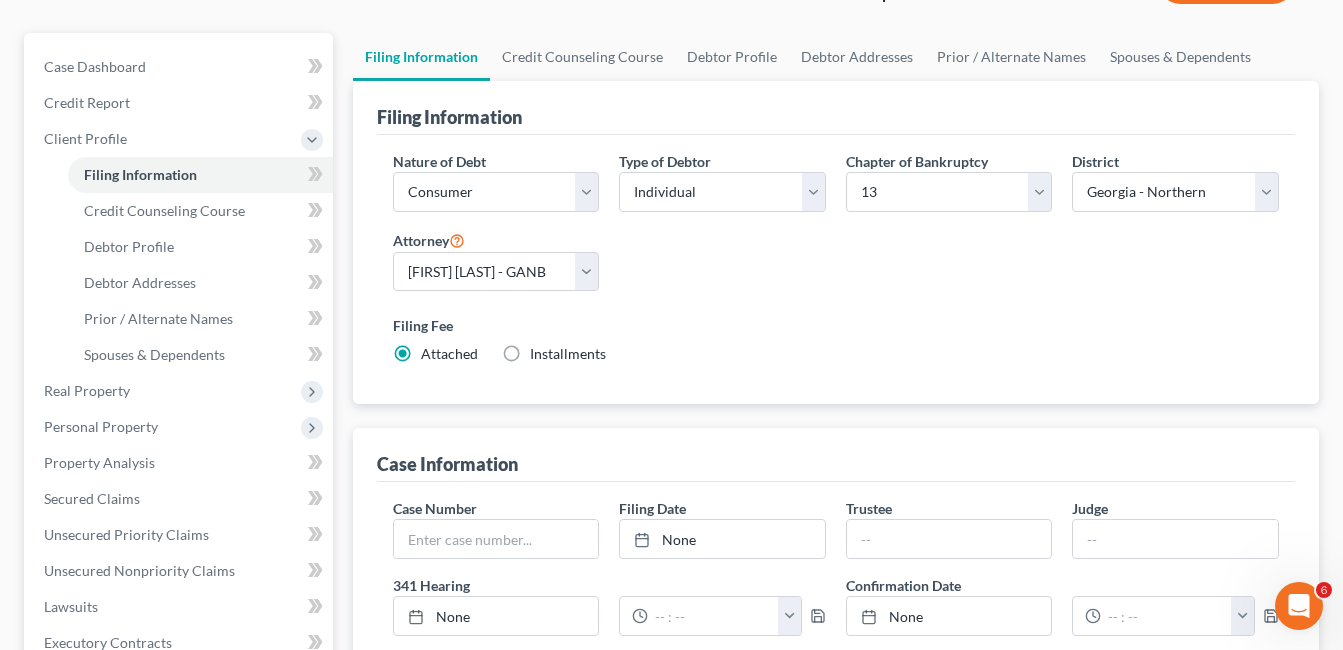 scroll, scrollTop: 0, scrollLeft: 0, axis: both 